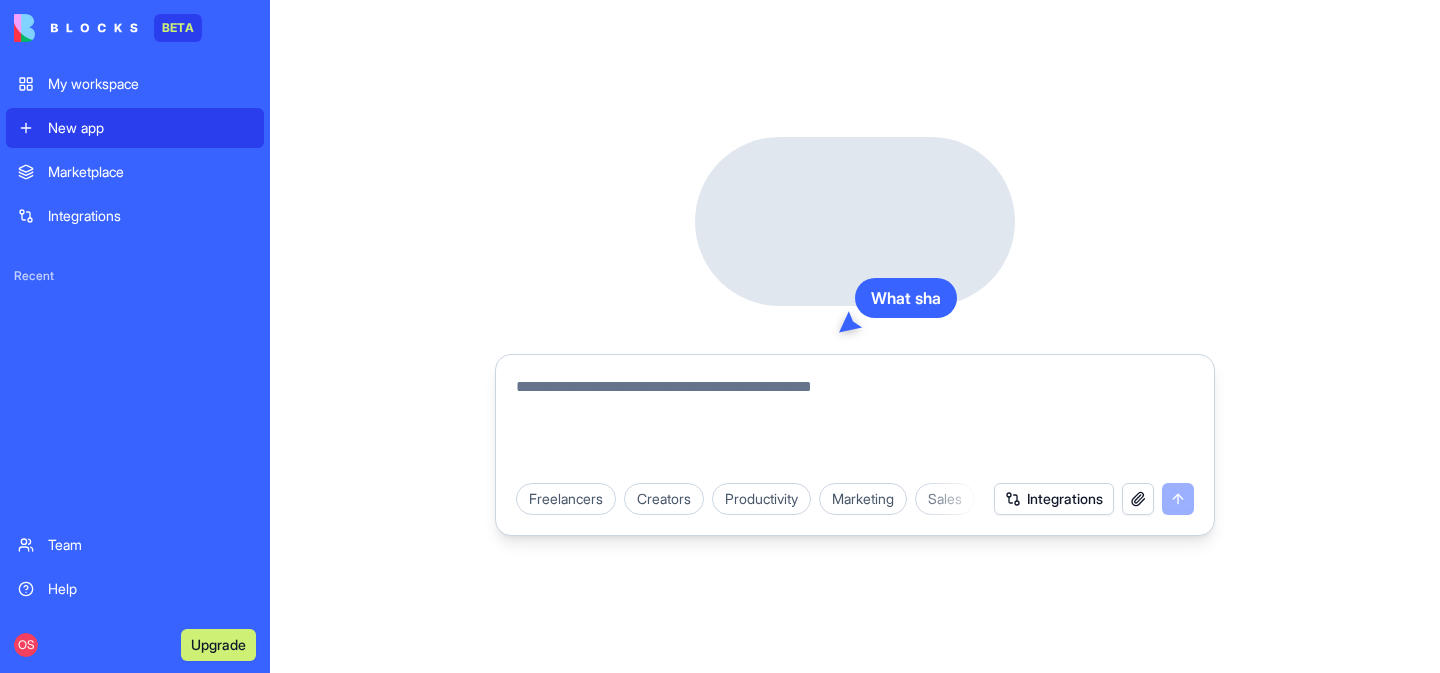 scroll, scrollTop: 0, scrollLeft: 0, axis: both 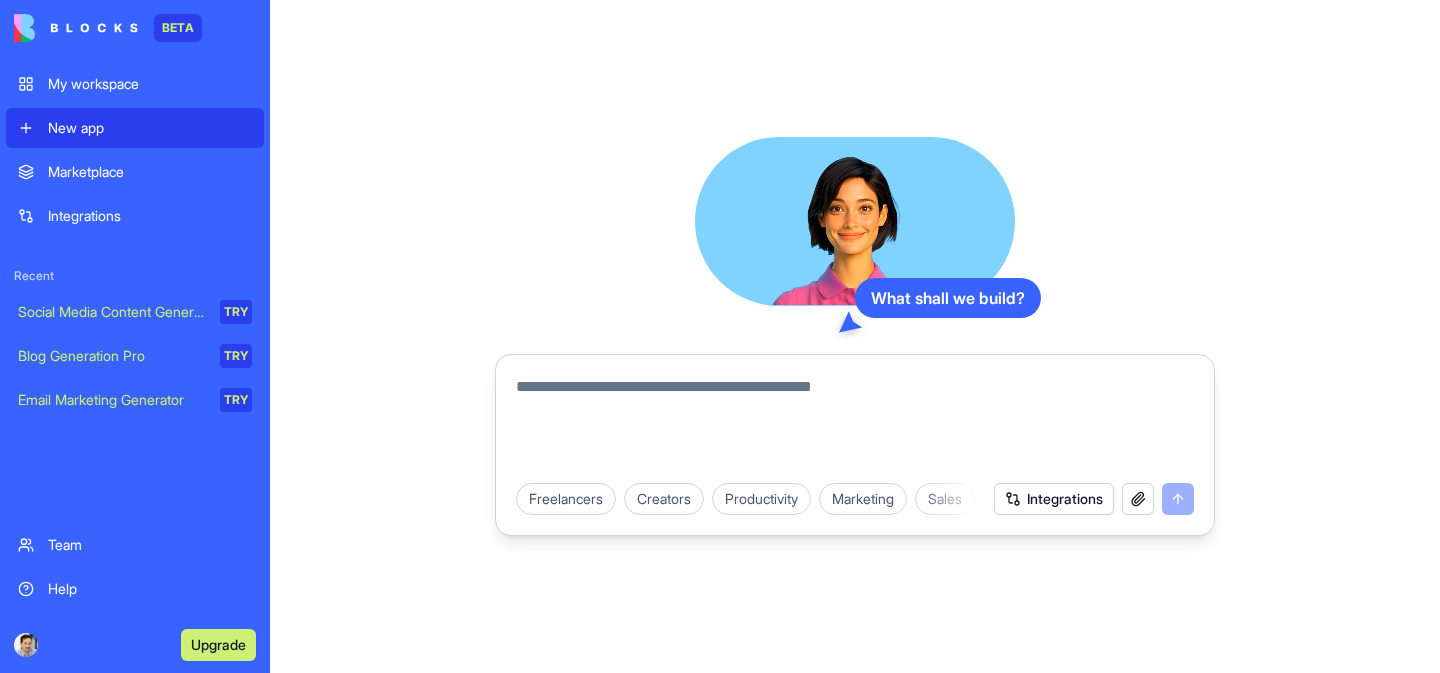 click on "Email Marketing Generator" at bounding box center [112, 400] 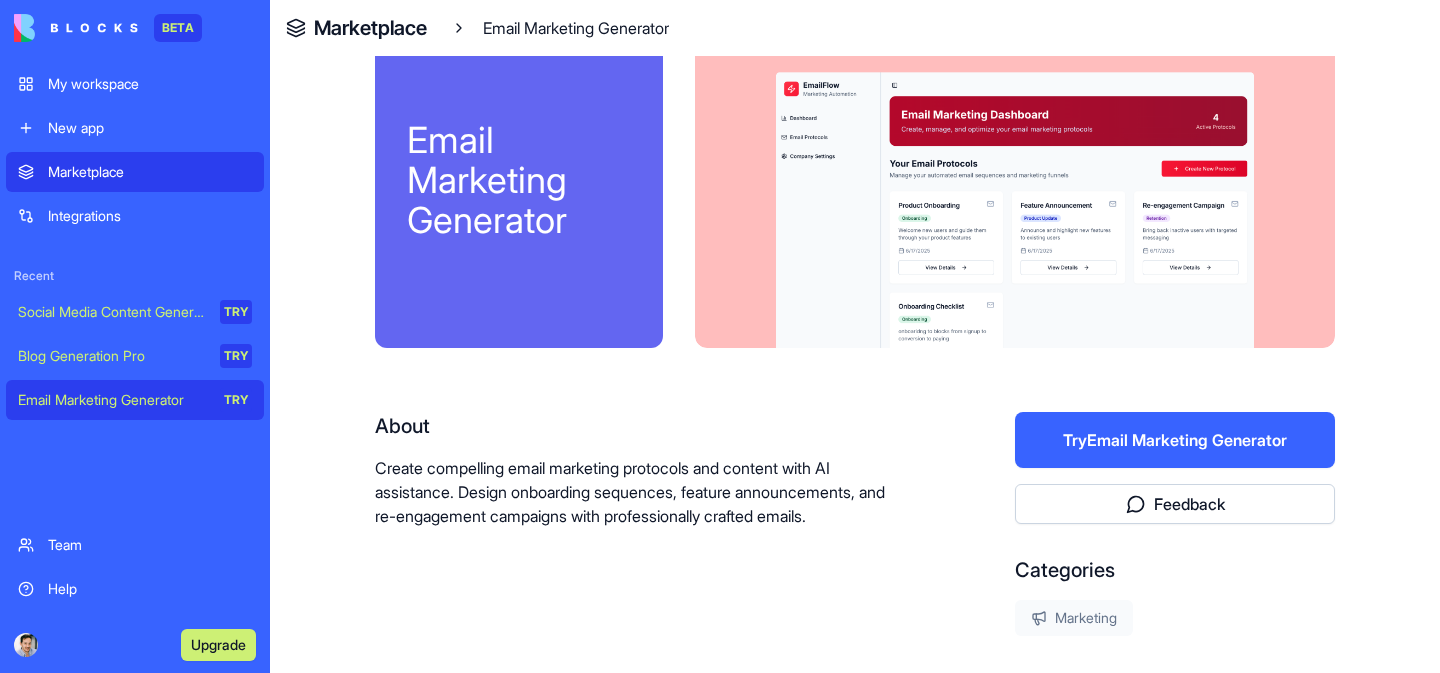 scroll, scrollTop: 0, scrollLeft: 0, axis: both 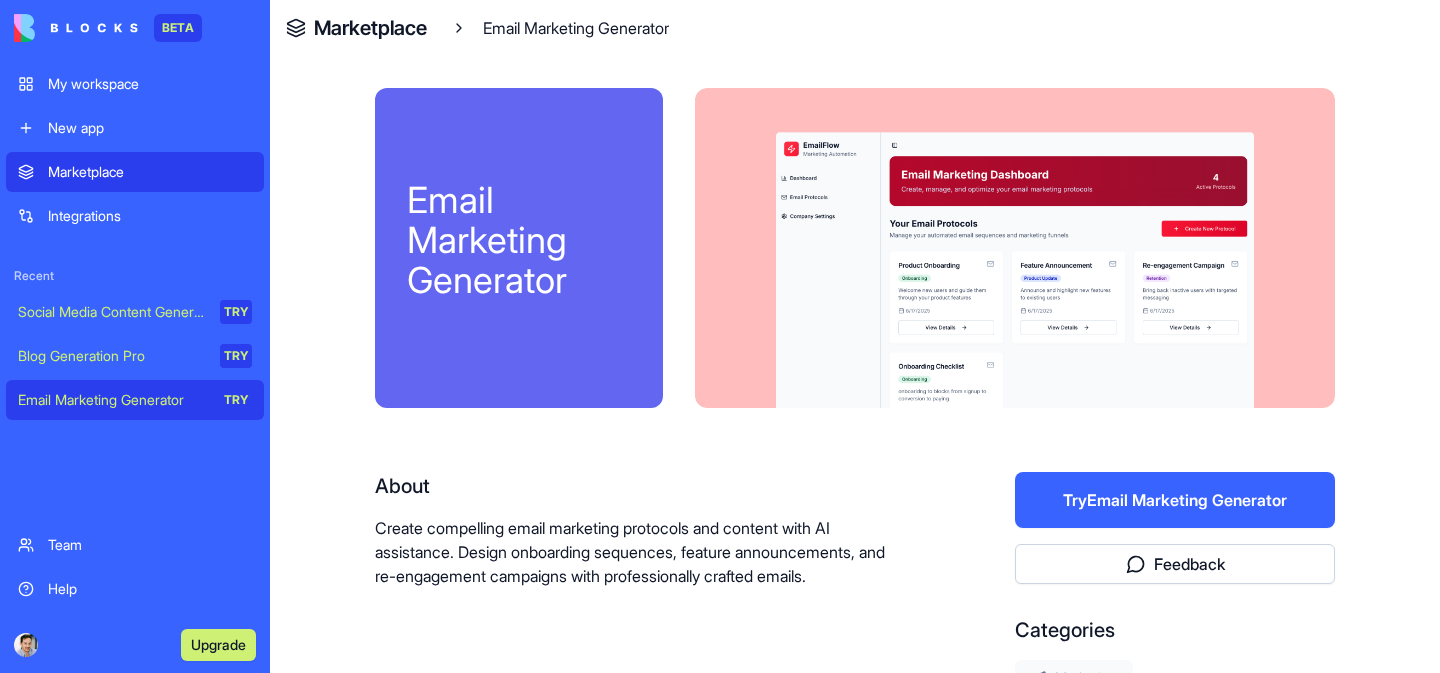 click on "New app" at bounding box center (150, 128) 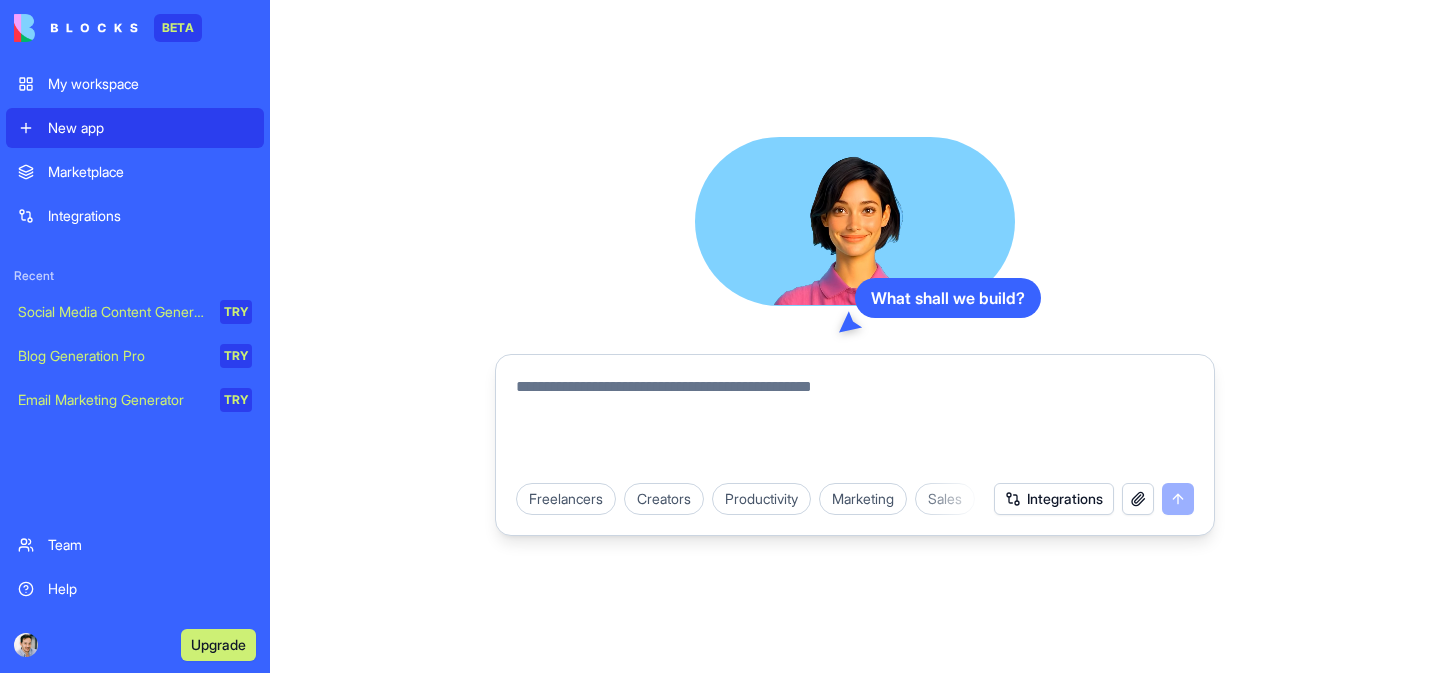 click on "My workspace New app Marketplace Integrations Recent Social Media Content Generator TRY Blog Generation Pro TRY Email Marketing Generator TRY Team Help" at bounding box center [135, 336] 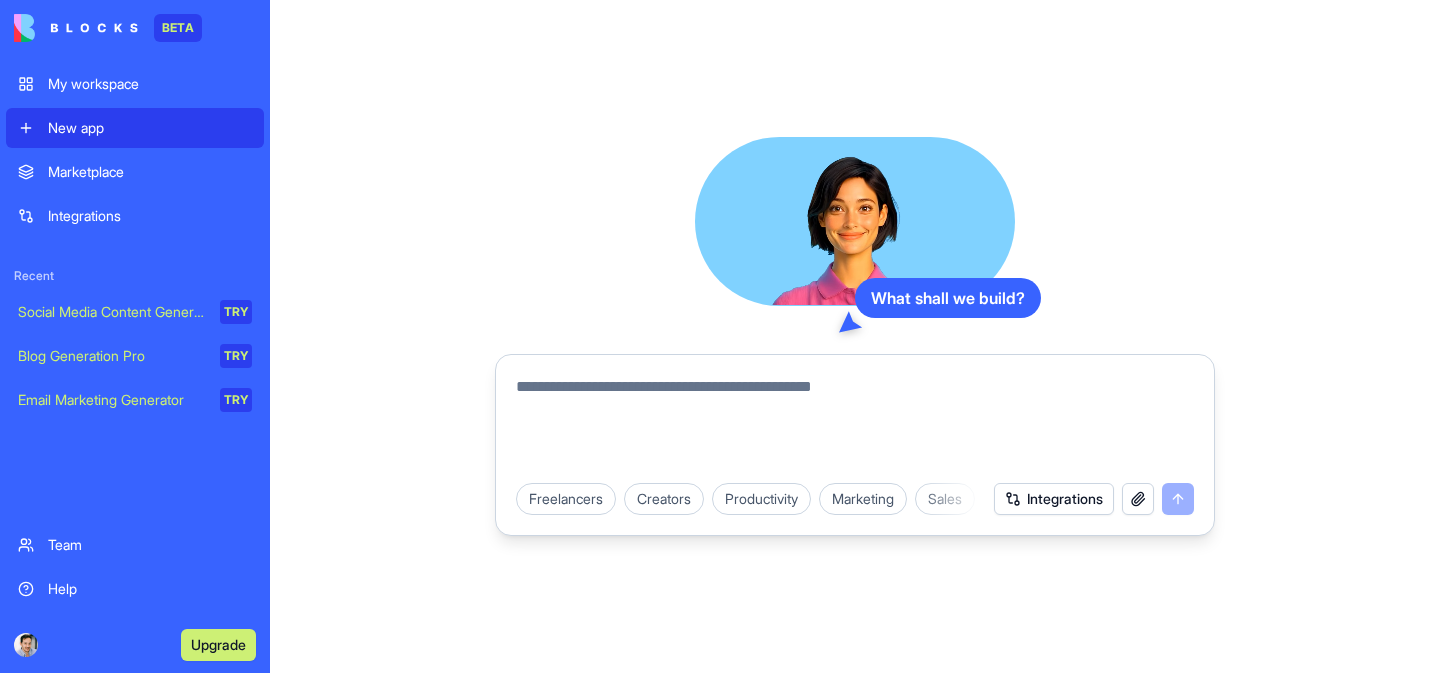 click on "Marketplace" at bounding box center [150, 172] 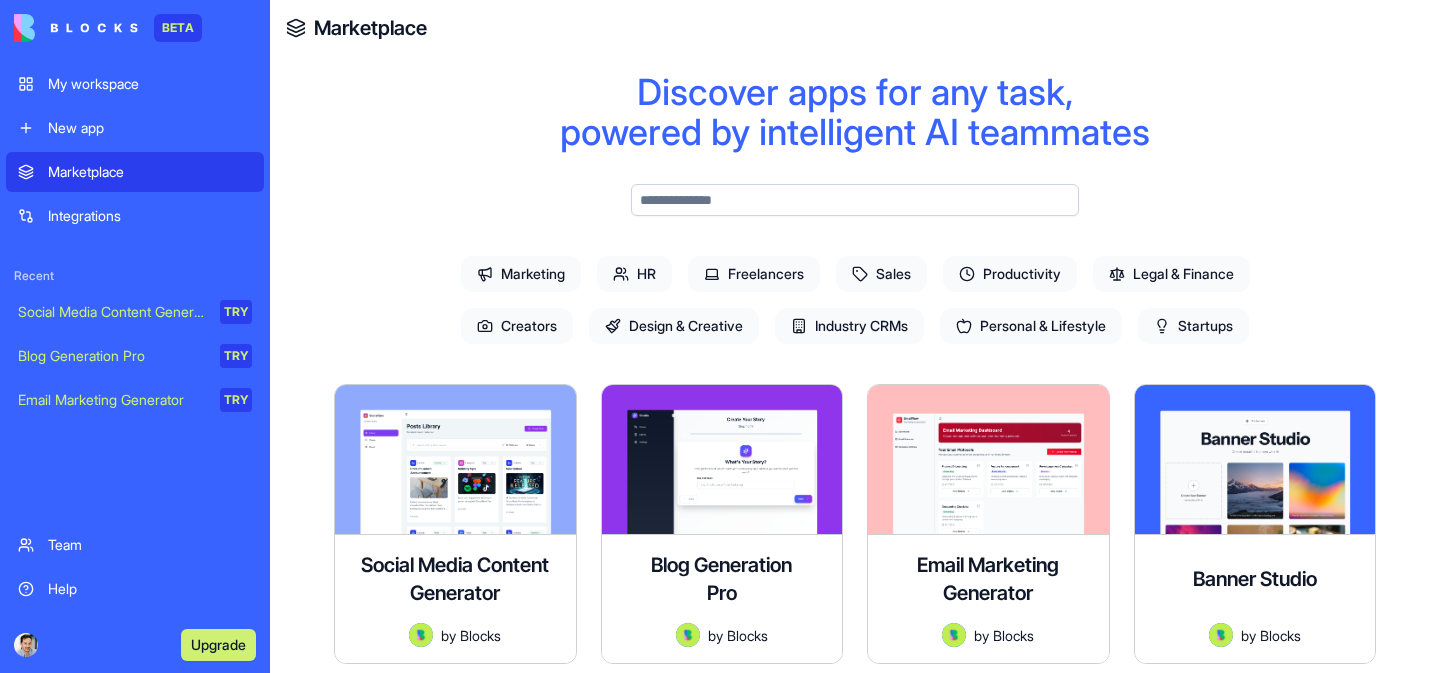 click on "Discover apps for any task,  powered by intelligent AI teammates Marketing HR Freelancers Sales Productivity Legal & Finance Creators Design & Creative Industry CRMs Personal & Lifestyle Startups Social Media Content Generator A sophisticated creative tool for crafting, managing, and organizing social media content across multiple platforms. Designed with Scandinavian minimalism and Apple-inspired elegance. by Blocks Explore Blog Generation Pro A premium content creation platform for startups with a sleek, Squarespace-inspired design featuring a collapsible sidebar and modern UI elements by Blocks Explore Email Marketing Generator Create compelling email marketing protocols and content with AI assistance. Design onboarding sequences, feature announcements, and re-engagement campaigns with professionally crafted emails. by Blocks Explore Banner Studio A sophisticated creative tool for generating beautiful custom banners with a clean, minimalist Scandinavian design aesthetic. by Blocks Explore by Blocks Explore" at bounding box center [855, 2878] 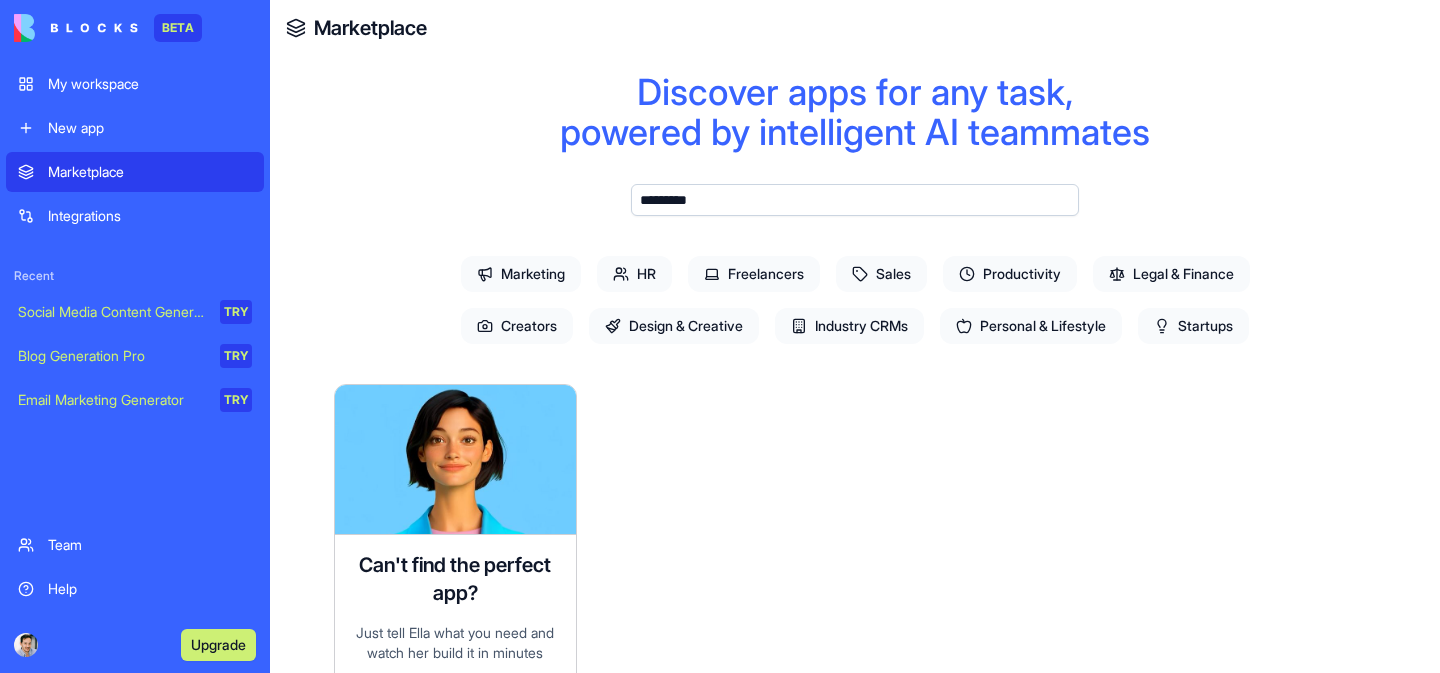 type on "*********" 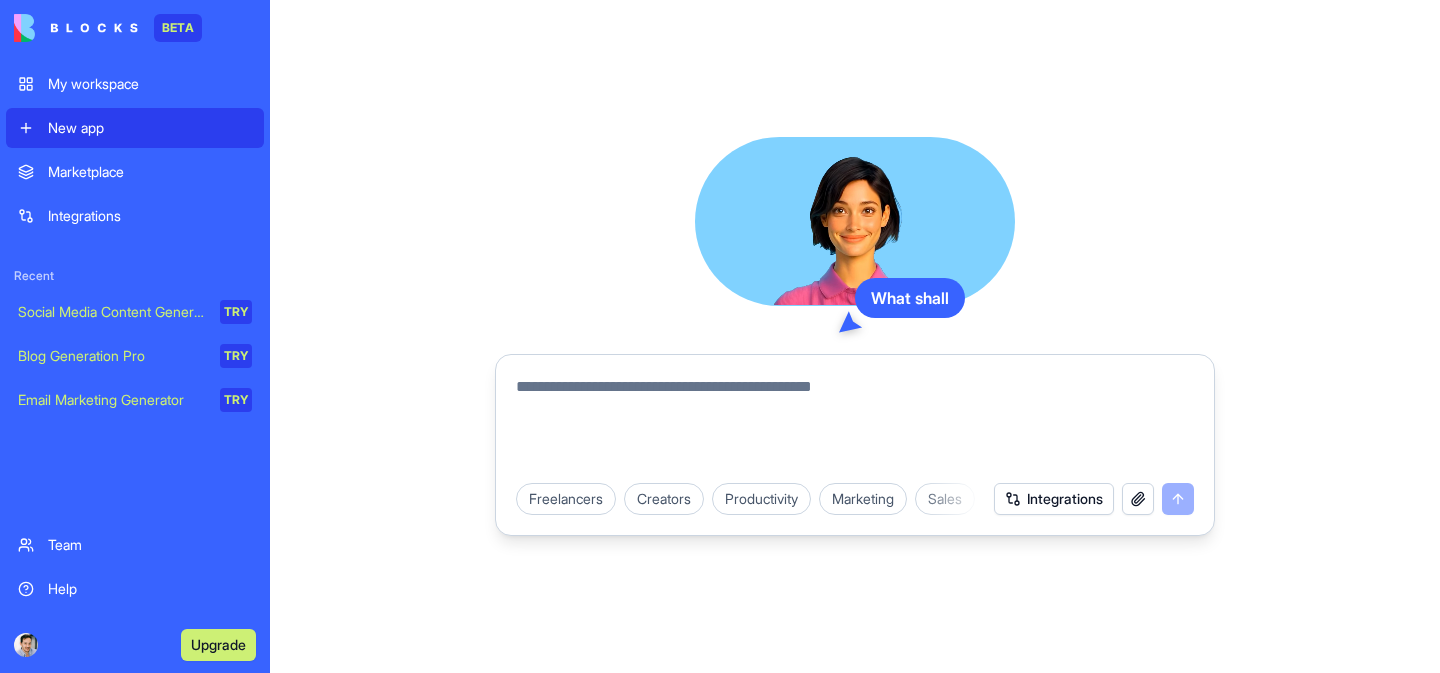 click at bounding box center (855, 423) 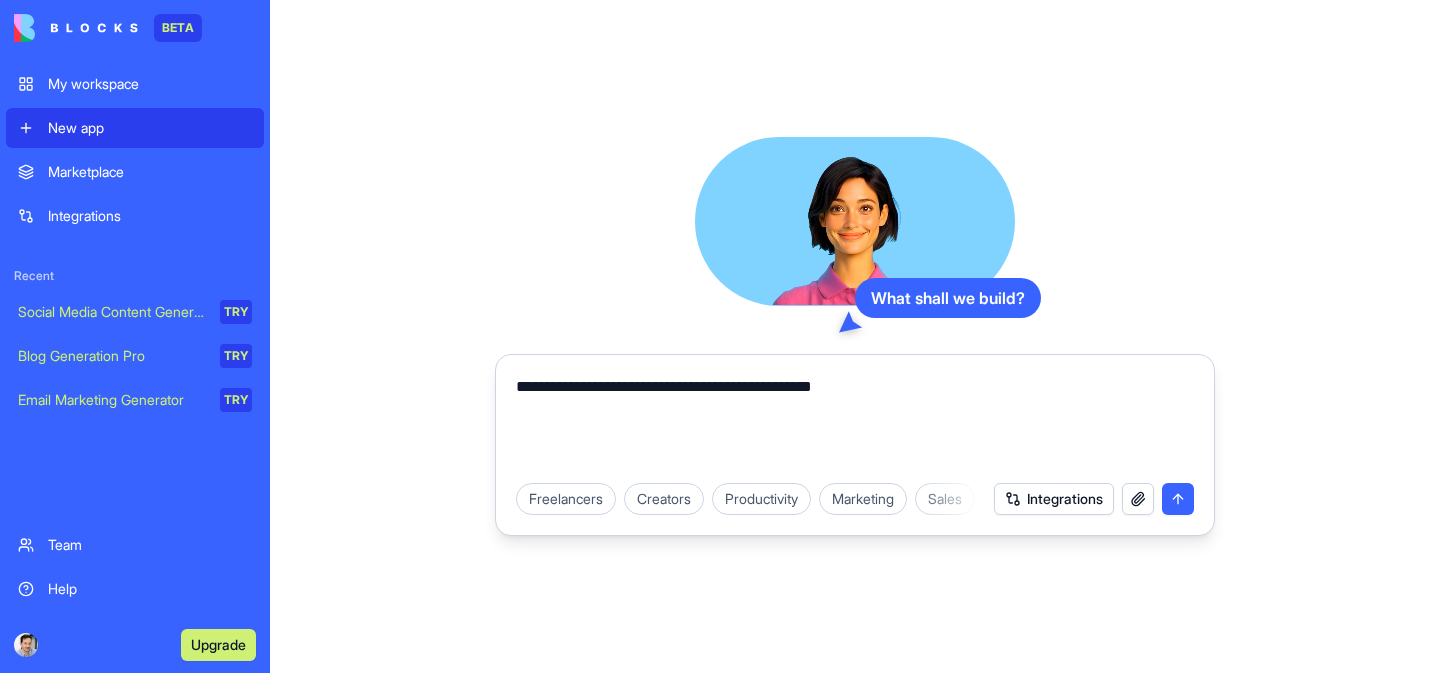 click on "**********" at bounding box center (855, 423) 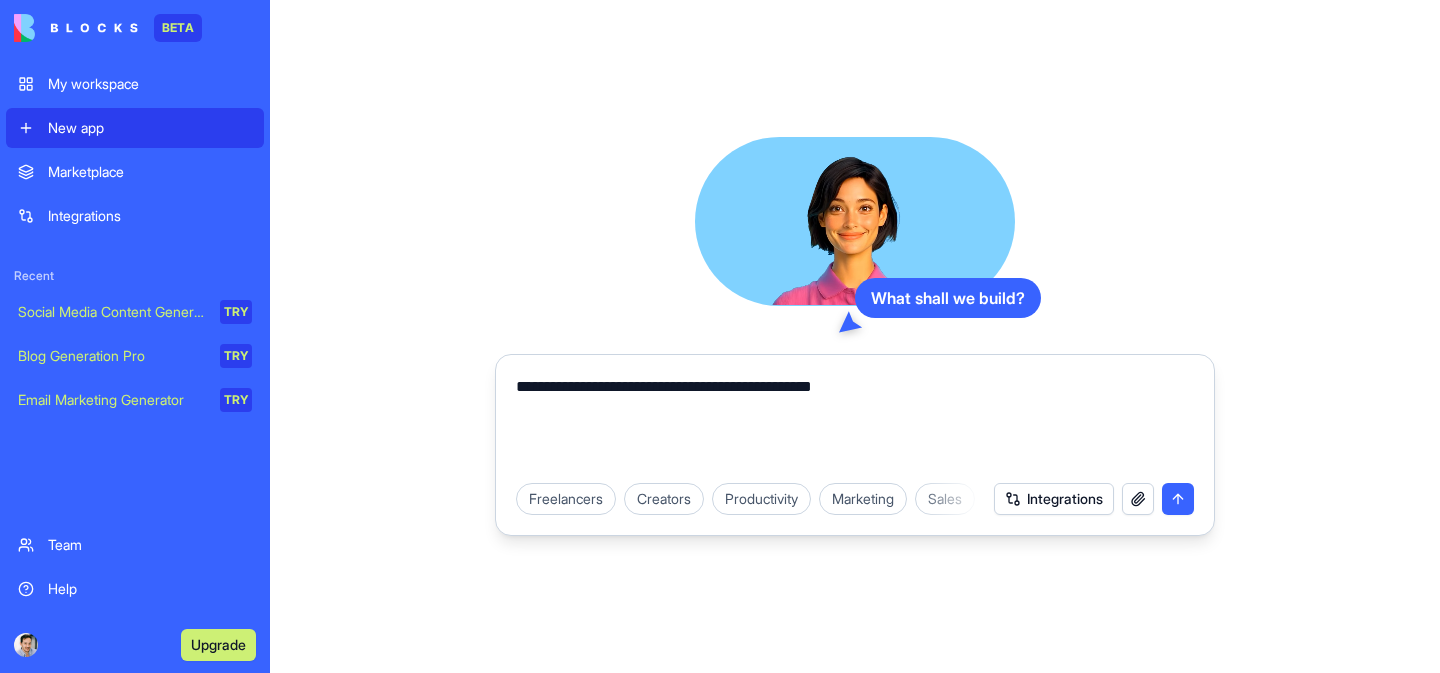 click on "**********" at bounding box center (855, 423) 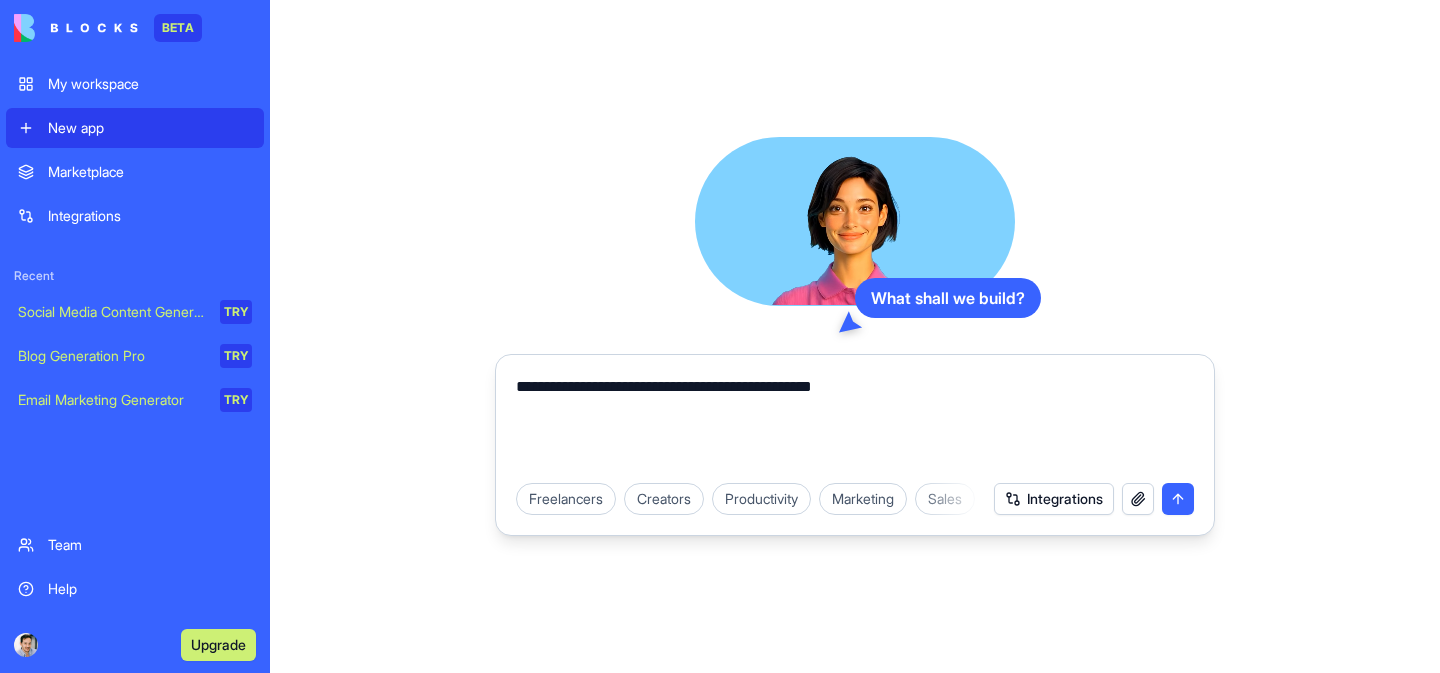 click on "**********" at bounding box center [855, 423] 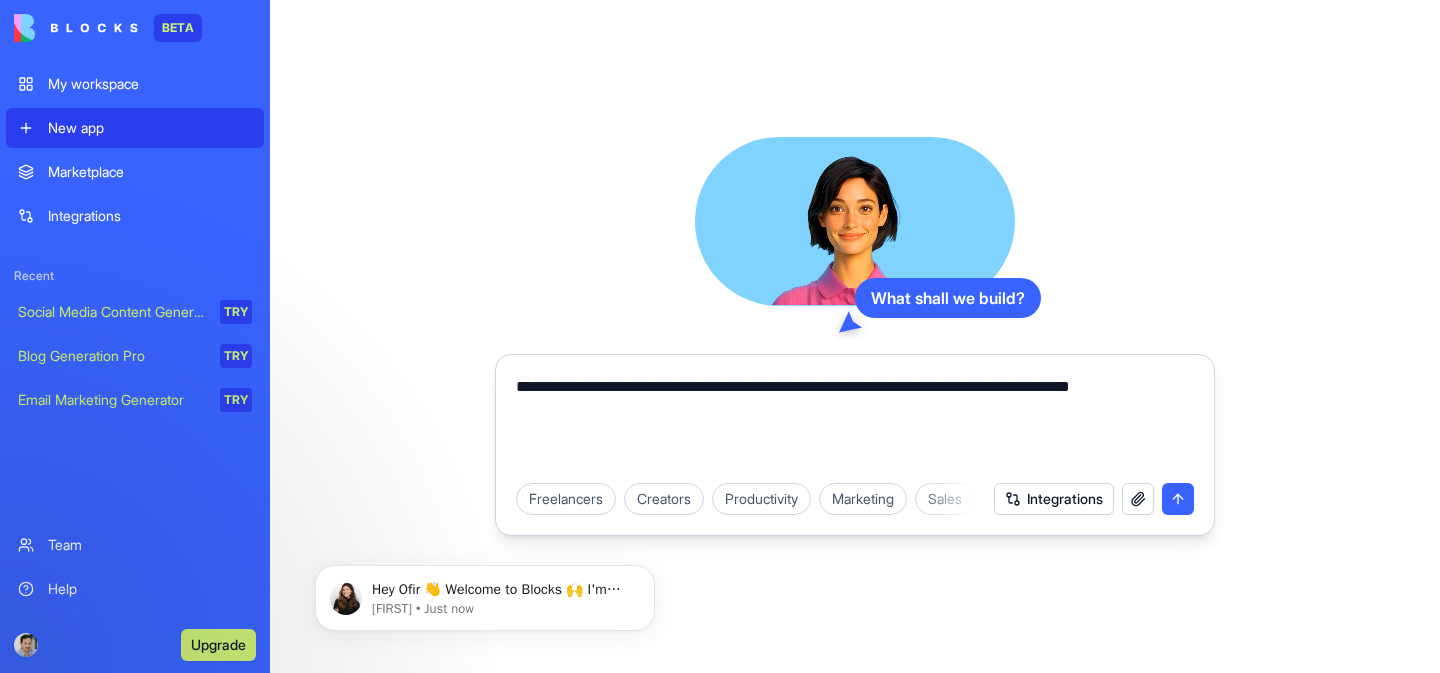 scroll, scrollTop: 0, scrollLeft: 0, axis: both 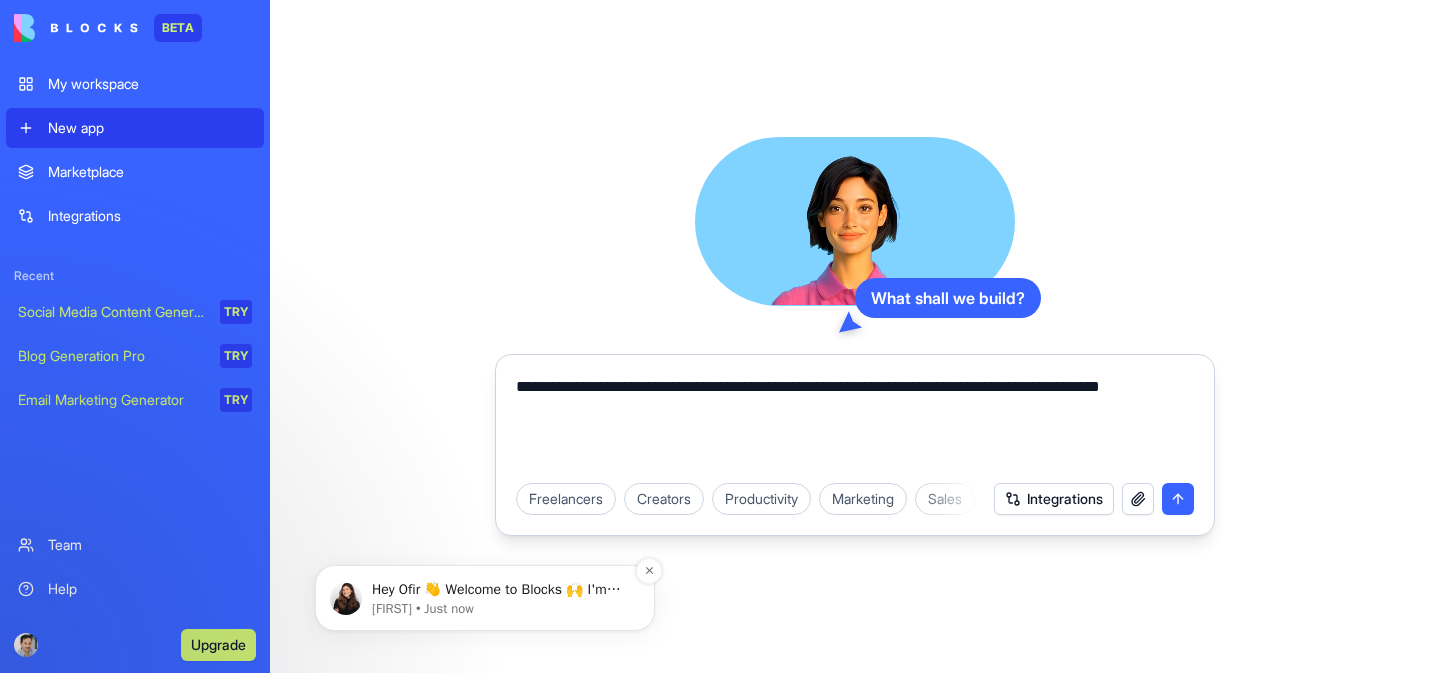 click on "Hey Ofir 👋 Welcome to Blocks 🙌  I'm here if you have any questions! Shelly • Just now" at bounding box center [485, 598] 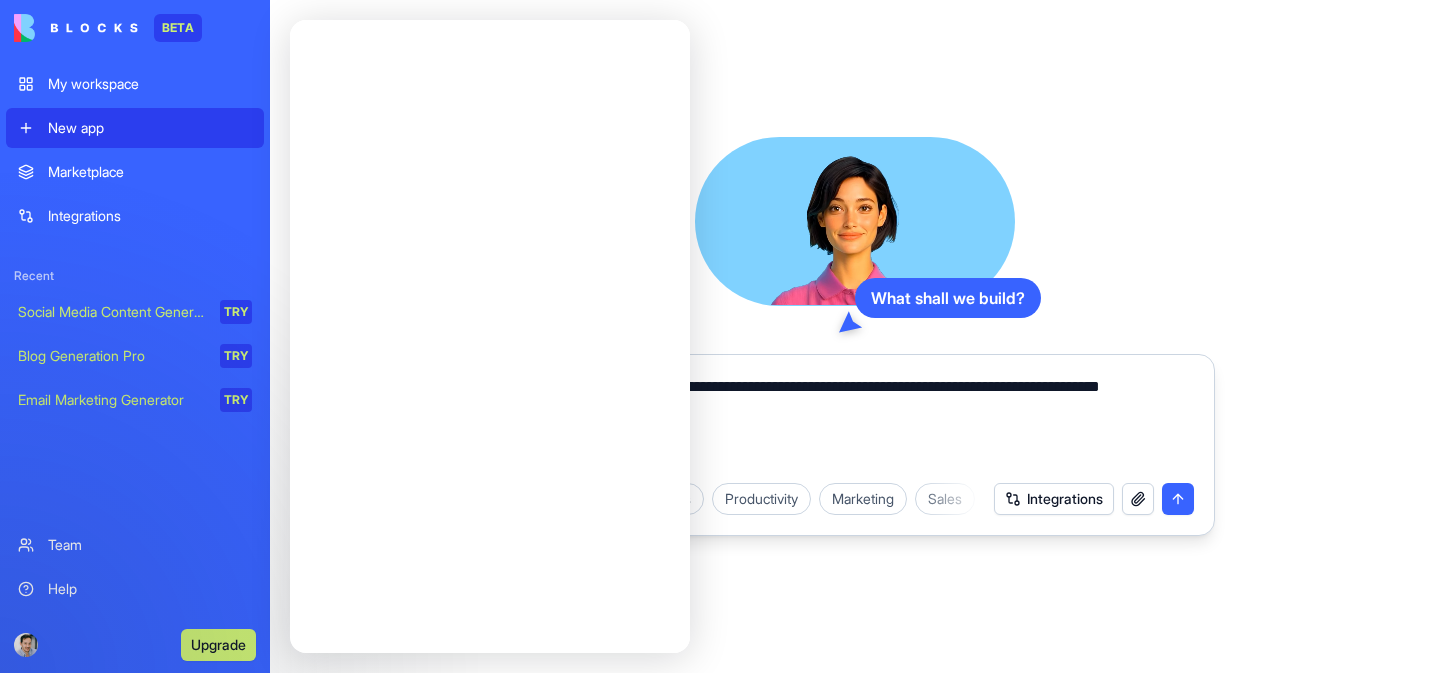 scroll, scrollTop: 0, scrollLeft: 0, axis: both 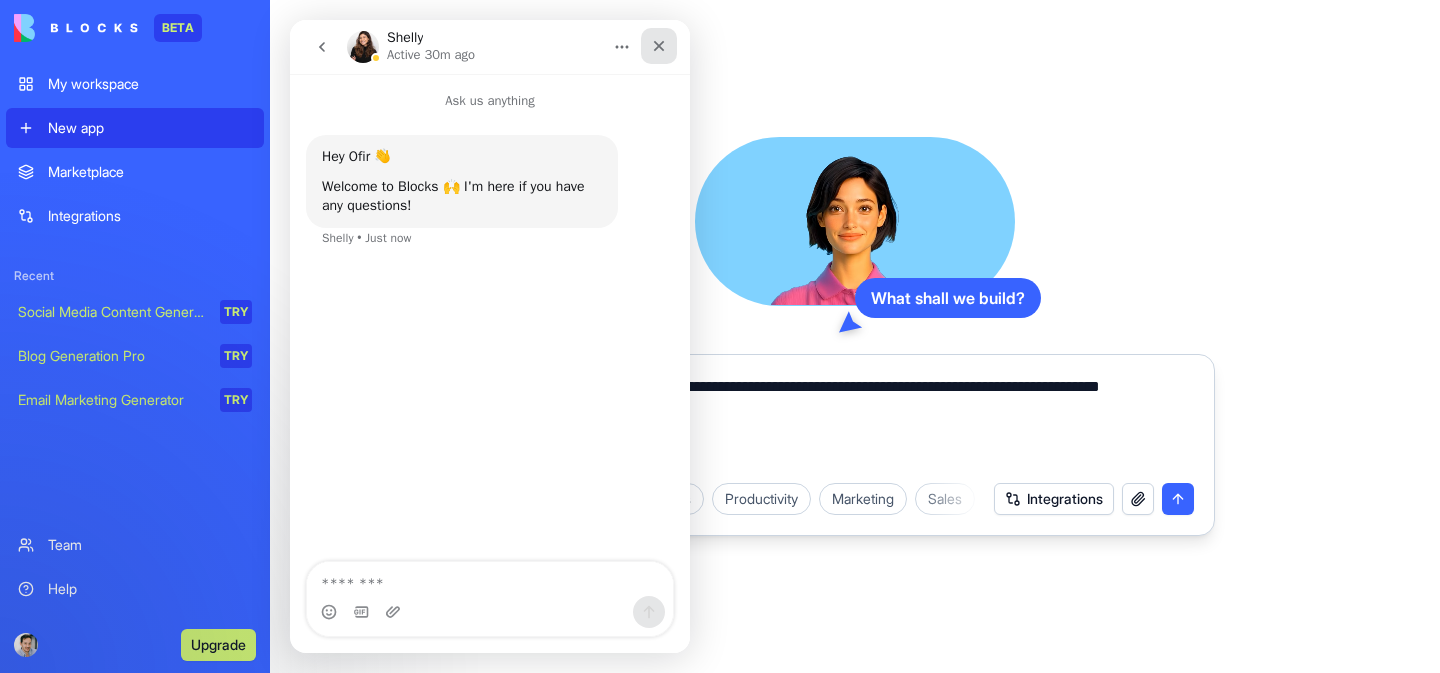 click 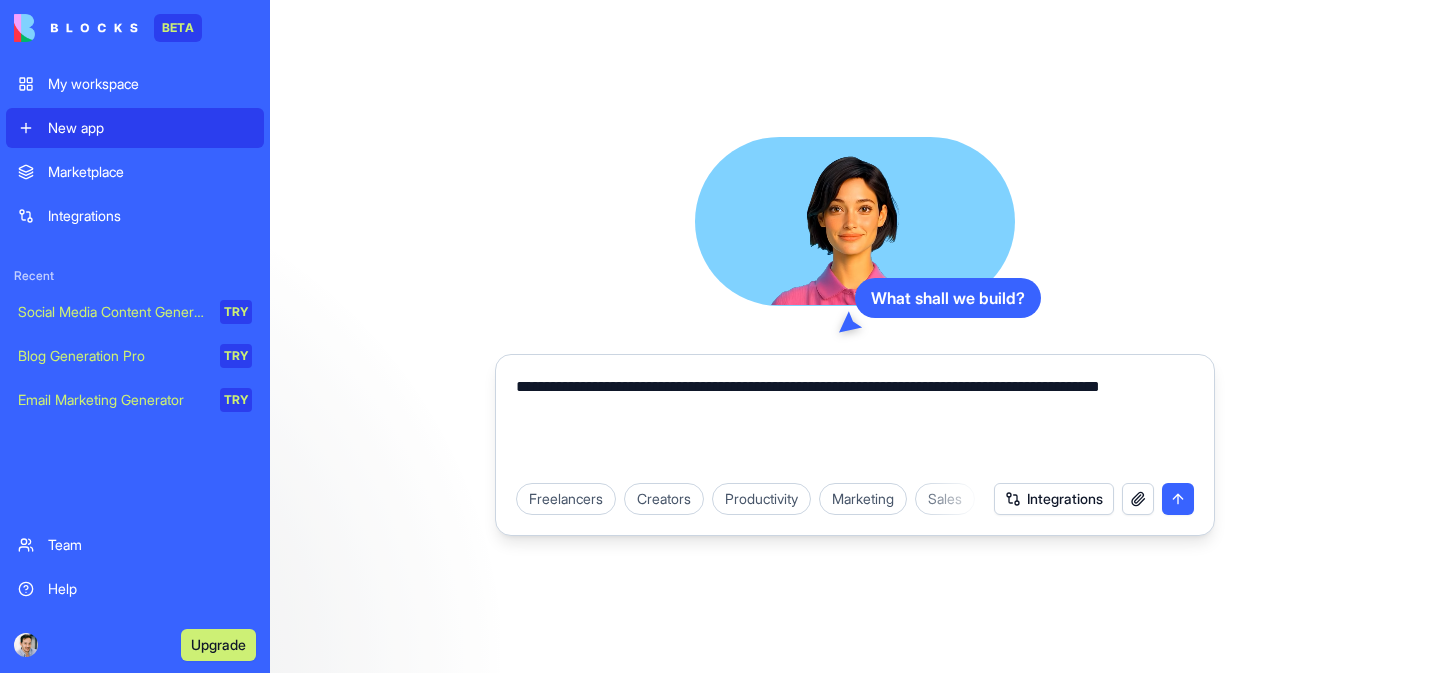 scroll, scrollTop: 0, scrollLeft: 0, axis: both 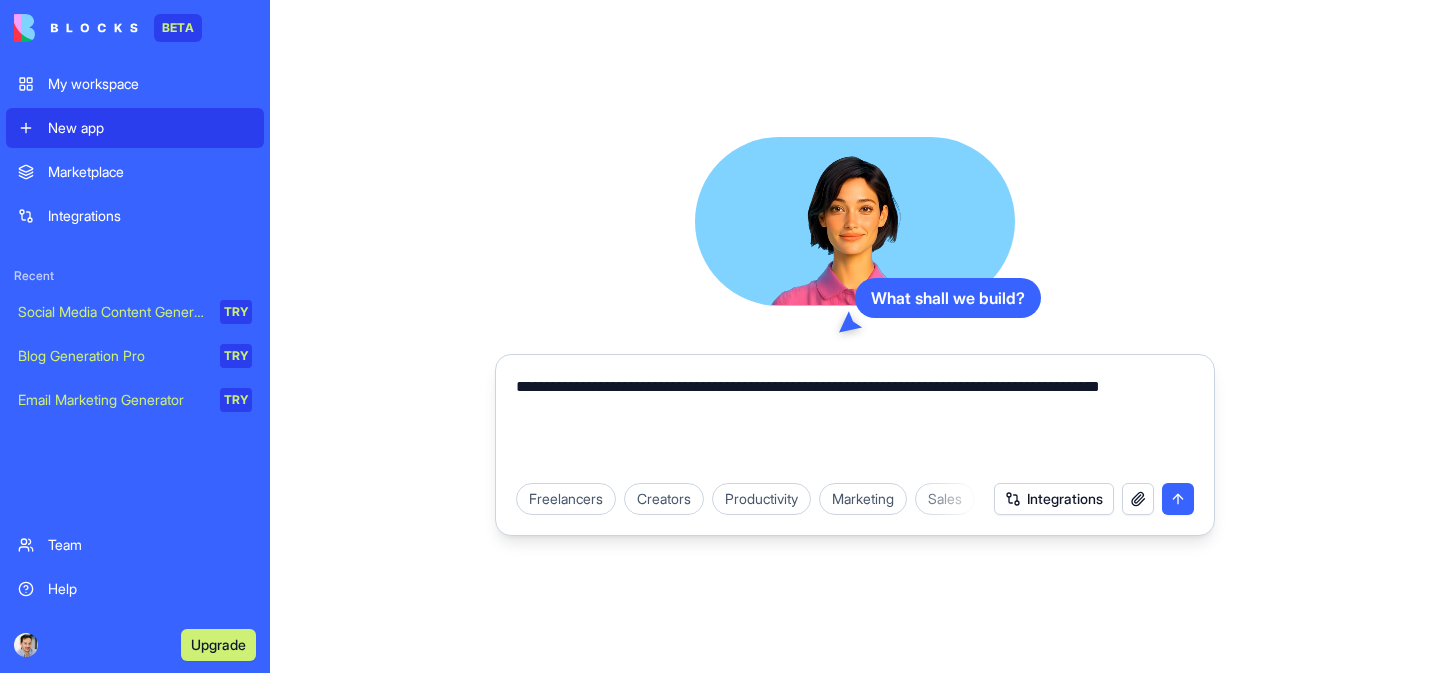 click on "**********" at bounding box center (855, 423) 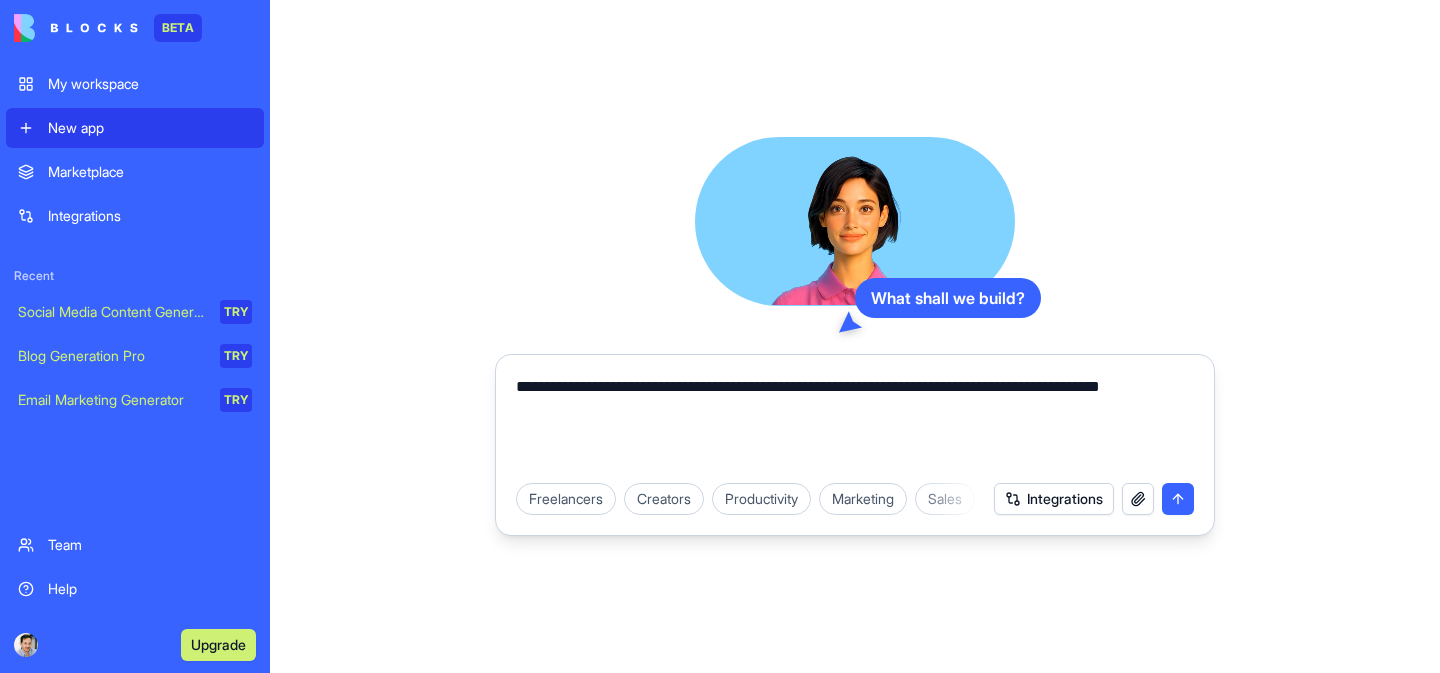 drag, startPoint x: 601, startPoint y: 417, endPoint x: 508, endPoint y: 382, distance: 99.368004 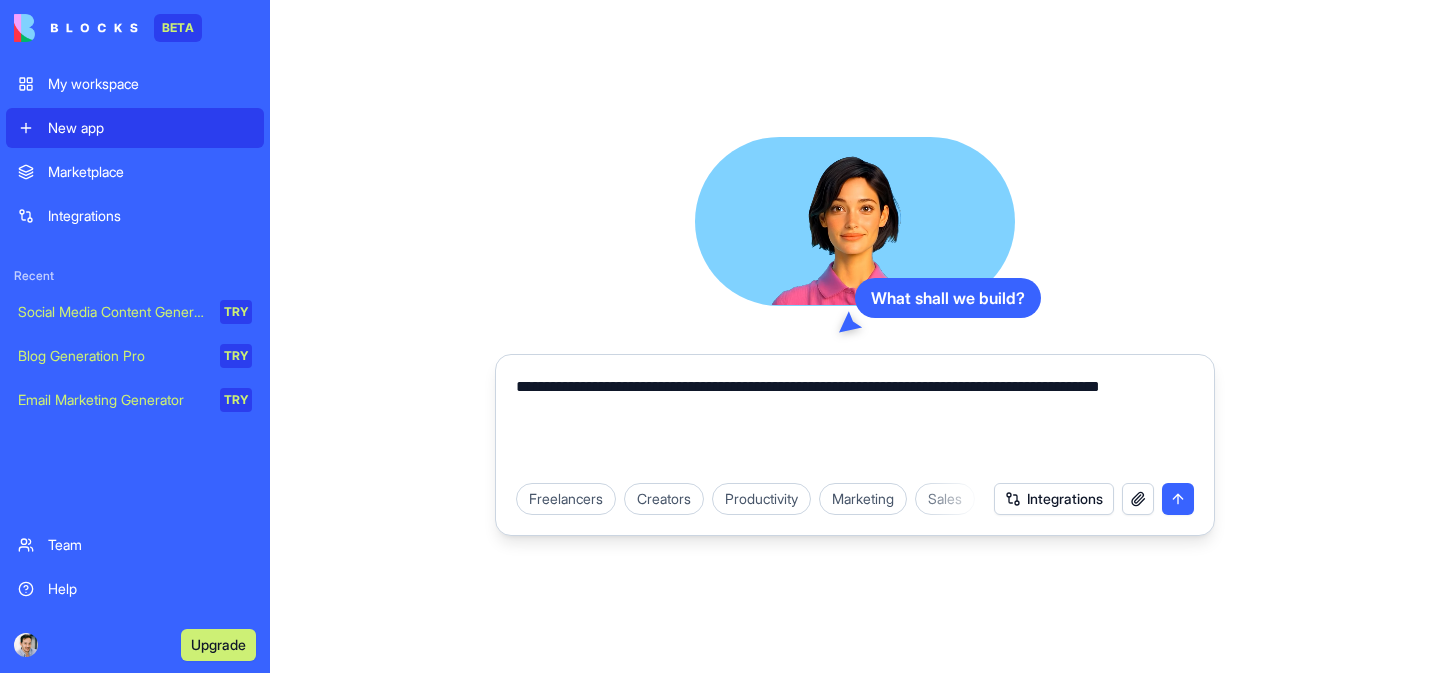 click on "**********" at bounding box center (855, 417) 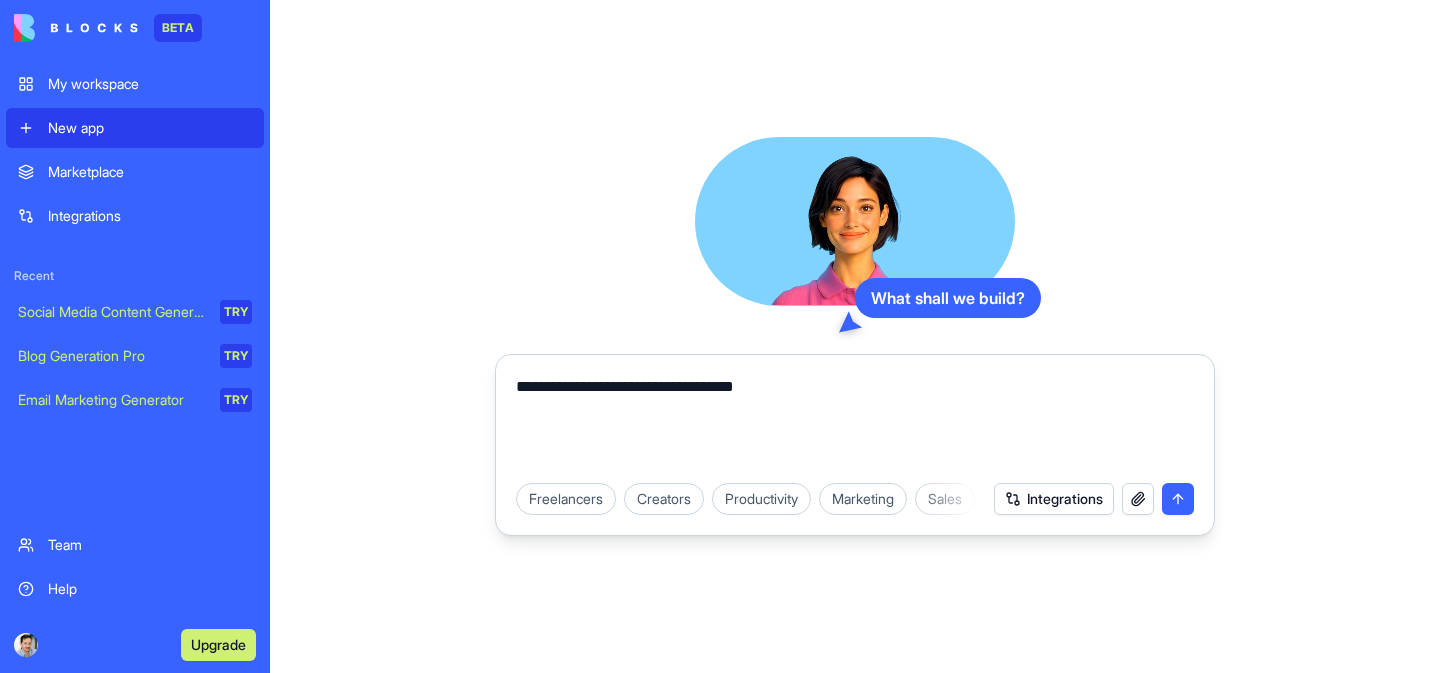 type on "**********" 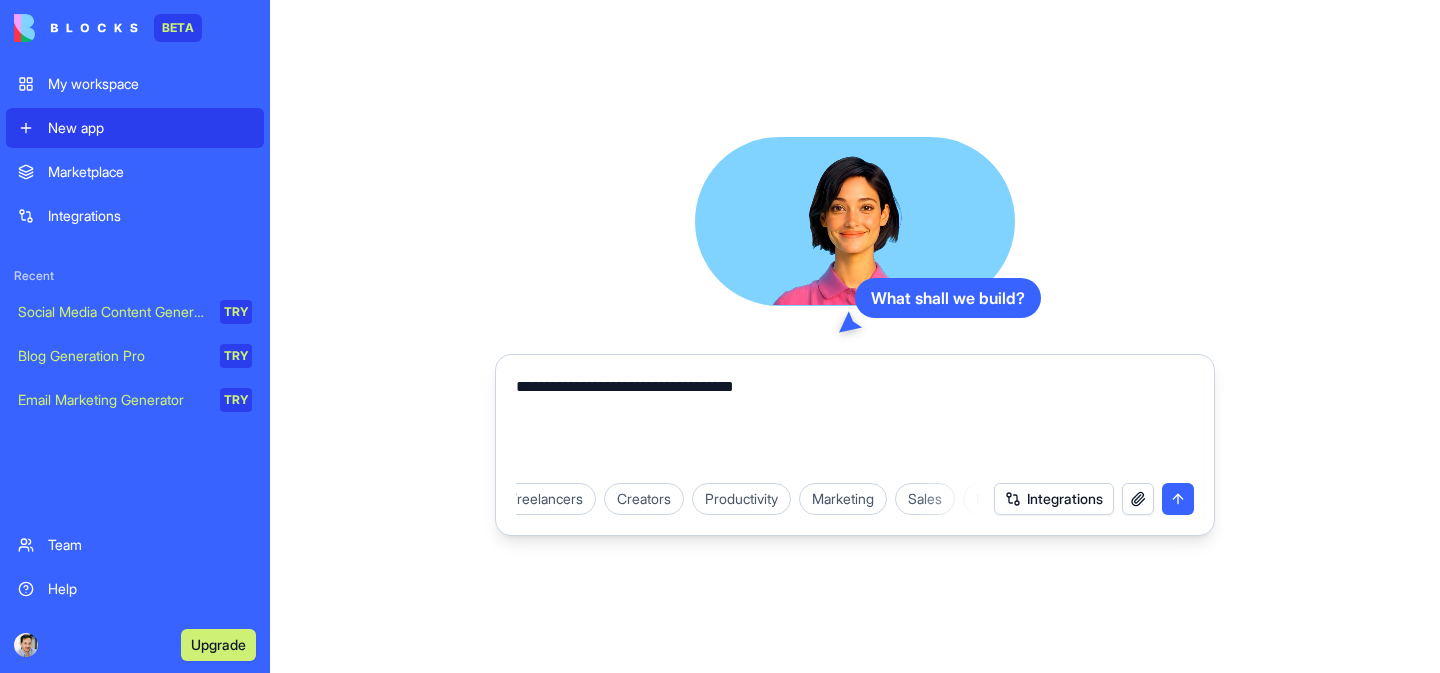 scroll, scrollTop: 0, scrollLeft: 0, axis: both 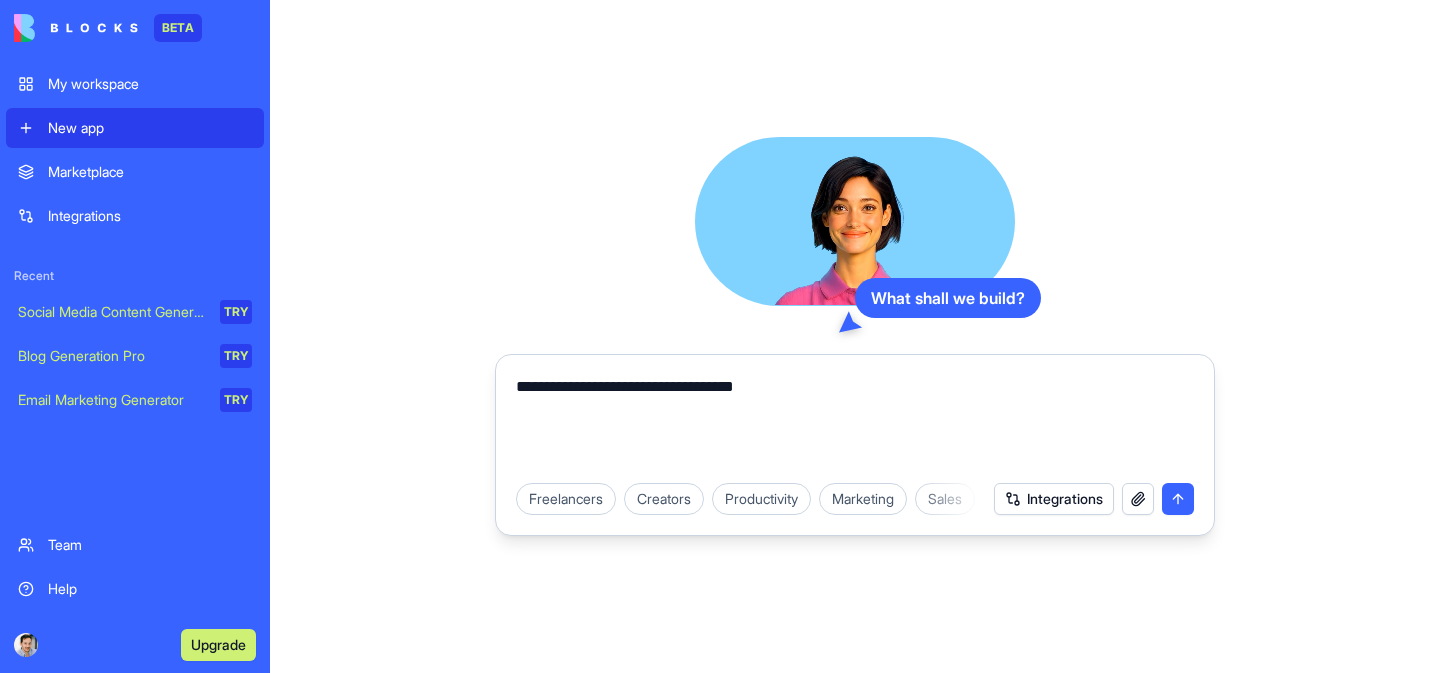 click on "**********" at bounding box center (855, 423) 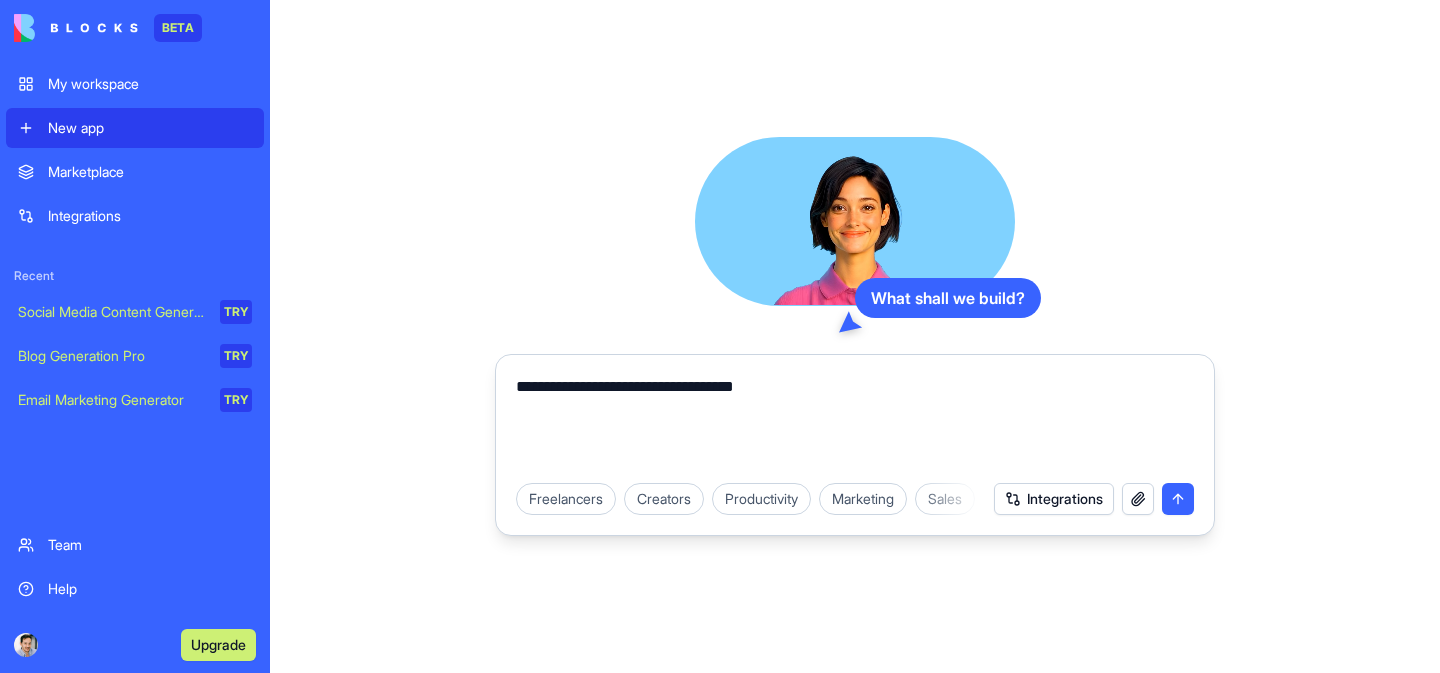 click at bounding box center [1178, 499] 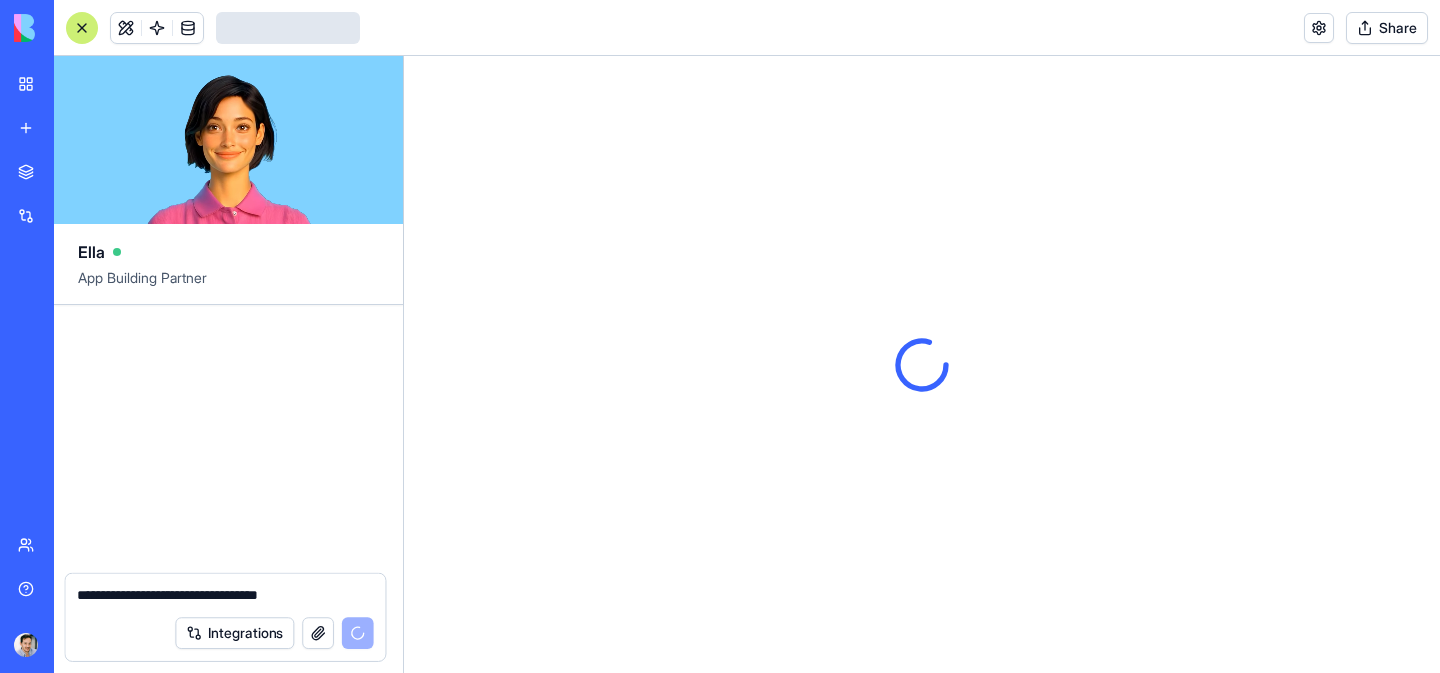 type 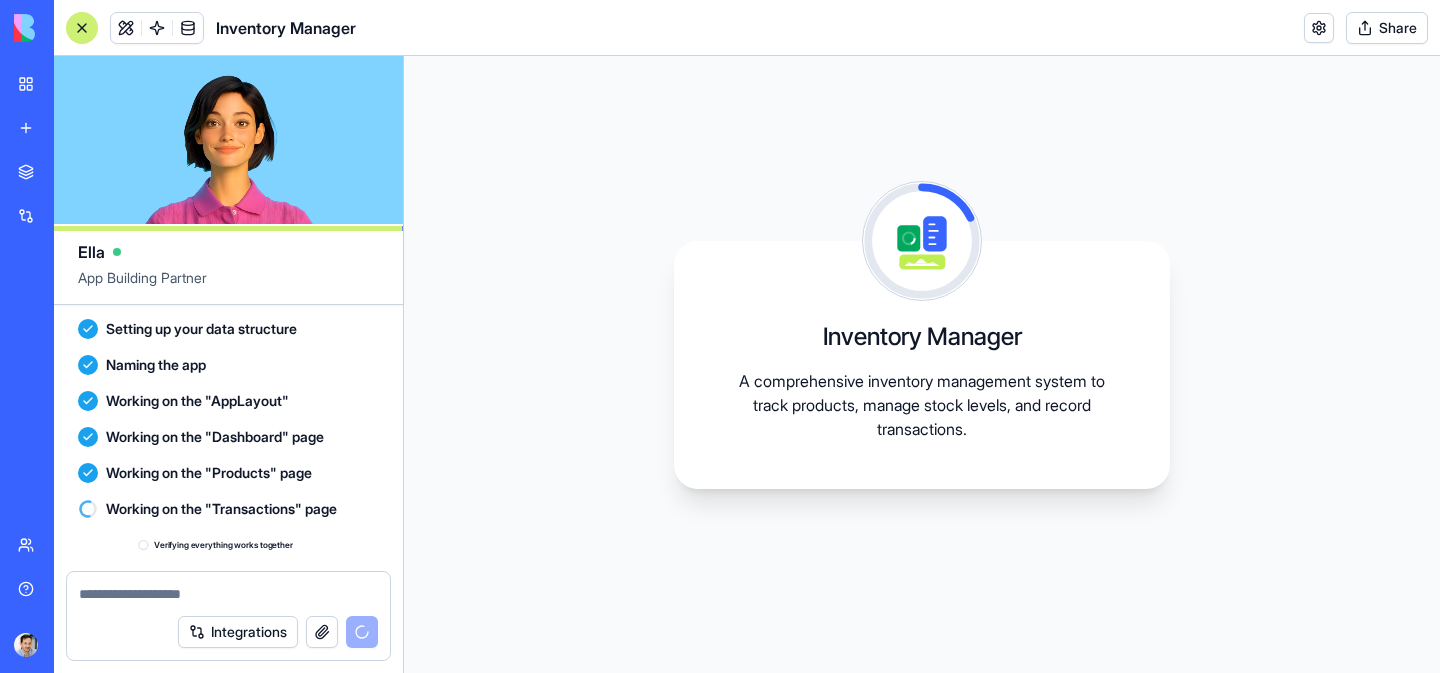 scroll, scrollTop: 274, scrollLeft: 0, axis: vertical 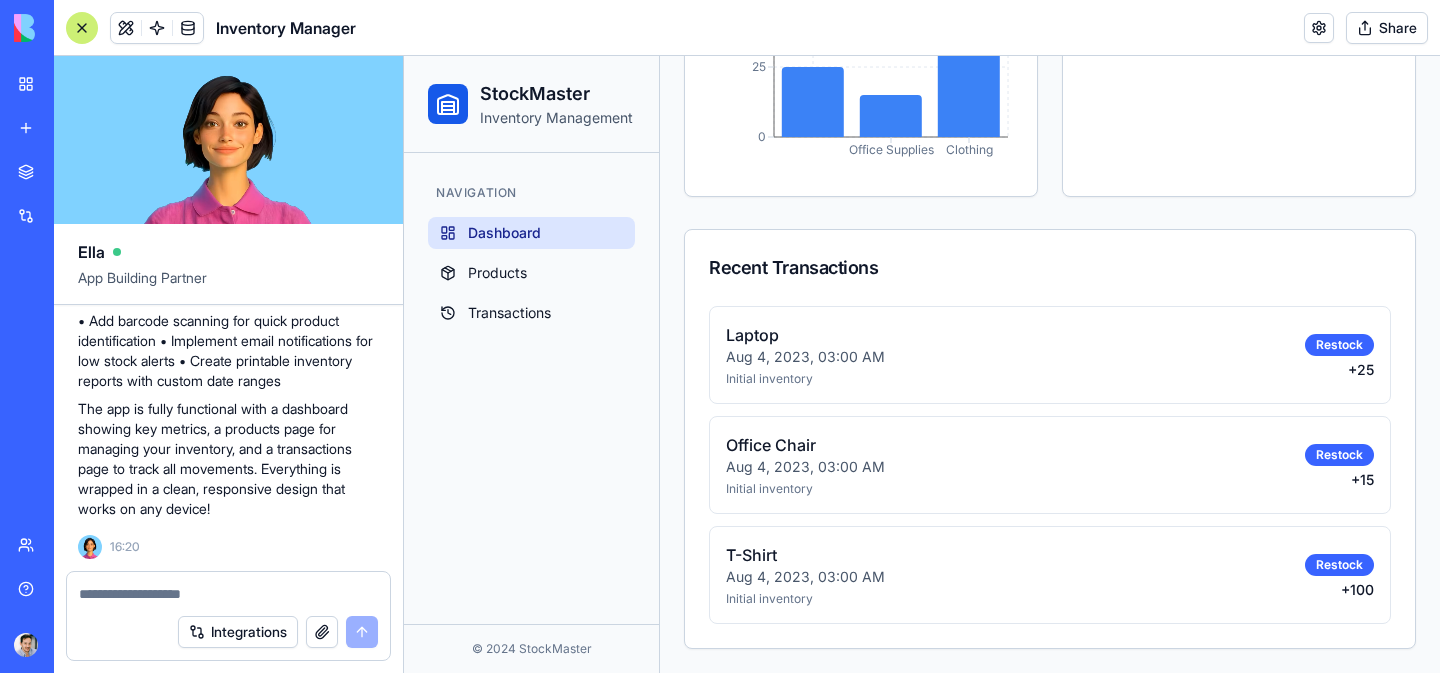 click on "Inventory Manager" at bounding box center [286, 28] 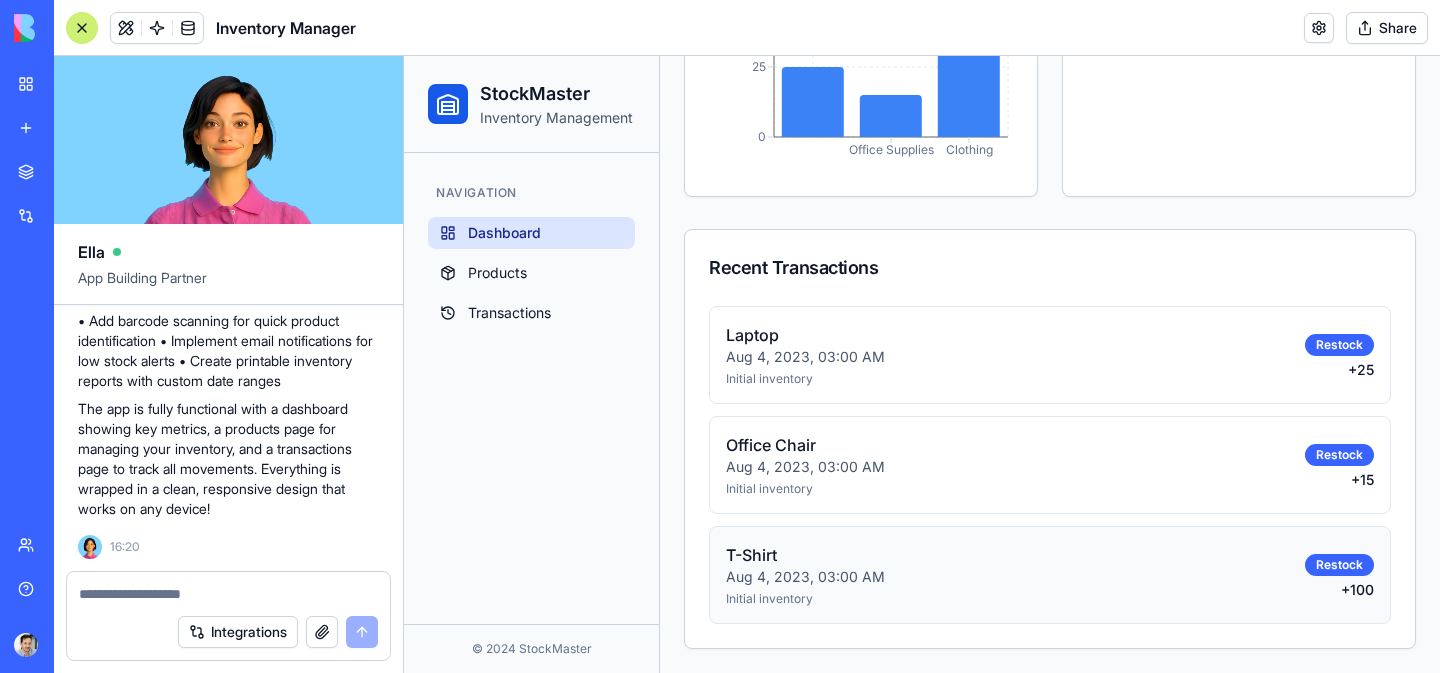 scroll, scrollTop: 0, scrollLeft: 0, axis: both 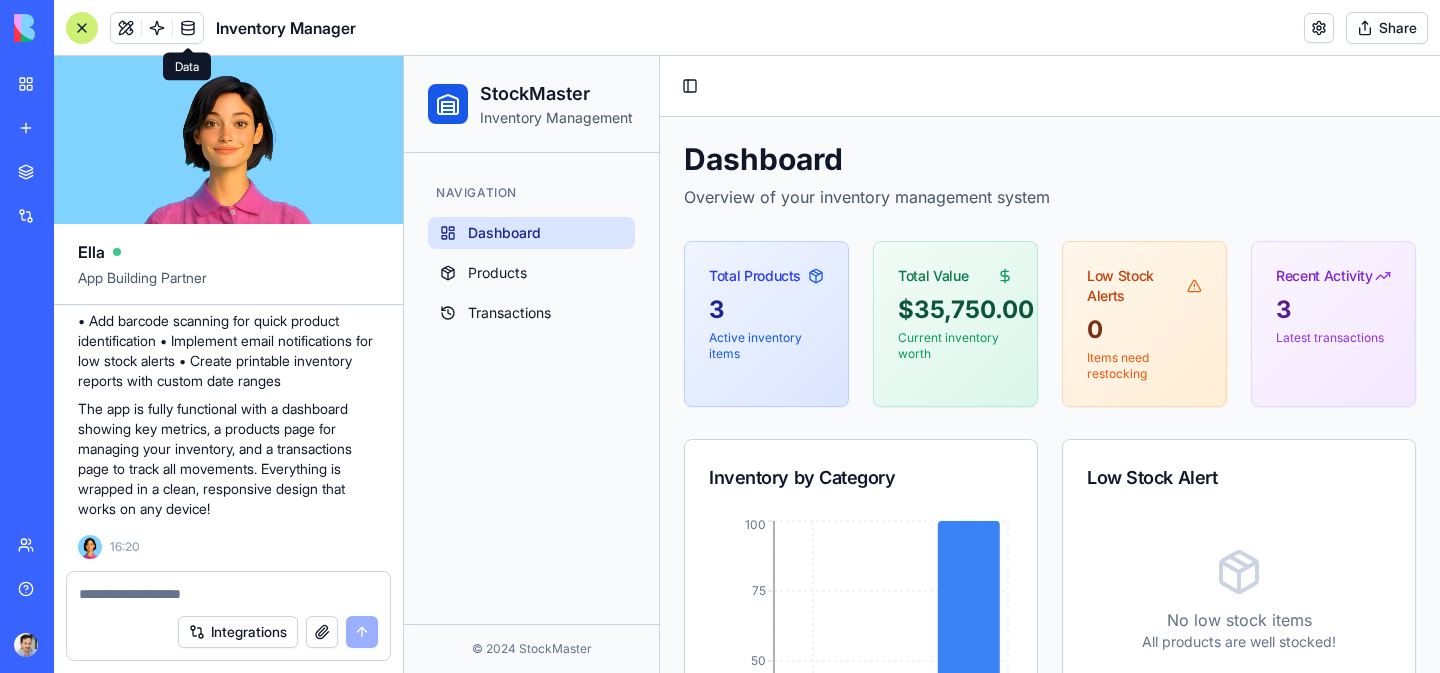 click at bounding box center [188, 28] 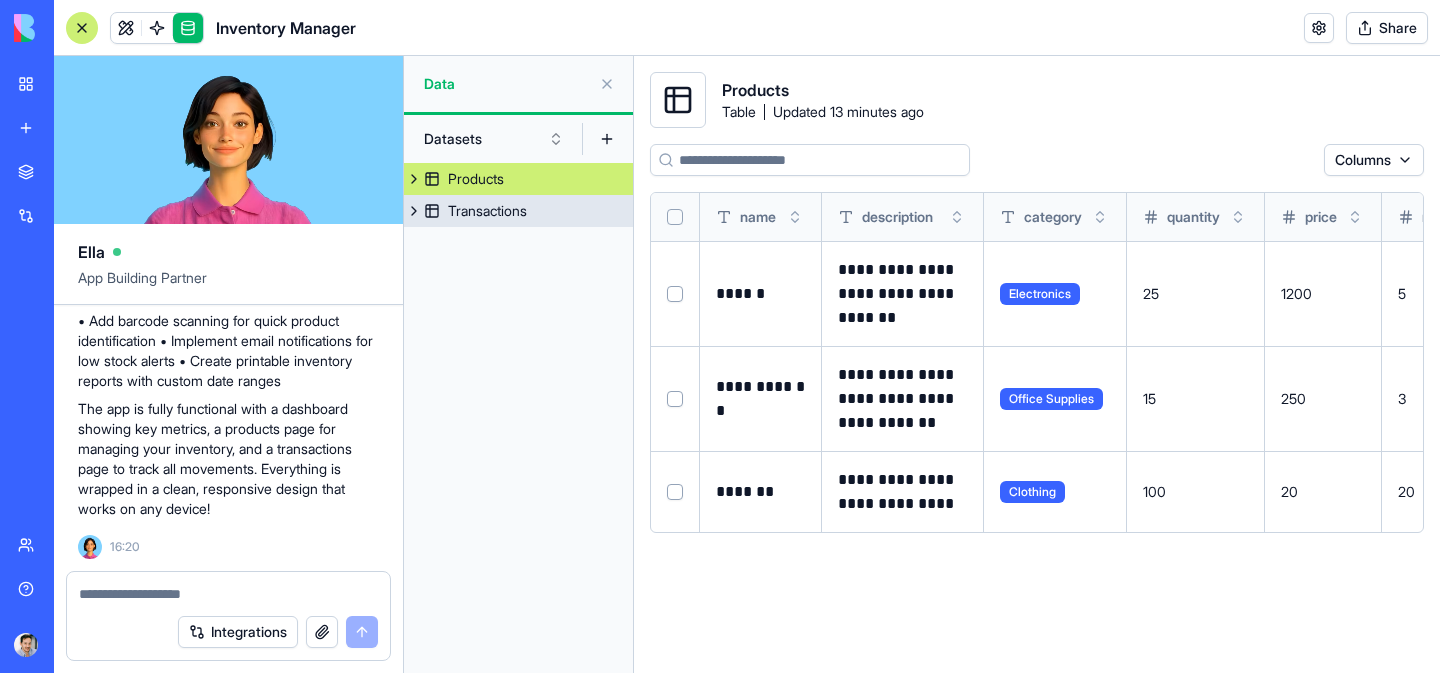 click on "Transactions" at bounding box center [487, 211] 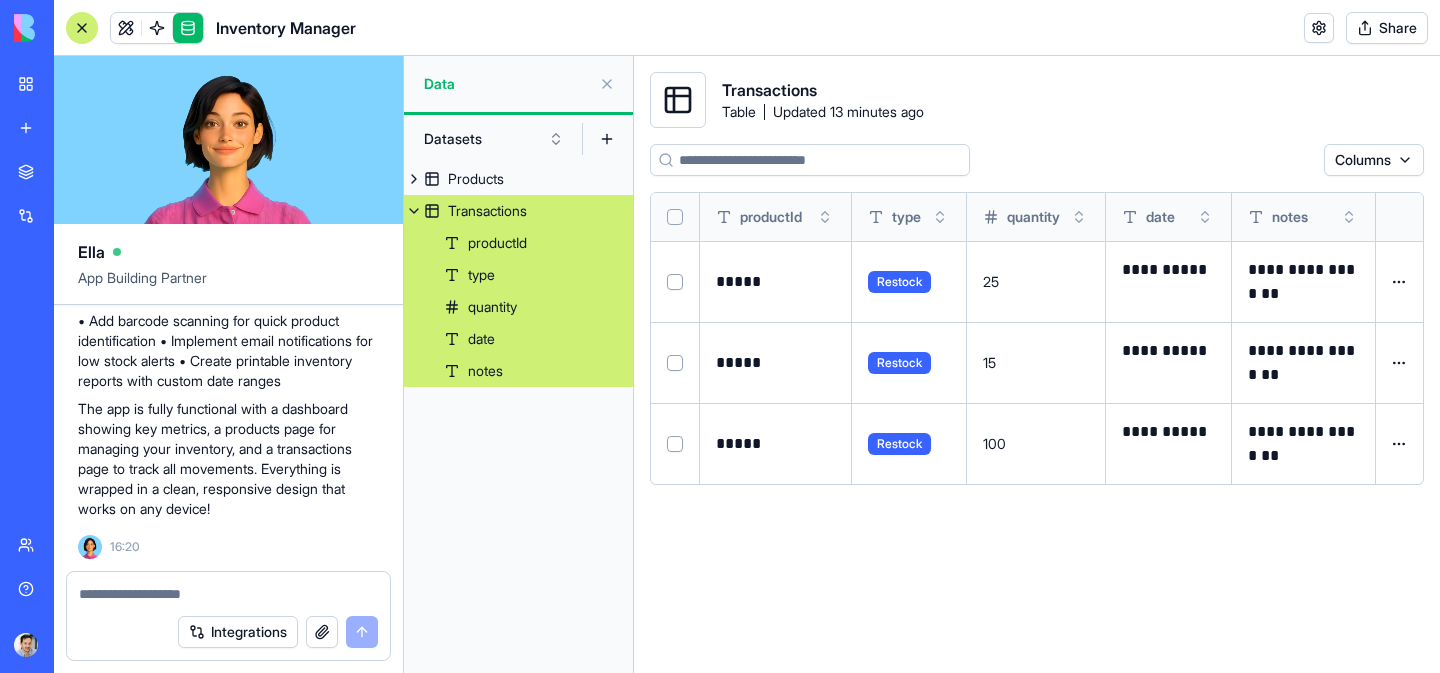 click at bounding box center (414, 211) 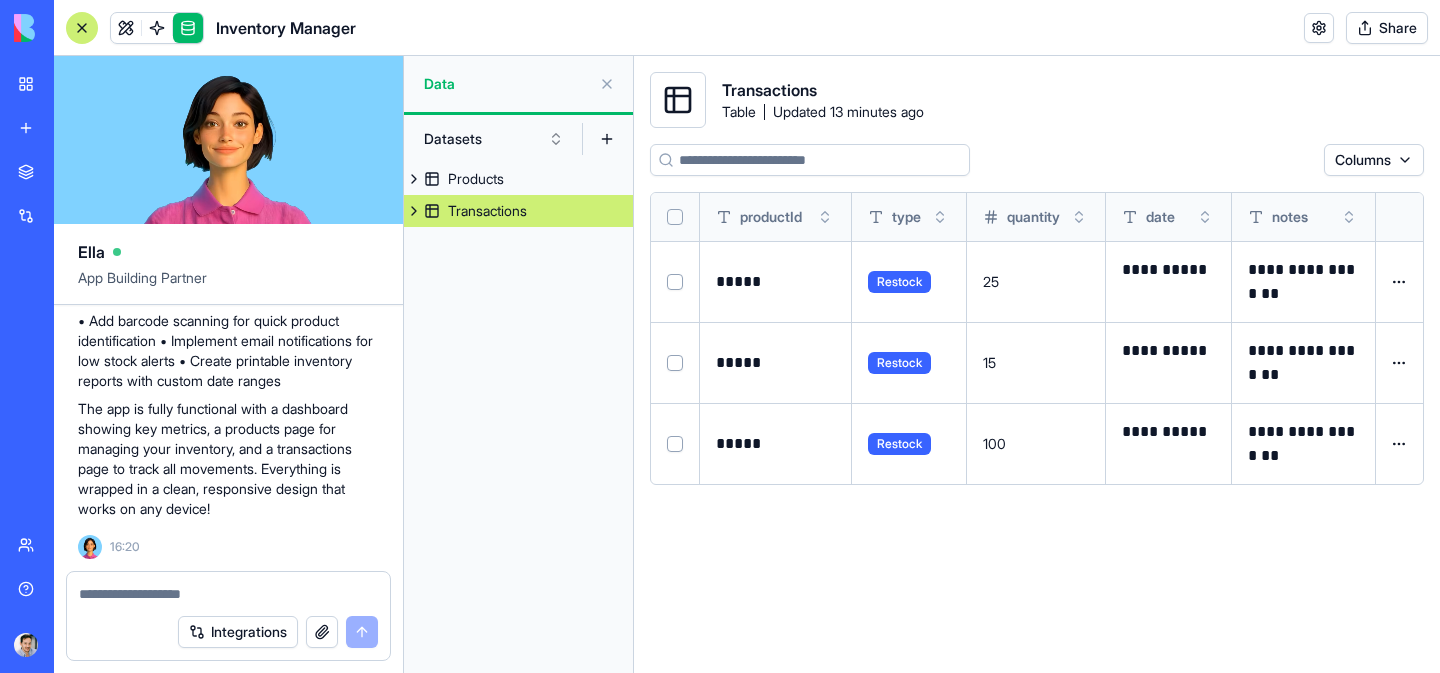 click on "Integrations" at bounding box center [228, 632] 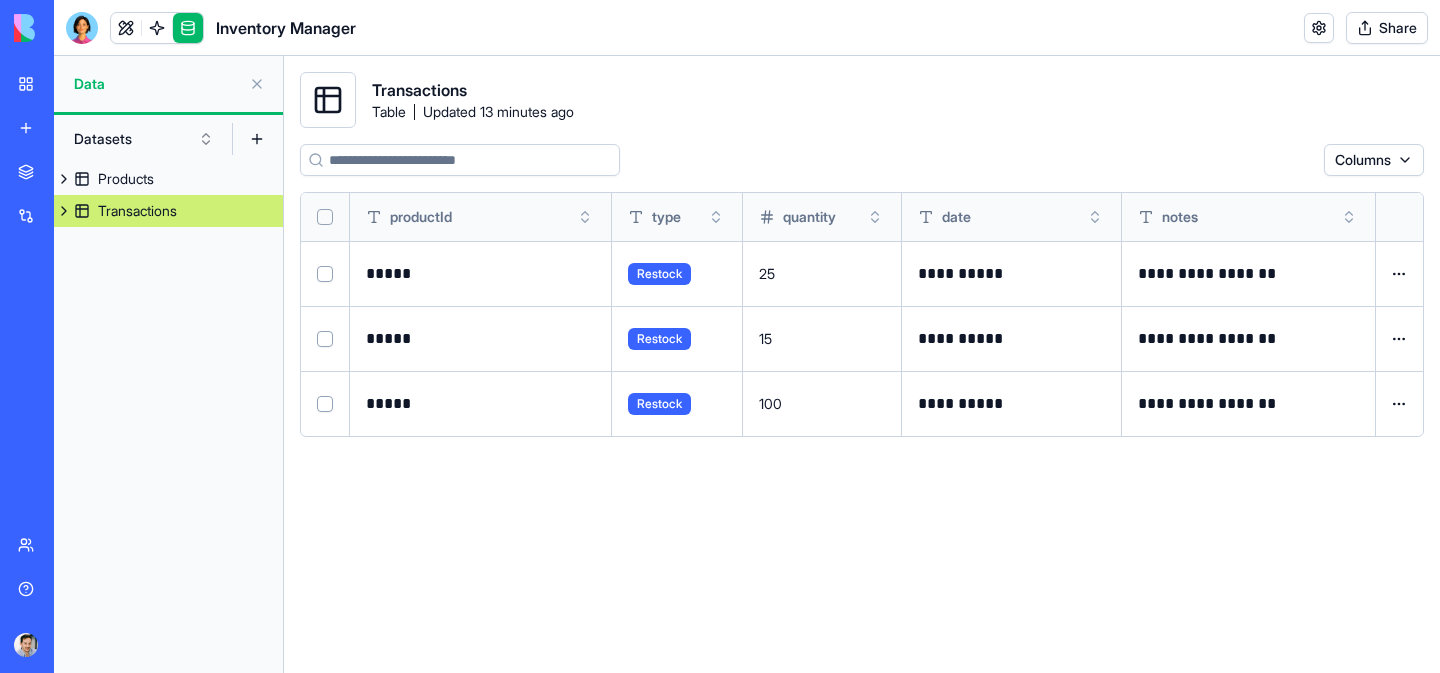 click on "New app" at bounding box center [46, 128] 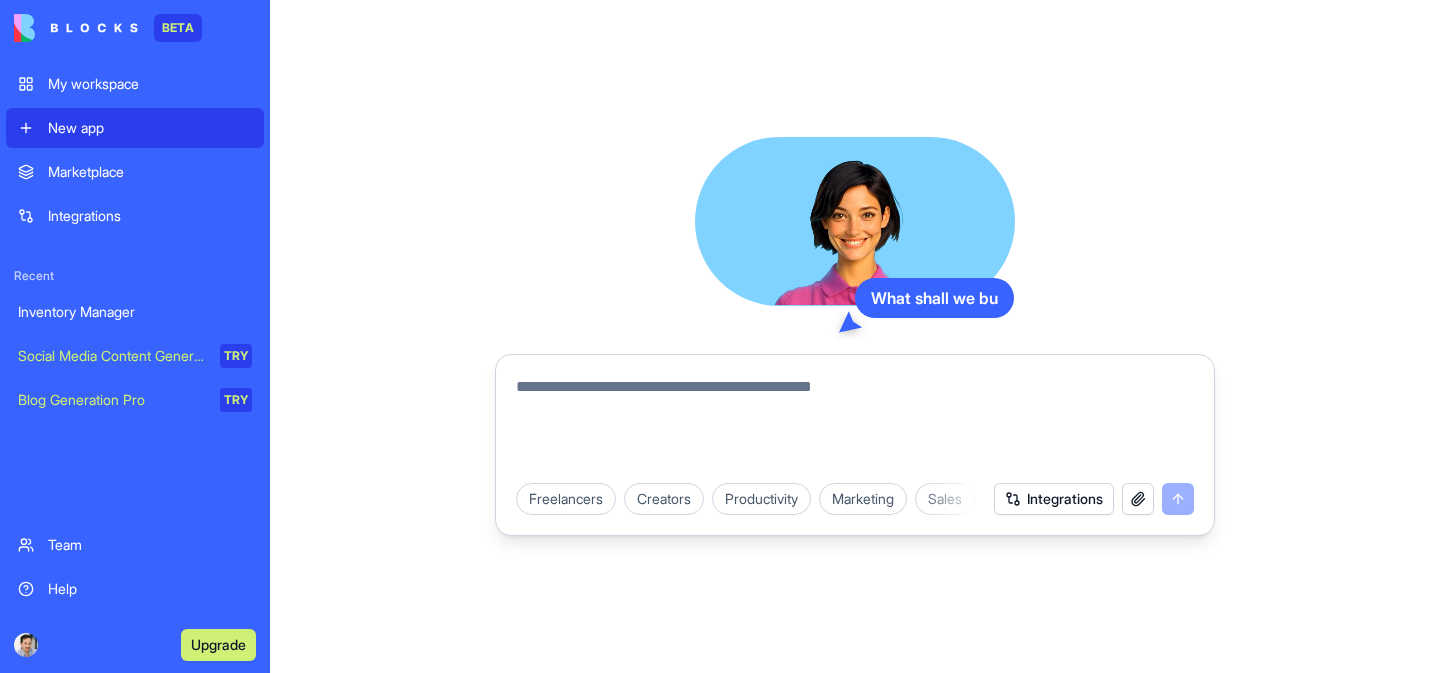 click on "What shall we bu Freelancers Creators Productivity Marketing Sales HR & Recruiting Design & Creative Vertical CRMs Personal & Lifestyle Integrations" at bounding box center [855, 336] 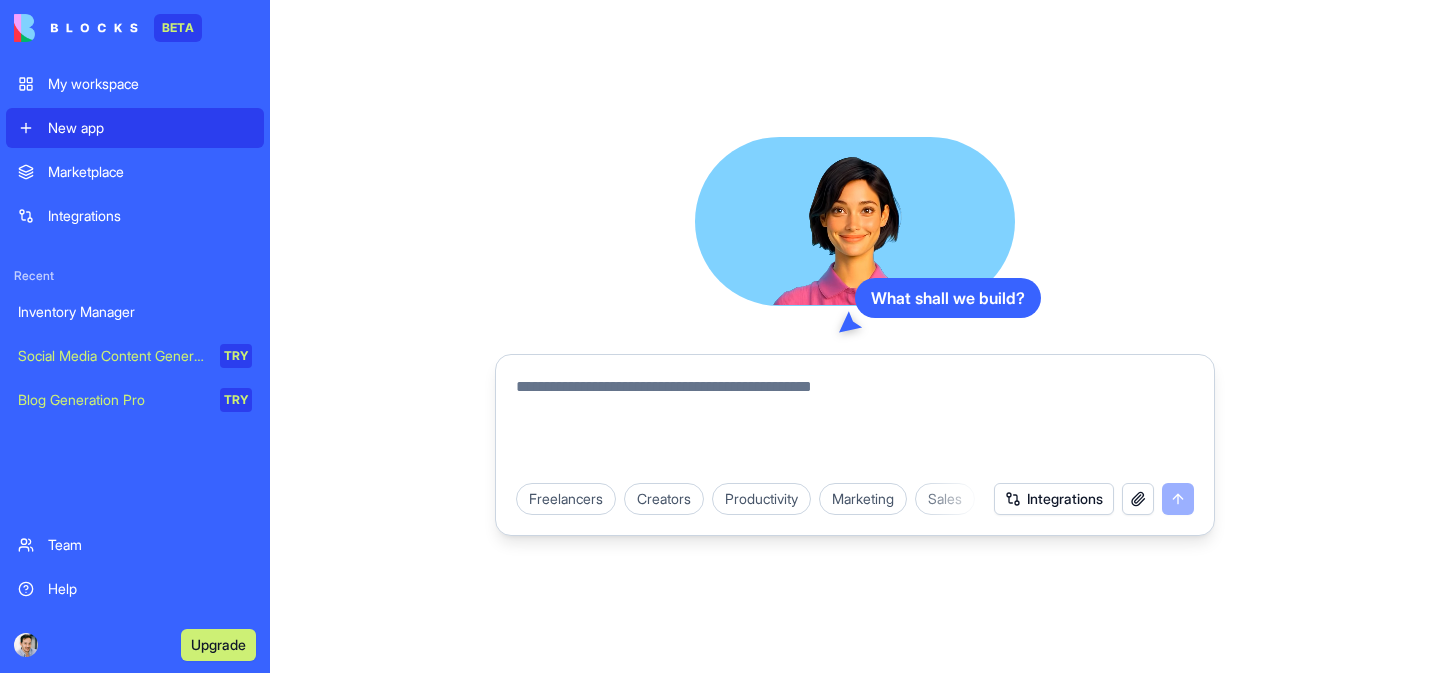 click at bounding box center [855, 423] 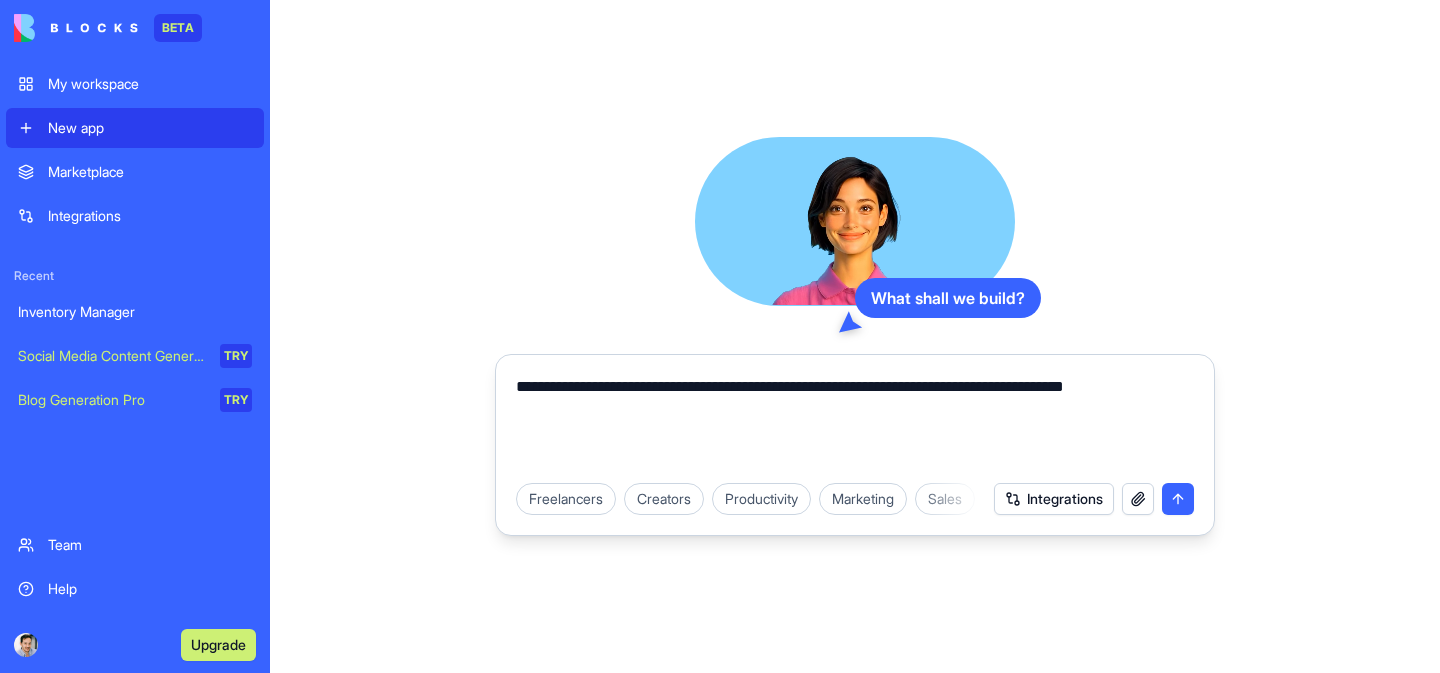 click on "**********" at bounding box center [855, 423] 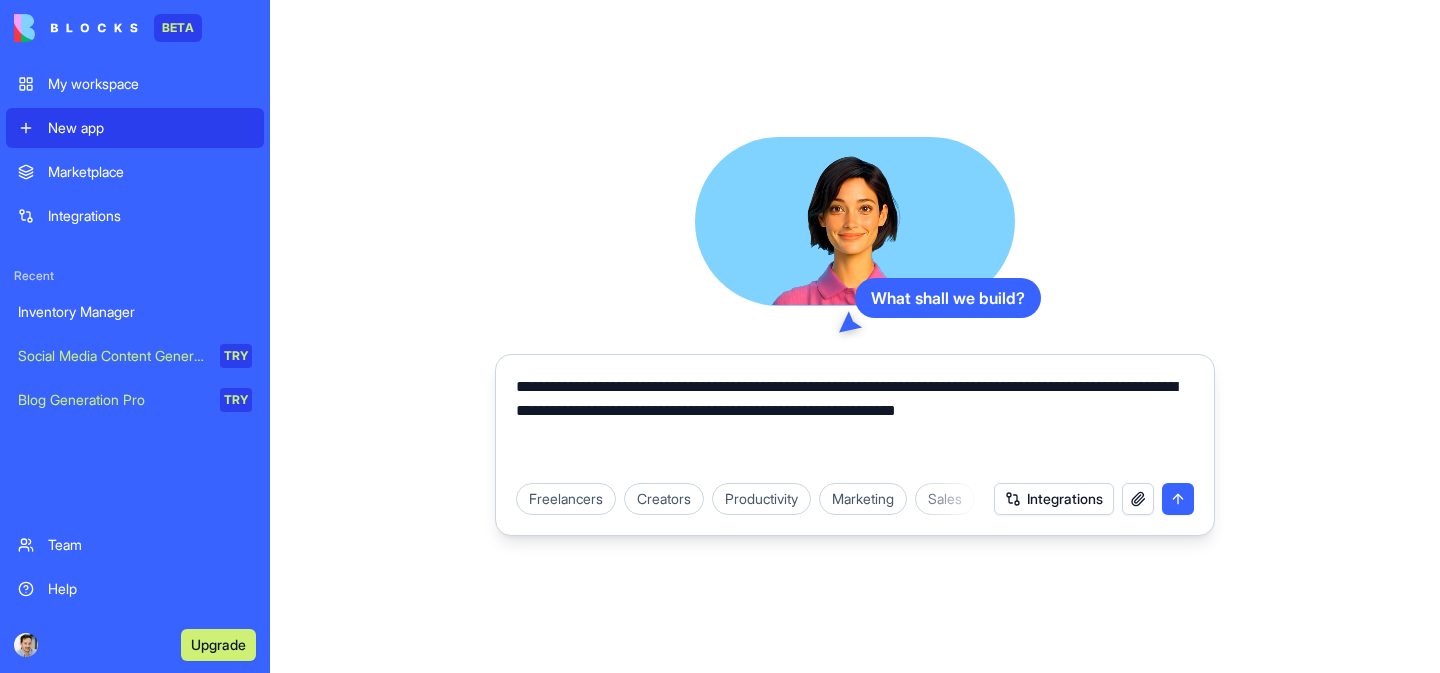 drag, startPoint x: 1147, startPoint y: 416, endPoint x: 1116, endPoint y: 425, distance: 32.280025 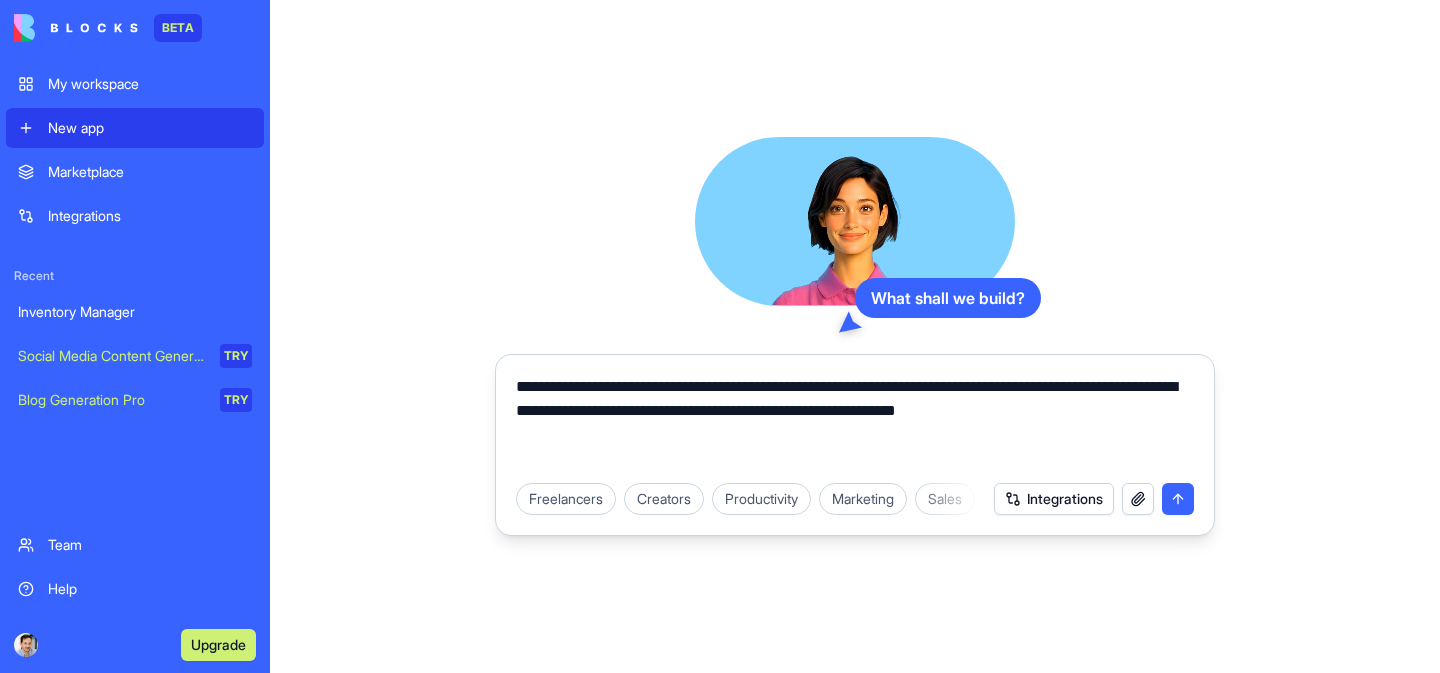 click on "**********" at bounding box center (855, 423) 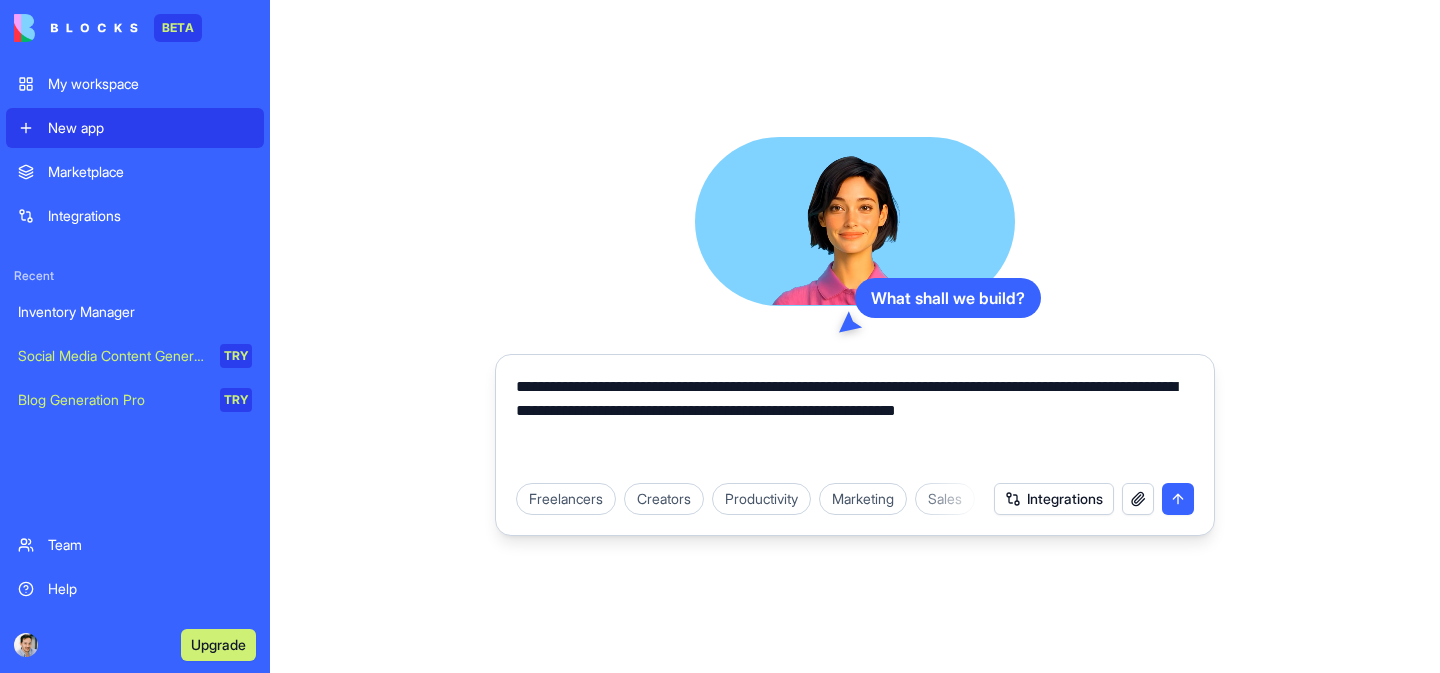 drag, startPoint x: 1147, startPoint y: 414, endPoint x: 943, endPoint y: 405, distance: 204.19843 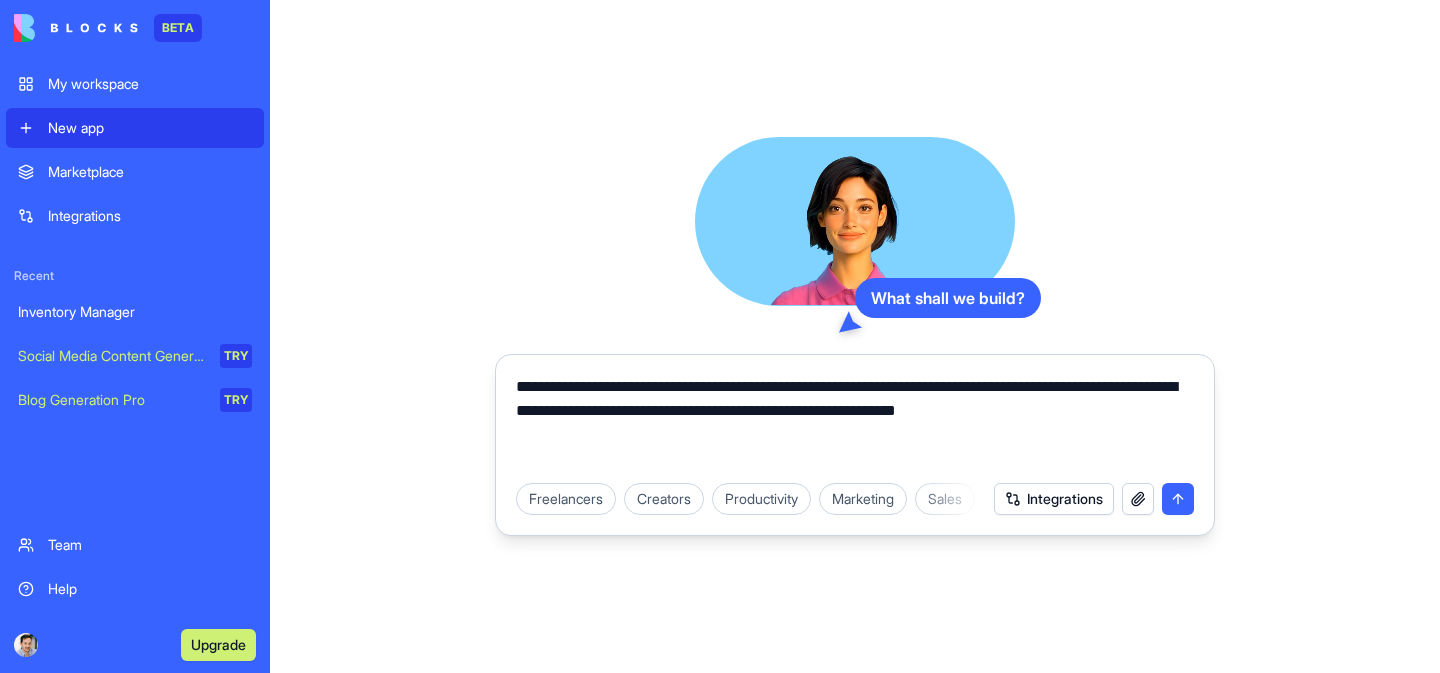 click on "**********" at bounding box center [855, 423] 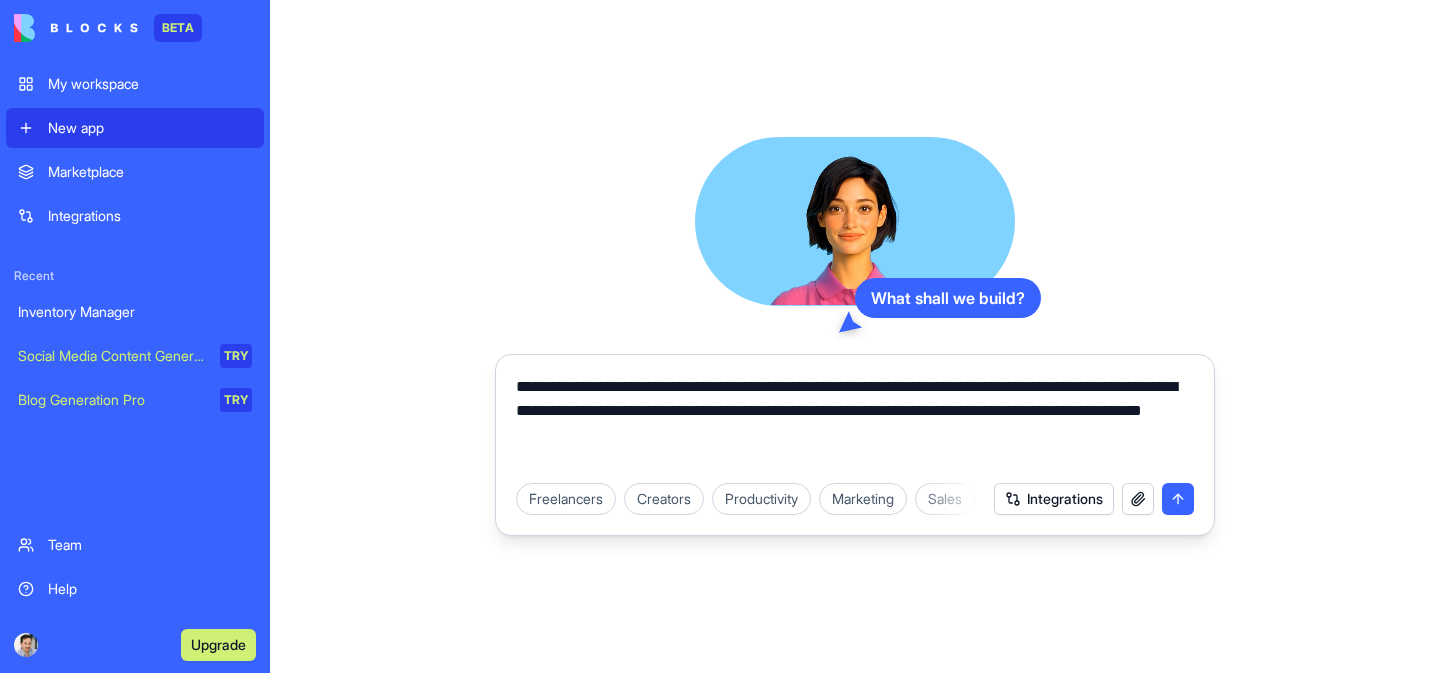 click on "**********" at bounding box center [855, 423] 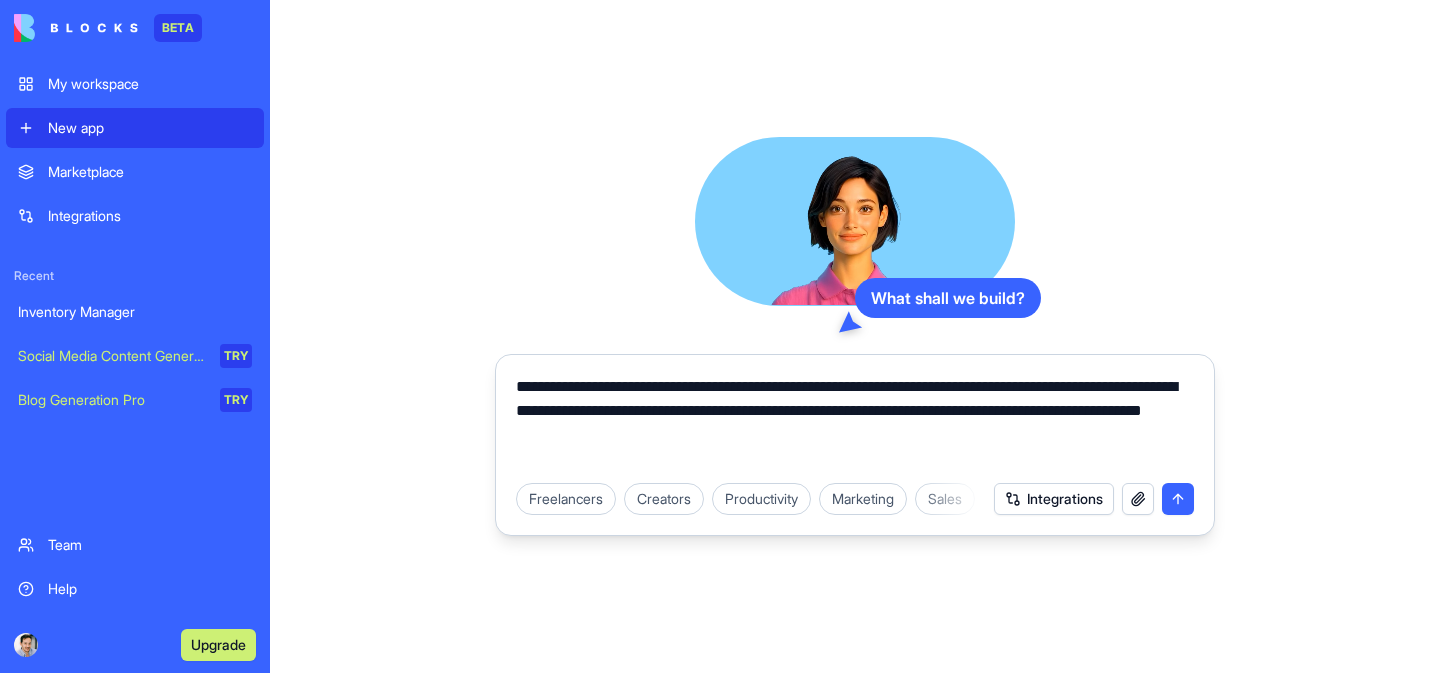 click on "**********" at bounding box center [855, 423] 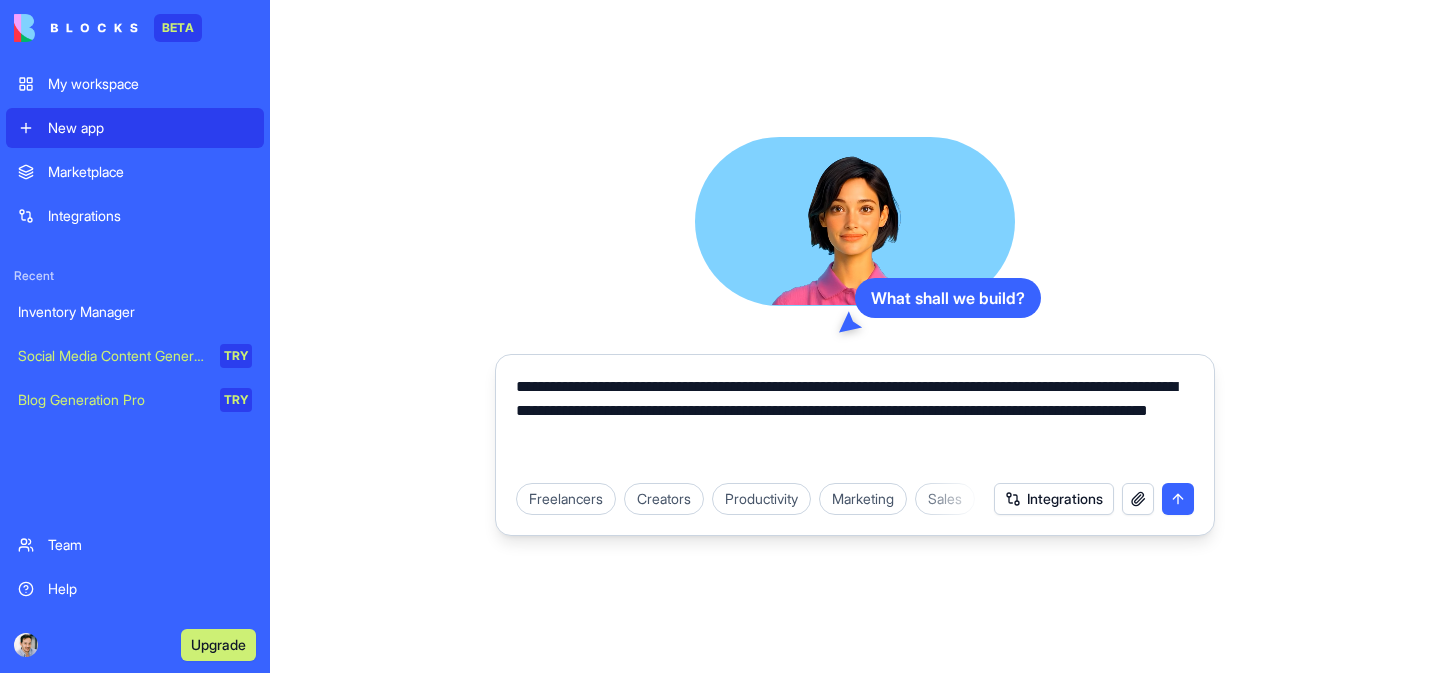 click on "**********" at bounding box center [855, 423] 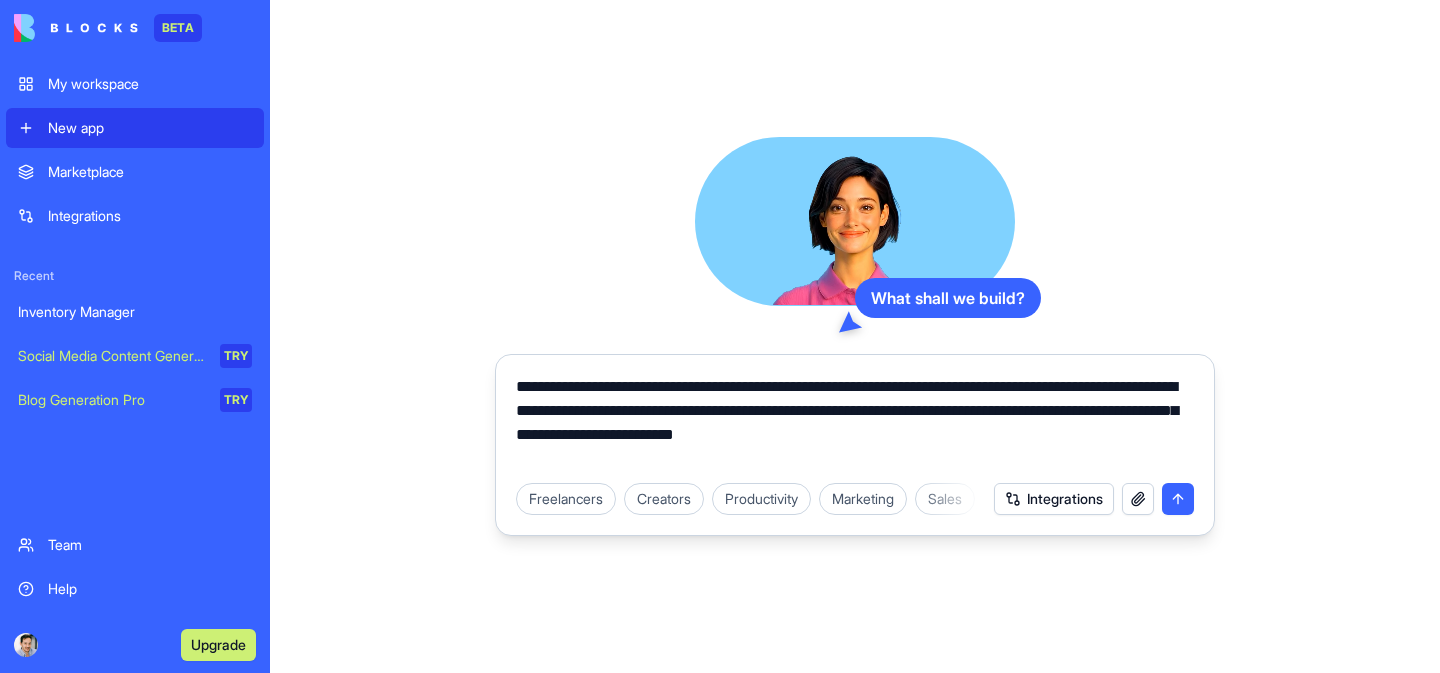 click on "**********" at bounding box center [855, 423] 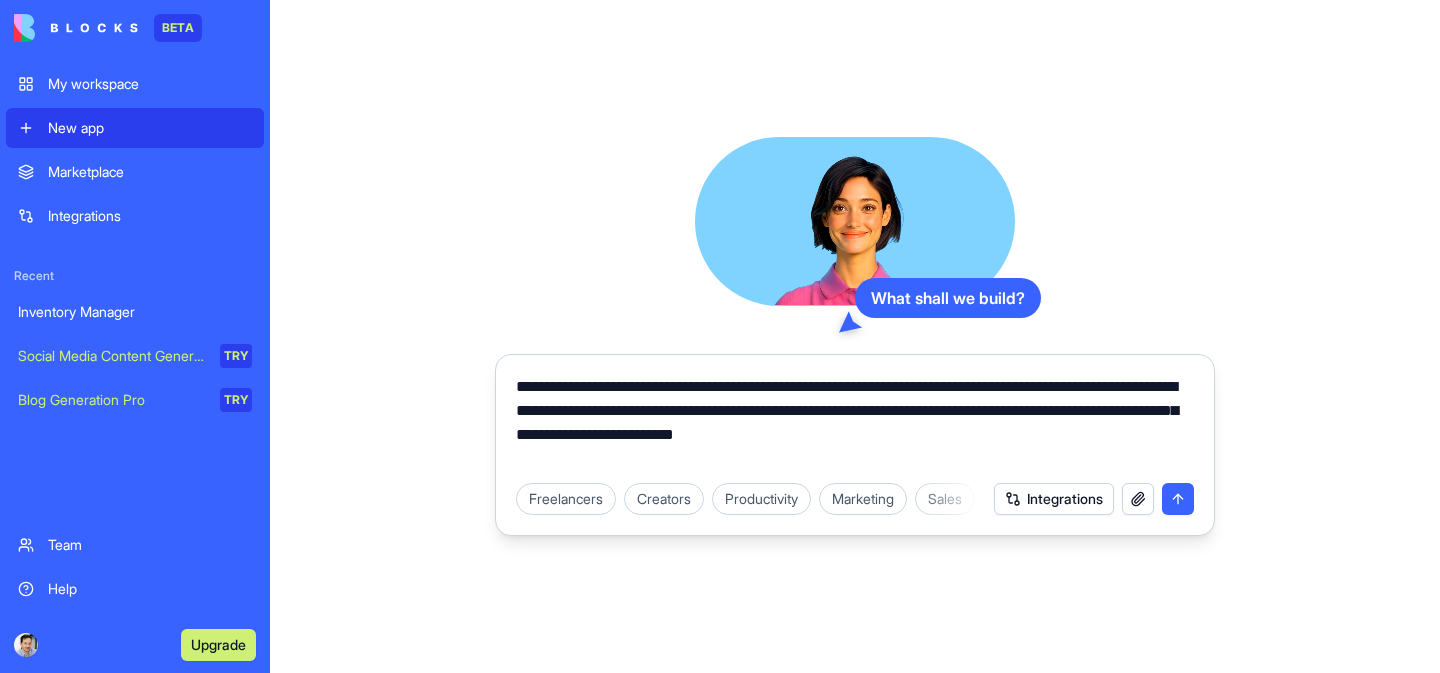 click on "**********" at bounding box center (855, 423) 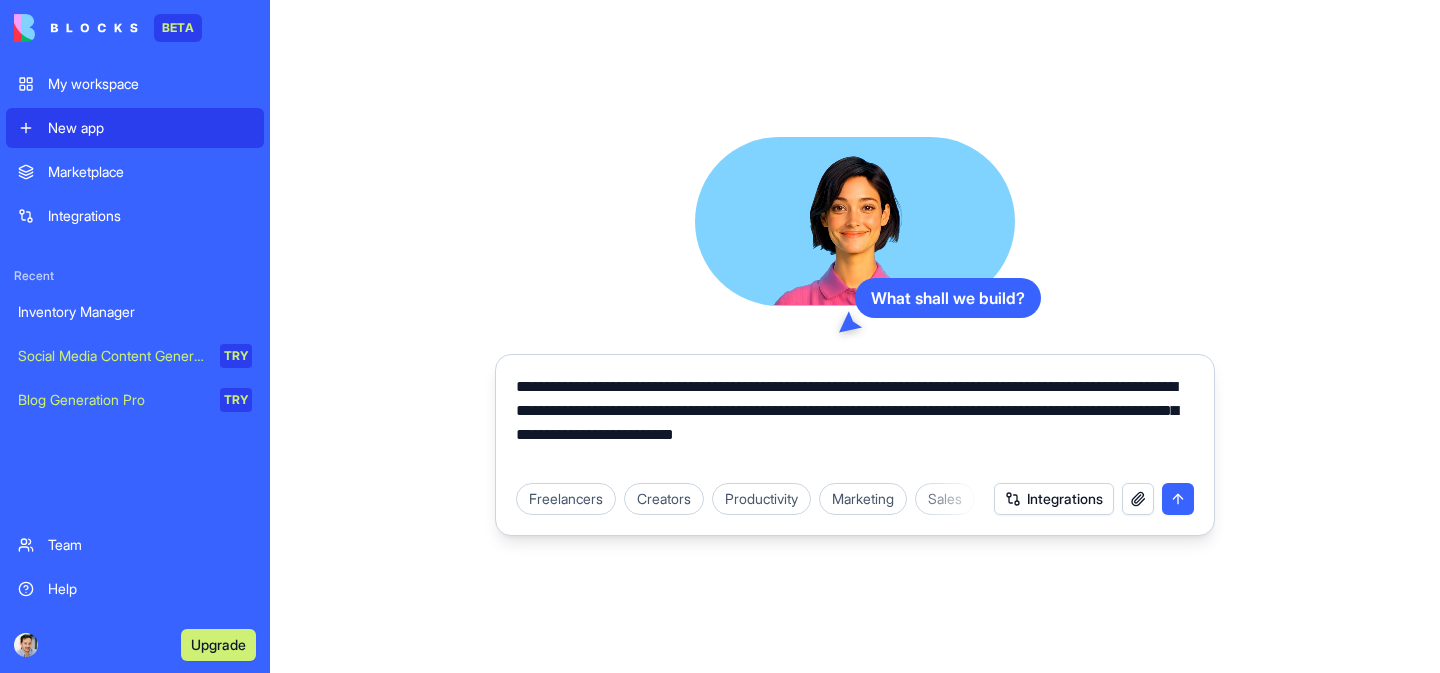 click on "**********" at bounding box center (855, 423) 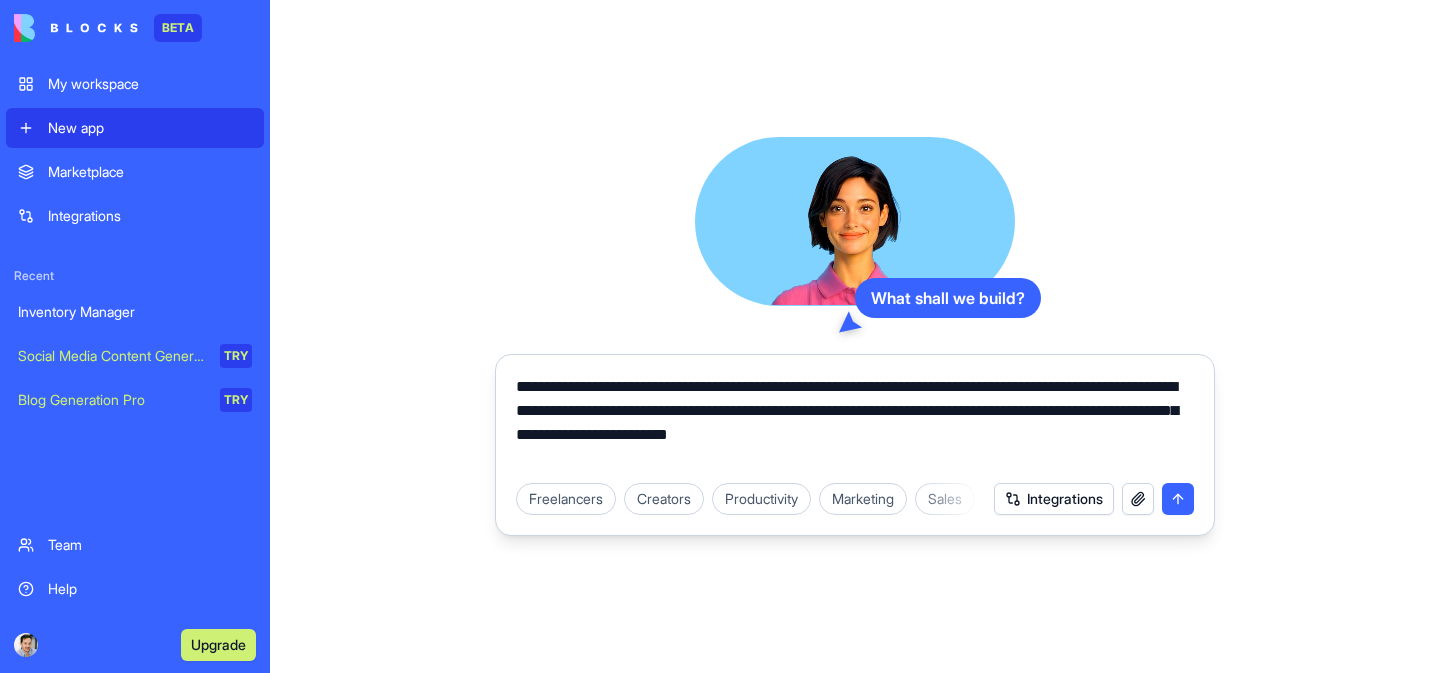 click on "**********" at bounding box center [855, 423] 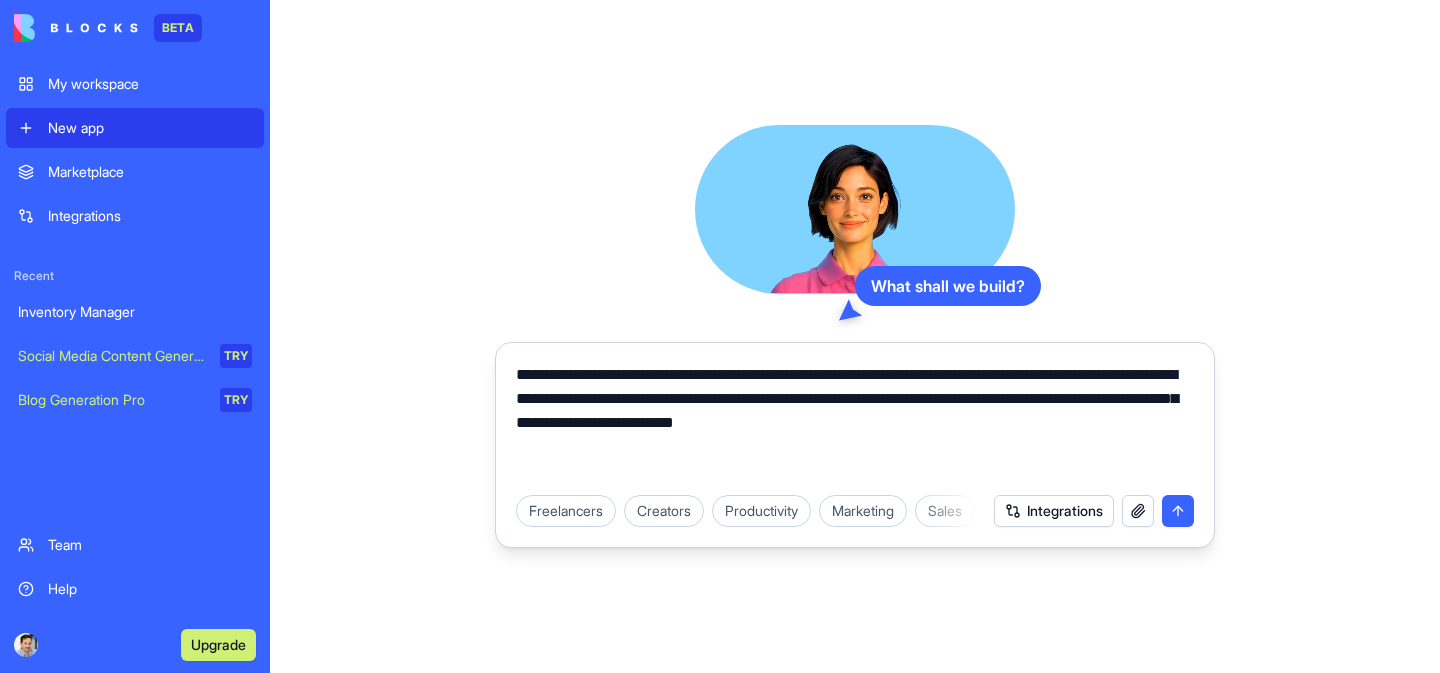 paste on "**********" 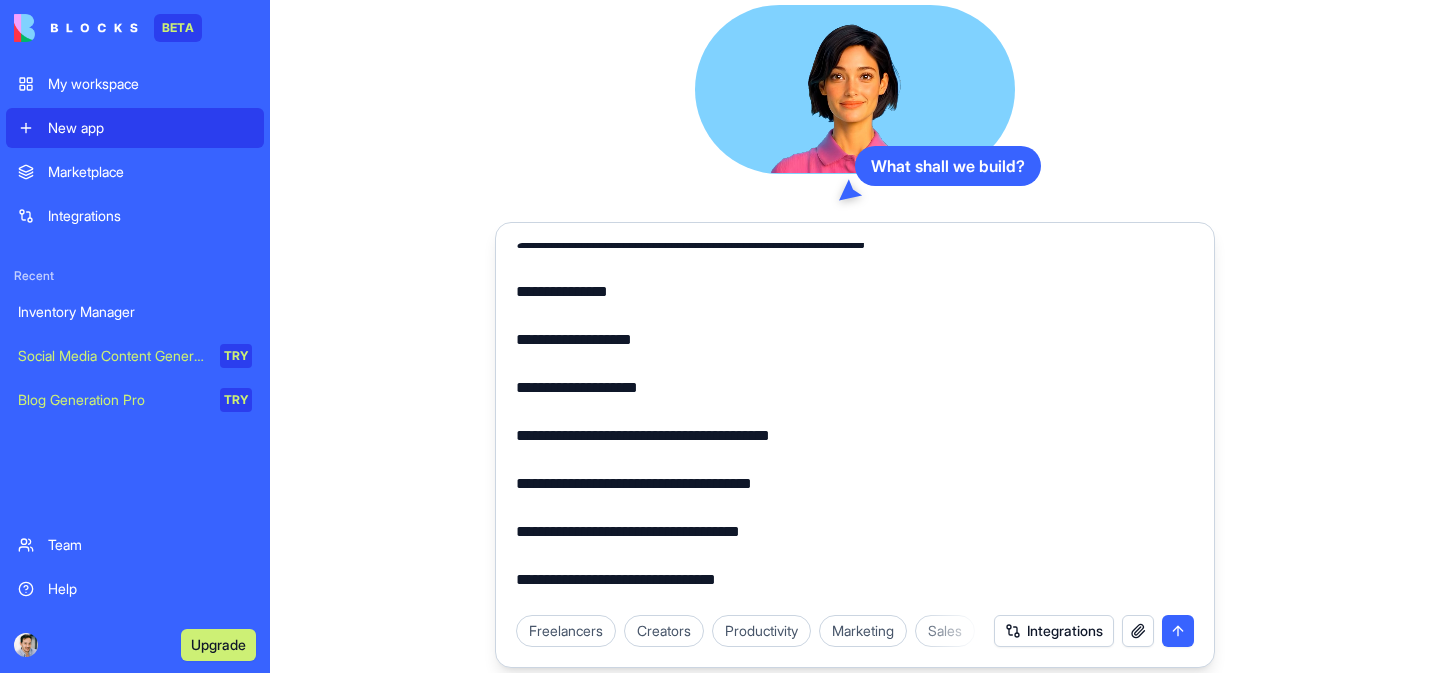 scroll, scrollTop: 13705, scrollLeft: 0, axis: vertical 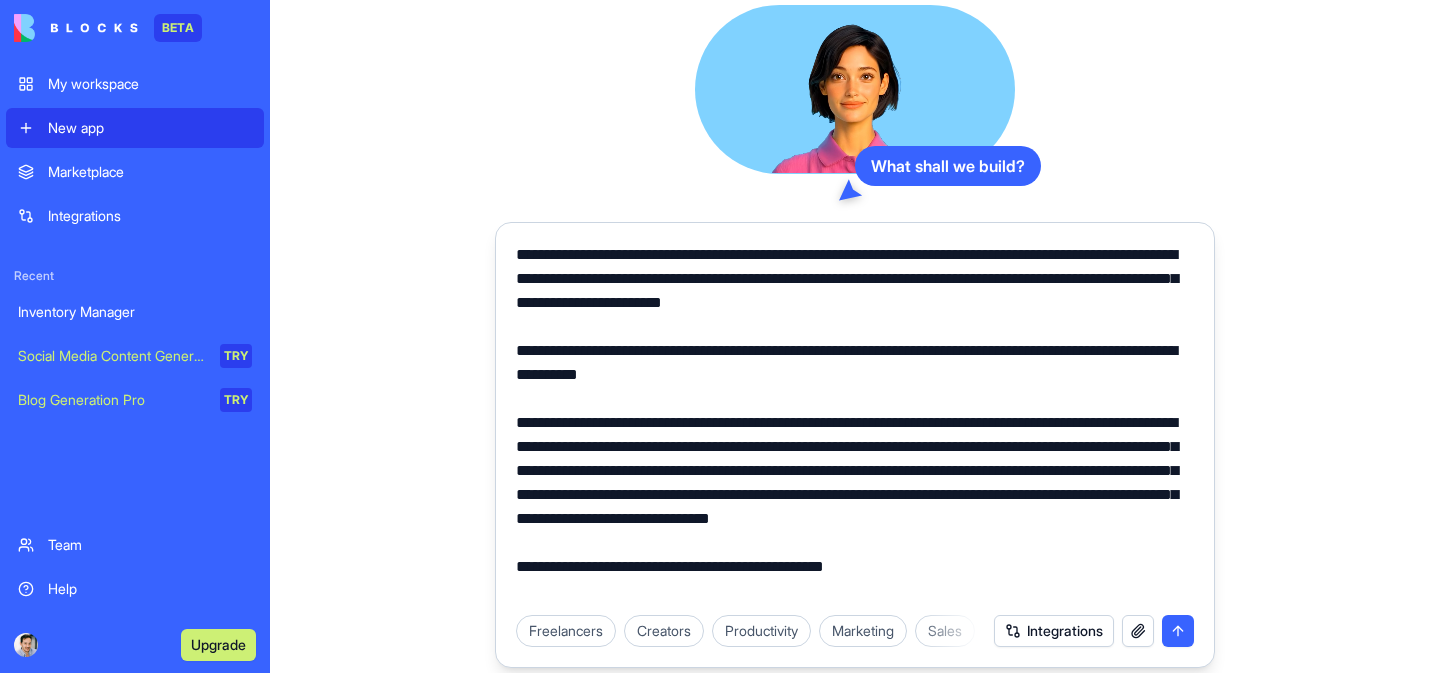 click at bounding box center (855, 423) 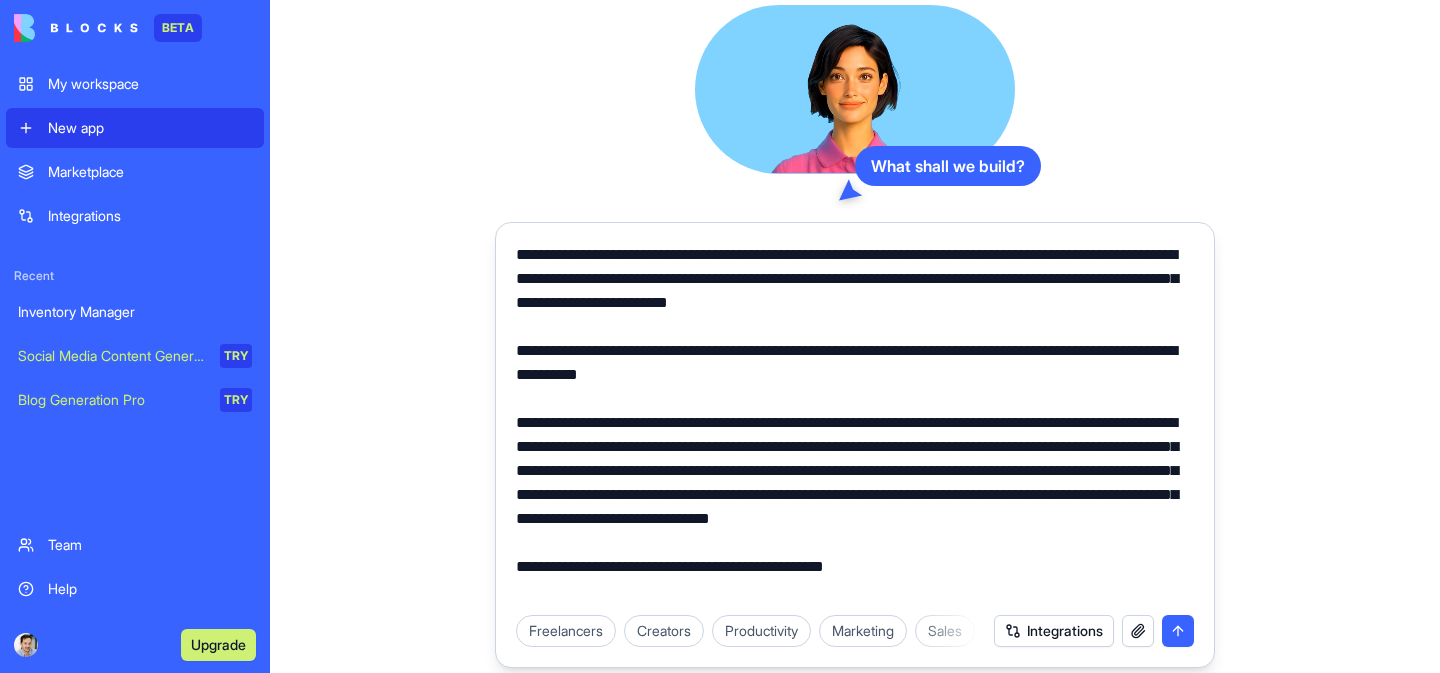 click at bounding box center [855, 423] 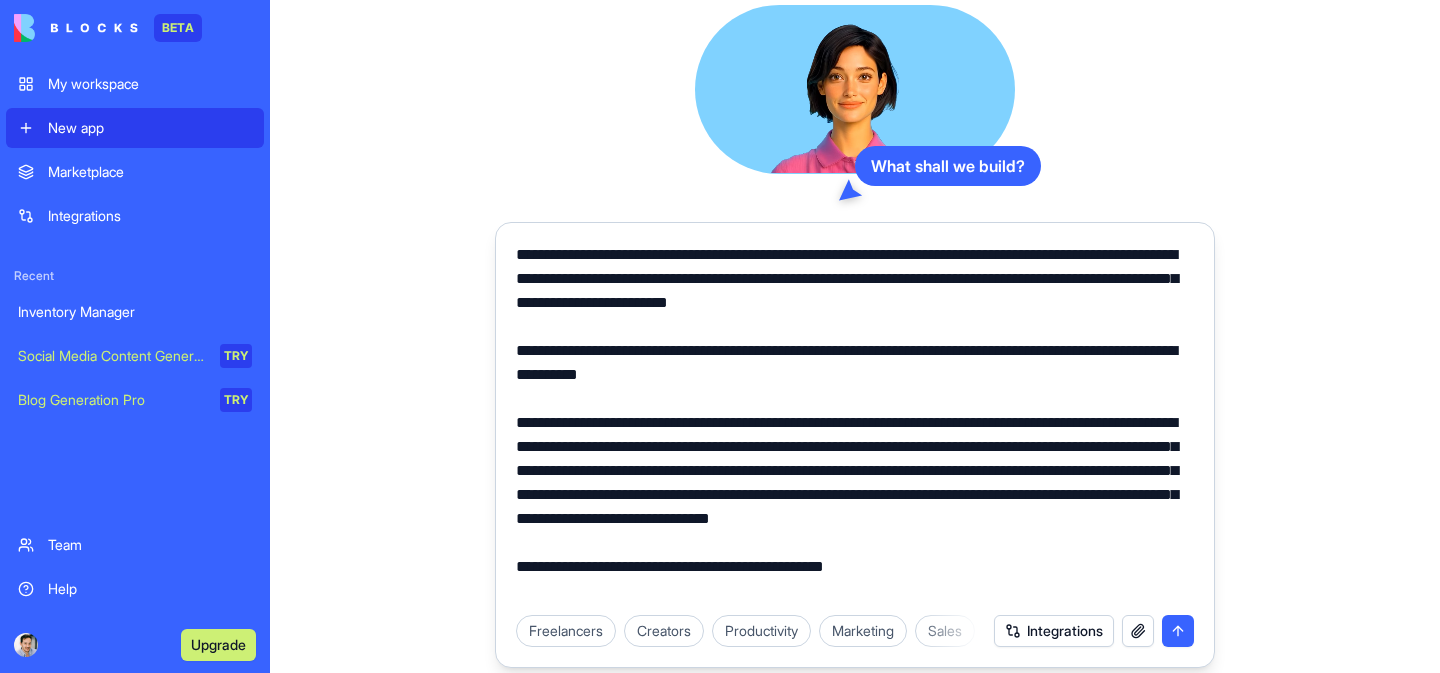 click at bounding box center (855, 423) 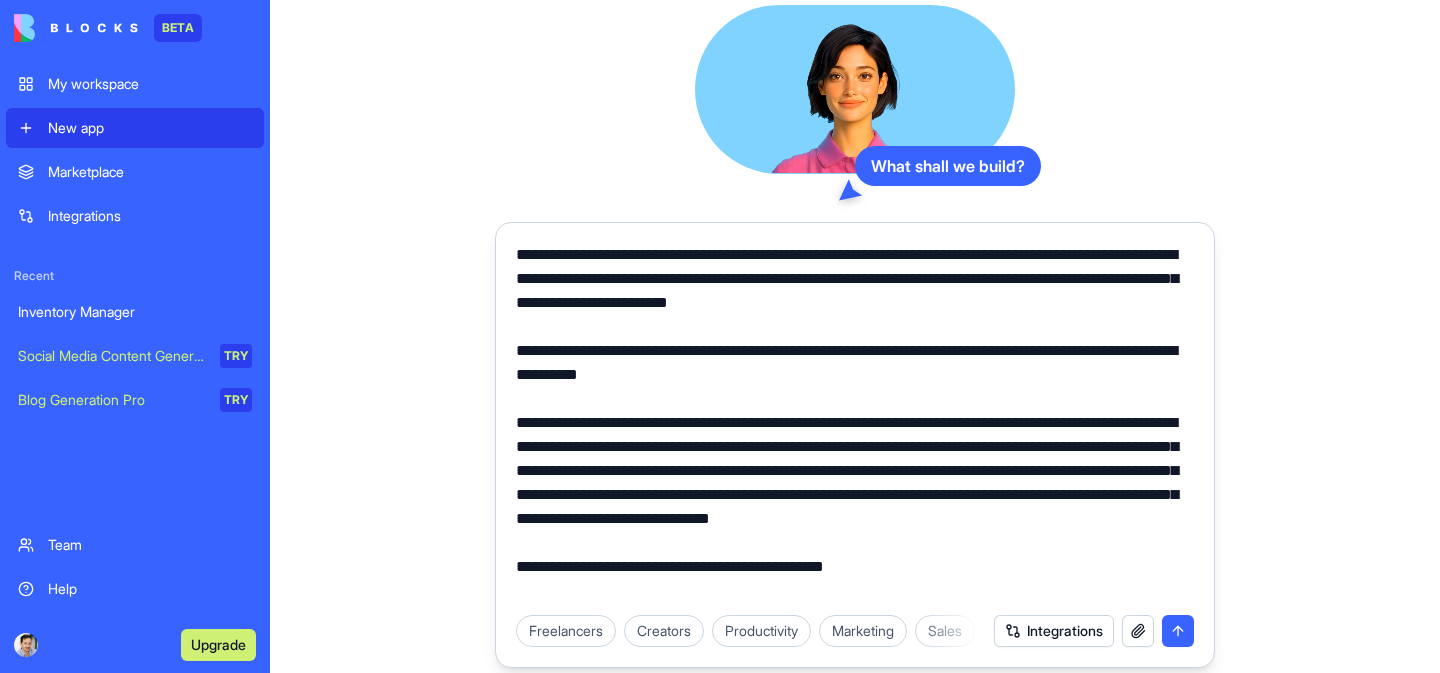 drag, startPoint x: 640, startPoint y: 521, endPoint x: 613, endPoint y: 429, distance: 95.880135 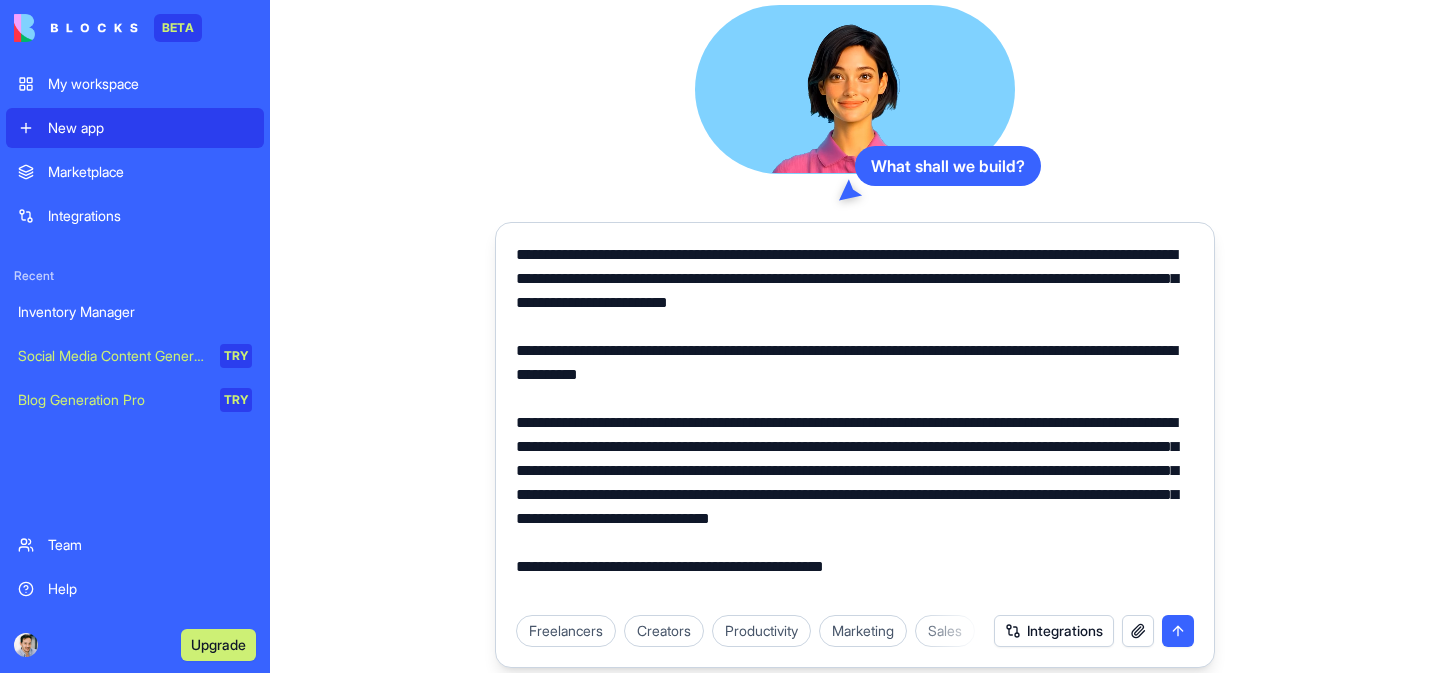 click at bounding box center (855, 423) 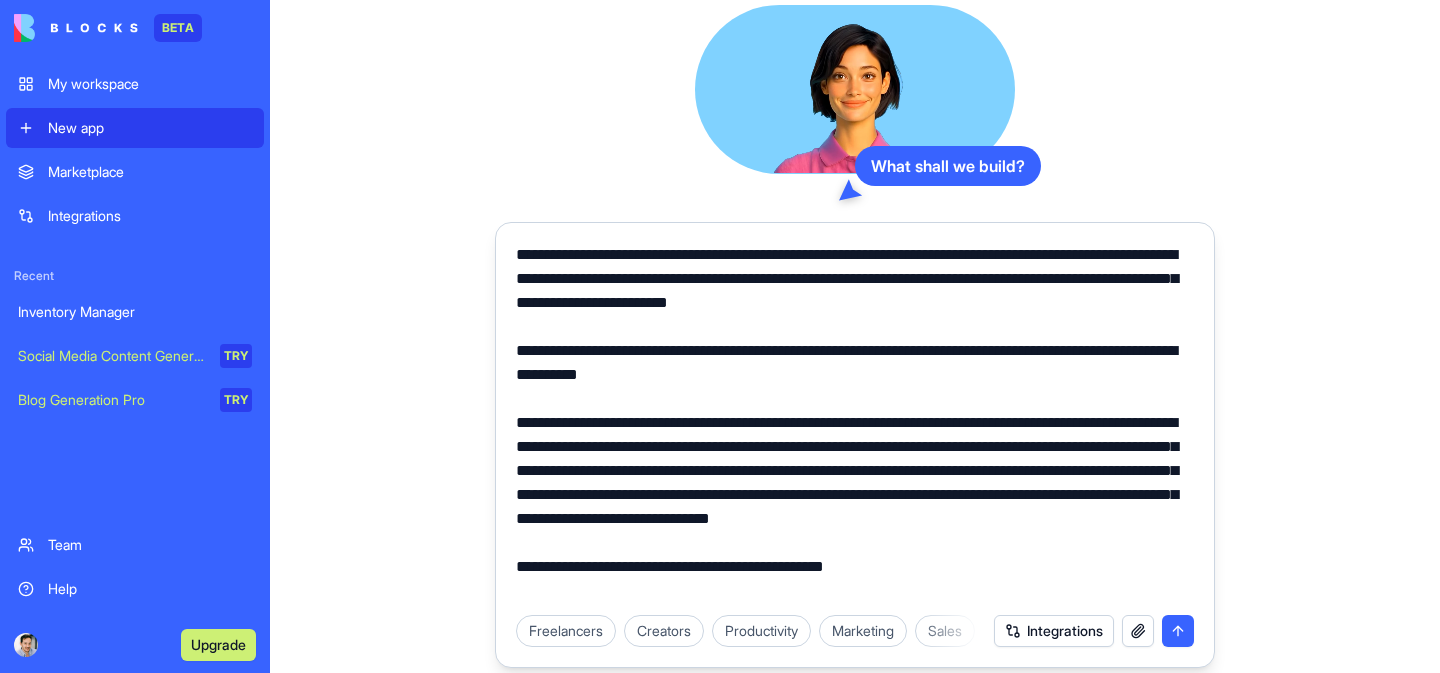 click at bounding box center (855, 423) 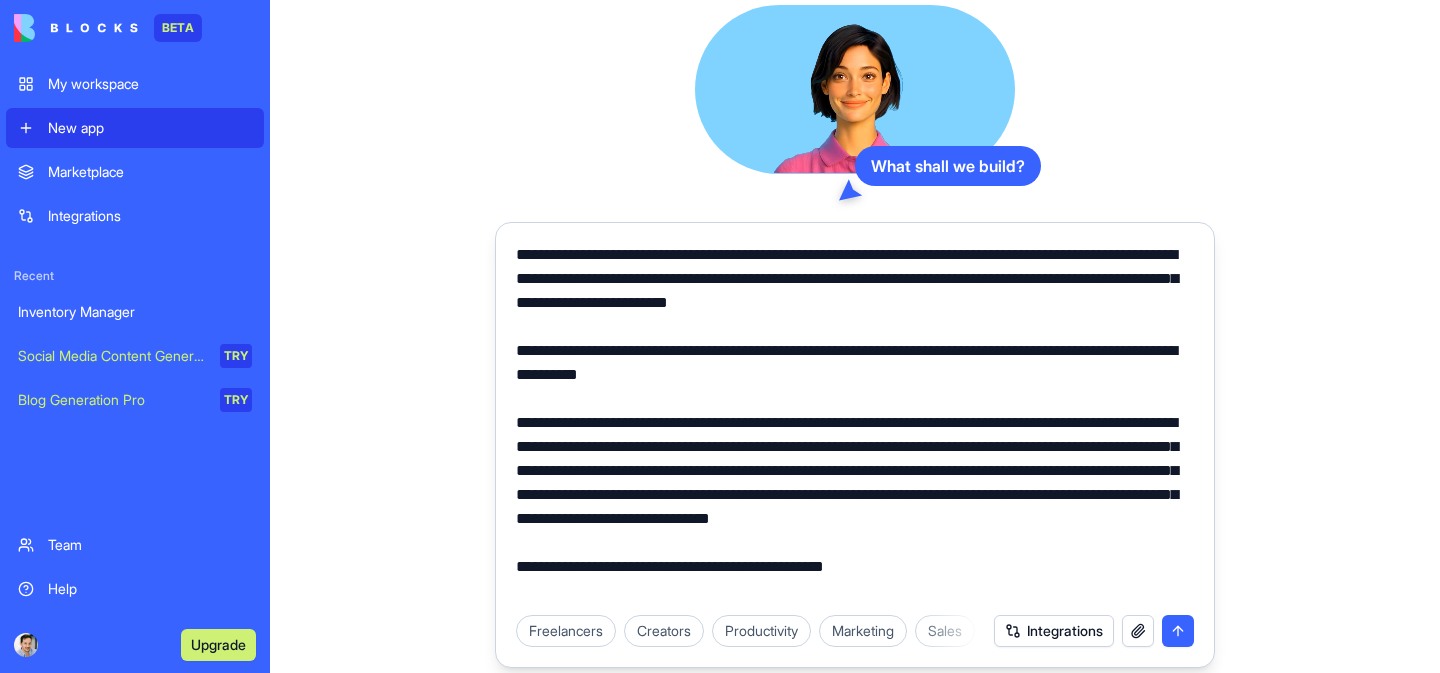 drag, startPoint x: 636, startPoint y: 525, endPoint x: 734, endPoint y: 476, distance: 109.56733 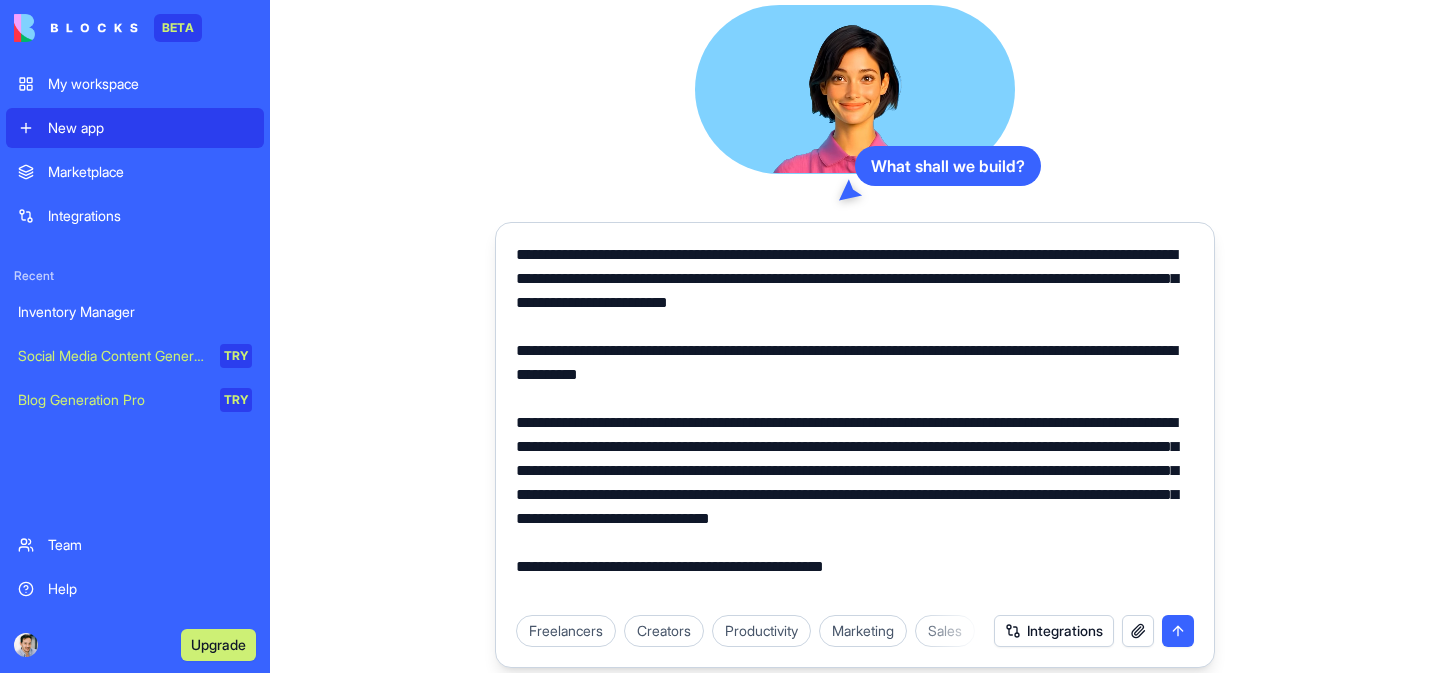 click at bounding box center (855, 423) 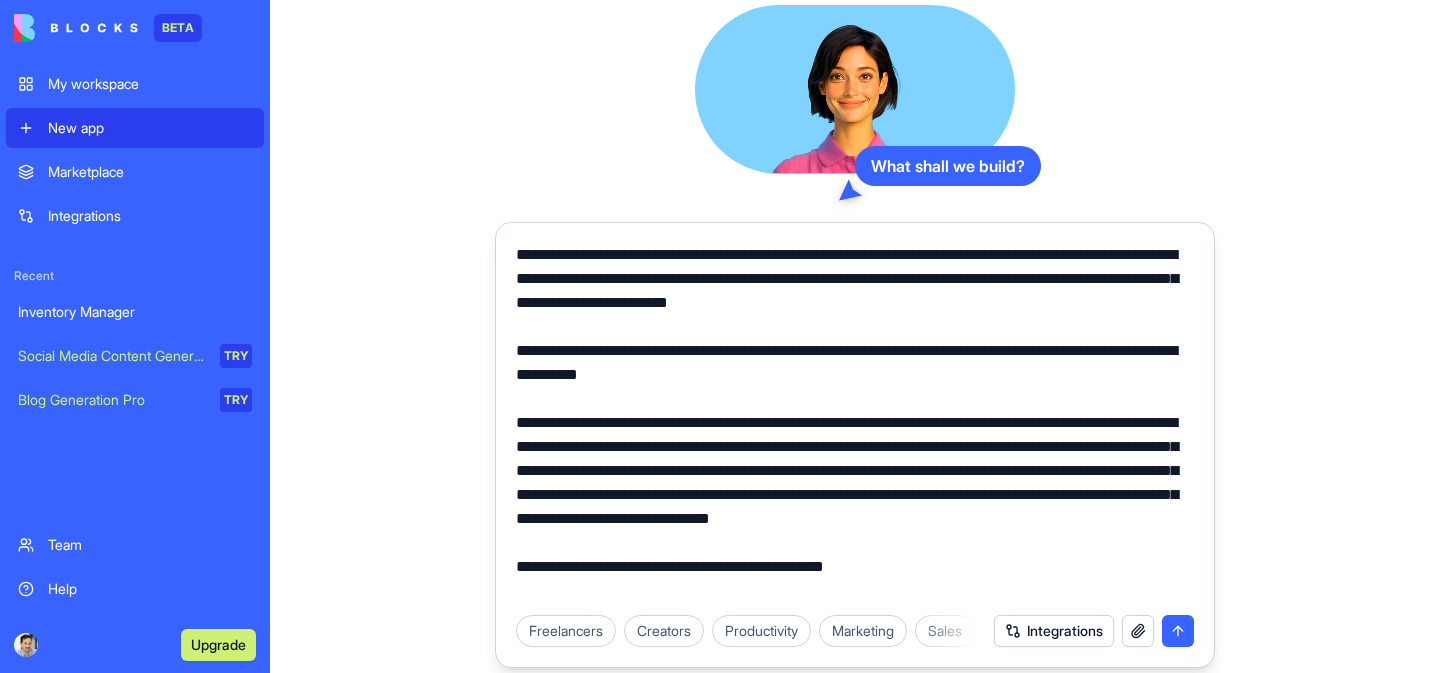 click at bounding box center [855, 423] 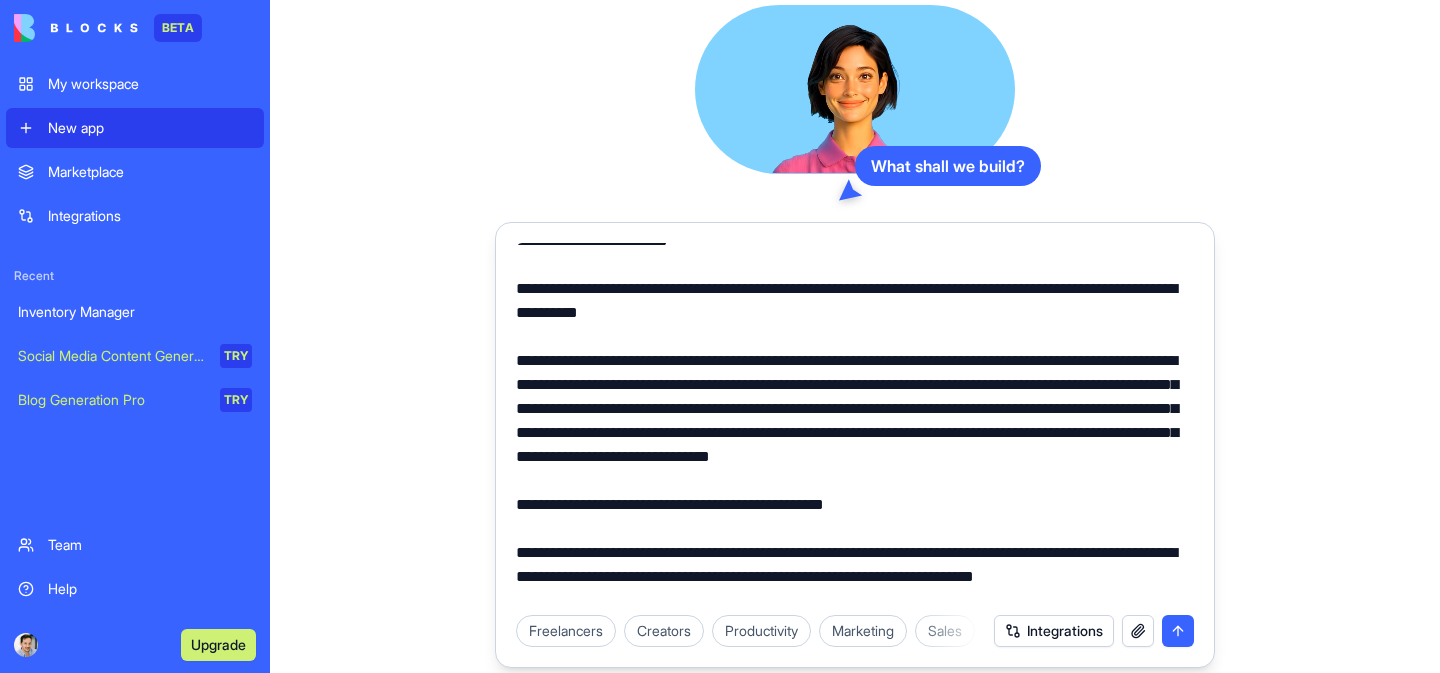 scroll, scrollTop: 61, scrollLeft: 0, axis: vertical 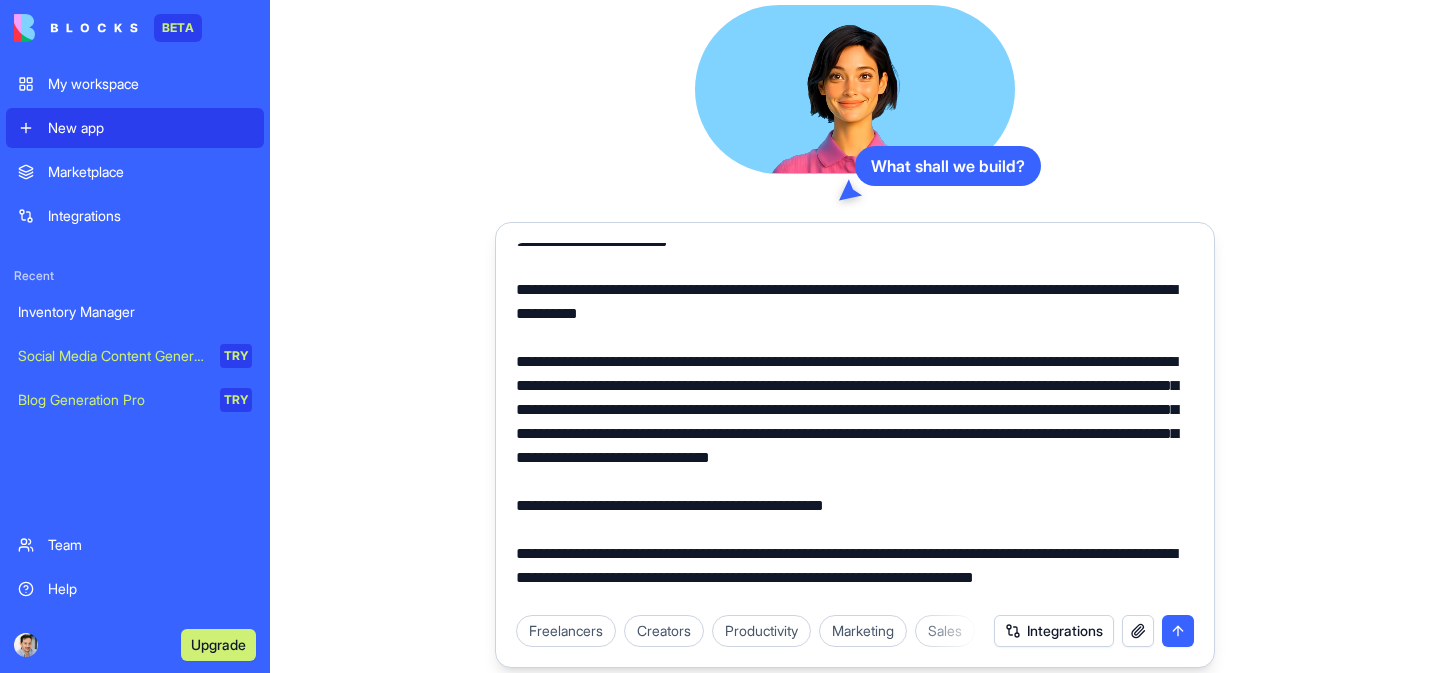 drag, startPoint x: 918, startPoint y: 526, endPoint x: 508, endPoint y: 278, distance: 479.1701 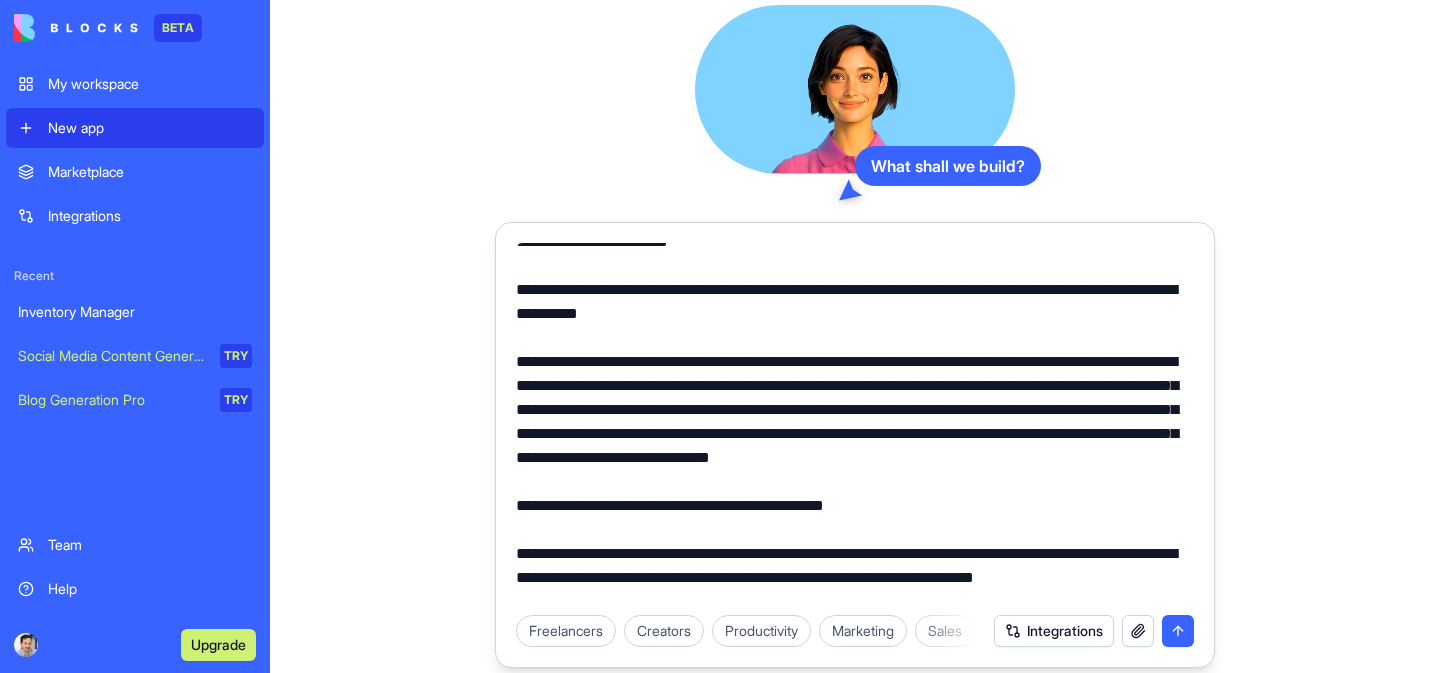 click at bounding box center (855, 417) 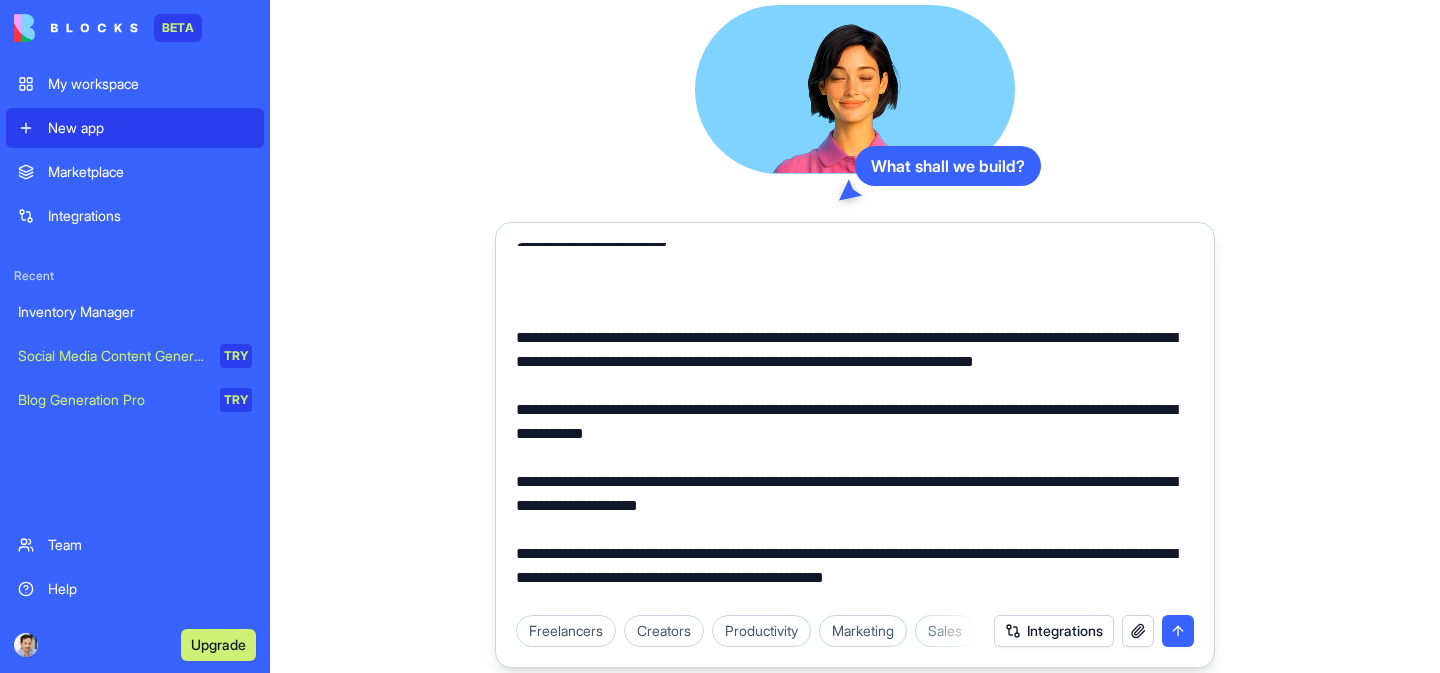 scroll, scrollTop: 0, scrollLeft: 0, axis: both 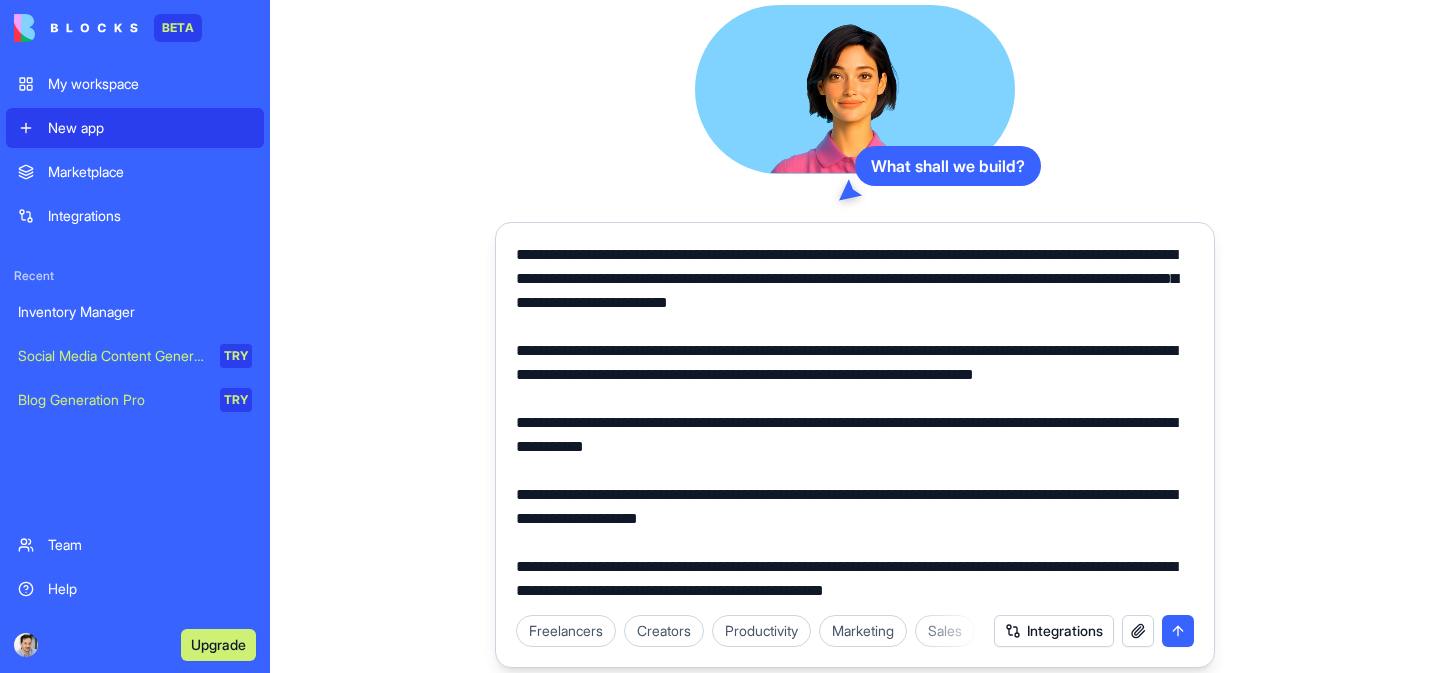 click at bounding box center [855, 423] 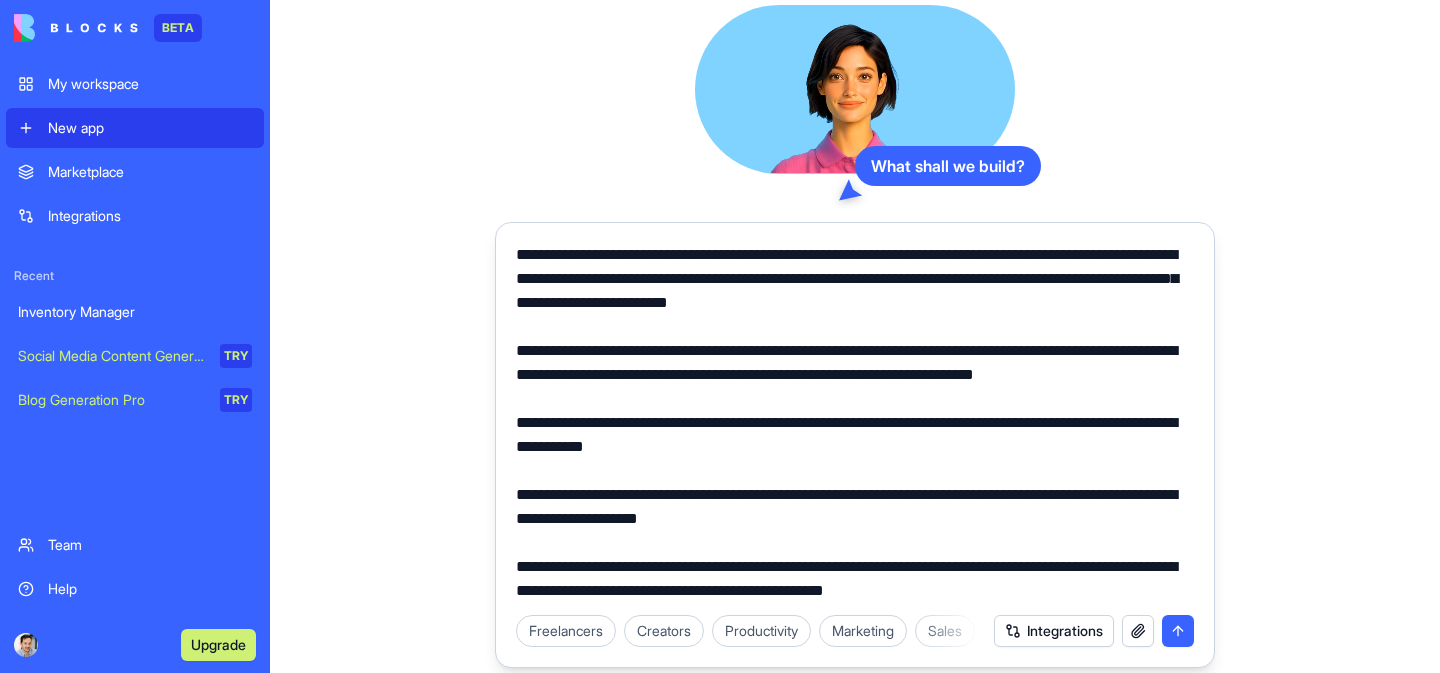 click at bounding box center (855, 423) 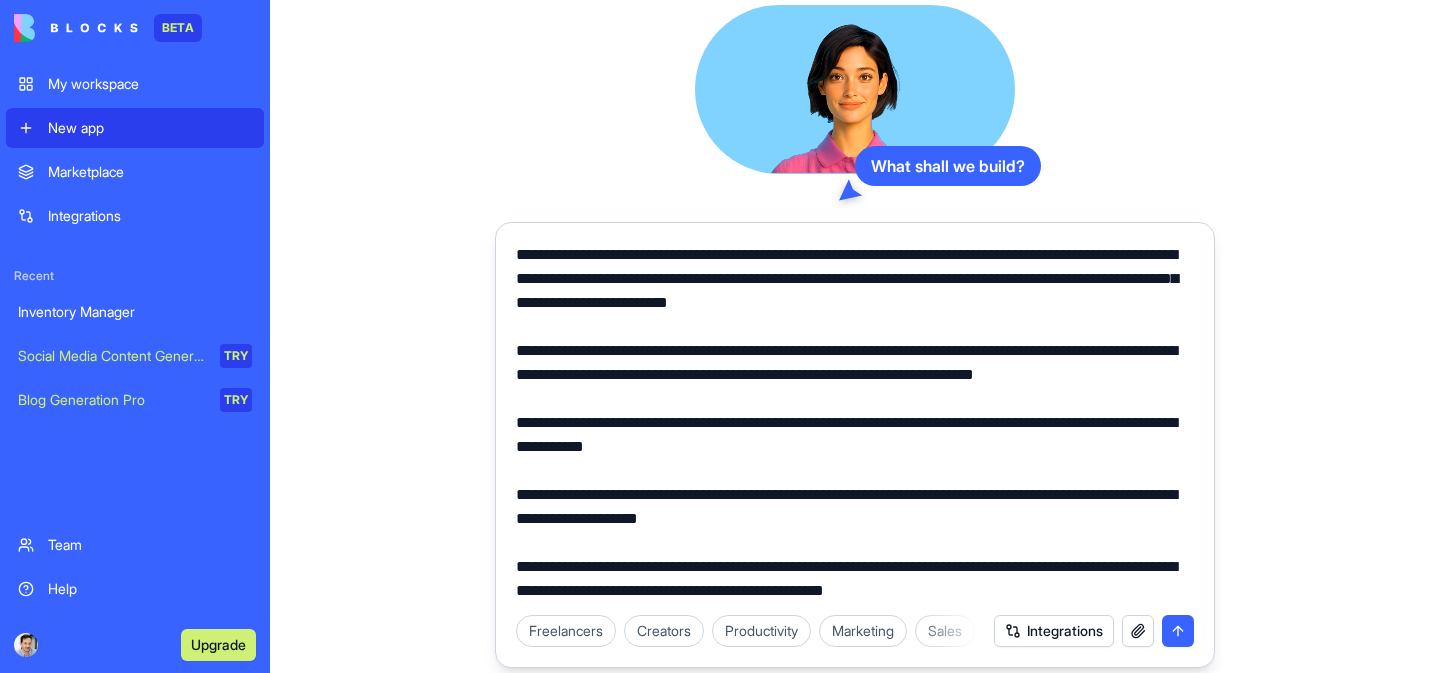 click at bounding box center (855, 423) 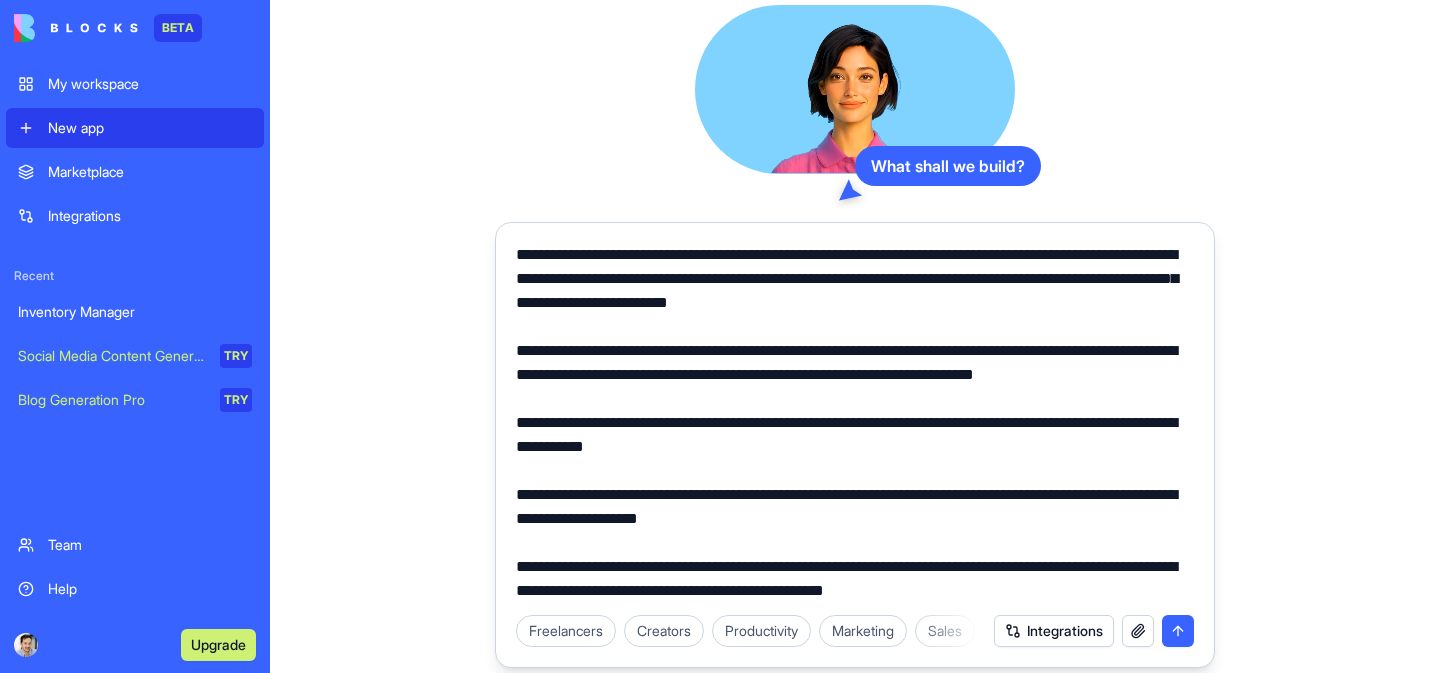 click at bounding box center [855, 423] 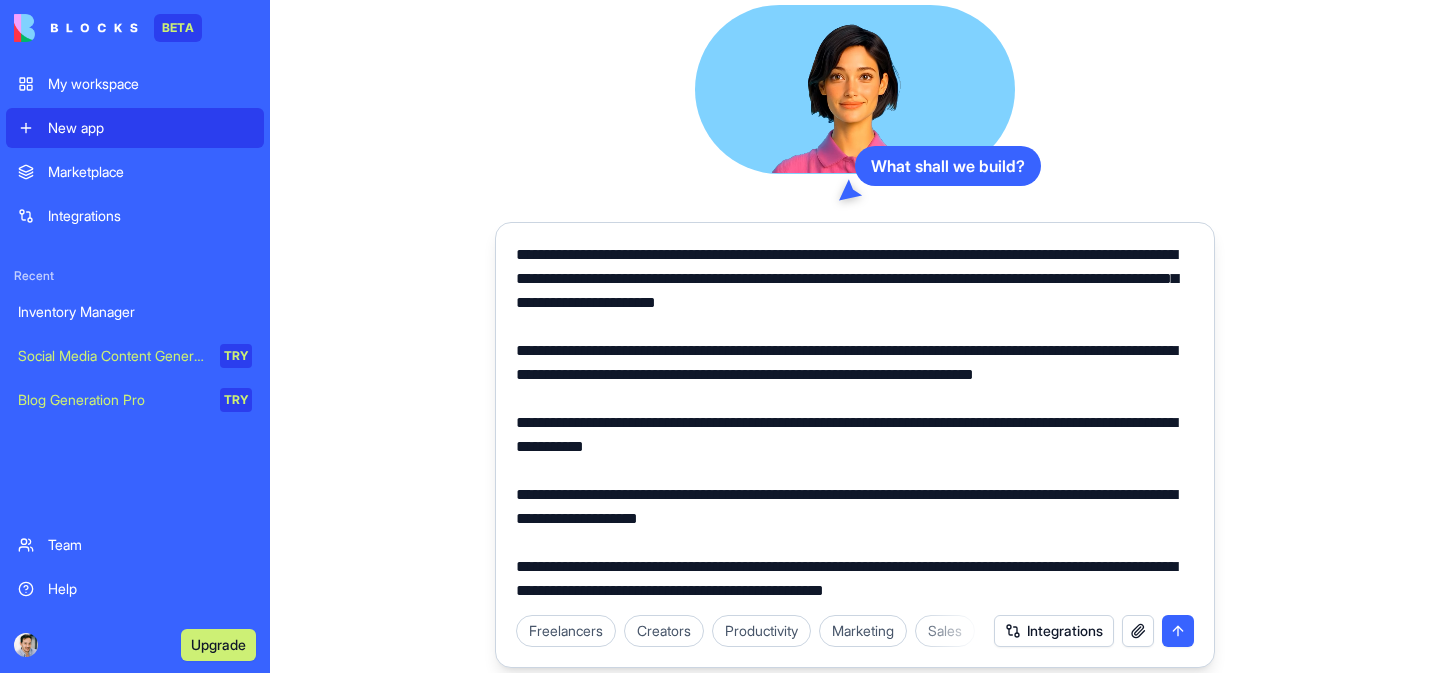 click at bounding box center (855, 423) 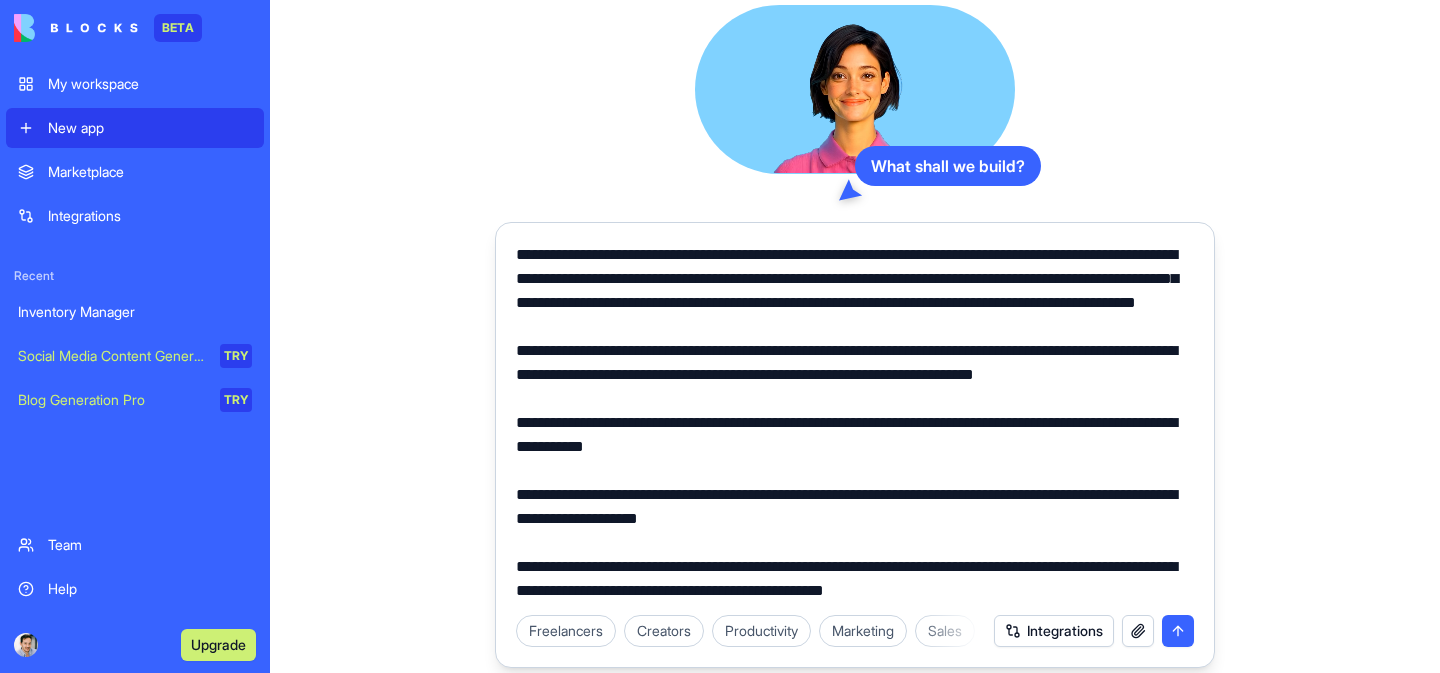 click at bounding box center [855, 423] 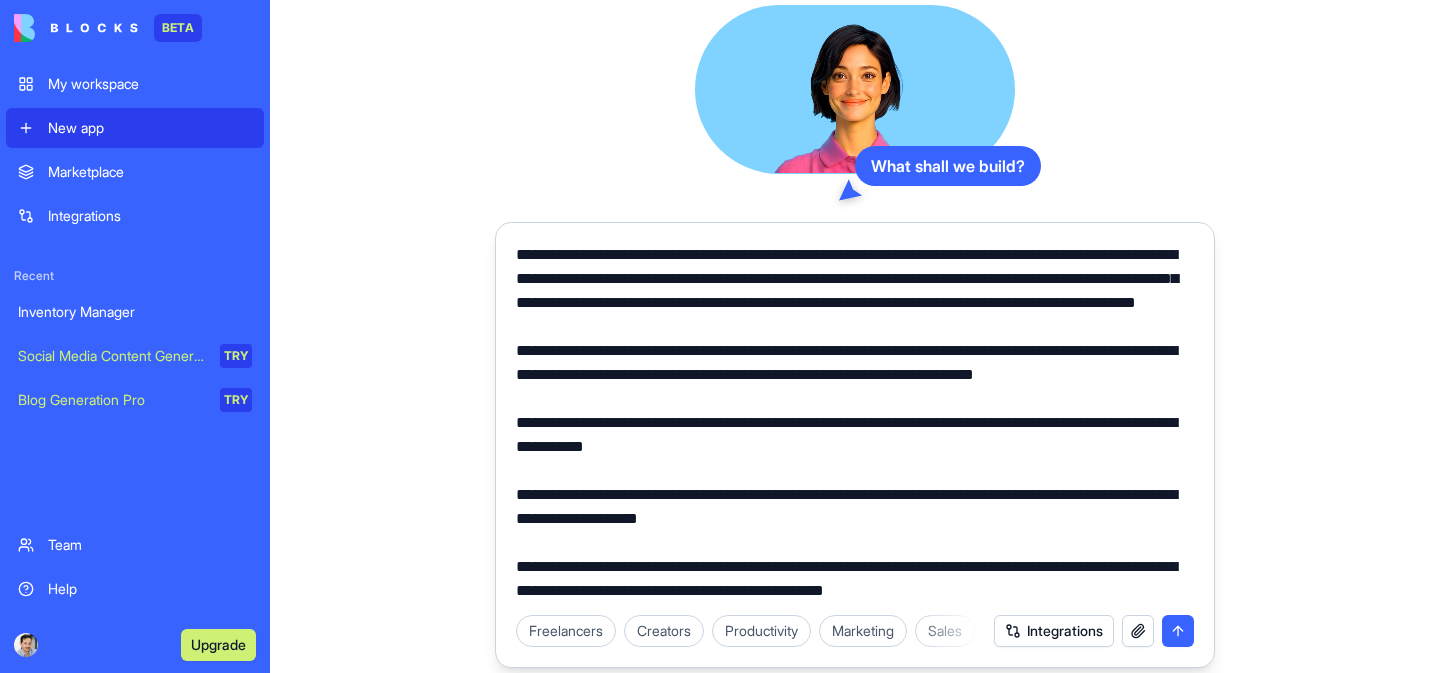 click at bounding box center (855, 423) 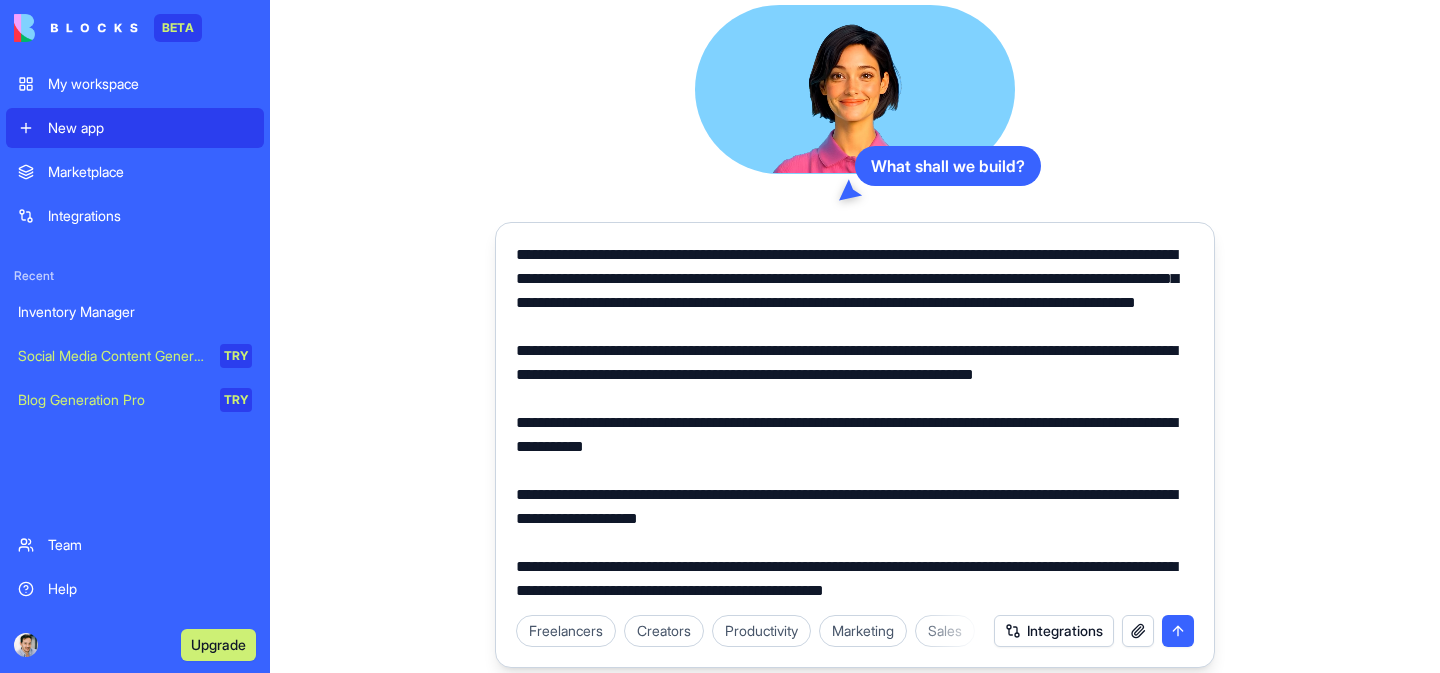 click at bounding box center (855, 423) 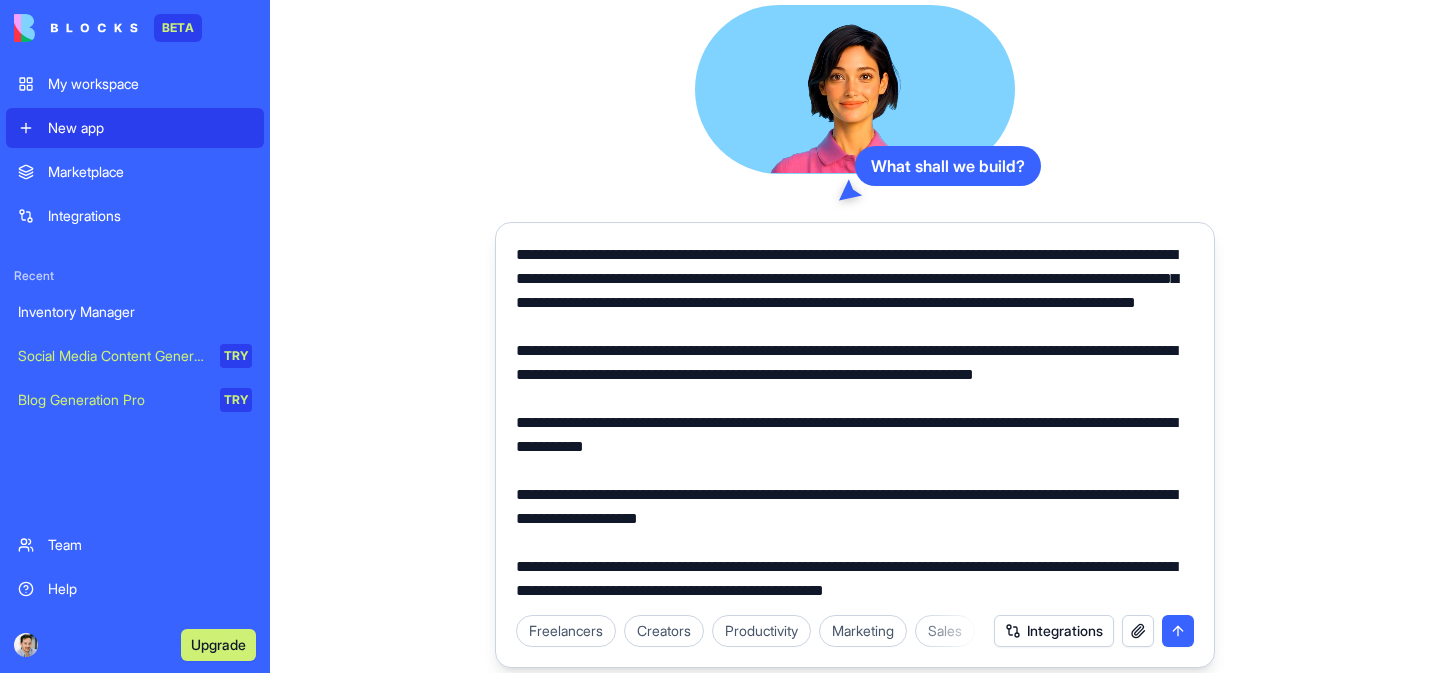 click at bounding box center (855, 423) 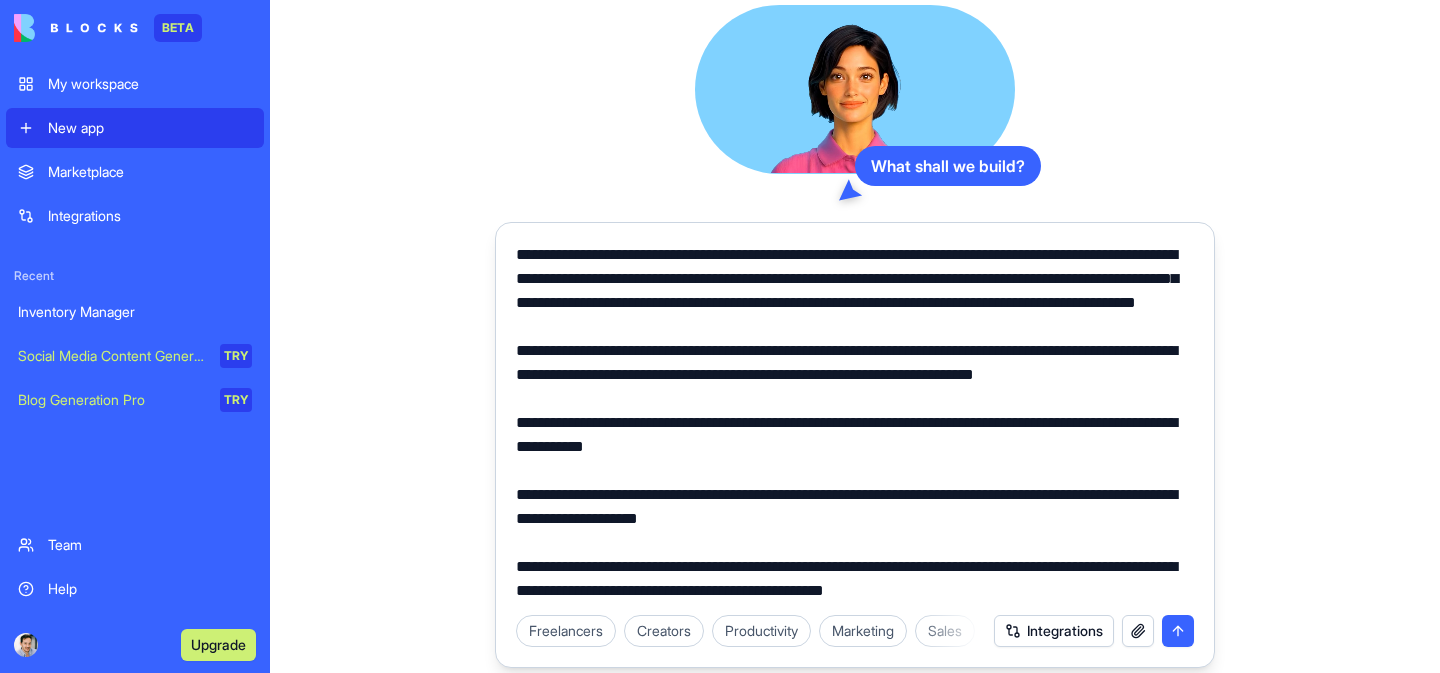 drag, startPoint x: 942, startPoint y: 279, endPoint x: 984, endPoint y: 306, distance: 49.92995 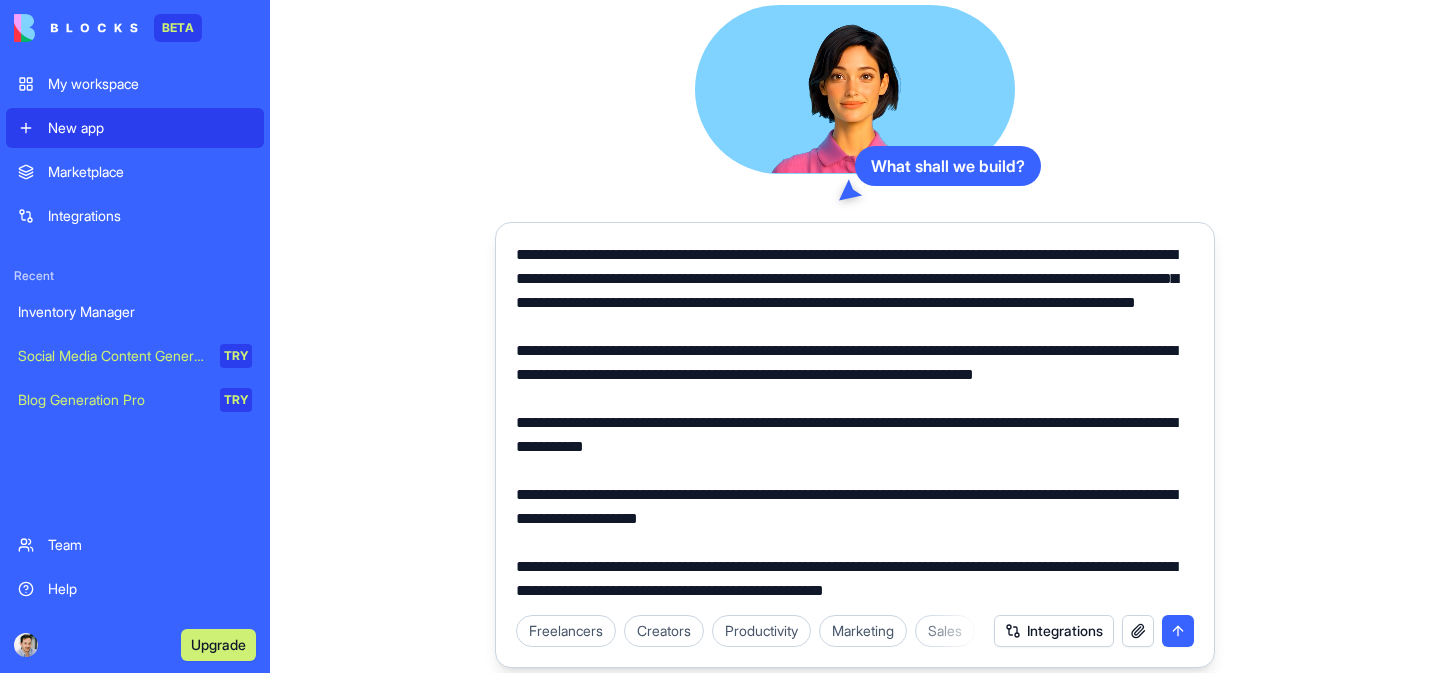 click at bounding box center (855, 423) 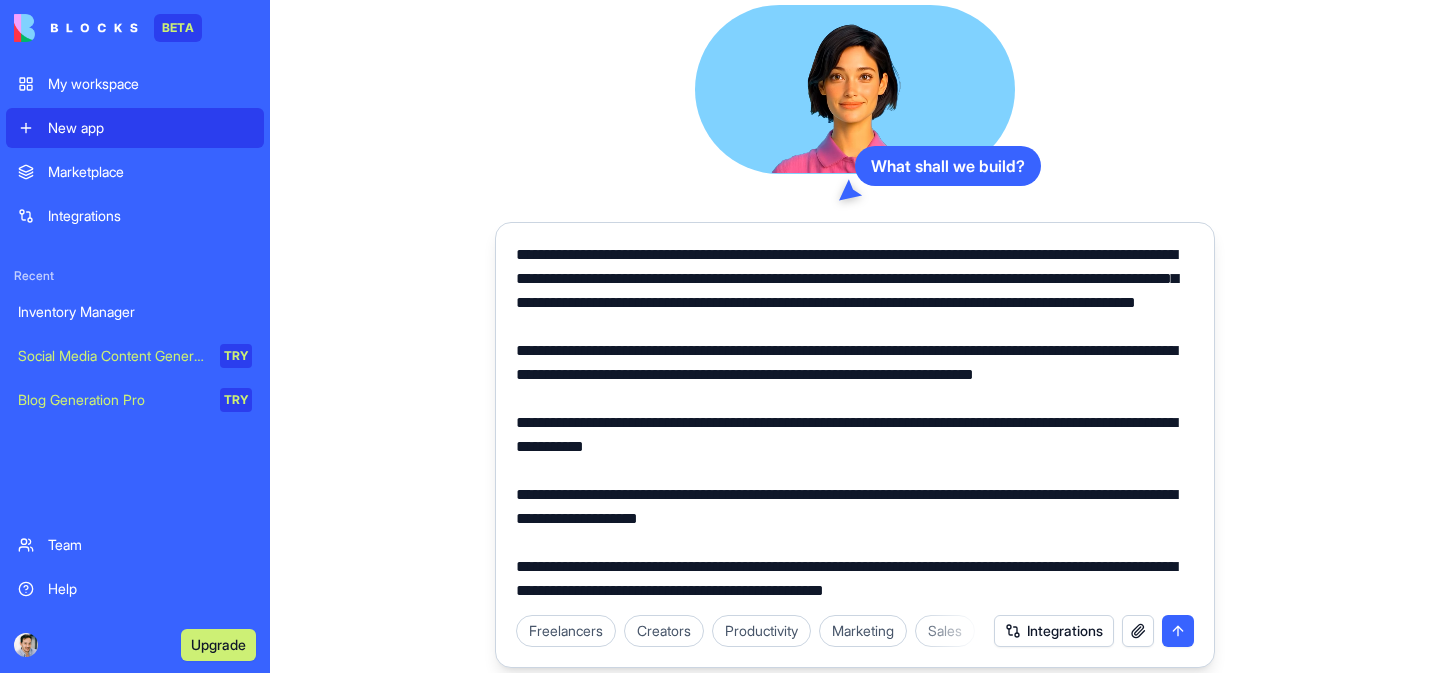 click at bounding box center (855, 423) 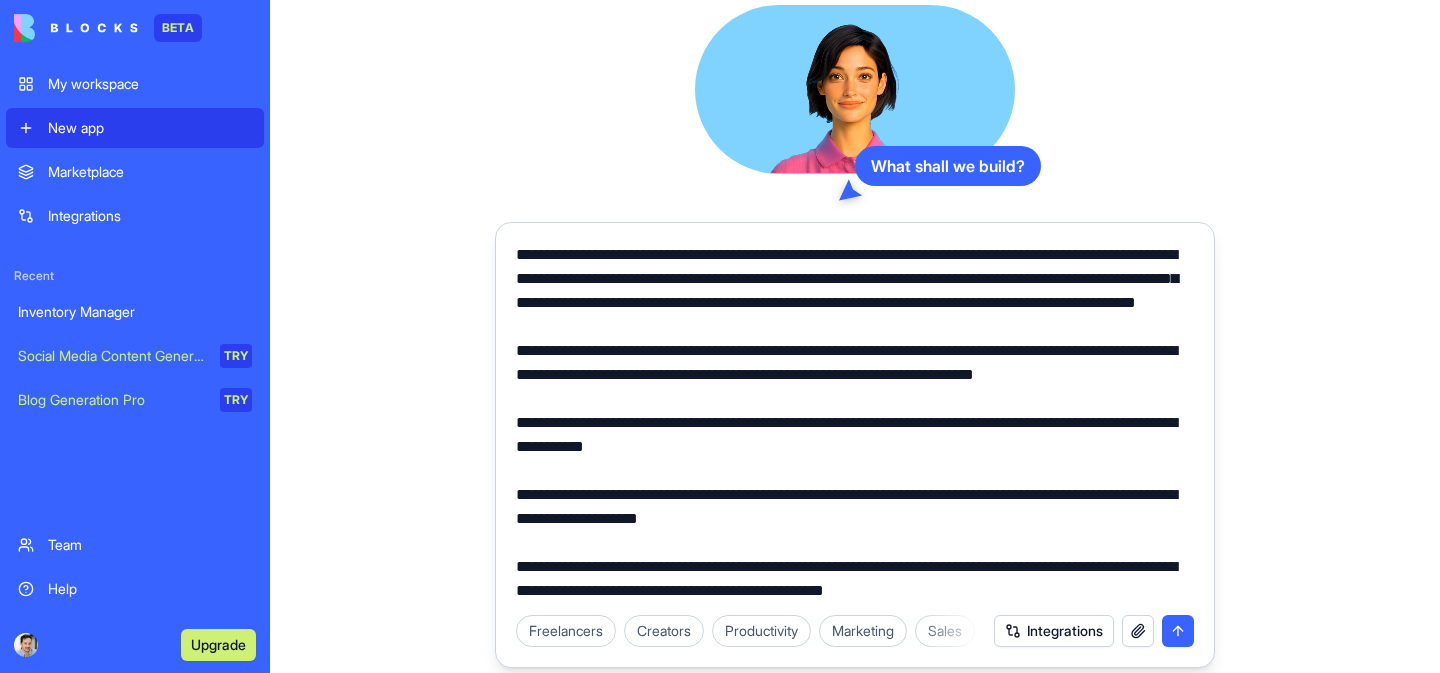 click at bounding box center (855, 423) 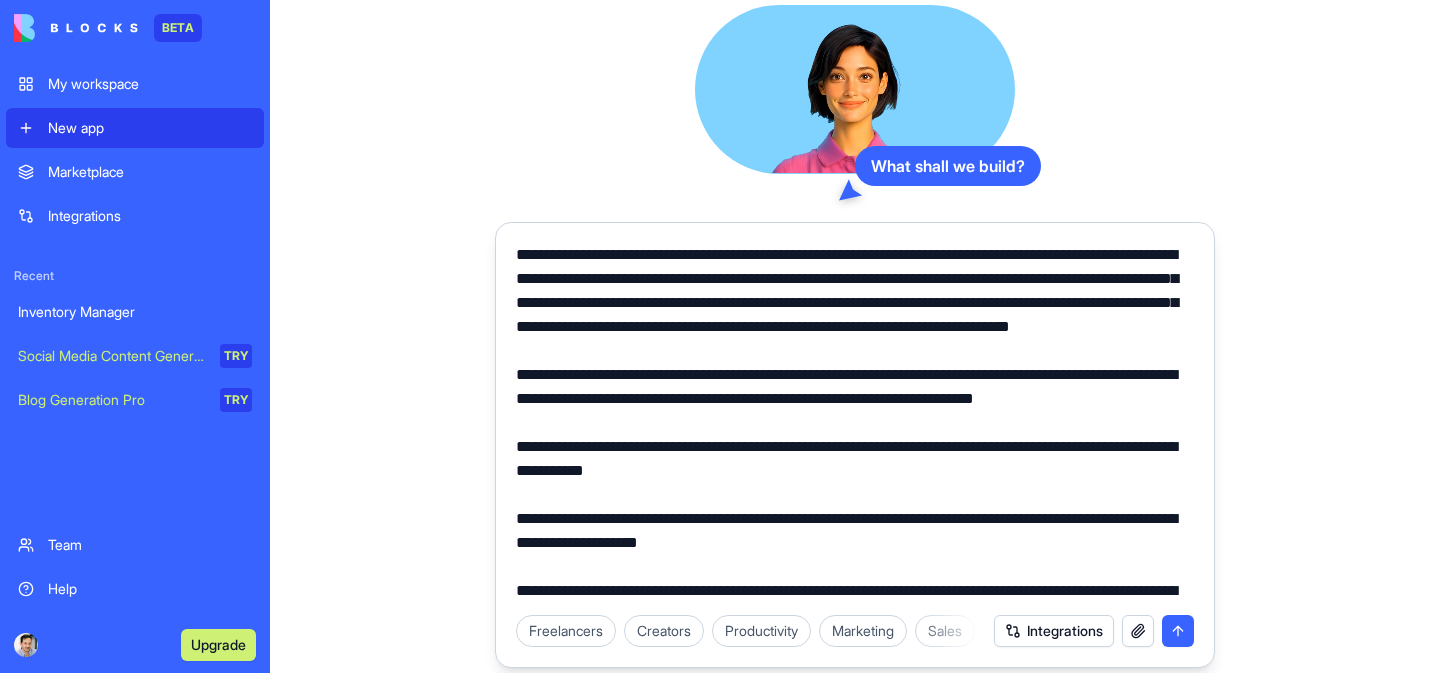 click at bounding box center [855, 423] 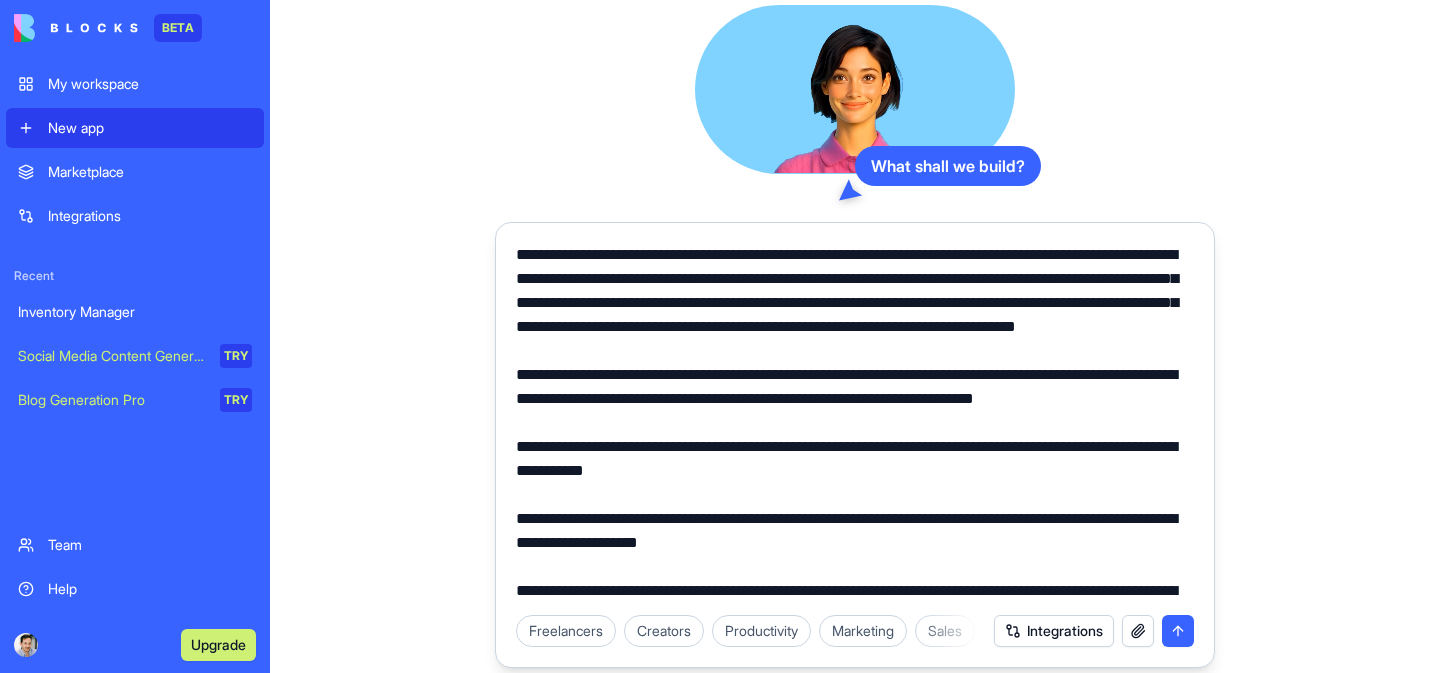 click at bounding box center [855, 423] 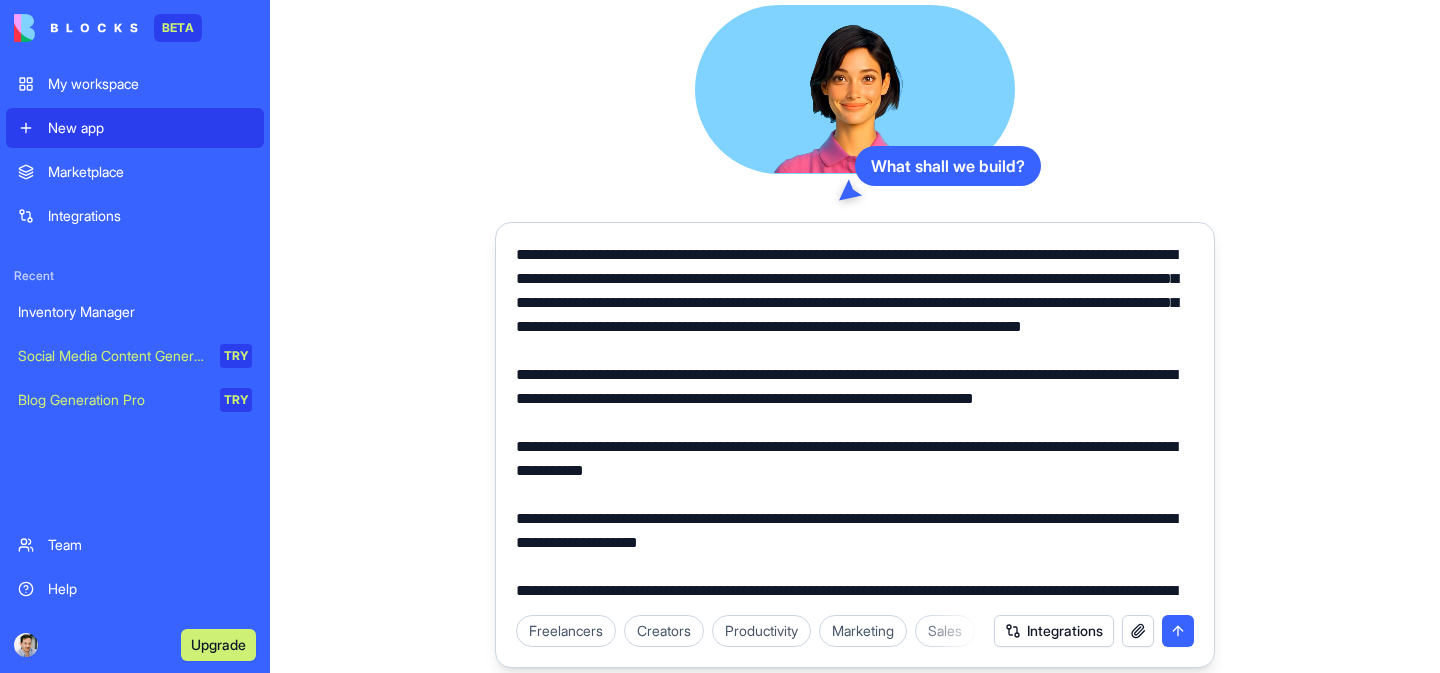 click at bounding box center (855, 423) 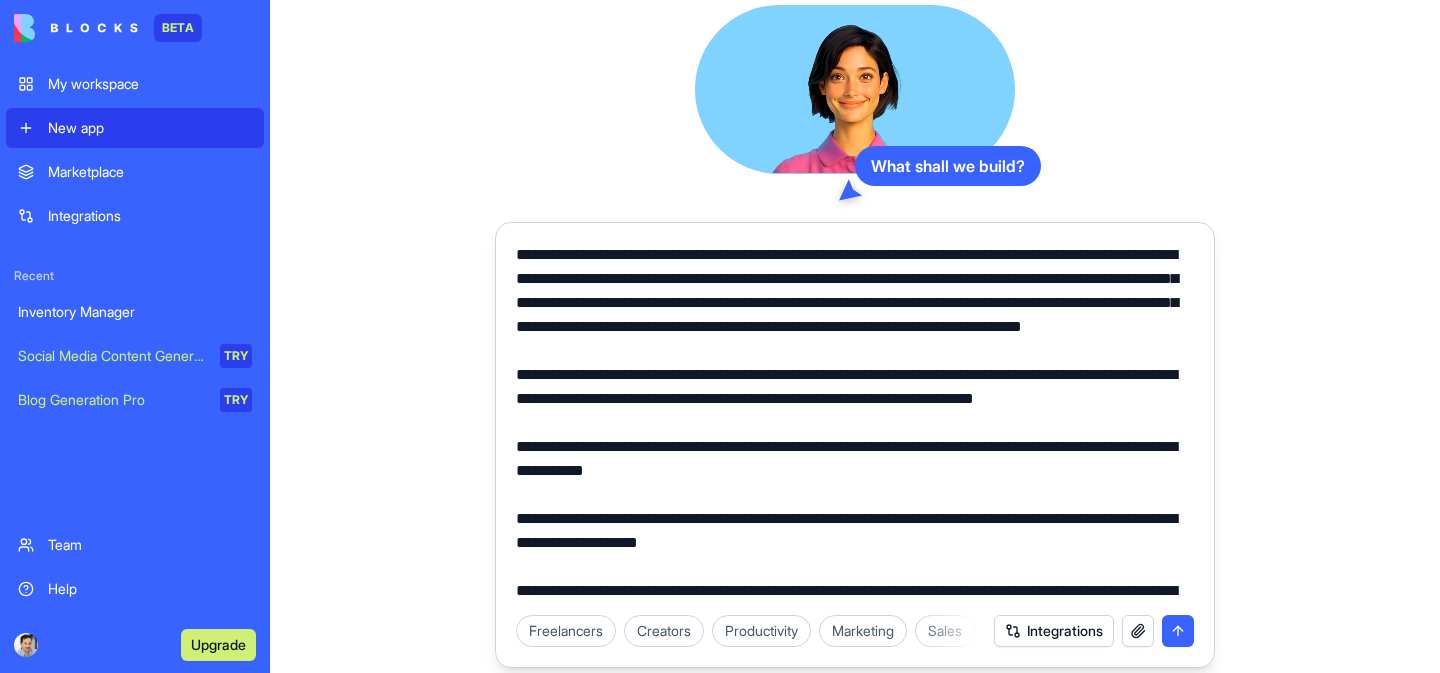 click at bounding box center [855, 423] 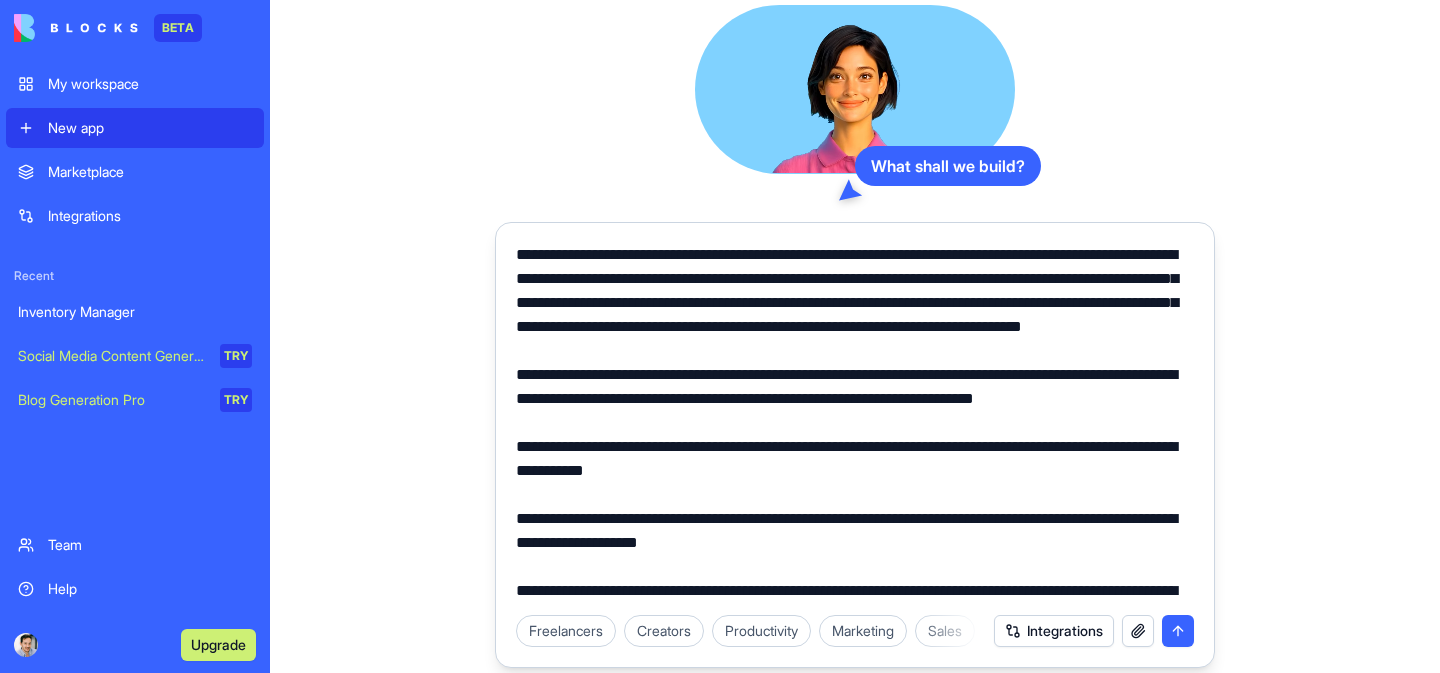 click at bounding box center [855, 423] 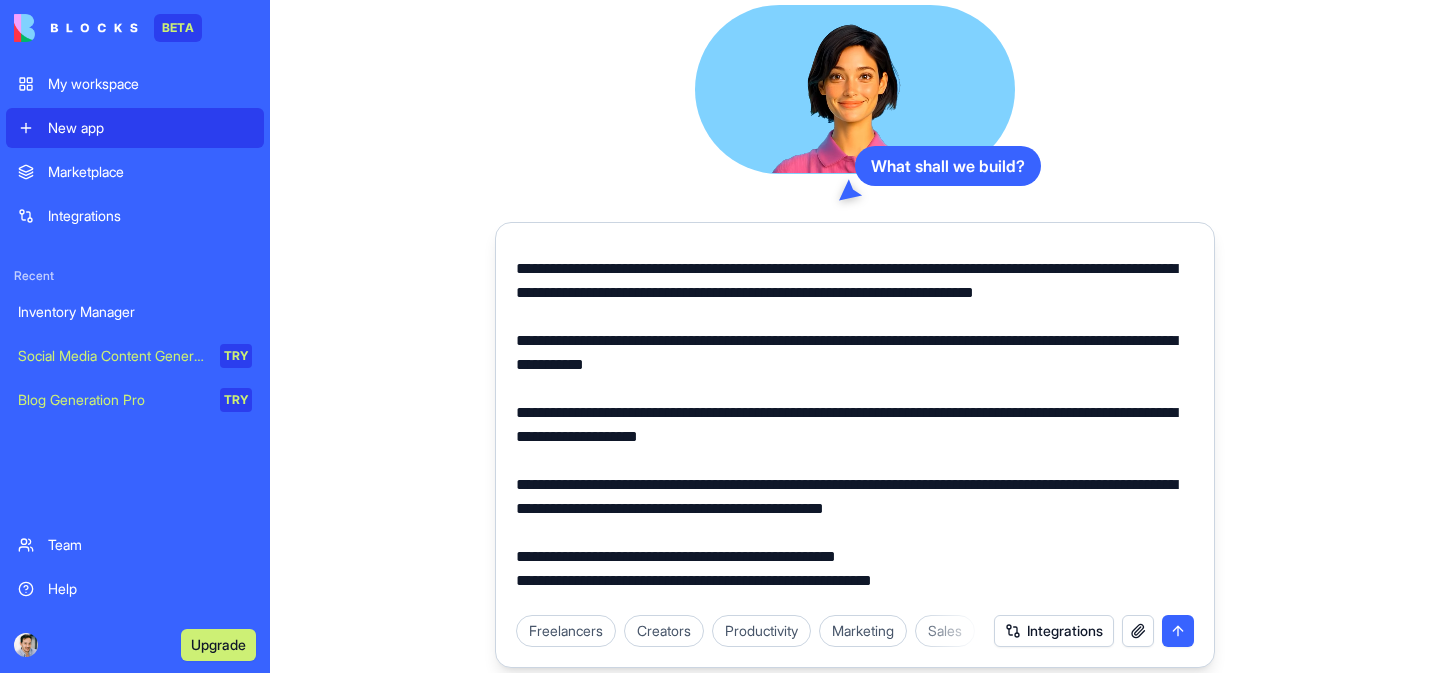 scroll, scrollTop: 158, scrollLeft: 0, axis: vertical 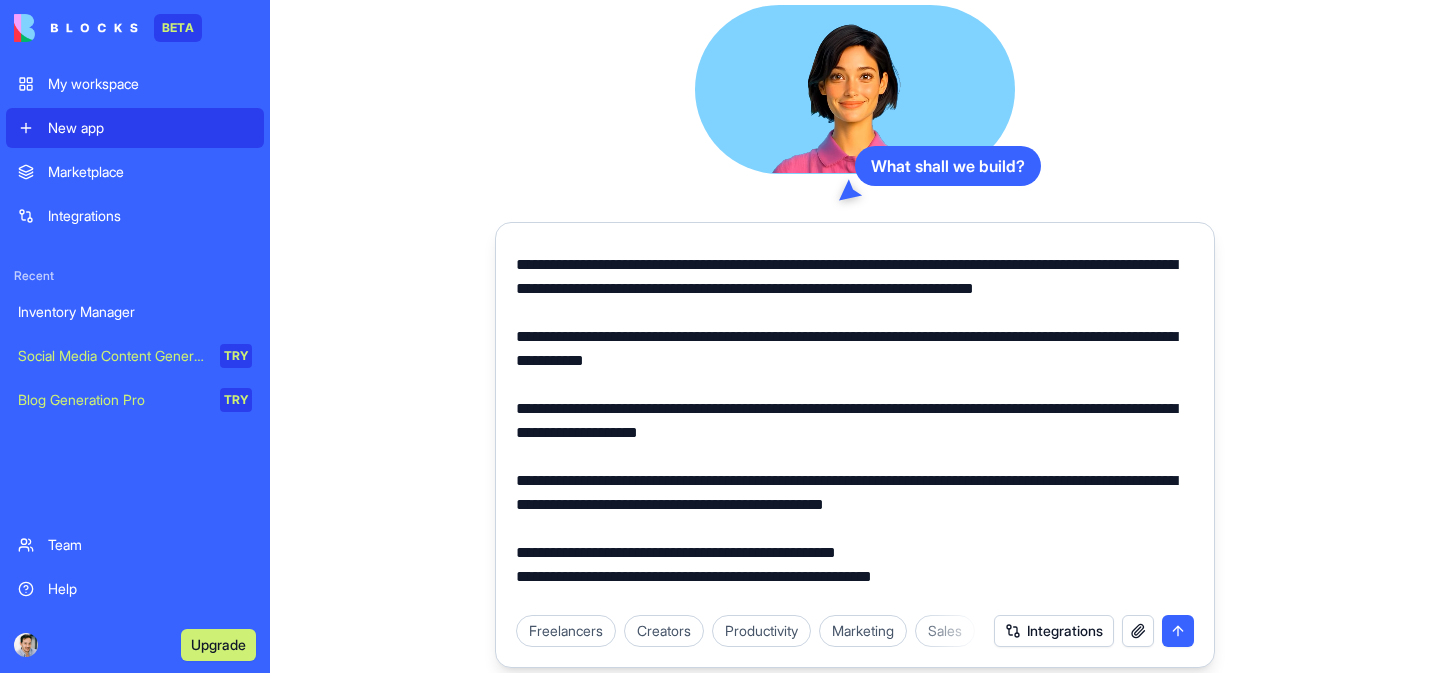 drag, startPoint x: 835, startPoint y: 482, endPoint x: 604, endPoint y: 369, distance: 257.15753 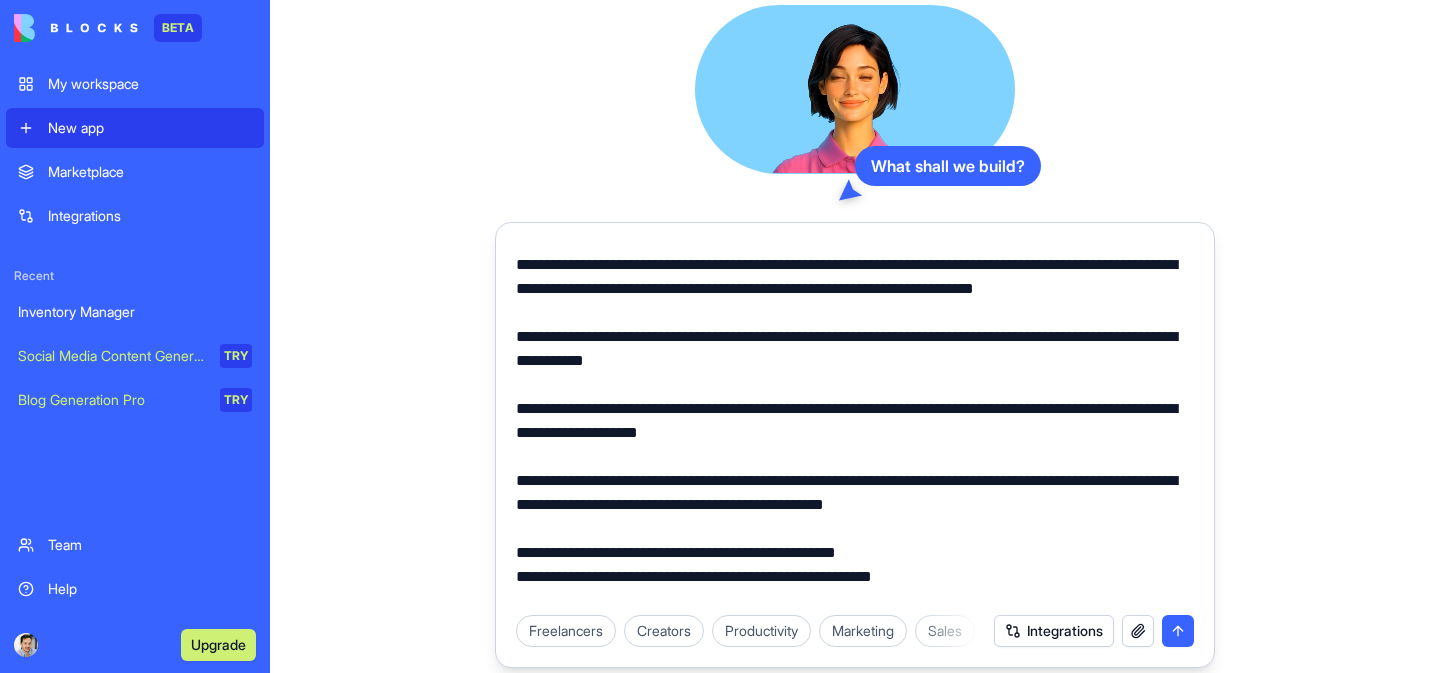 click at bounding box center (855, 423) 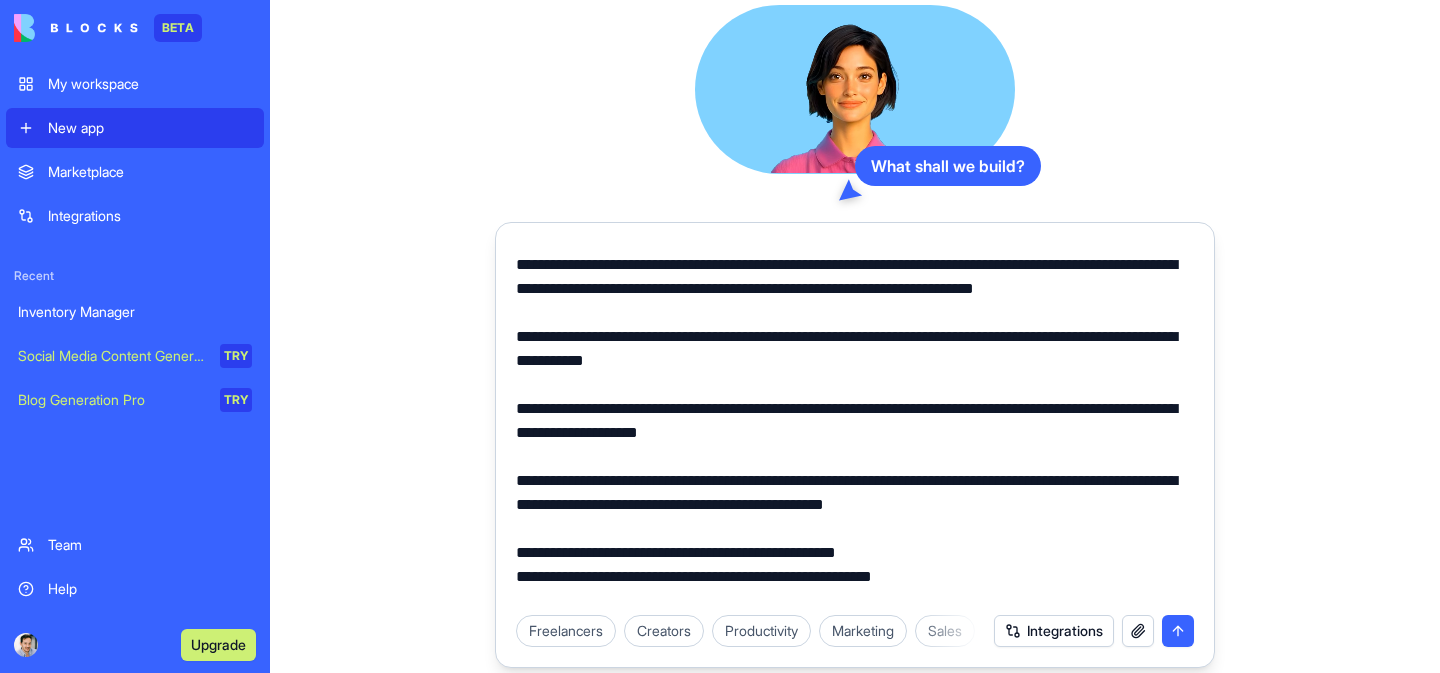 click at bounding box center (855, 423) 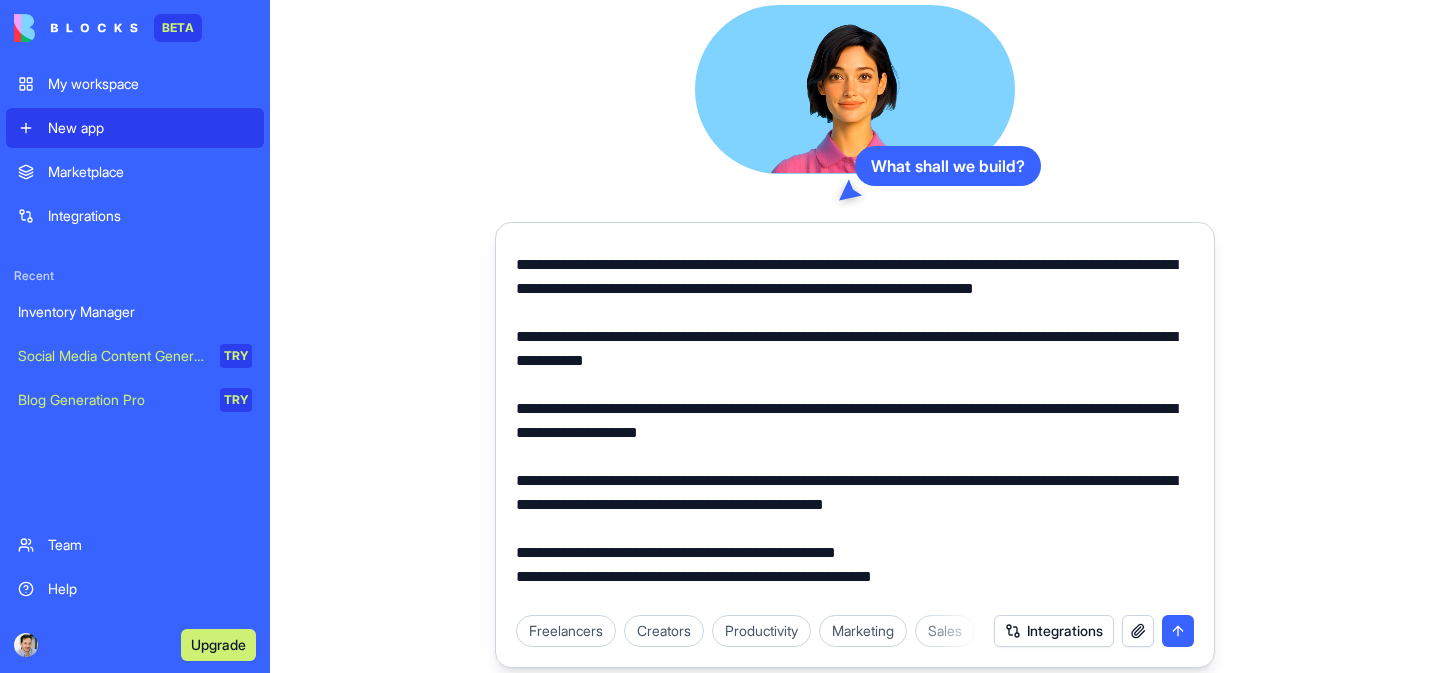 click at bounding box center [855, 423] 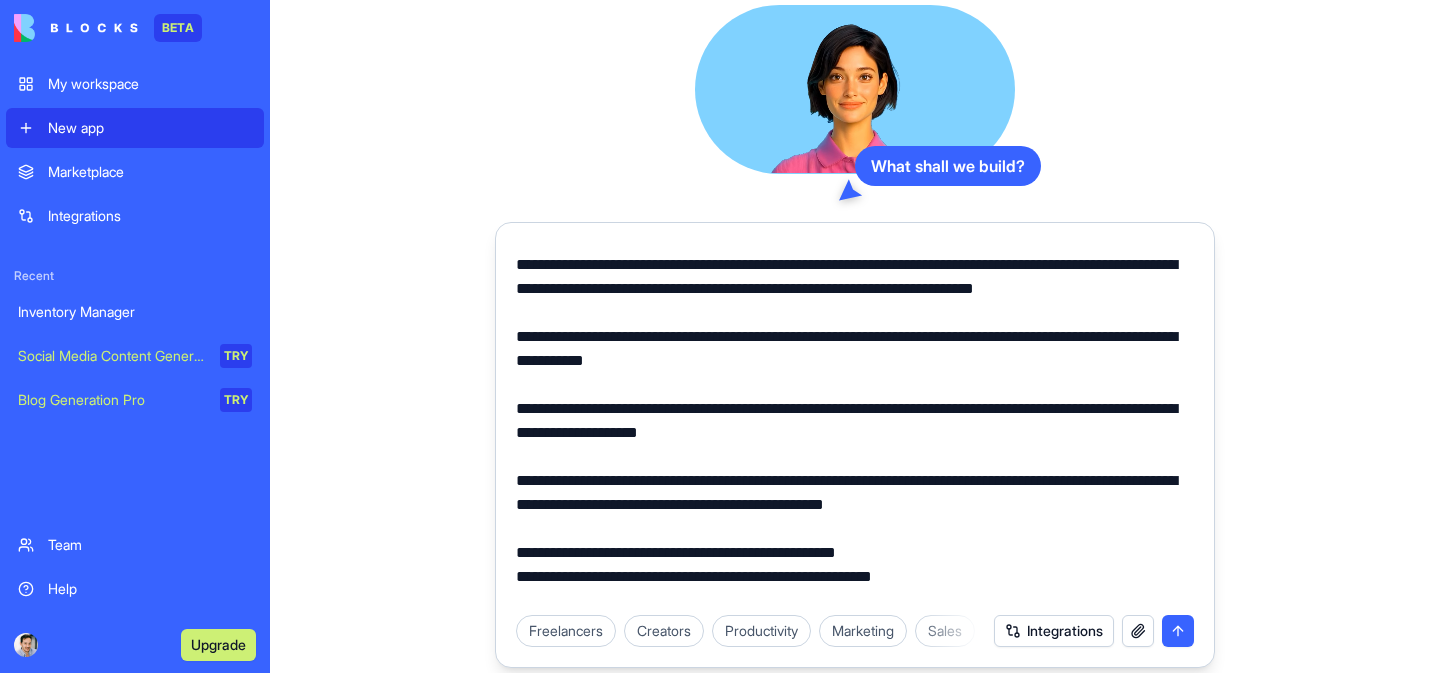 drag, startPoint x: 604, startPoint y: 369, endPoint x: 528, endPoint y: 285, distance: 113.27842 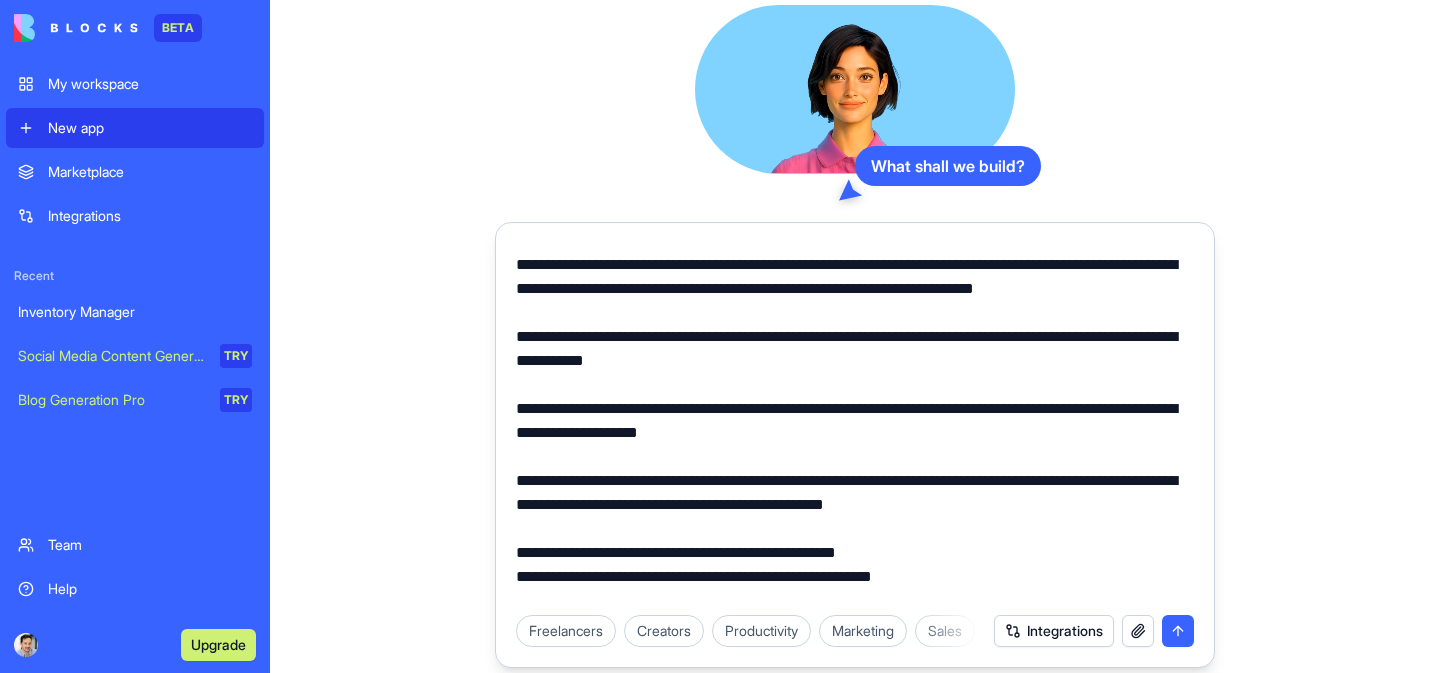 click at bounding box center [855, 423] 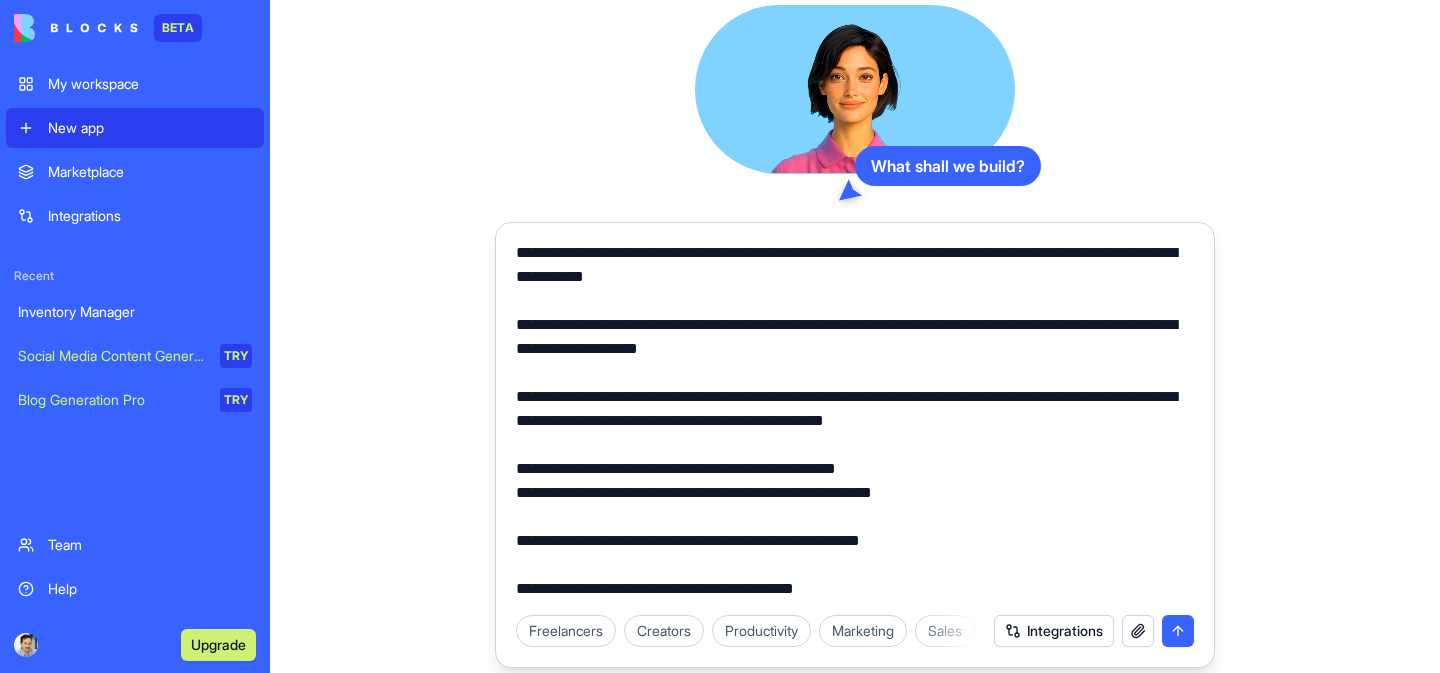 scroll, scrollTop: 180, scrollLeft: 0, axis: vertical 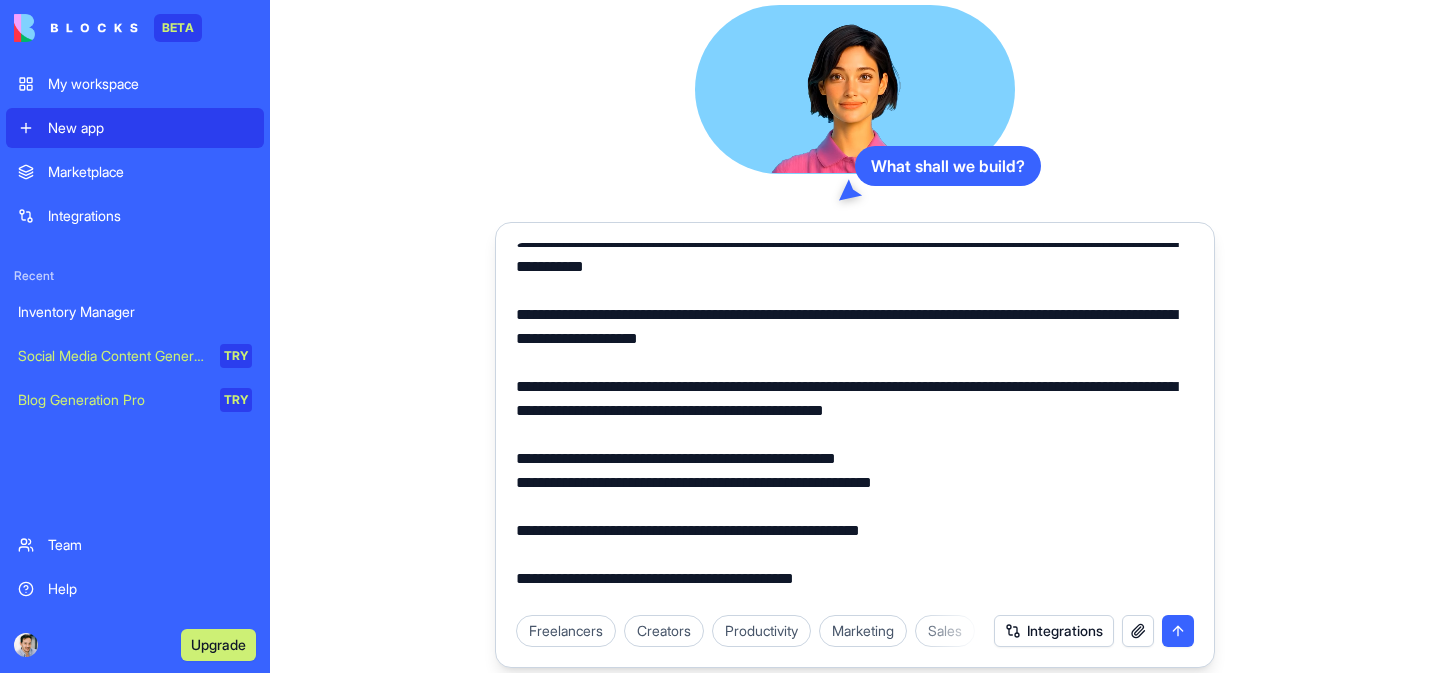 drag, startPoint x: 1081, startPoint y: 441, endPoint x: 509, endPoint y: 268, distance: 597.5893 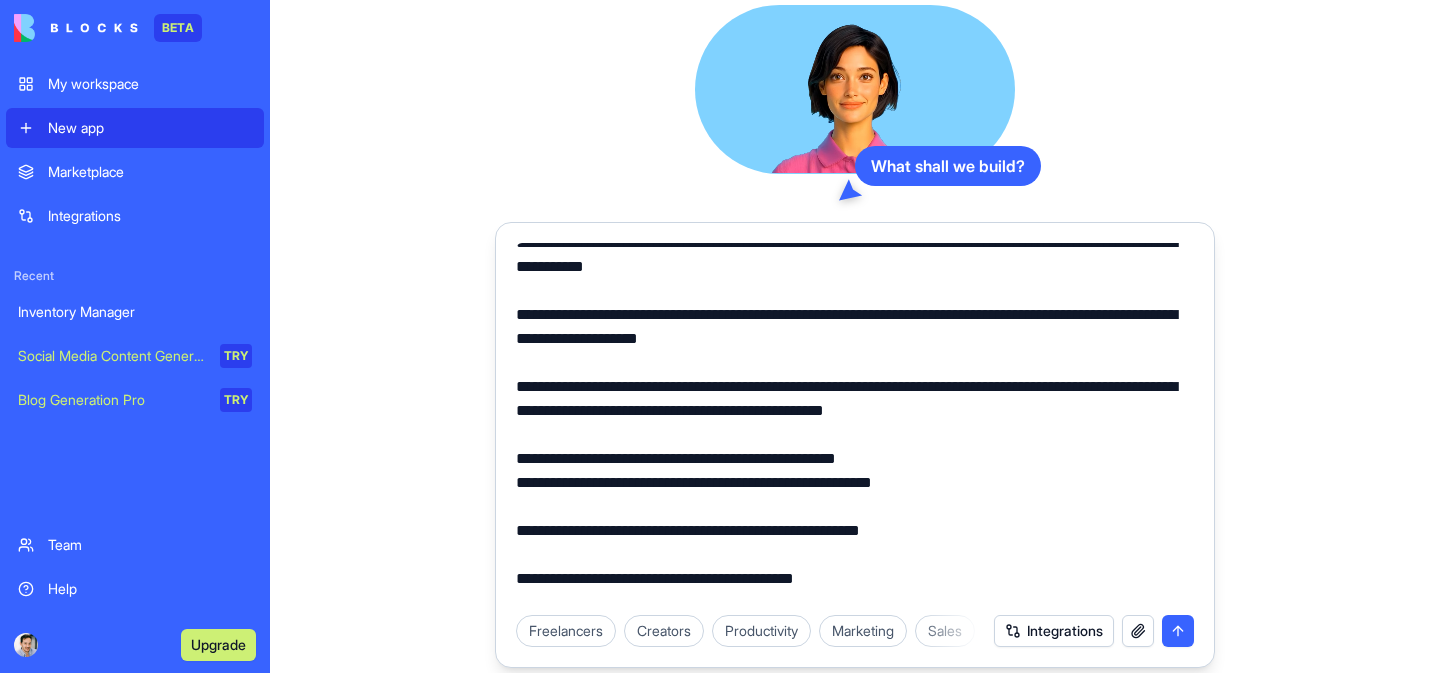 click at bounding box center (855, 417) 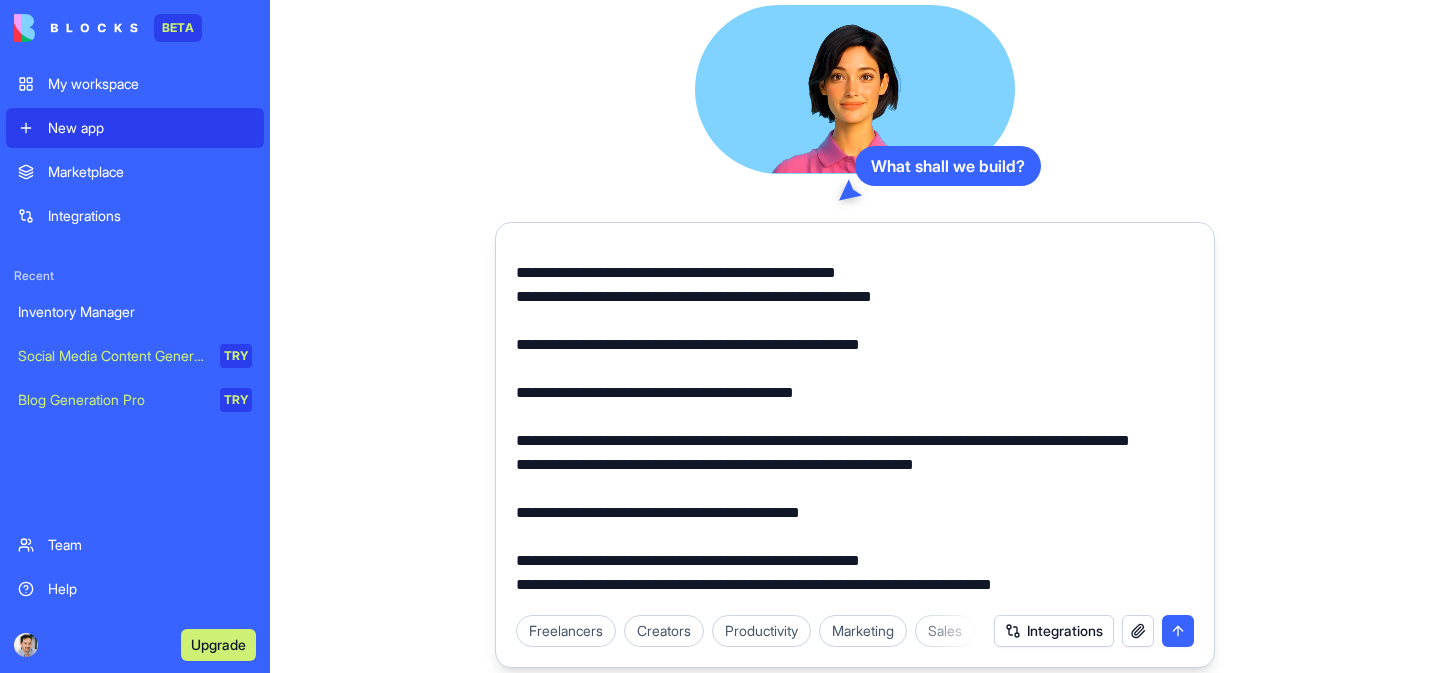 scroll, scrollTop: 200, scrollLeft: 0, axis: vertical 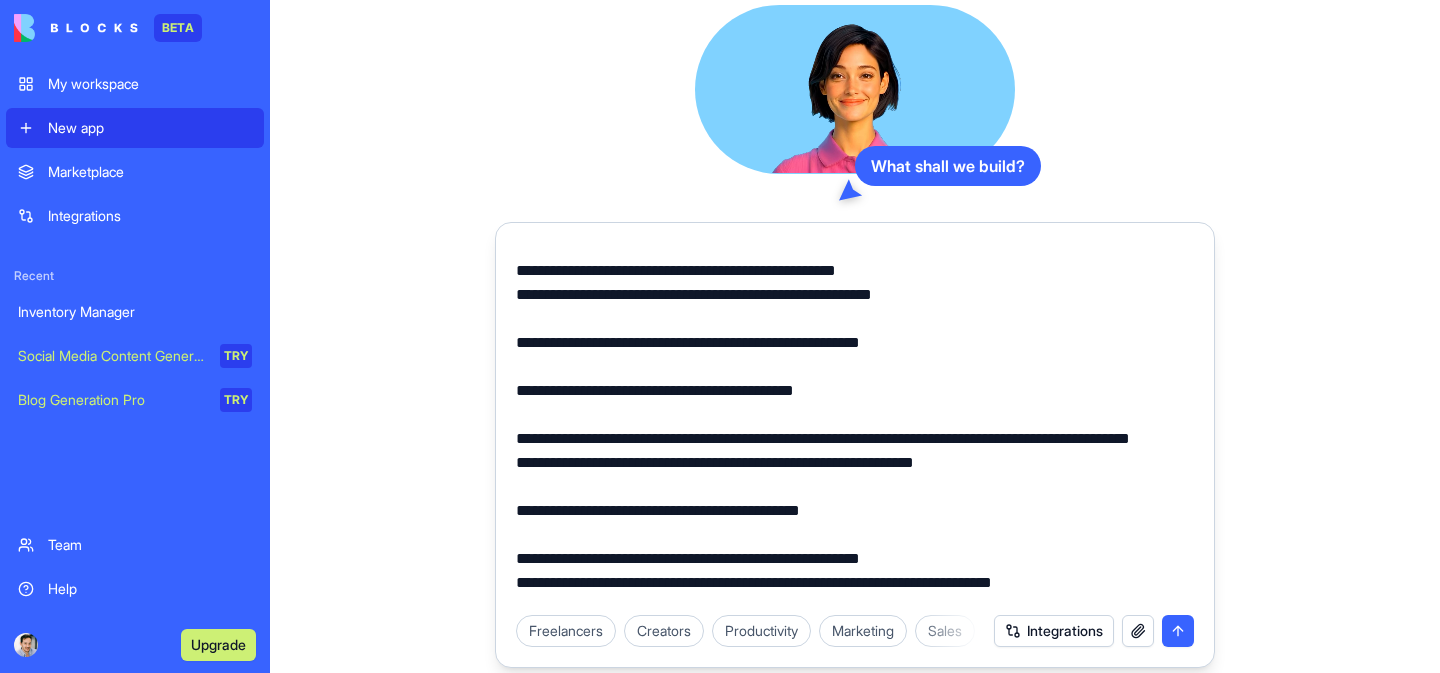 drag, startPoint x: 519, startPoint y: 296, endPoint x: 805, endPoint y: 496, distance: 348.99283 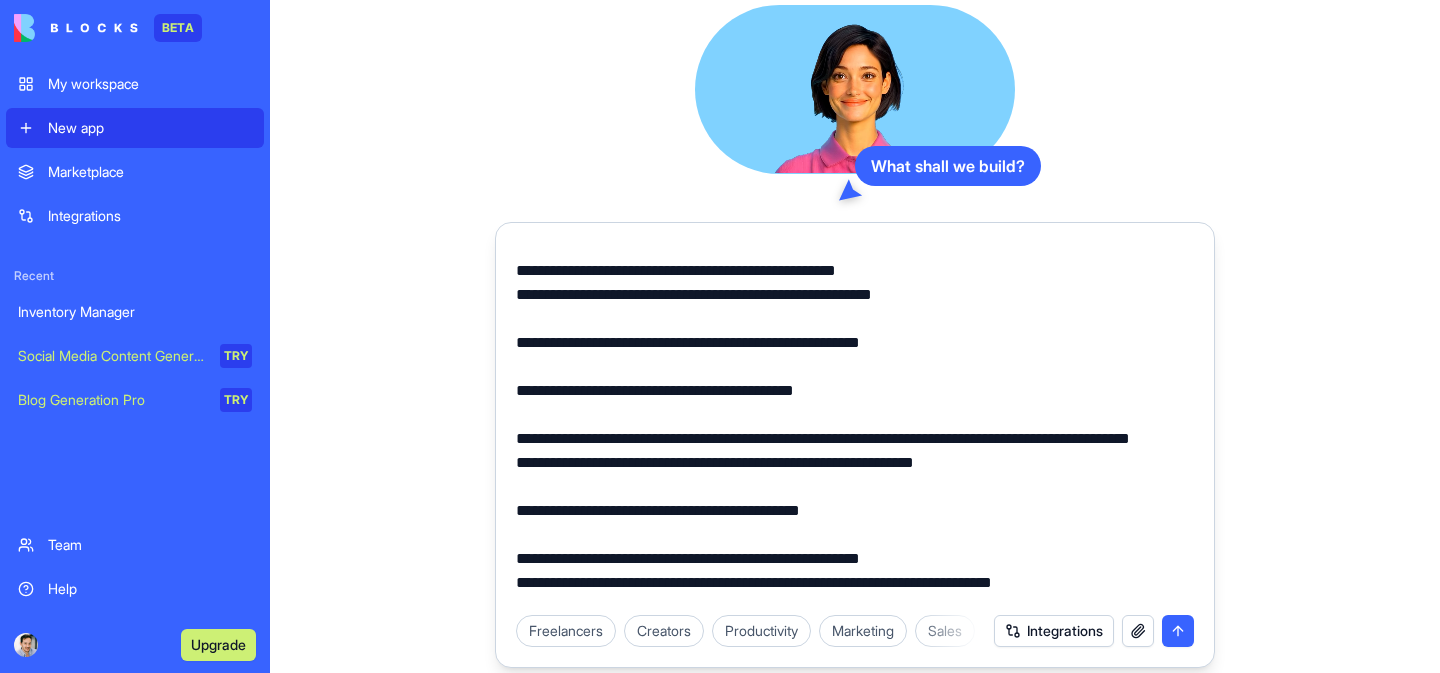 click at bounding box center (855, 423) 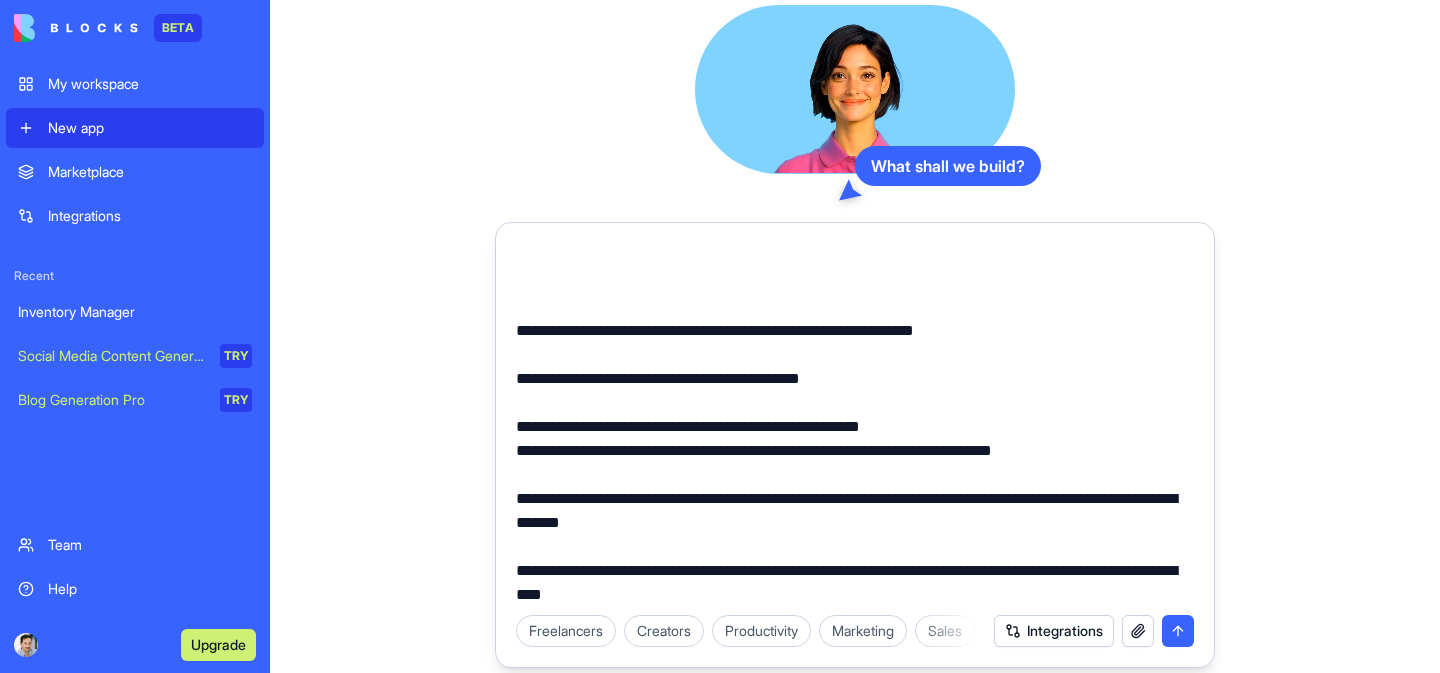 scroll, scrollTop: 156, scrollLeft: 0, axis: vertical 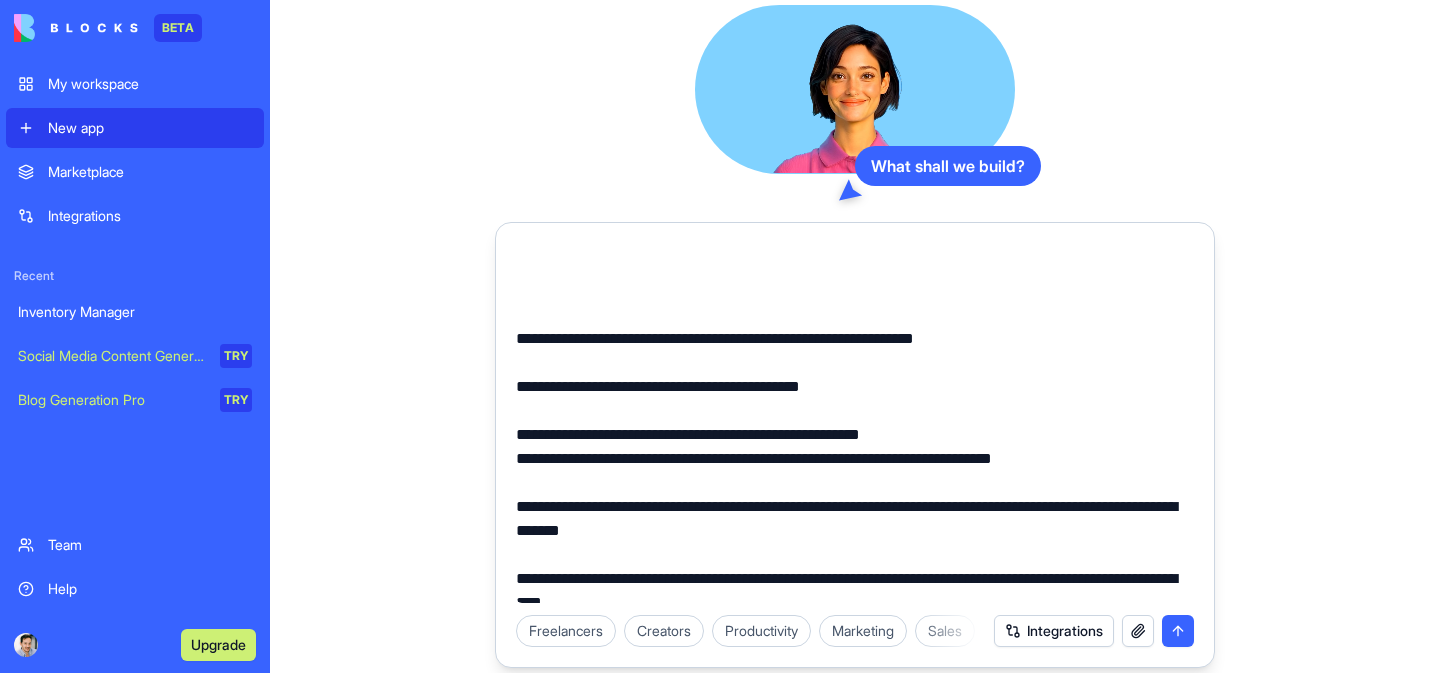 drag, startPoint x: 536, startPoint y: 287, endPoint x: 959, endPoint y: 426, distance: 445.25275 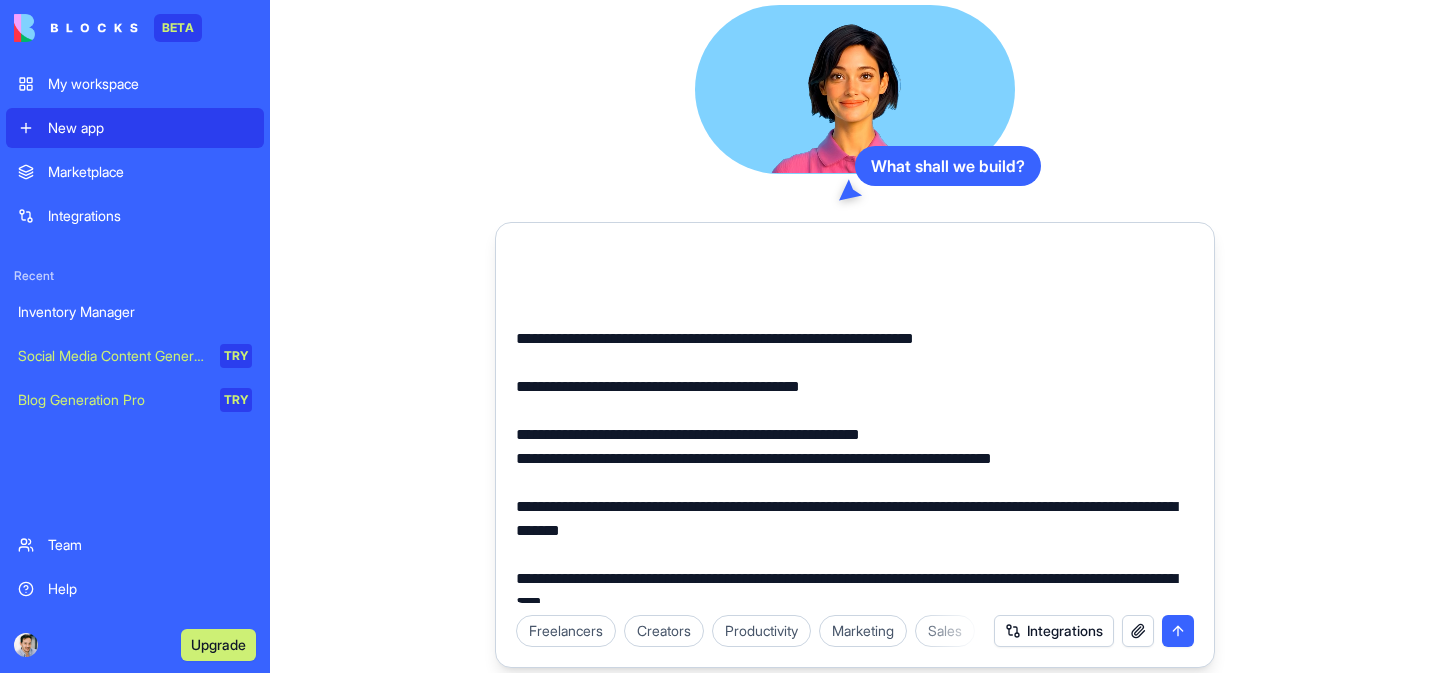 click at bounding box center [855, 423] 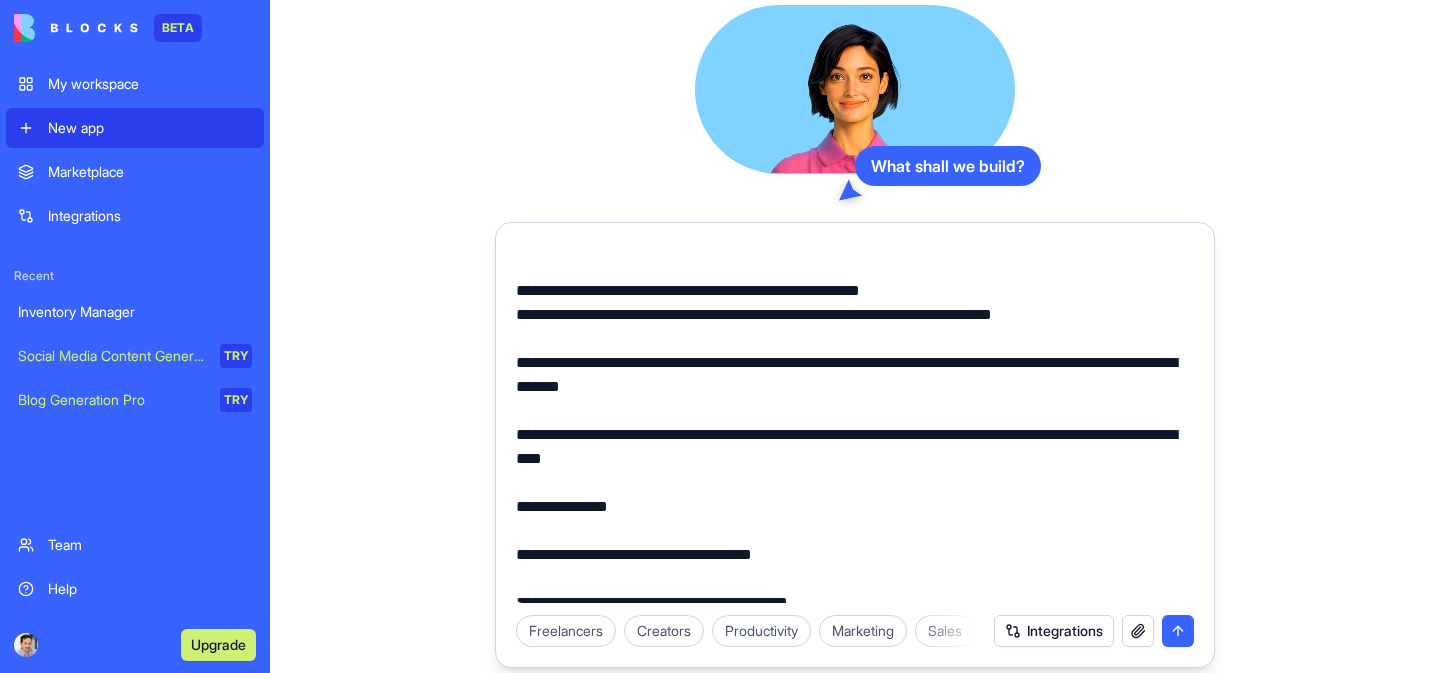 scroll, scrollTop: 0, scrollLeft: 0, axis: both 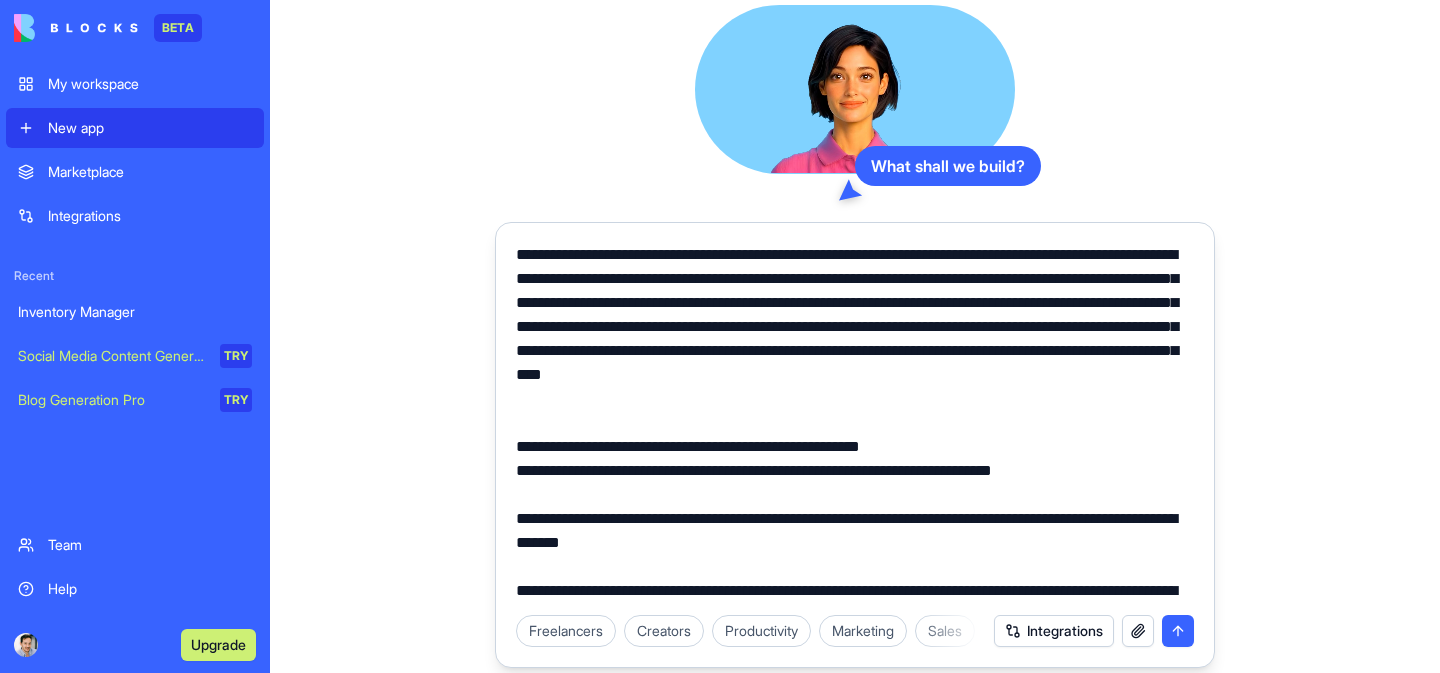 click at bounding box center (855, 423) 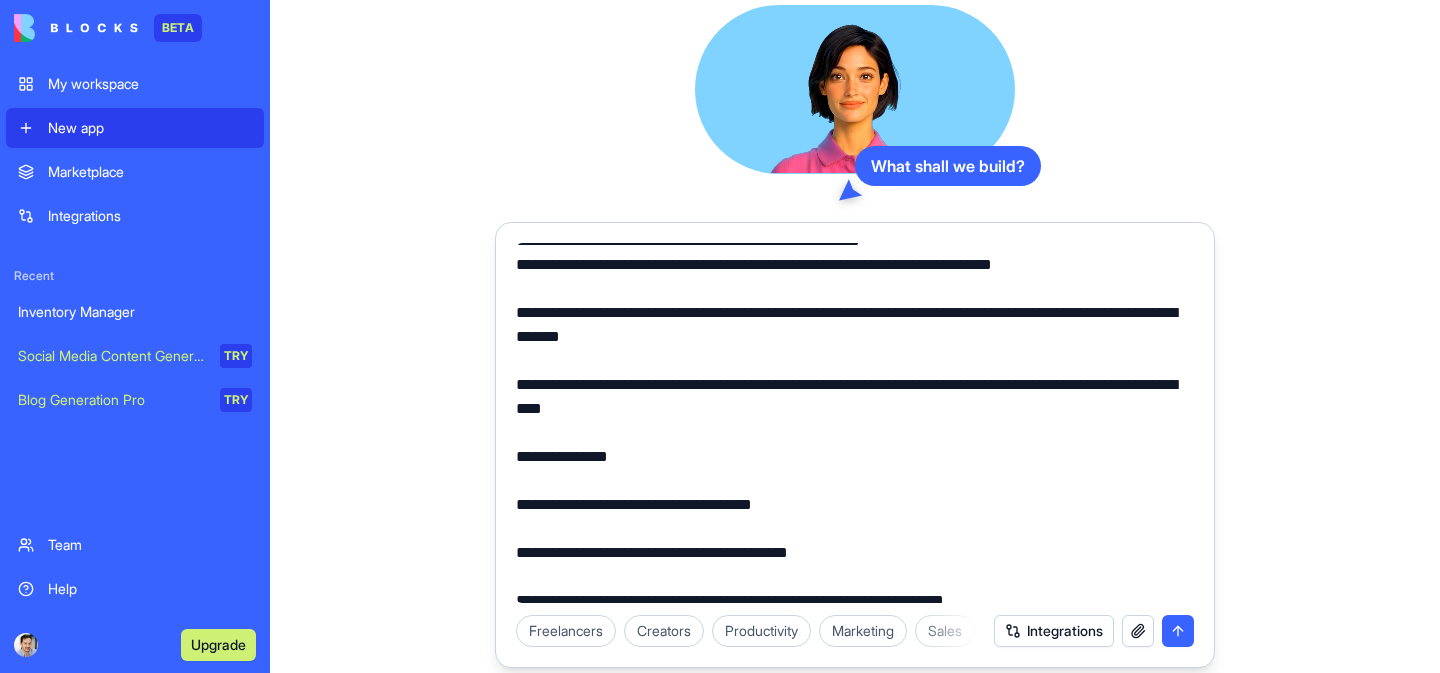 scroll, scrollTop: 202, scrollLeft: 0, axis: vertical 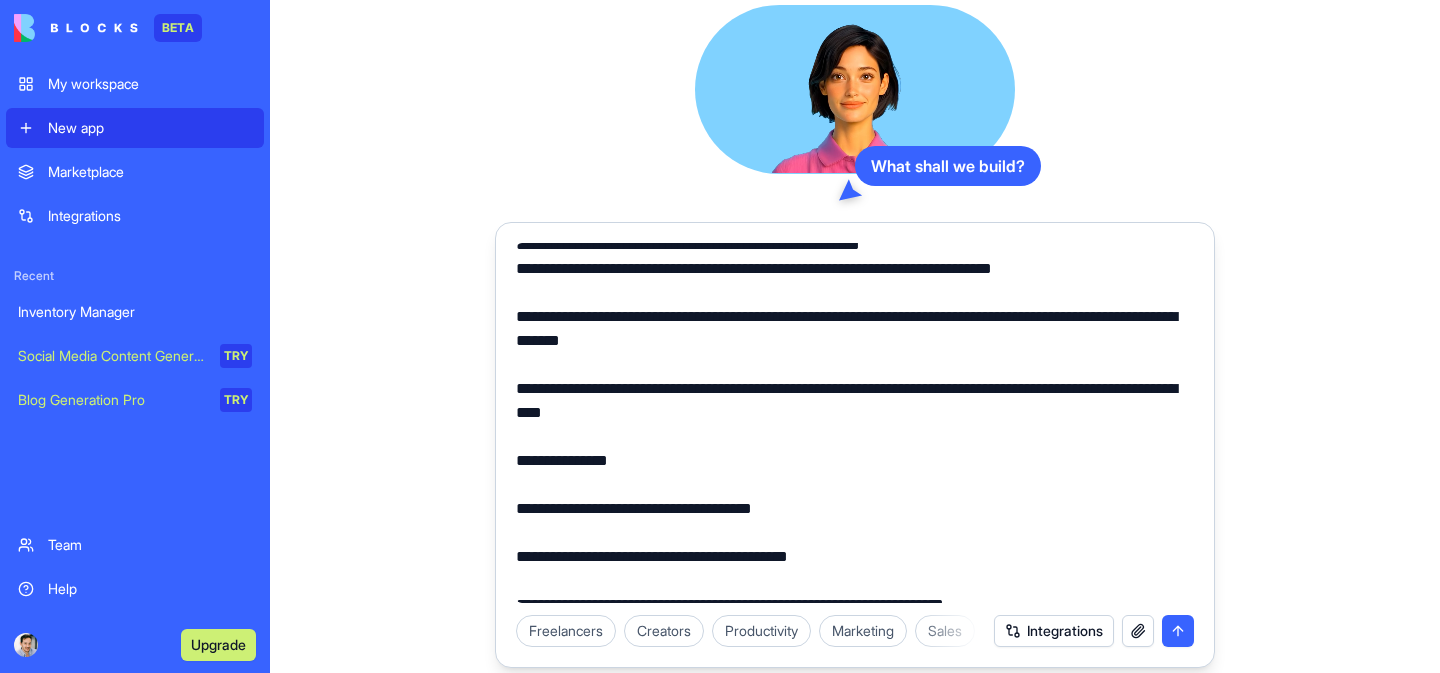 click at bounding box center [855, 423] 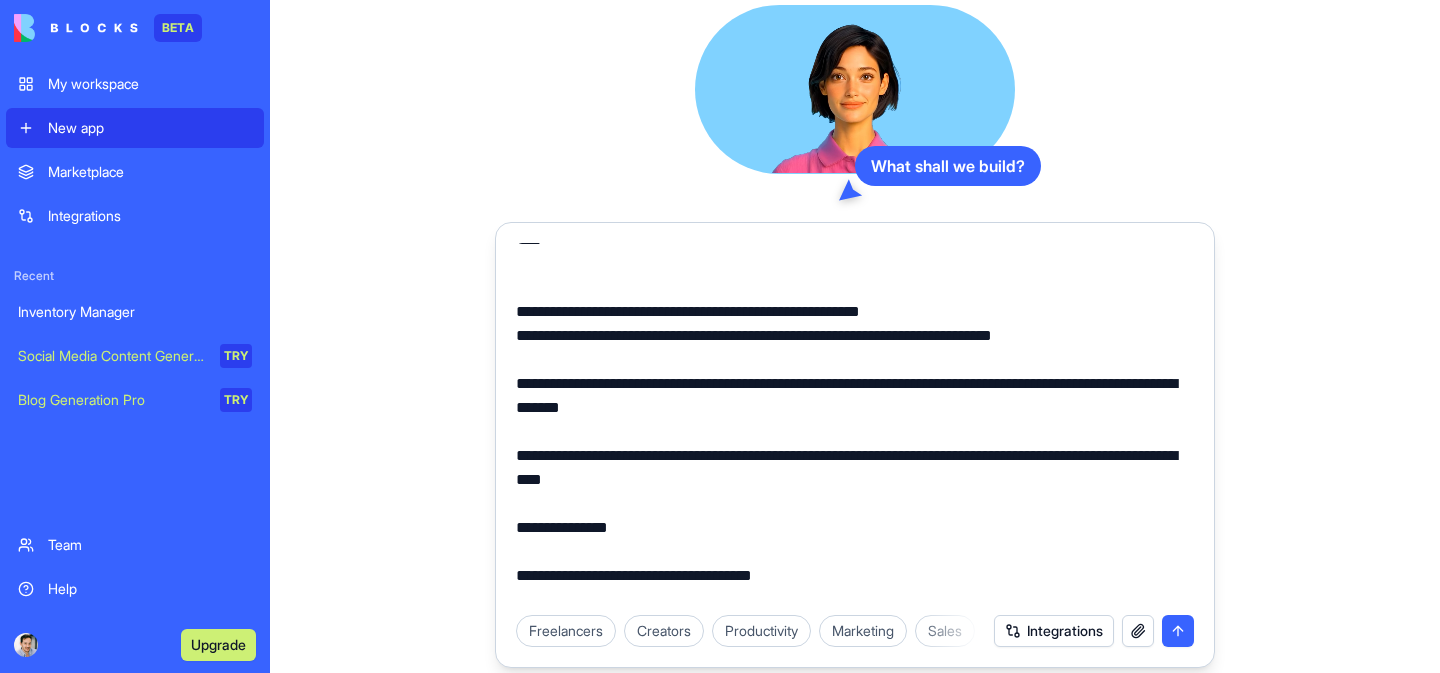scroll, scrollTop: 134, scrollLeft: 0, axis: vertical 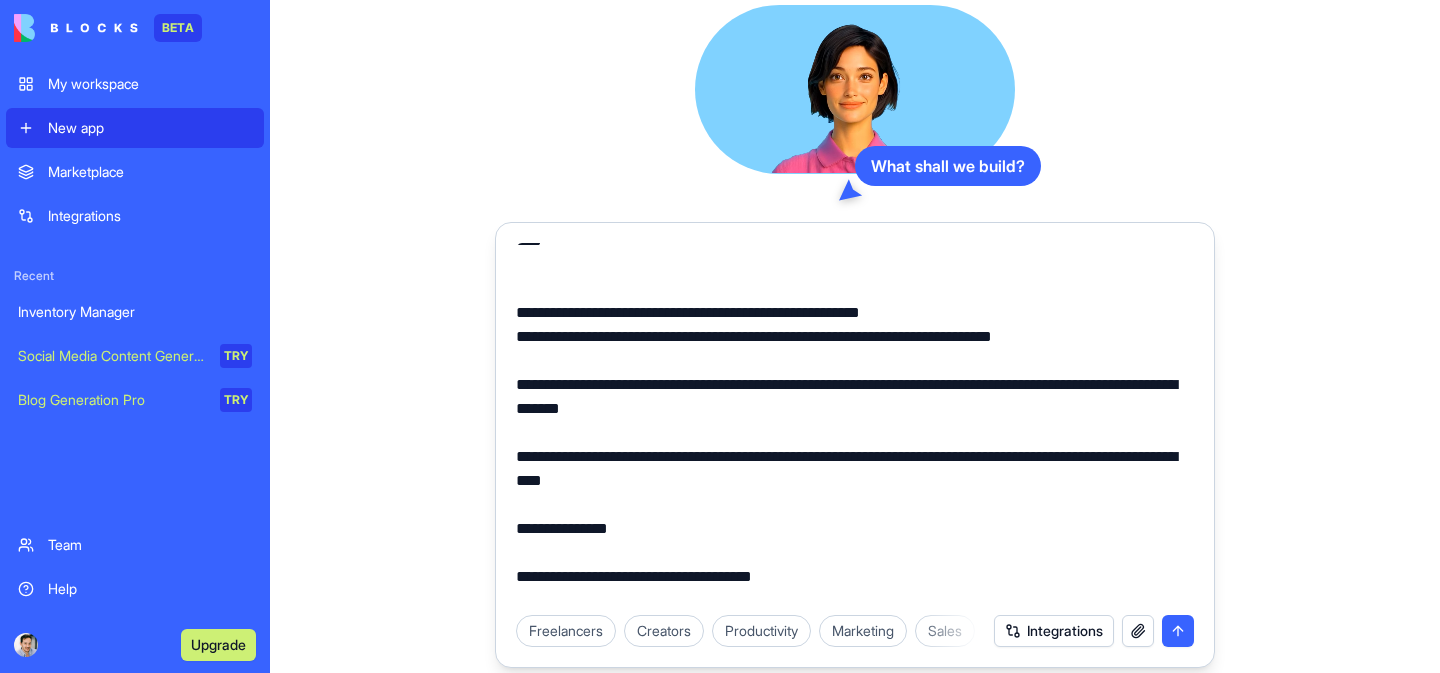 drag, startPoint x: 643, startPoint y: 338, endPoint x: 614, endPoint y: 338, distance: 29 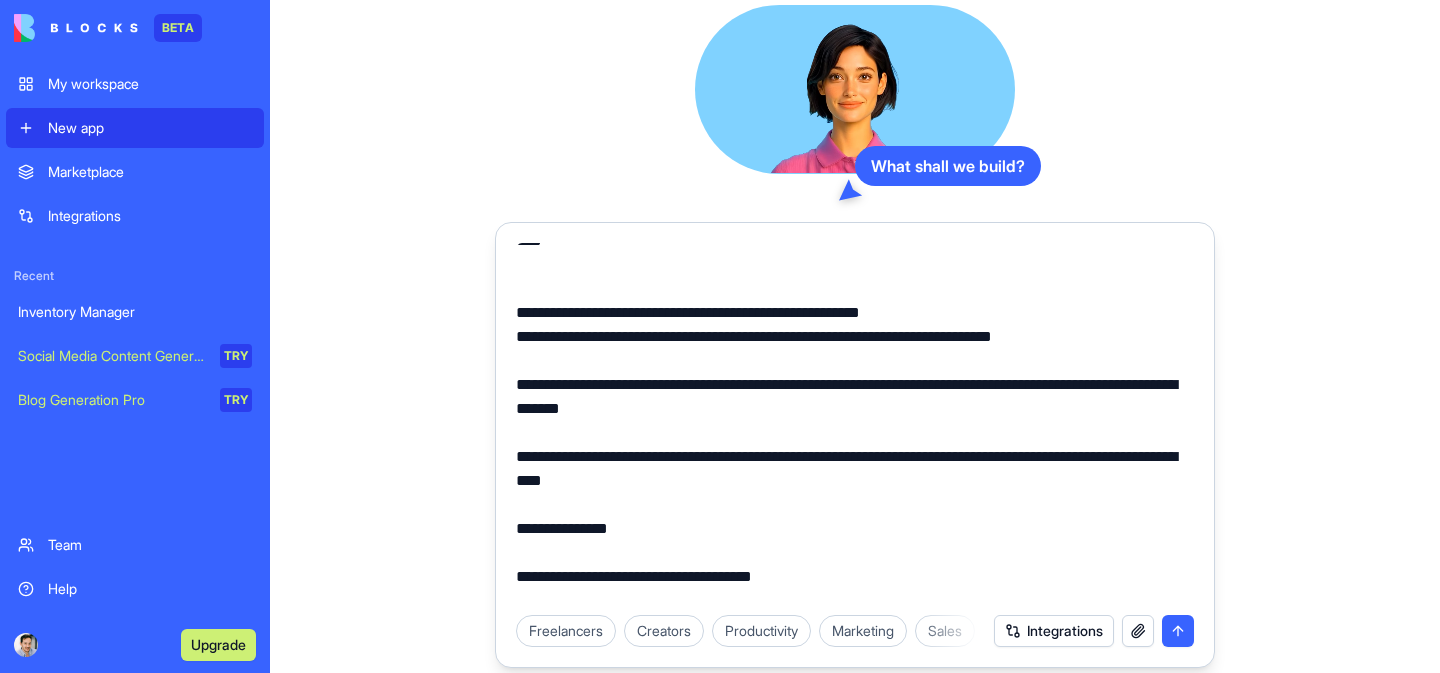 click at bounding box center (855, 423) 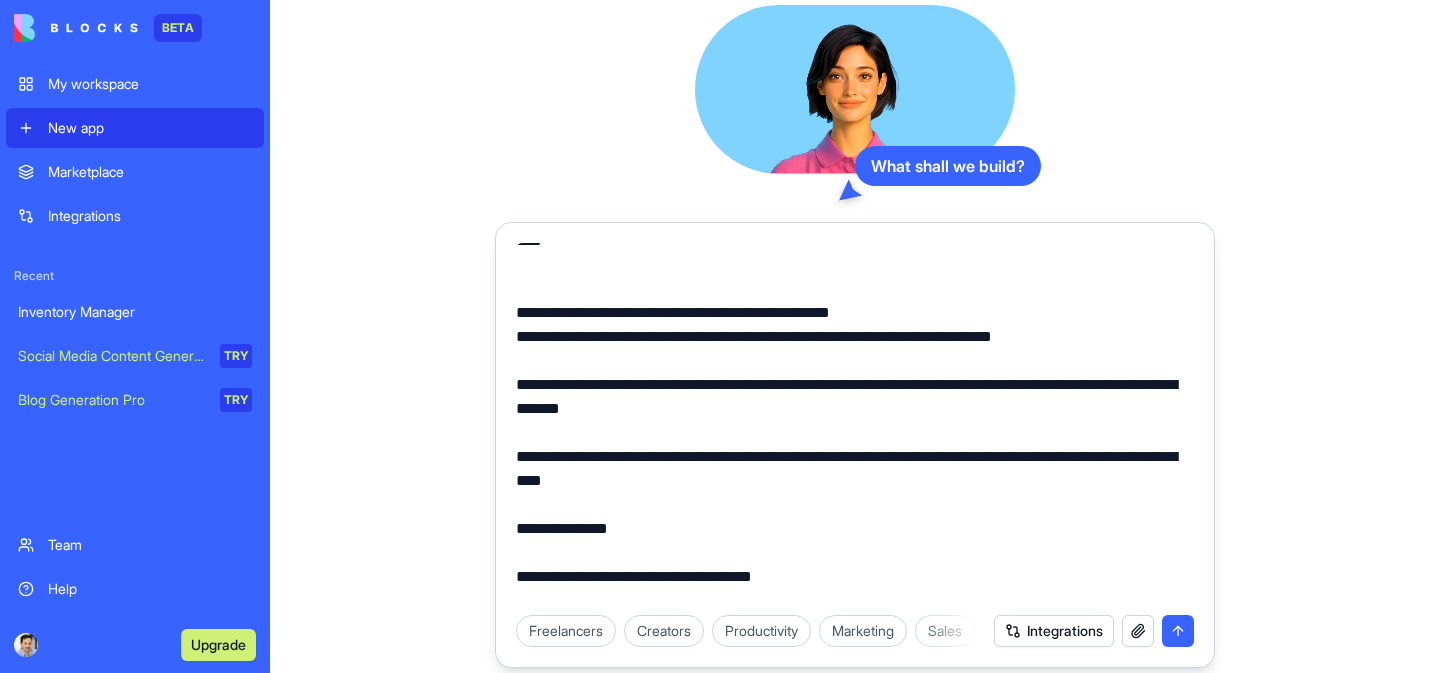 scroll, scrollTop: 0, scrollLeft: 0, axis: both 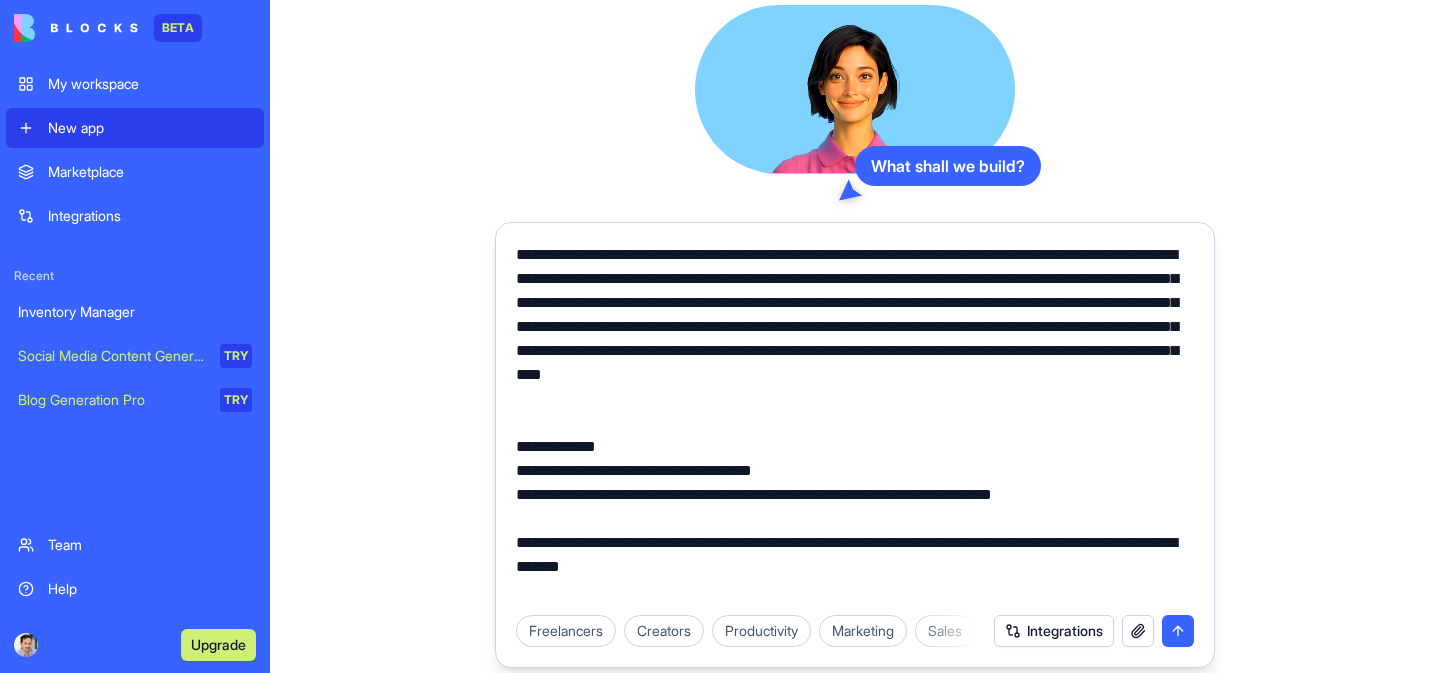 click at bounding box center (855, 423) 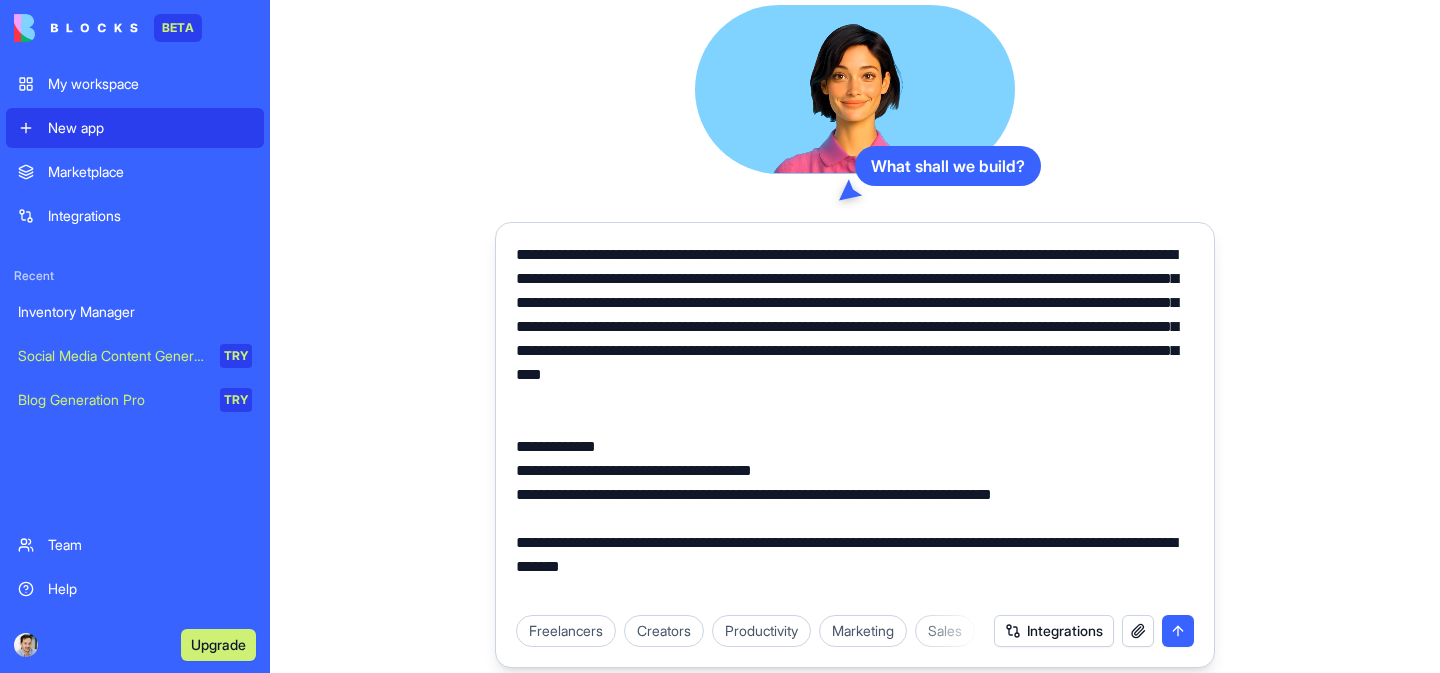 click at bounding box center (855, 423) 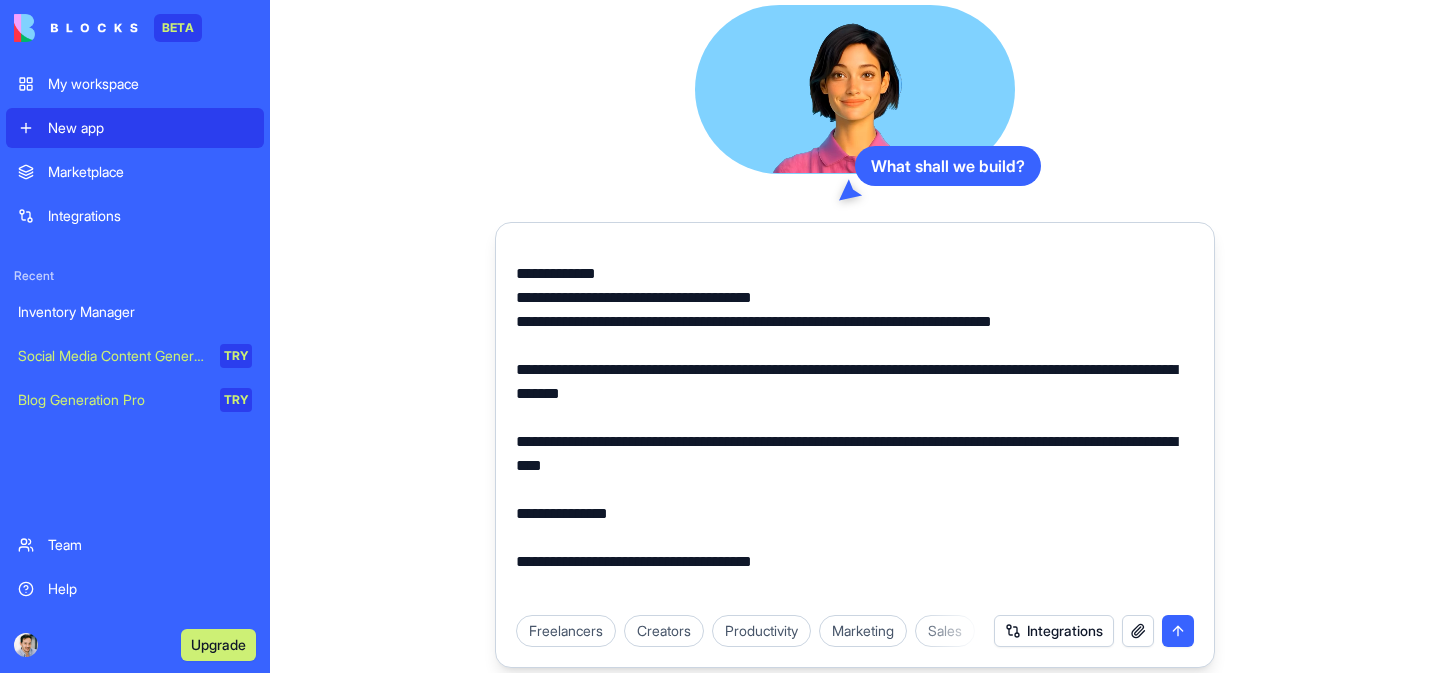 scroll, scrollTop: 178, scrollLeft: 0, axis: vertical 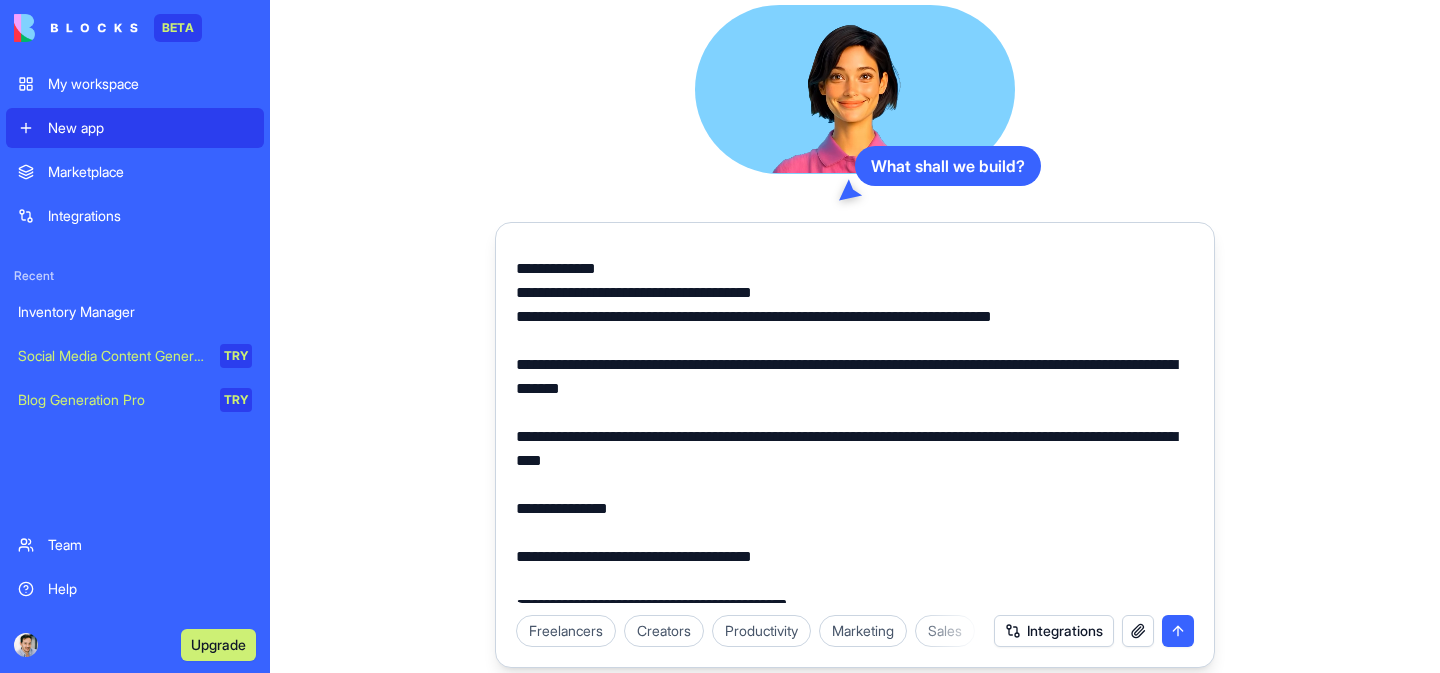 click at bounding box center (855, 423) 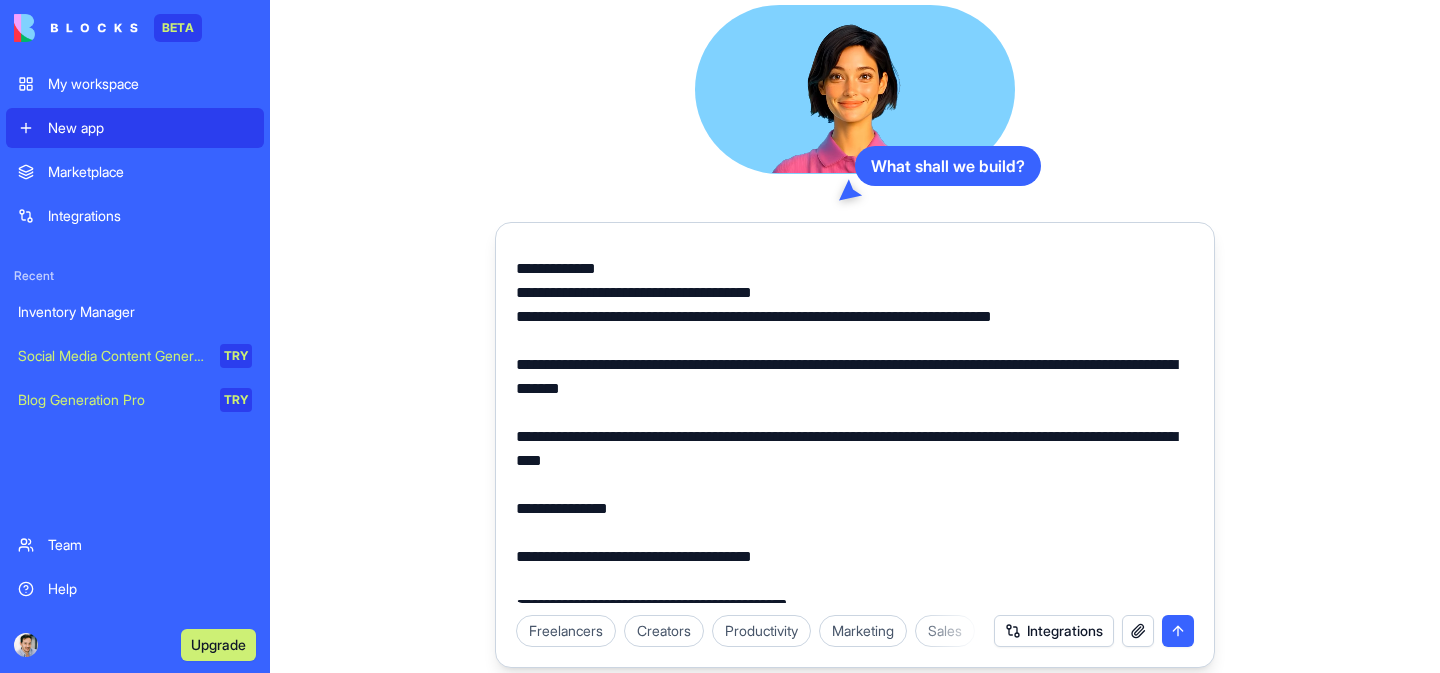 click at bounding box center (855, 423) 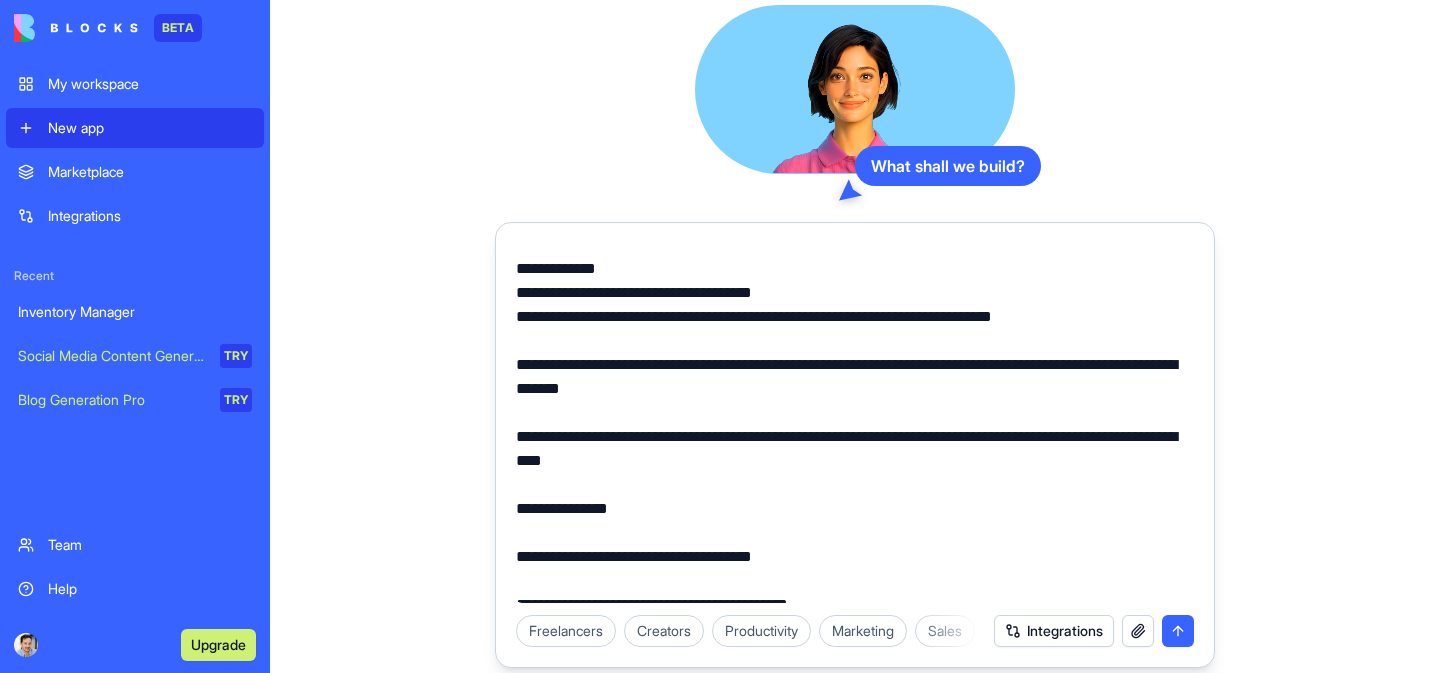 click at bounding box center [855, 423] 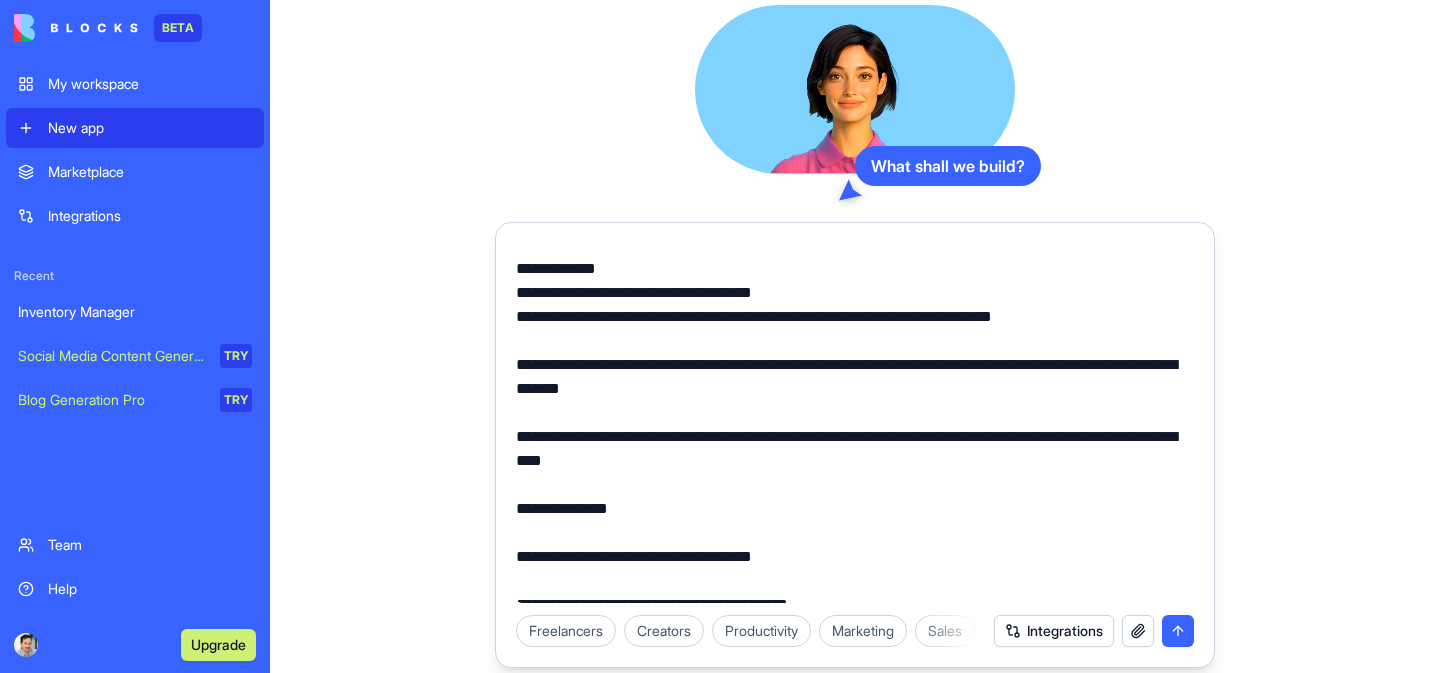click at bounding box center [855, 423] 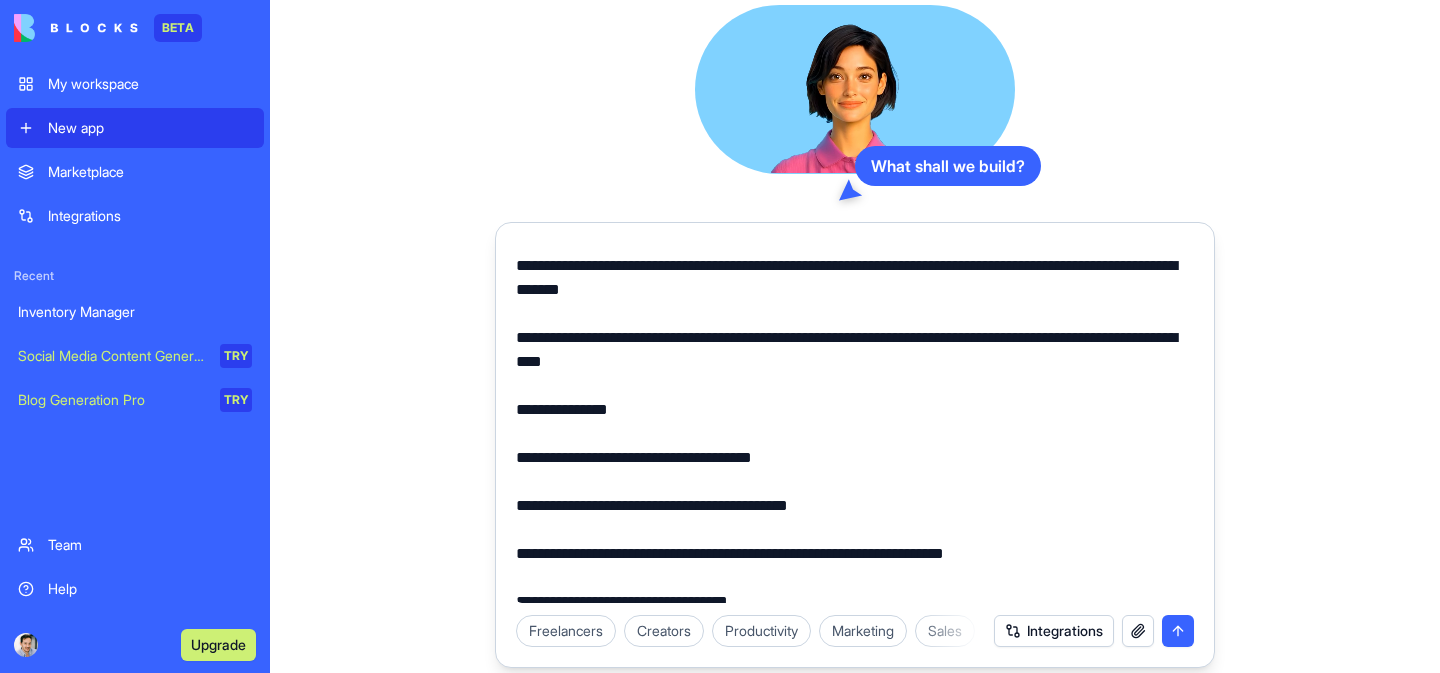 scroll, scrollTop: 258, scrollLeft: 0, axis: vertical 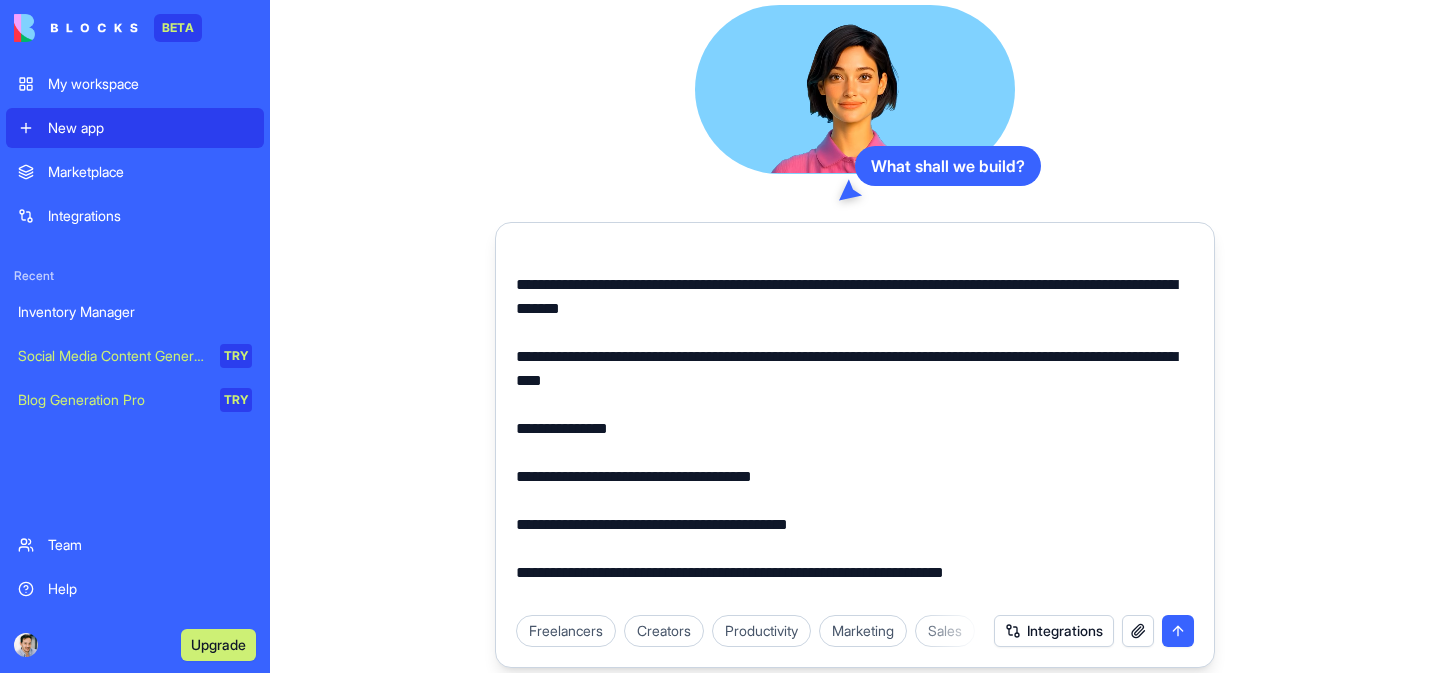 click at bounding box center (855, 423) 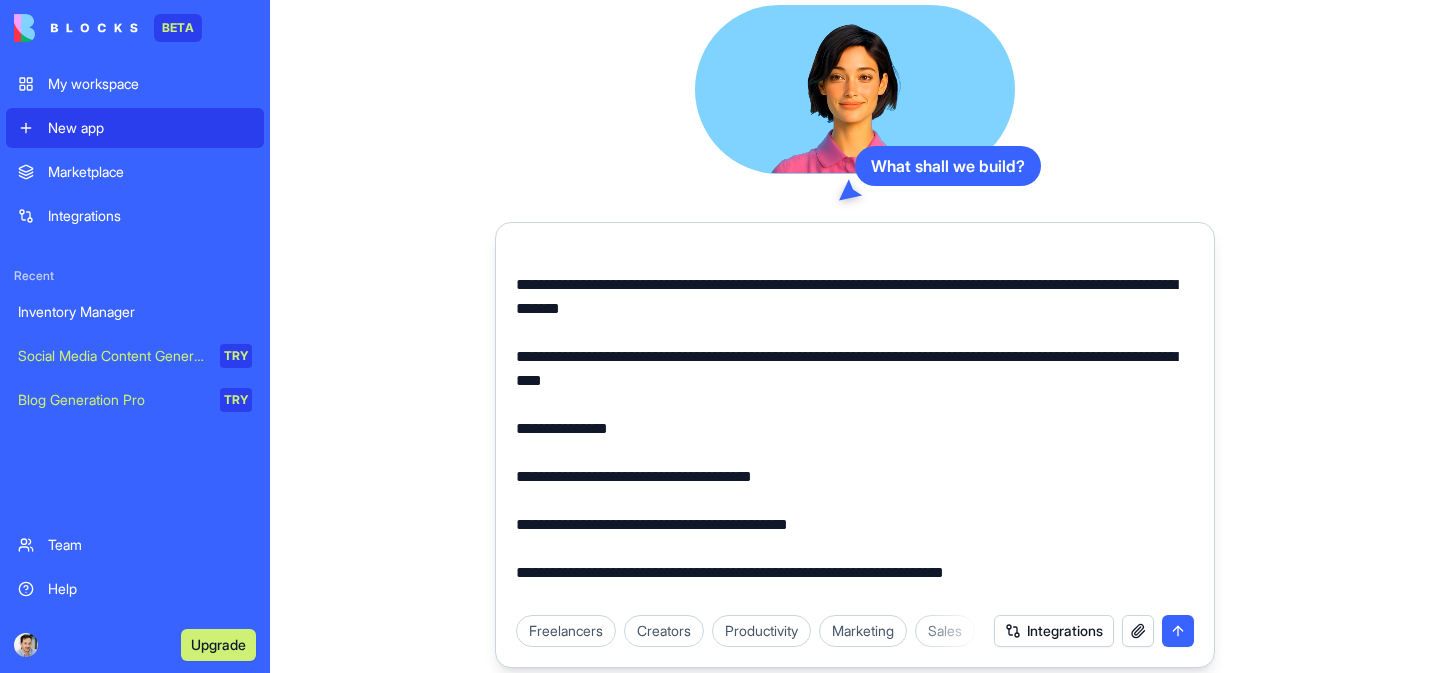 click at bounding box center [855, 423] 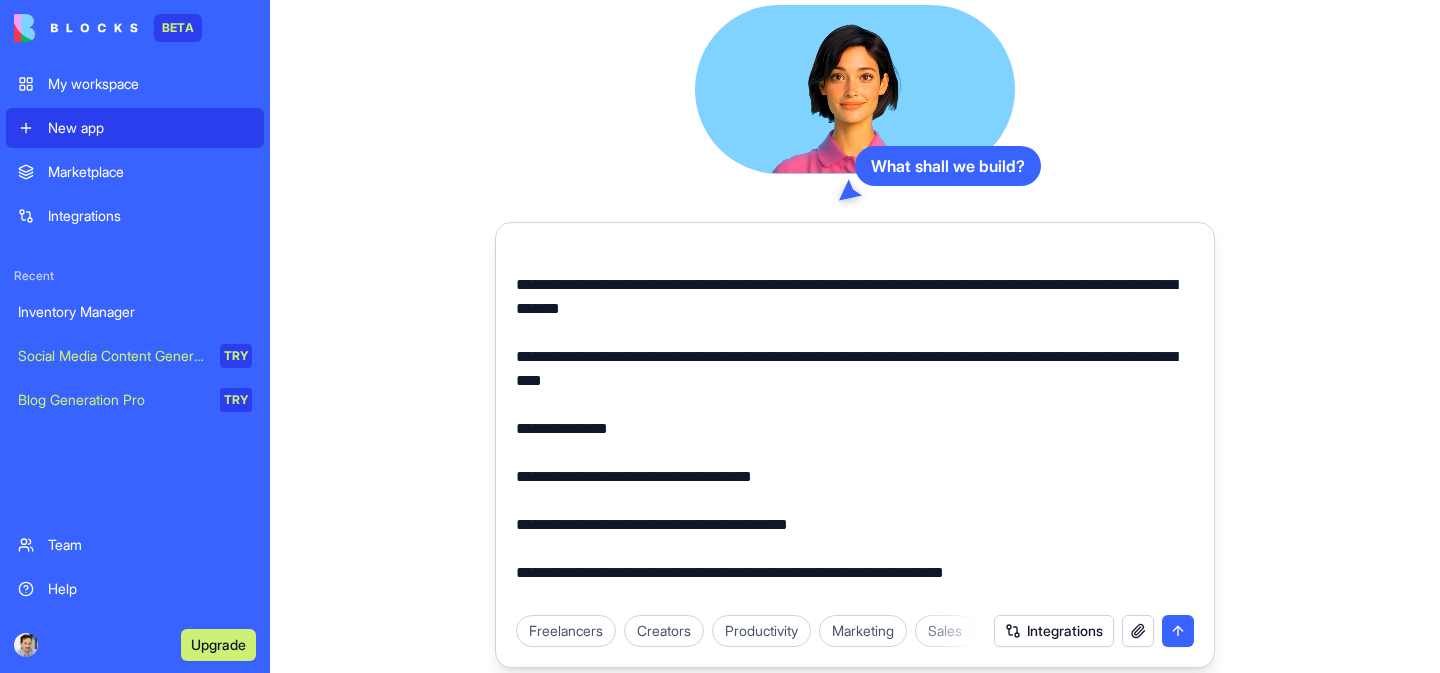 click at bounding box center [855, 423] 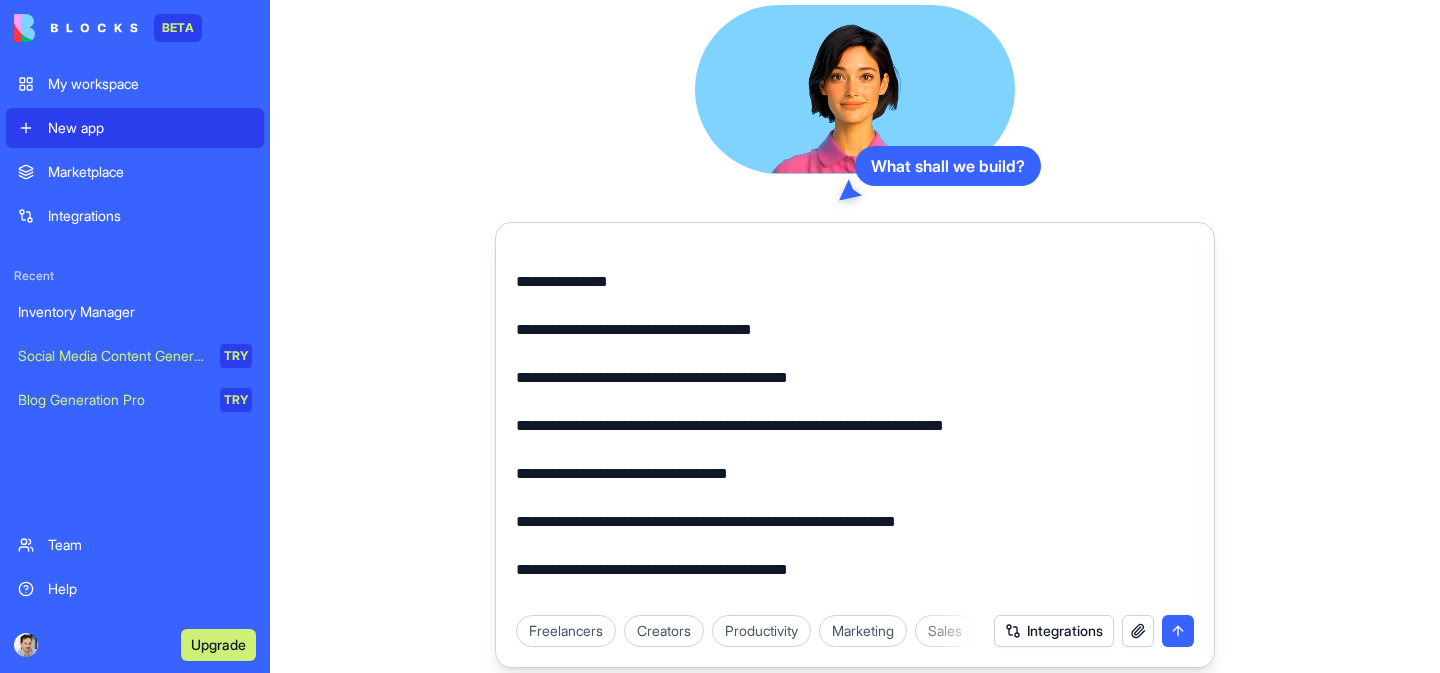 scroll, scrollTop: 397, scrollLeft: 0, axis: vertical 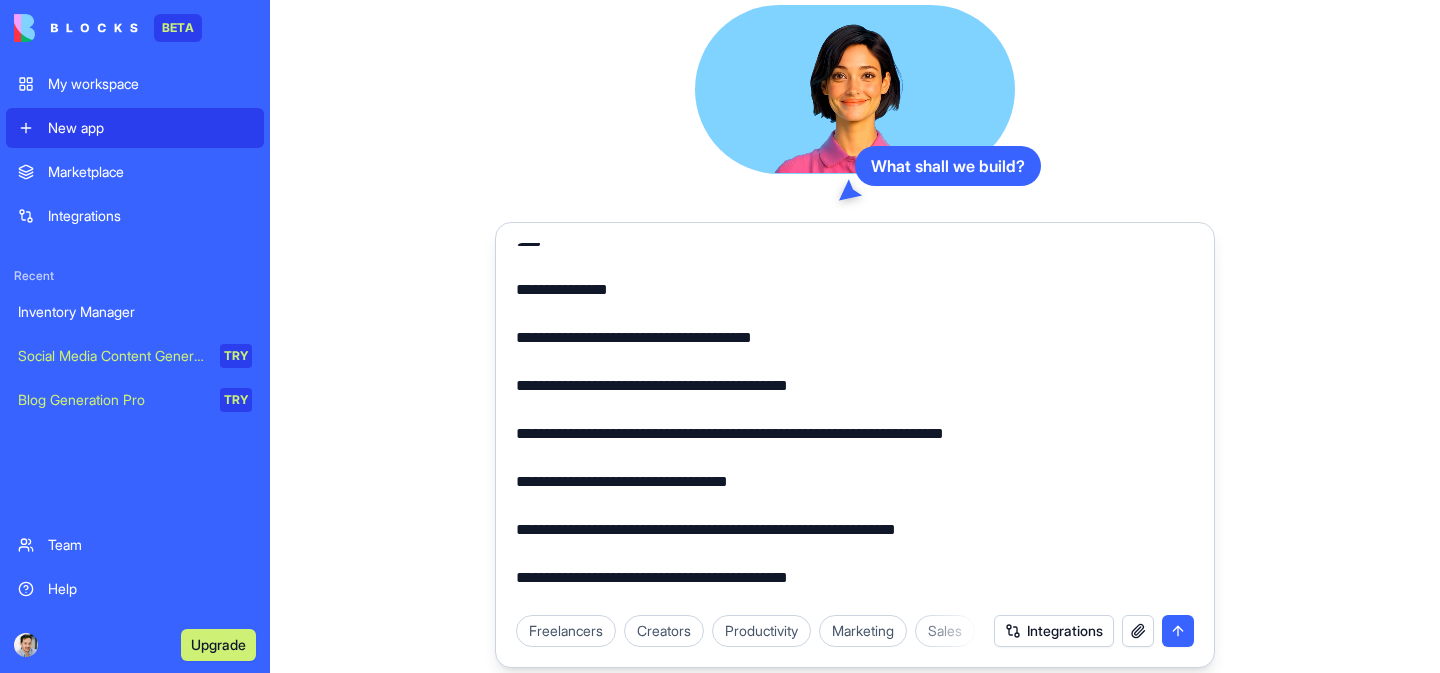click at bounding box center (855, 423) 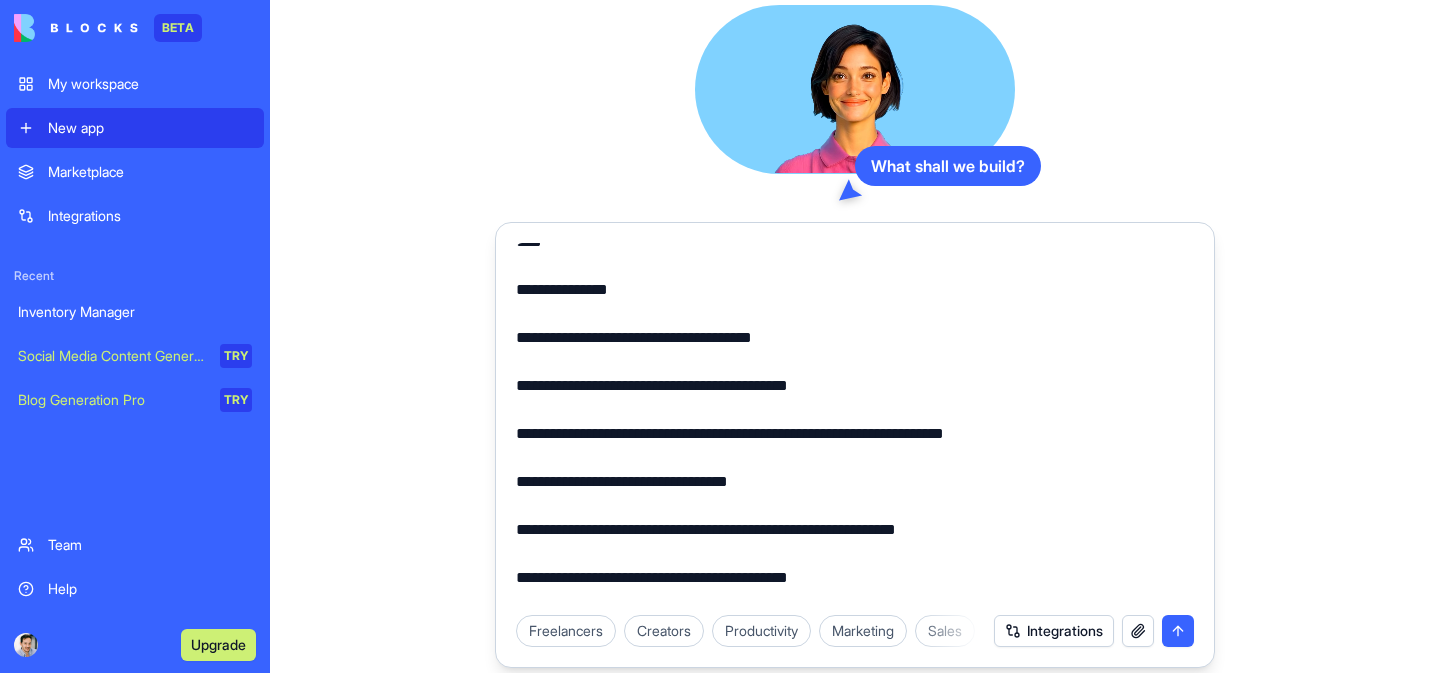 click at bounding box center (855, 423) 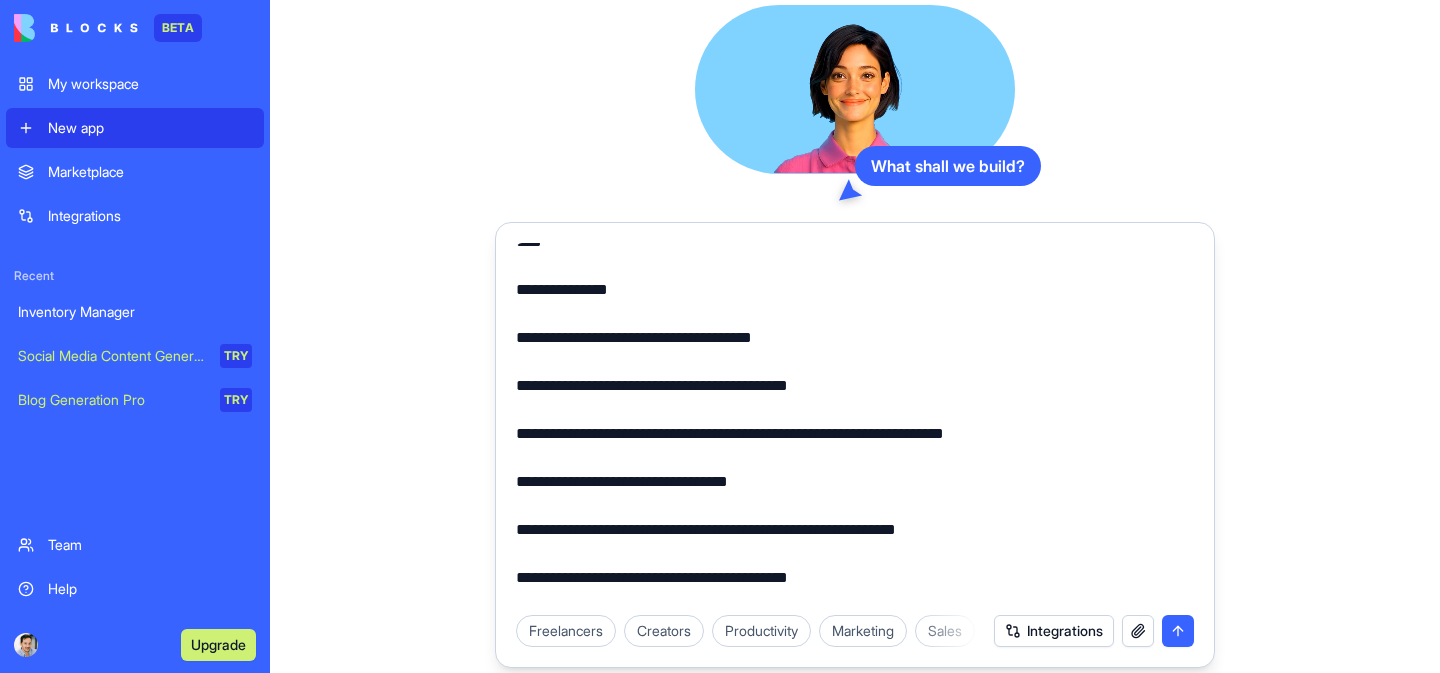 click at bounding box center (855, 423) 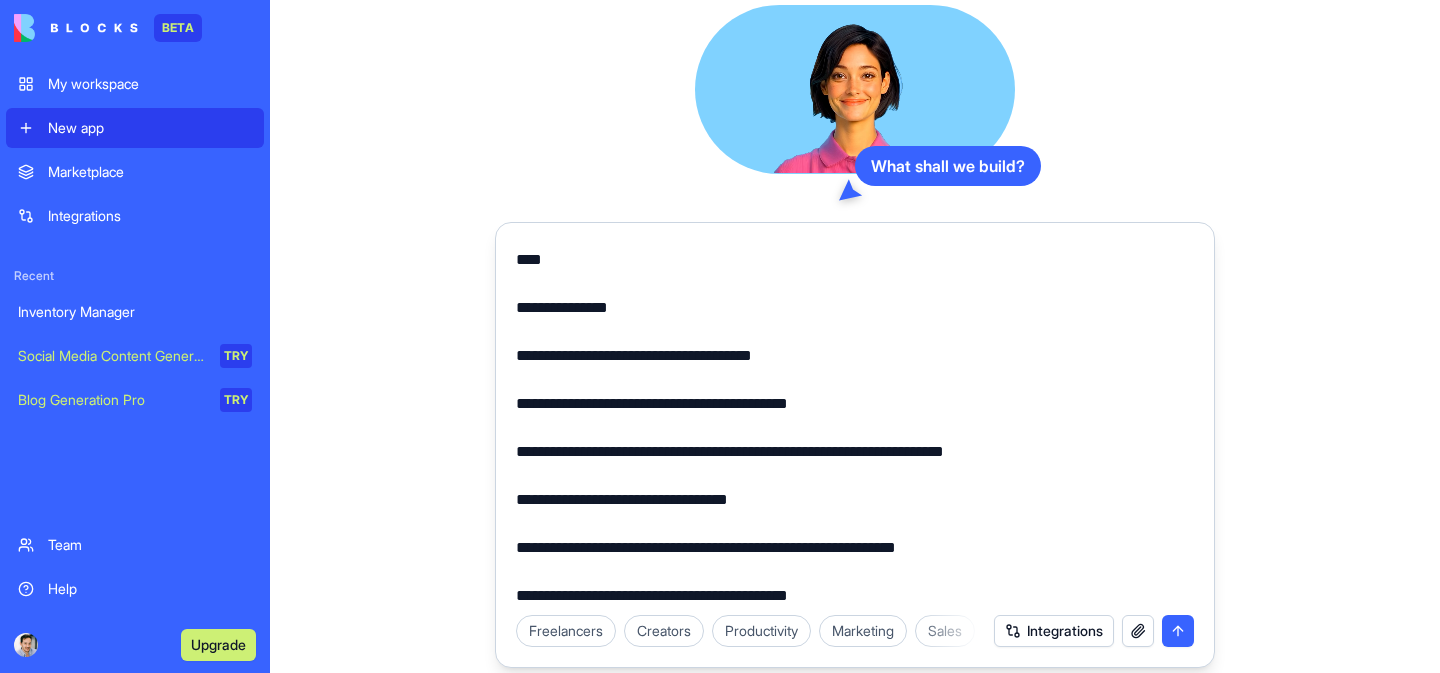 scroll, scrollTop: 378, scrollLeft: 0, axis: vertical 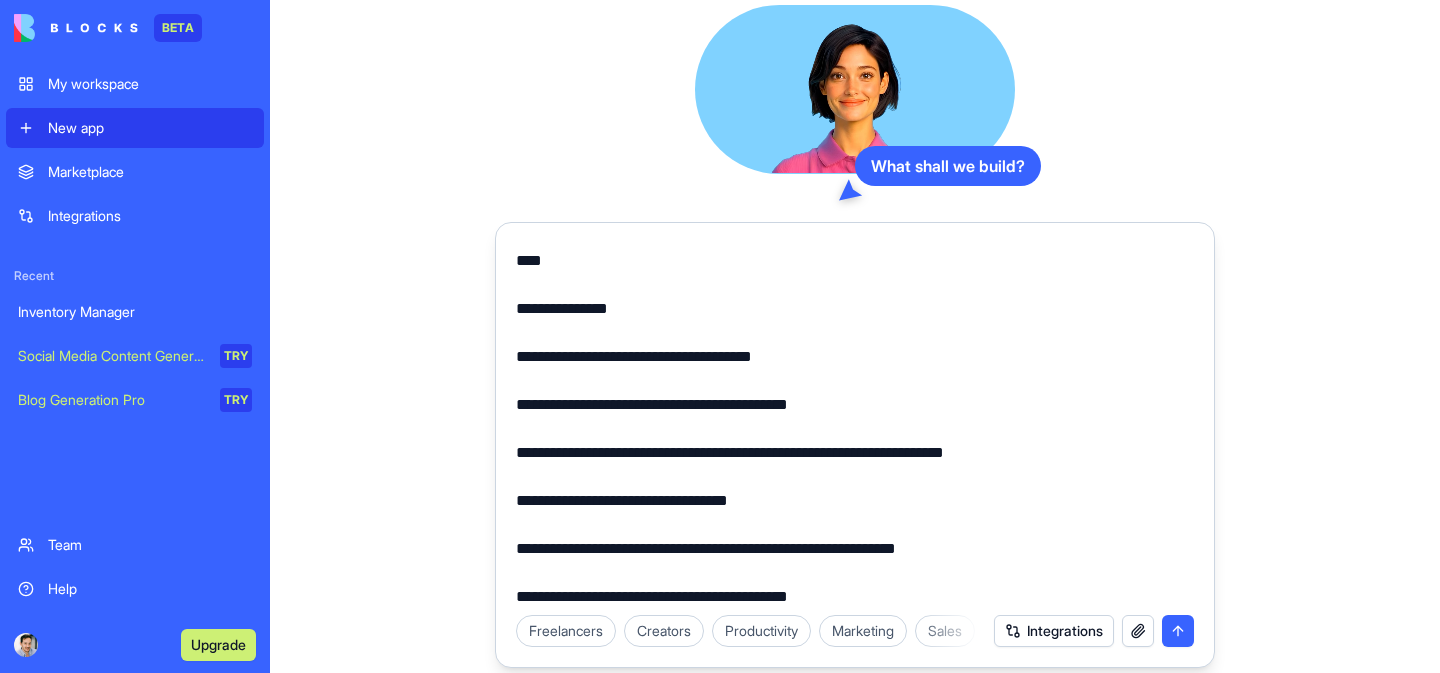 click at bounding box center [855, 423] 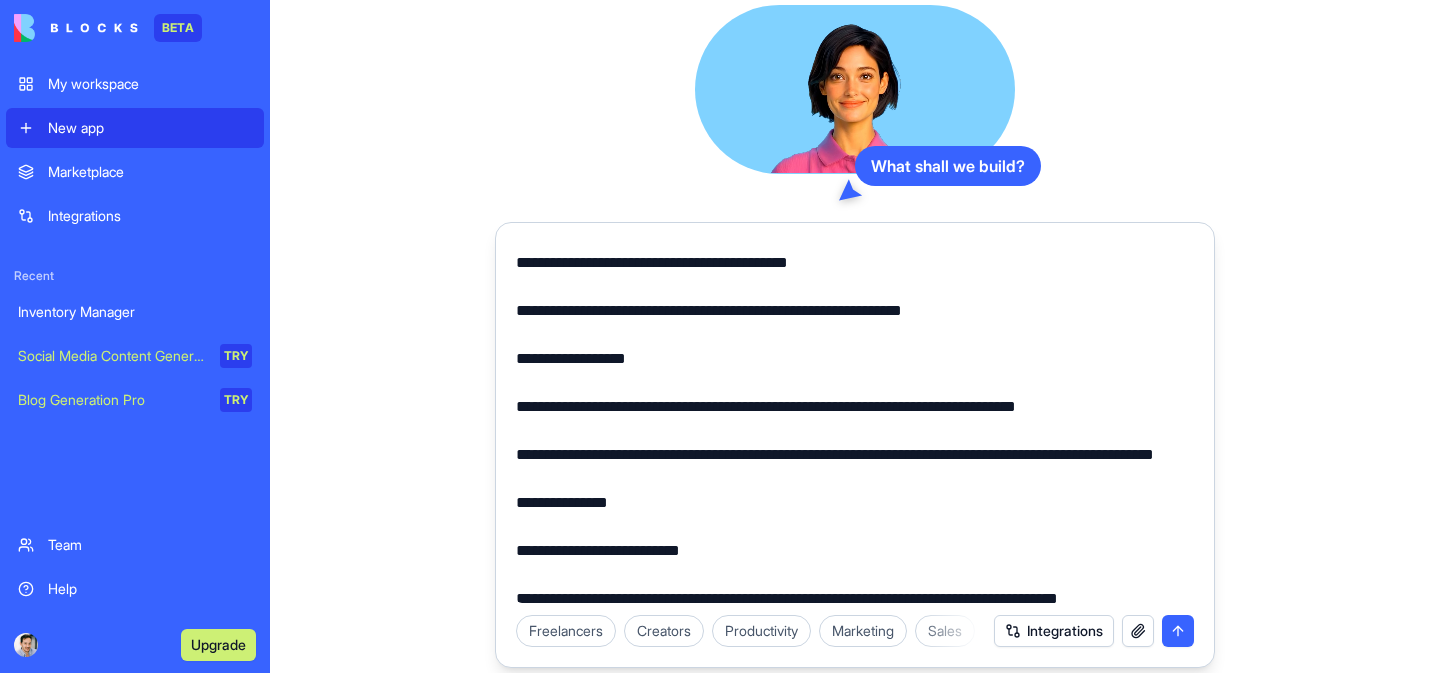 scroll, scrollTop: 719, scrollLeft: 0, axis: vertical 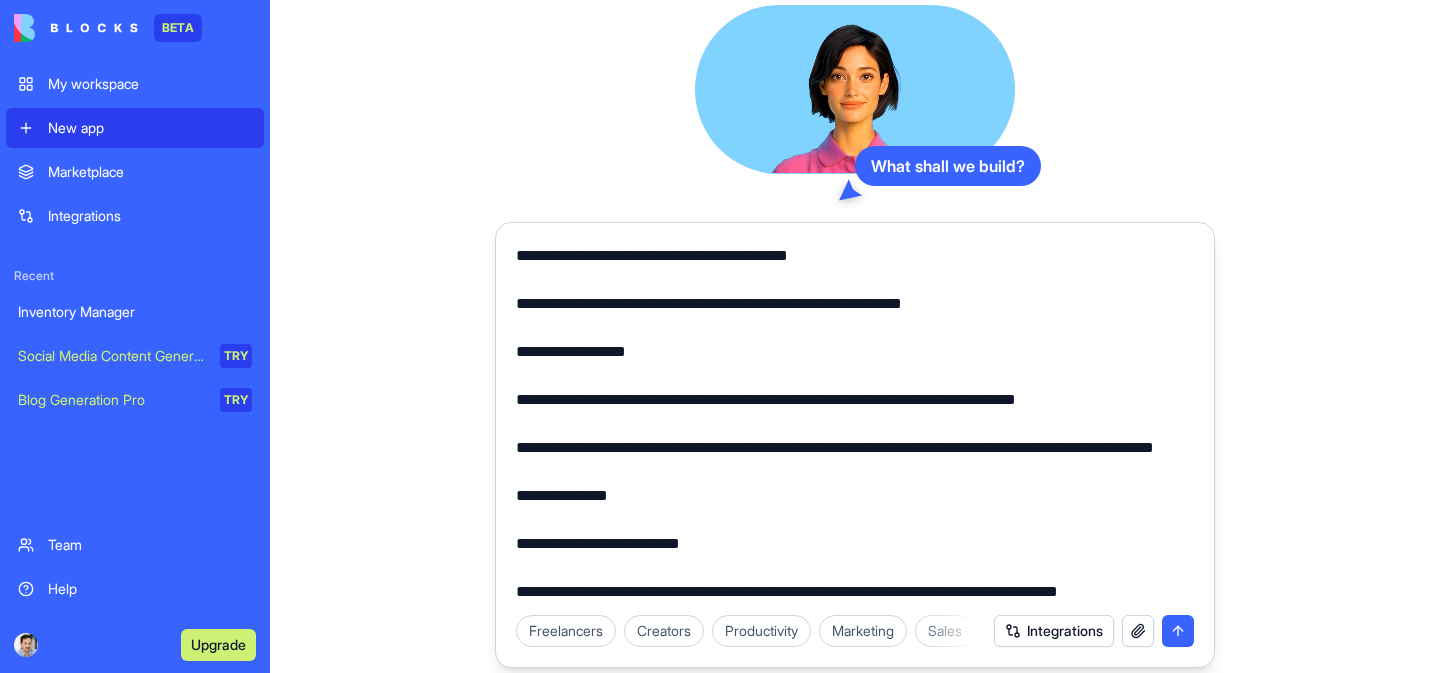 click at bounding box center (855, 423) 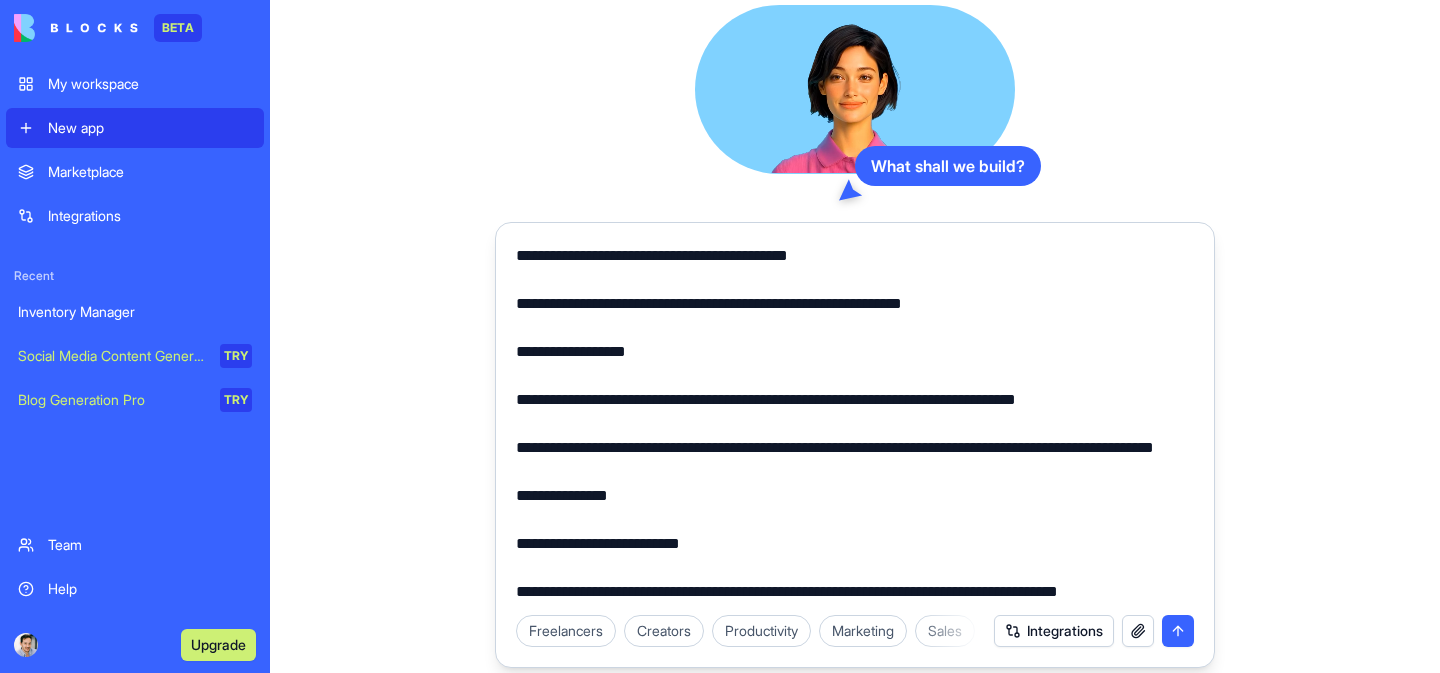click at bounding box center (855, 423) 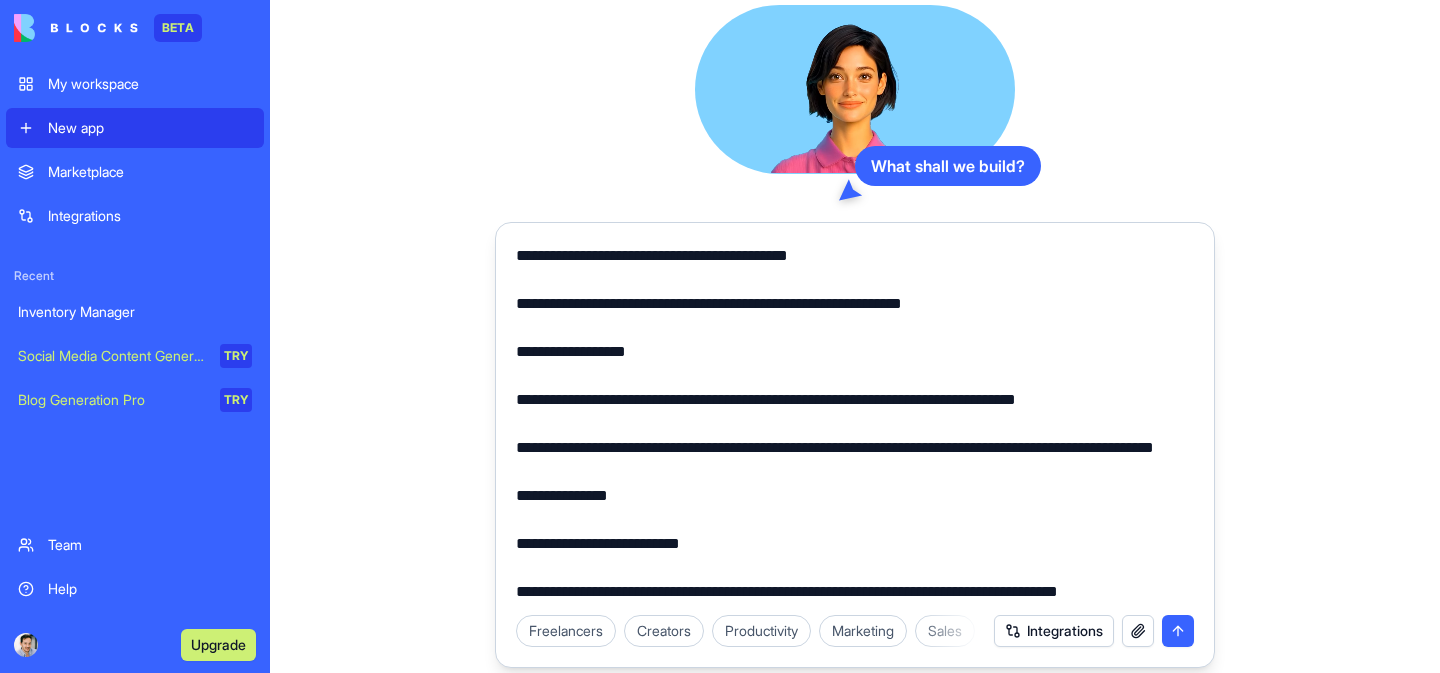 click at bounding box center (855, 423) 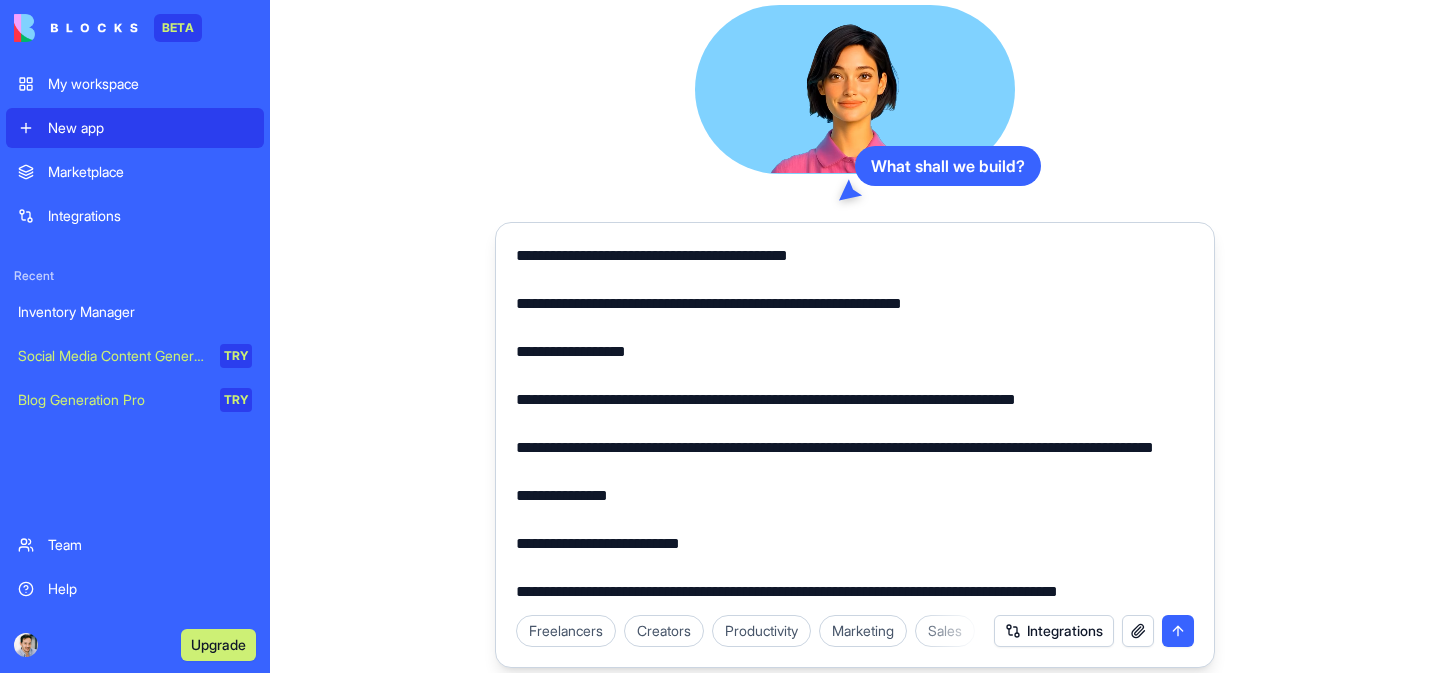 click at bounding box center [855, 423] 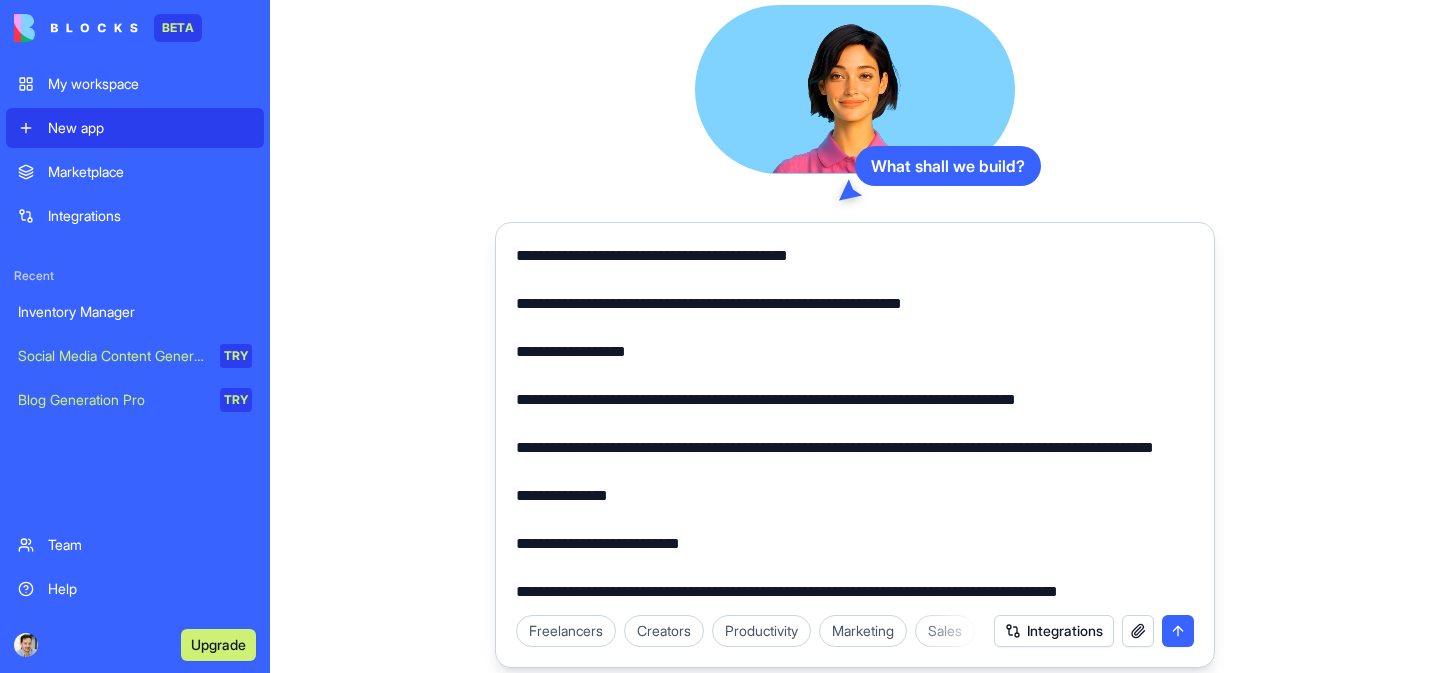 click at bounding box center [855, 423] 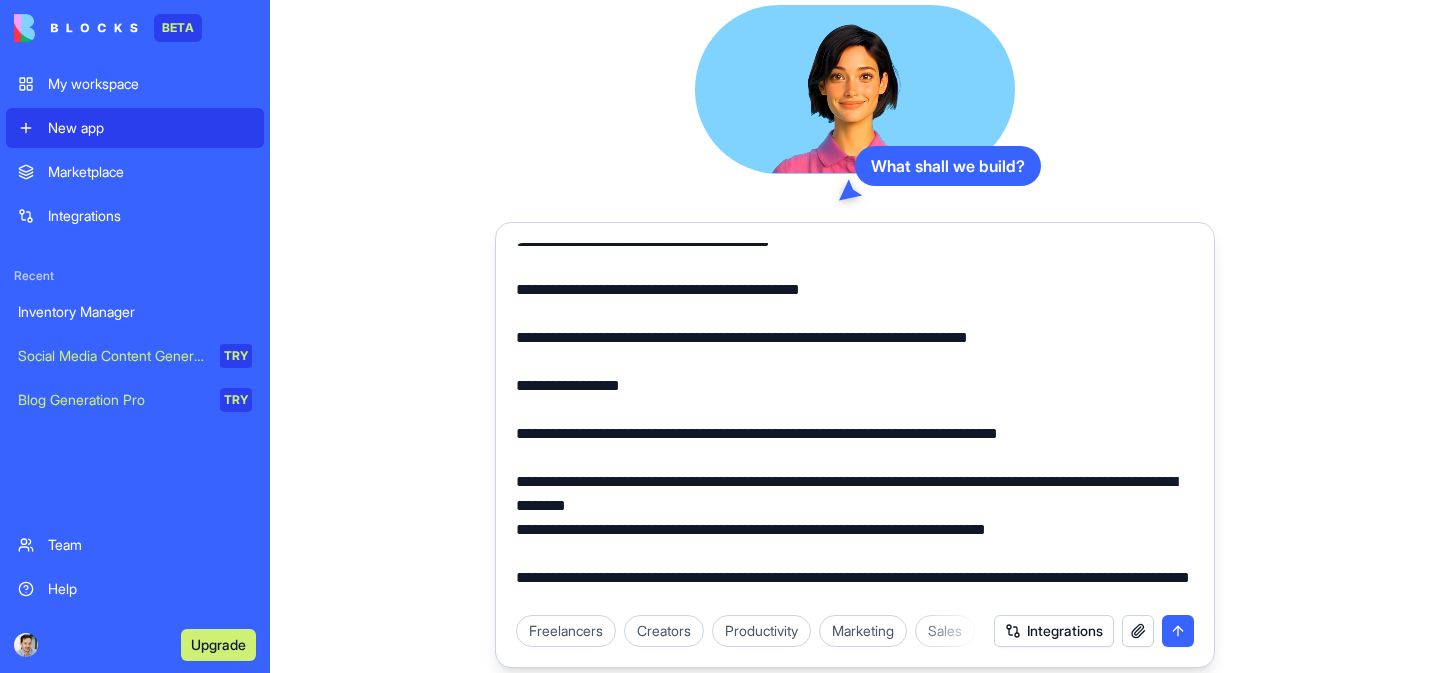 scroll, scrollTop: 1102, scrollLeft: 0, axis: vertical 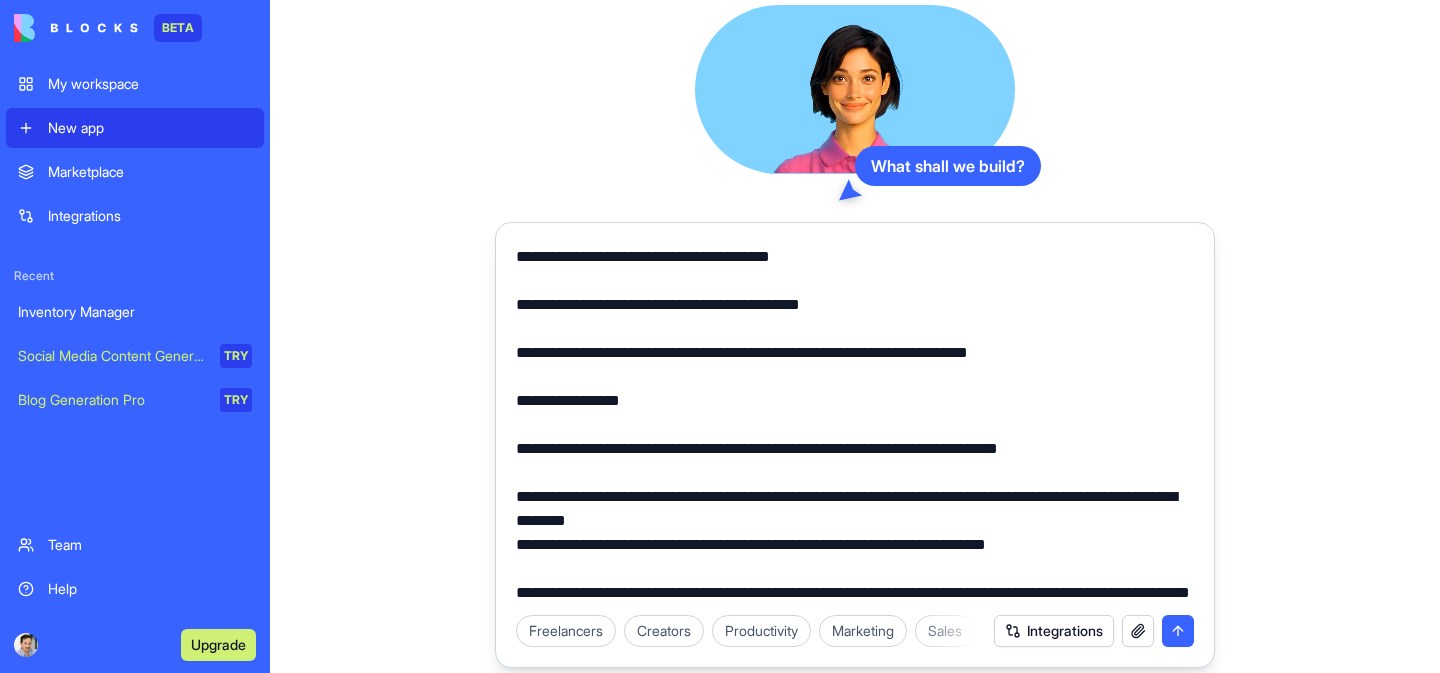 drag, startPoint x: 579, startPoint y: 362, endPoint x: 639, endPoint y: 362, distance: 60 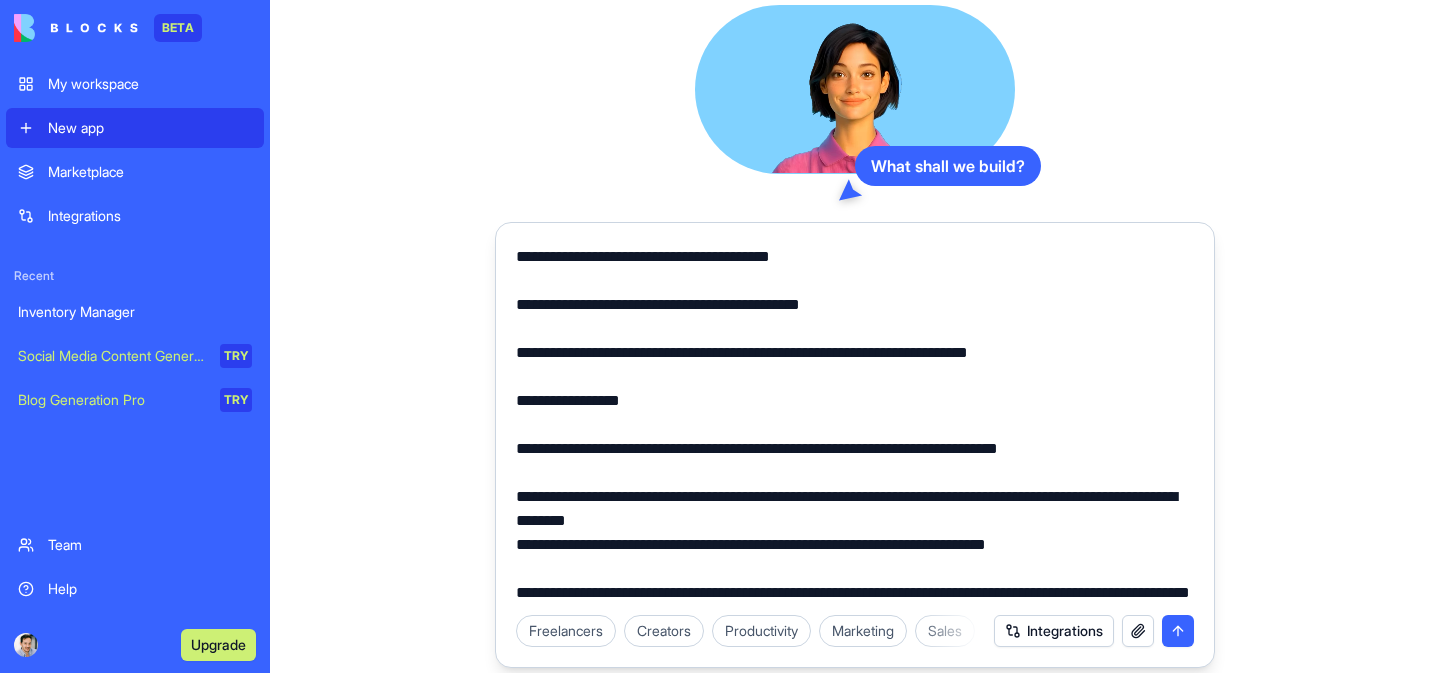 click at bounding box center (855, 423) 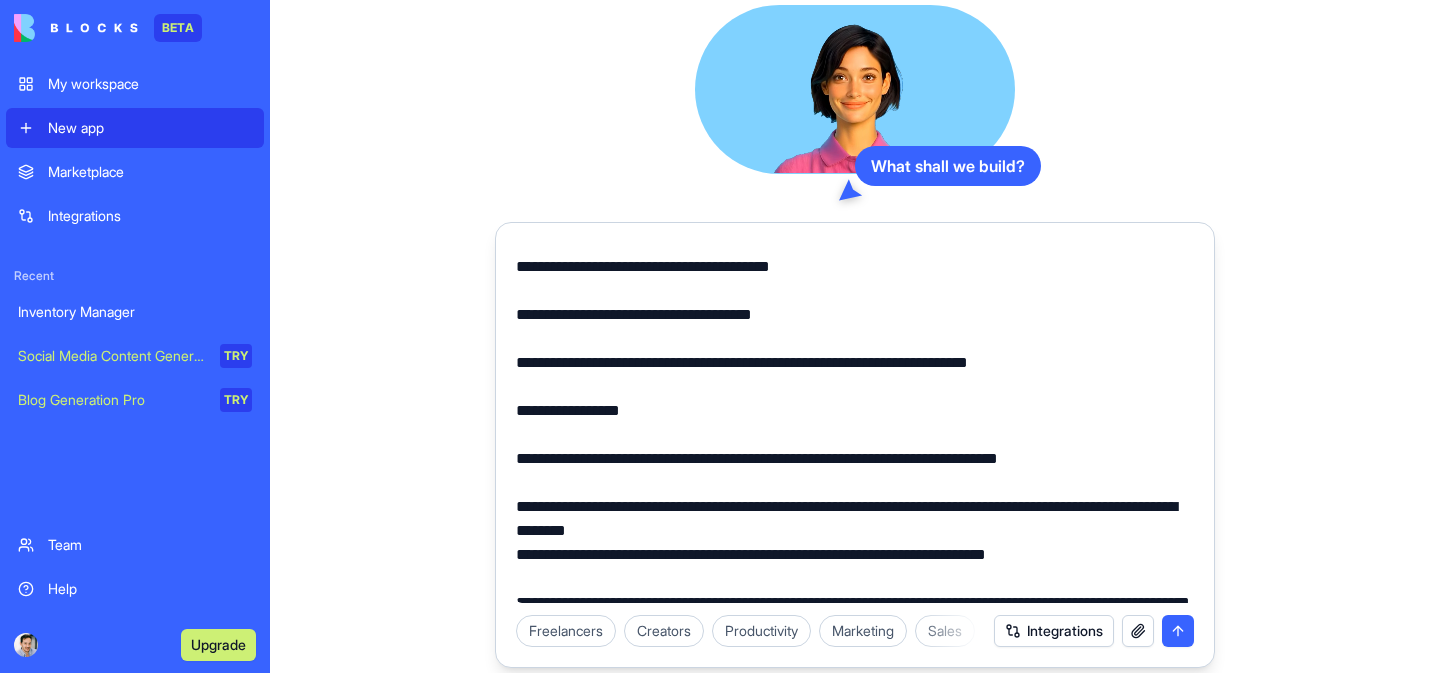 scroll, scrollTop: 1115, scrollLeft: 0, axis: vertical 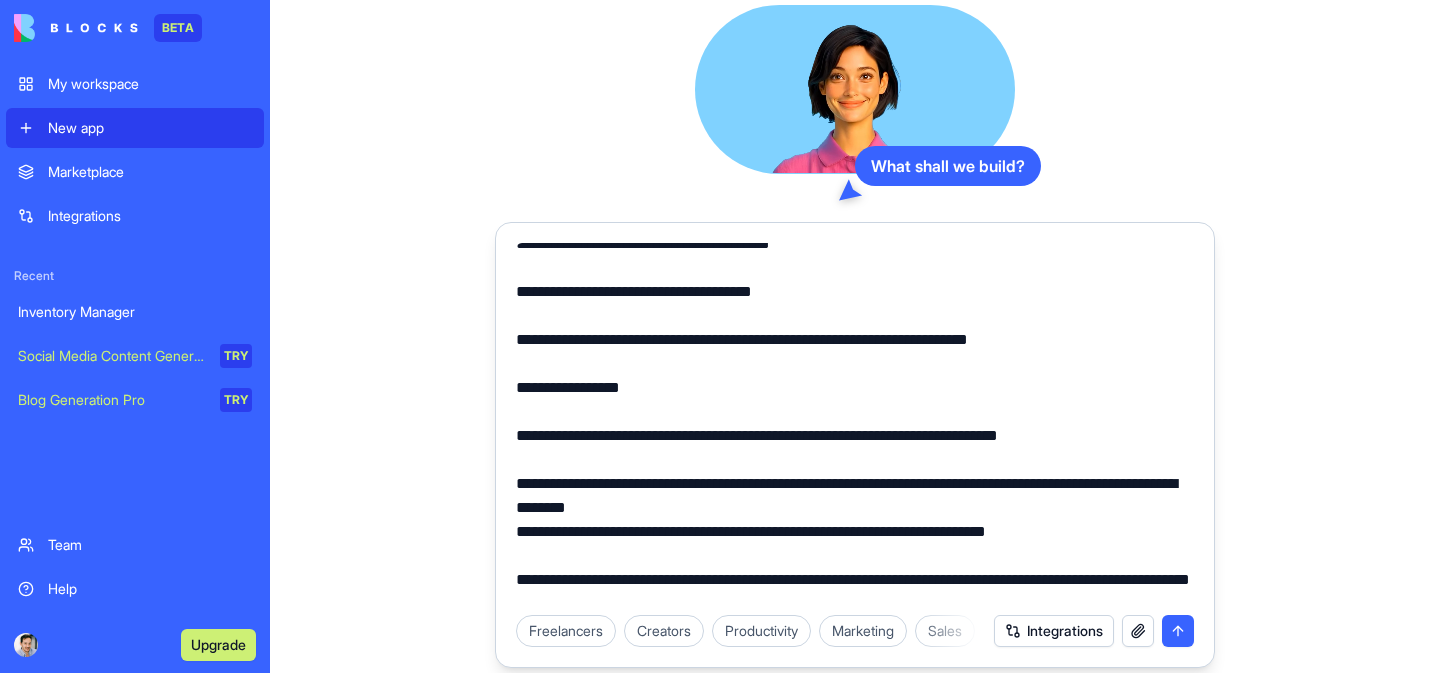 click at bounding box center [855, 423] 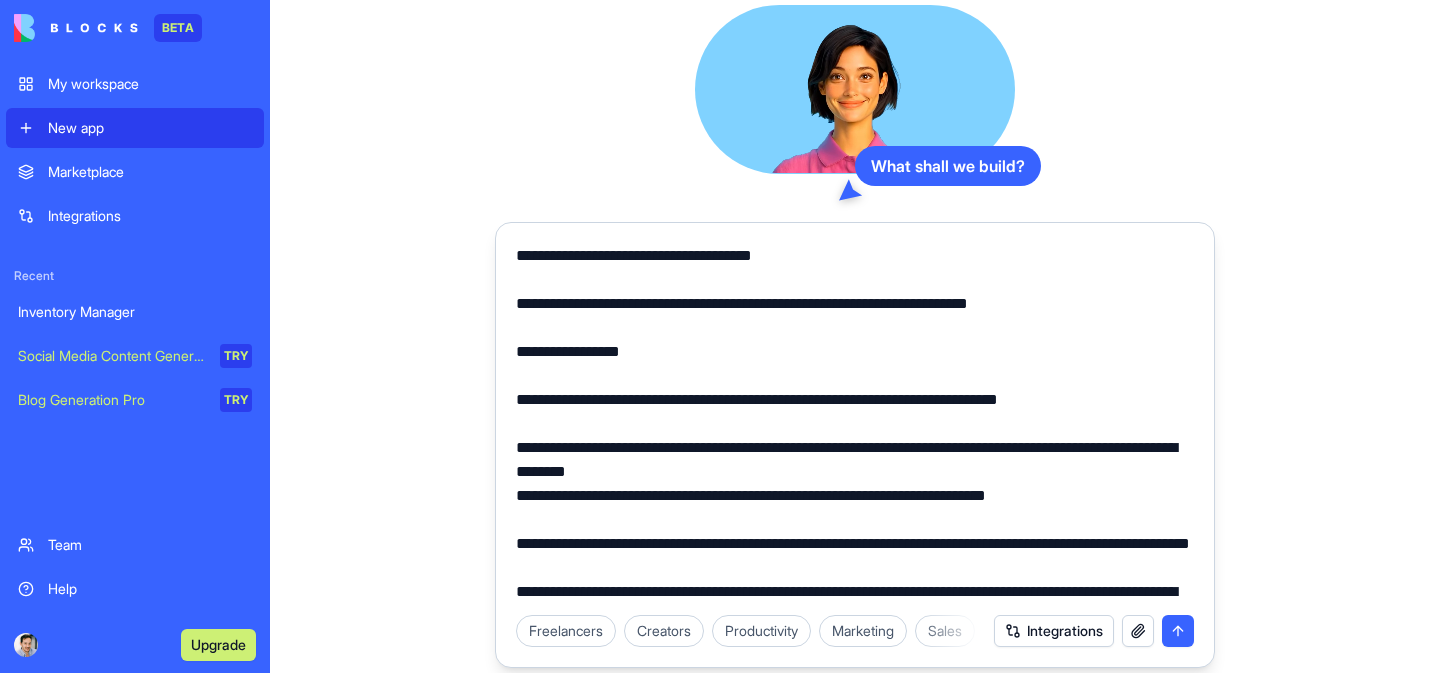 scroll, scrollTop: 1157, scrollLeft: 0, axis: vertical 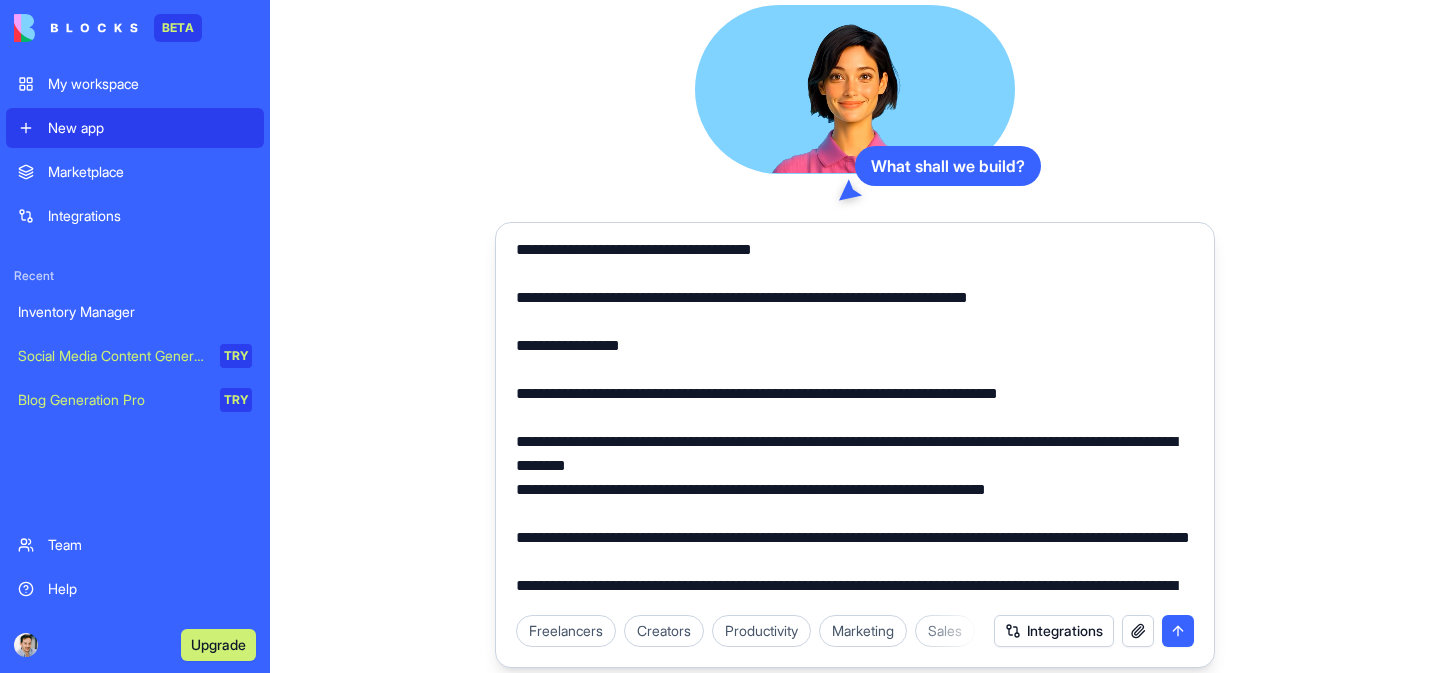 click at bounding box center (855, 423) 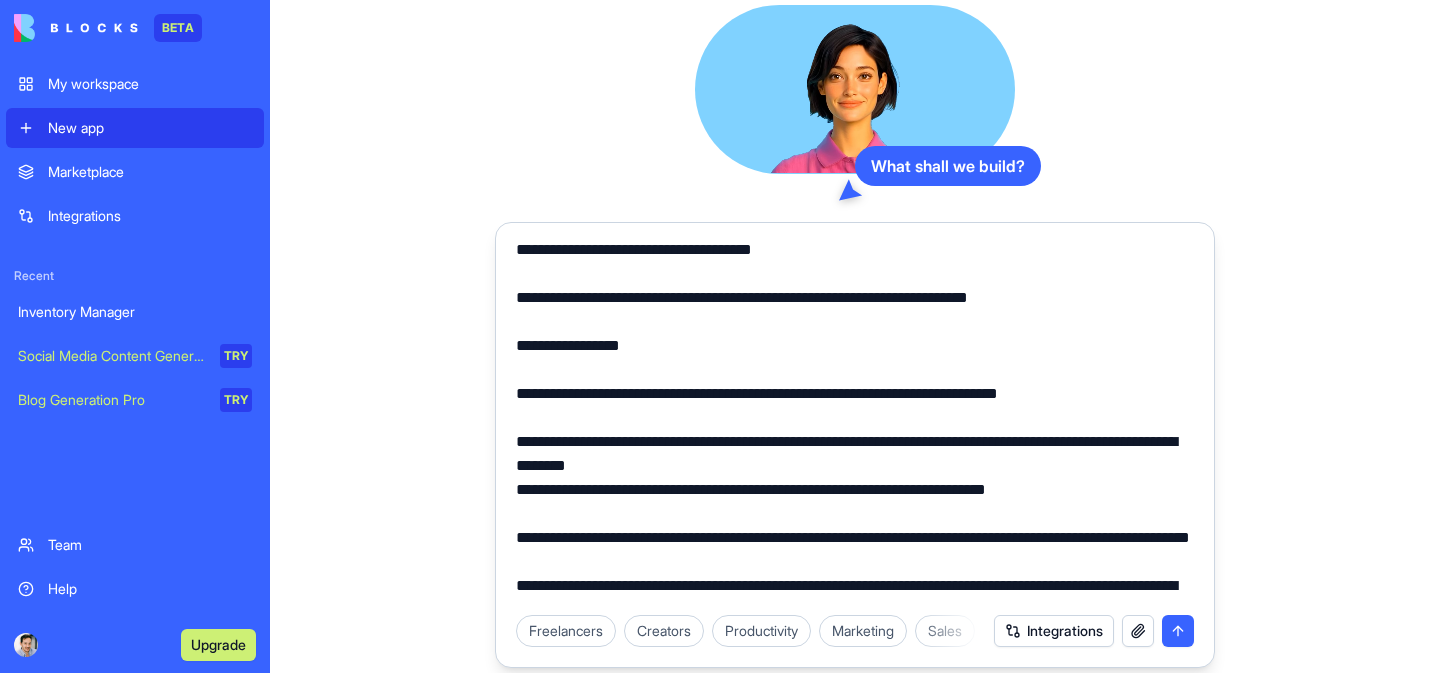 click at bounding box center (855, 423) 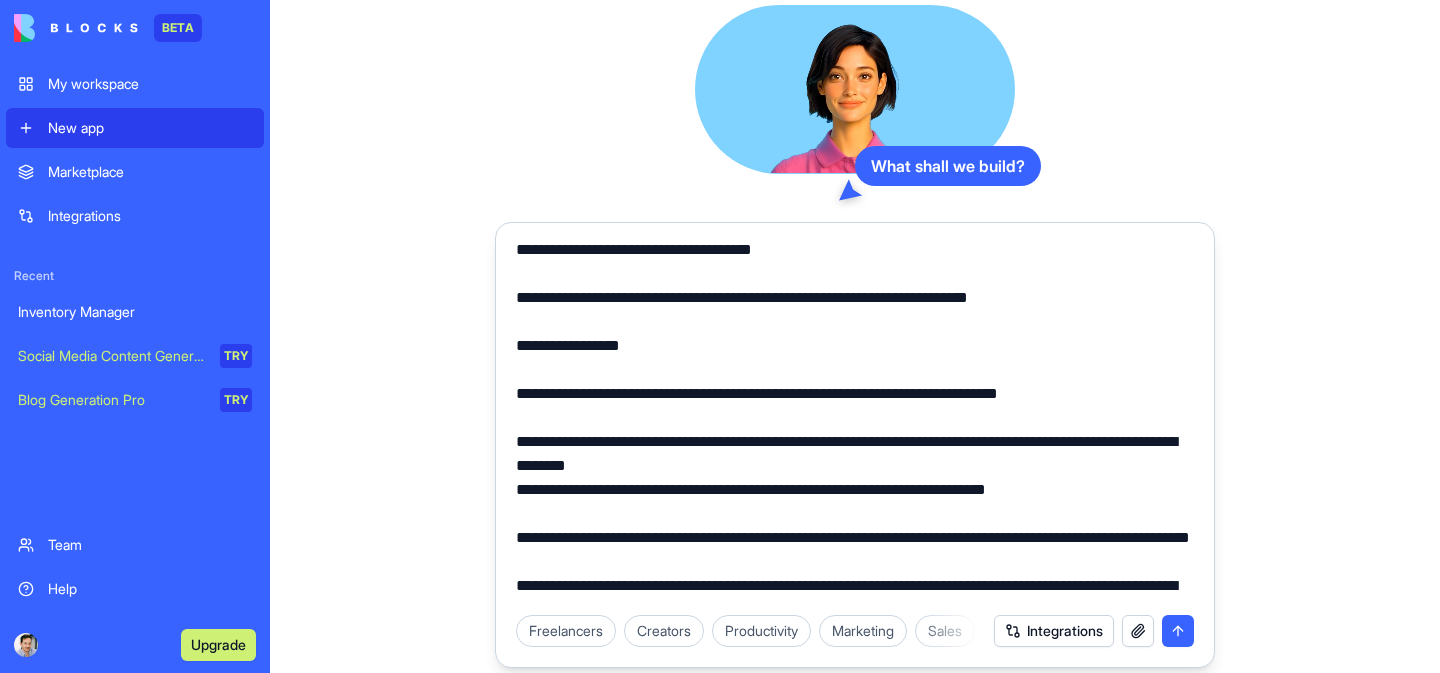 click at bounding box center [855, 423] 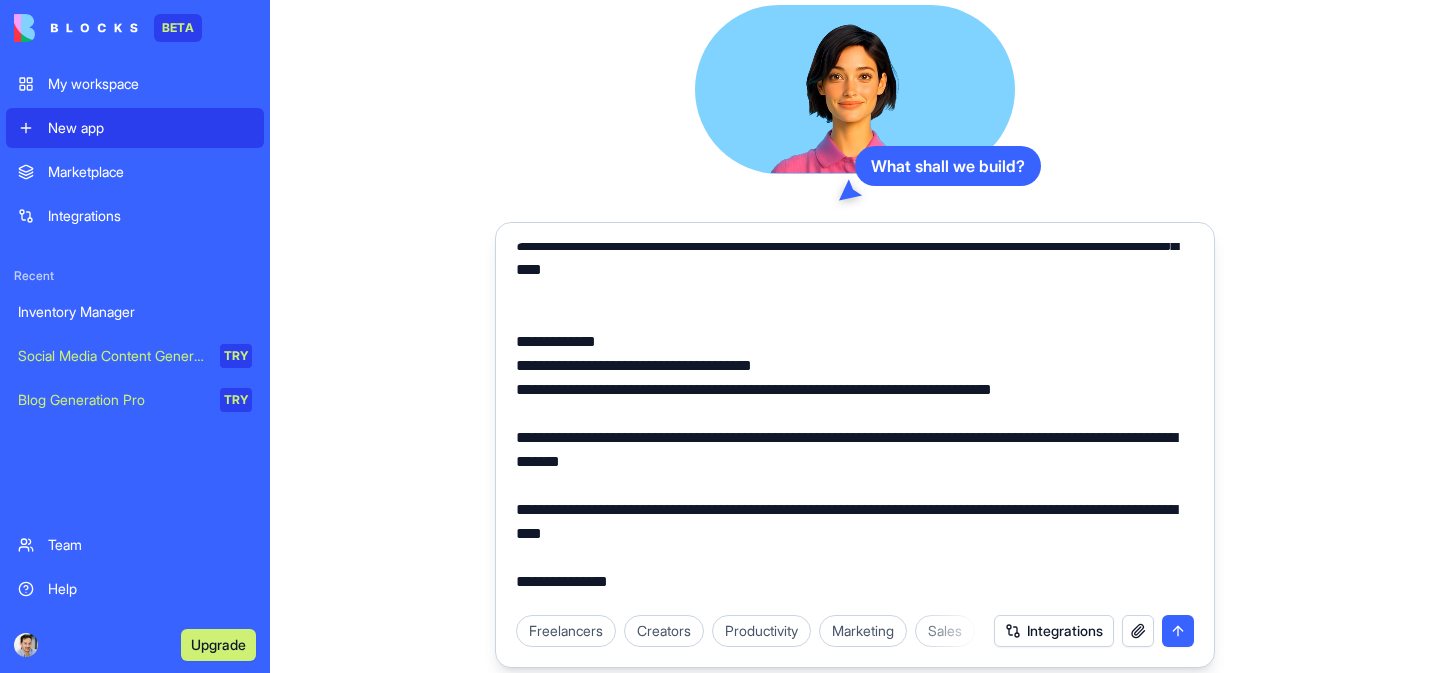 scroll, scrollTop: 109, scrollLeft: 0, axis: vertical 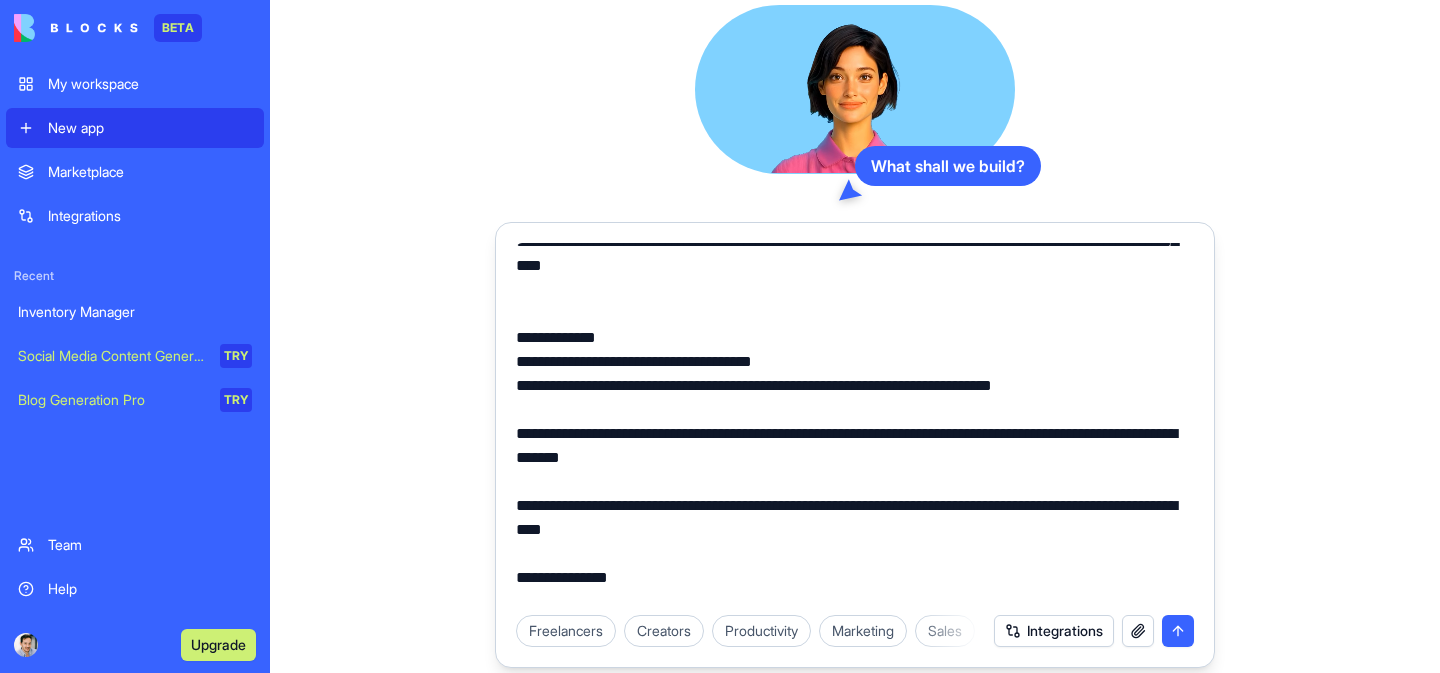 click at bounding box center (855, 423) 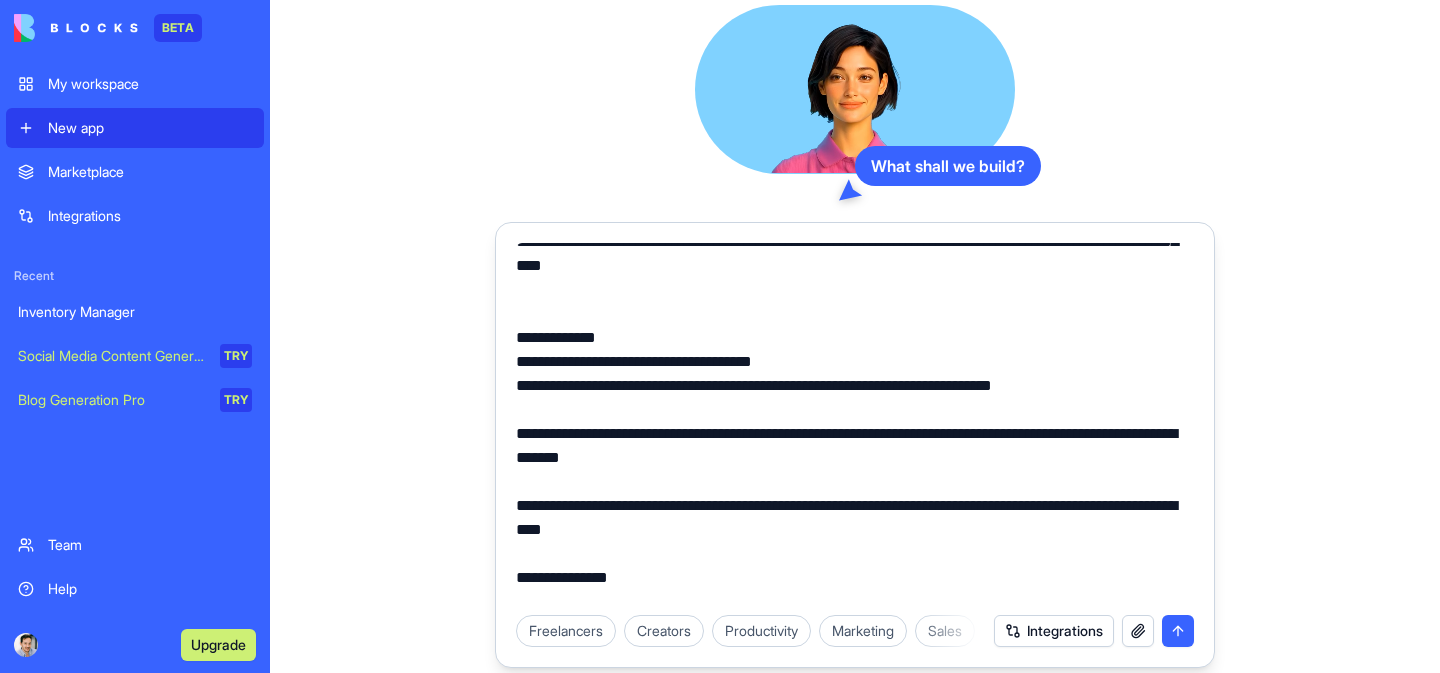 click at bounding box center [855, 423] 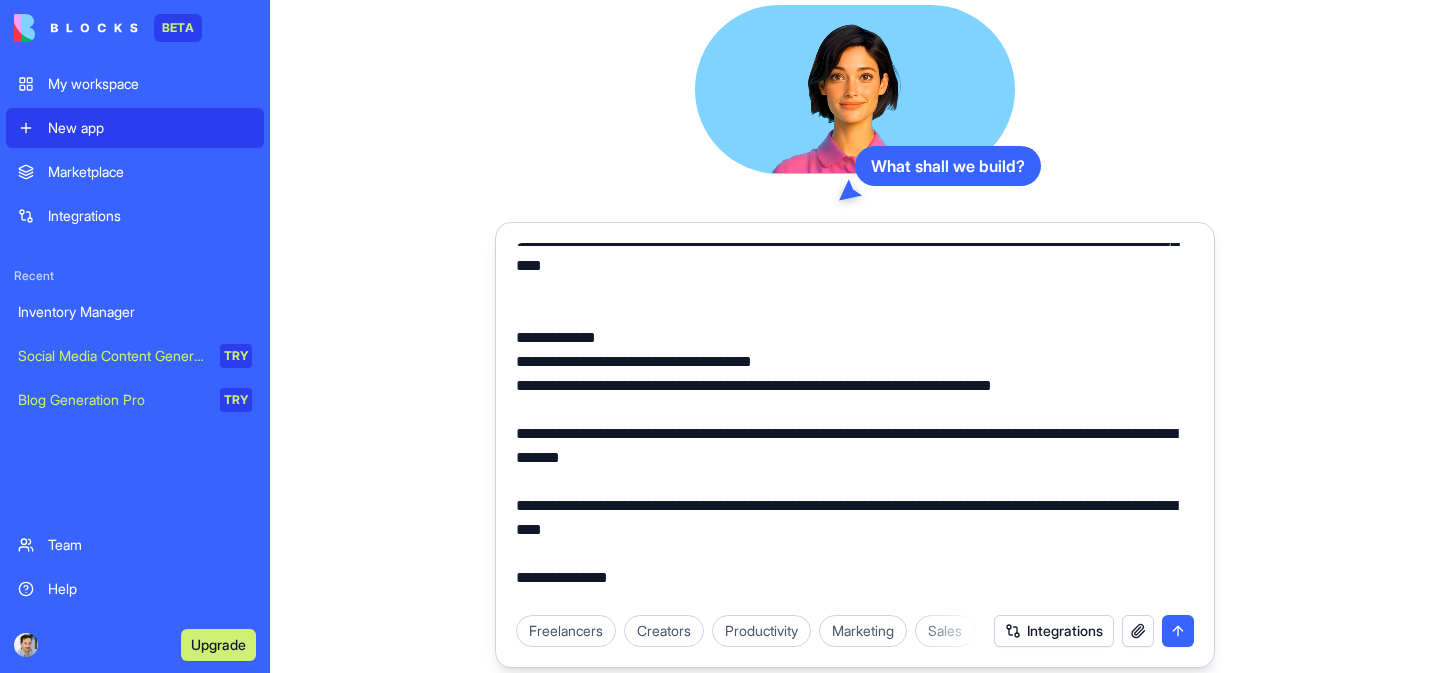 click at bounding box center [855, 423] 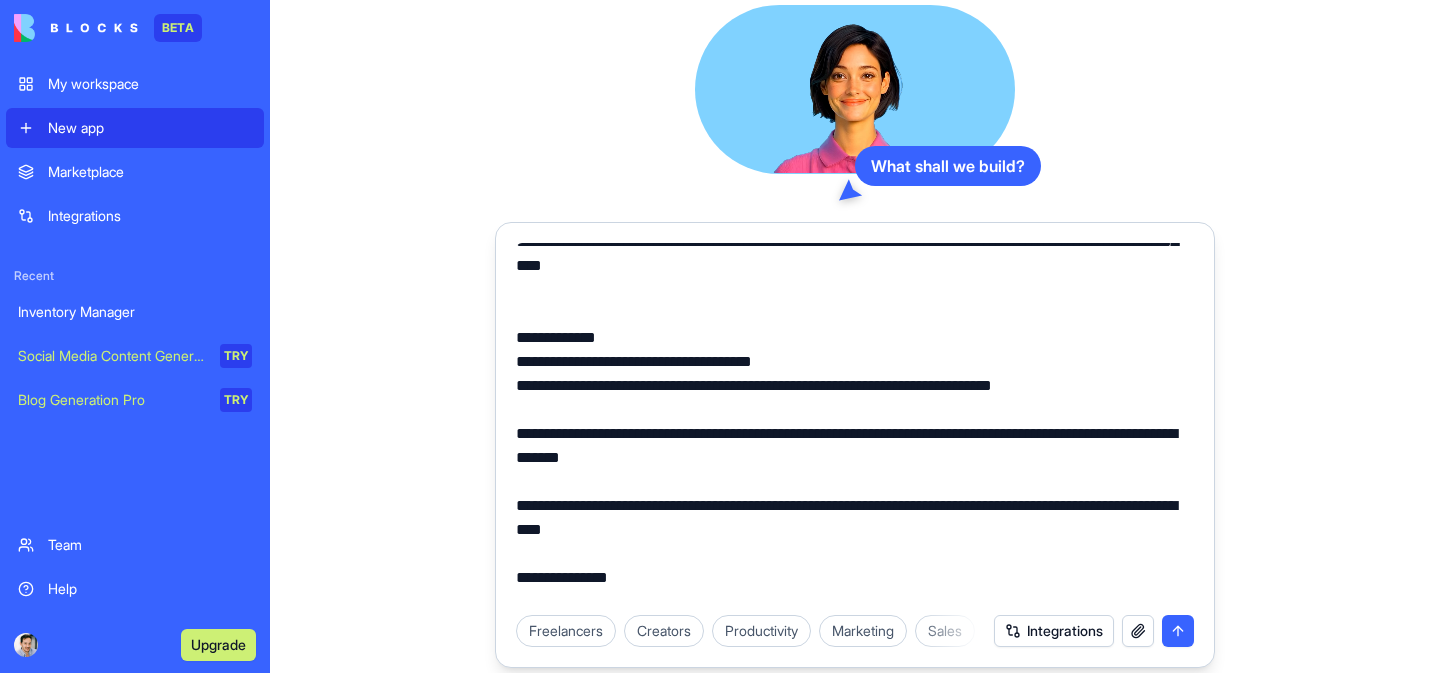 click at bounding box center [855, 423] 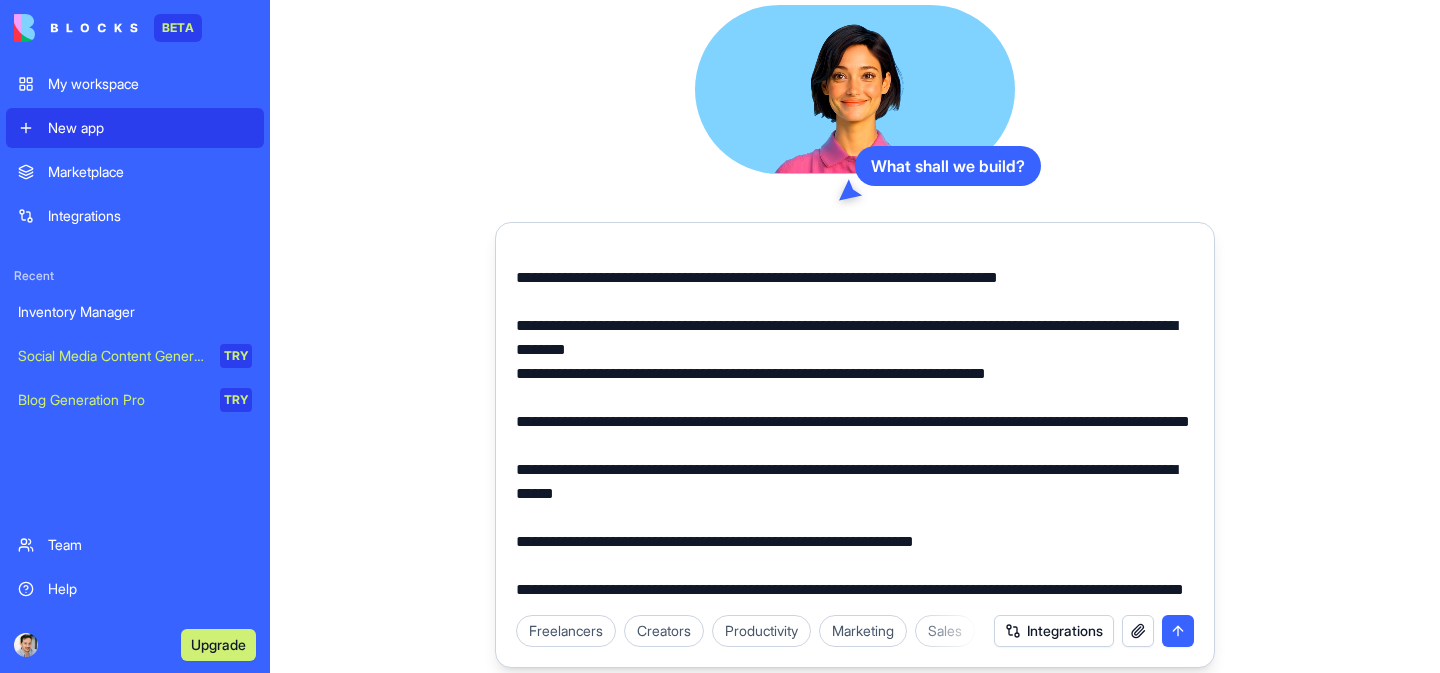 scroll, scrollTop: 1276, scrollLeft: 0, axis: vertical 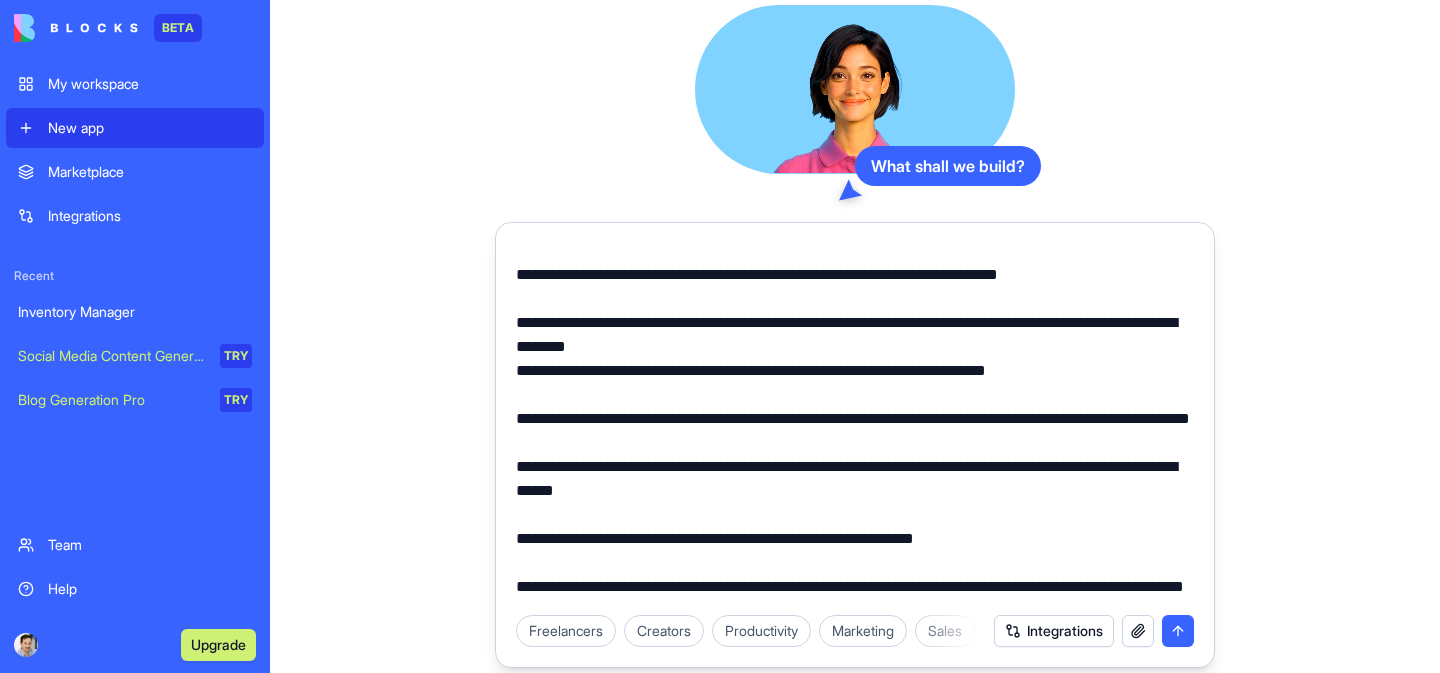 drag, startPoint x: 517, startPoint y: 372, endPoint x: 802, endPoint y: 392, distance: 285.7009 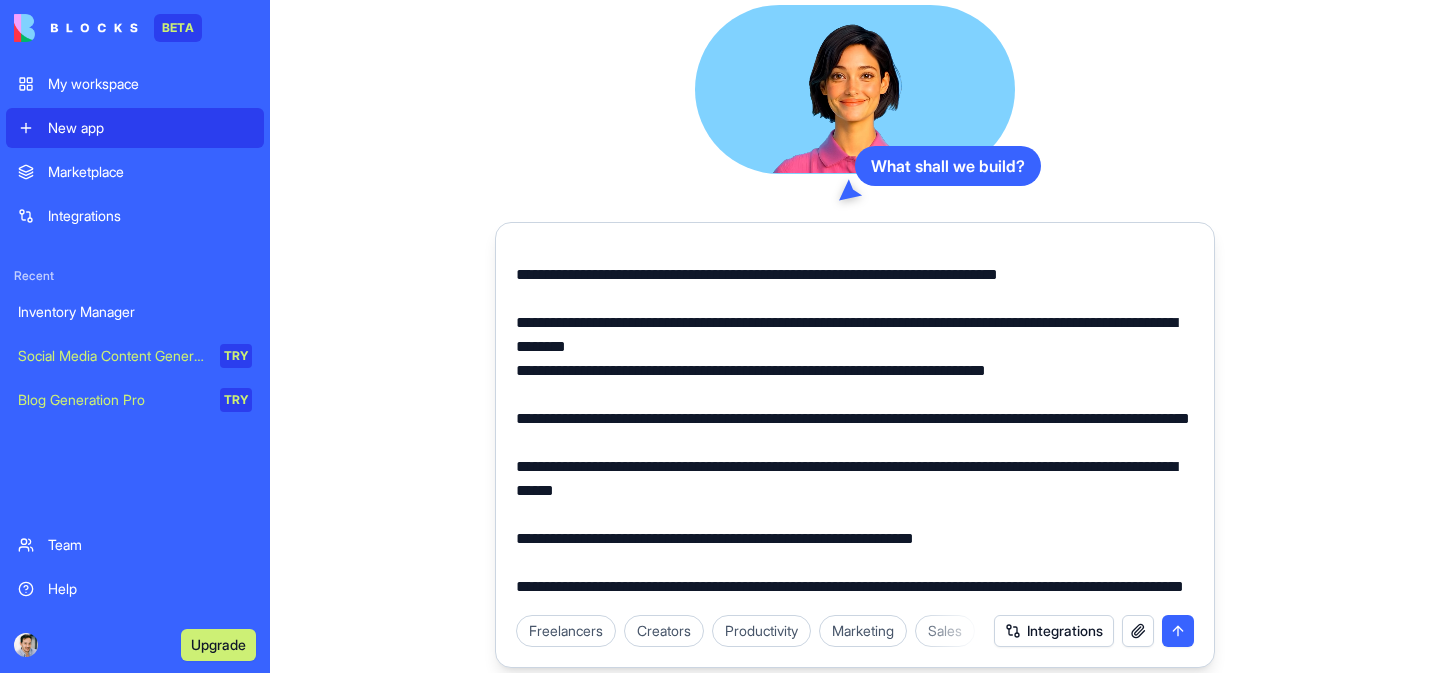 click at bounding box center (855, 423) 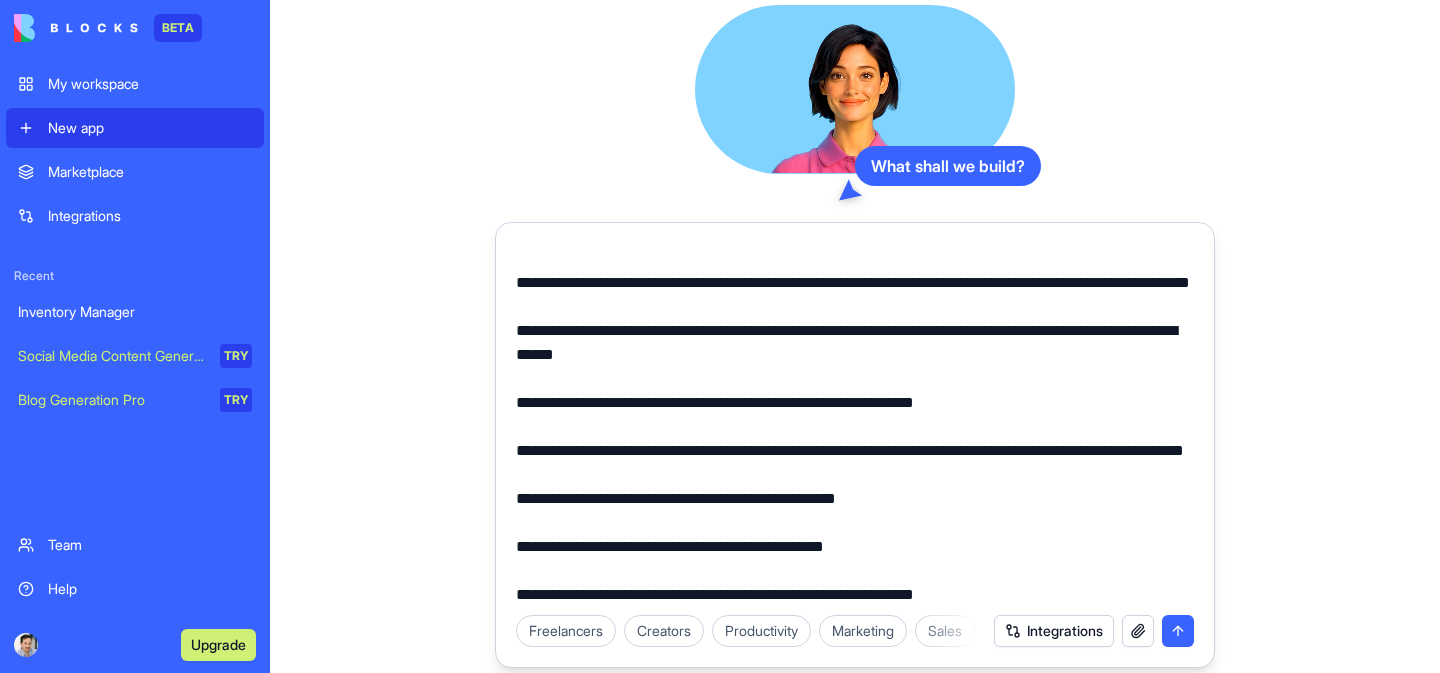 scroll, scrollTop: 1380, scrollLeft: 0, axis: vertical 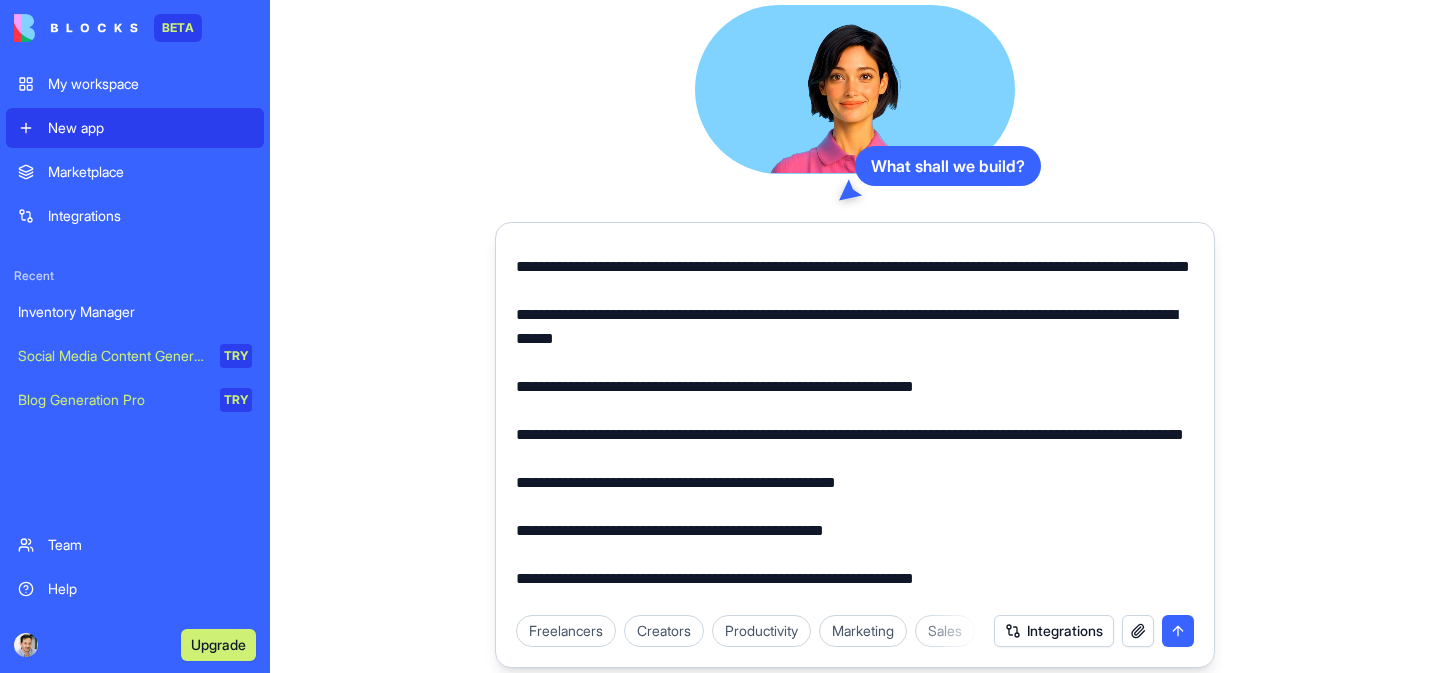 click at bounding box center [855, 423] 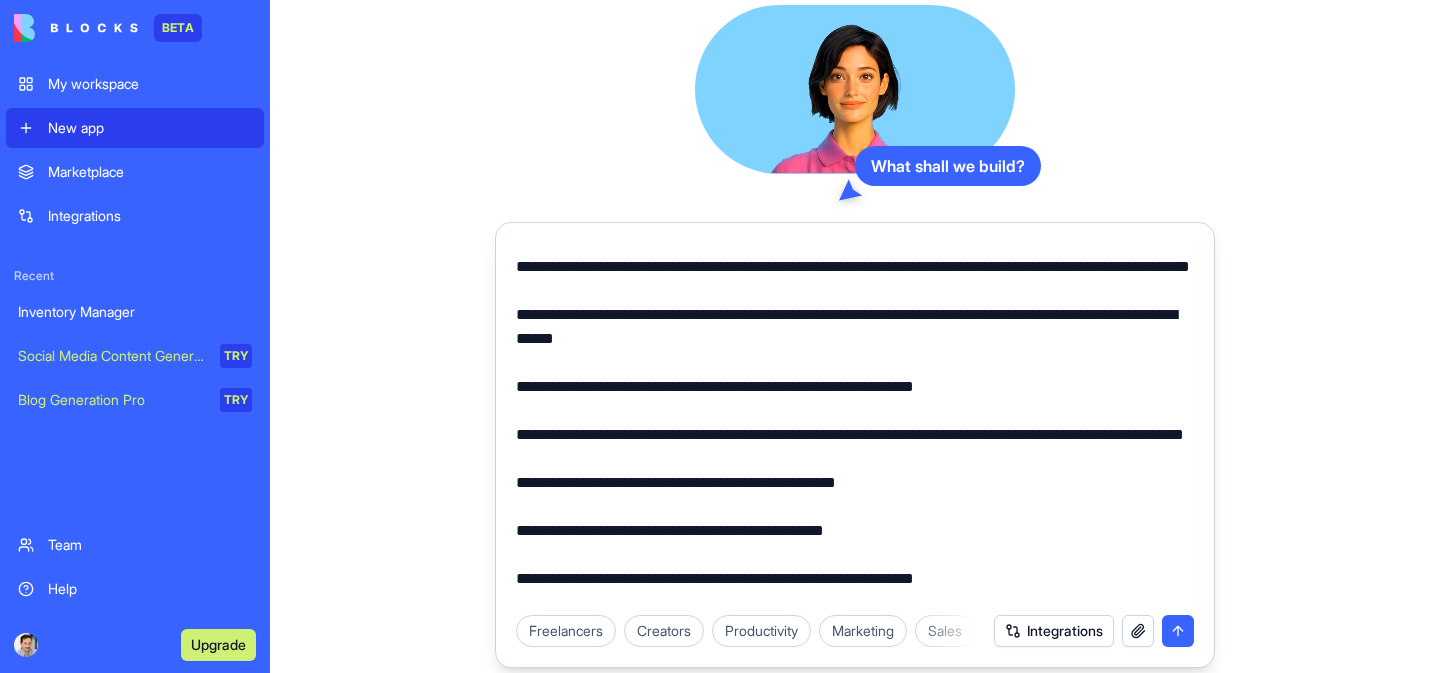 click at bounding box center (855, 423) 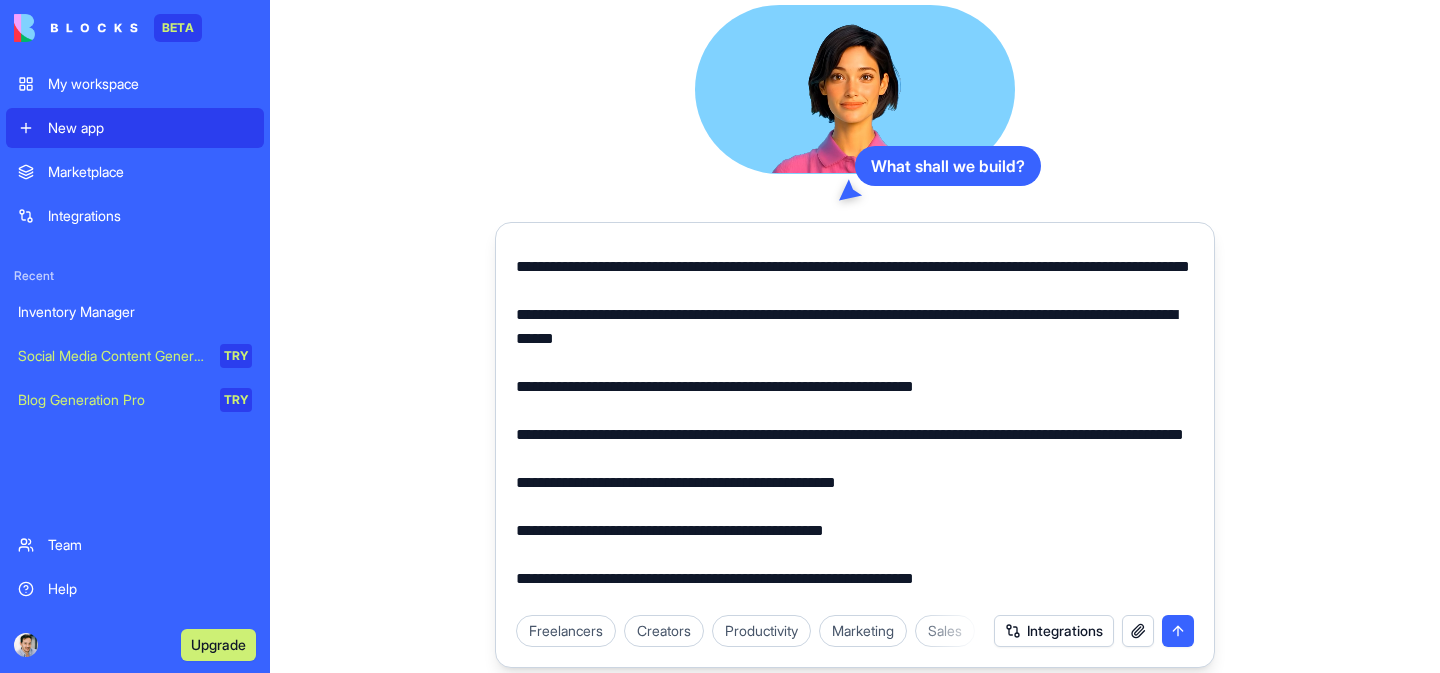 click at bounding box center (855, 423) 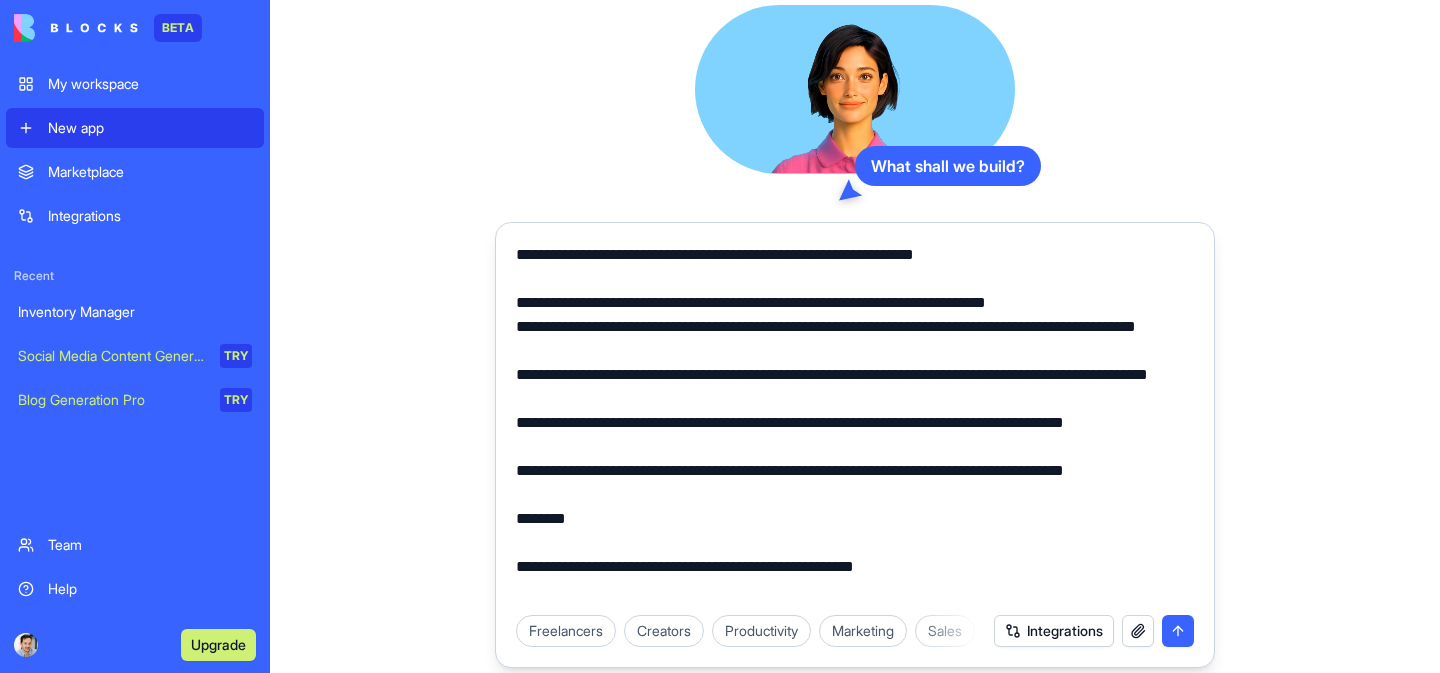 scroll, scrollTop: 1707, scrollLeft: 0, axis: vertical 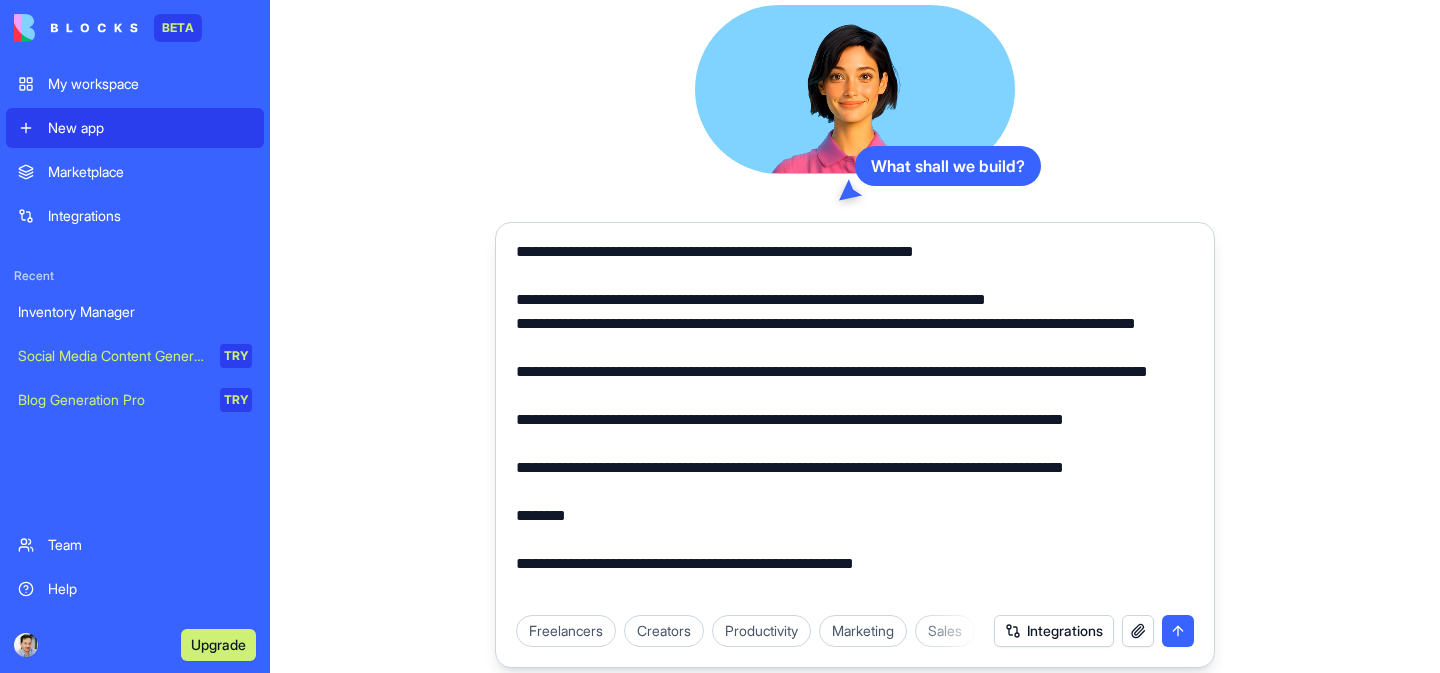 click at bounding box center [855, 423] 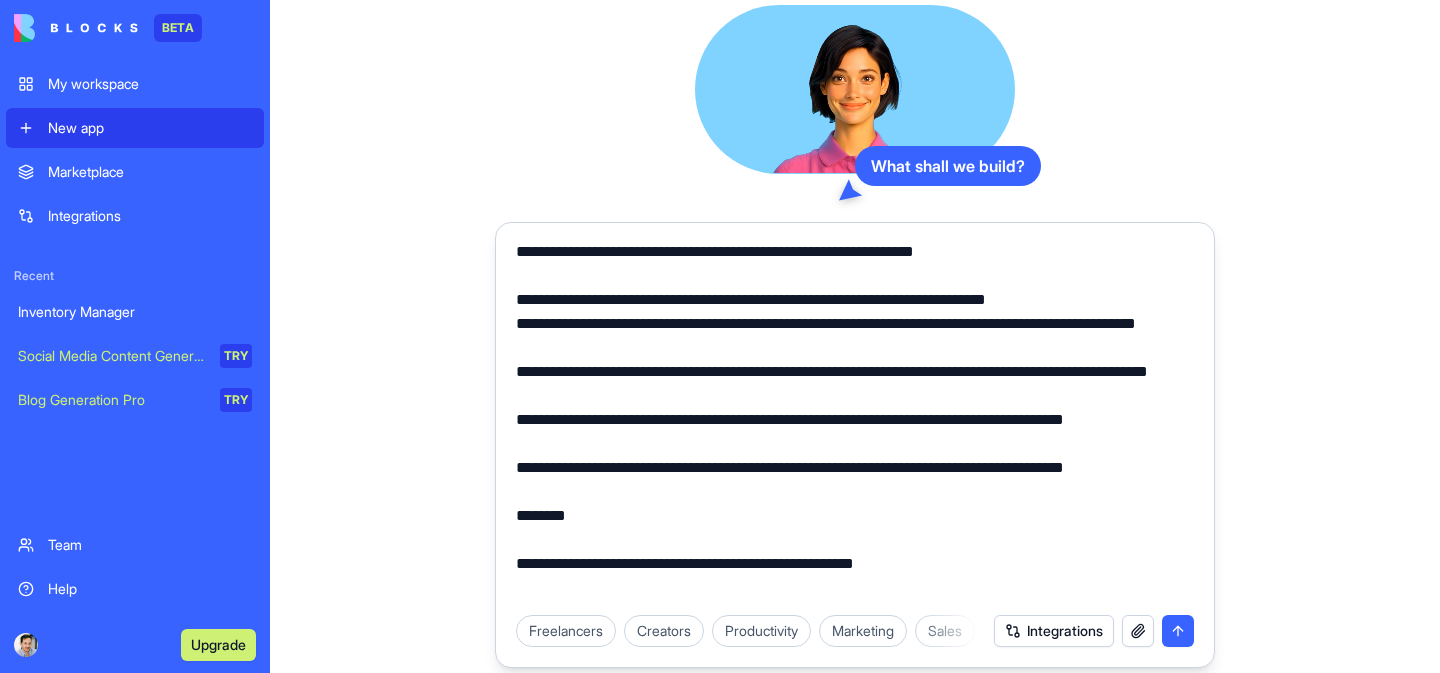 drag, startPoint x: 600, startPoint y: 586, endPoint x: 669, endPoint y: 398, distance: 200.26233 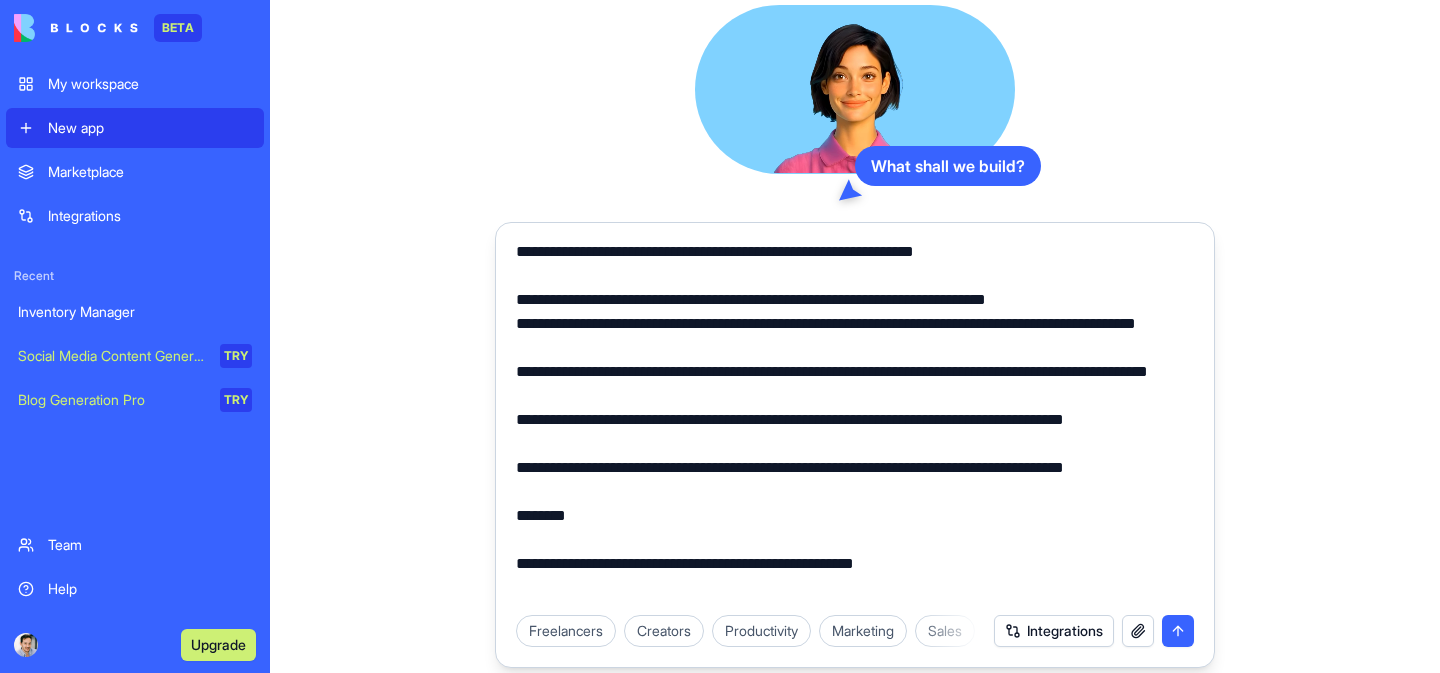 click at bounding box center [855, 423] 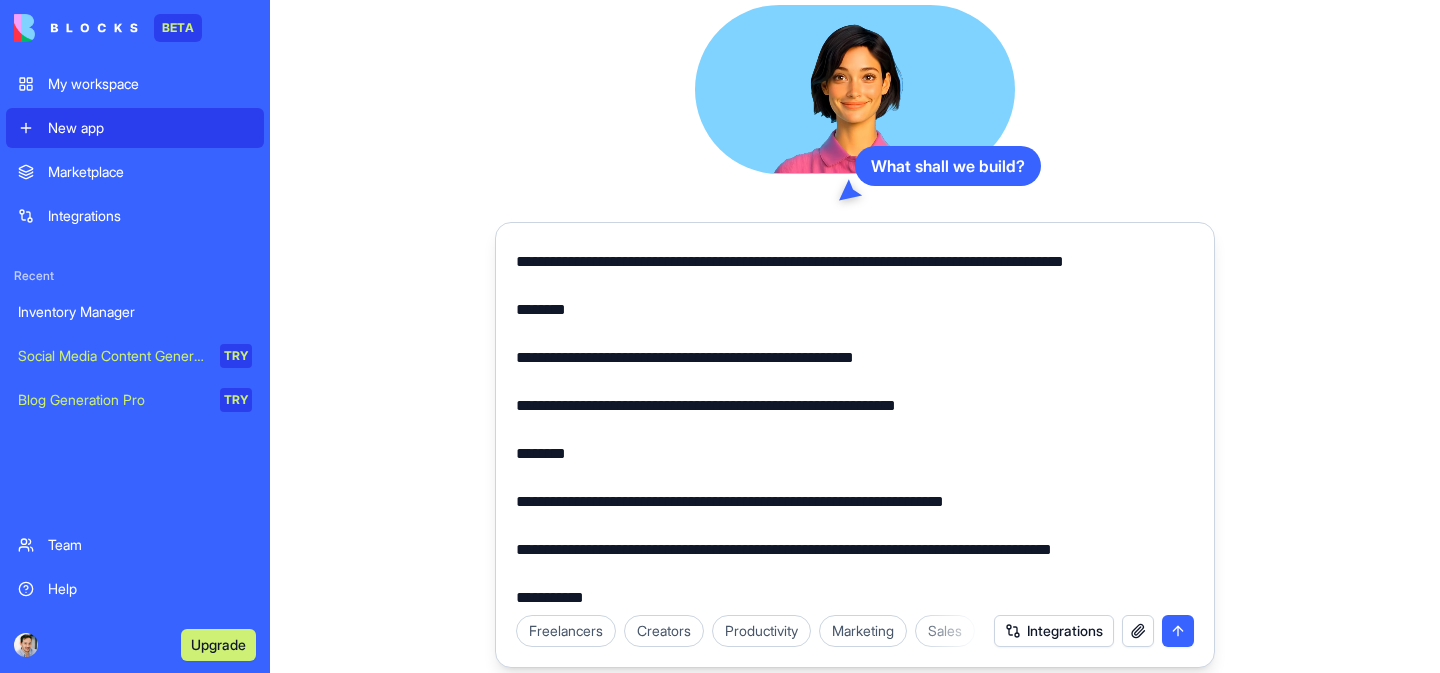 scroll, scrollTop: 1791, scrollLeft: 0, axis: vertical 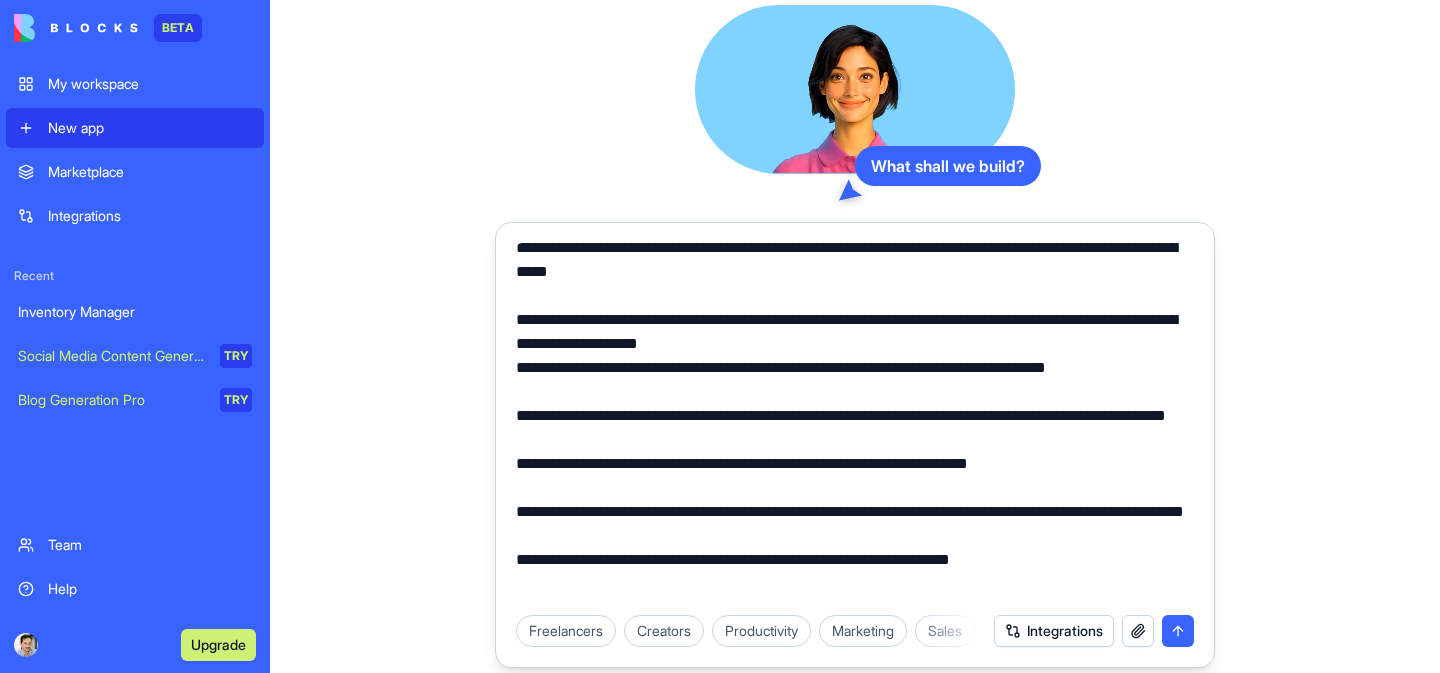 drag, startPoint x: 519, startPoint y: 310, endPoint x: 878, endPoint y: 441, distance: 382.15442 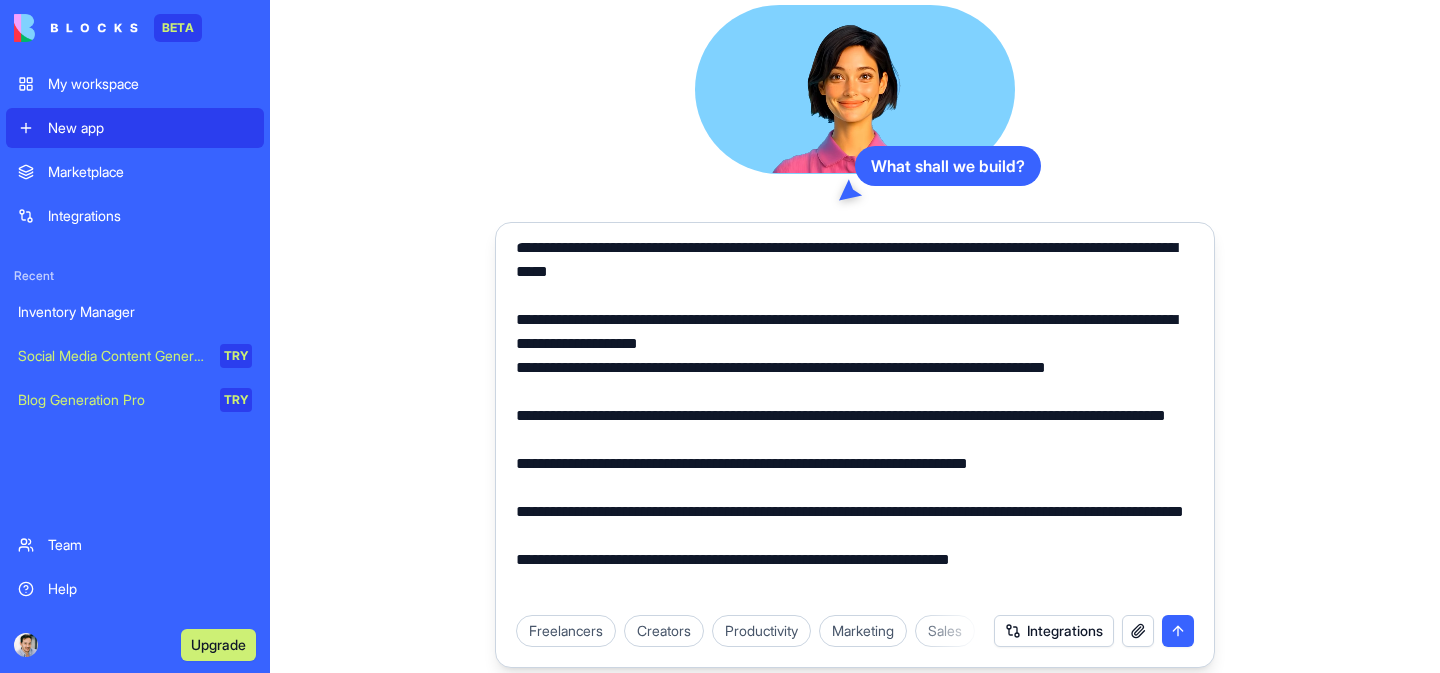 click at bounding box center (855, 423) 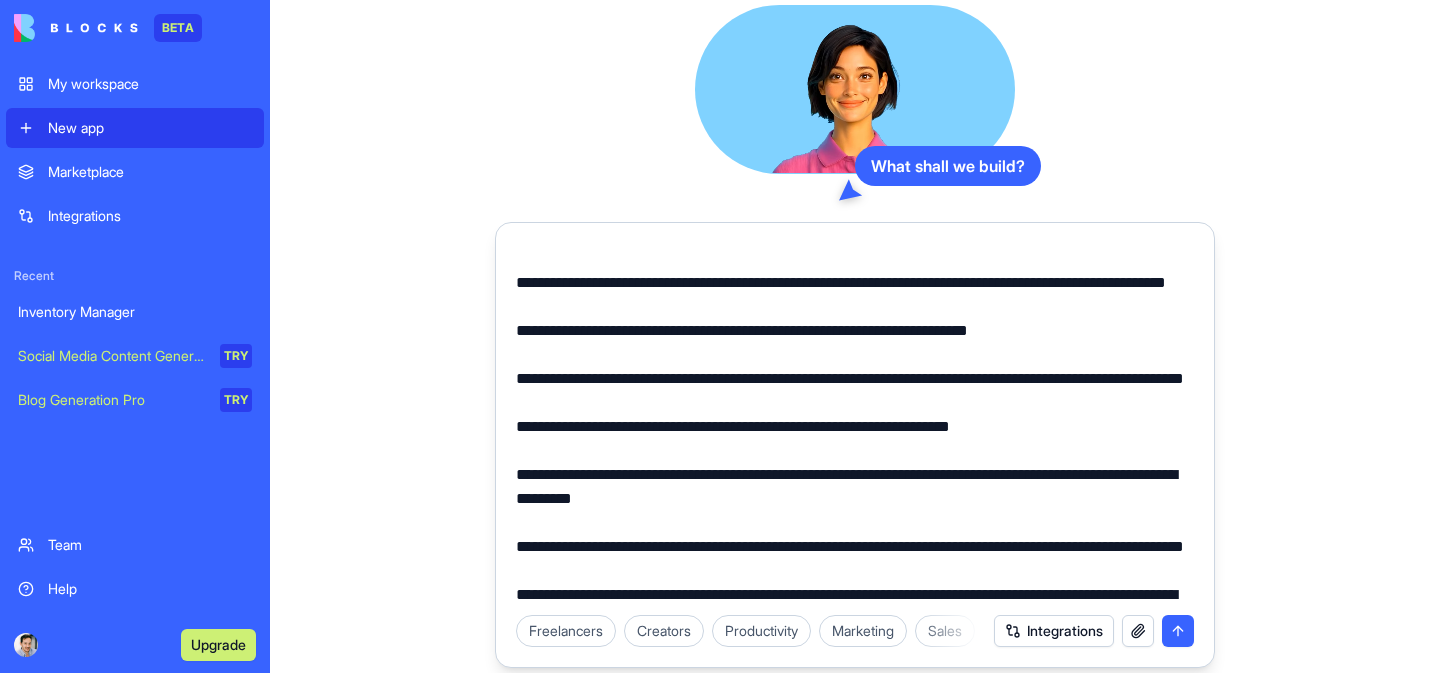 scroll, scrollTop: 1821, scrollLeft: 0, axis: vertical 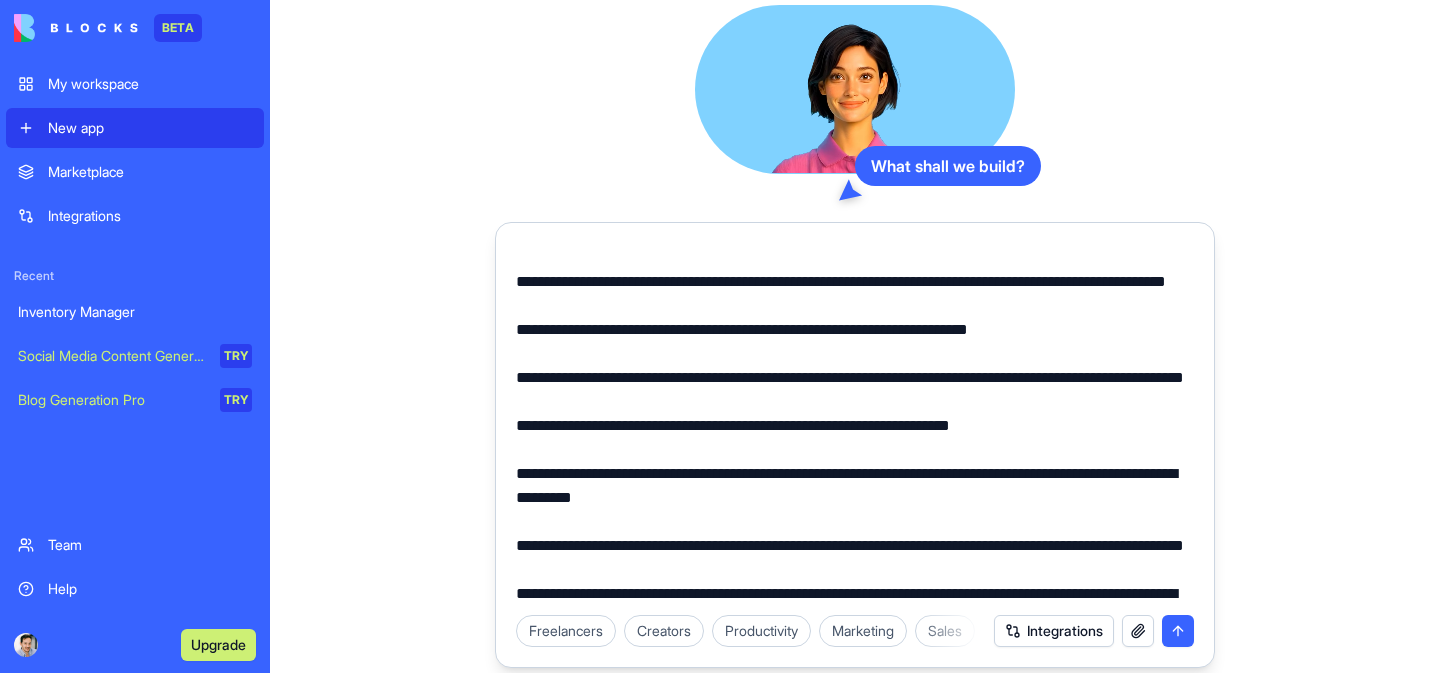click at bounding box center [855, 423] 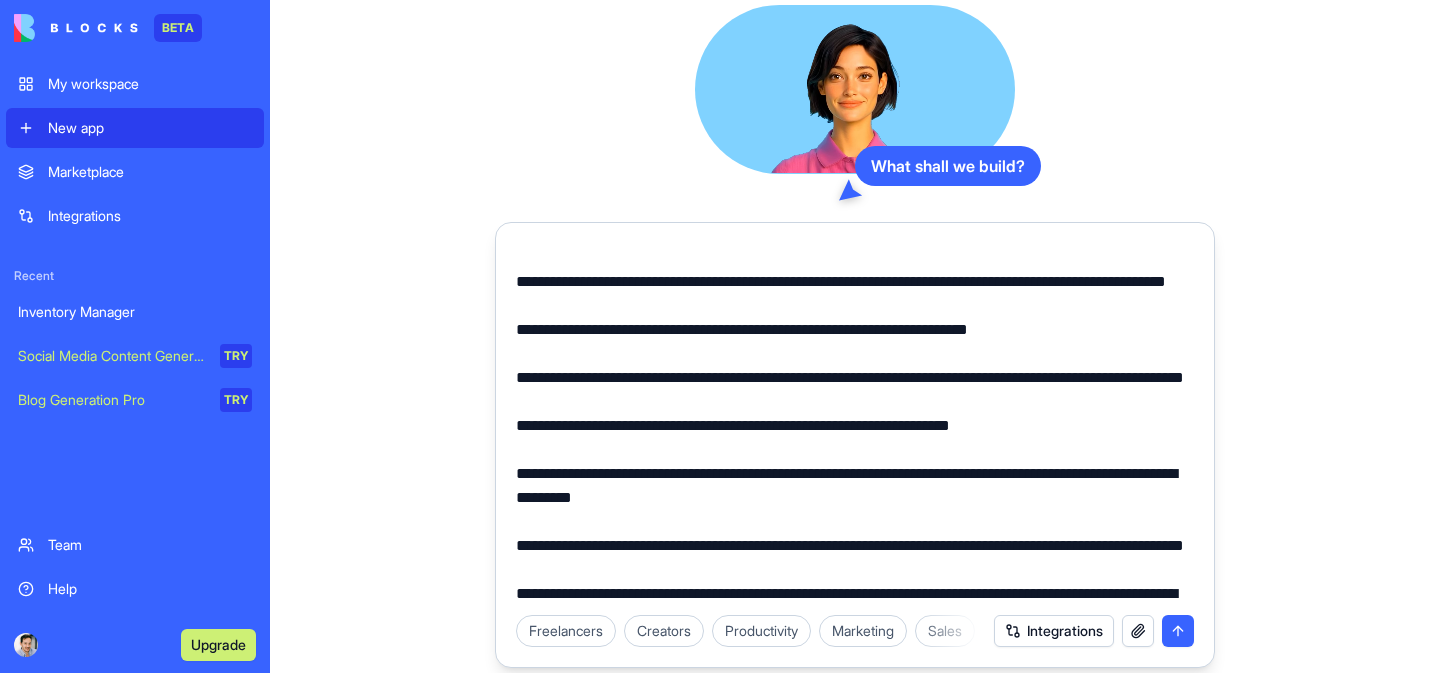 click at bounding box center (855, 423) 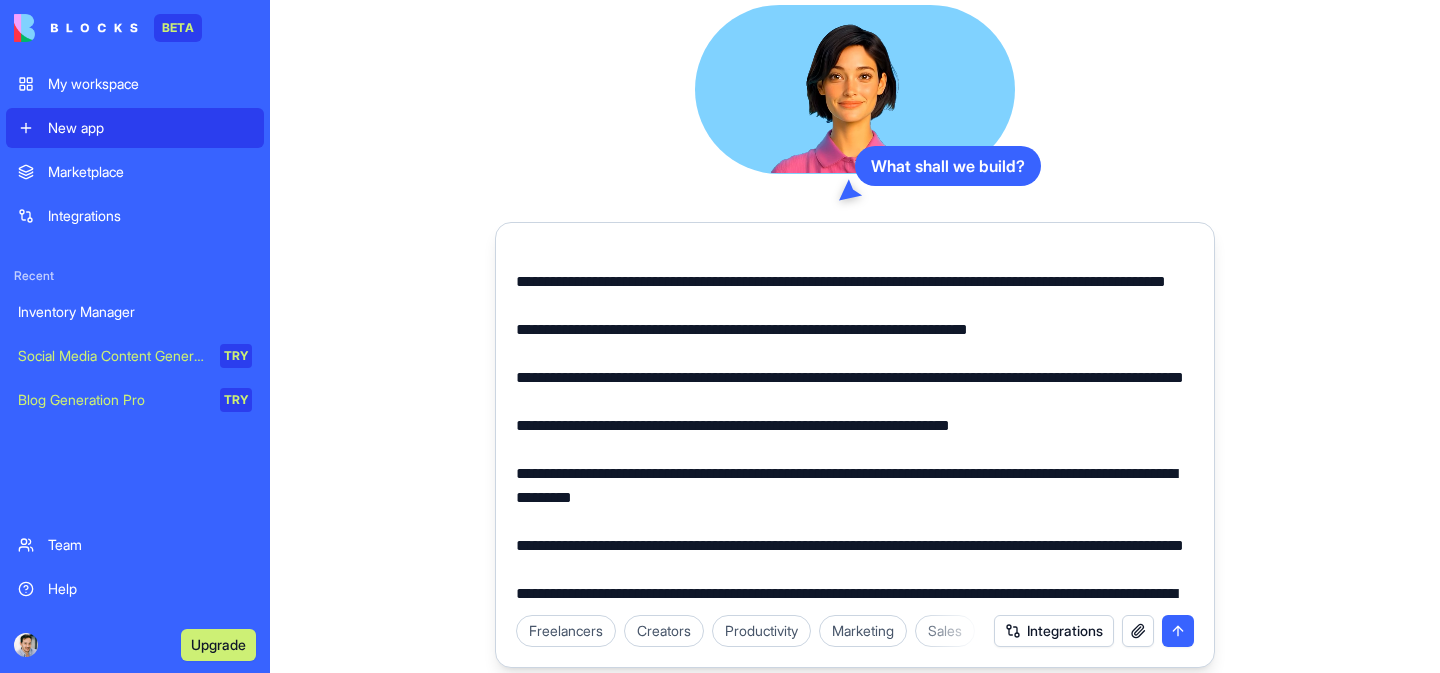 click at bounding box center [855, 423] 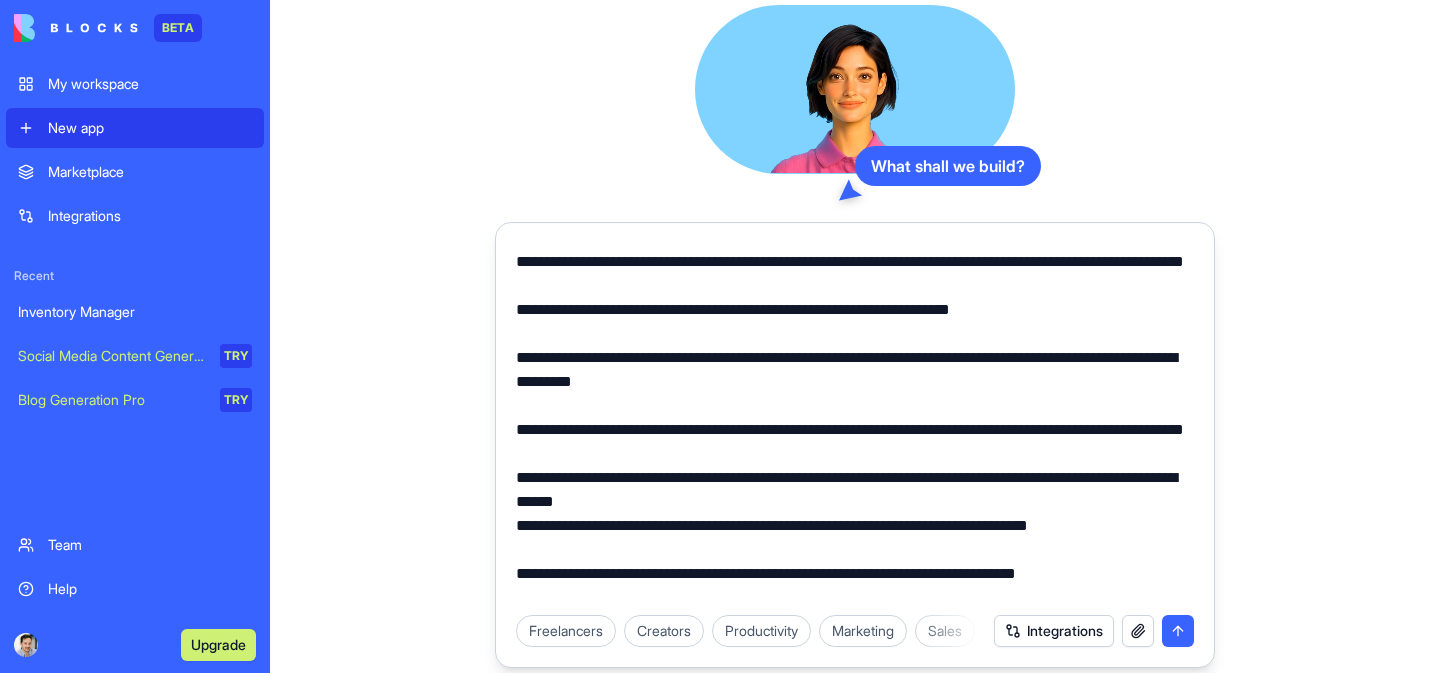 scroll, scrollTop: 1944, scrollLeft: 0, axis: vertical 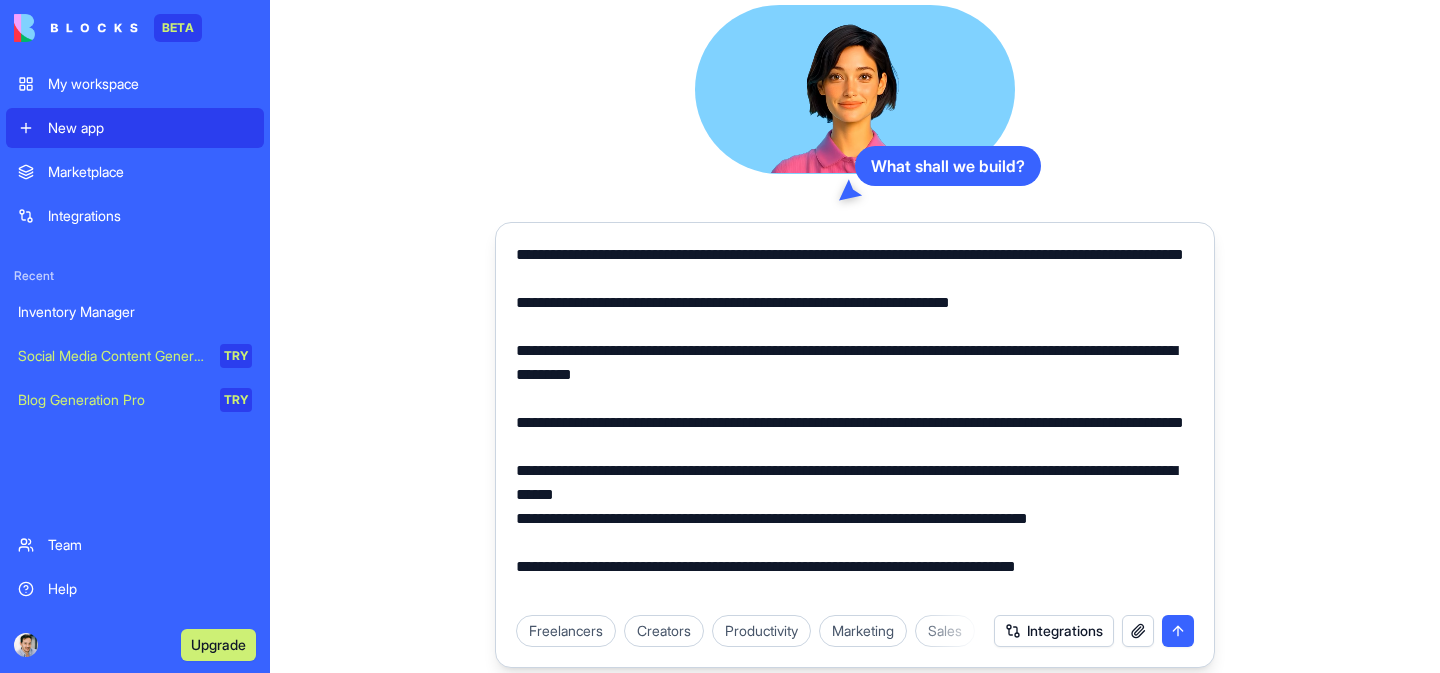 drag, startPoint x: 675, startPoint y: 305, endPoint x: 507, endPoint y: 283, distance: 169.43436 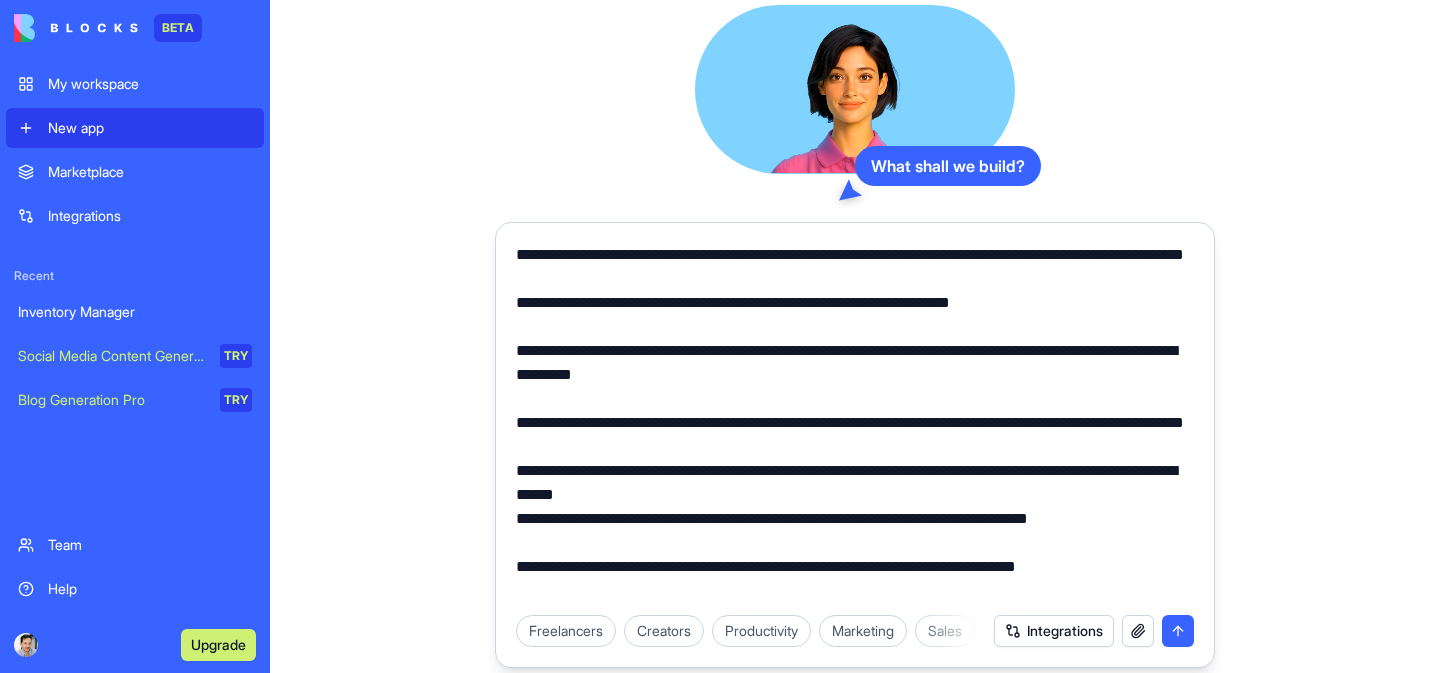 click at bounding box center (855, 417) 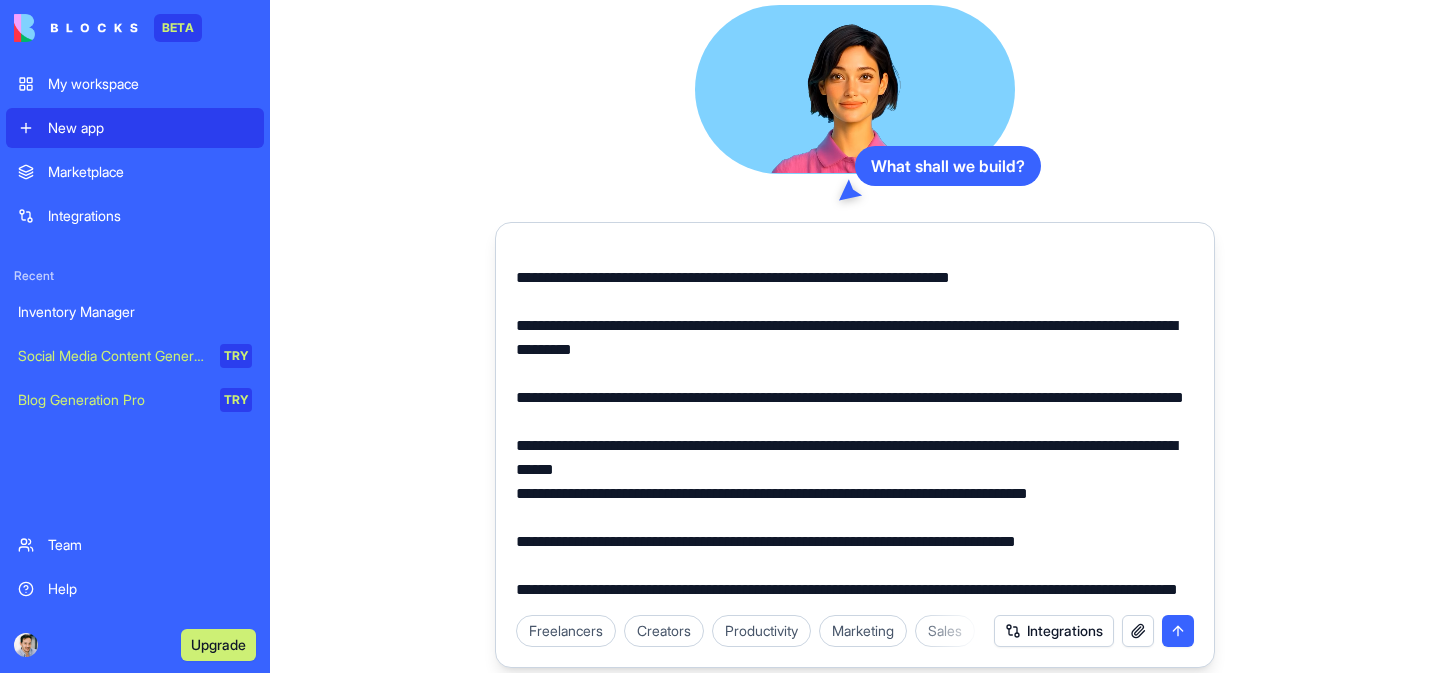 scroll, scrollTop: 1936, scrollLeft: 0, axis: vertical 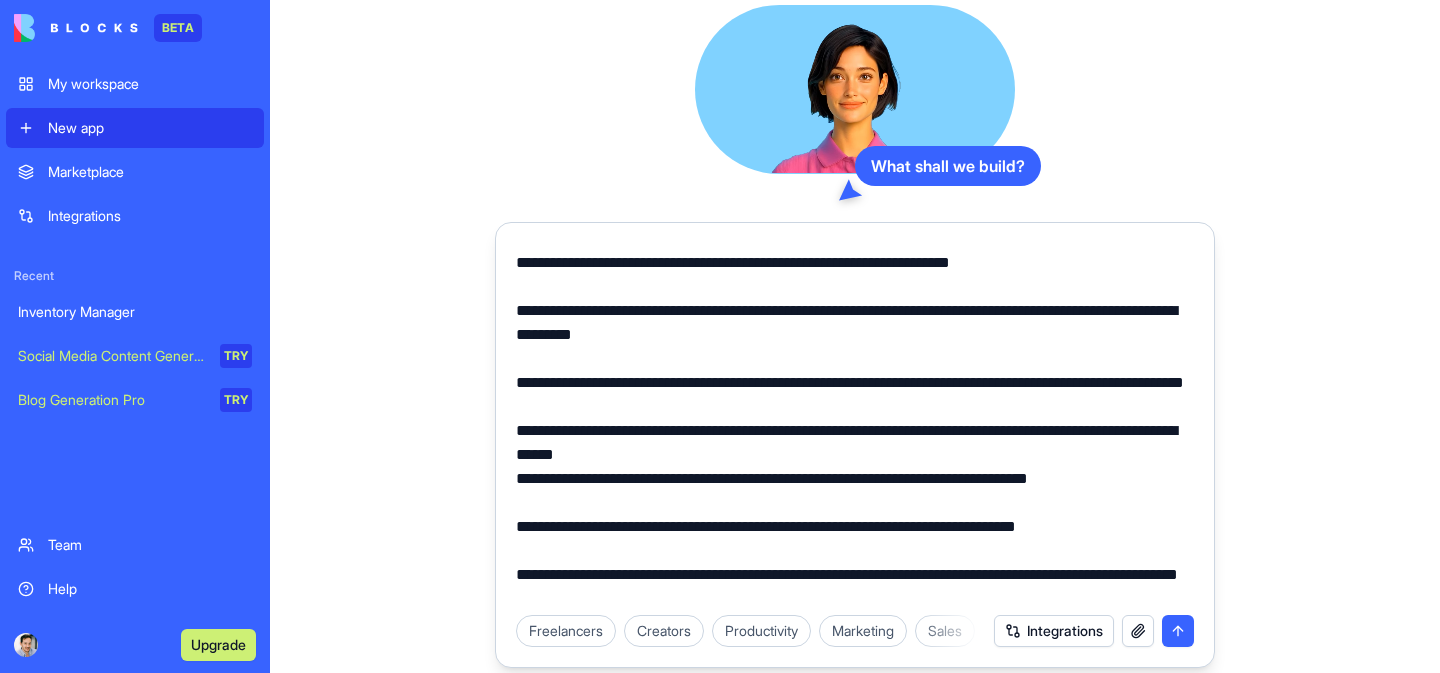 click at bounding box center [855, 423] 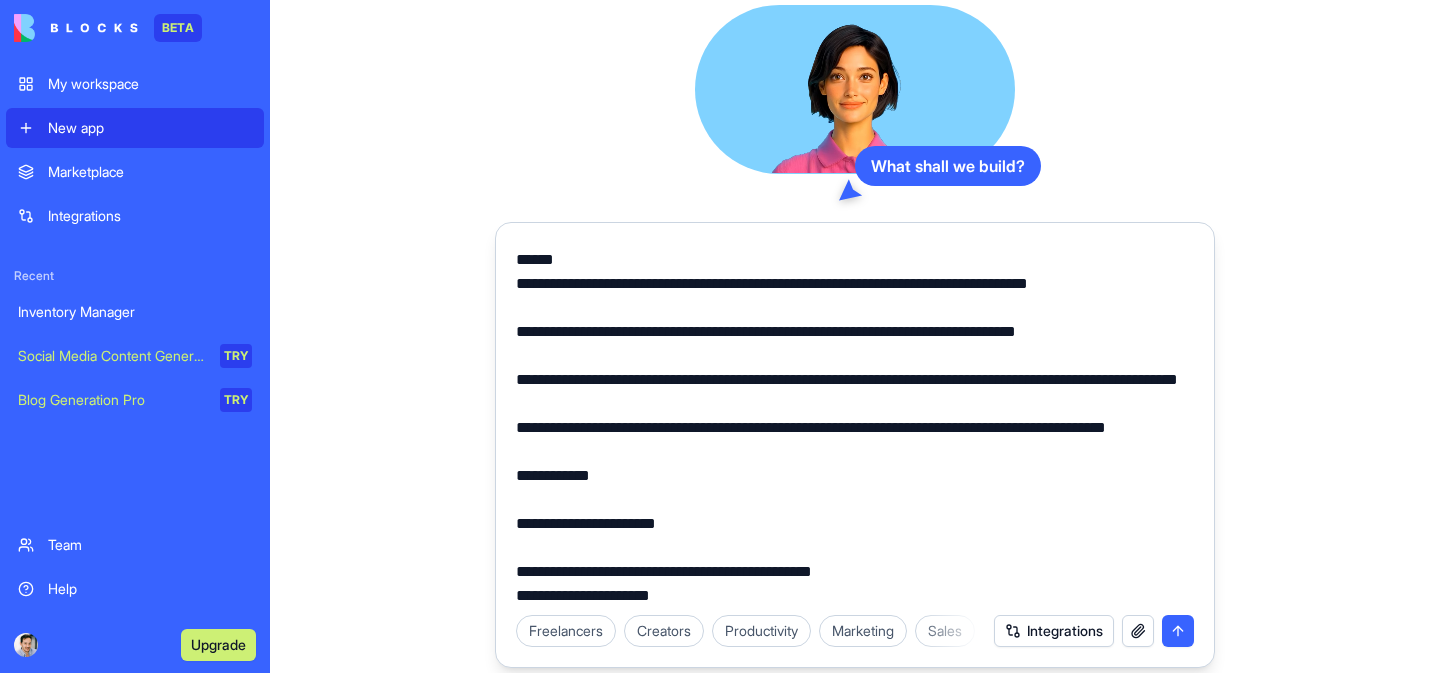 scroll, scrollTop: 2136, scrollLeft: 0, axis: vertical 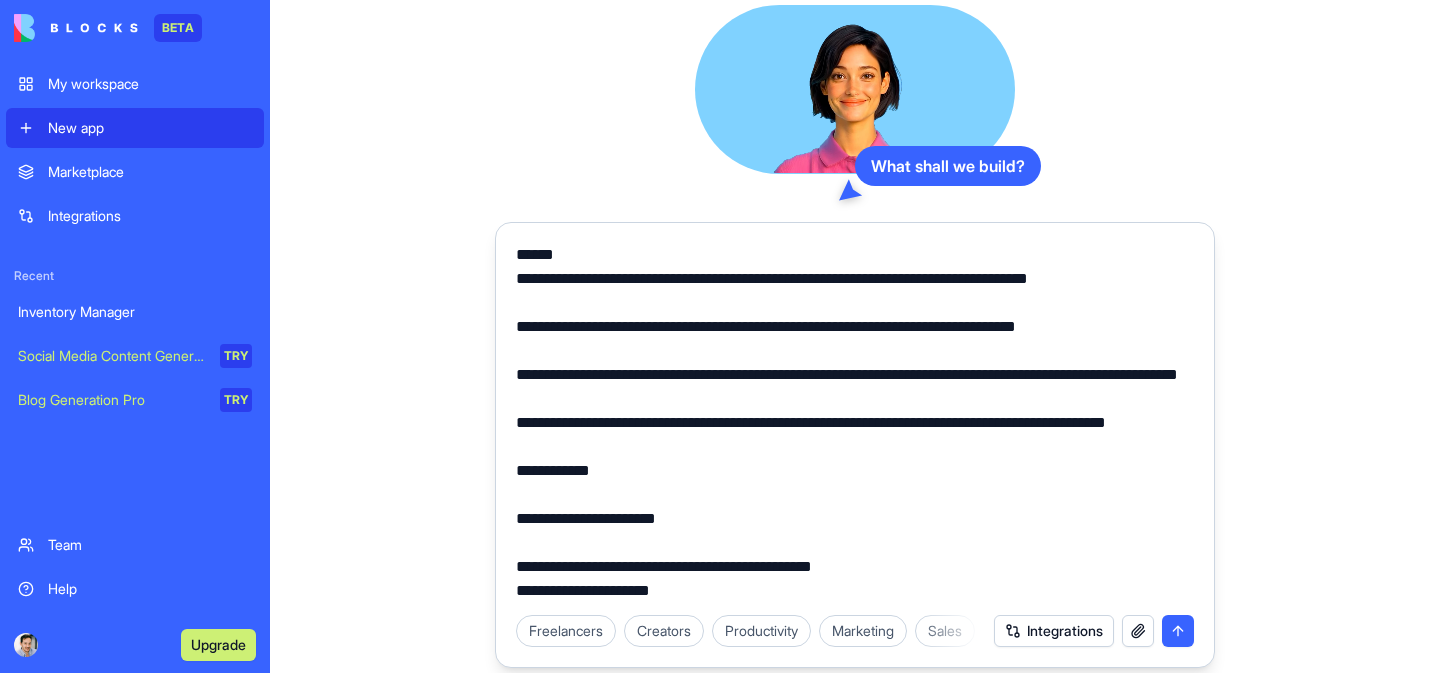 click at bounding box center [855, 423] 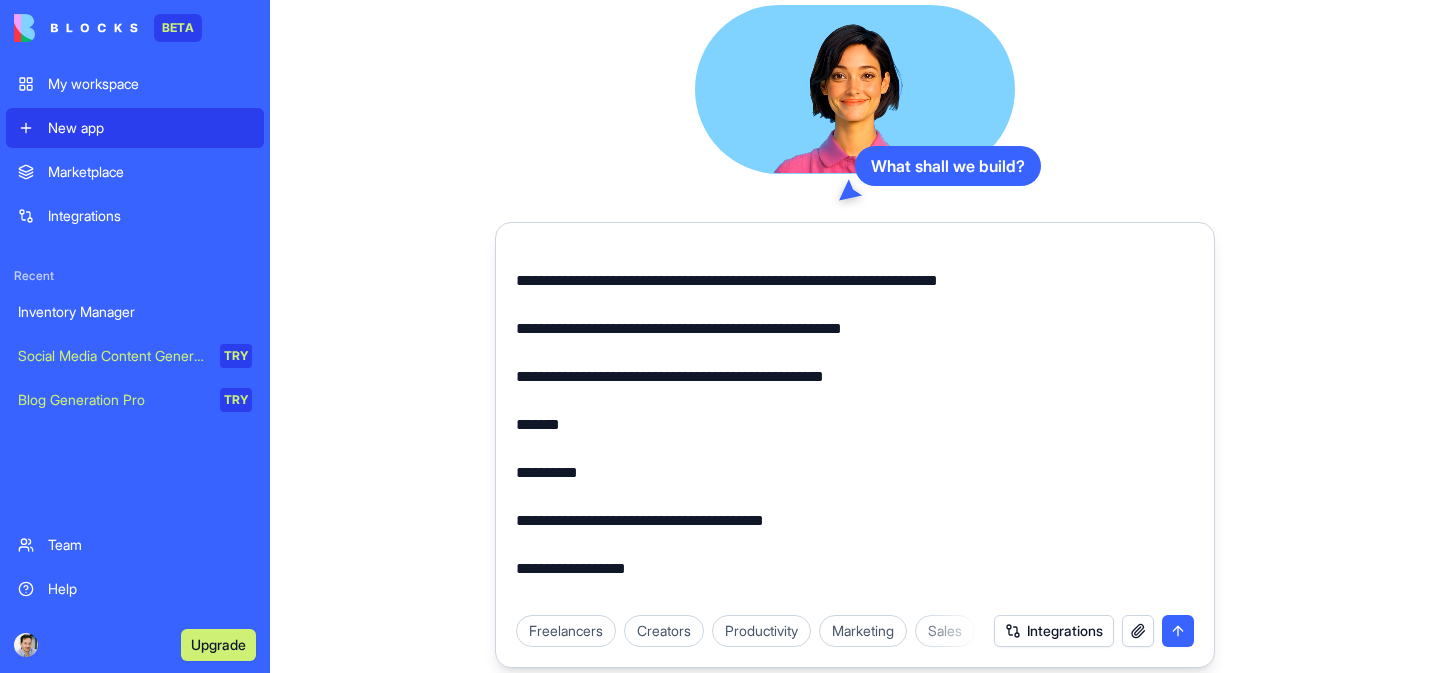 scroll, scrollTop: 2518, scrollLeft: 0, axis: vertical 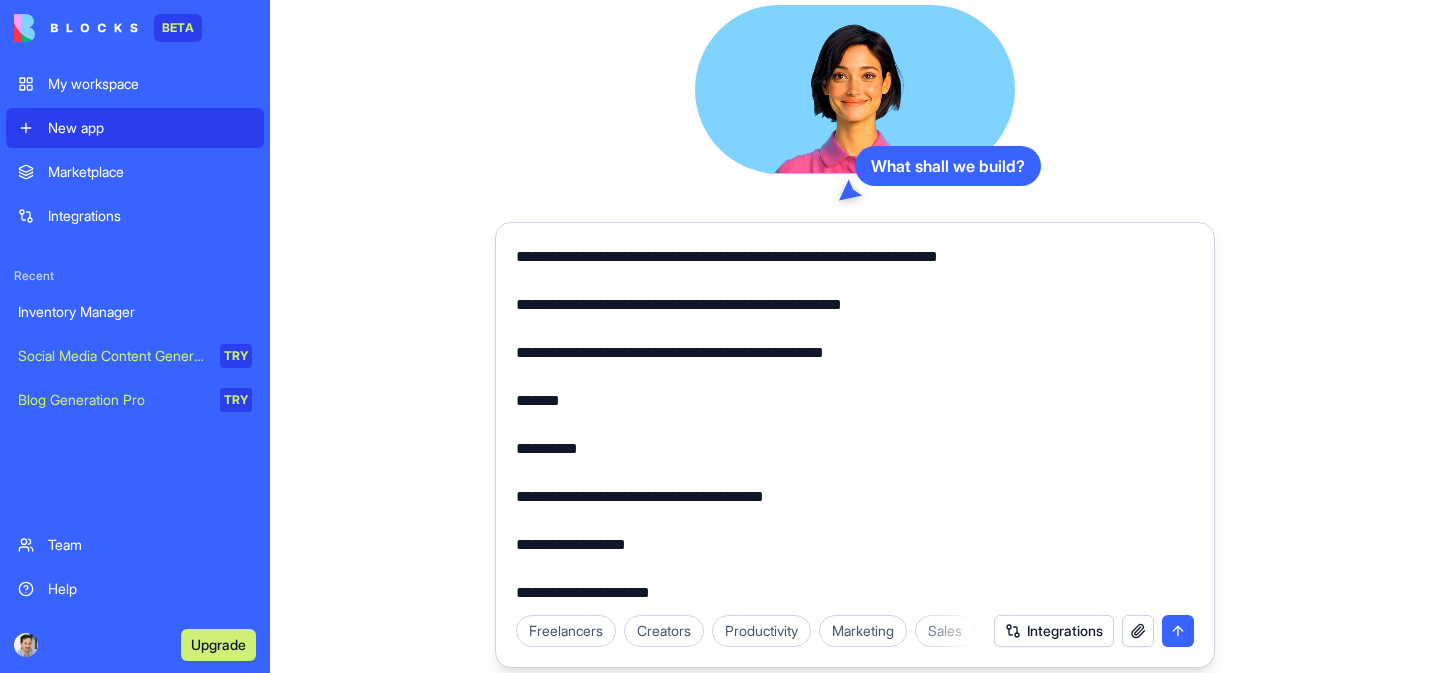 type on "**********" 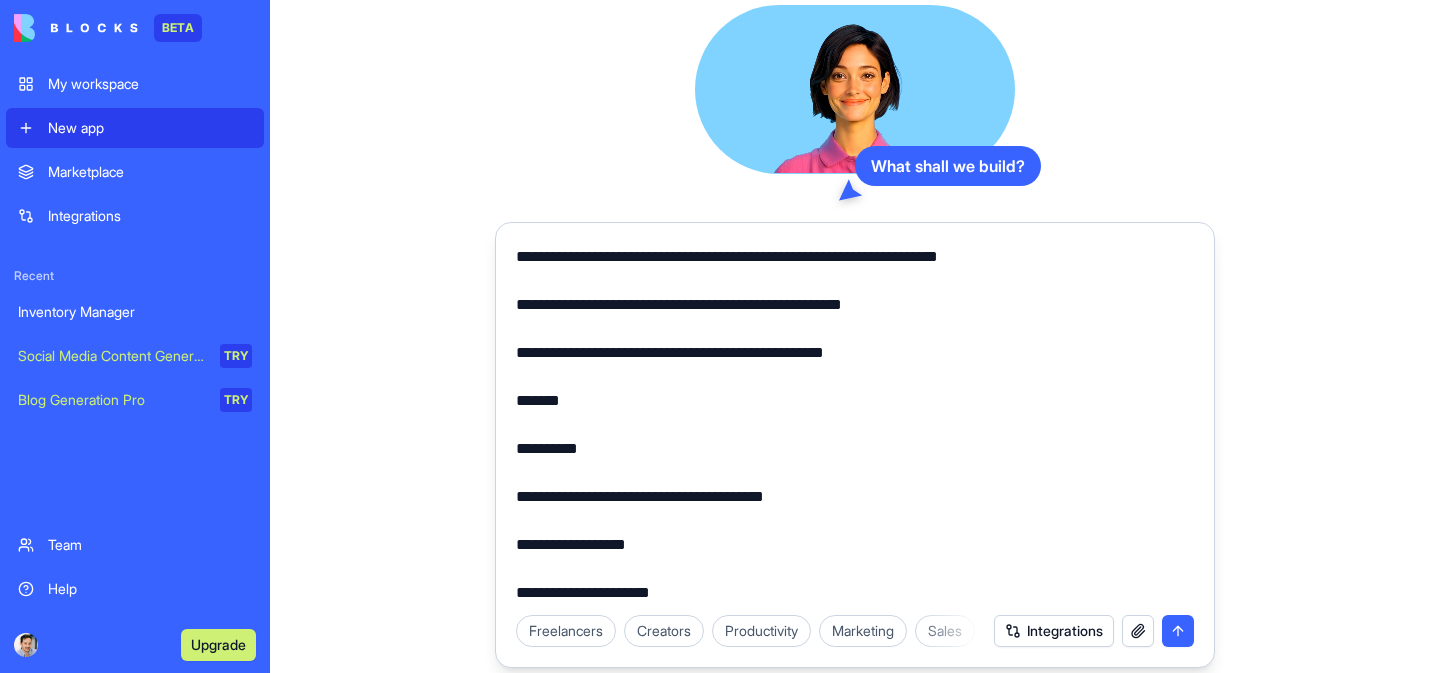 click at bounding box center (1178, 631) 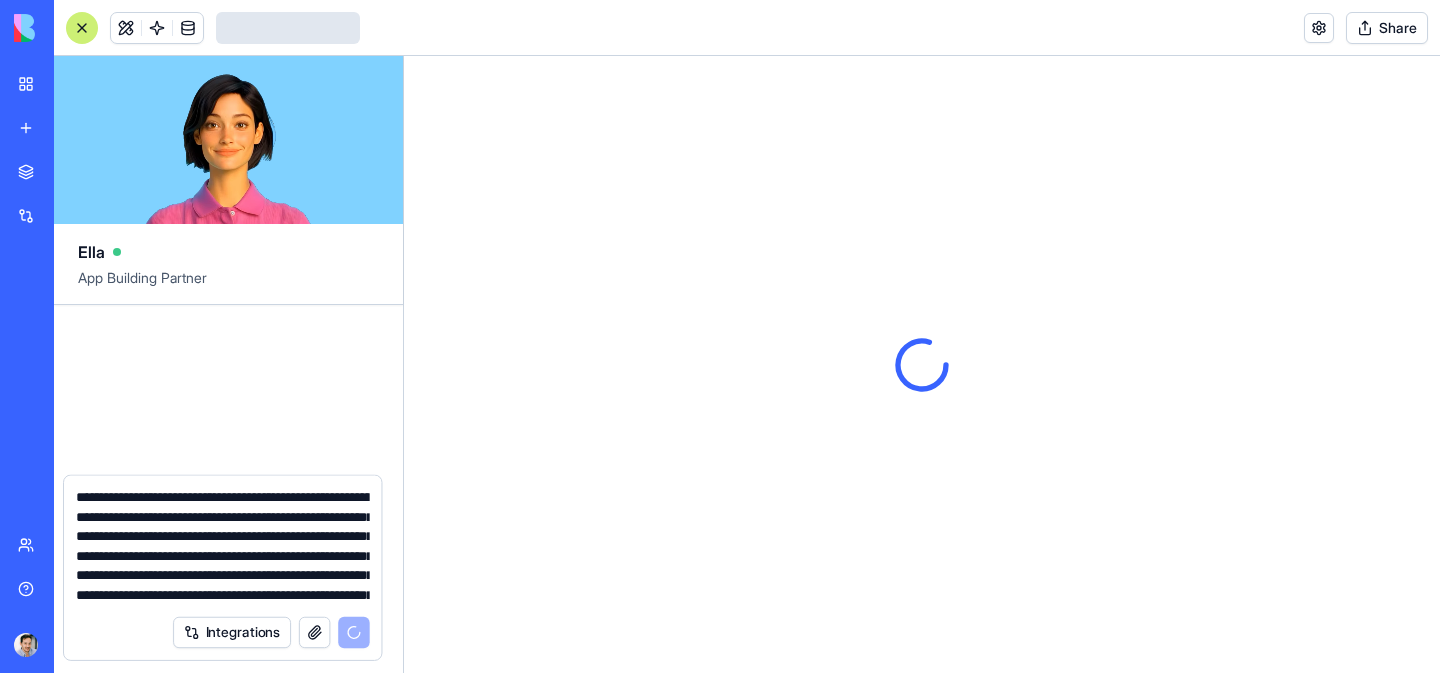 type 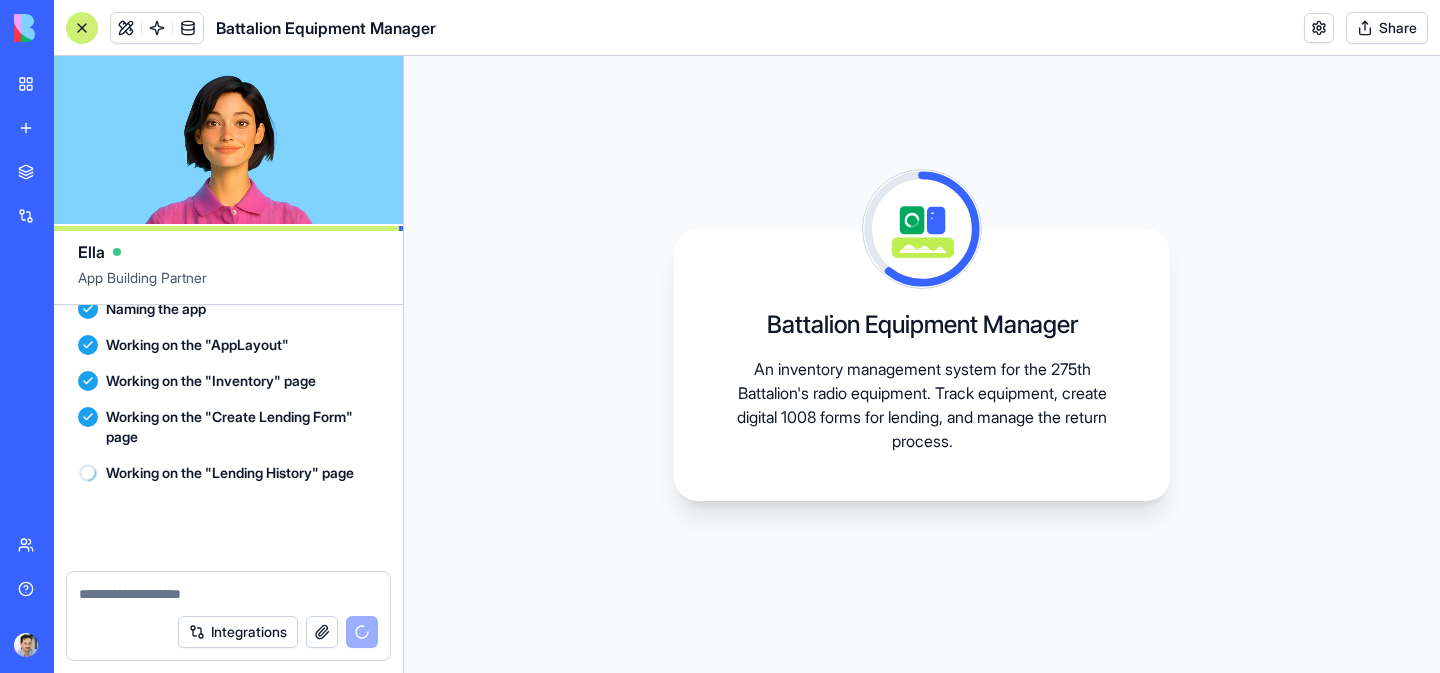 scroll, scrollTop: 12890, scrollLeft: 0, axis: vertical 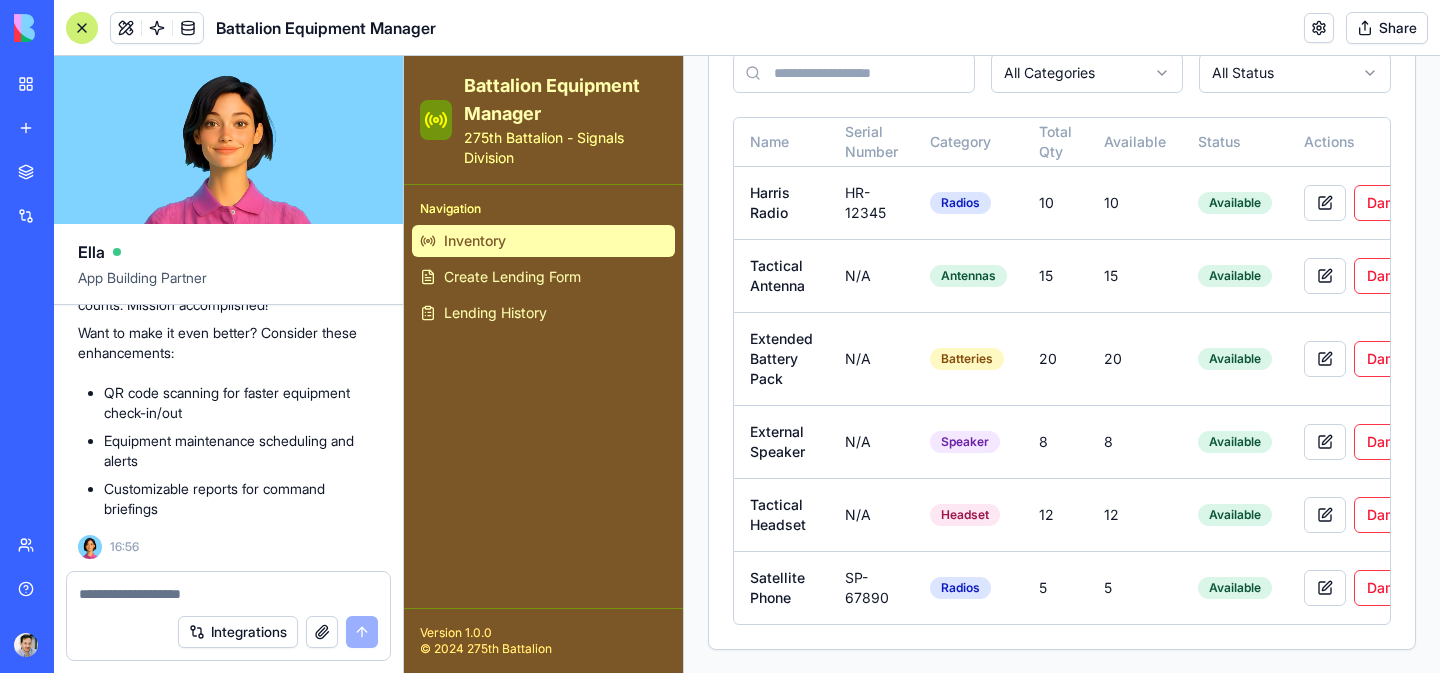 click at bounding box center (82, 28) 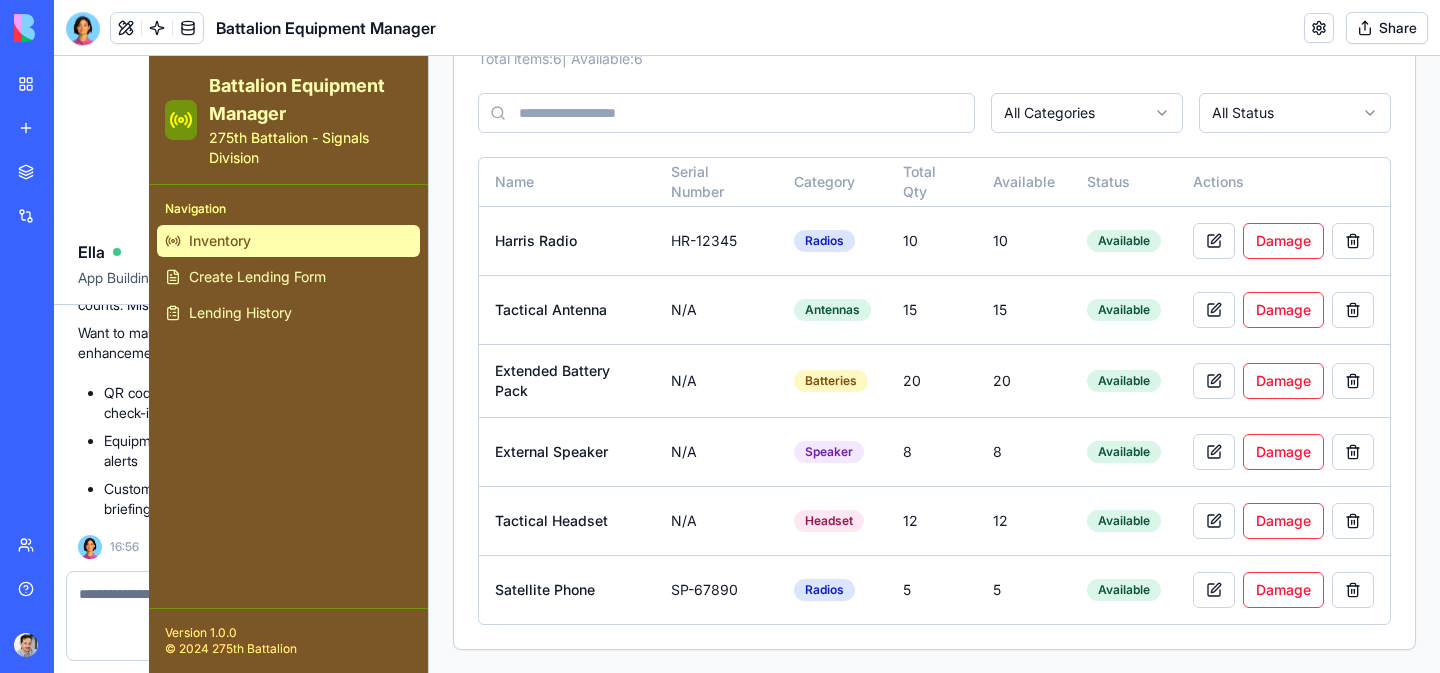 scroll, scrollTop: 227, scrollLeft: 0, axis: vertical 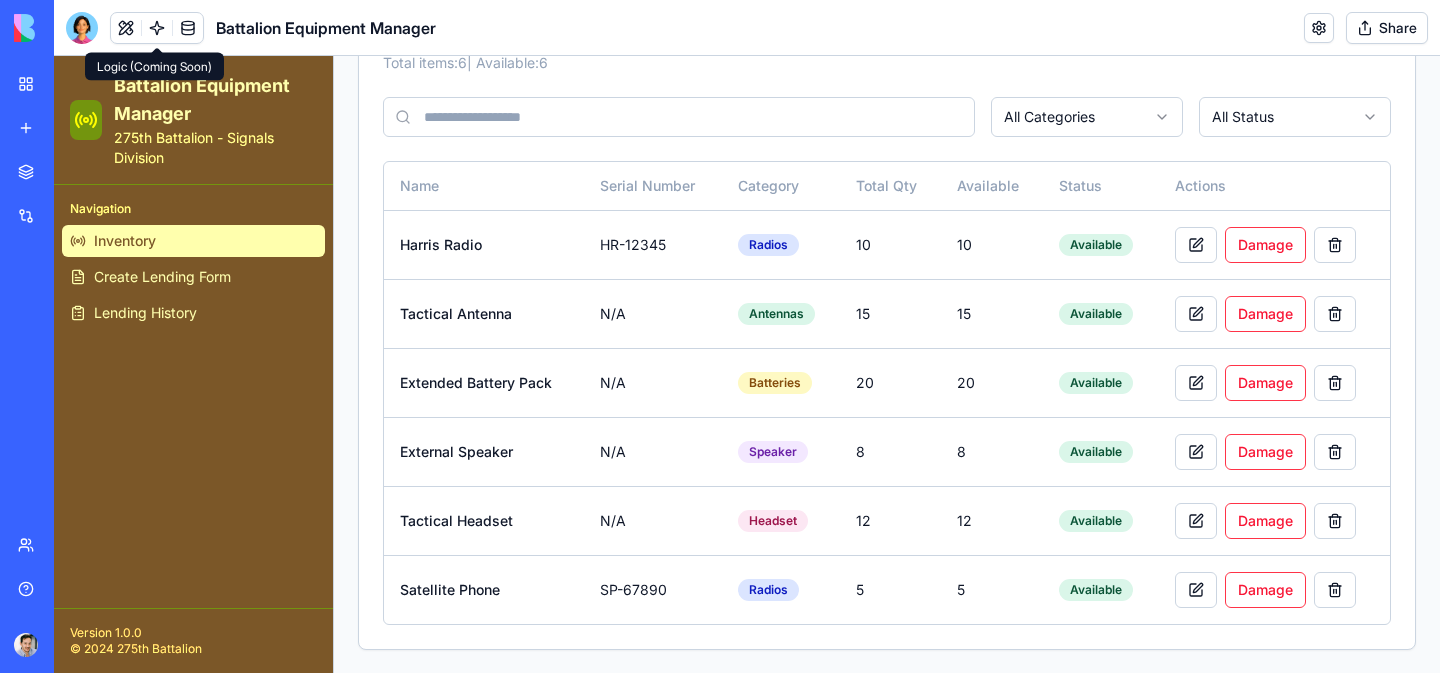 click at bounding box center [157, 28] 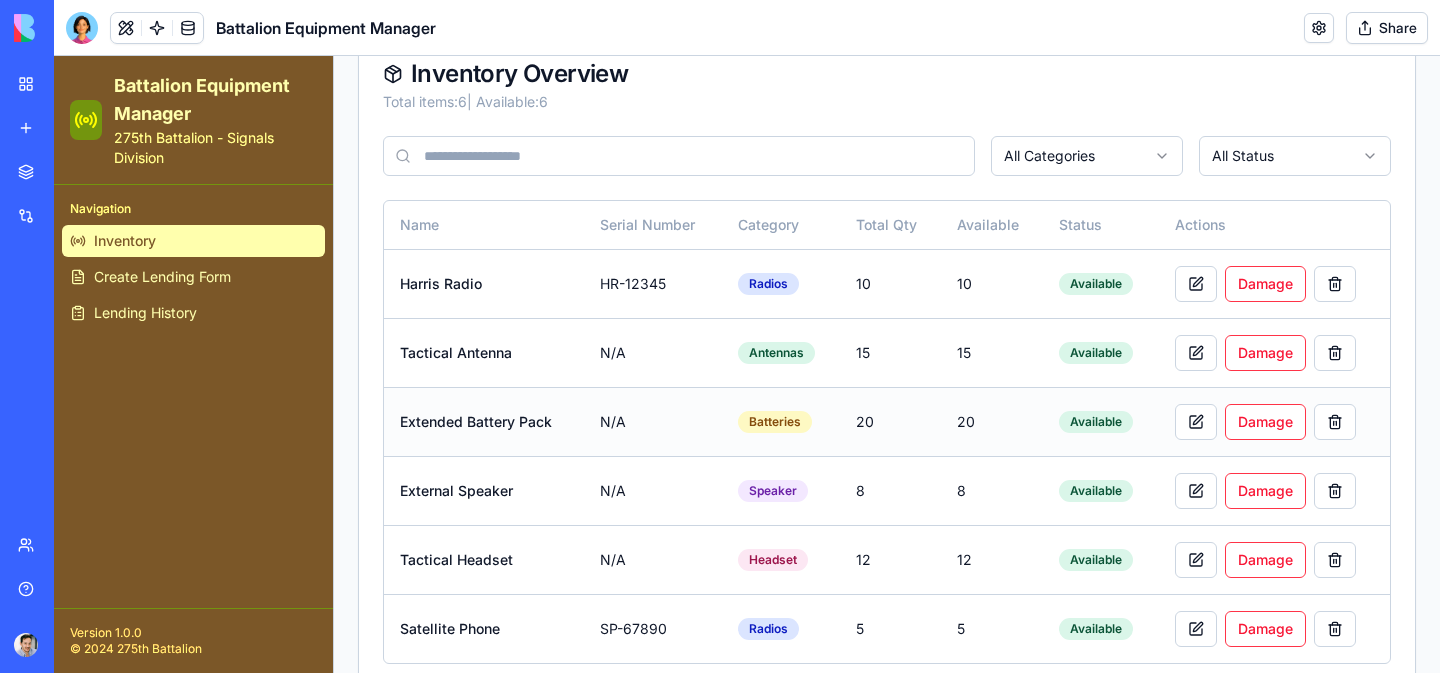 scroll, scrollTop: 227, scrollLeft: 0, axis: vertical 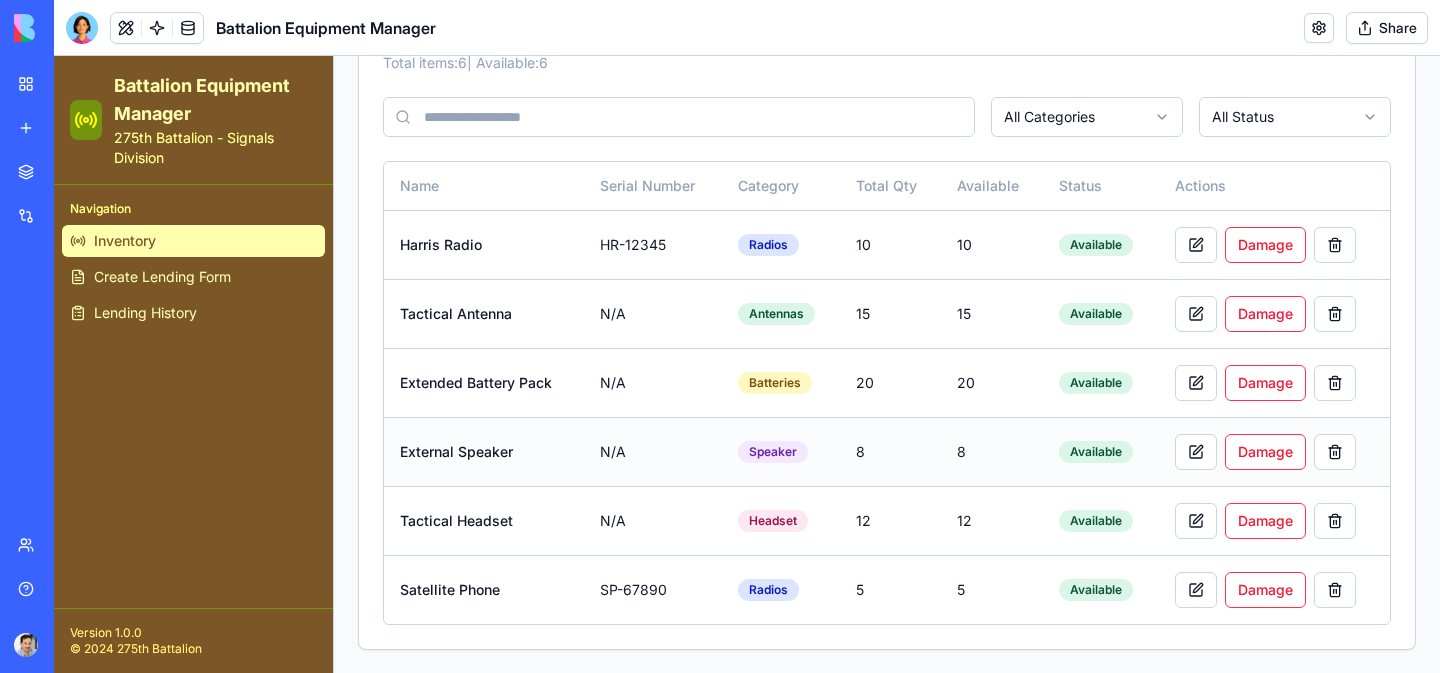 click on "External Speaker" at bounding box center (484, 451) 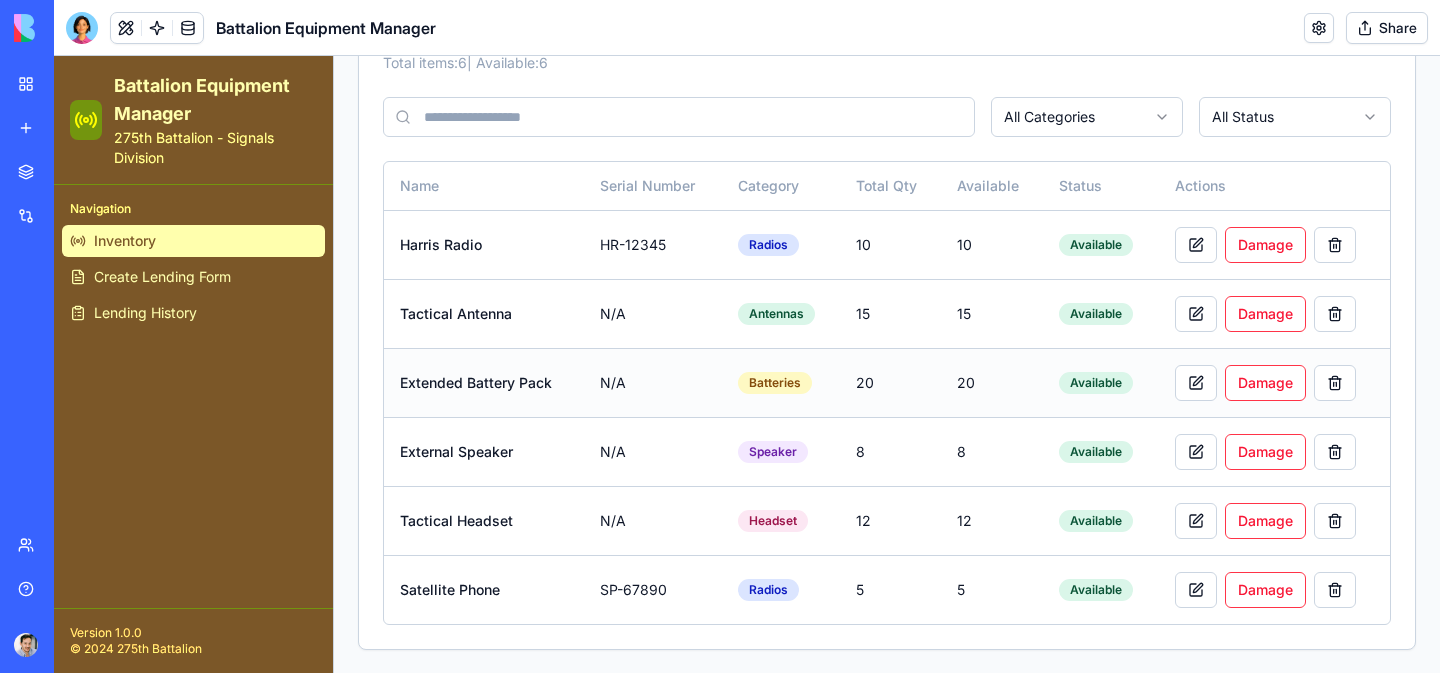 click on "Extended Battery Pack" at bounding box center (484, 382) 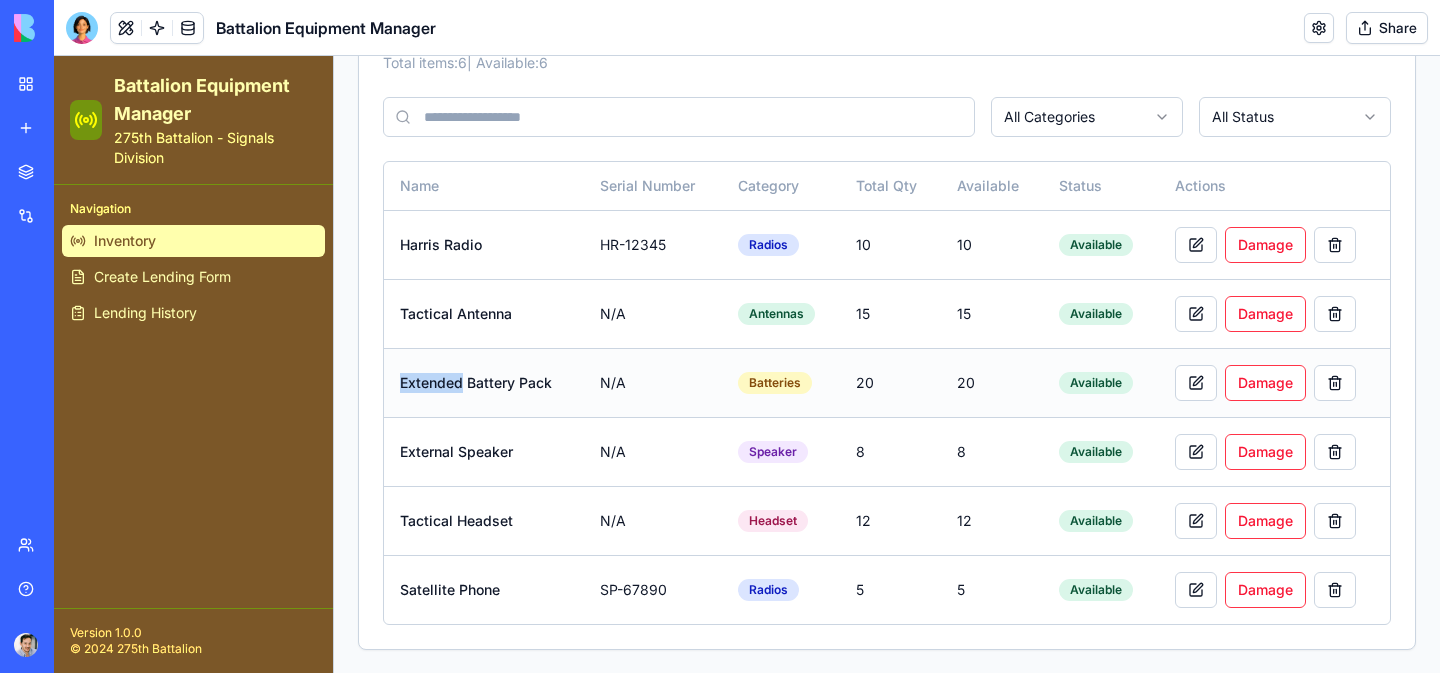 click on "Extended Battery Pack" at bounding box center (484, 382) 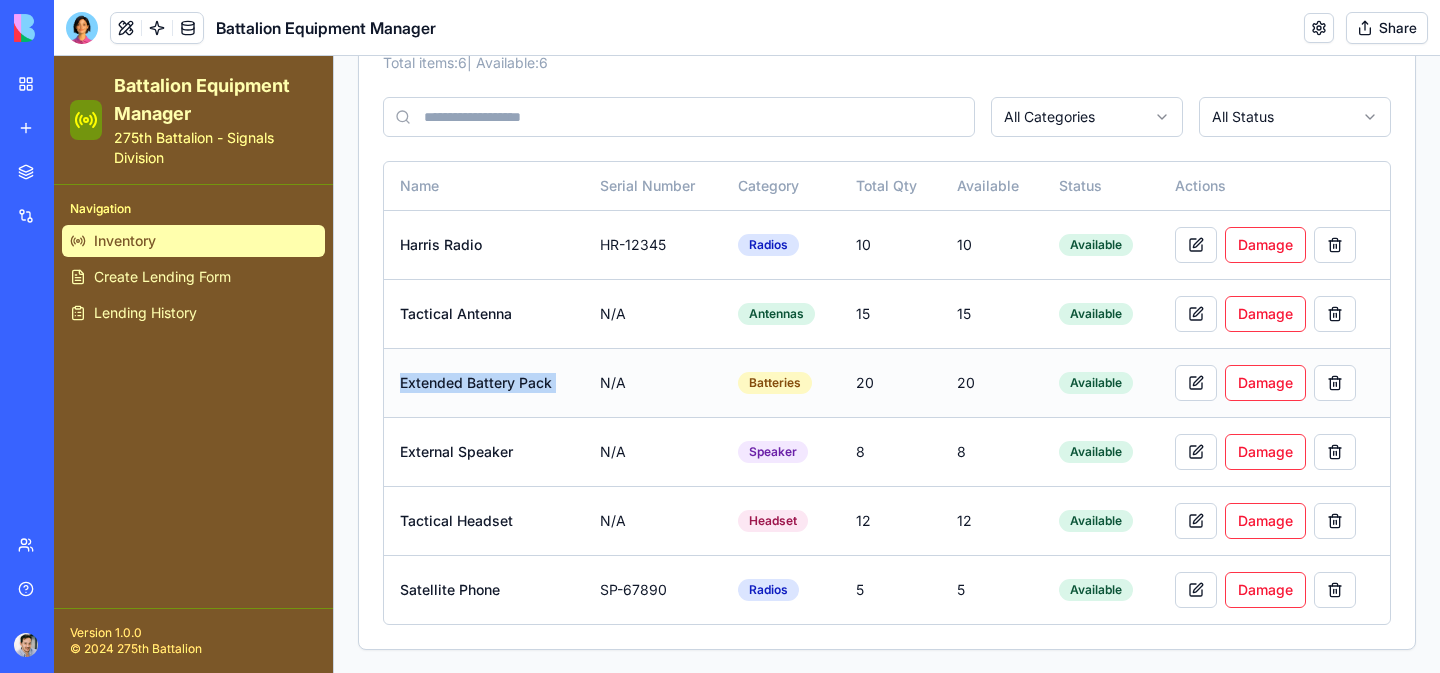click on "Extended Battery Pack" at bounding box center (484, 382) 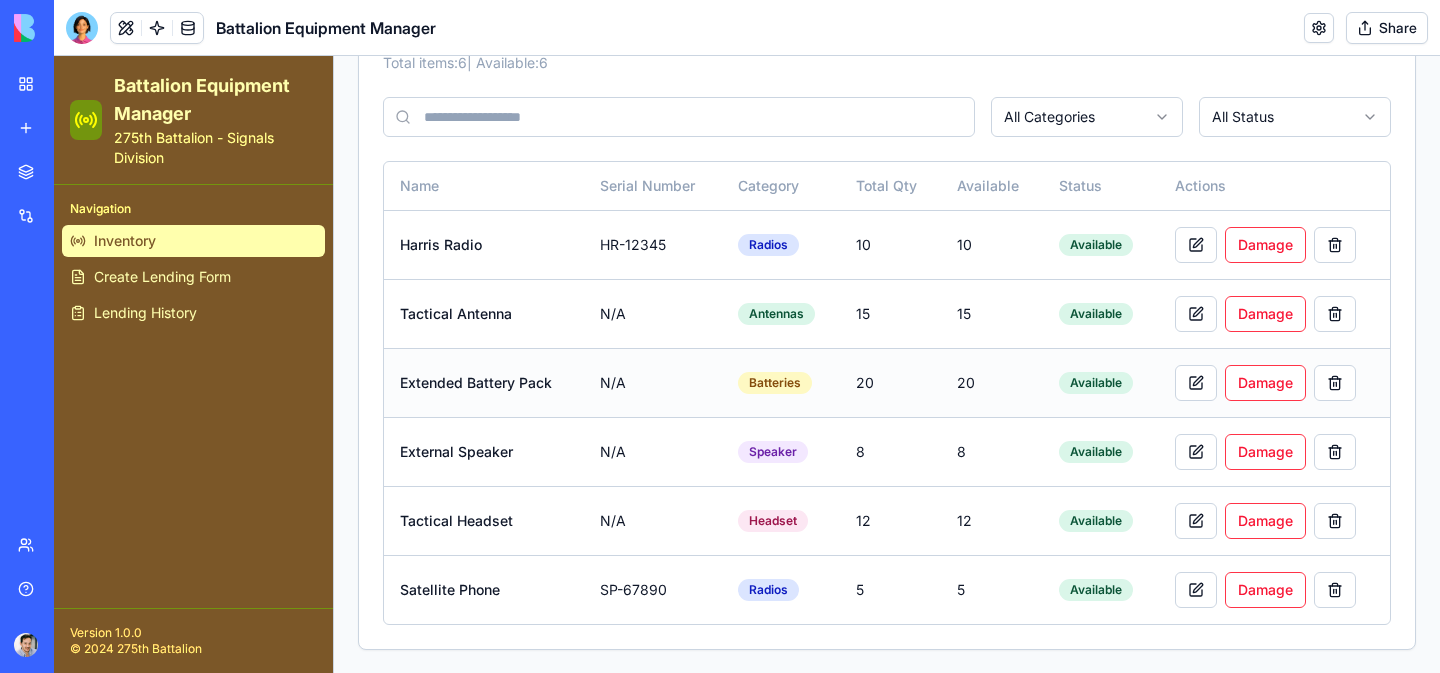 click on "Extended Battery Pack" at bounding box center [484, 382] 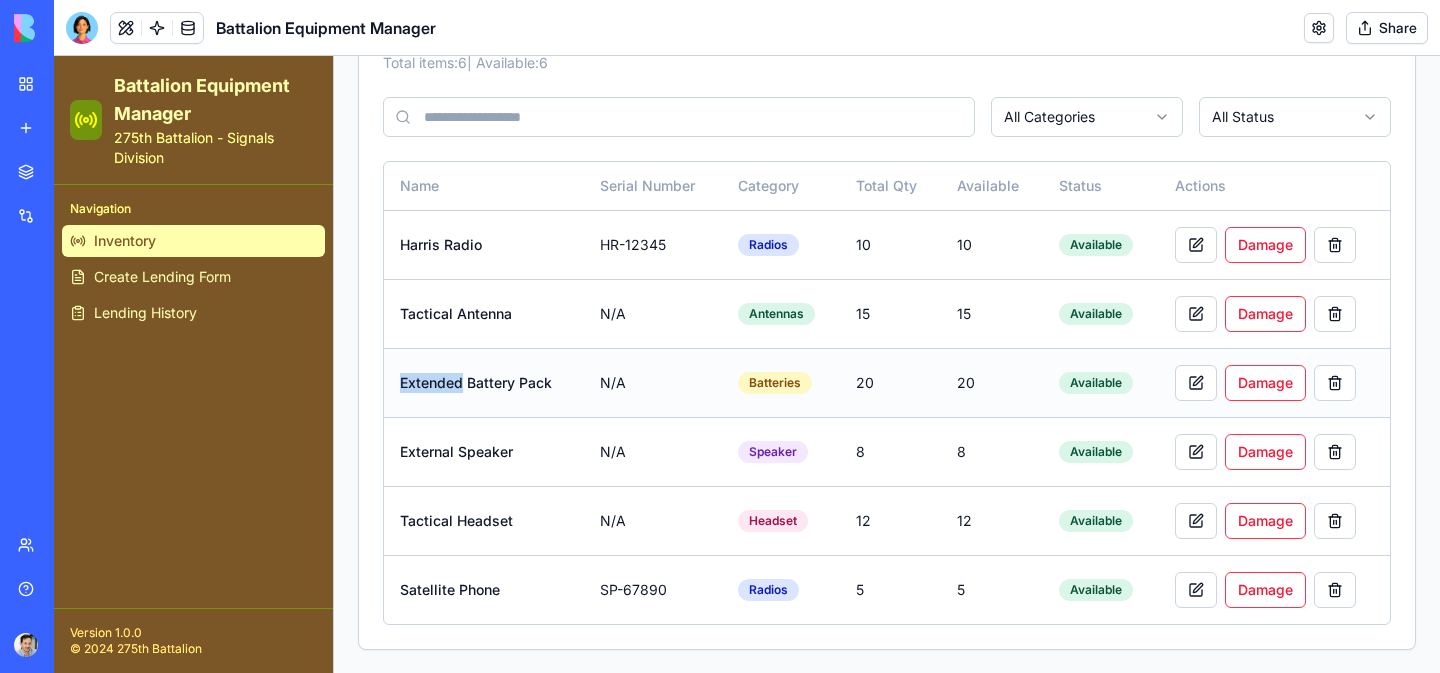 click on "Extended Battery Pack" at bounding box center [484, 382] 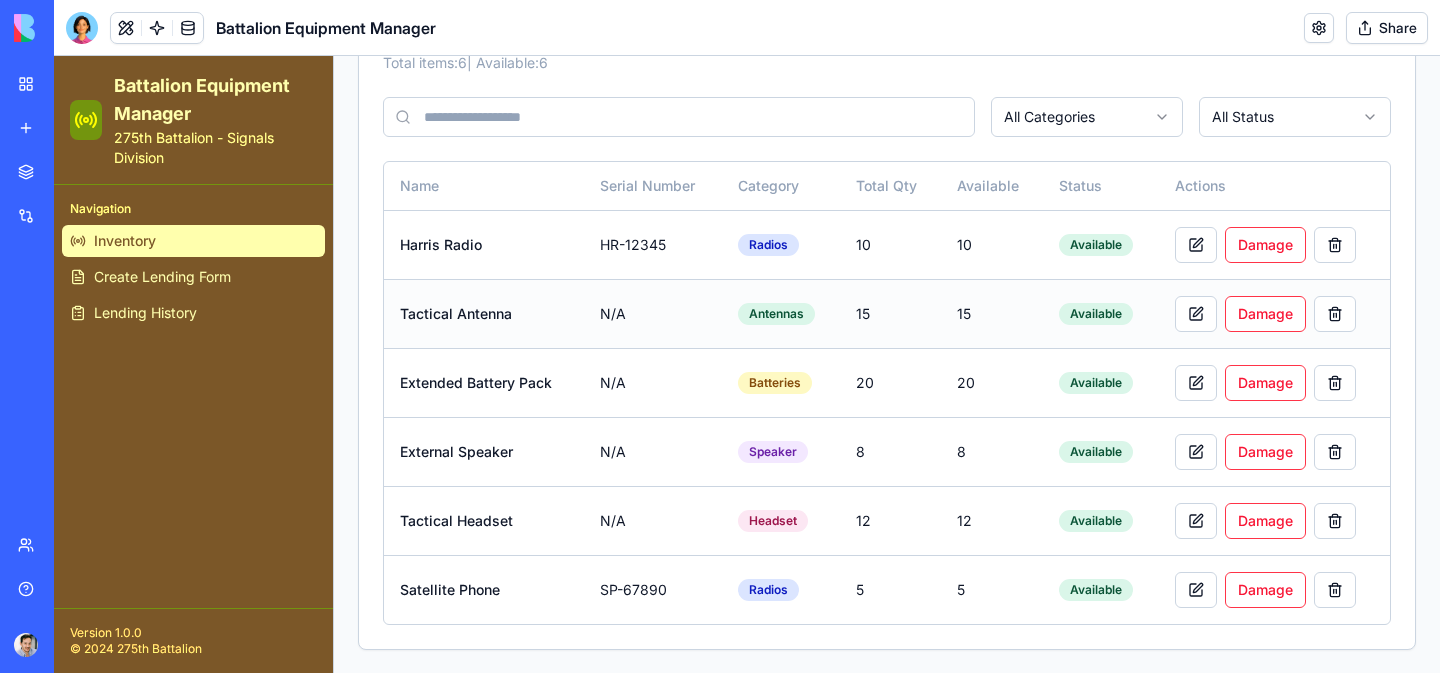 click on "Tactical Antenna" at bounding box center (484, 313) 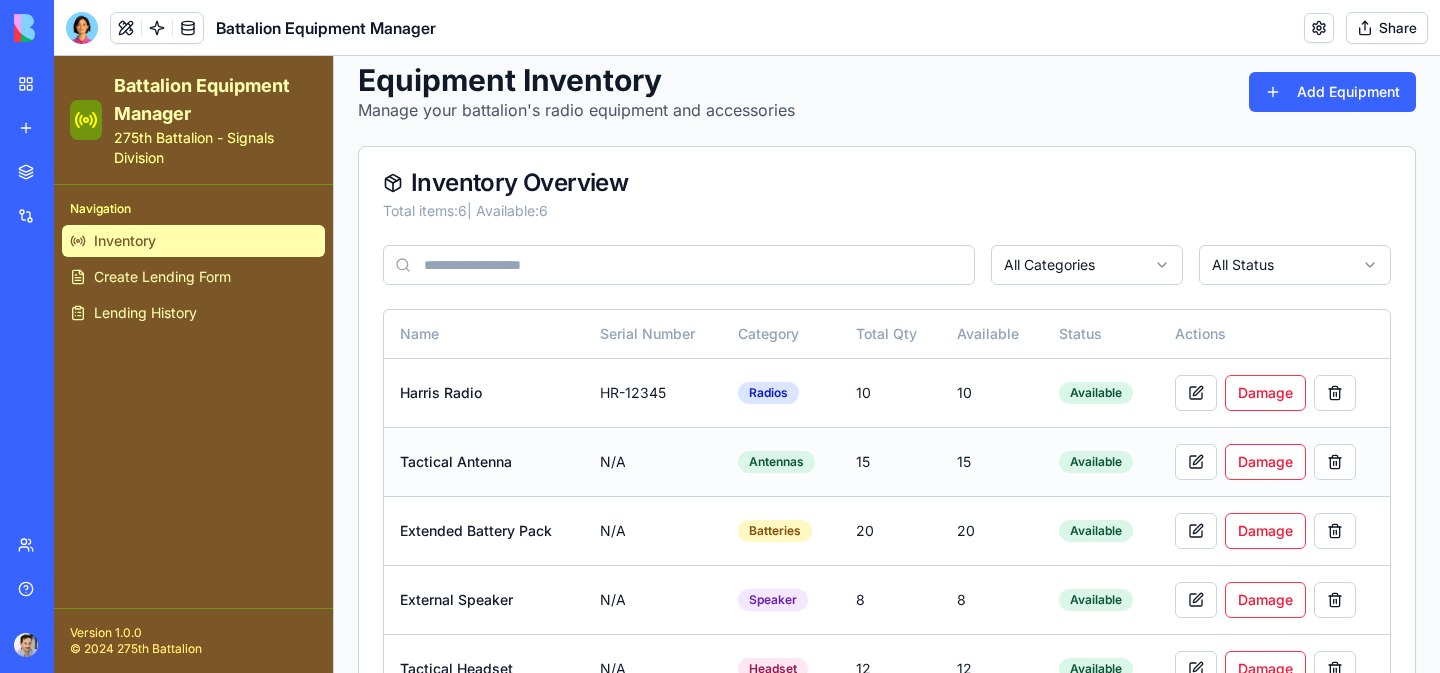 scroll, scrollTop: 72, scrollLeft: 0, axis: vertical 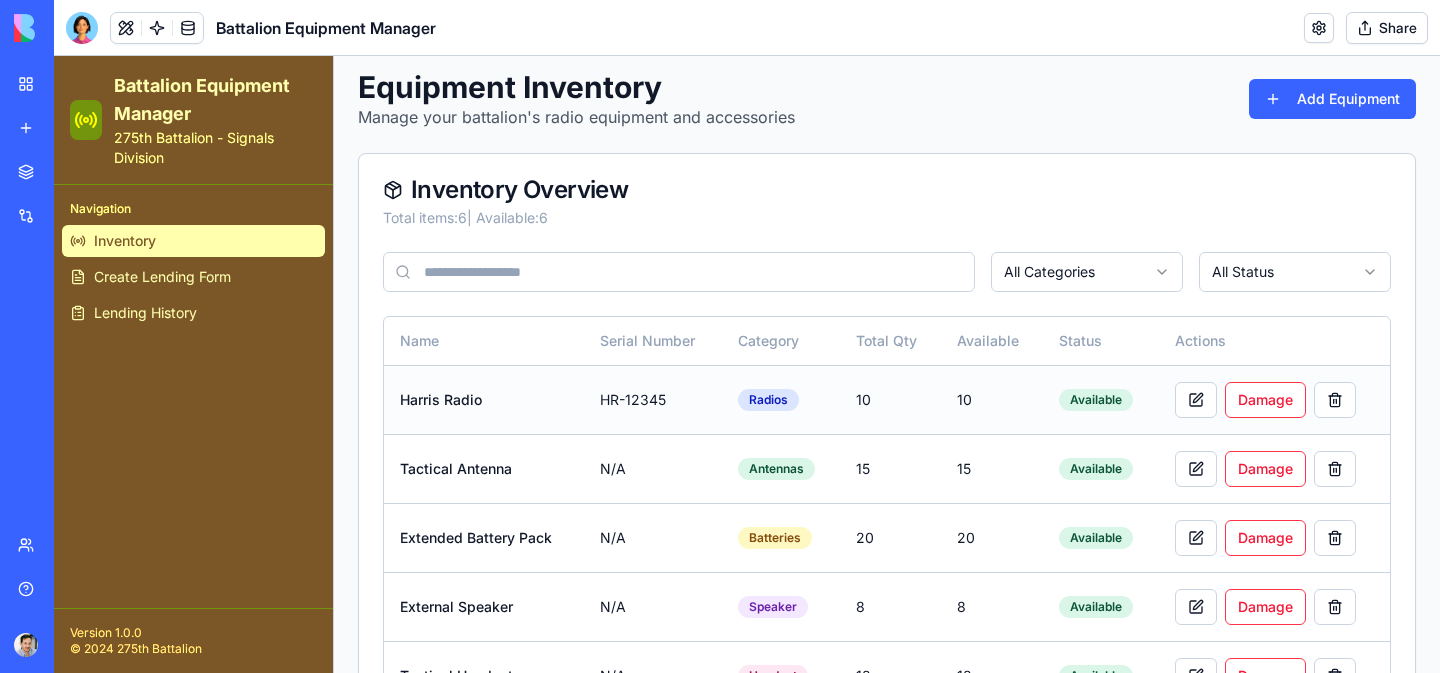click on "HR-12345" at bounding box center (653, 399) 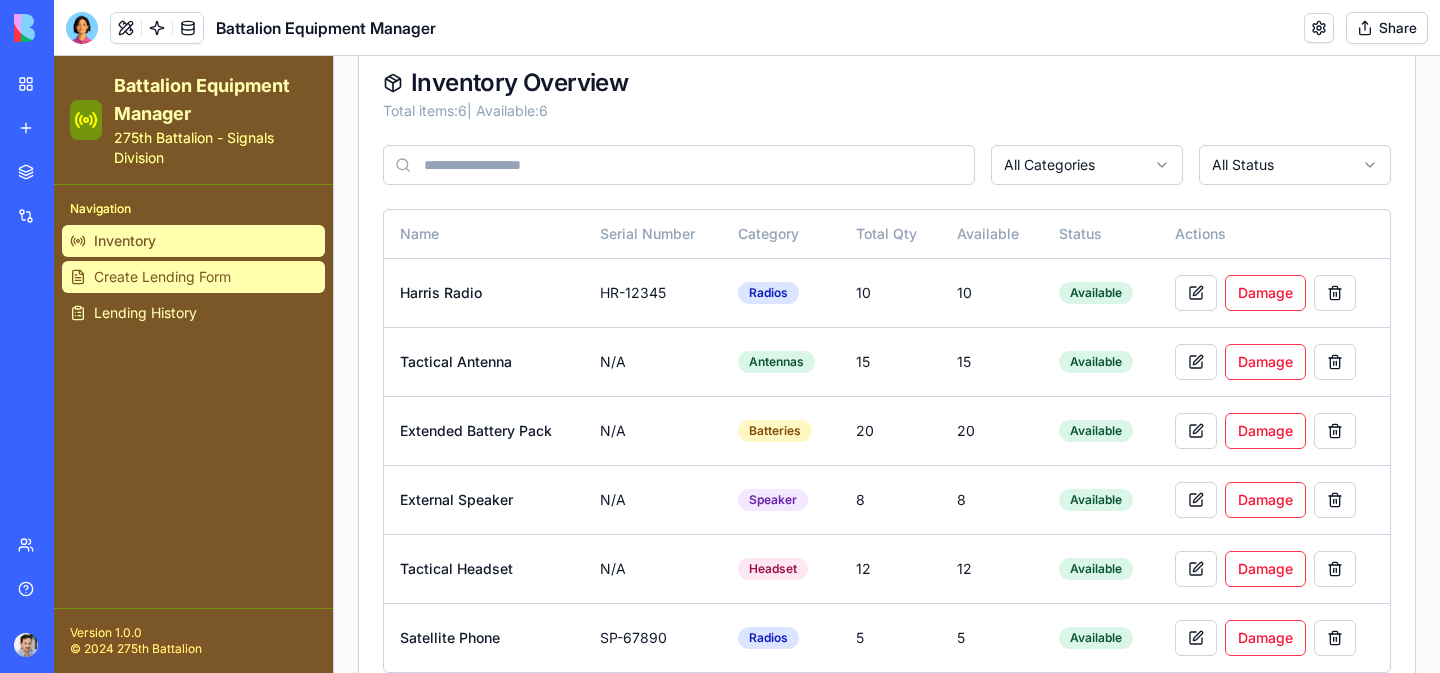 click on "Create Lending Form" at bounding box center (162, 277) 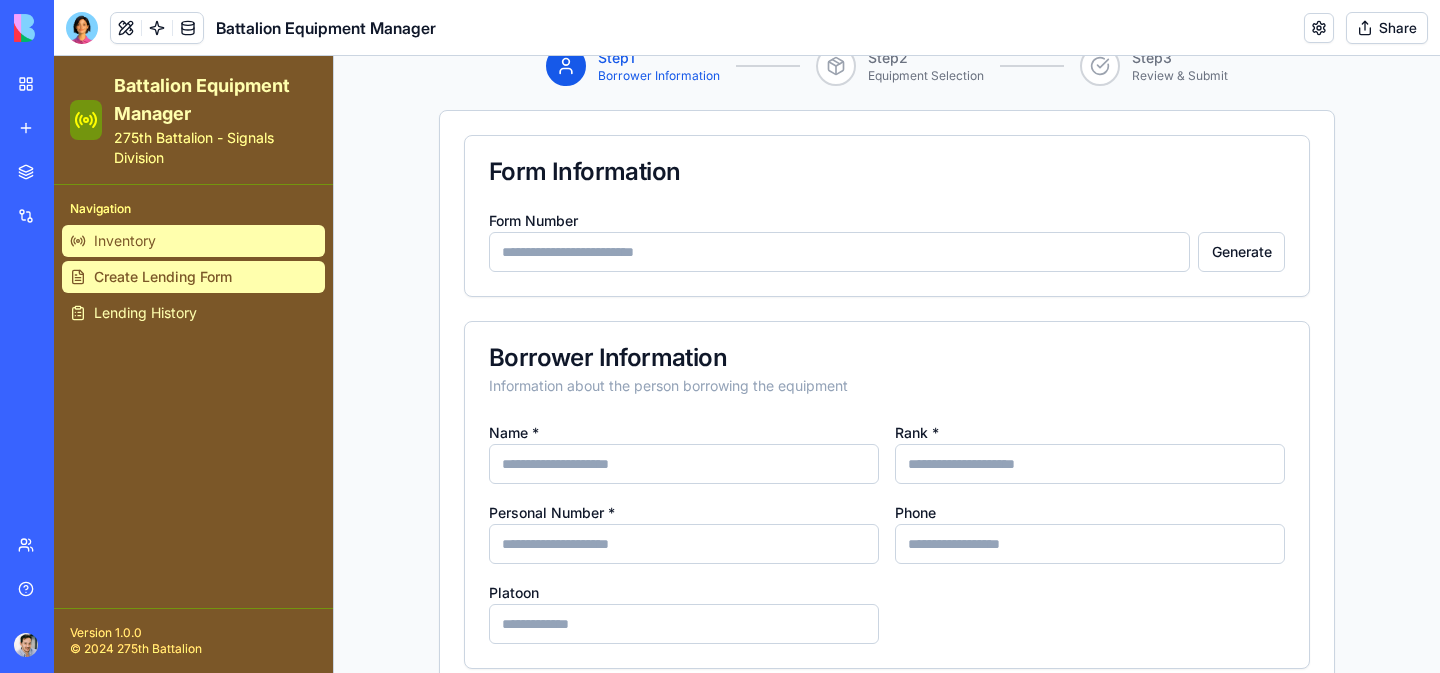 click on "Inventory" at bounding box center [125, 241] 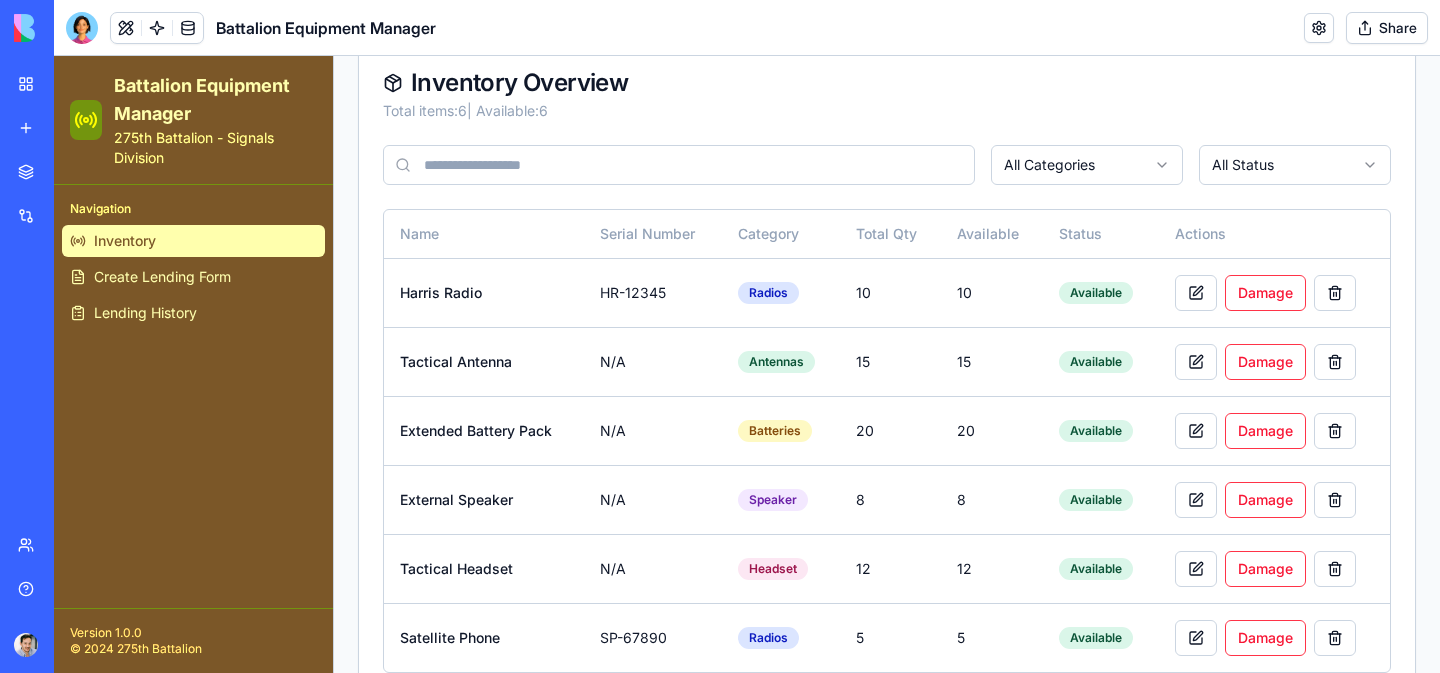 click 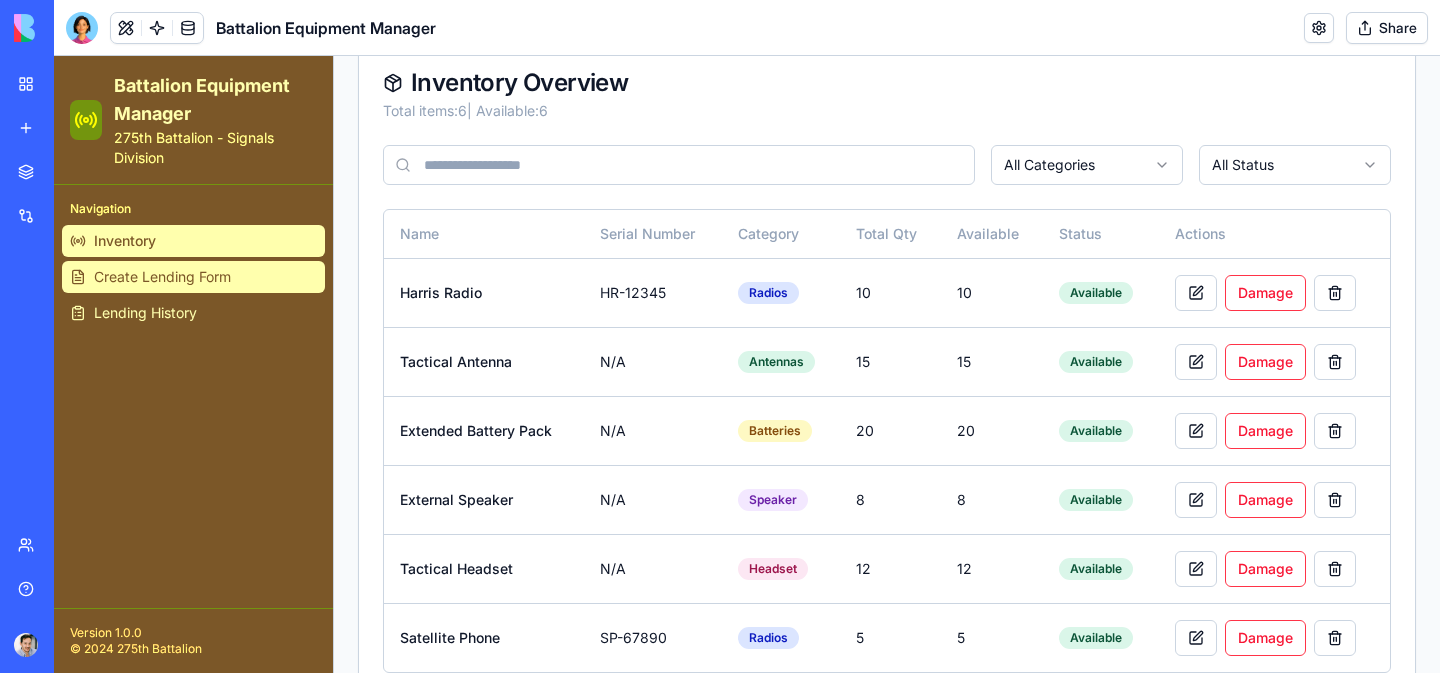 click on "Create Lending Form" at bounding box center [162, 277] 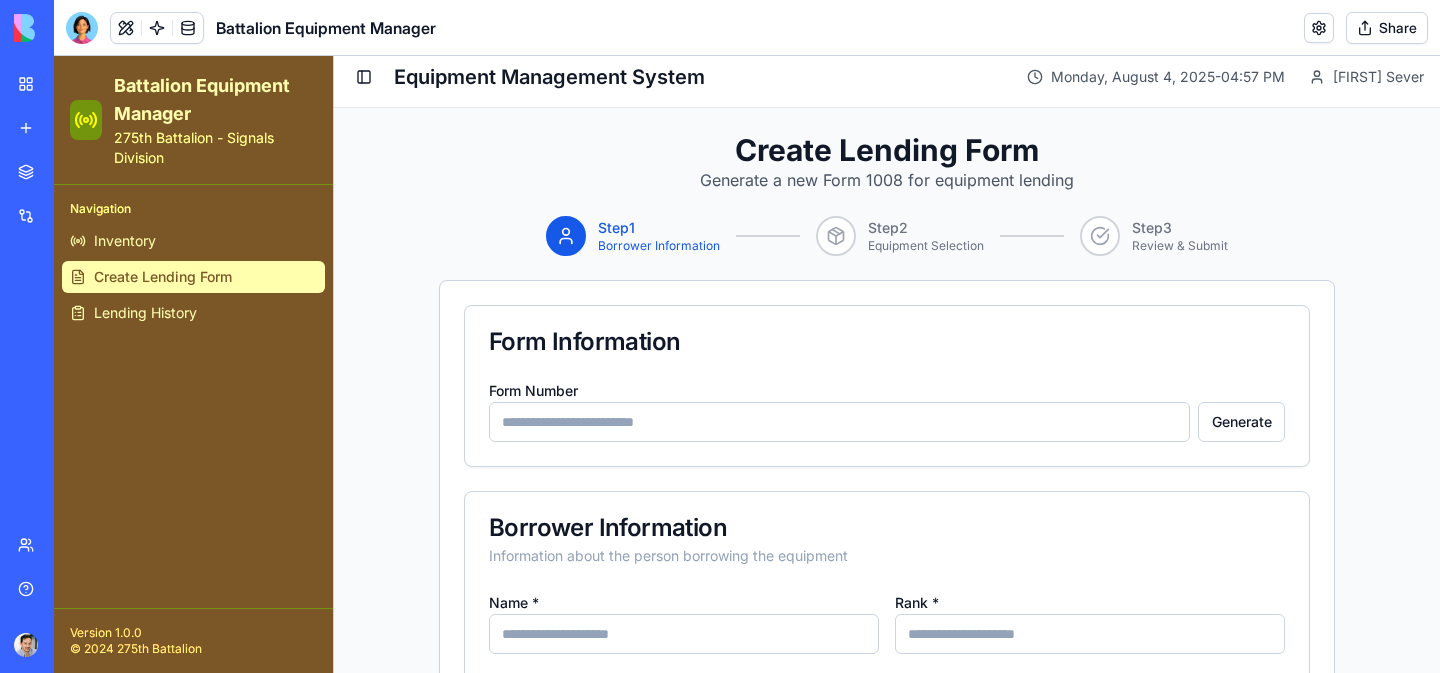 scroll, scrollTop: 0, scrollLeft: 0, axis: both 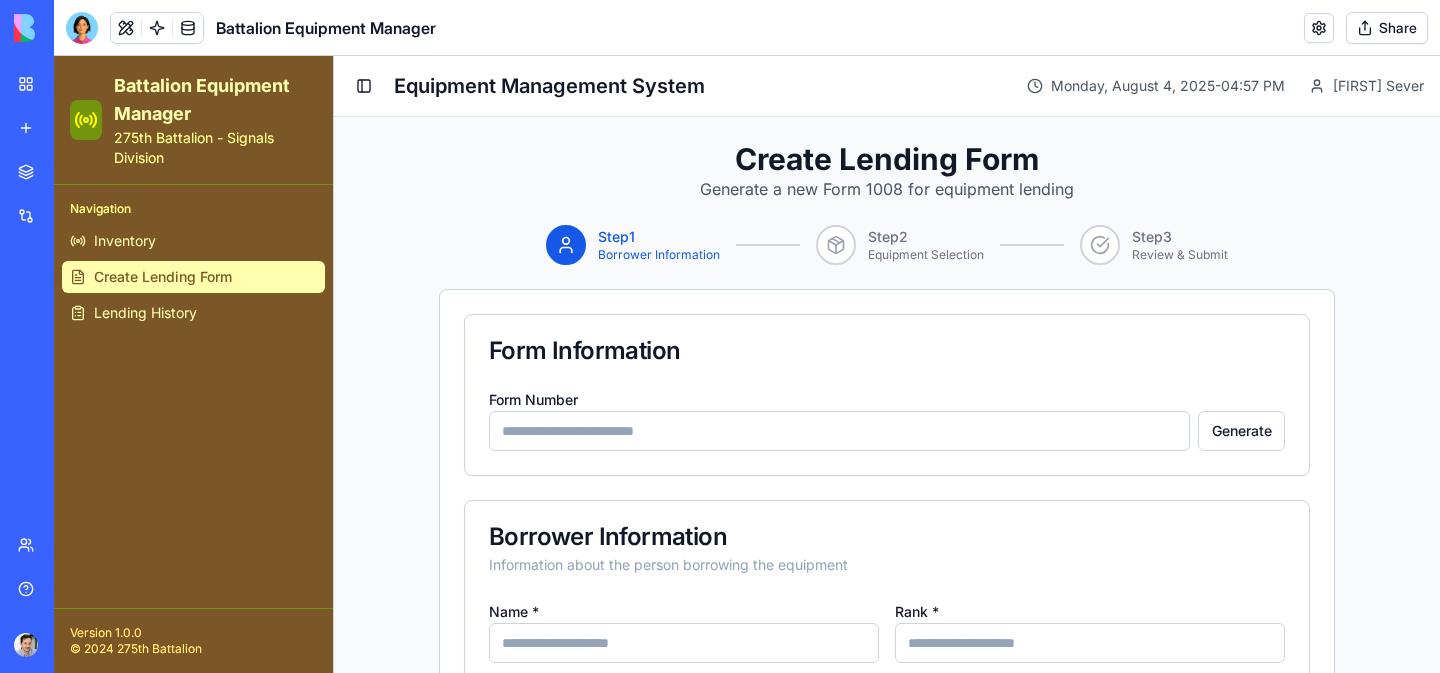 click on "Form Number" at bounding box center [839, 431] 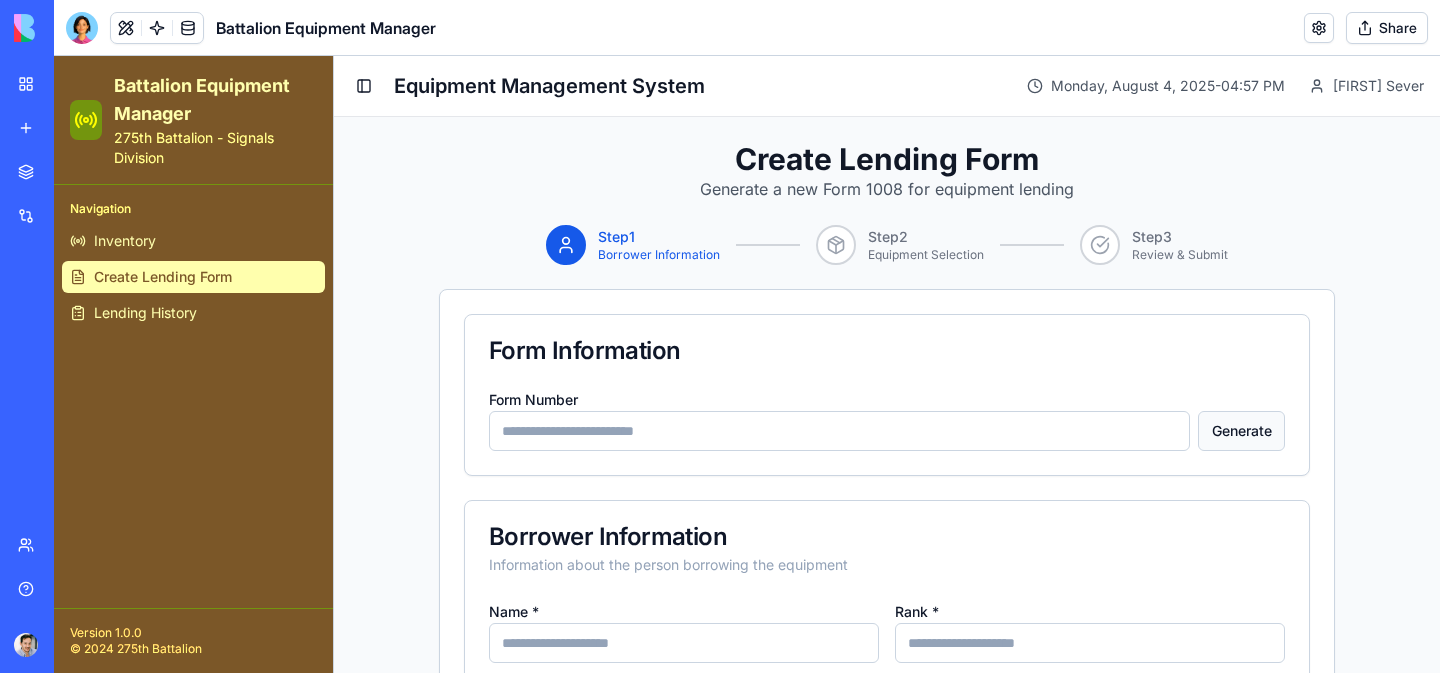 click on "Generate" at bounding box center (1241, 431) 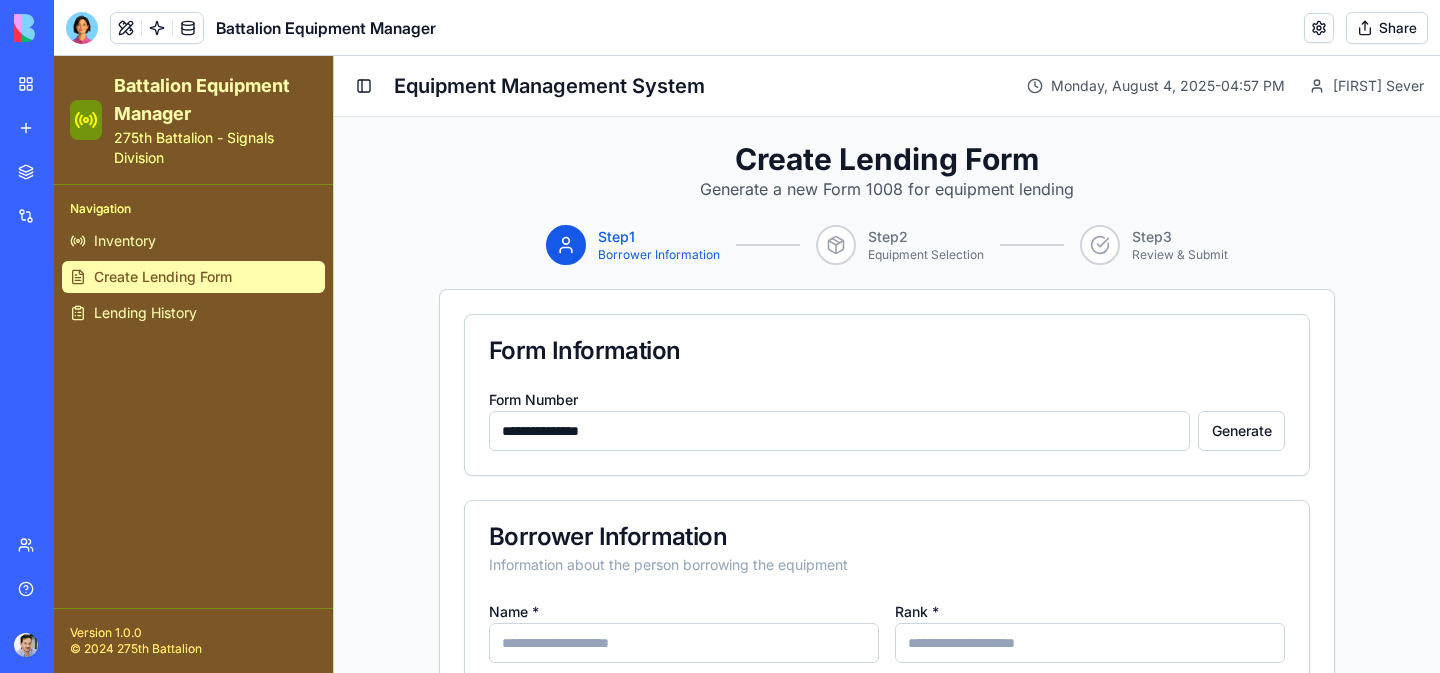 click on "Step  1 Borrower Information Step  2 Equipment Selection Step  3 Review & Submit" at bounding box center (887, 245) 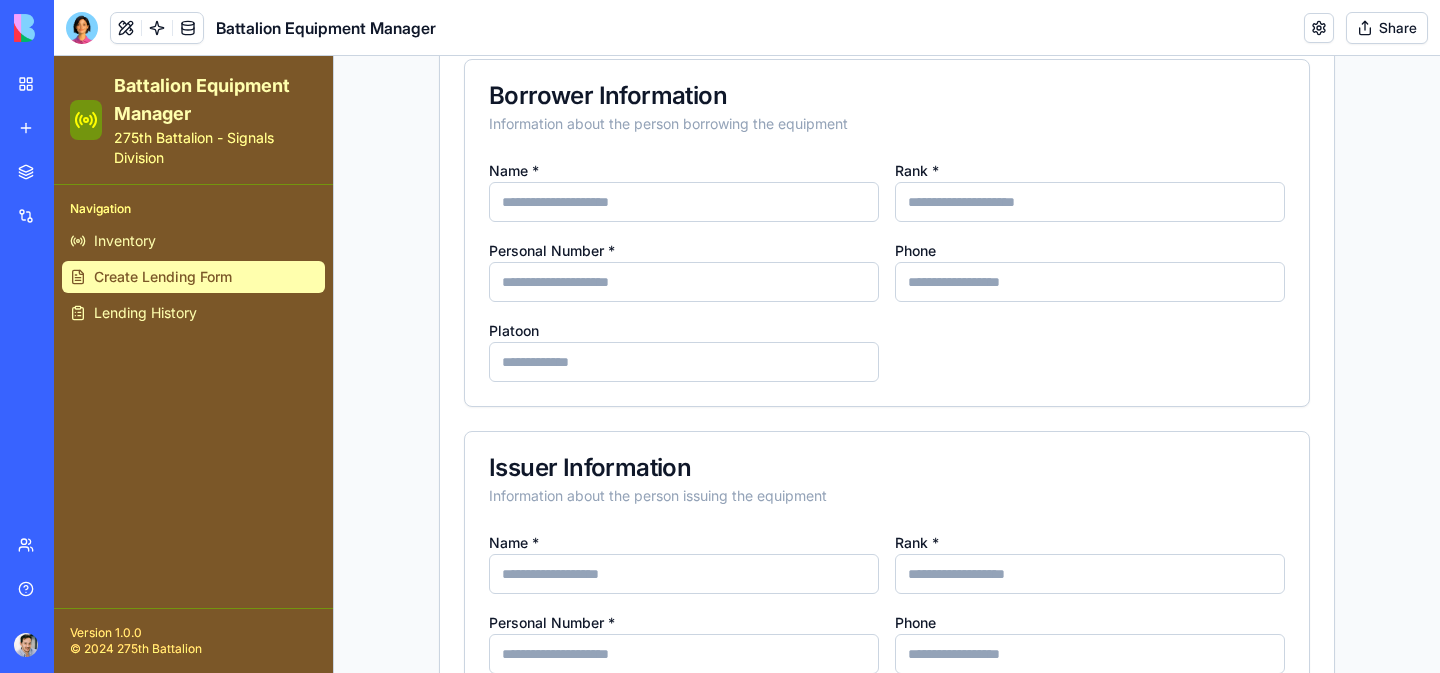 scroll, scrollTop: 443, scrollLeft: 0, axis: vertical 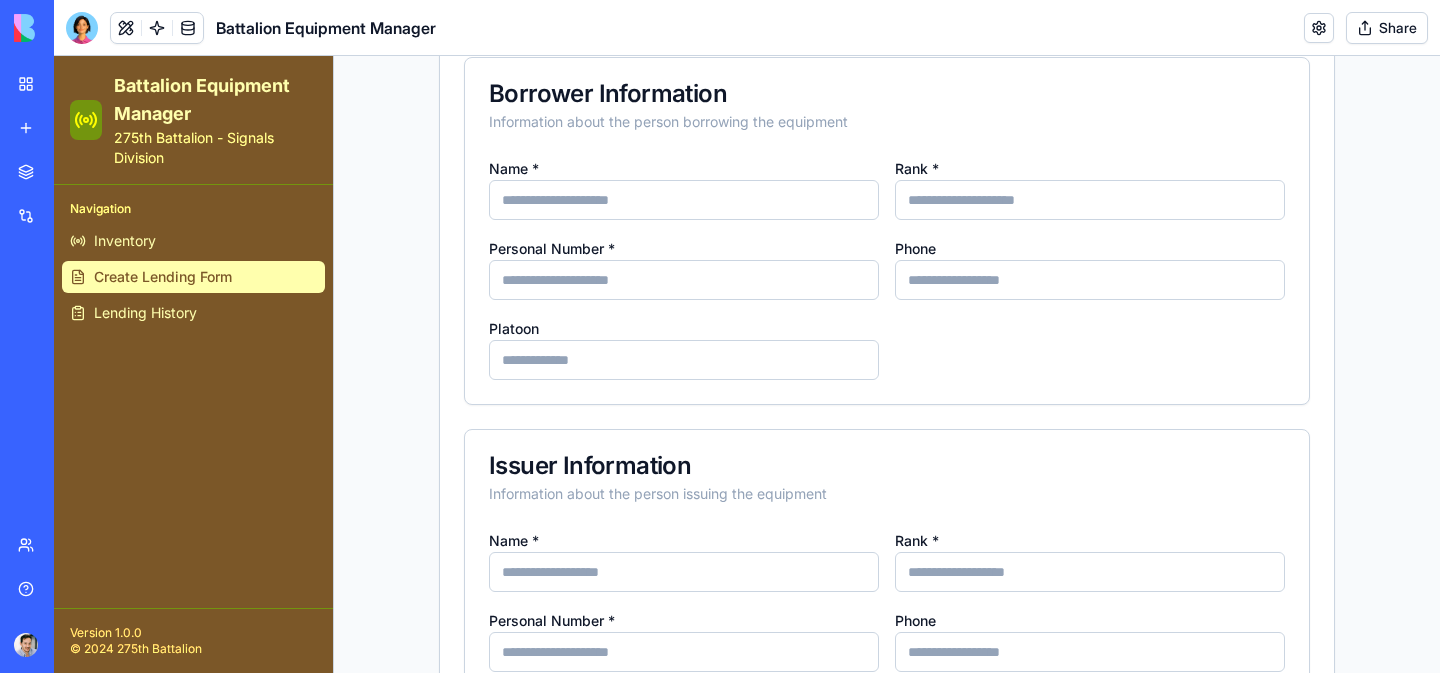 click on "Name *" at bounding box center [684, 200] 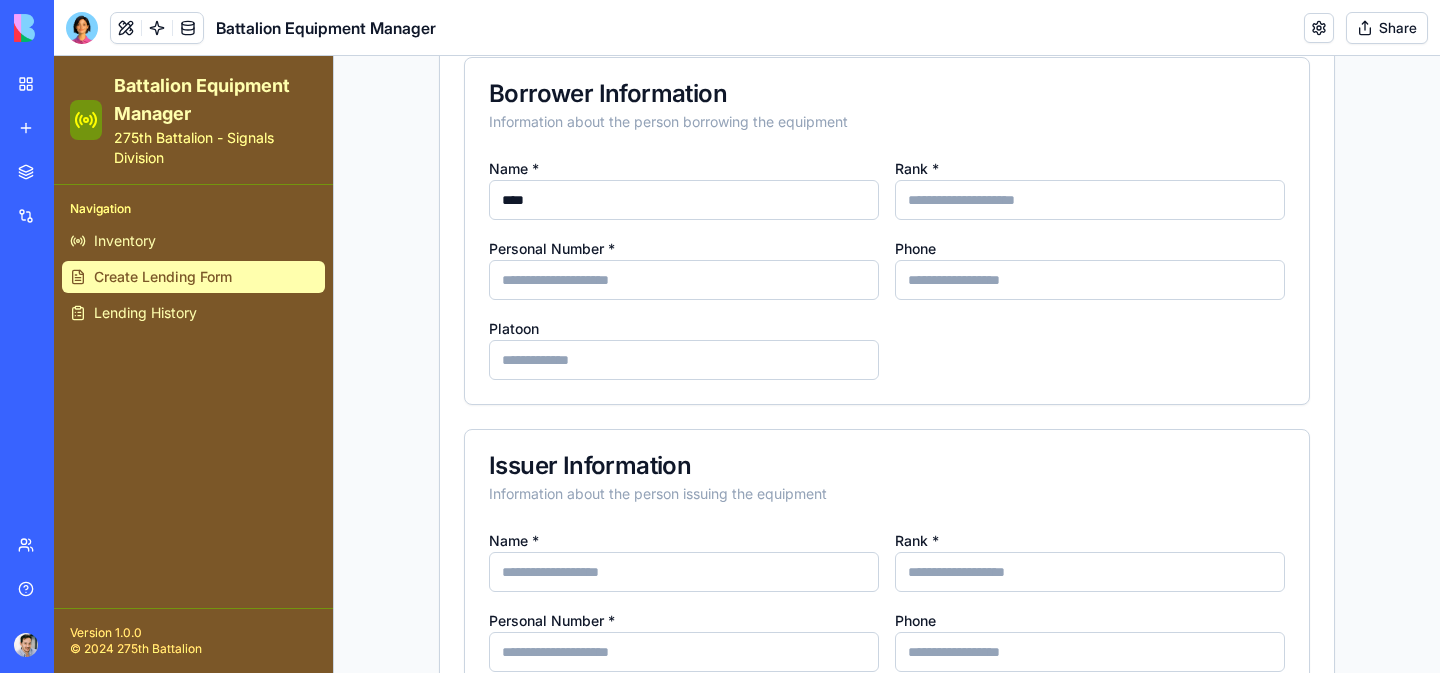 click on "****" at bounding box center [684, 200] 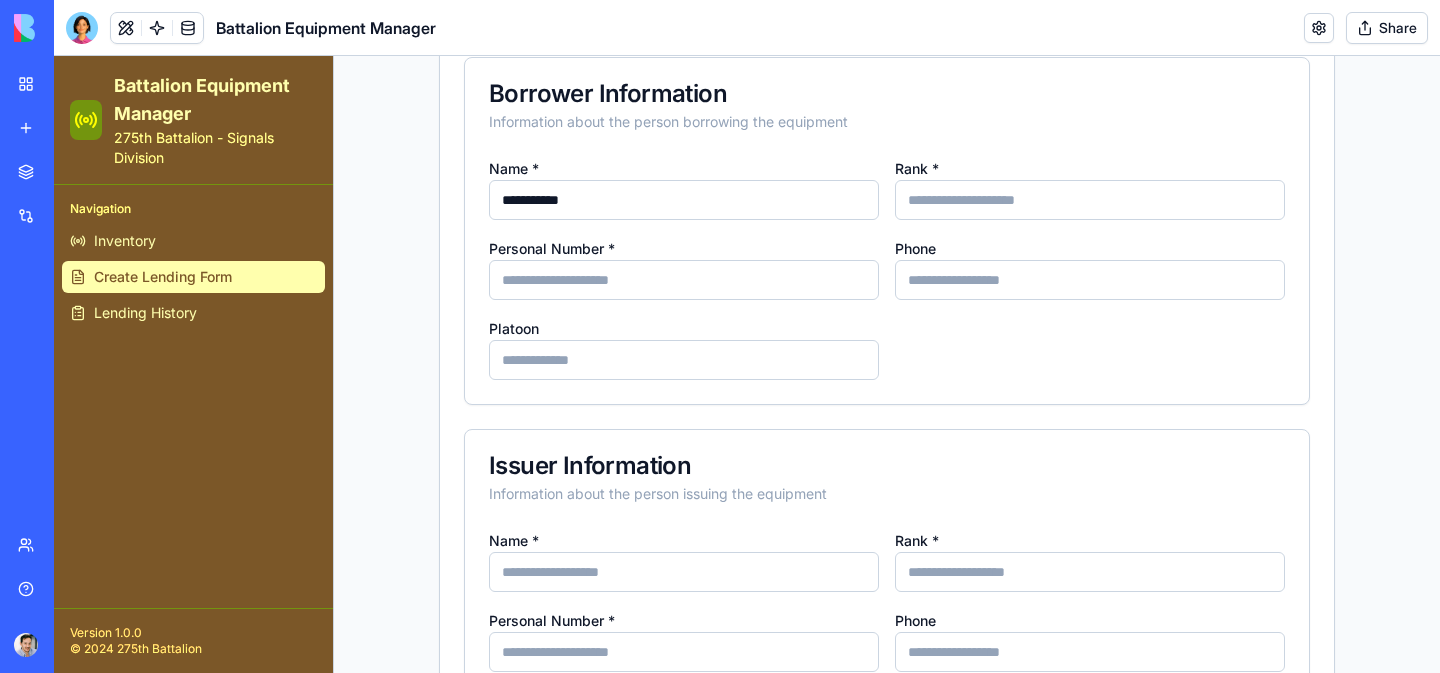 type on "**********" 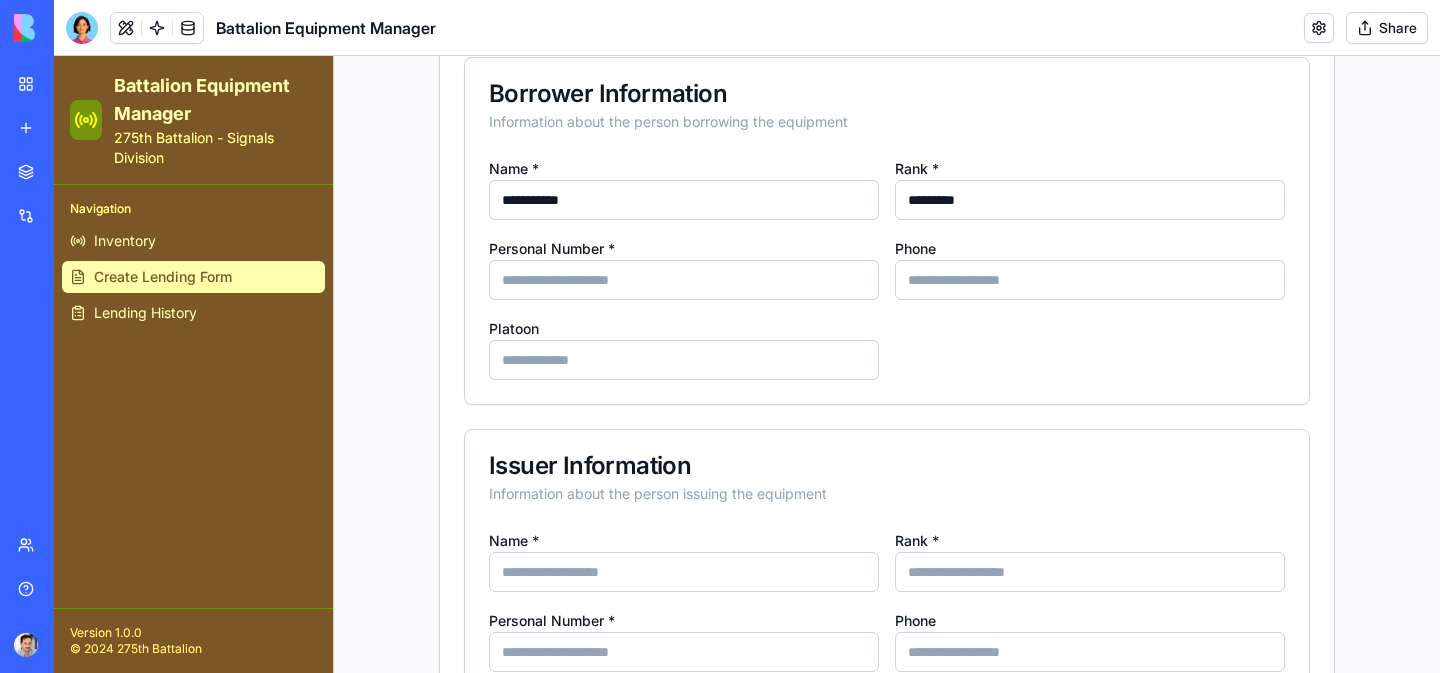 type on "*********" 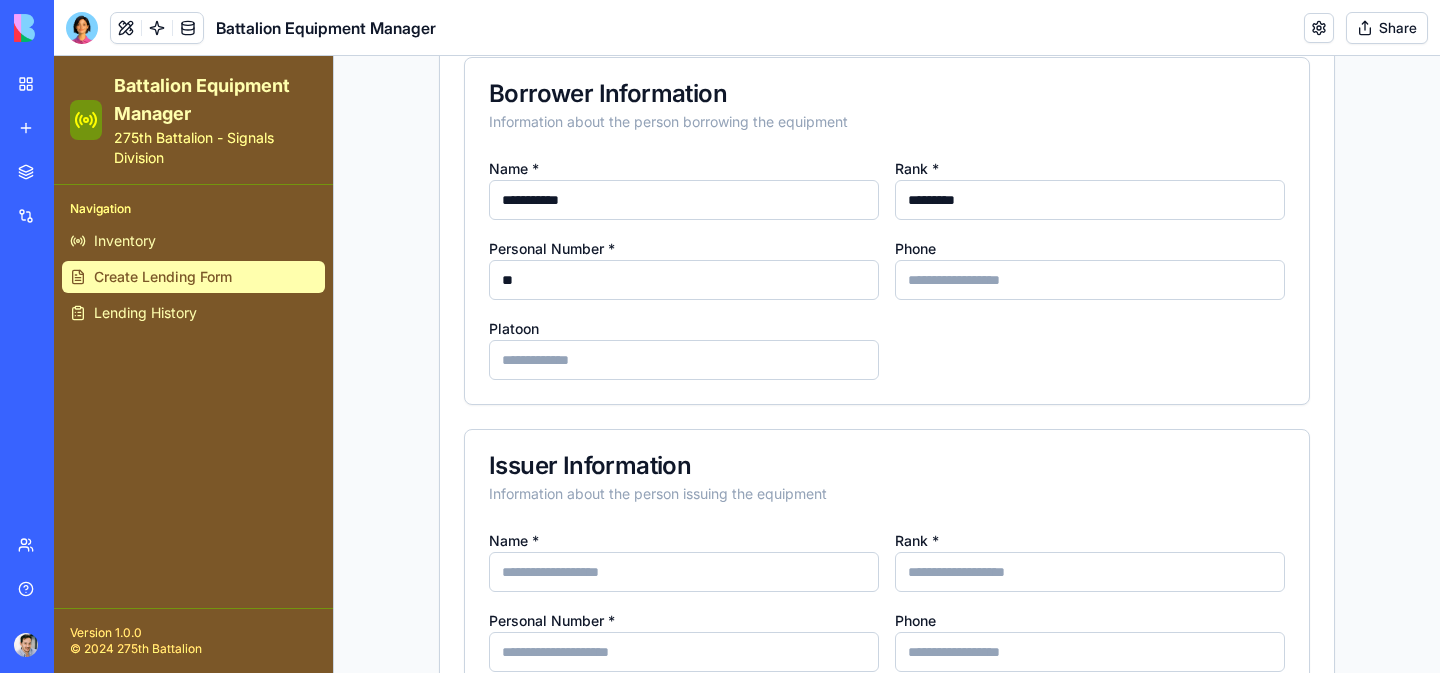 type on "*" 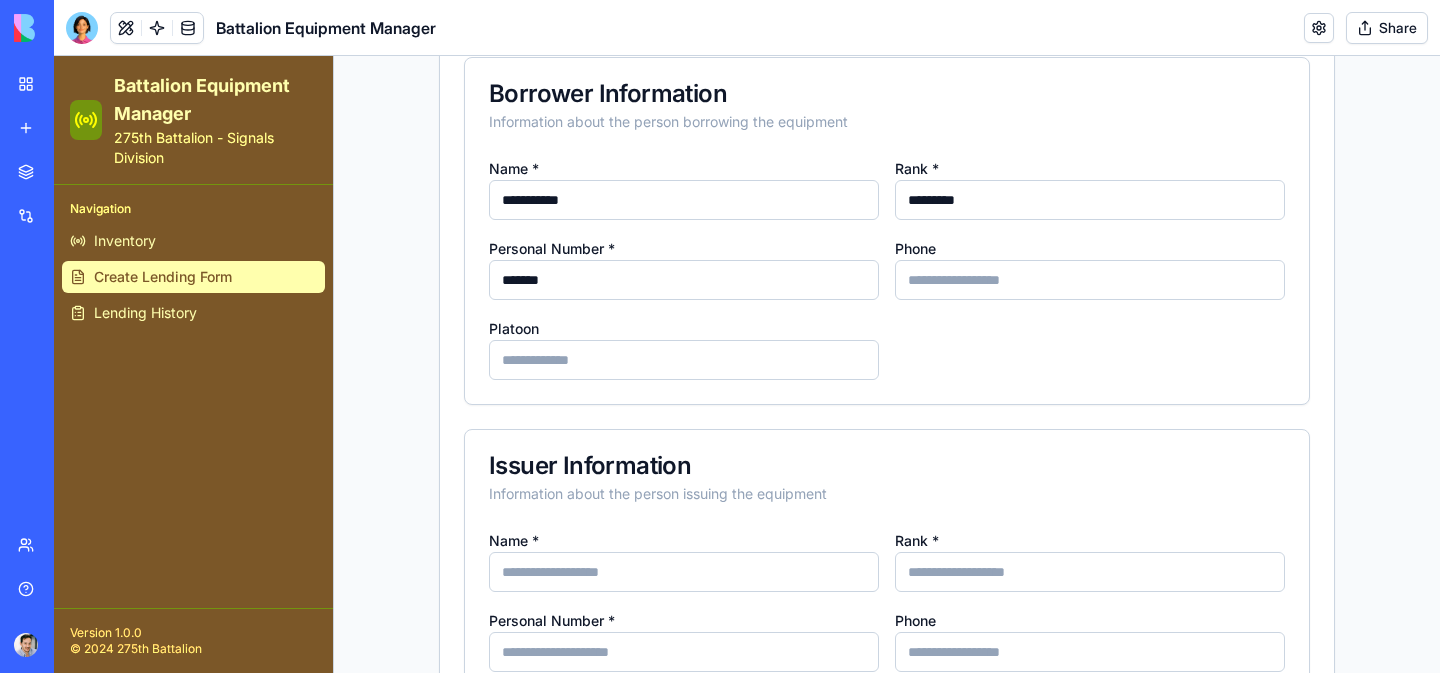 type on "*******" 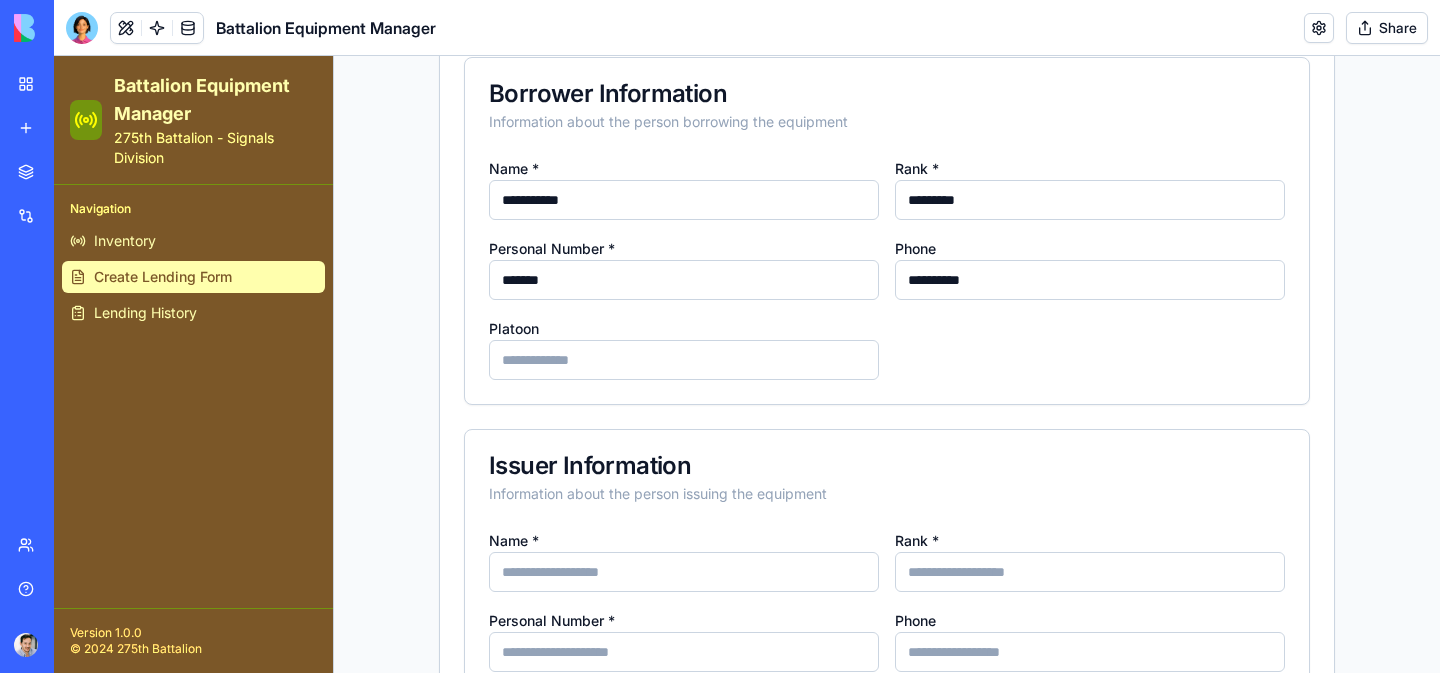 type on "**********" 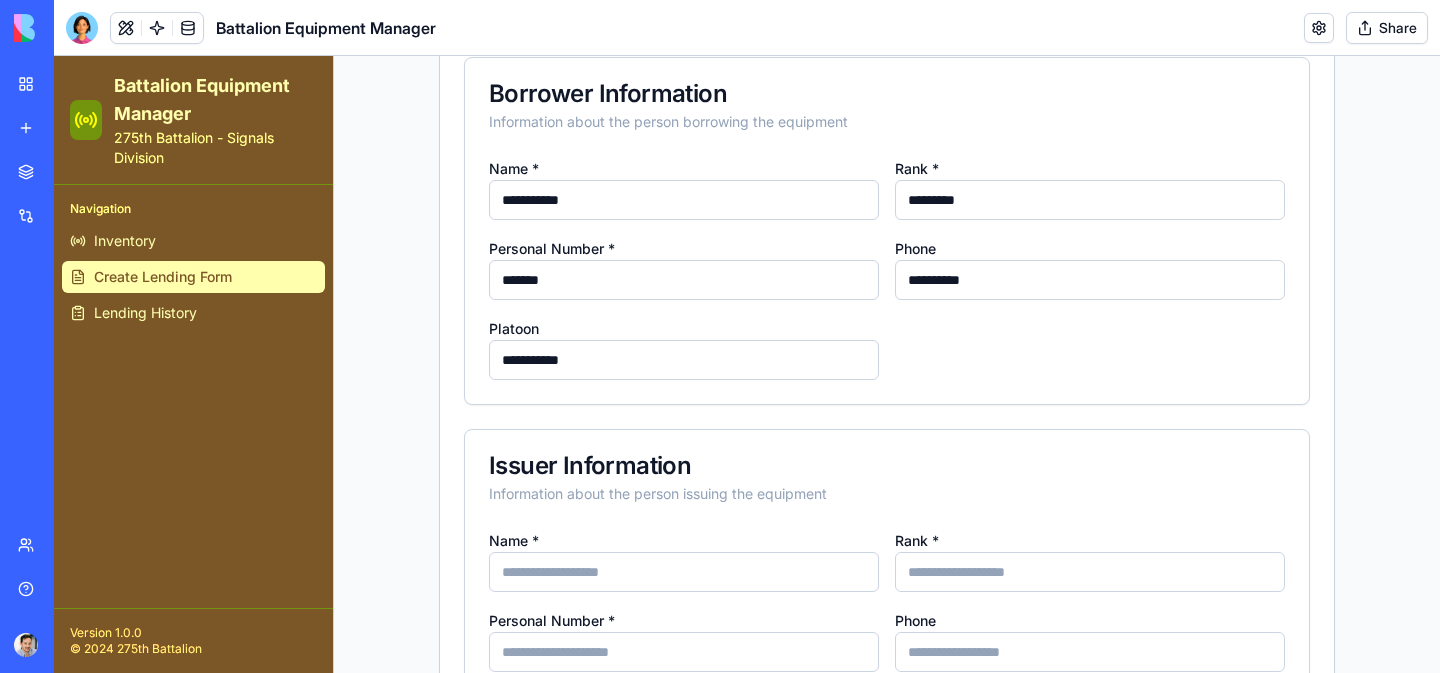 type on "**********" 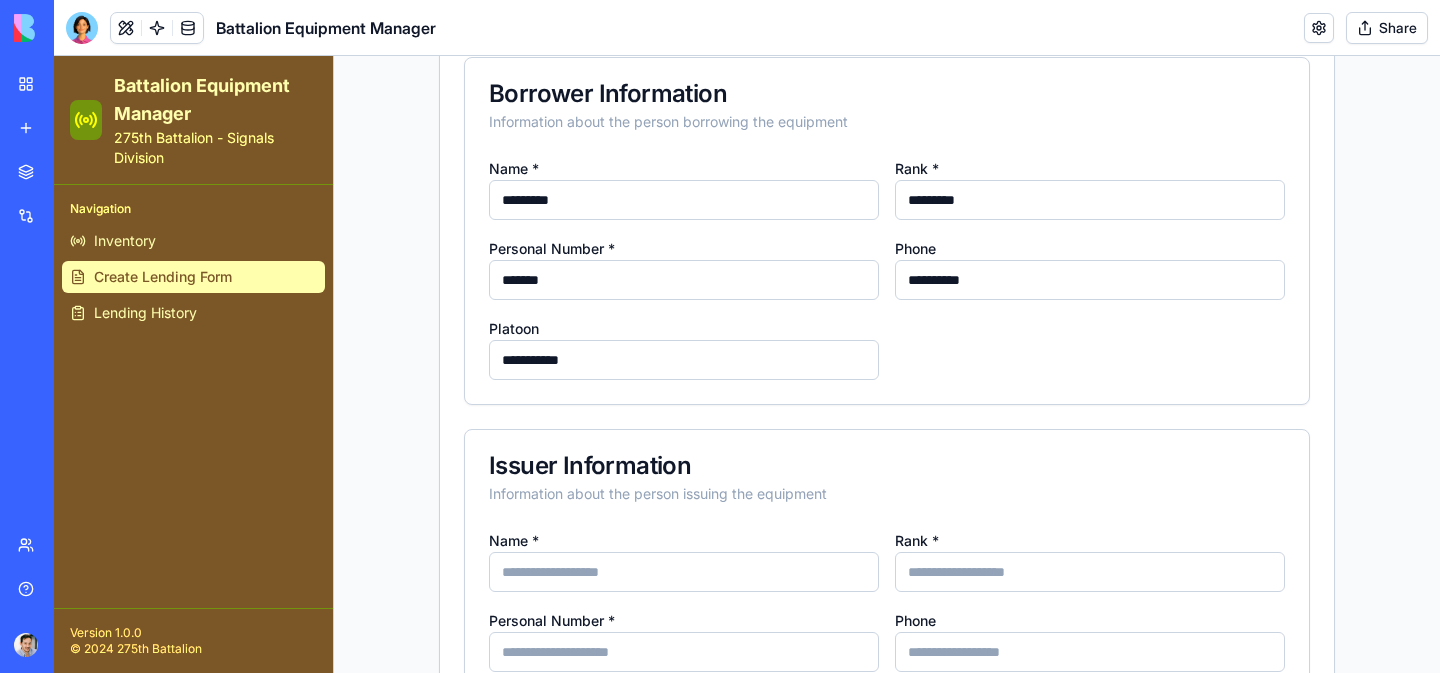 type on "*********" 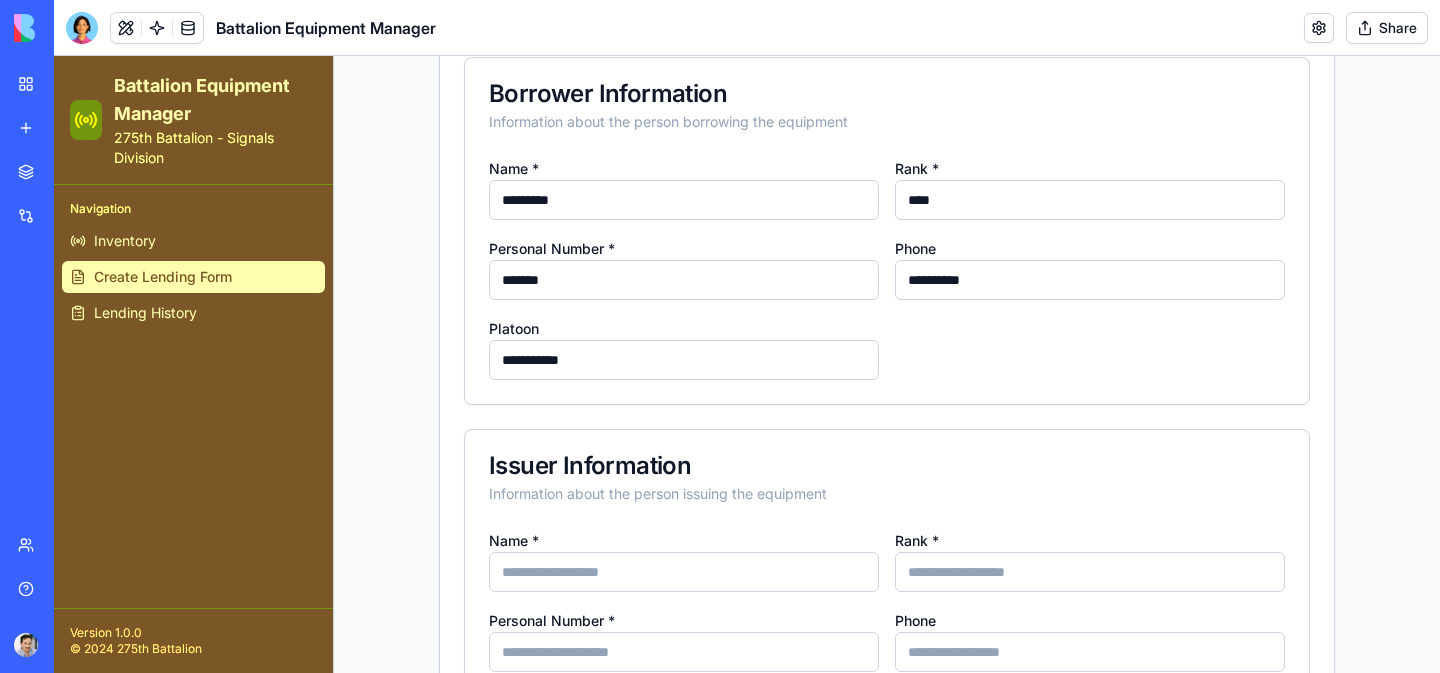 type on "****" 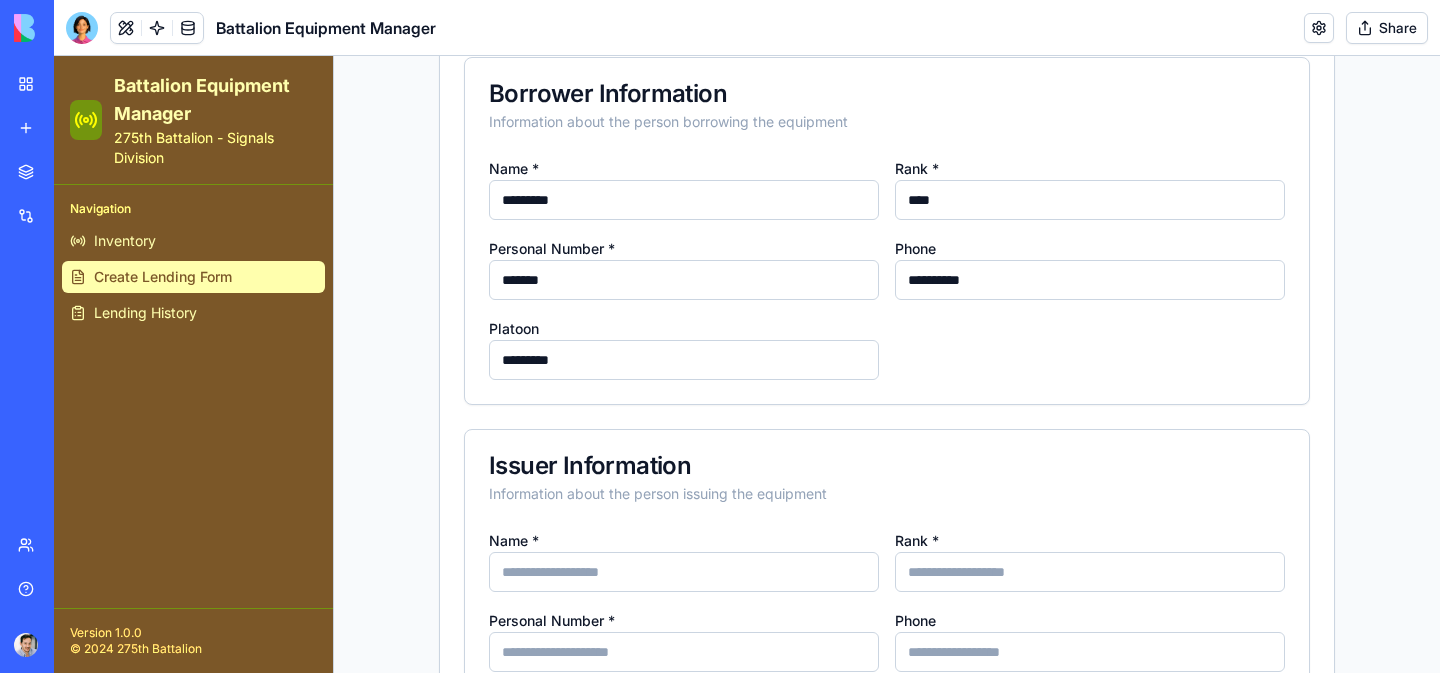 type on "*********" 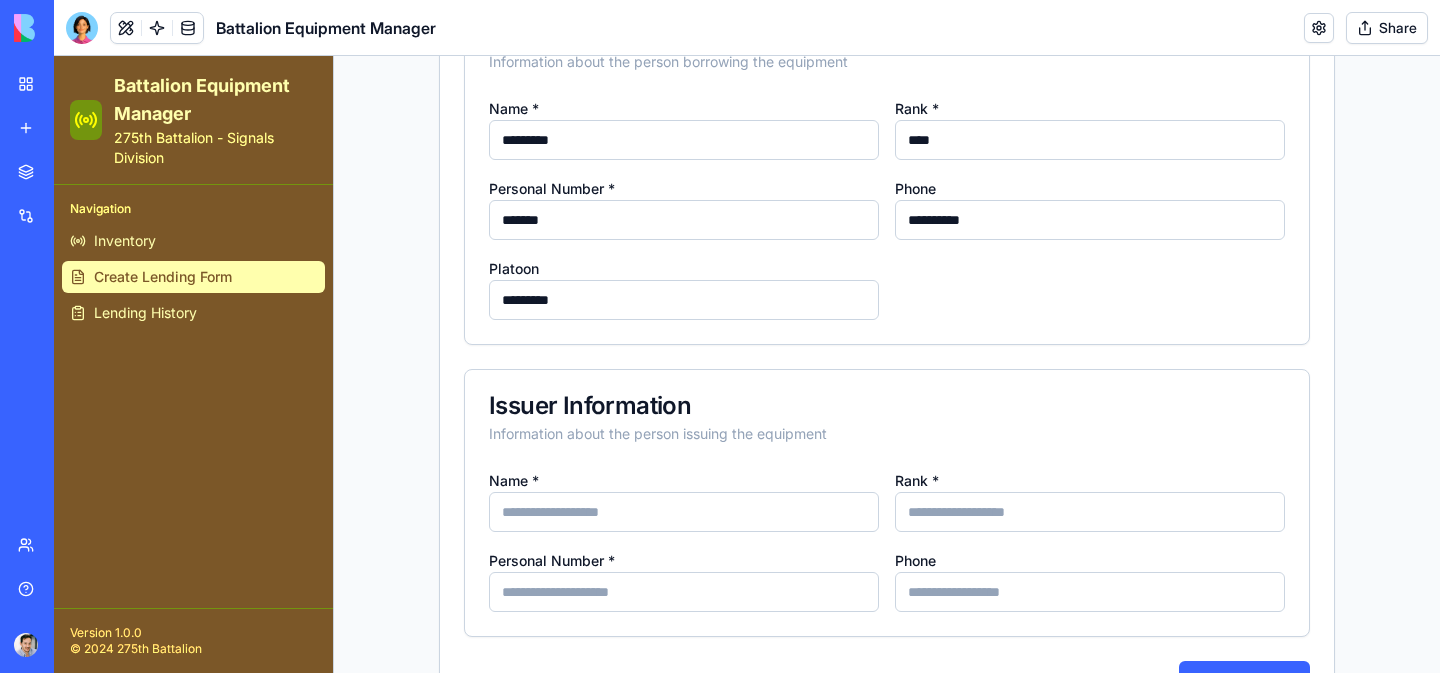 scroll, scrollTop: 580, scrollLeft: 0, axis: vertical 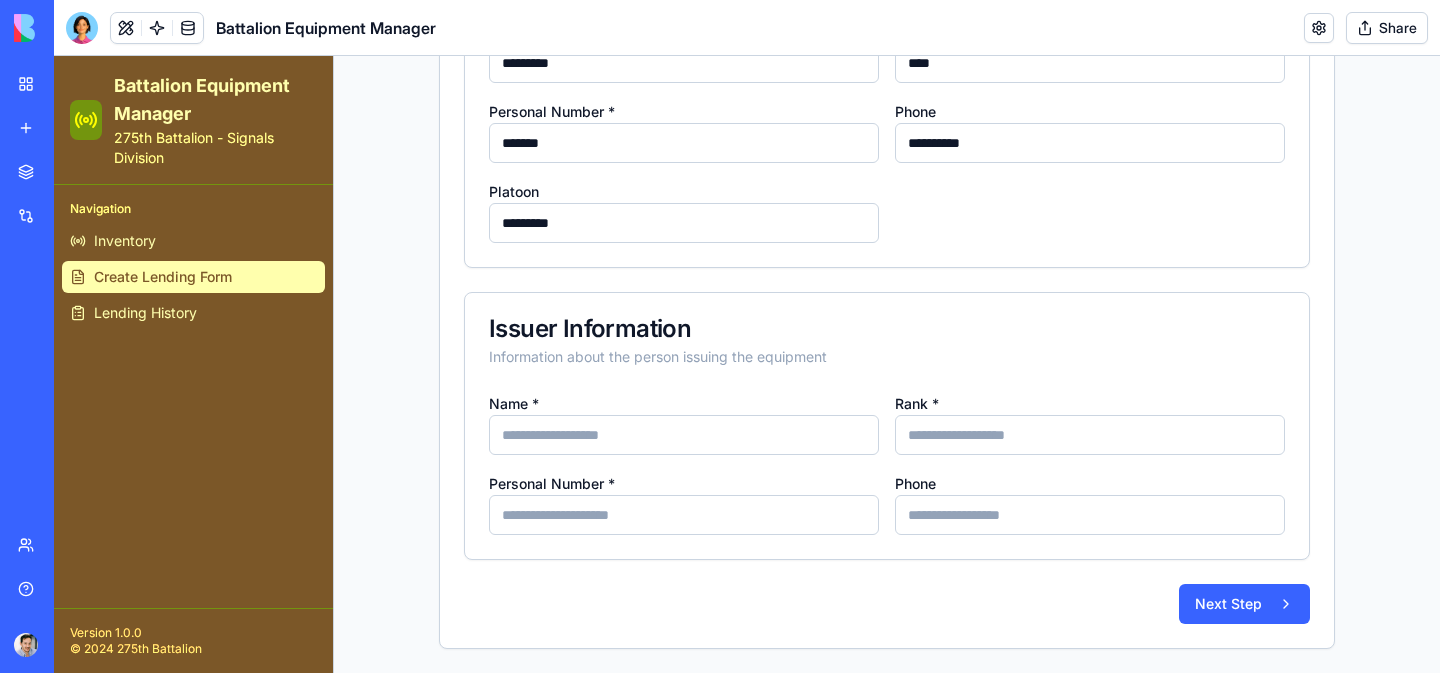 click on "Name *" at bounding box center [684, 435] 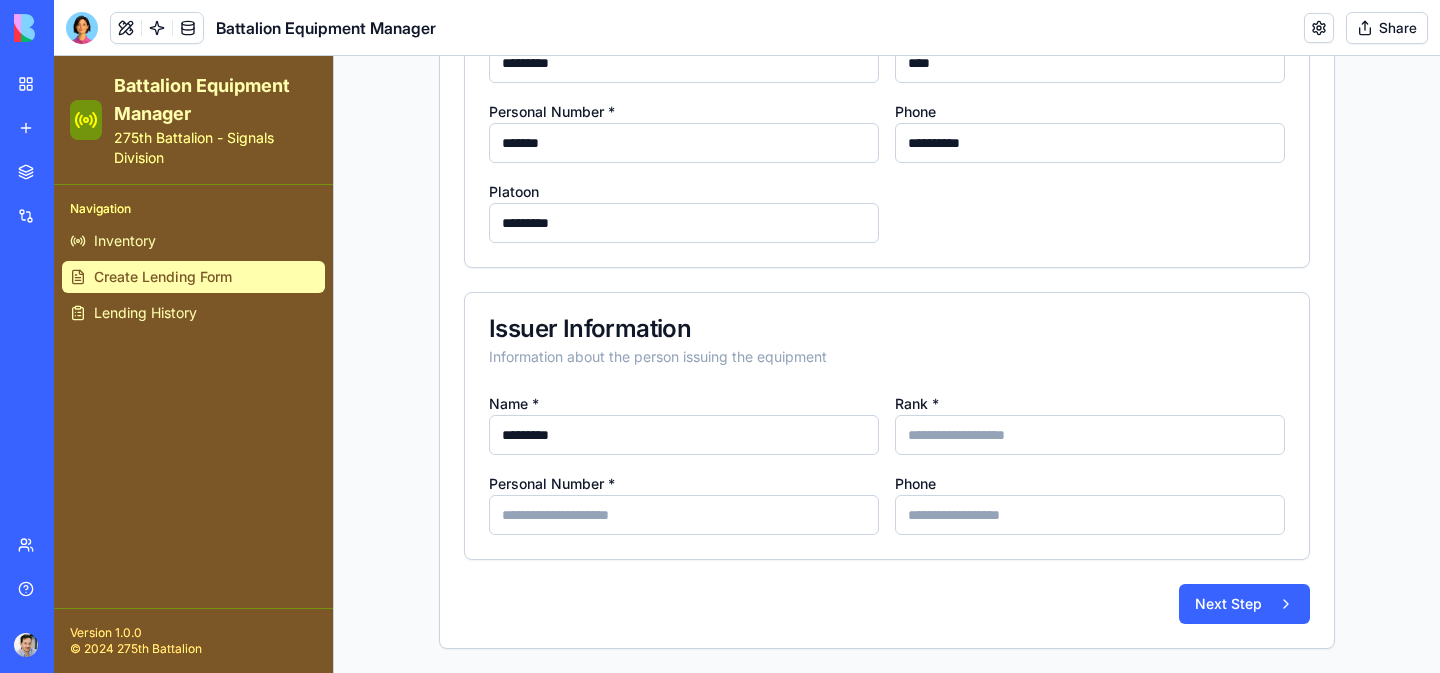 type on "*********" 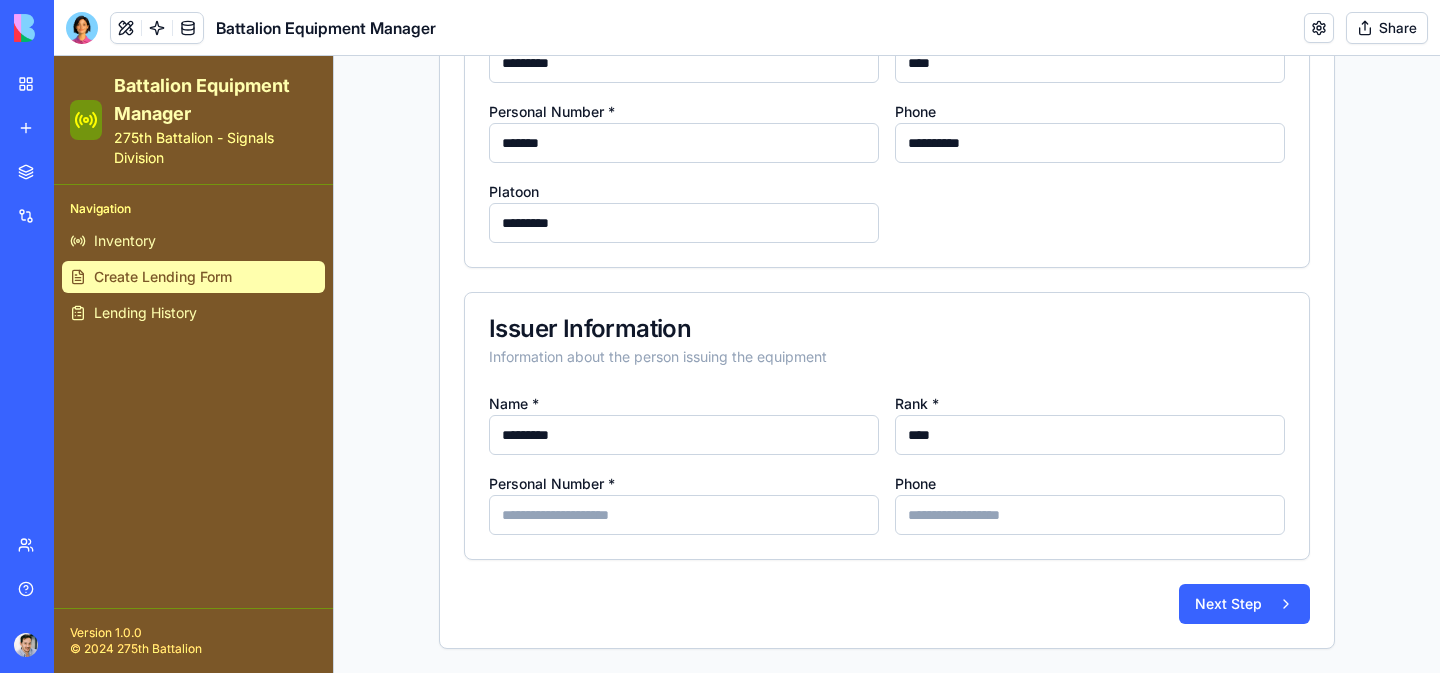 type on "****" 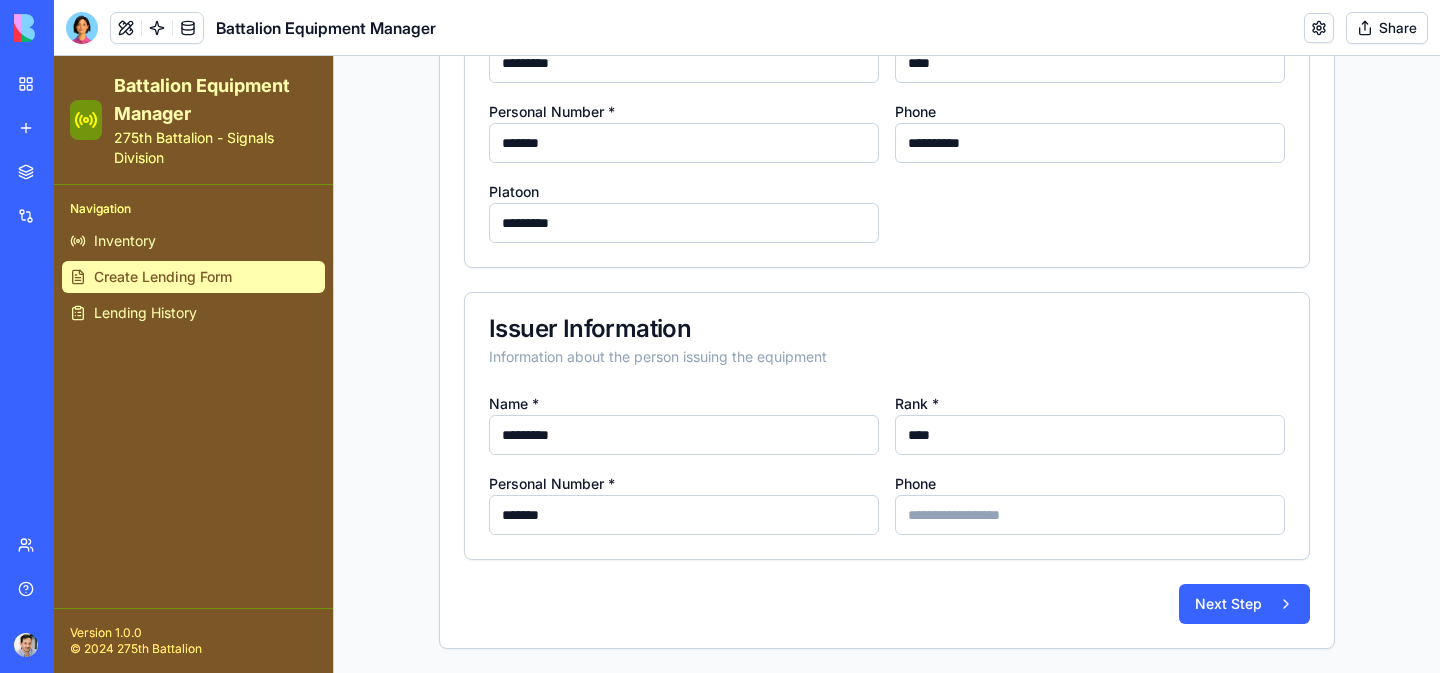 type on "*******" 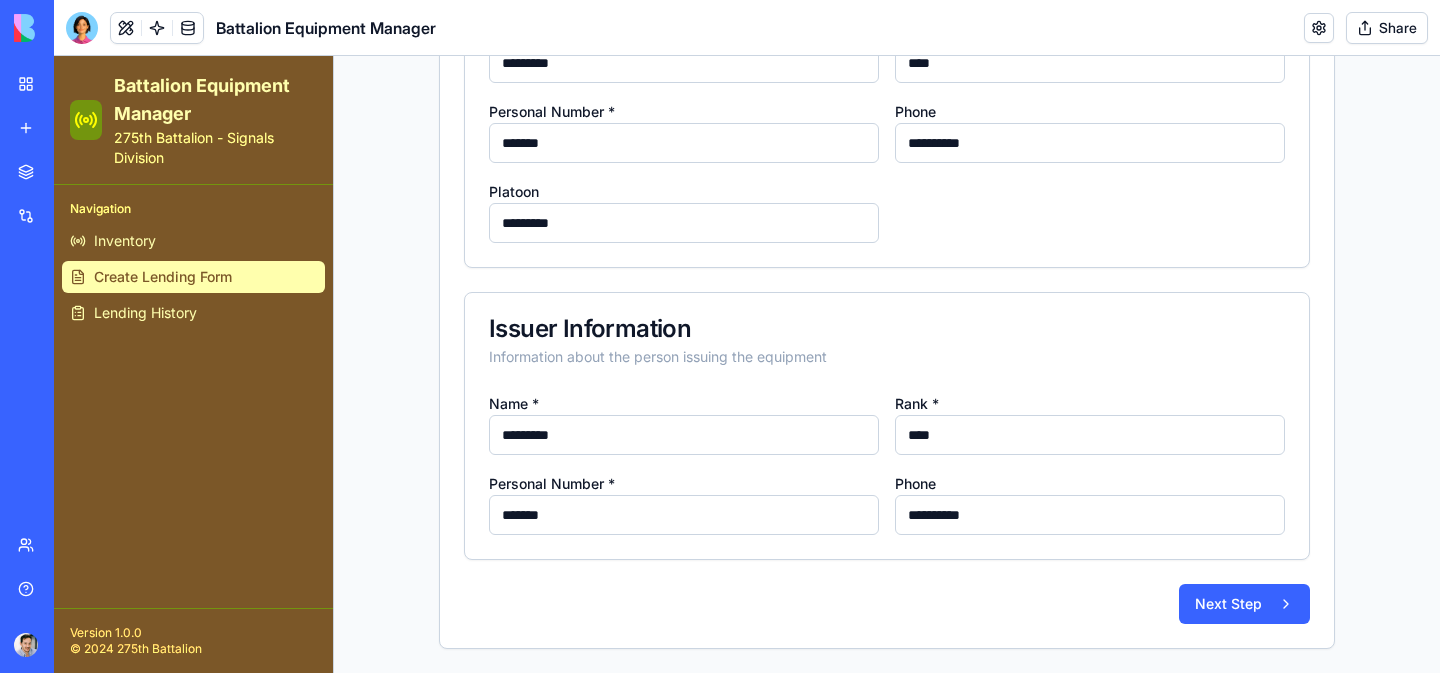 type on "**********" 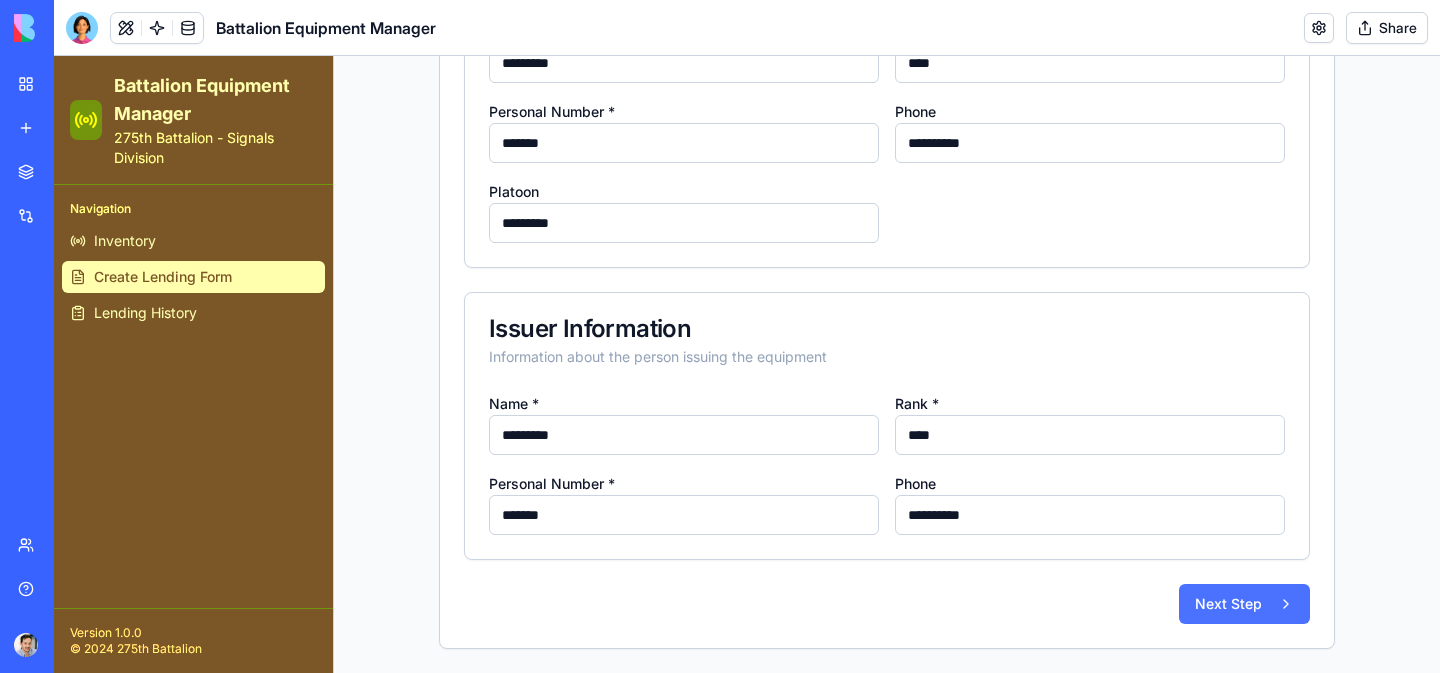 click on "Next Step" at bounding box center [1244, 604] 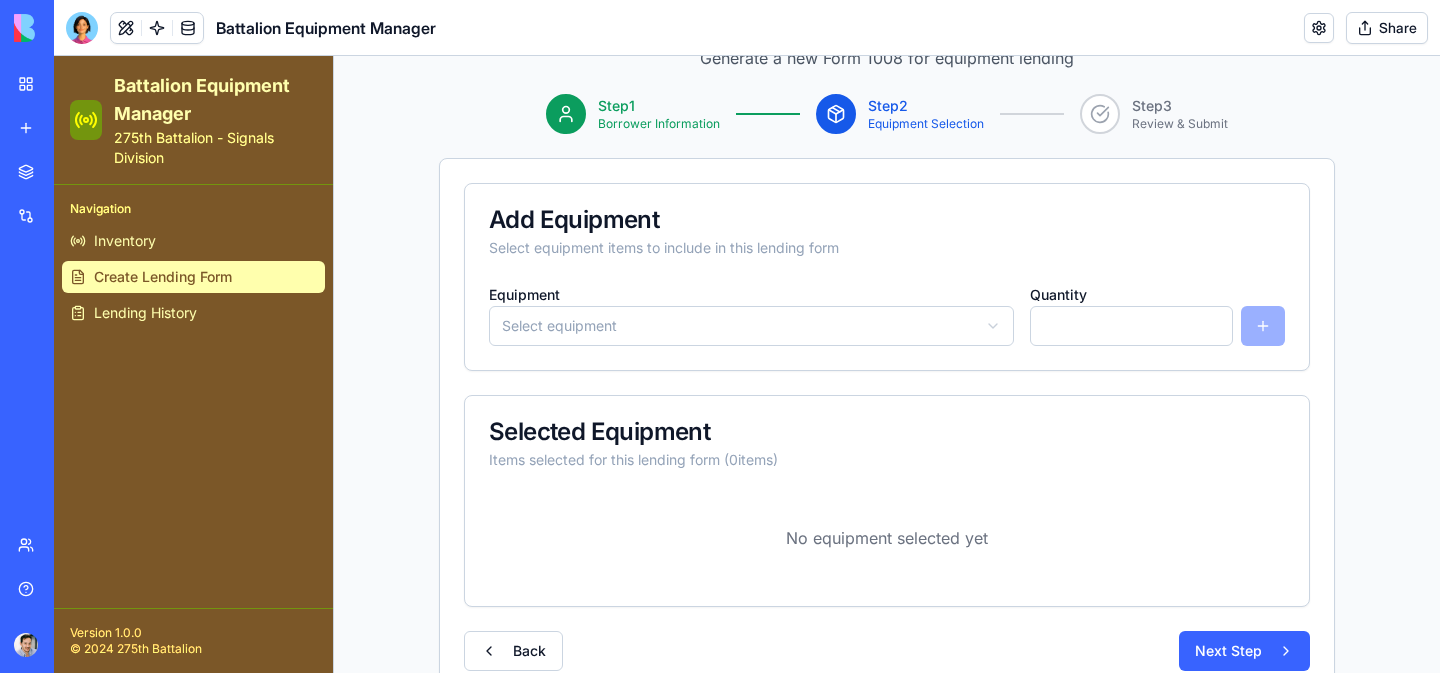 scroll, scrollTop: 129, scrollLeft: 0, axis: vertical 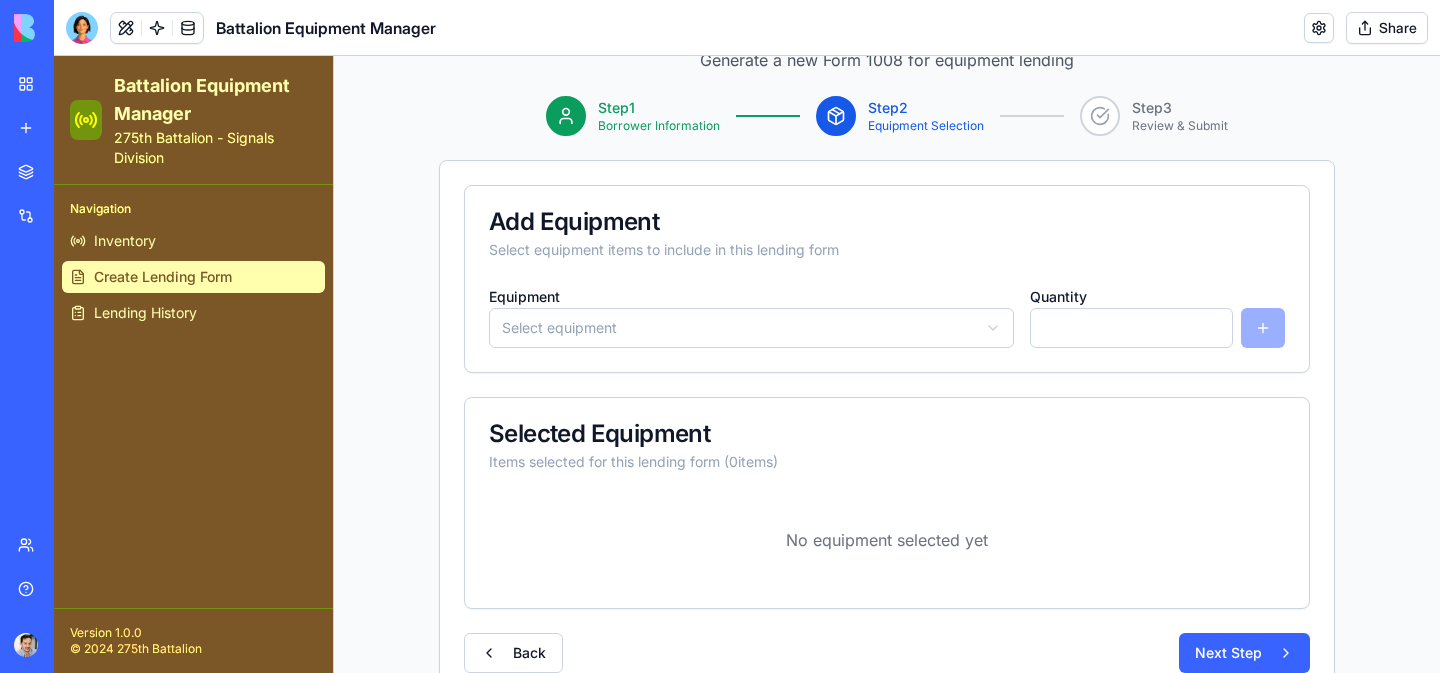 click on "Battalion Equipment Manager 275th Battalion - Signals Division Navigation Inventory Create Lending Form Lending History Version 1.0.0 © 2024 275th Battalion Toggle Sidebar Equipment Management System Monday, August 4, 2025  -  04:57 PM Ofir   Sever Create Lending Form Generate a new Form 1008 for equipment lending Step  1 Borrower Information Step  2 Equipment Selection Step  3 Review & Submit Add Equipment Select equipment items to include in this lending form Equipment Select equipment Quantity * Selected Equipment Items selected for this lending form ( 0  items) No equipment selected yet Back Next Step" at bounding box center (747, 324) 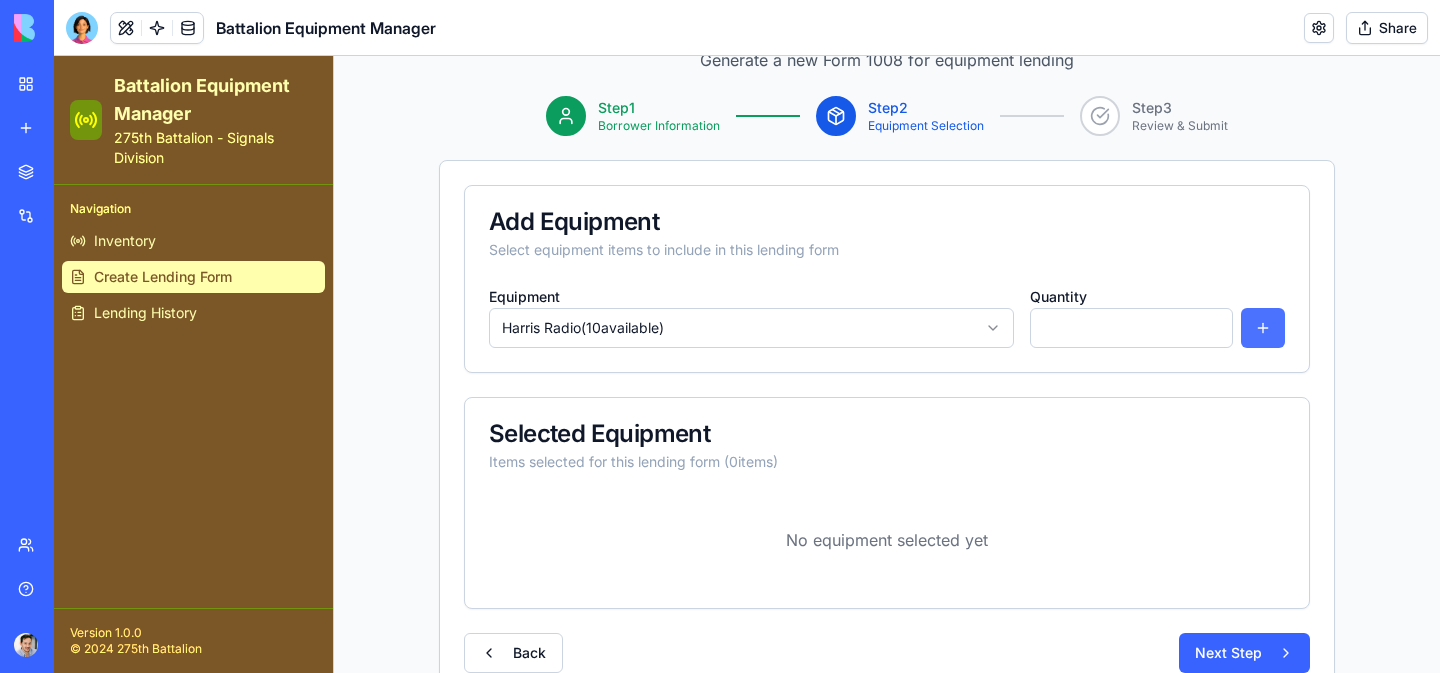 click at bounding box center (1263, 328) 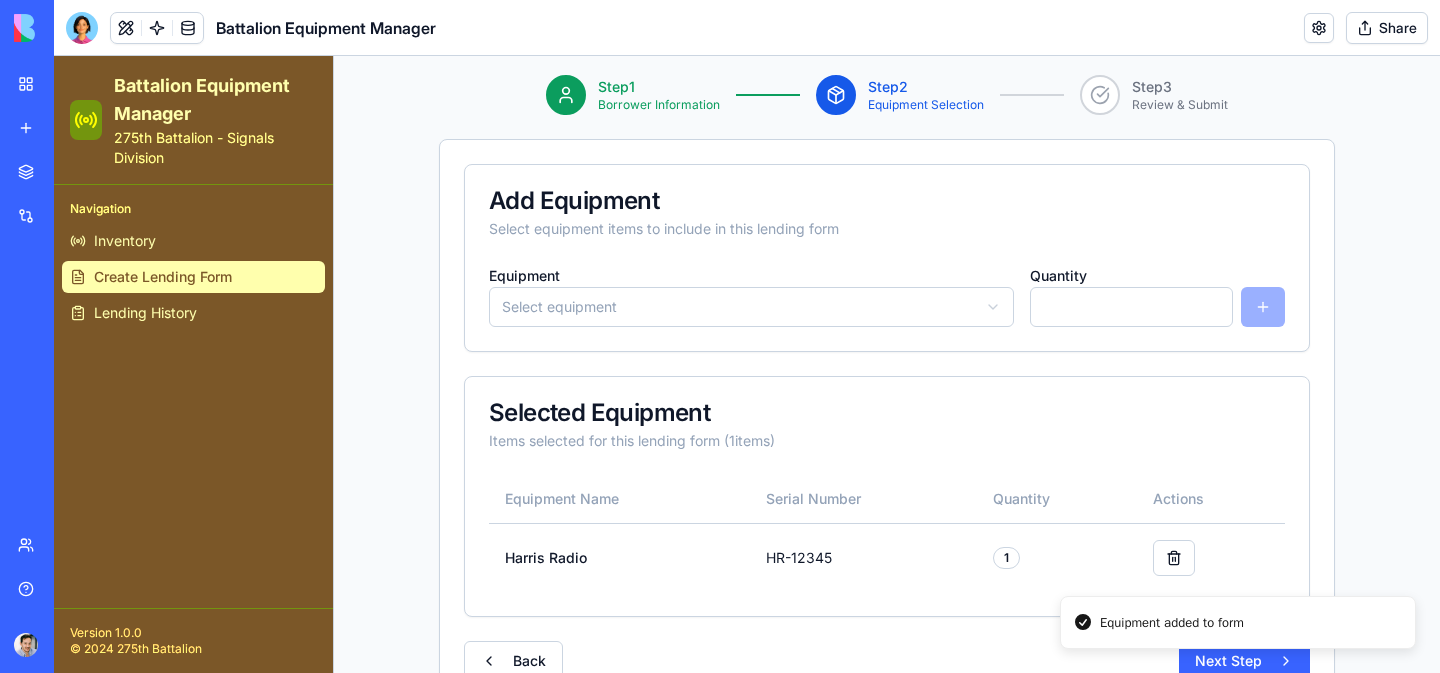 scroll, scrollTop: 145, scrollLeft: 0, axis: vertical 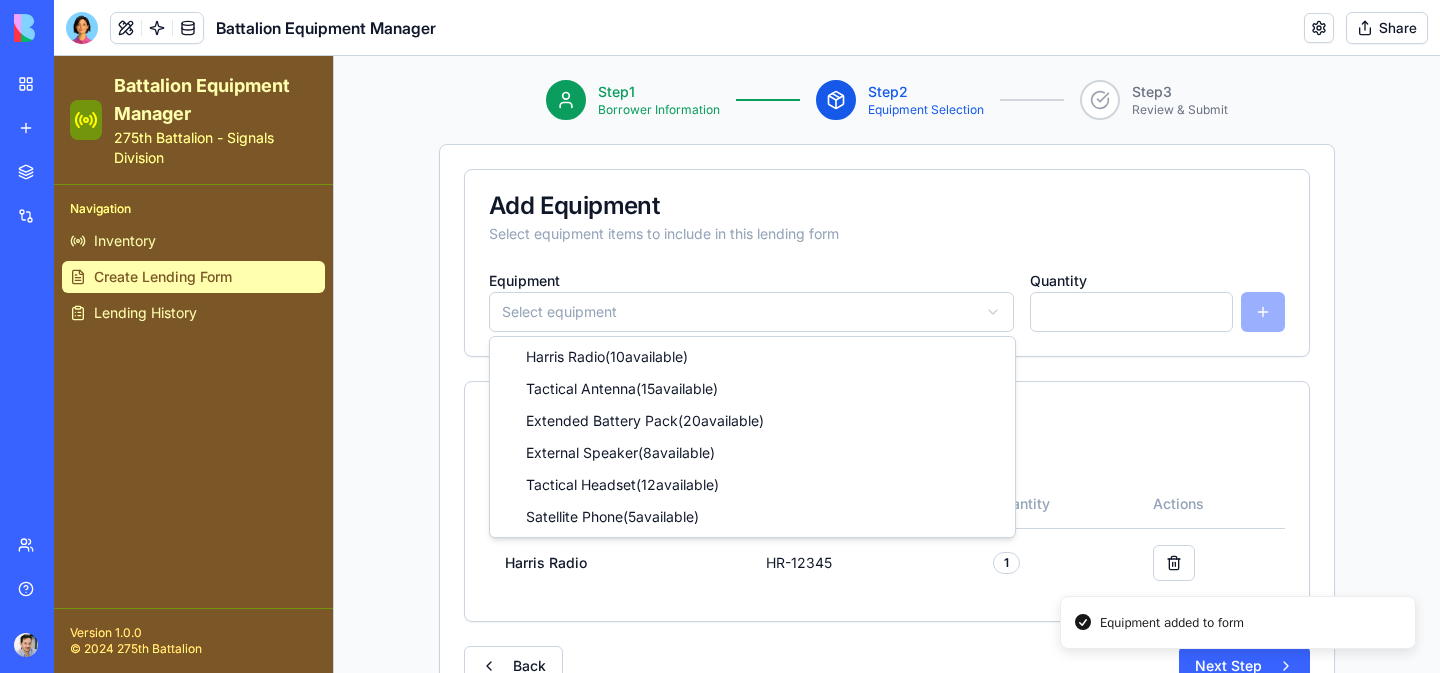 click on "Battalion Equipment Manager 275th Battalion - Signals Division Navigation Inventory Create Lending Form Lending History Version 1.0.0 © 2024 275th Battalion Toggle Sidebar Equipment Management System Monday, August 4, 2025  -  04:57 PM Ofir   Sever Create Lending Form Generate a new Form 1008 for equipment lending Step  1 Borrower Information Step  2 Equipment Selection Step  3 Review & Submit Add Equipment Select equipment items to include in this lending form Equipment Select equipment Quantity * Selected Equipment Items selected for this lending form ( 1  items) Equipment Name Serial Number Quantity Actions Harris Radio HR-12345 1 Back Next Step Equipment added to form
Harris Radio  ( 10  available) Tactical Antenna  ( 15  available) Extended Battery Pack  ( 20  available) External Speaker  ( 8  available) Tactical Headset  ( 12  available) Satellite Phone  ( 5  available)" at bounding box center (747, 323) 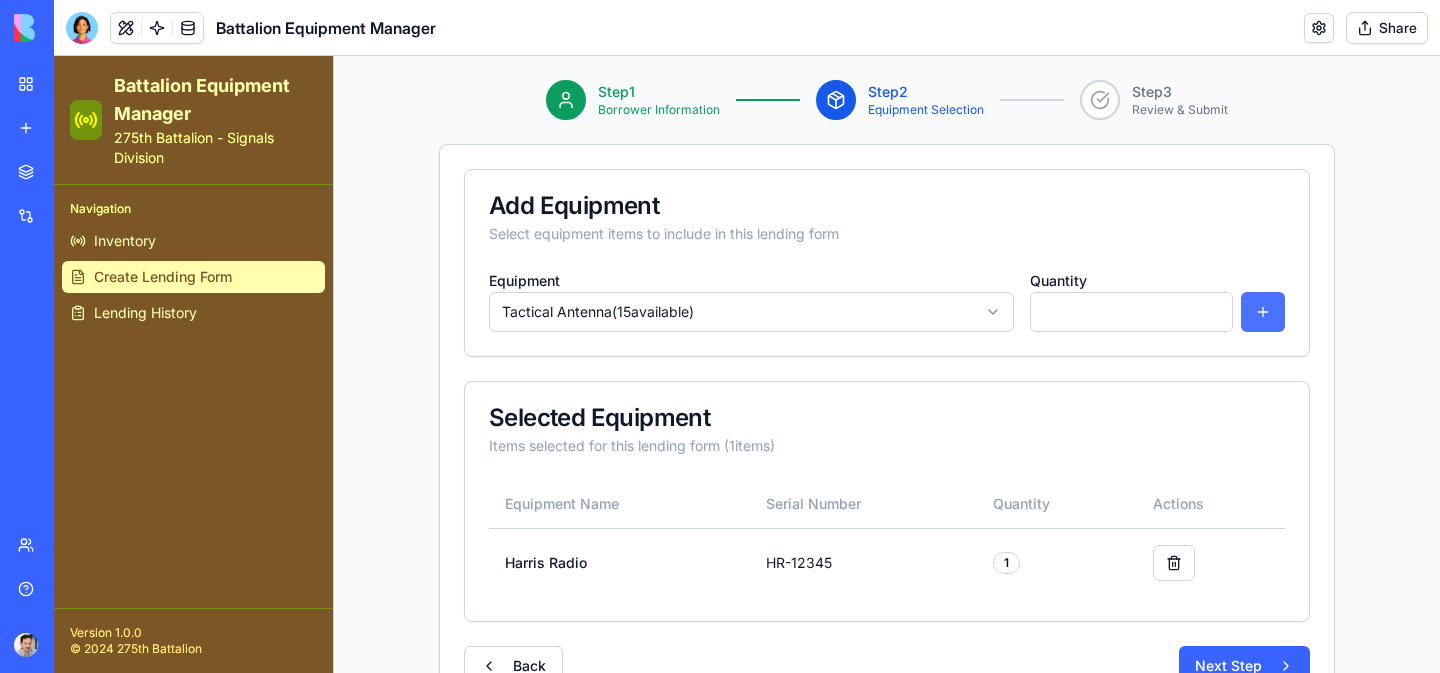 click at bounding box center (1263, 312) 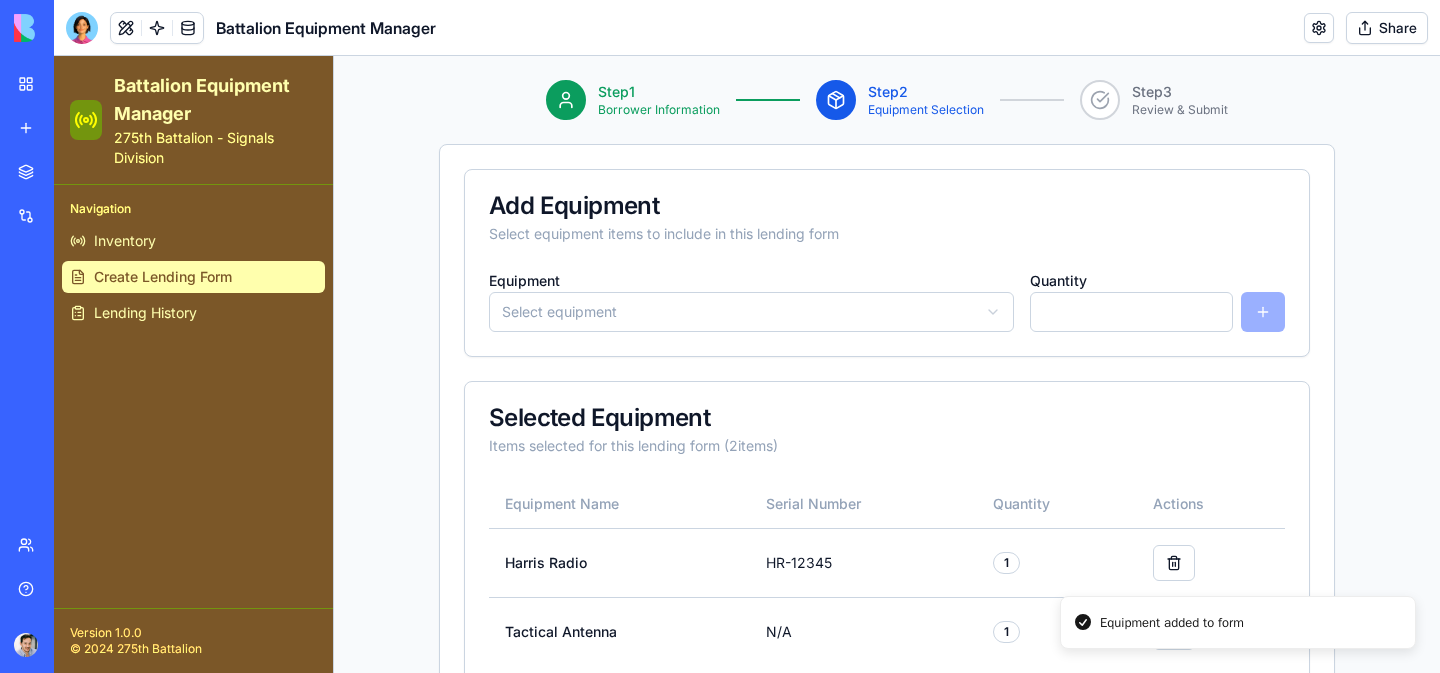 click on "Battalion Equipment Manager 275th Battalion - Signals Division Navigation Inventory Create Lending Form Lending History Version 1.0.0 © 2024 275th Battalion Toggle Sidebar Equipment Management System Monday, August 4, 2025  -  04:57 PM Ofir   Sever Create Lending Form Generate a new Form 1008 for equipment lending Step  1 Borrower Information Step  2 Equipment Selection Step  3 Review & Submit Add Equipment Select equipment items to include in this lending form Equipment Select equipment Quantity * Selected Equipment Items selected for this lending form ( 2  items) Equipment Name Serial Number Quantity Actions Harris Radio HR-12345 1 Tactical Antenna N/A 1 Back Next Step Equipment added to form" at bounding box center (747, 357) 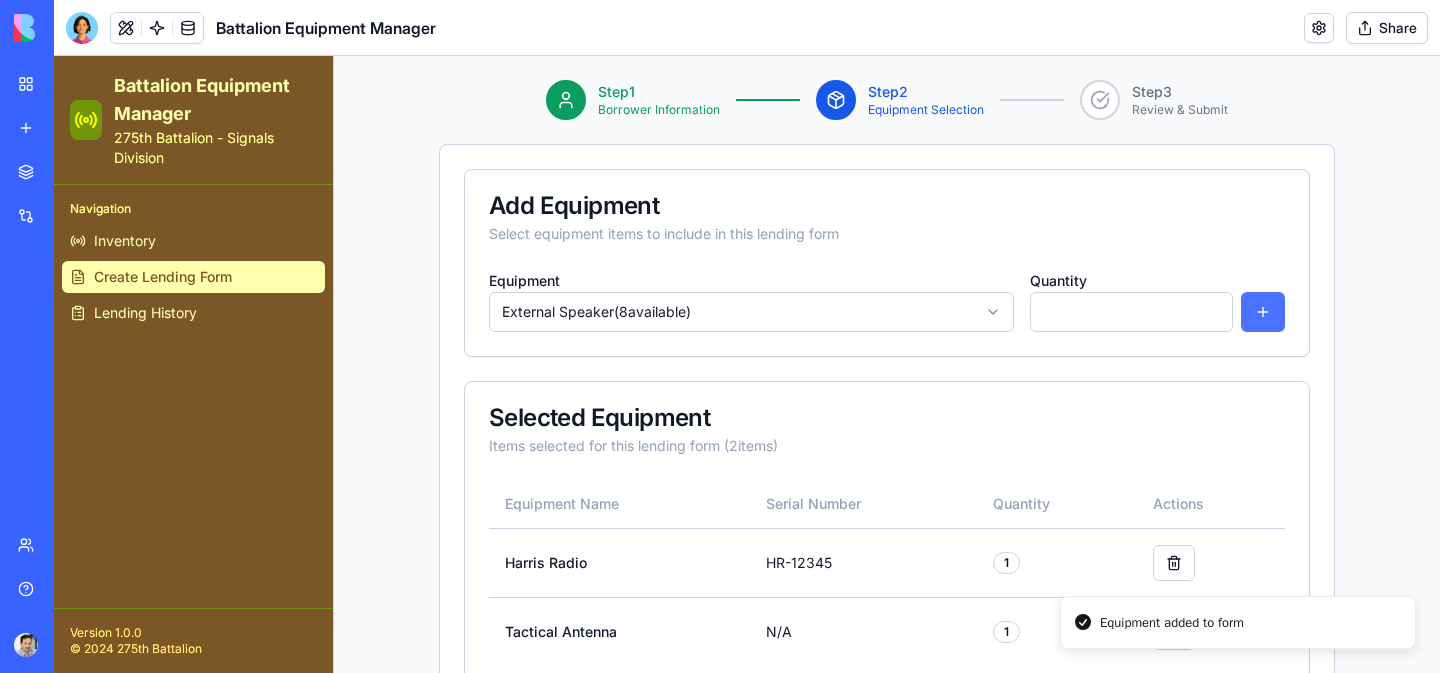 click at bounding box center (1263, 312) 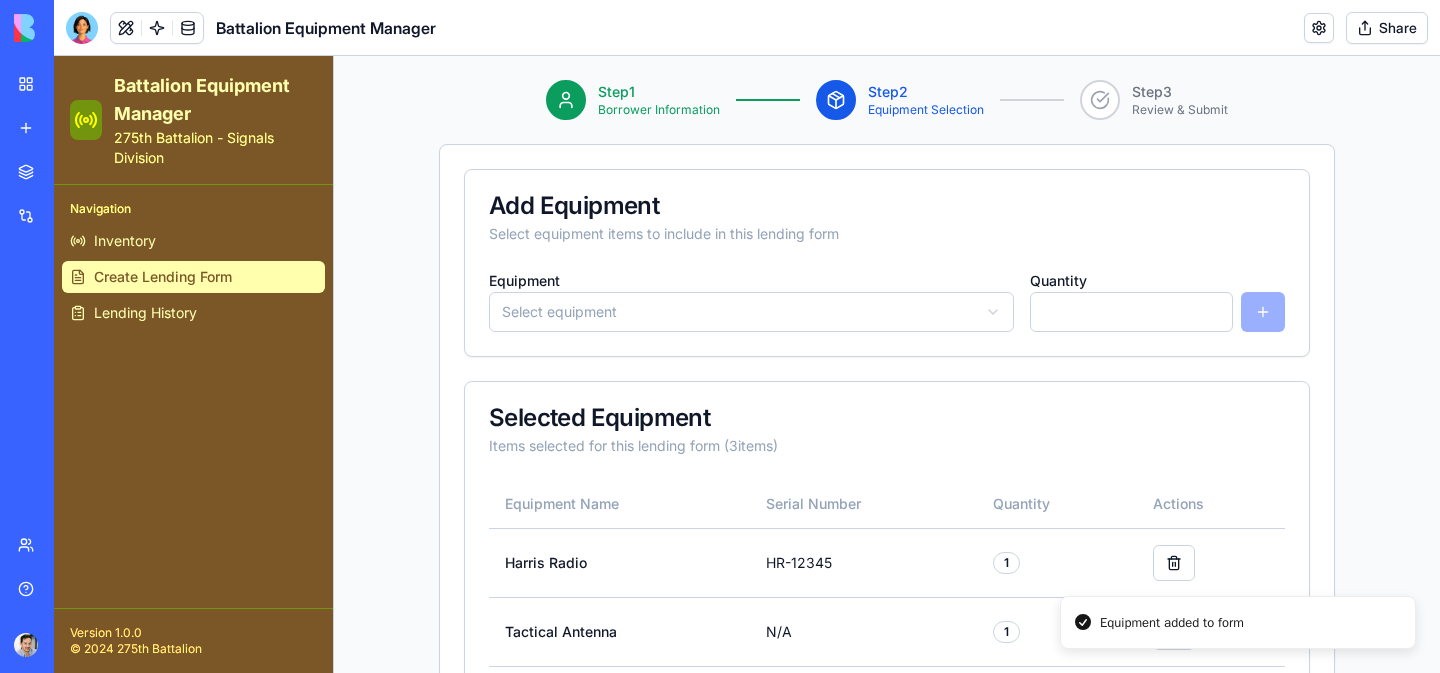 scroll, scrollTop: 344, scrollLeft: 0, axis: vertical 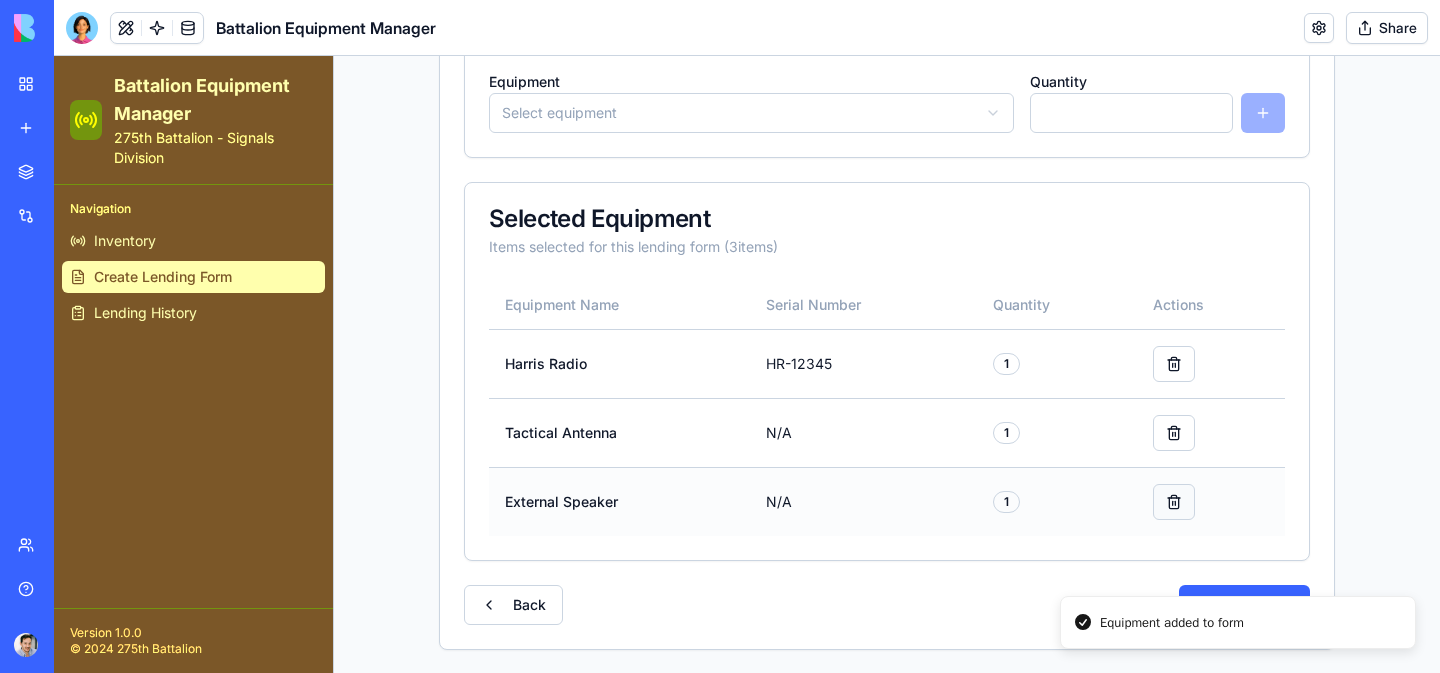 click at bounding box center [1174, 502] 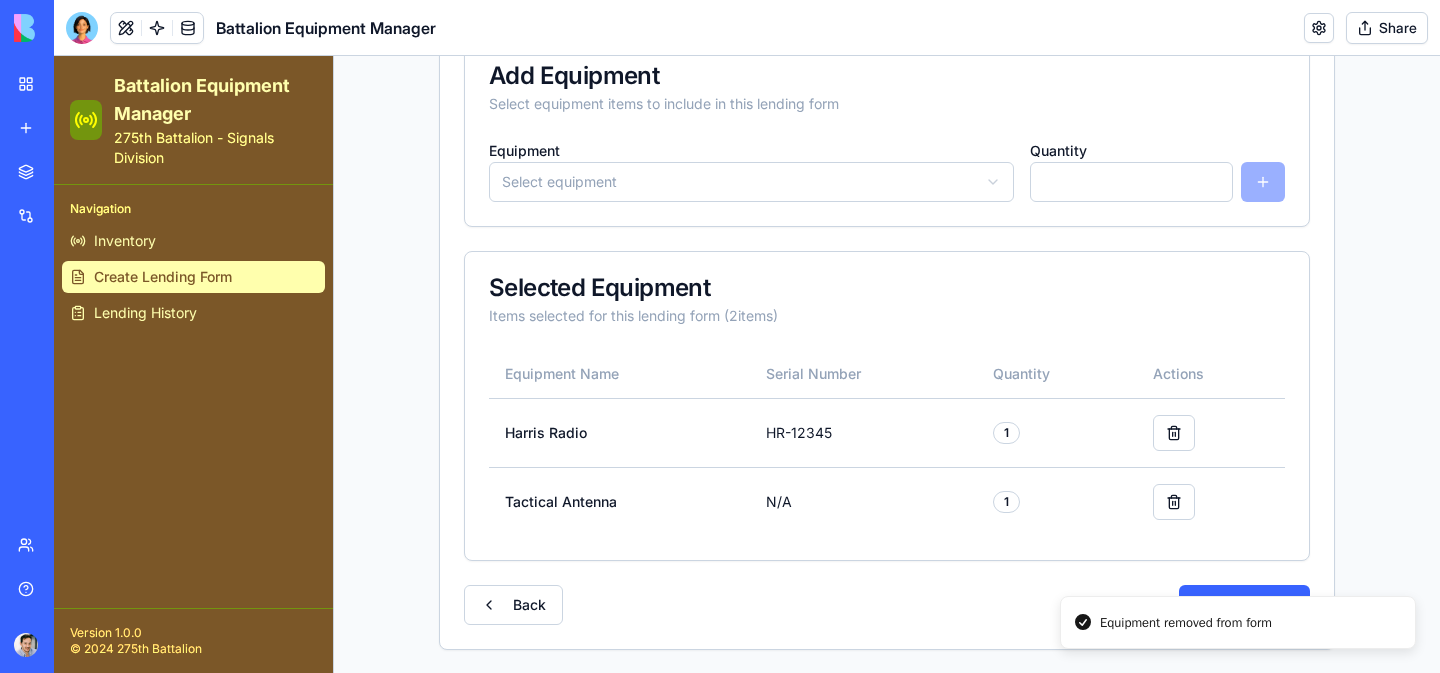 click on "Battalion Equipment Manager 275th Battalion - Signals Division Navigation Inventory Create Lending Form Lending History Version 1.0.0 © 2024 275th Battalion Toggle Sidebar Equipment Management System Monday, August 4, 2025  -  04:57 PM Ofir   Sever Create Lending Form Generate a new Form 1008 for equipment lending Step  1 Borrower Information Step  2 Equipment Selection Step  3 Review & Submit Add Equipment Select equipment items to include in this lending form Equipment Select equipment Quantity * Selected Equipment Items selected for this lending form ( 2  items) Equipment Name Serial Number Quantity Actions Harris Radio HR-12345 1 Tactical Antenna N/A 1 Back Next Step Equipment removed from form" at bounding box center [747, 227] 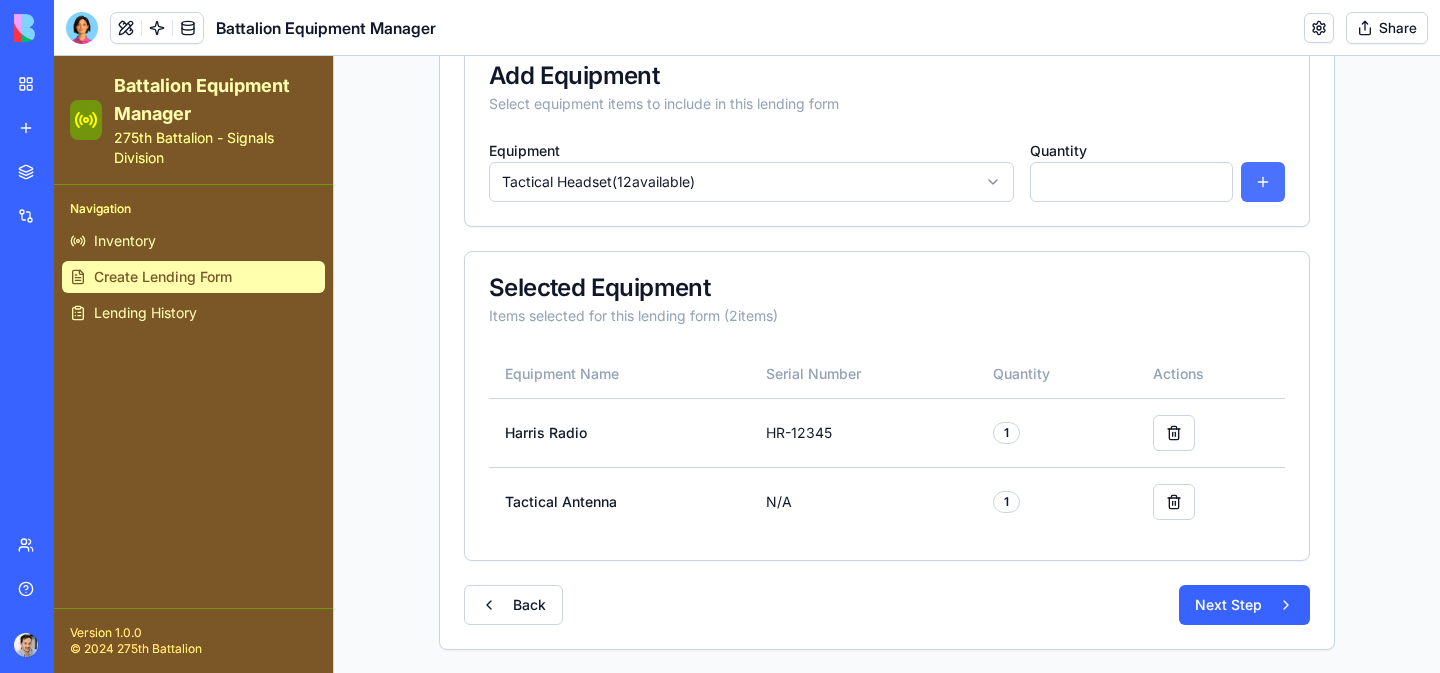 click at bounding box center [1263, 182] 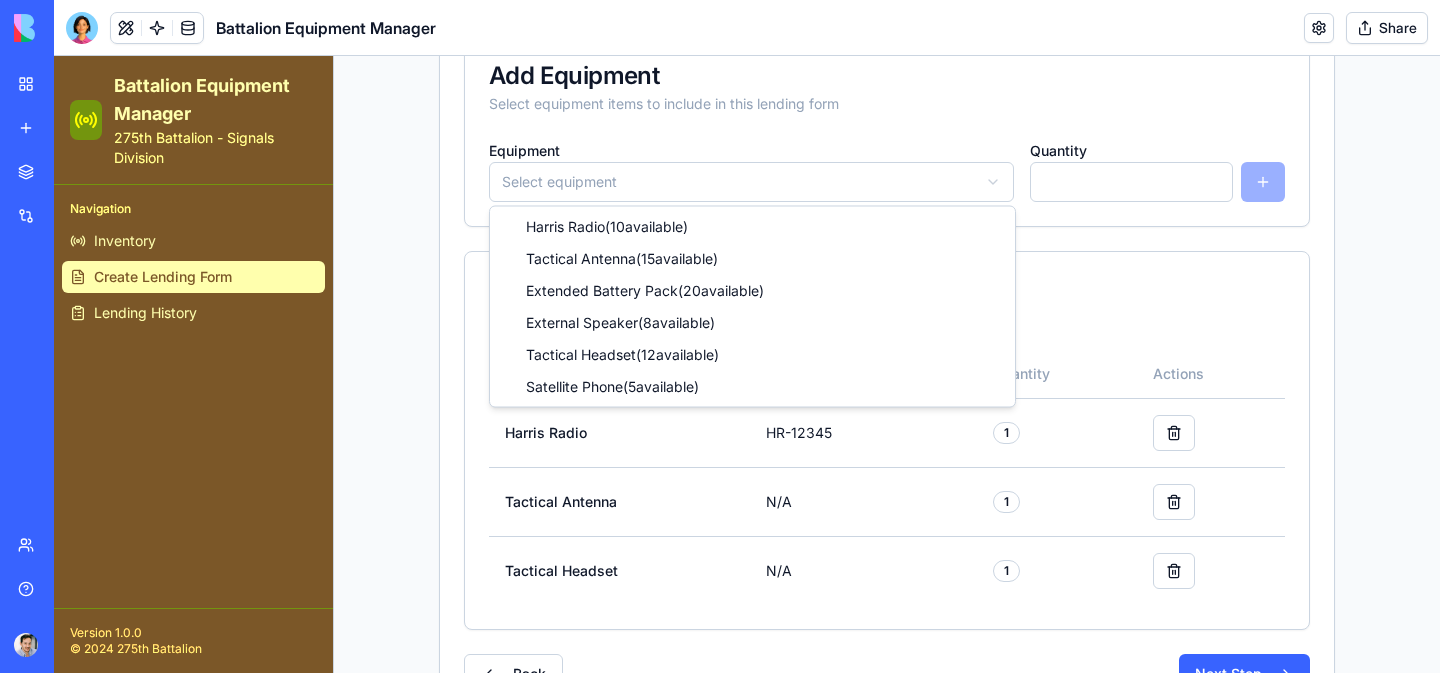 click on "Battalion Equipment Manager 275th Battalion - Signals Division Navigation Inventory Create Lending Form Lending History Version 1.0.0 © 2024 275th Battalion Toggle Sidebar Equipment Management System Monday, August 4, 2025  -  04:57 PM Ofir   Sever Create Lending Form Generate a new Form 1008 for equipment lending Step  1 Borrower Information Step  2 Equipment Selection Step  3 Review & Submit Add Equipment Select equipment items to include in this lending form Equipment Select equipment Quantity * Selected Equipment Items selected for this lending form ( 3  items) Equipment Name Serial Number Quantity Actions Harris Radio HR-12345 1 Tactical Antenna N/A 1 Tactical Headset N/A 1 Back Next Step
Harris Radio  ( 10  available) Tactical Antenna  ( 15  available) Extended Battery Pack  ( 20  available) External Speaker  ( 8  available) Tactical Headset  ( 12  available) Satellite Phone  ( 5  available)" at bounding box center (747, 262) 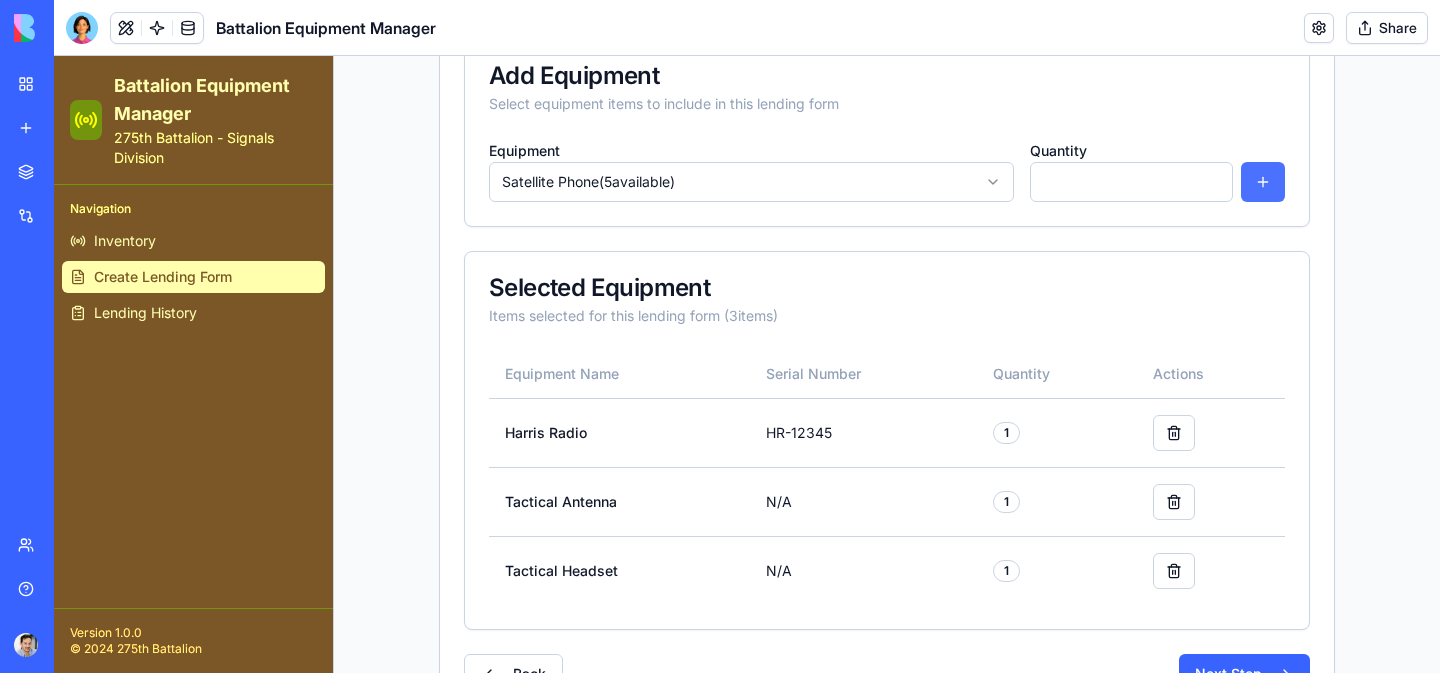 click at bounding box center (1263, 182) 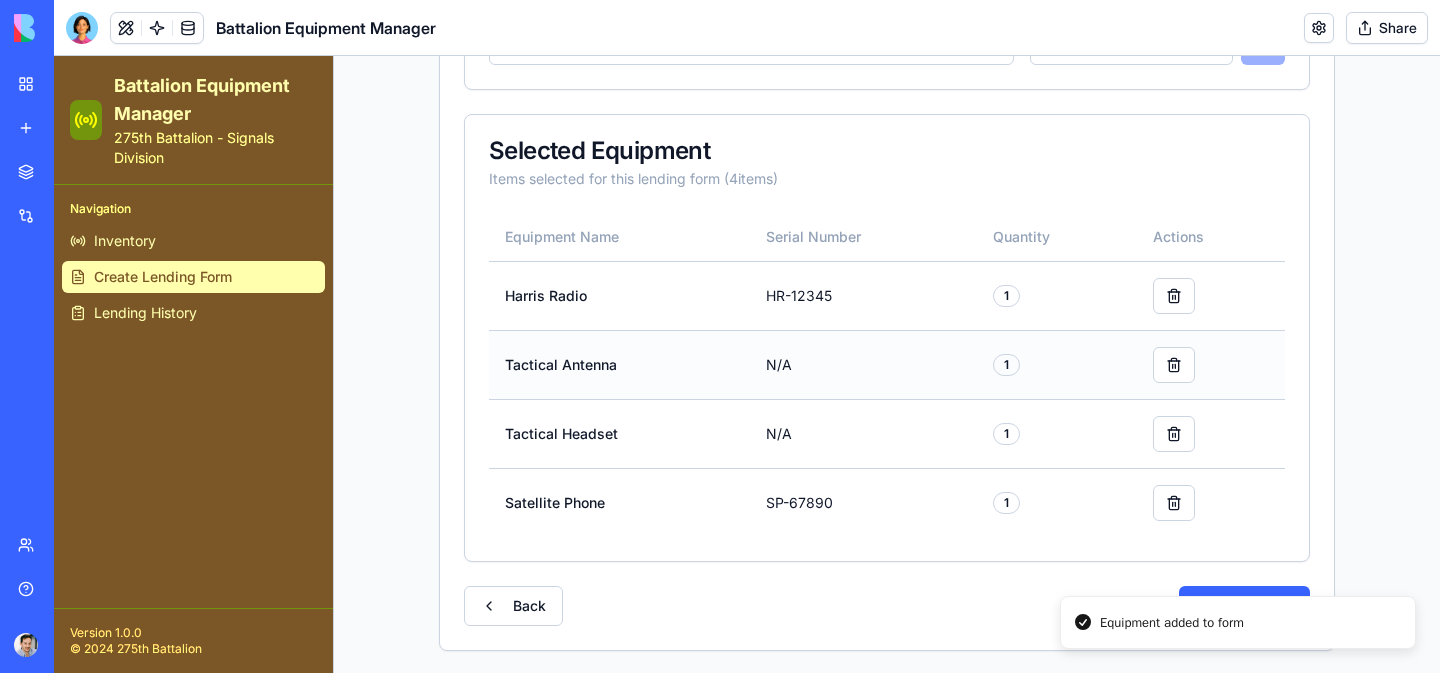 scroll, scrollTop: 413, scrollLeft: 0, axis: vertical 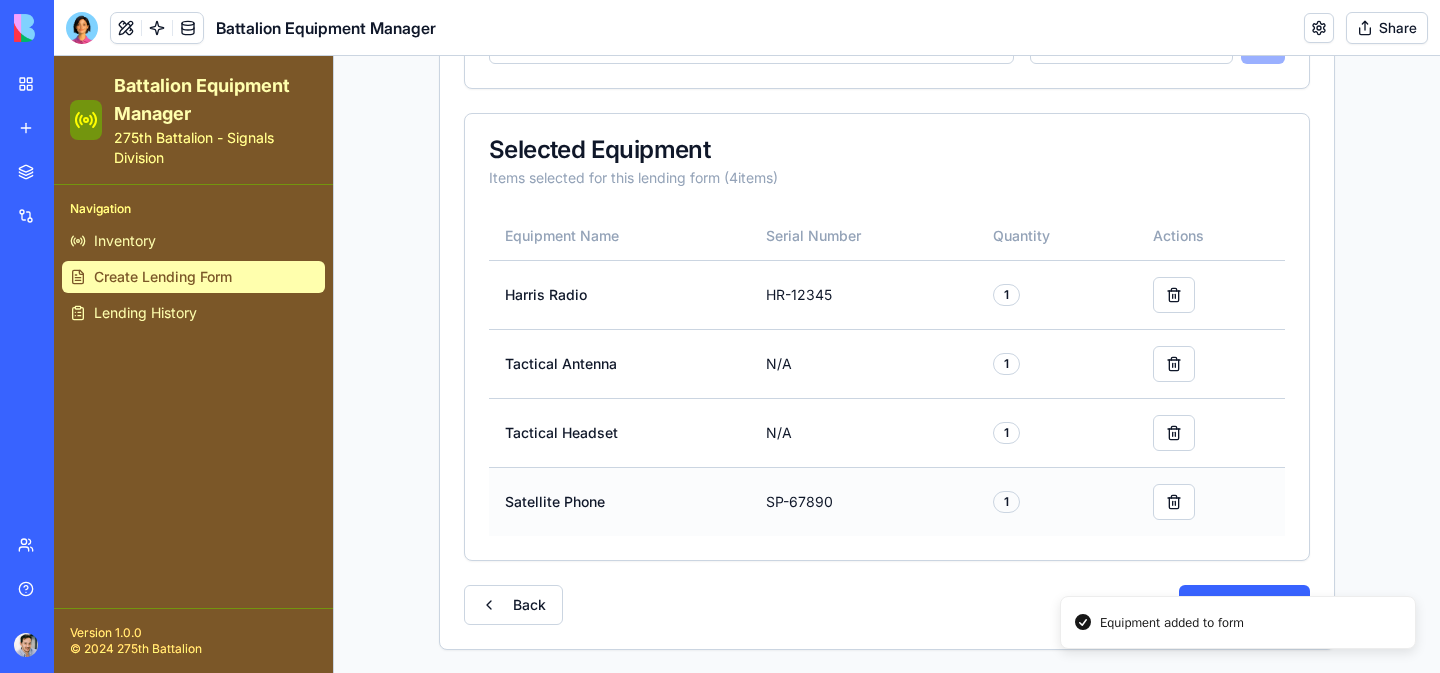 click on "SP-67890" at bounding box center [863, 501] 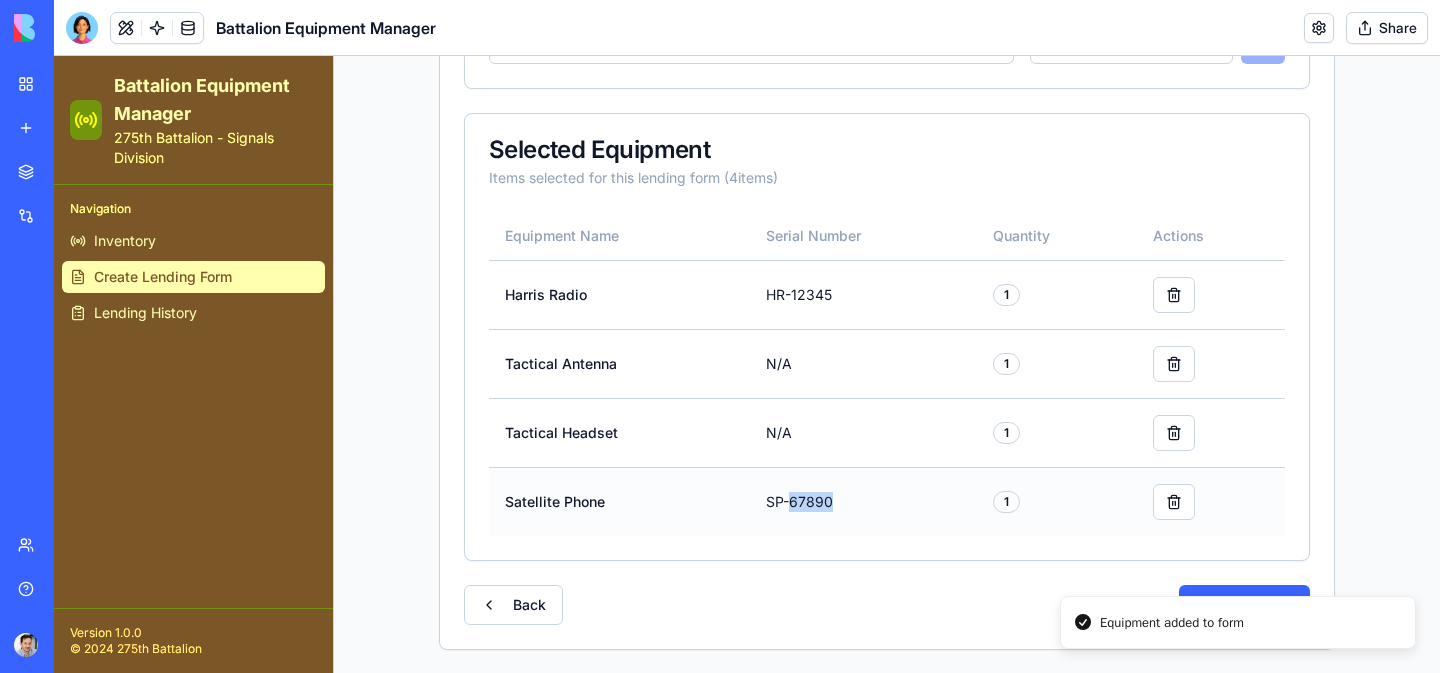 click on "SP-67890" at bounding box center [863, 501] 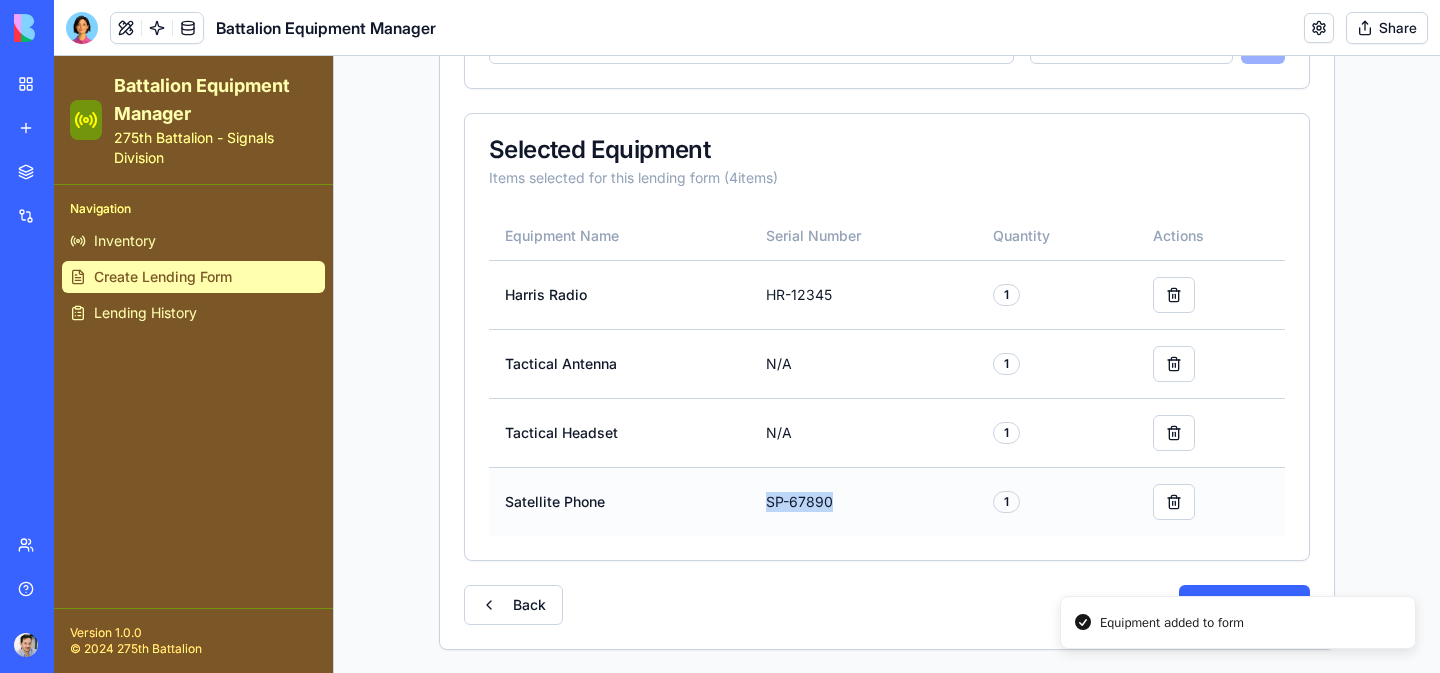 click on "SP-67890" at bounding box center [863, 501] 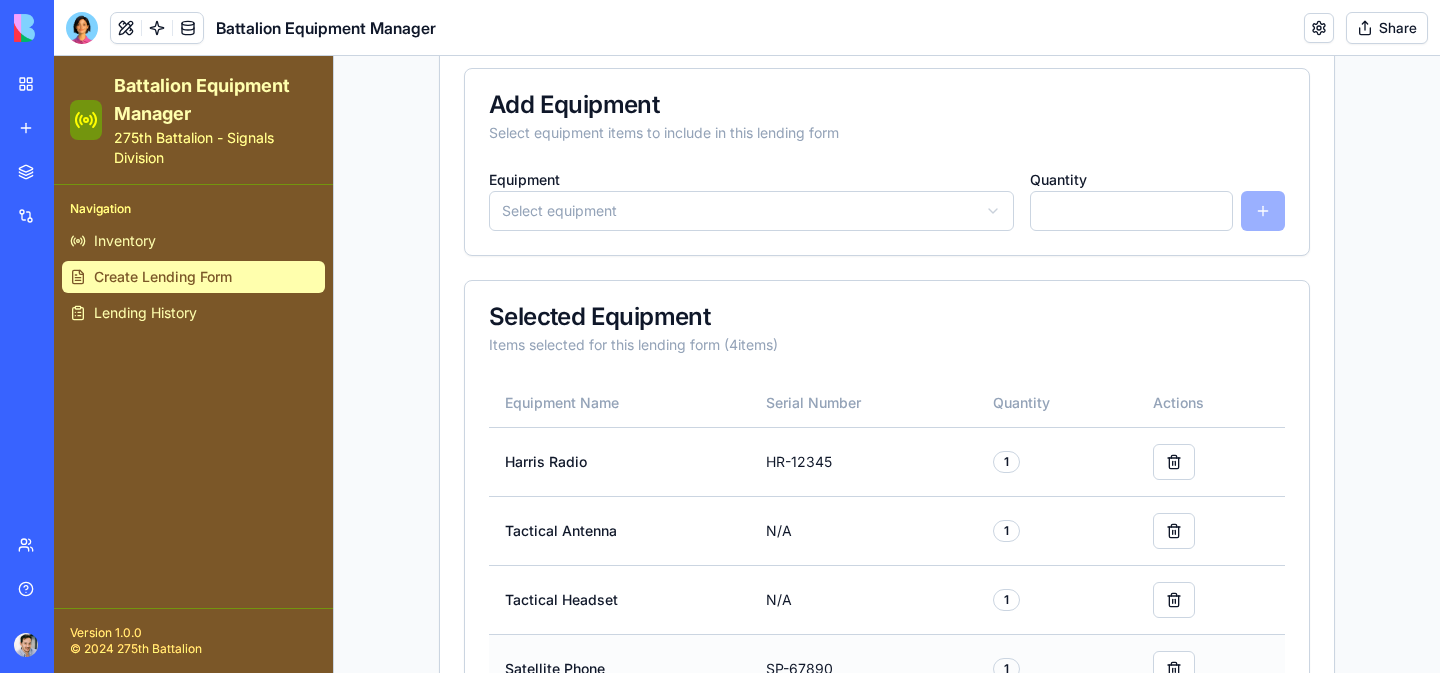 scroll, scrollTop: 250, scrollLeft: 0, axis: vertical 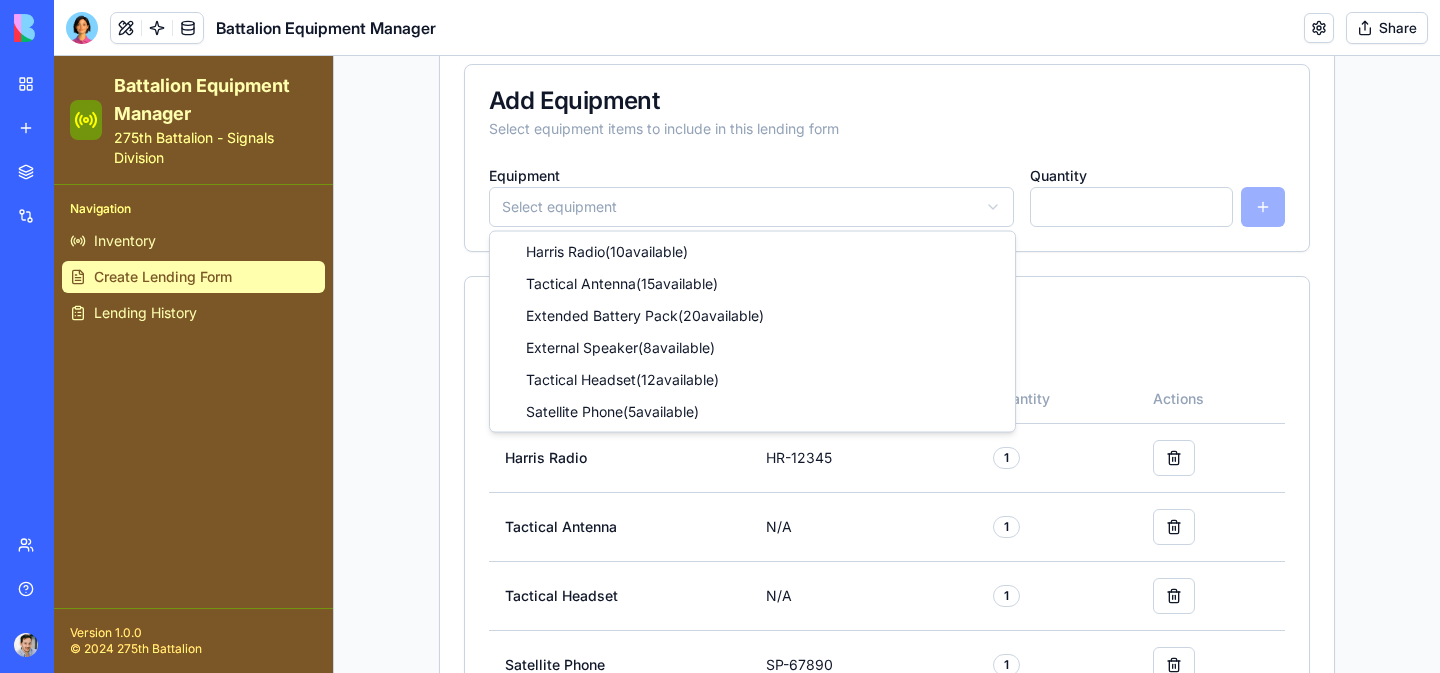 click on "Battalion Equipment Manager 275th Battalion - Signals Division Navigation Inventory Create Lending Form Lending History Version 1.0.0 © 2024 275th Battalion Toggle Sidebar Equipment Management System Monday, August 4, 2025  -  04:57 PM [FIRST]   [LAST] Create Lending Form Generate a new Form 1008 for equipment lending Step  1 Borrower Information Step  2 Equipment Selection Step  3 Review & Submit Add Equipment Select equipment items to include in this lending form Equipment Select equipment Quantity * Selected Equipment Items selected for this lending form ( 4  items) Equipment Name Serial Number Quantity Actions Harris Radio HR-12345 1 Tactical Antenna N/A 1 Tactical Headset N/A 1 Satellite Phone SP-67890 1 Back Next Step
Harris Radio  ( 10  available) Tactical Antenna  ( 15  available) Extended Battery Pack  ( 20  available) External Speaker  ( 8  available) Tactical Headset  ( 12  available) Satellite Phone  ( 5  available)" at bounding box center [747, 321] 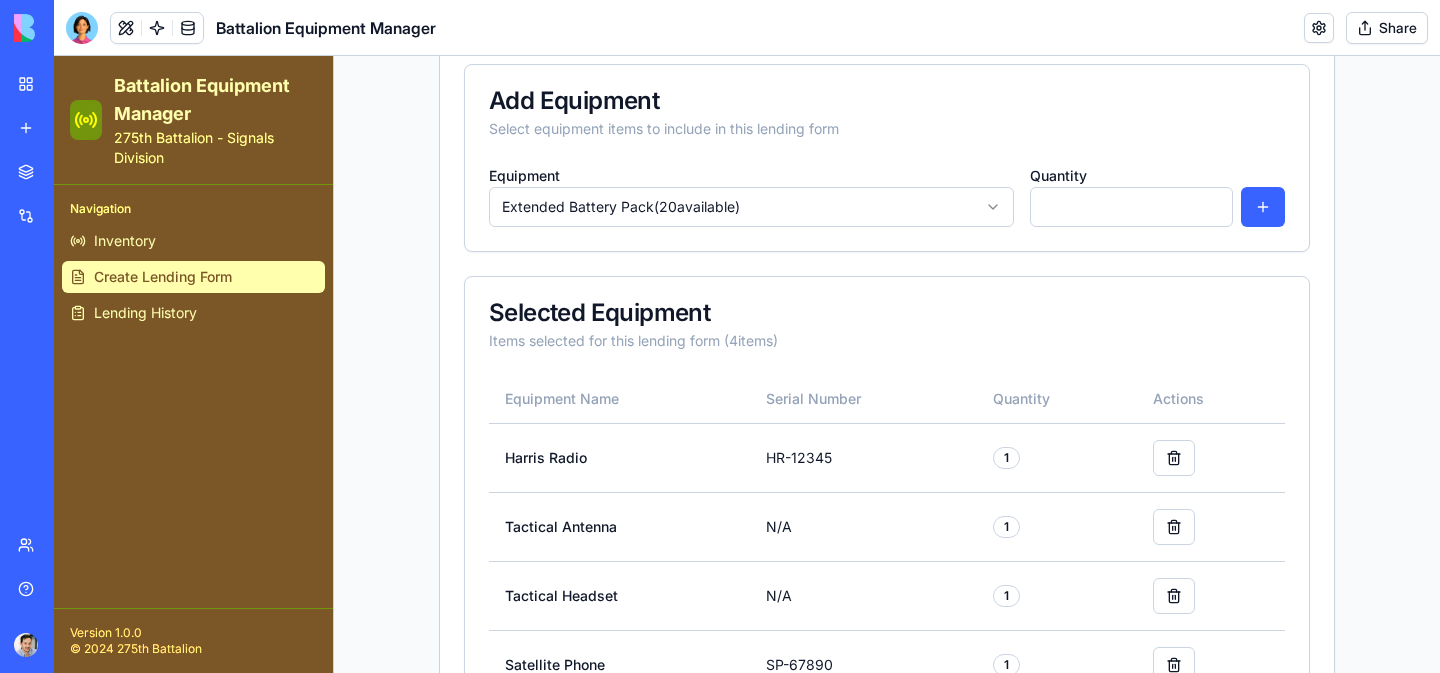 click on "*" at bounding box center [1131, 207] 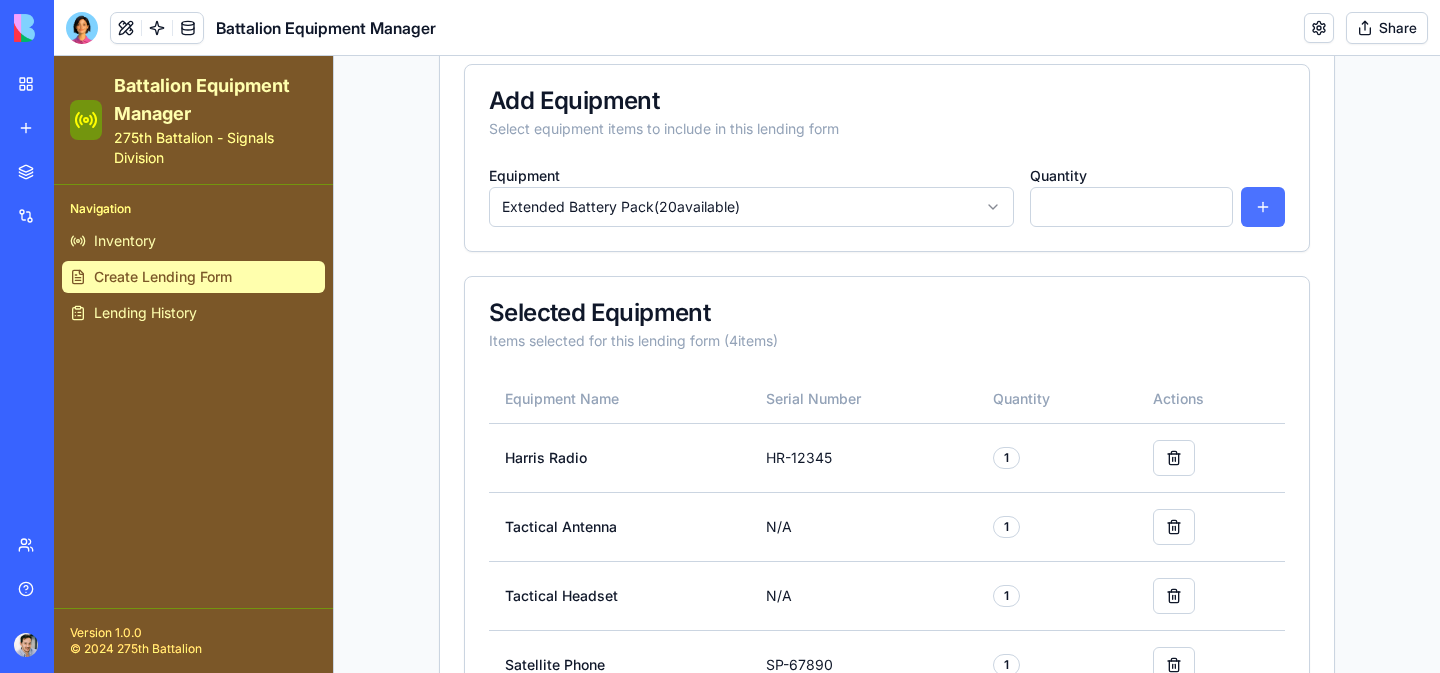 click at bounding box center (1263, 207) 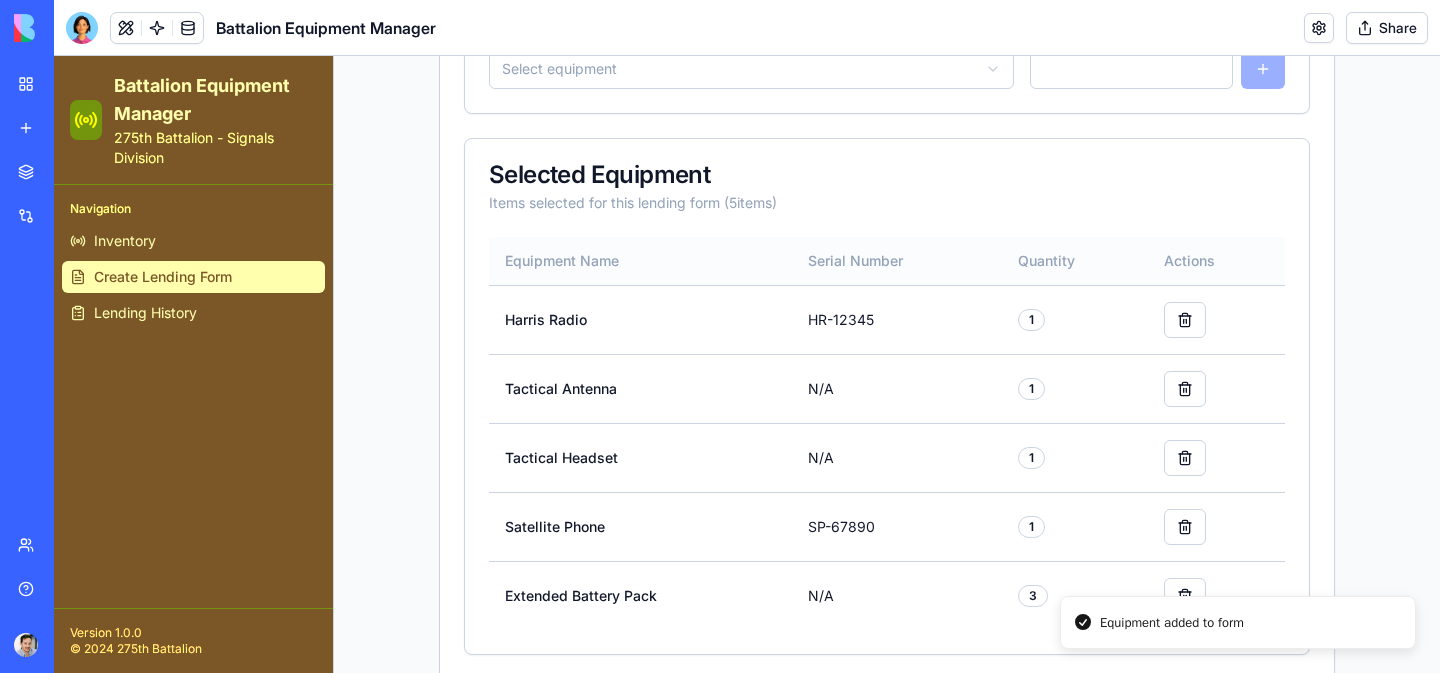scroll, scrollTop: 482, scrollLeft: 0, axis: vertical 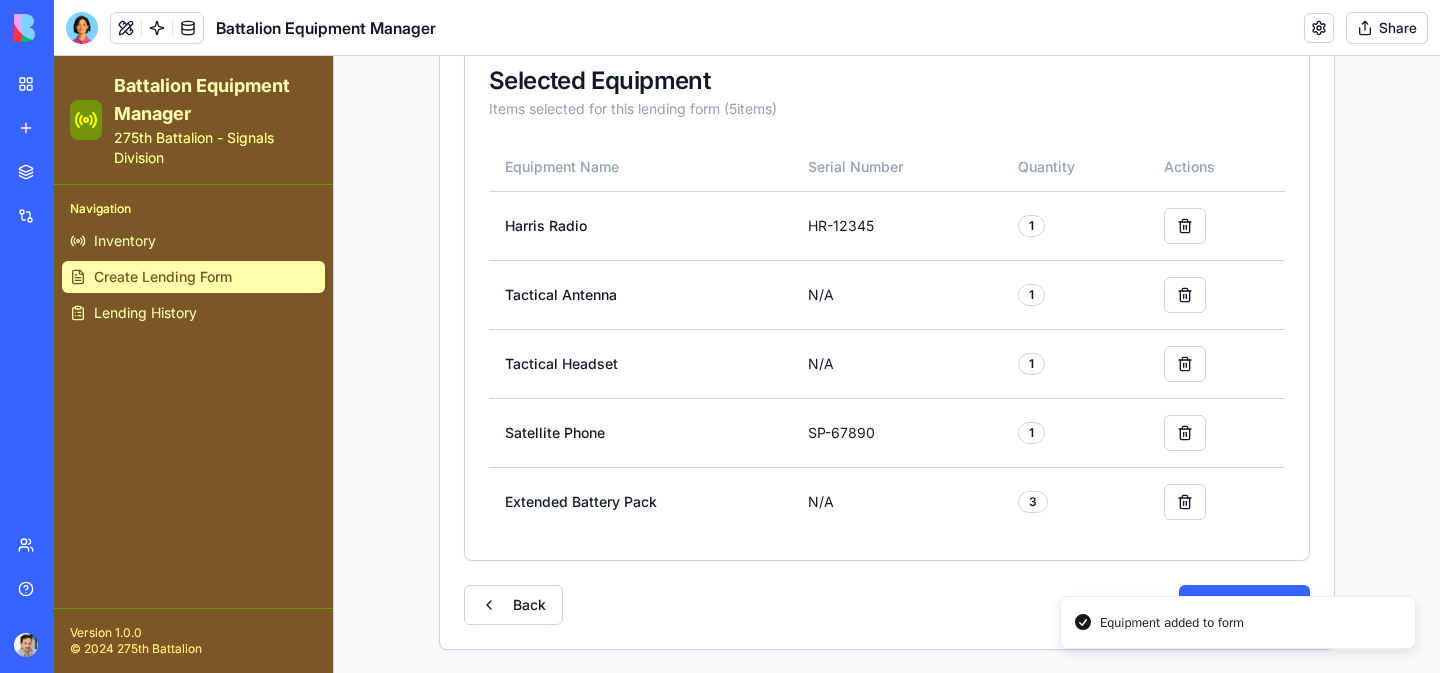 click on "Equipment added to form" at bounding box center [1238, 623] 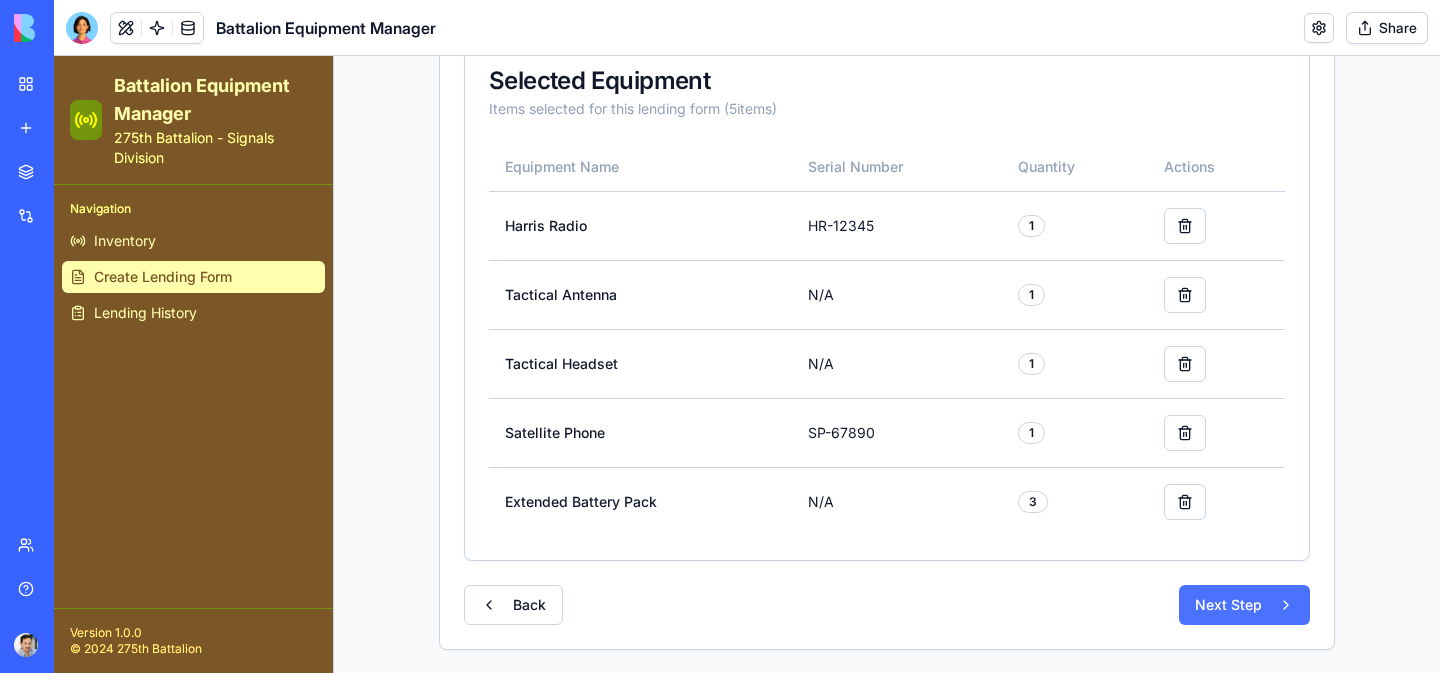 click on "Next Step" at bounding box center (1244, 605) 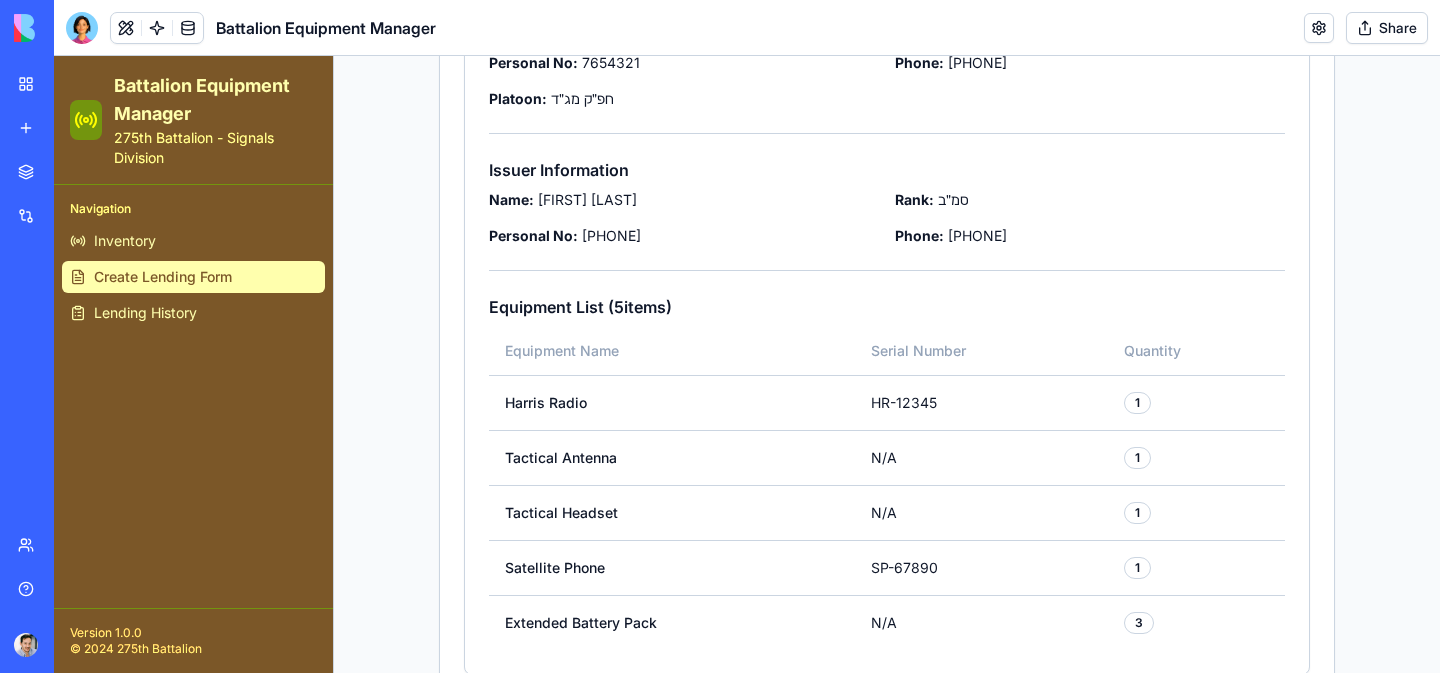 scroll, scrollTop: 671, scrollLeft: 0, axis: vertical 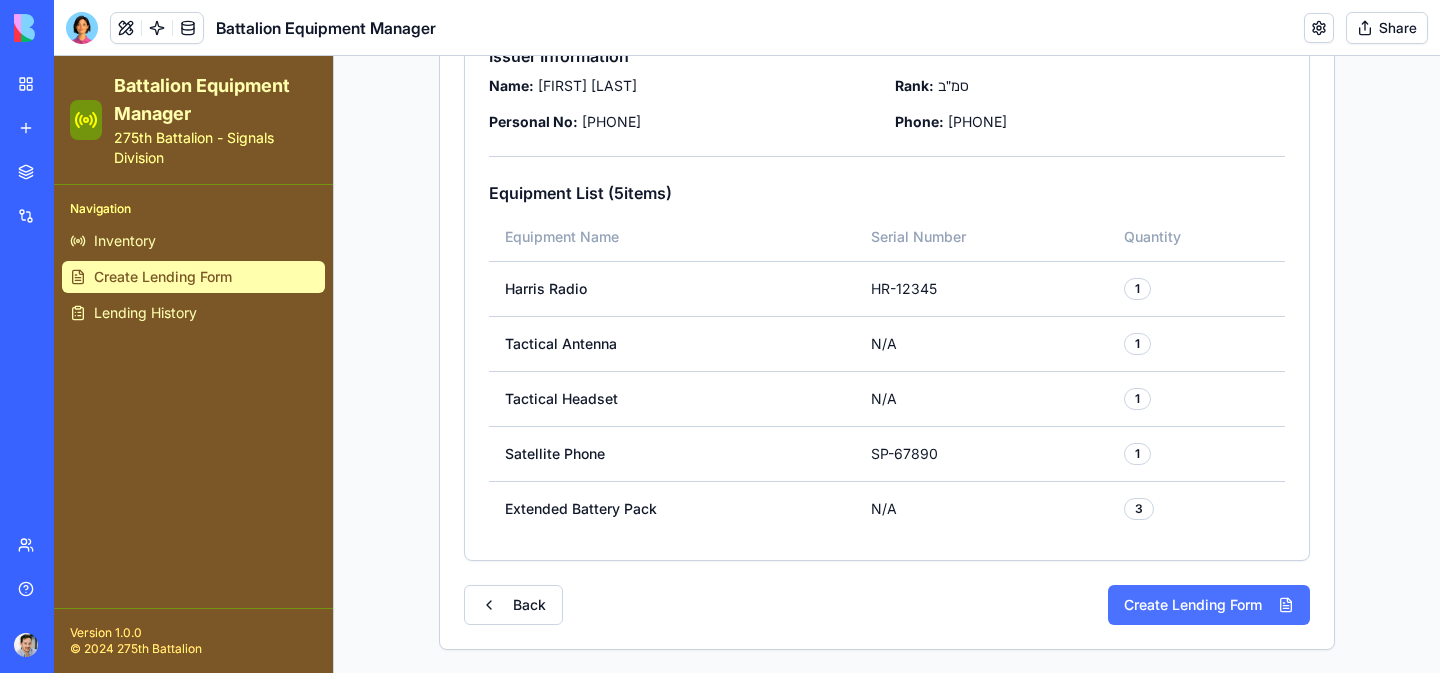 click on "Create Lending Form" at bounding box center [1209, 605] 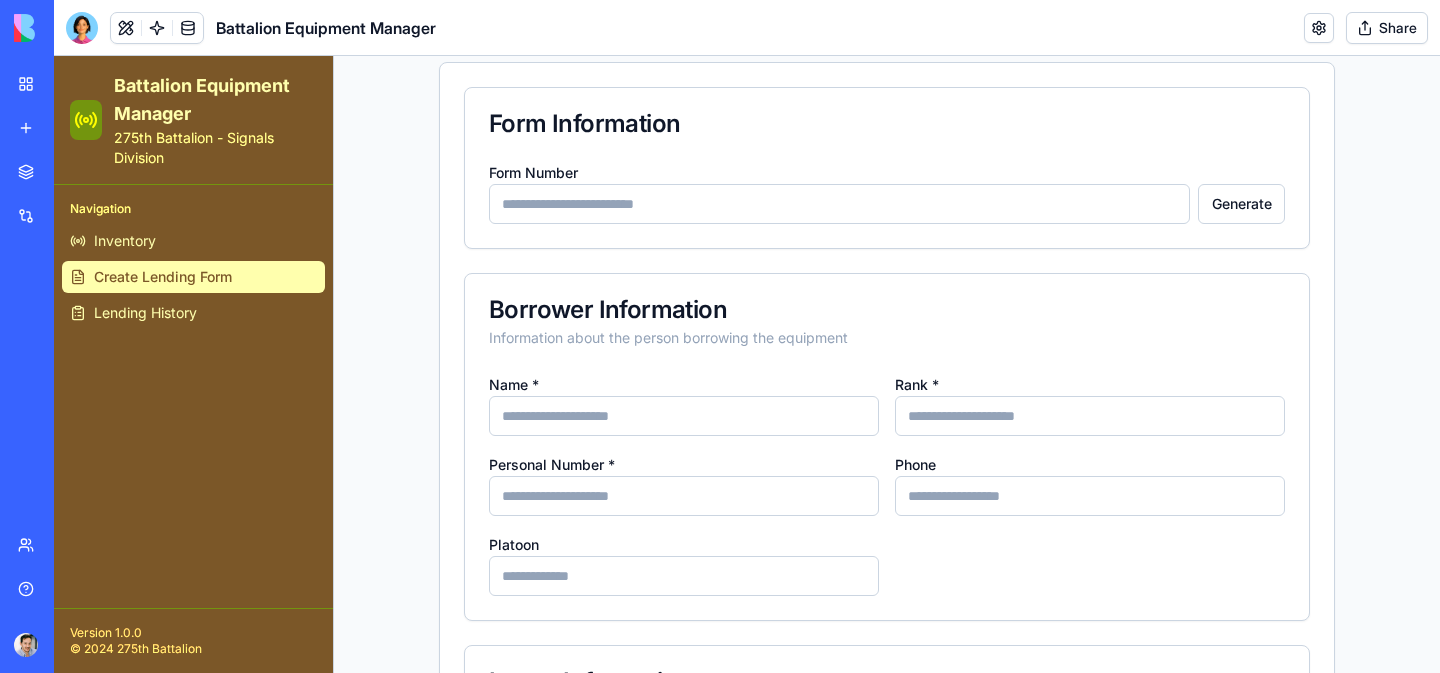 scroll, scrollTop: 0, scrollLeft: 0, axis: both 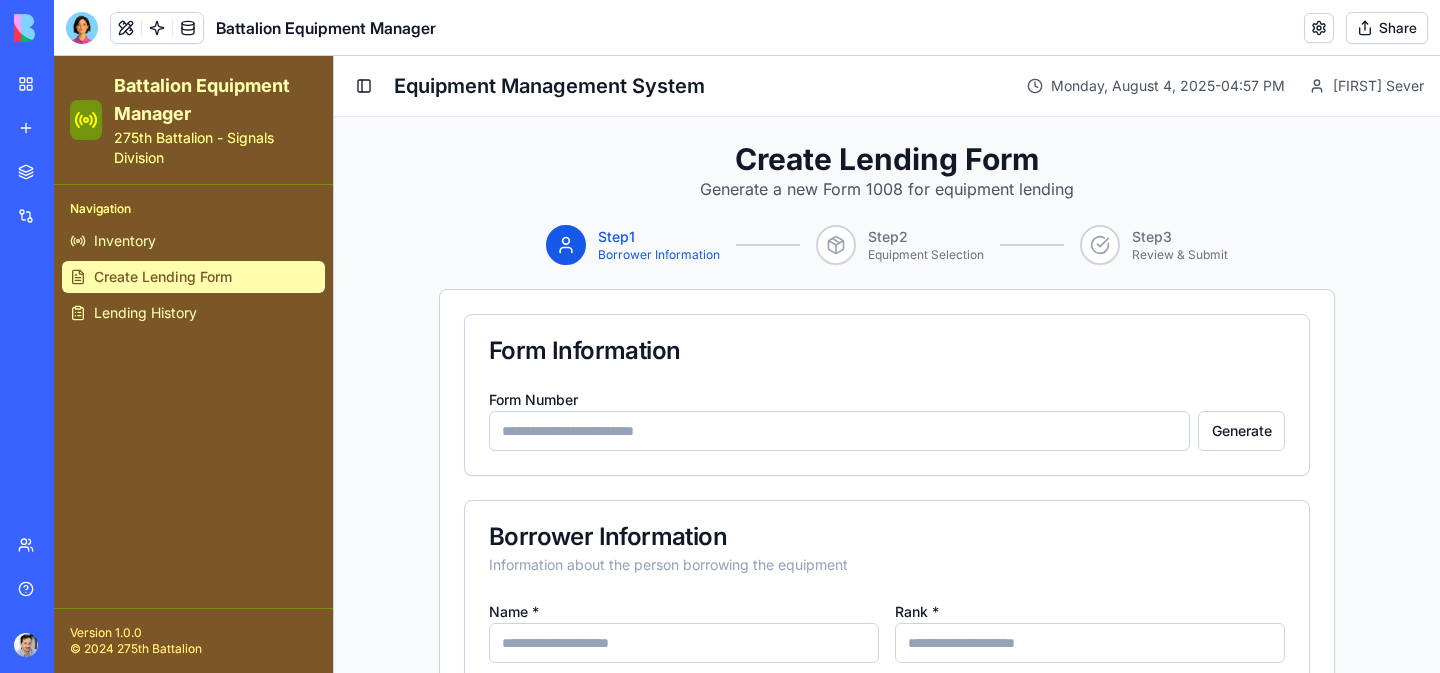 click 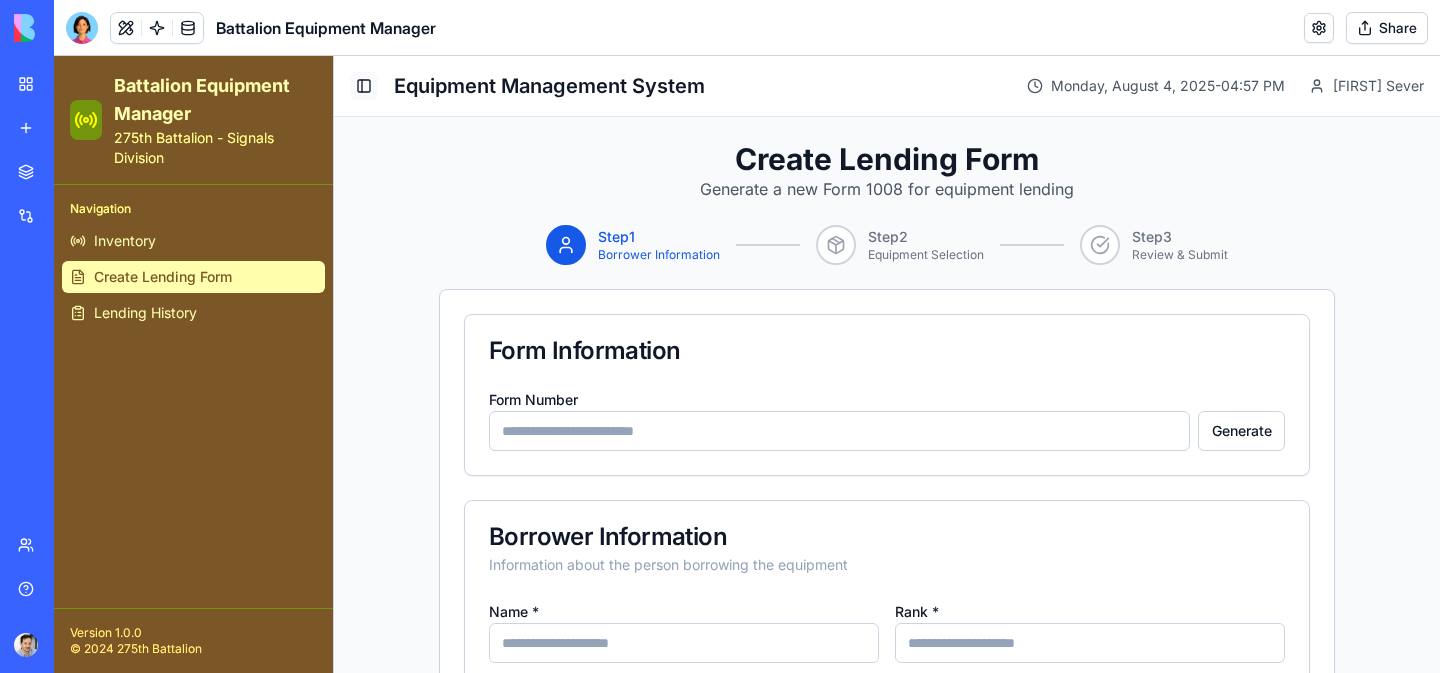 click on "Toggle Sidebar" at bounding box center [364, 86] 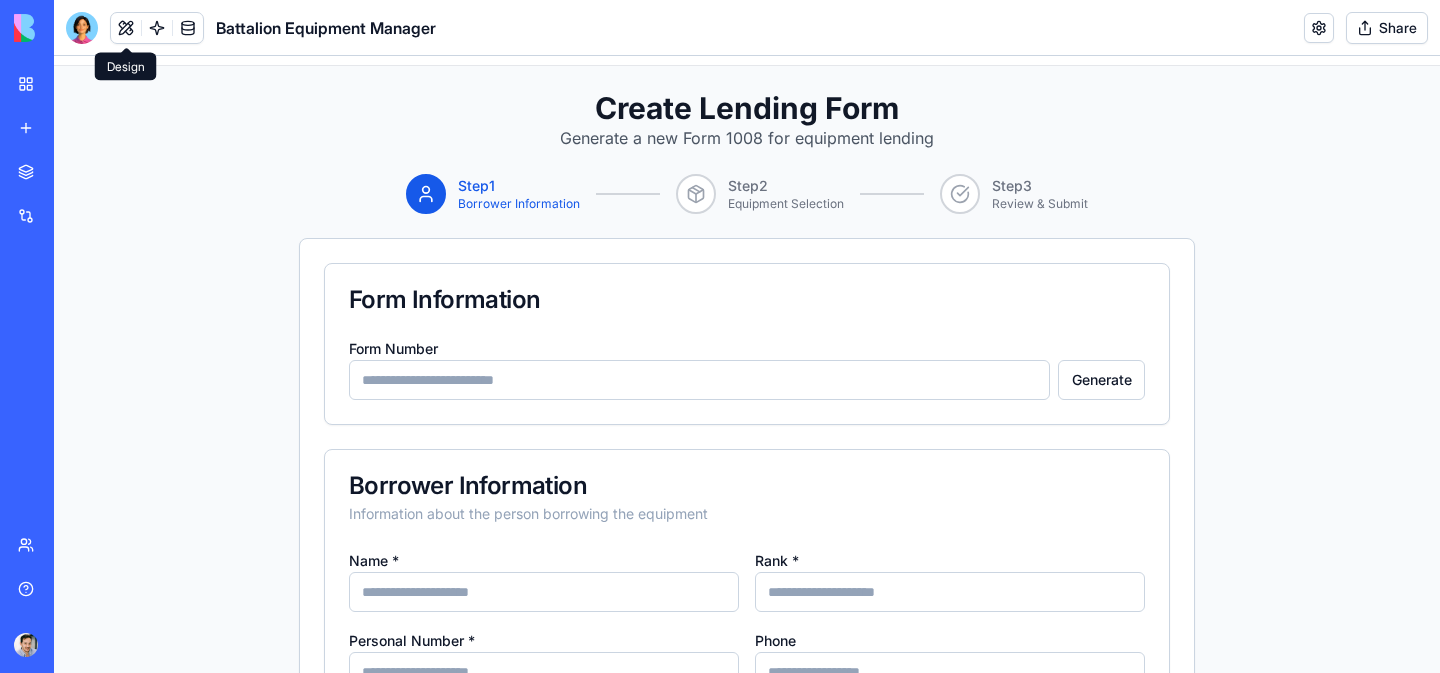 scroll, scrollTop: 0, scrollLeft: 0, axis: both 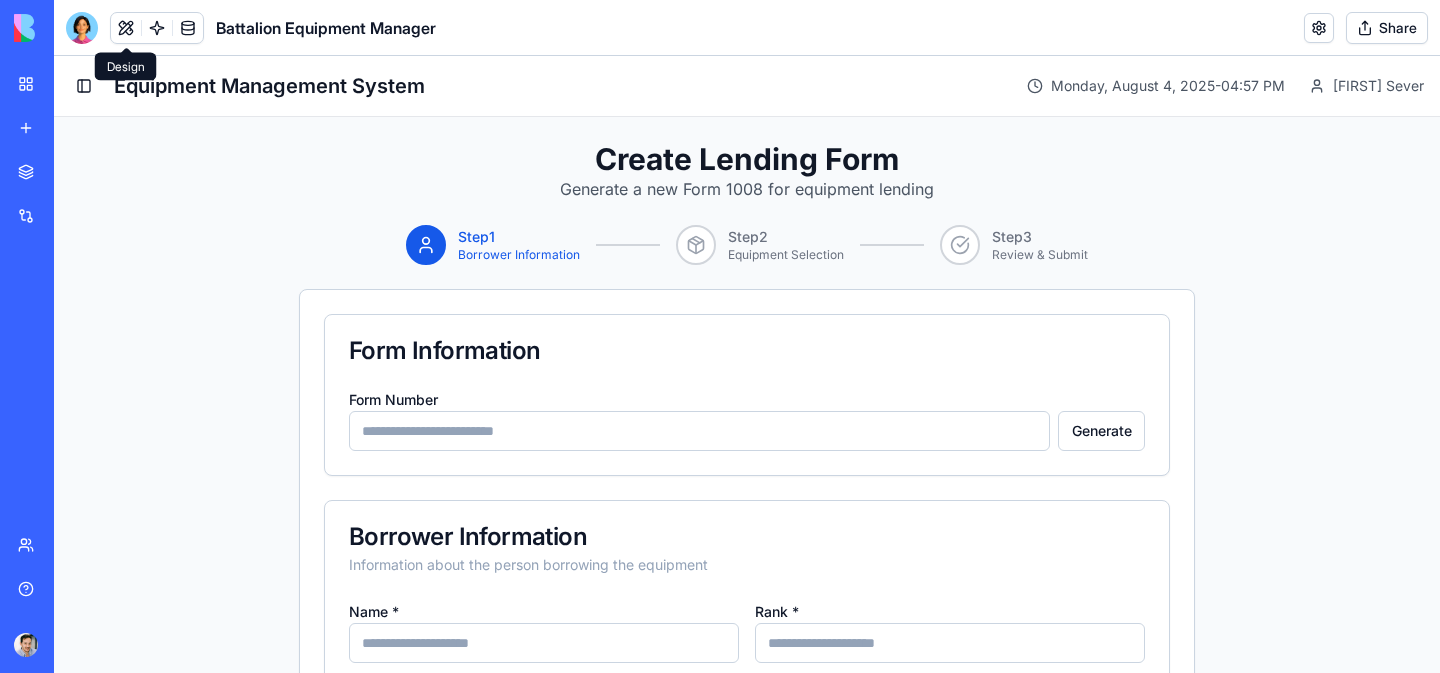 click on "Generate a new Form 1008 for equipment lending" at bounding box center [747, 189] 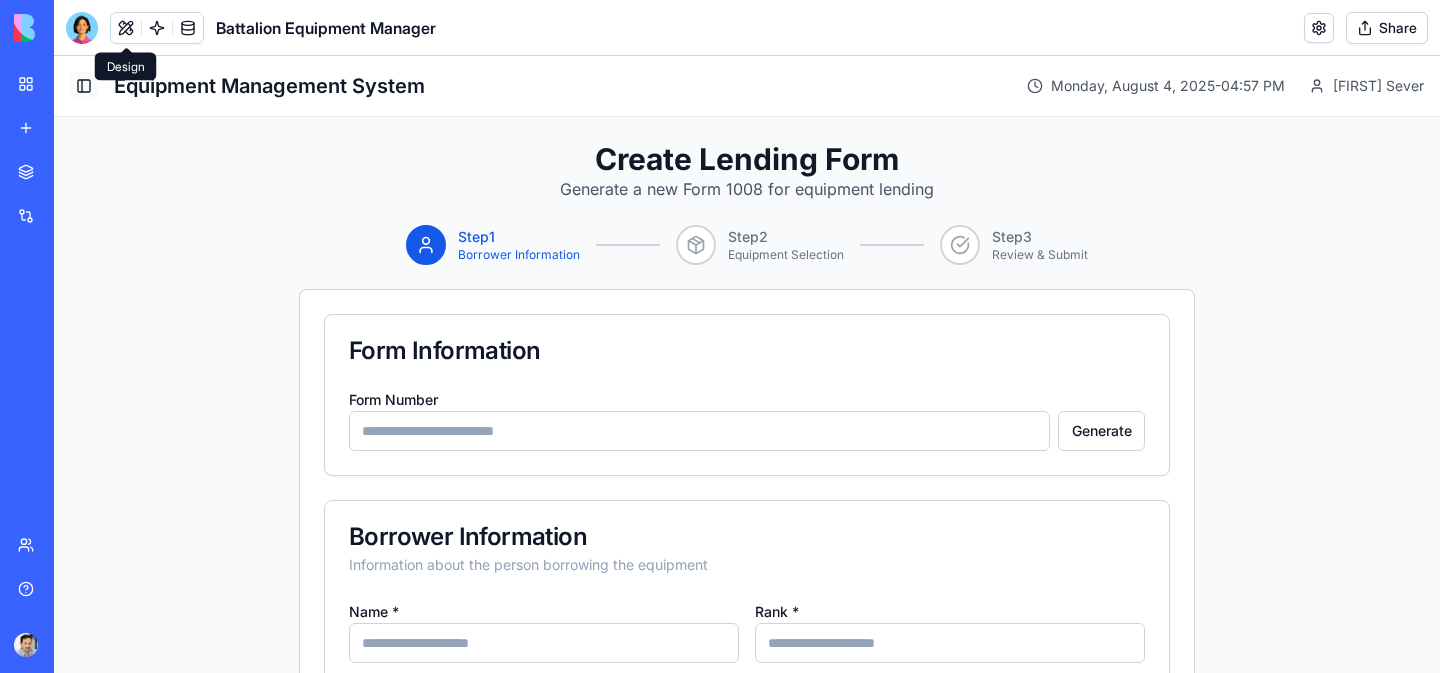 click on "Toggle Sidebar" at bounding box center (84, 86) 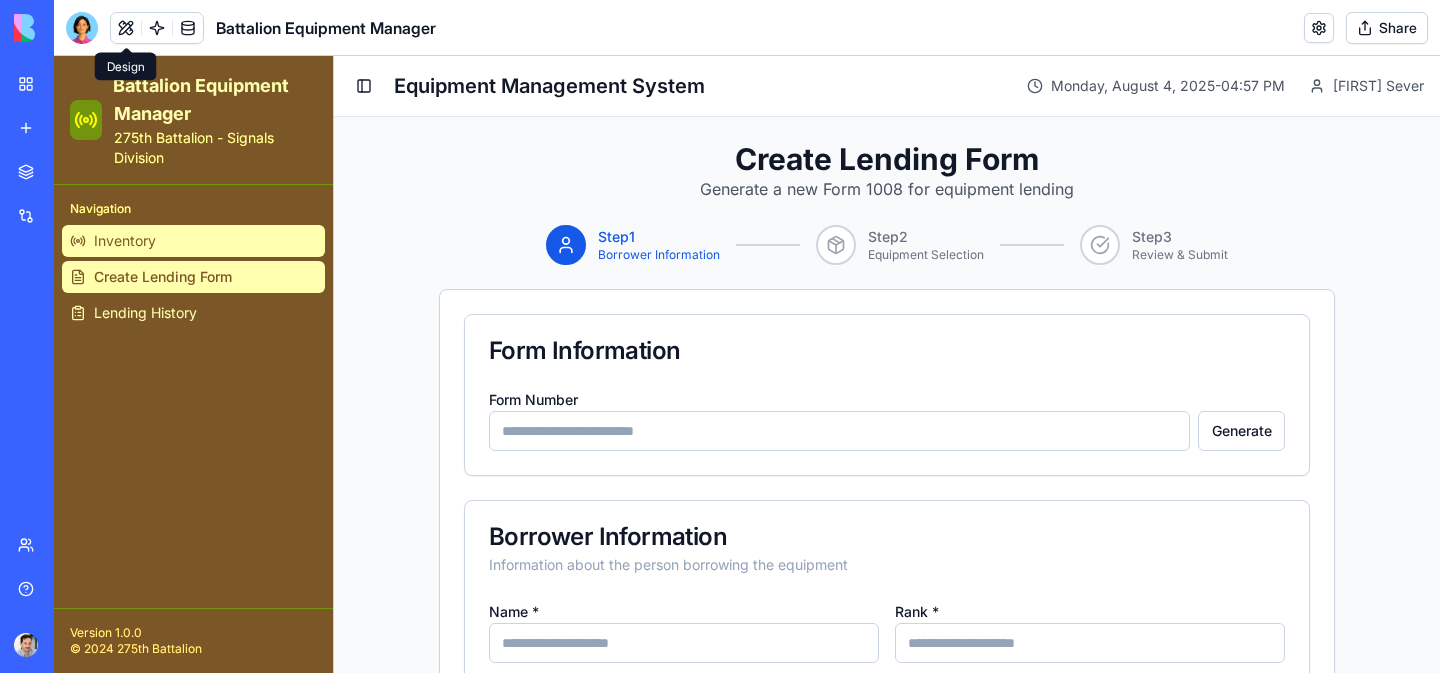 click on "Inventory" at bounding box center [193, 241] 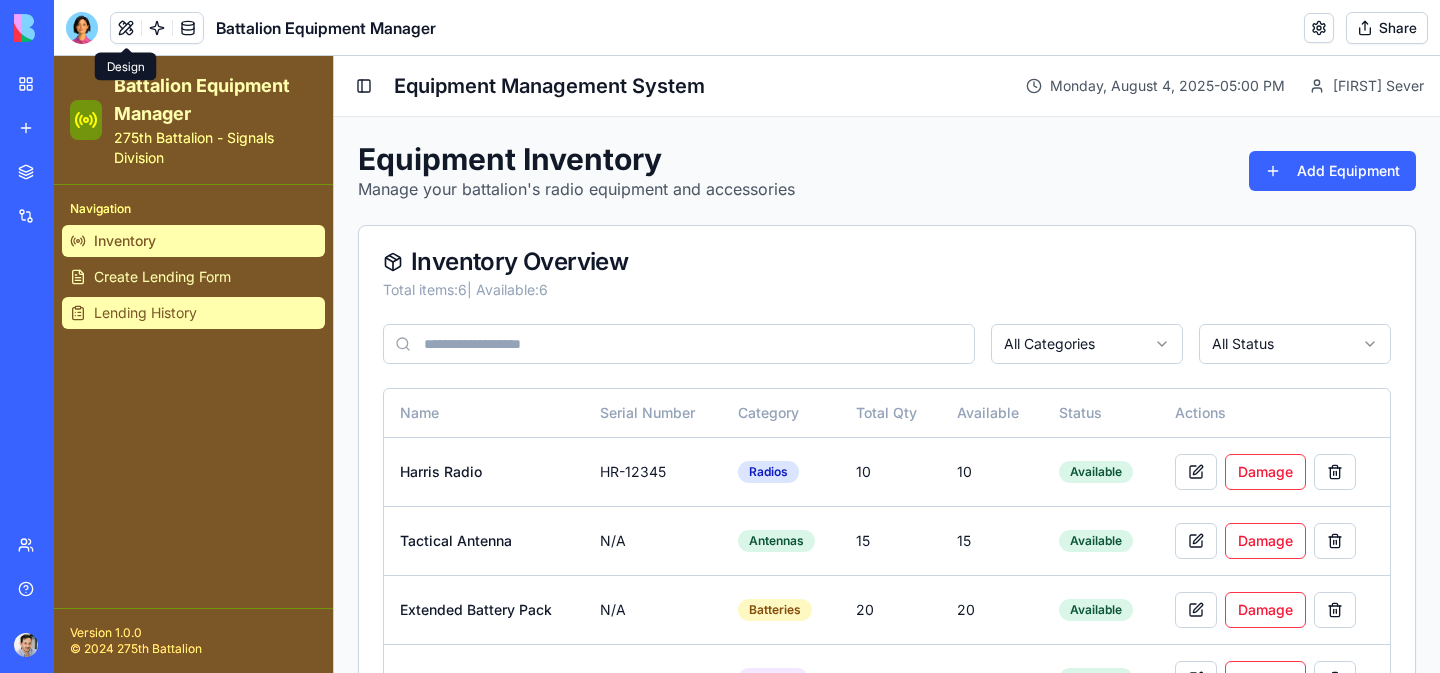 click on "Lending History" at bounding box center [145, 313] 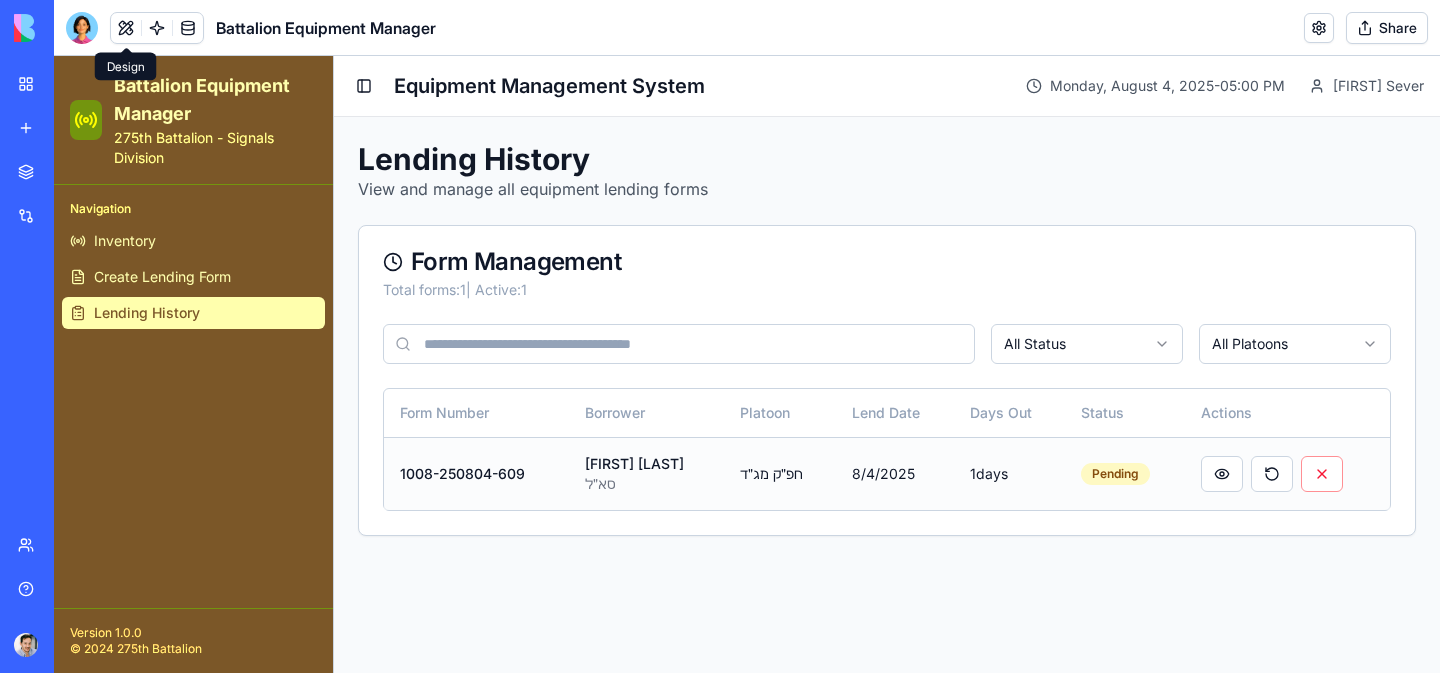 click on "1008-250804-609" at bounding box center [476, 473] 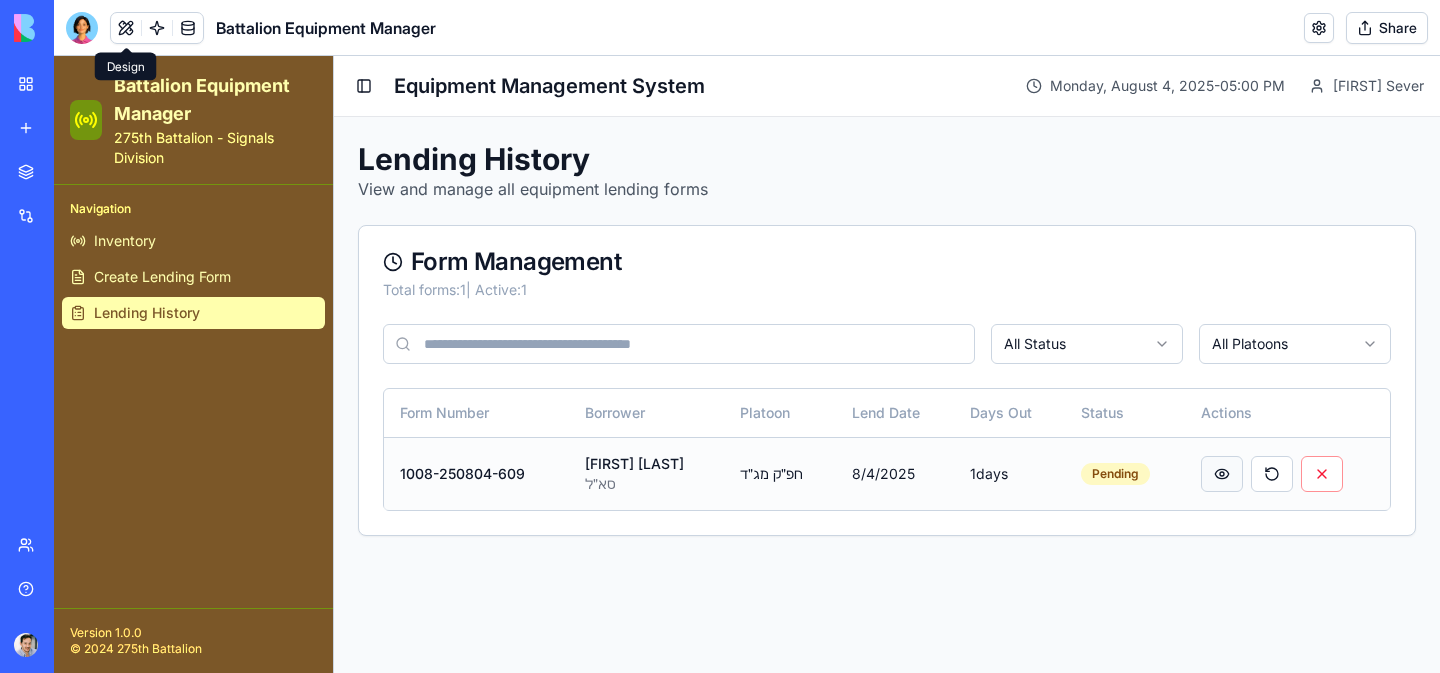 click at bounding box center [1222, 474] 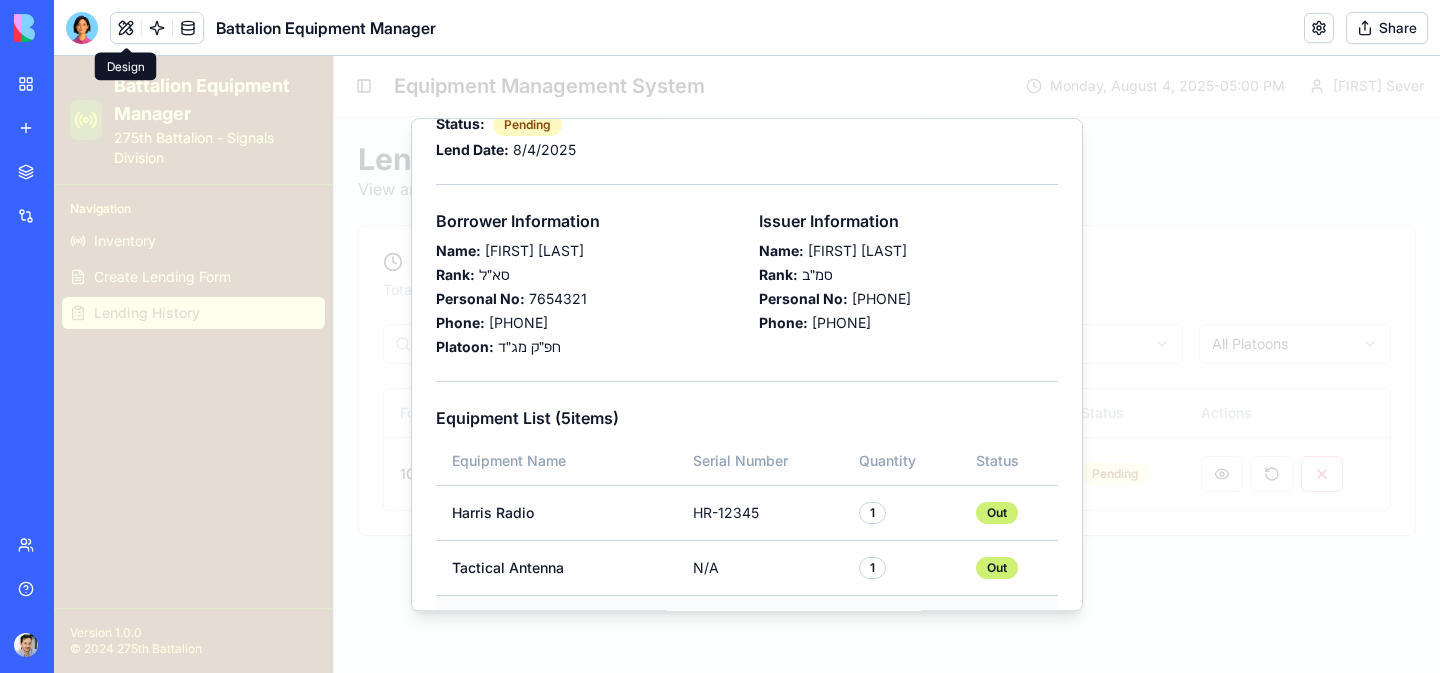 scroll, scrollTop: 0, scrollLeft: 0, axis: both 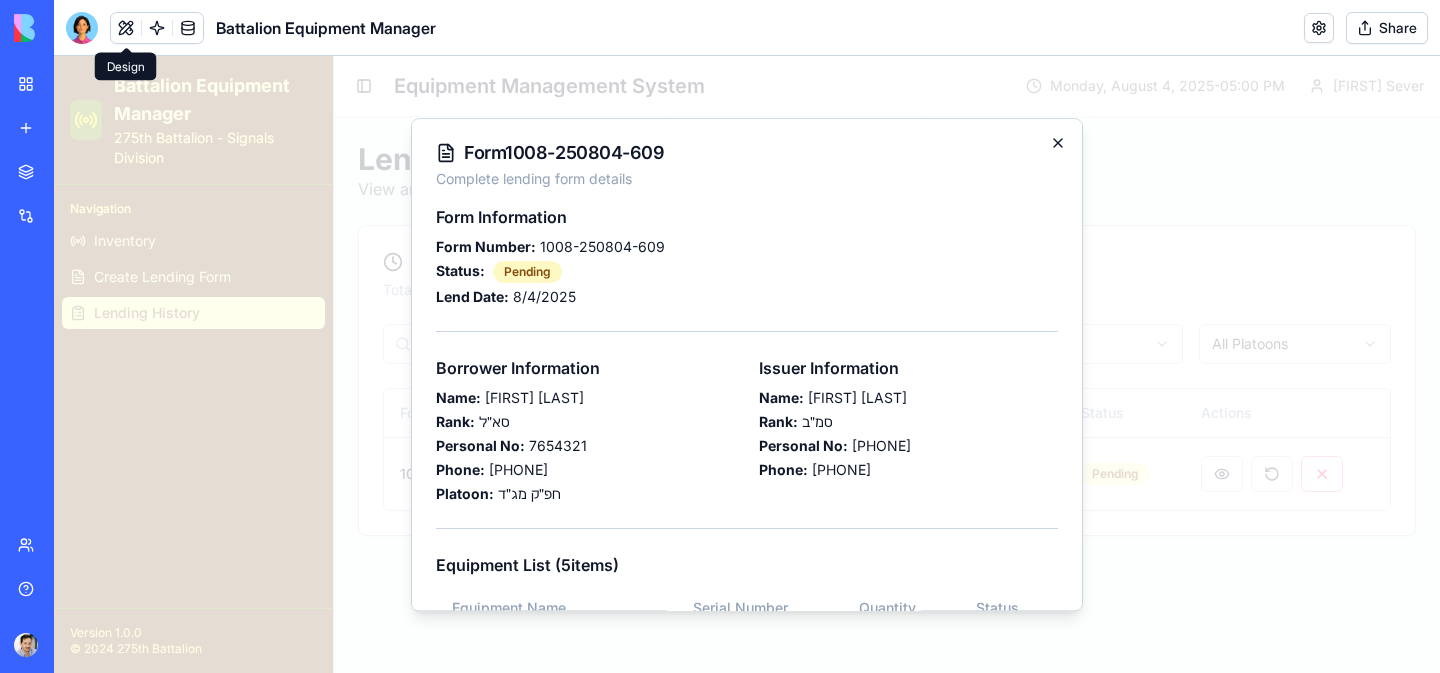 click 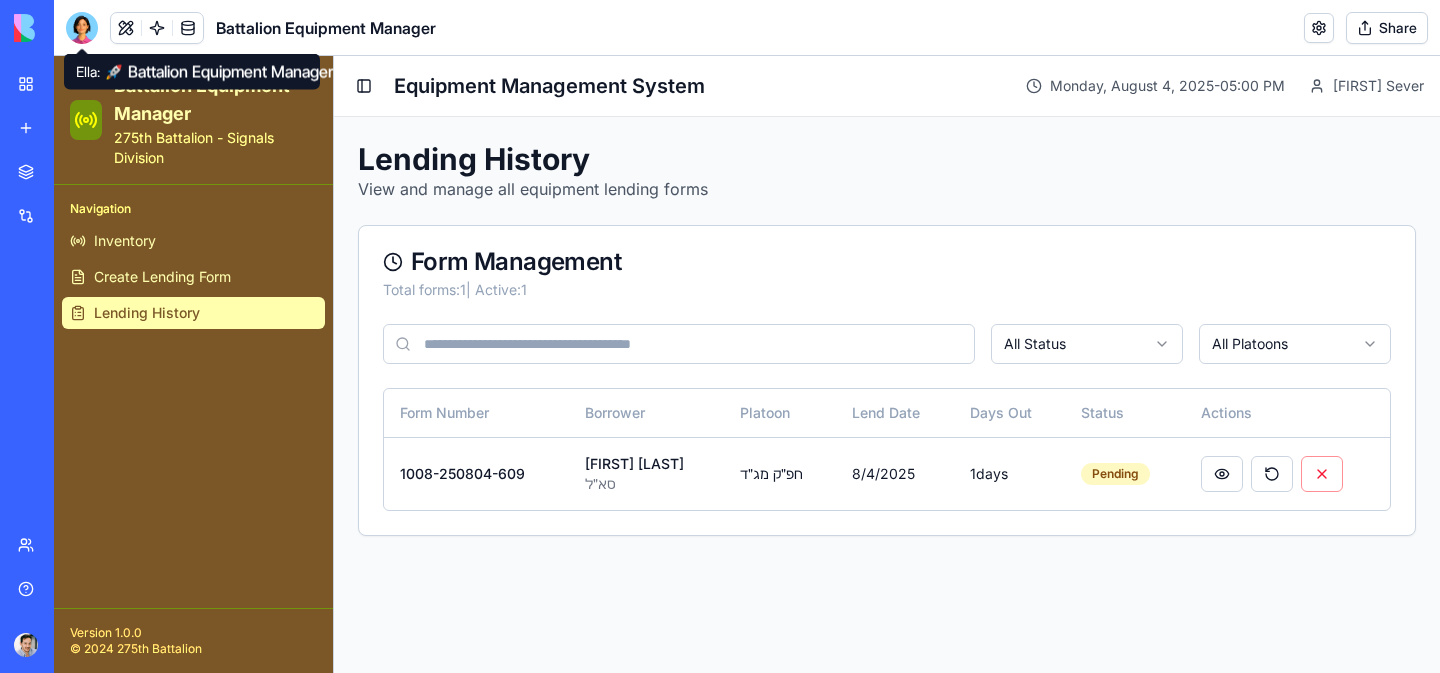 click at bounding box center (82, 28) 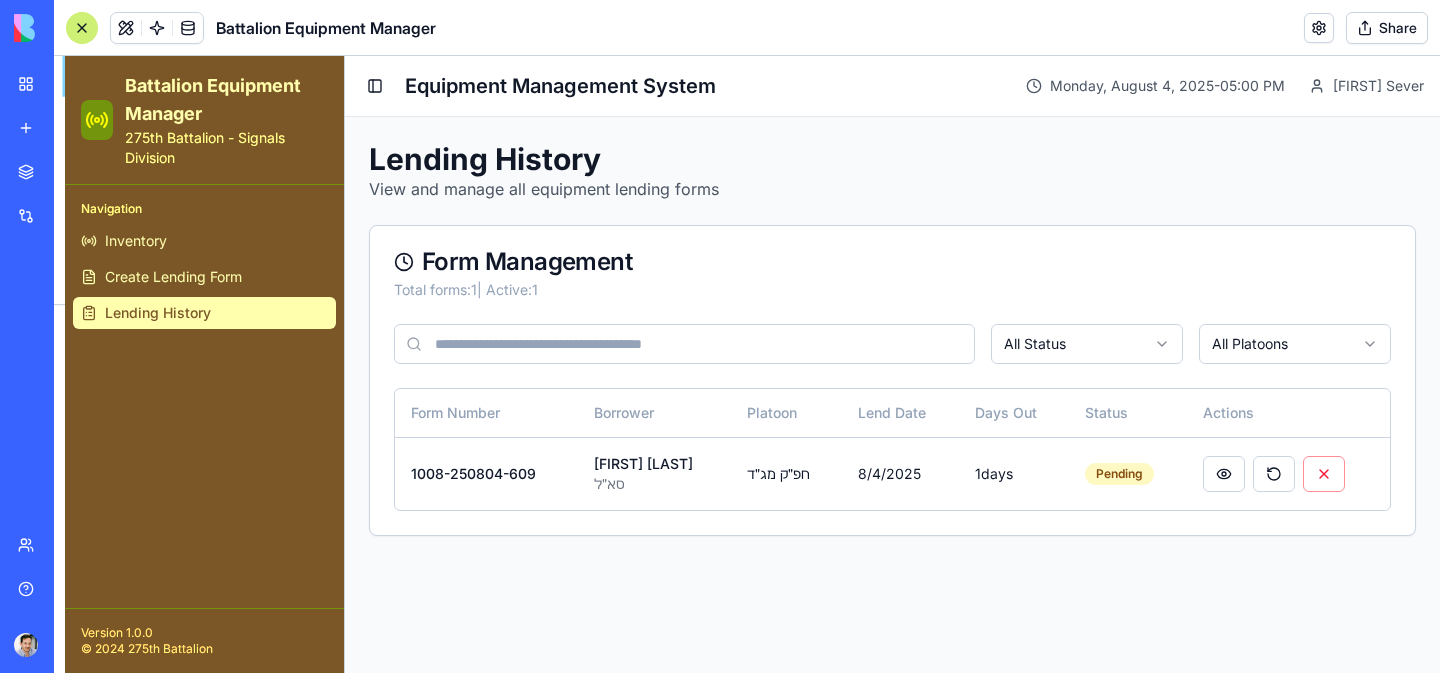 scroll, scrollTop: 13622, scrollLeft: 0, axis: vertical 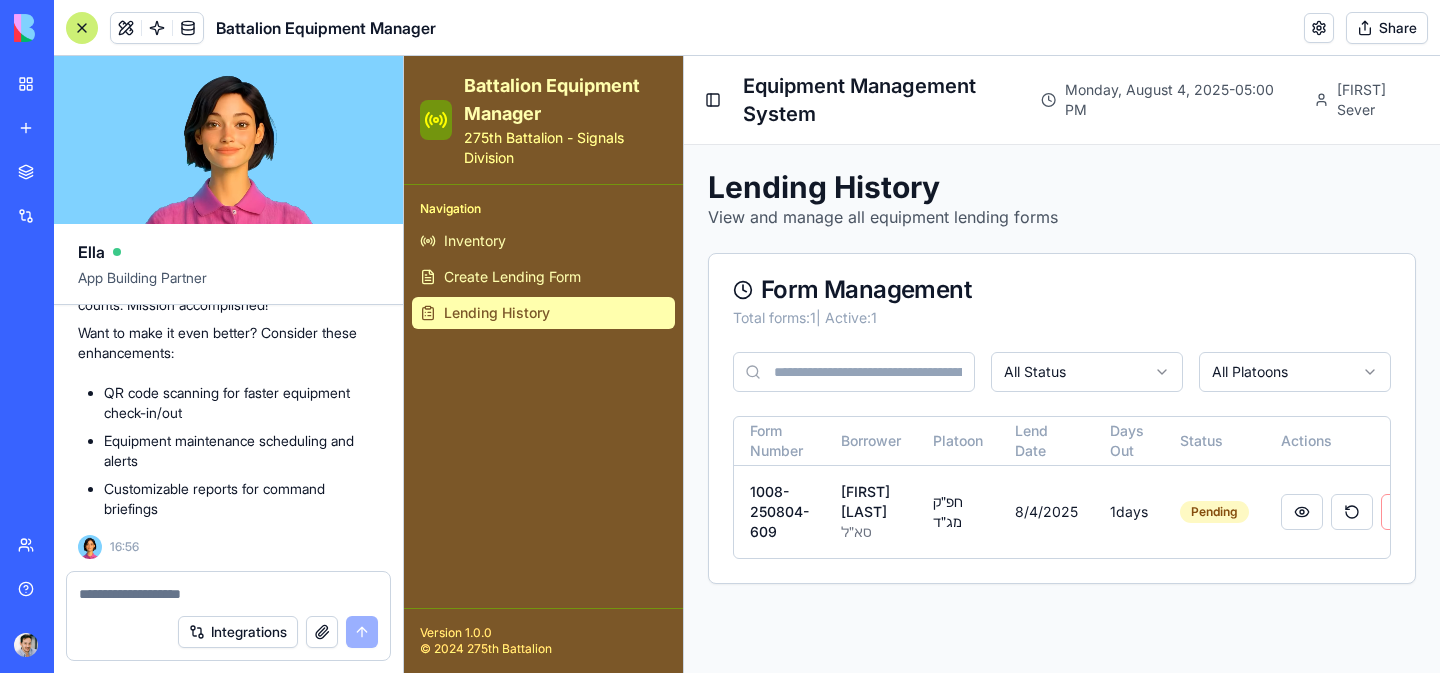 click at bounding box center [228, 594] 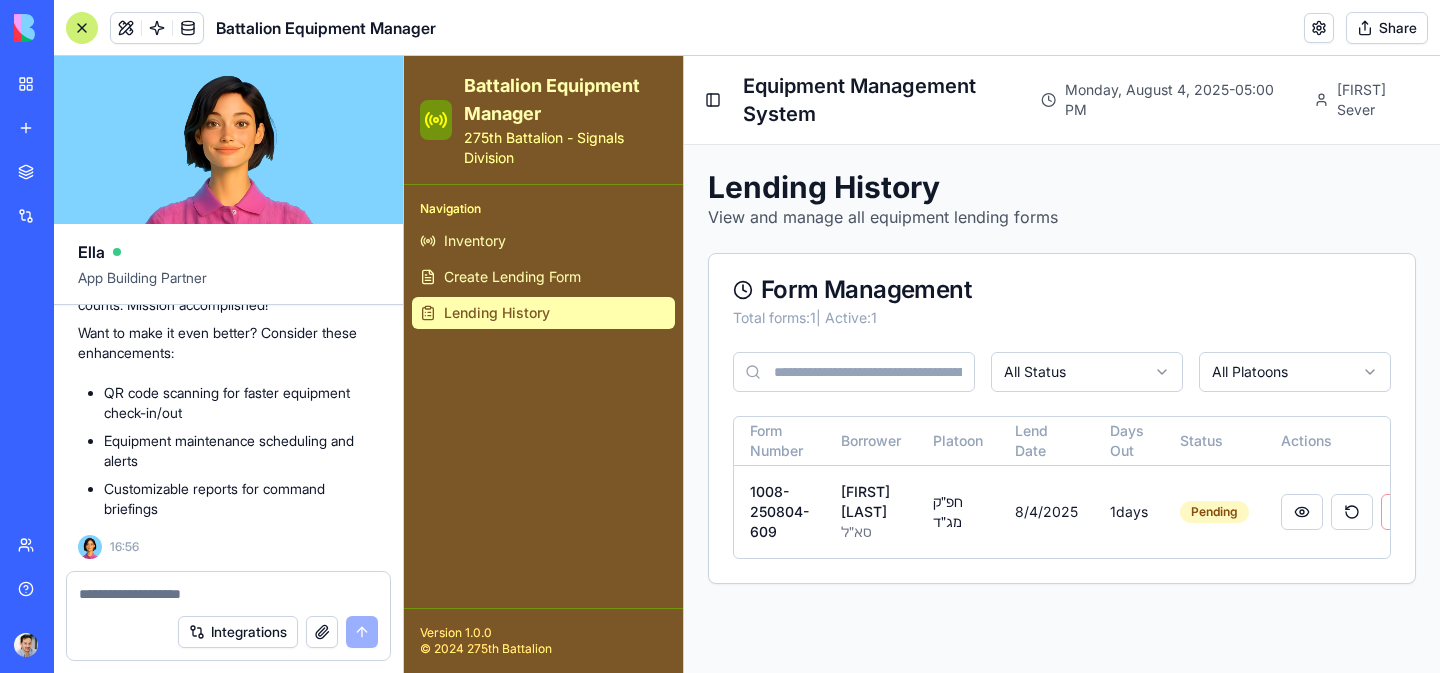 click at bounding box center [228, 594] 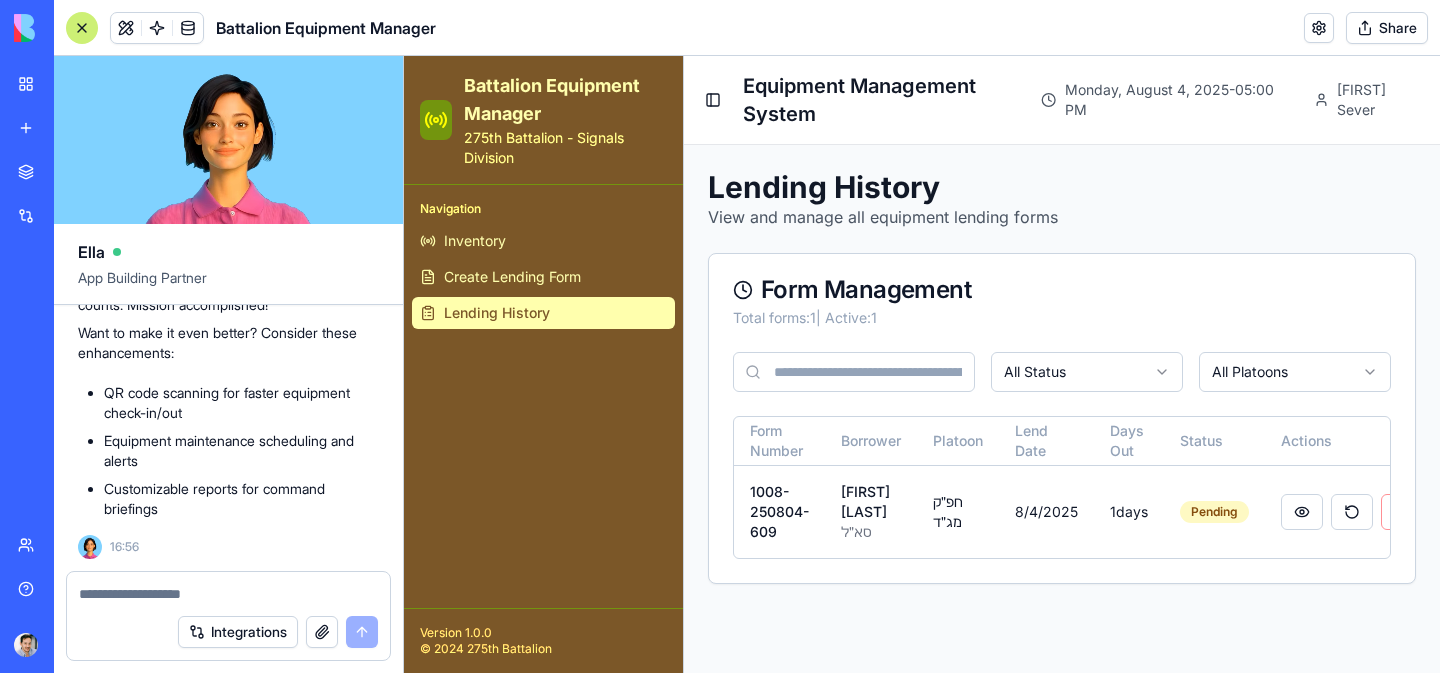 type on "*" 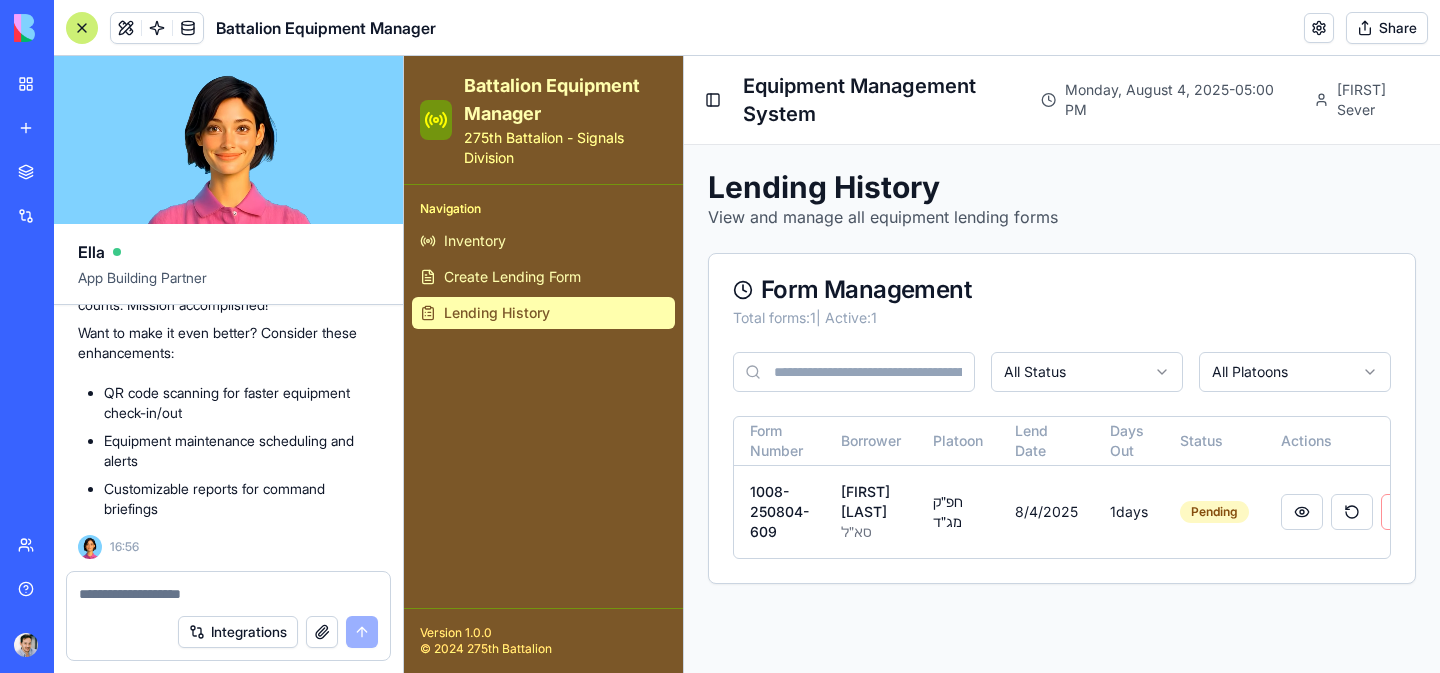 type on "*" 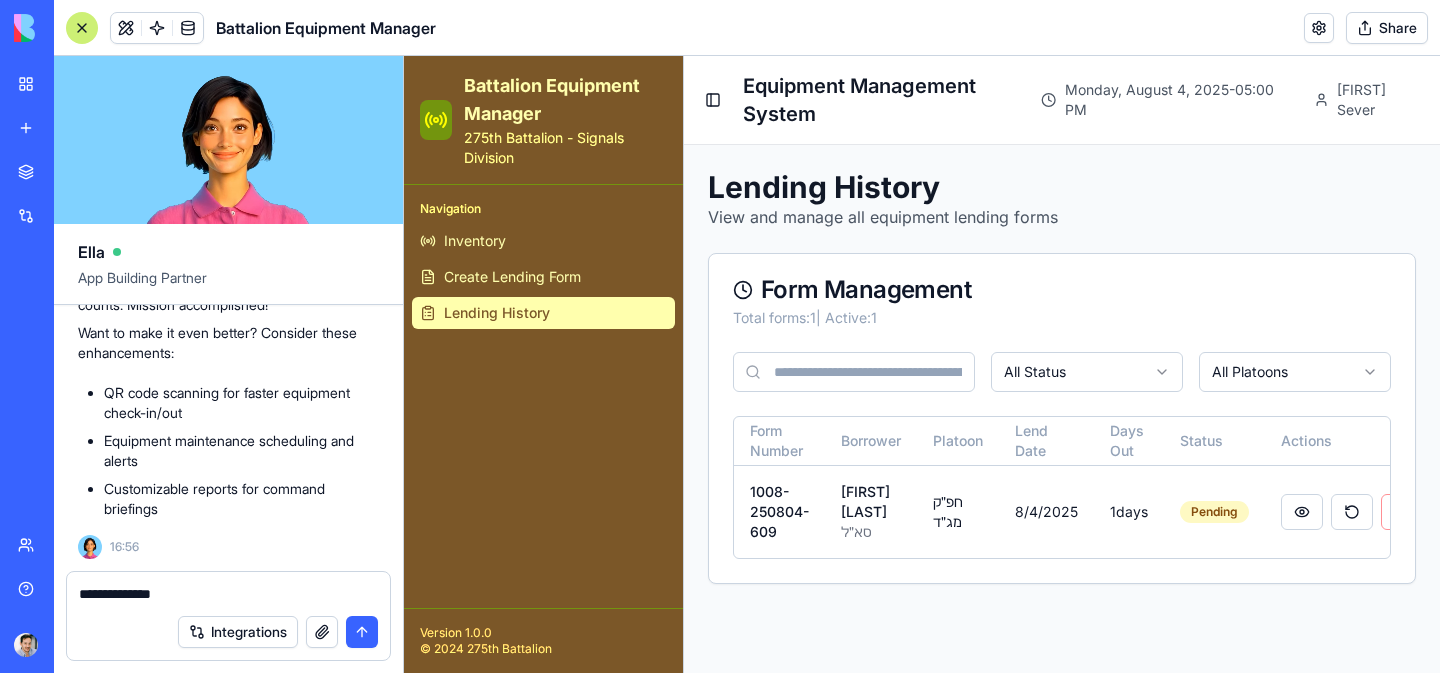 click on "Integrations" at bounding box center (238, 632) 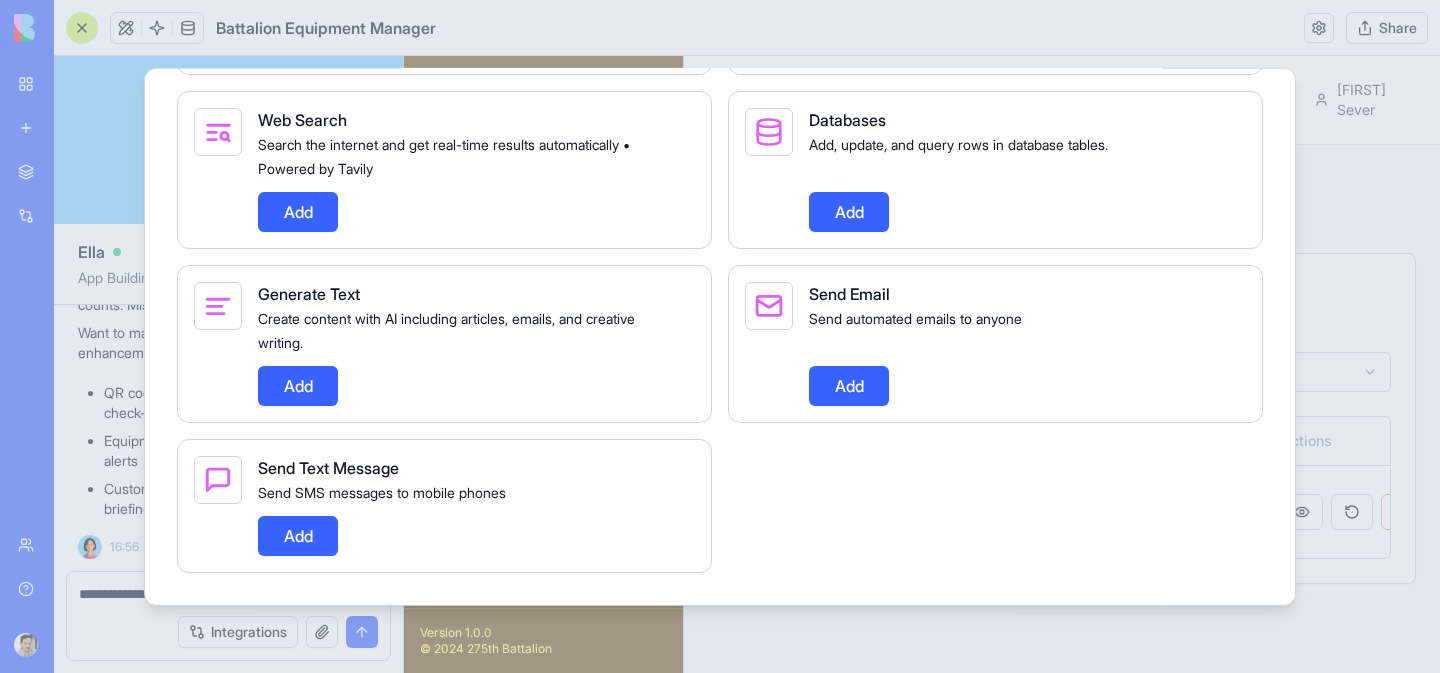 scroll, scrollTop: 2429, scrollLeft: 0, axis: vertical 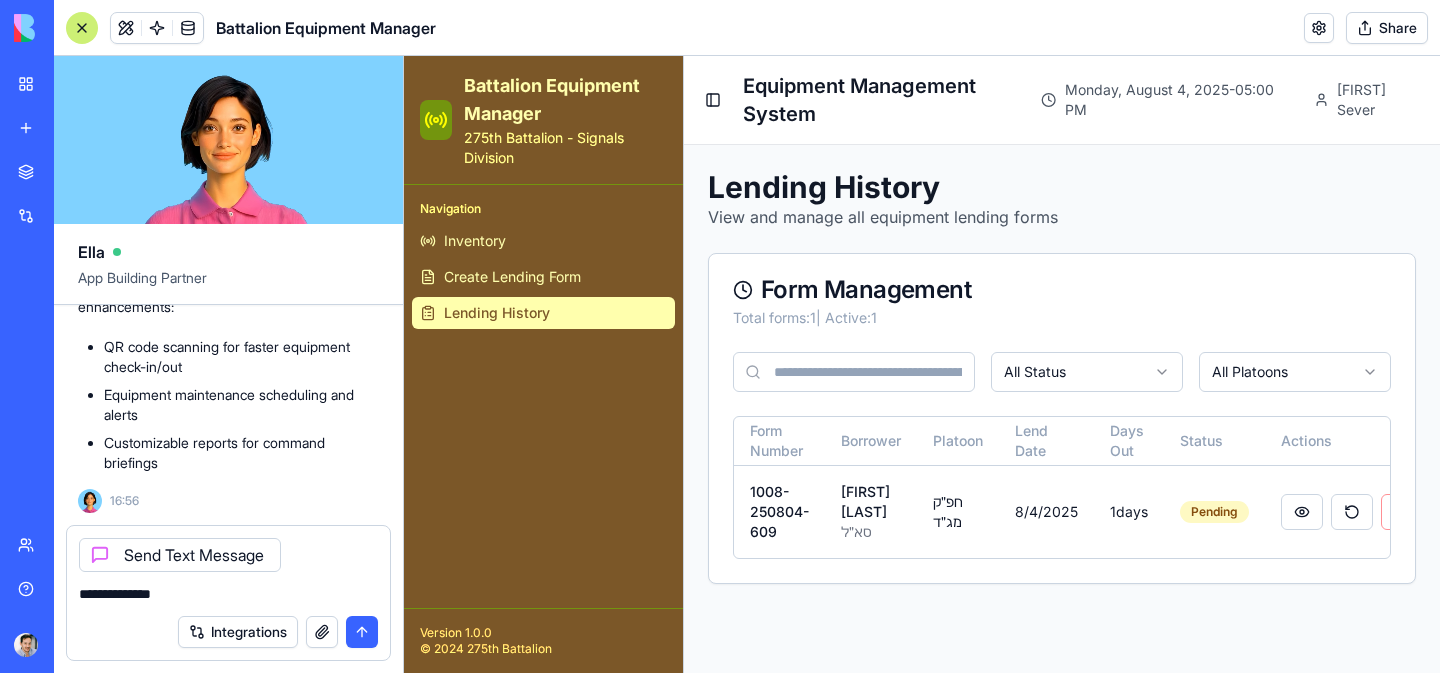 click on "**********" at bounding box center (228, 594) 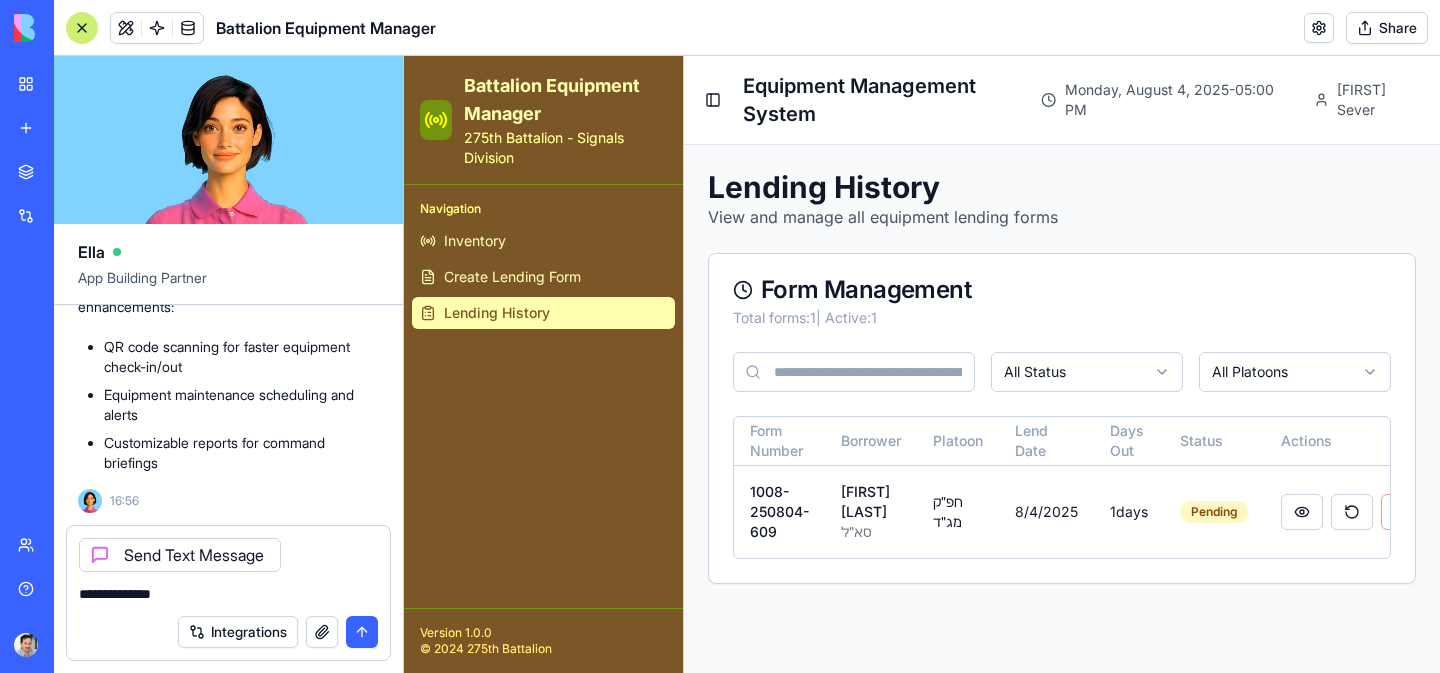 click on "**********" at bounding box center [228, 594] 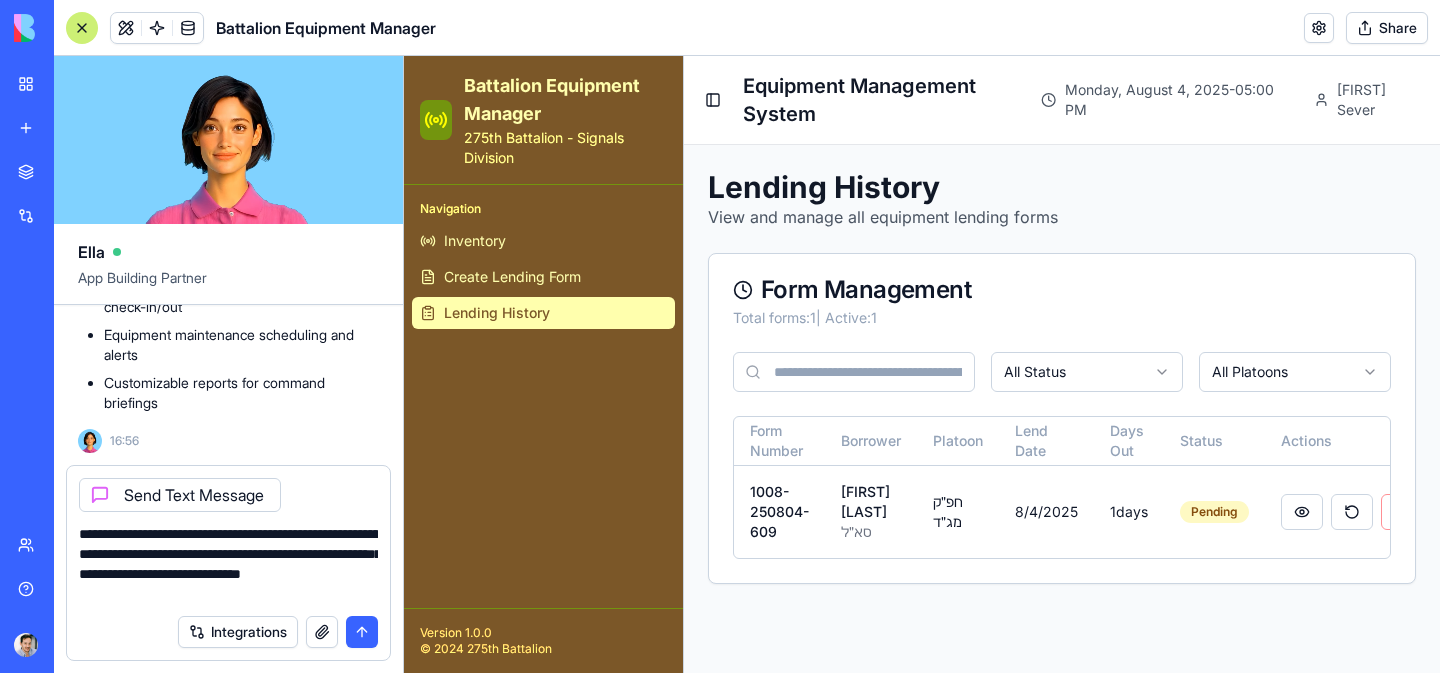 type on "**********" 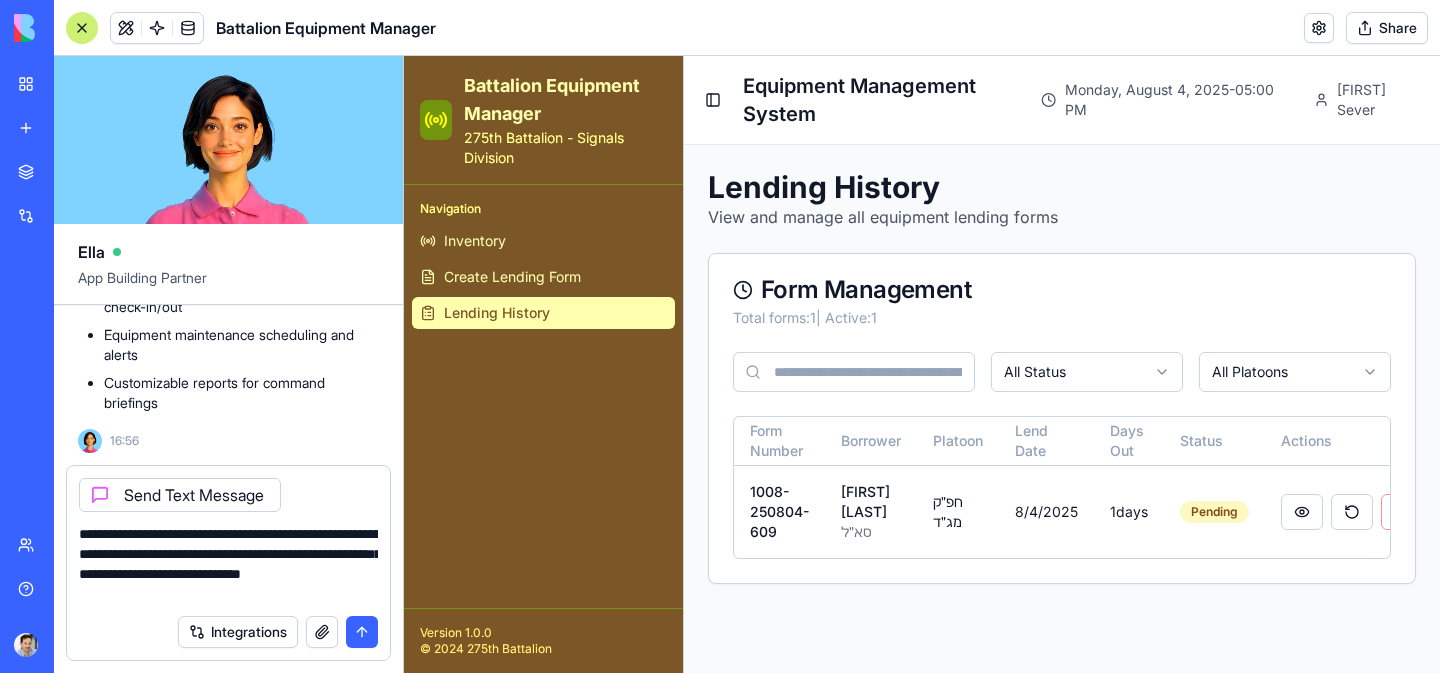 click at bounding box center (362, 632) 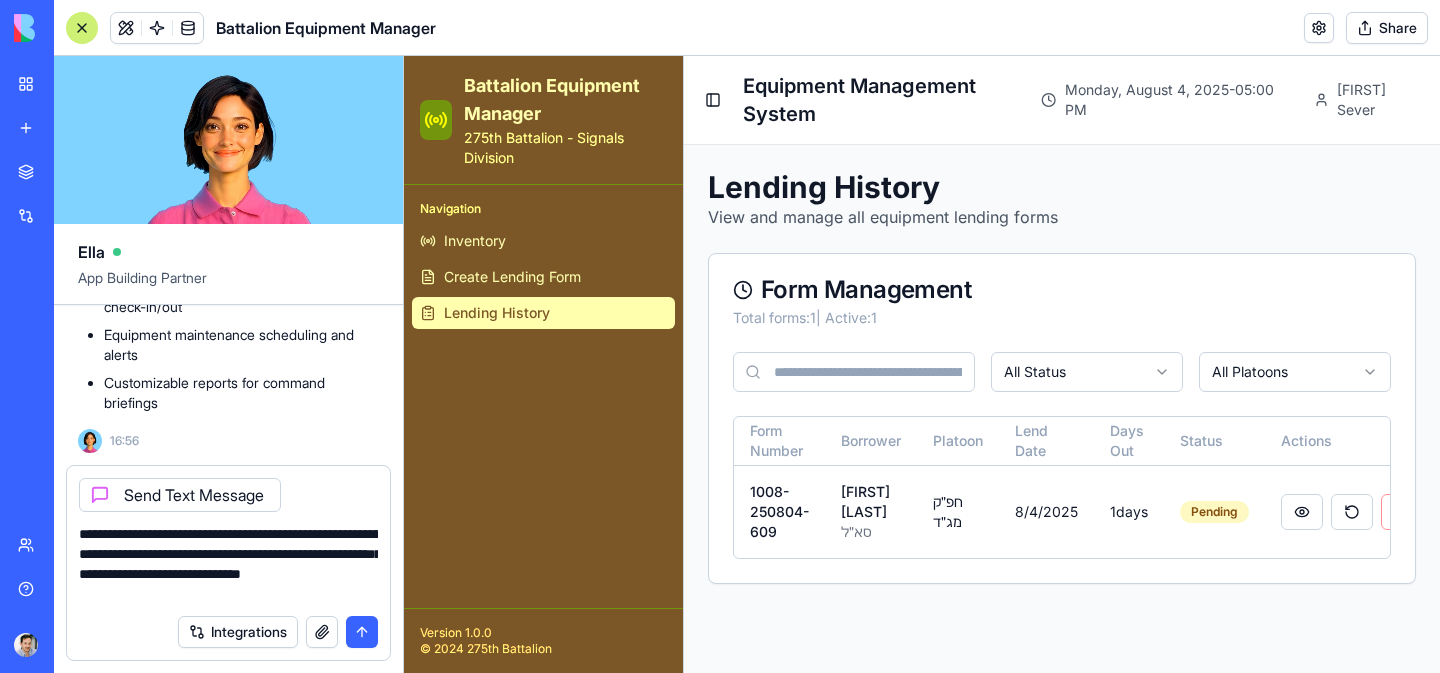 type 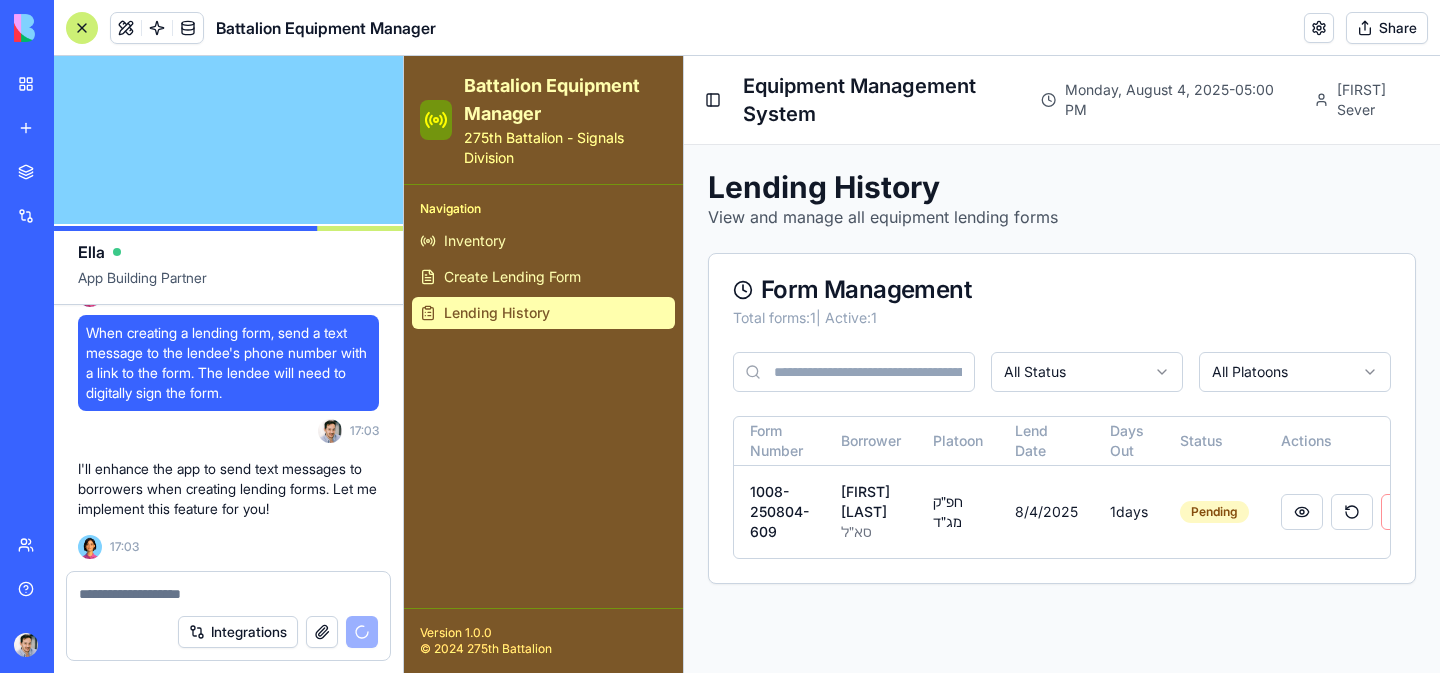 scroll, scrollTop: 13930, scrollLeft: 0, axis: vertical 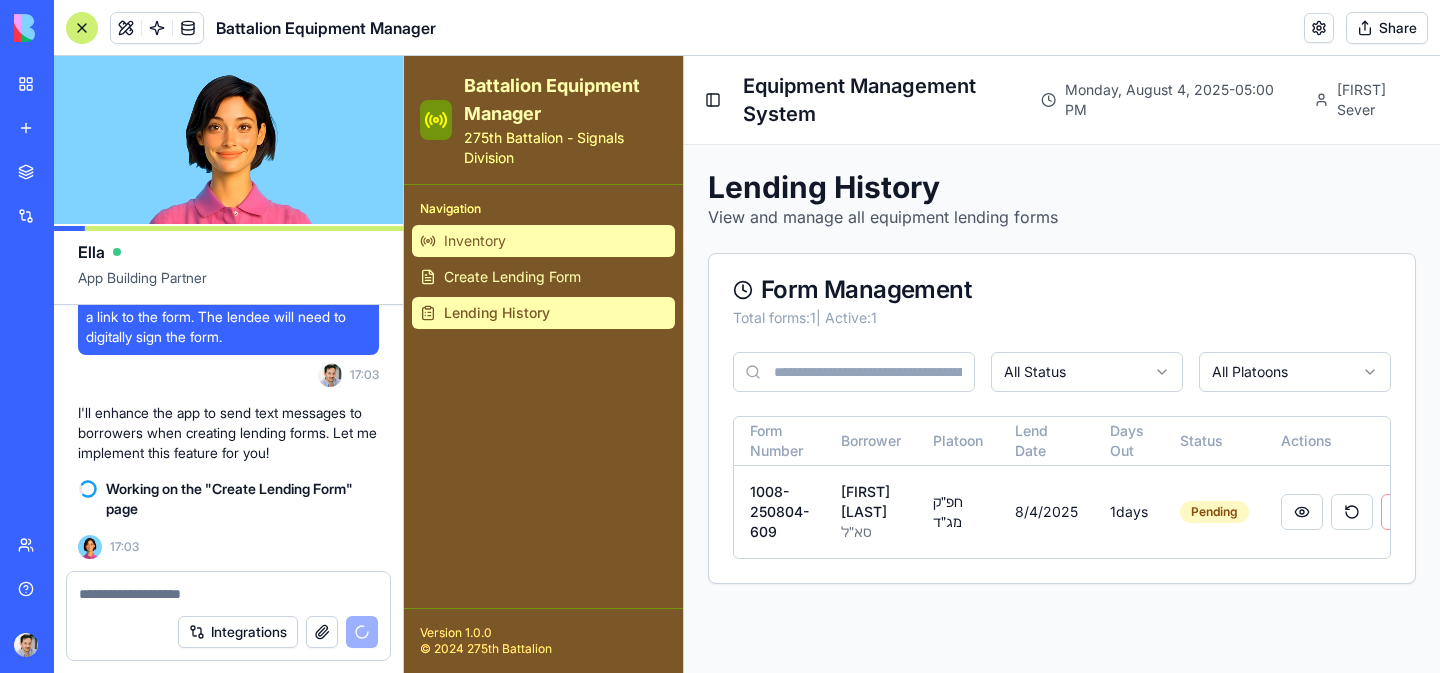 click on "Inventory" at bounding box center [543, 241] 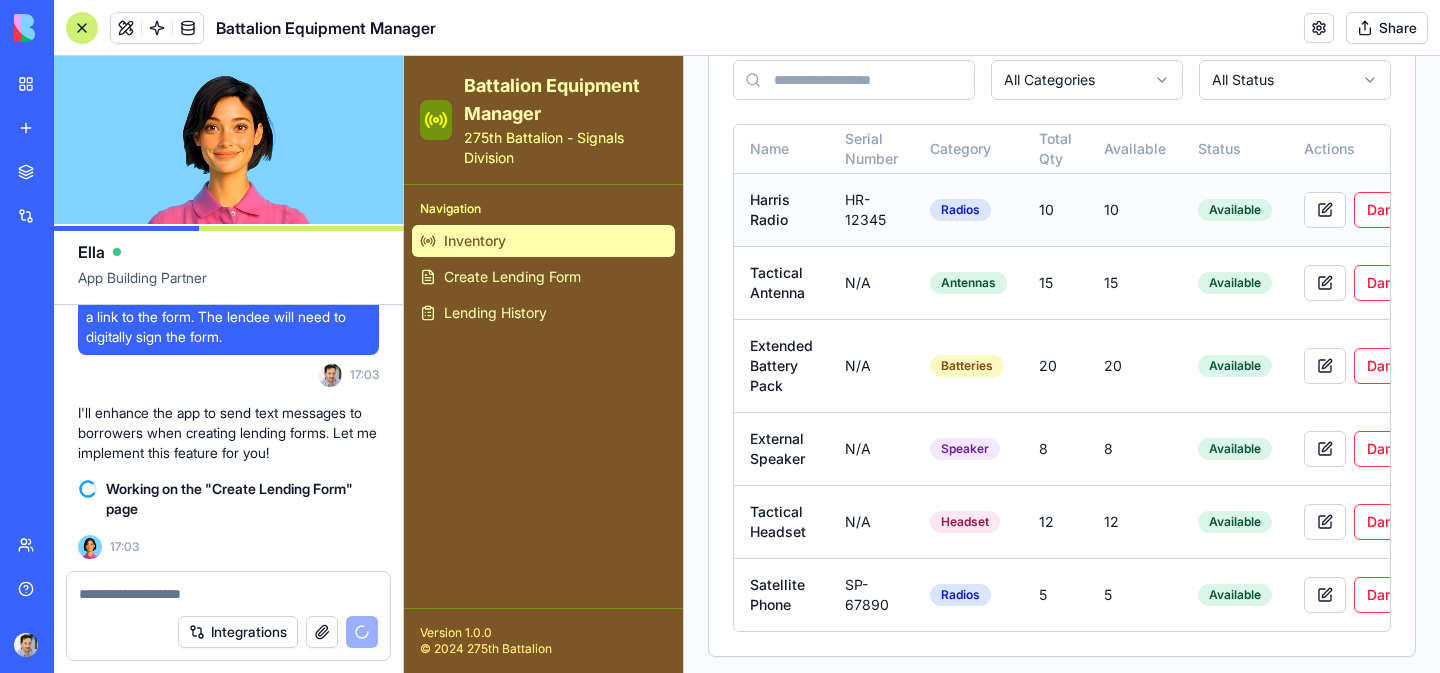 scroll, scrollTop: 299, scrollLeft: 0, axis: vertical 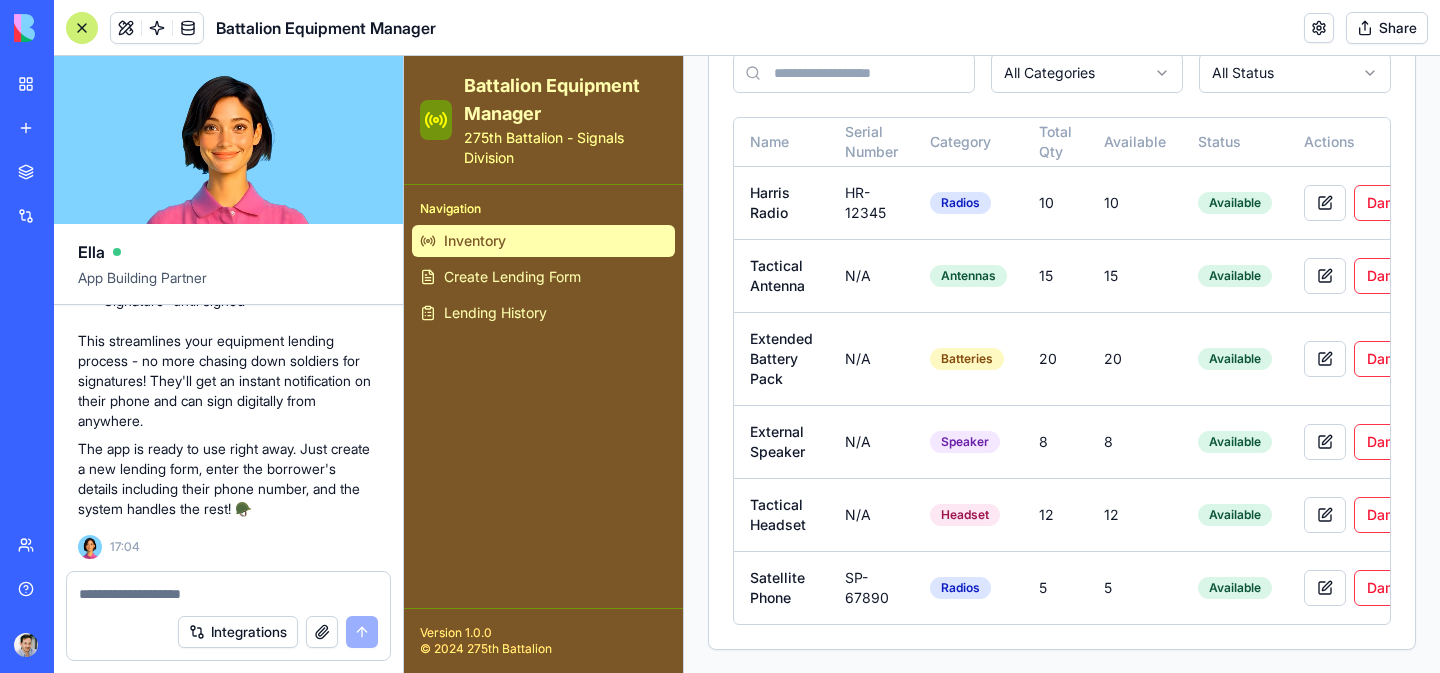 click on "The borrower's phone number is now required when creating a form" at bounding box center [241, 147] 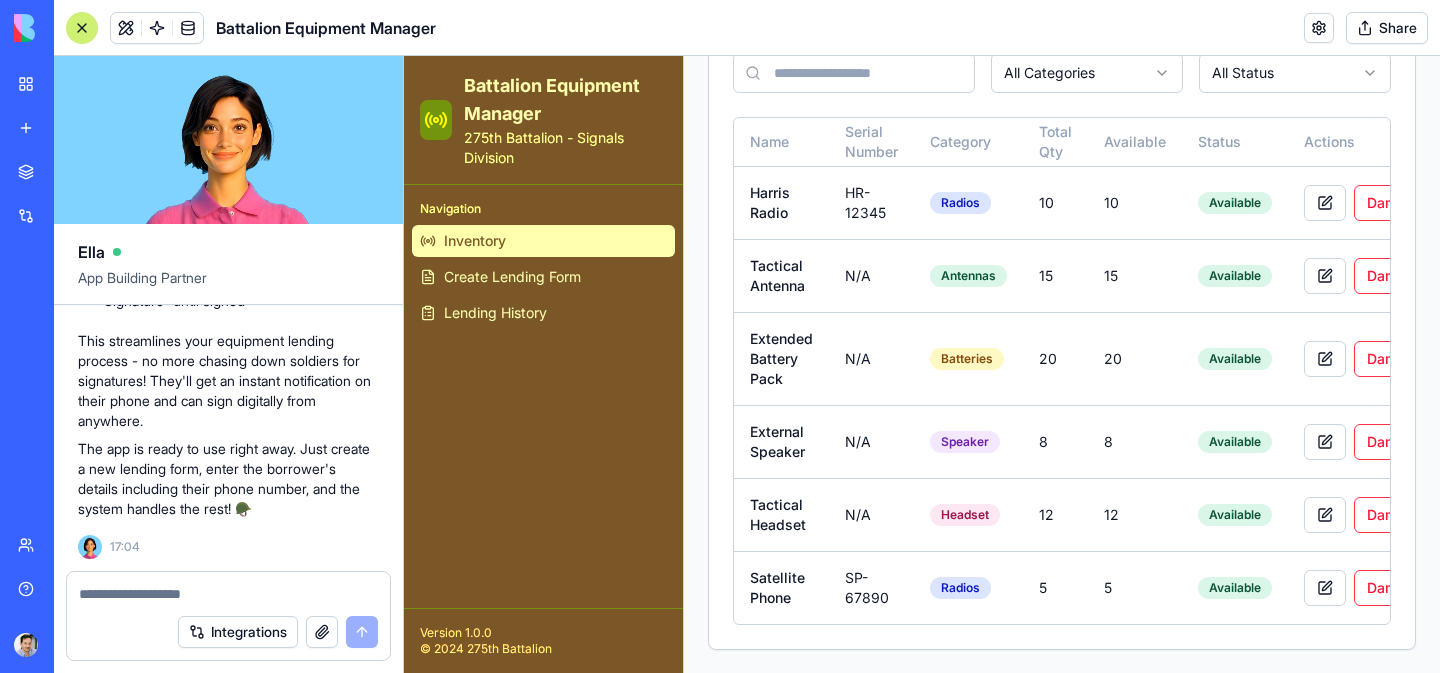 click on "Form status is now set to "Pending Signature" until signed" at bounding box center (241, 291) 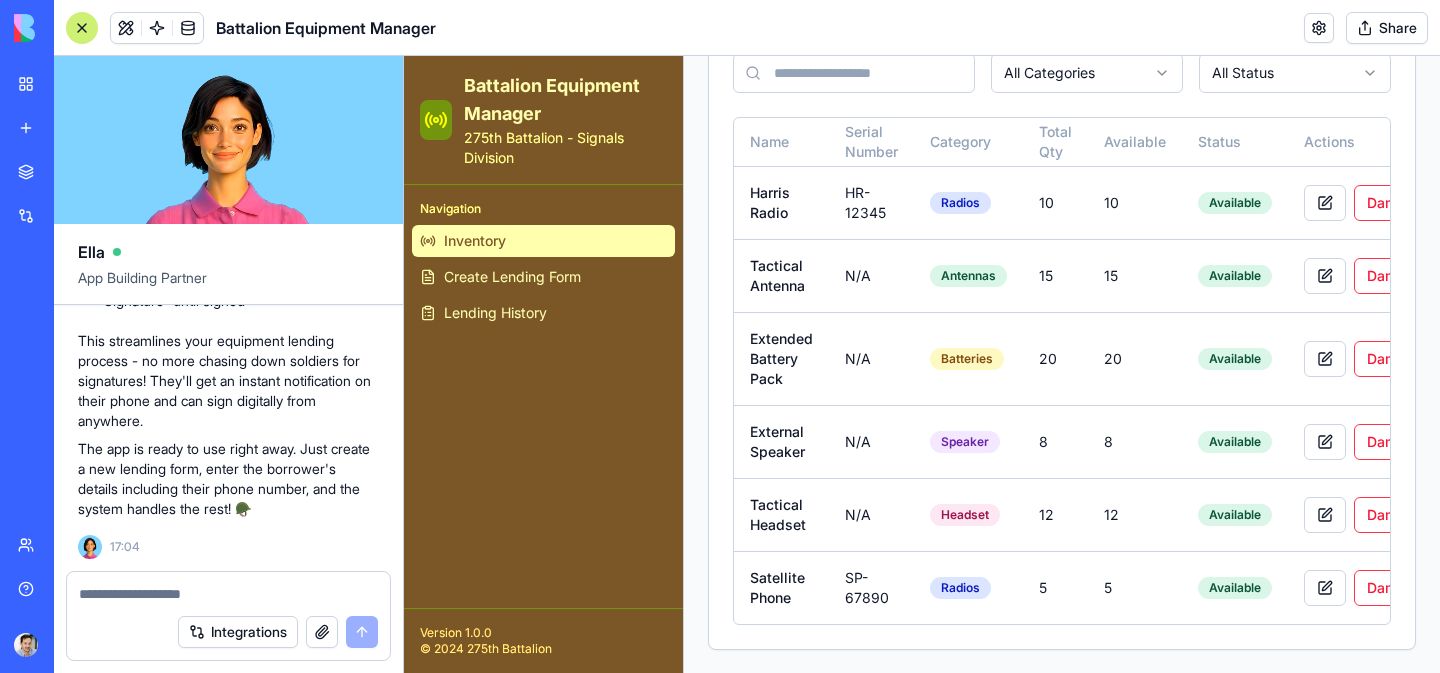 scroll, scrollTop: 14578, scrollLeft: 0, axis: vertical 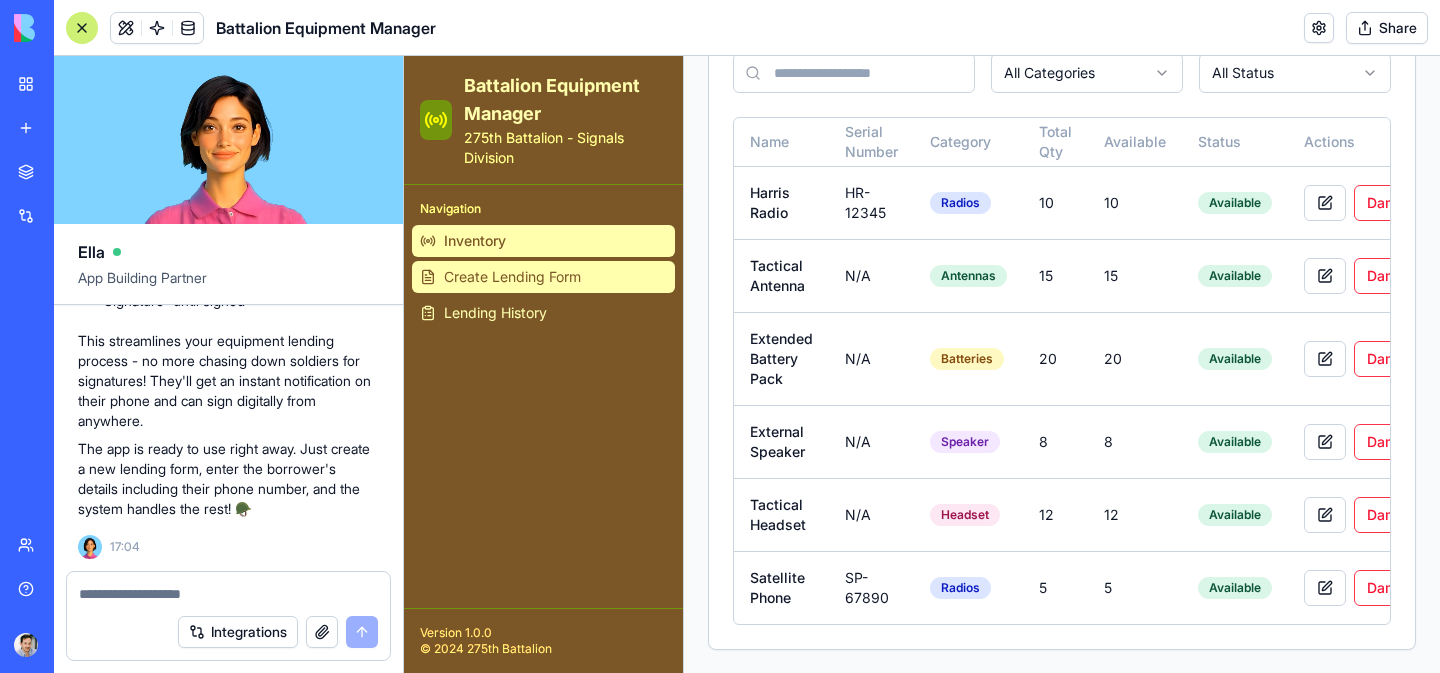 click on "Create Lending Form" at bounding box center (543, 277) 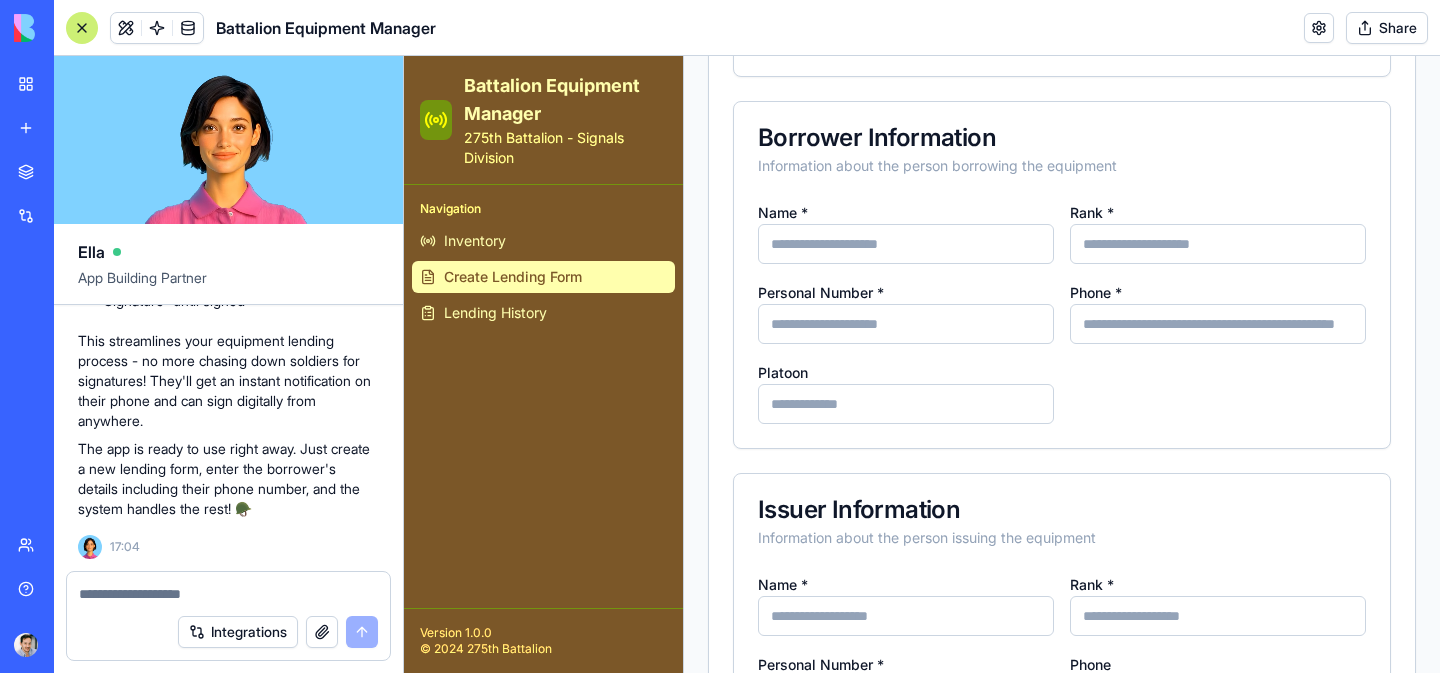 scroll, scrollTop: 608, scrollLeft: 0, axis: vertical 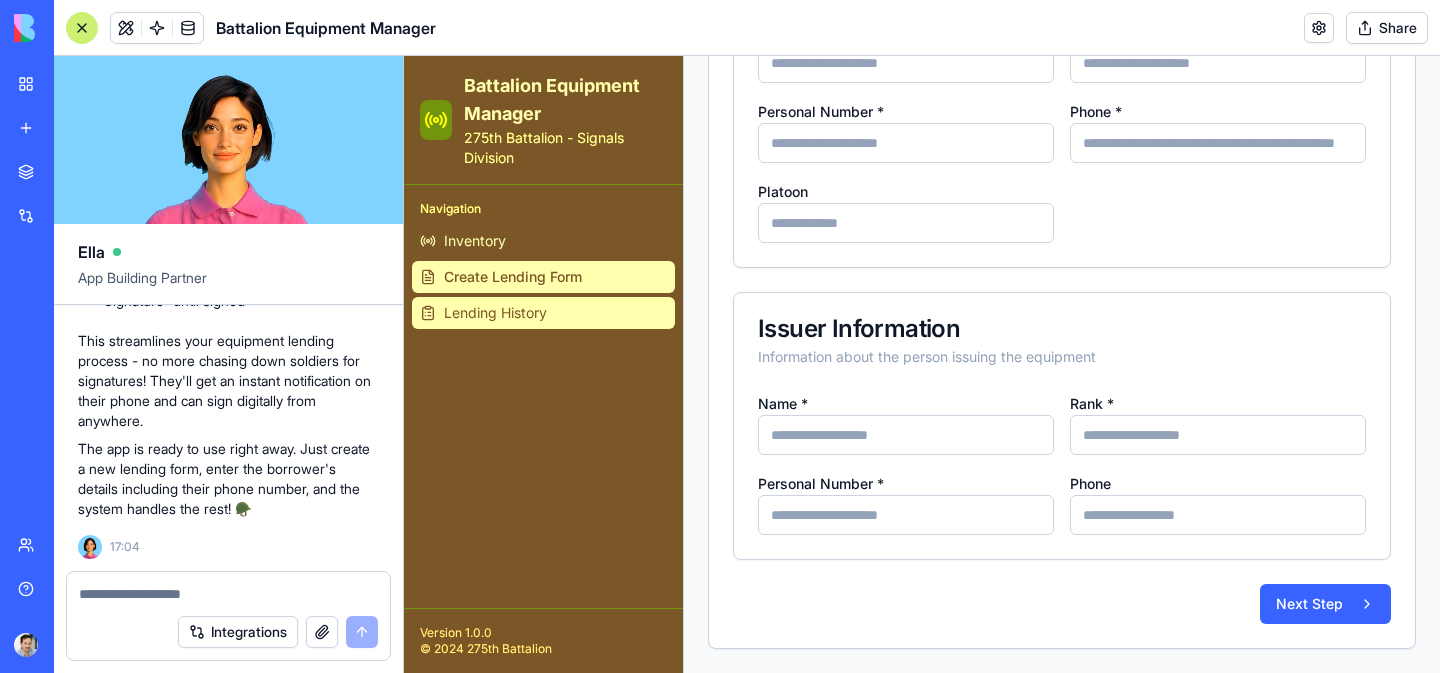 click on "Lending History" at bounding box center [543, 313] 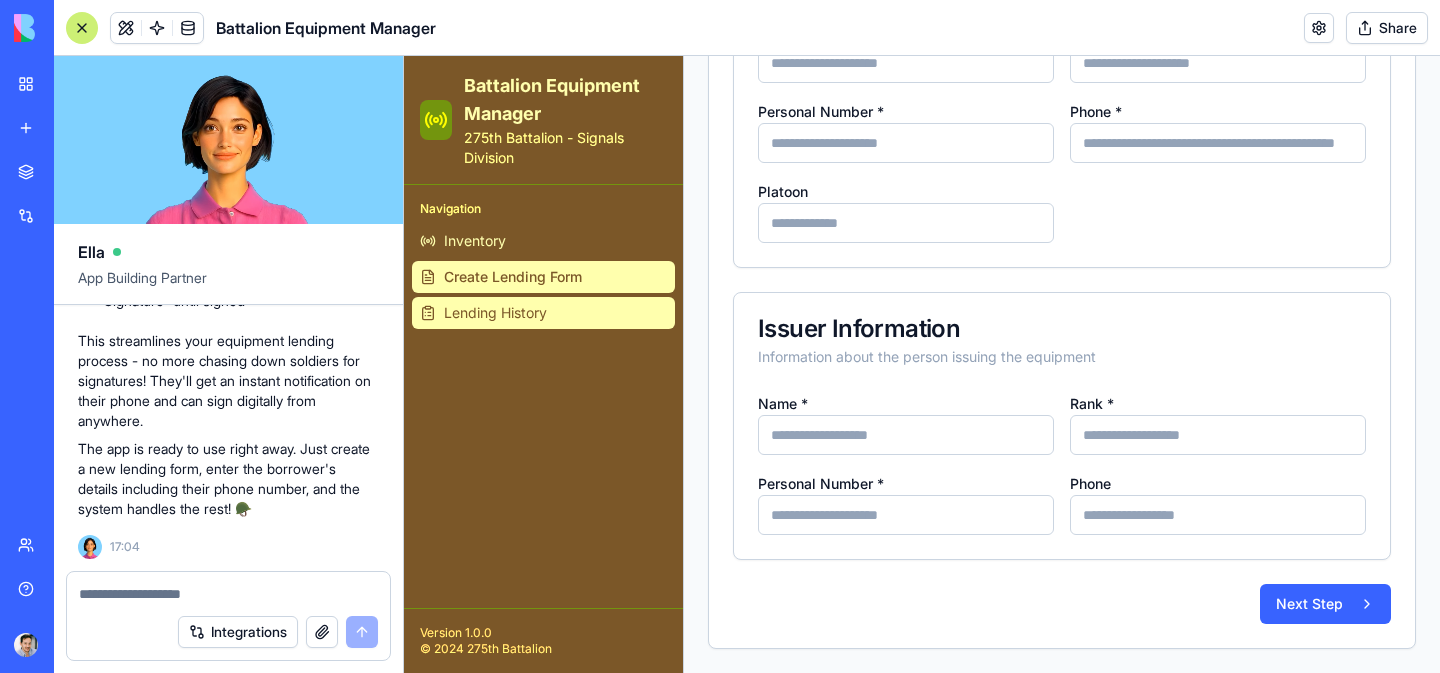 scroll, scrollTop: 0, scrollLeft: 0, axis: both 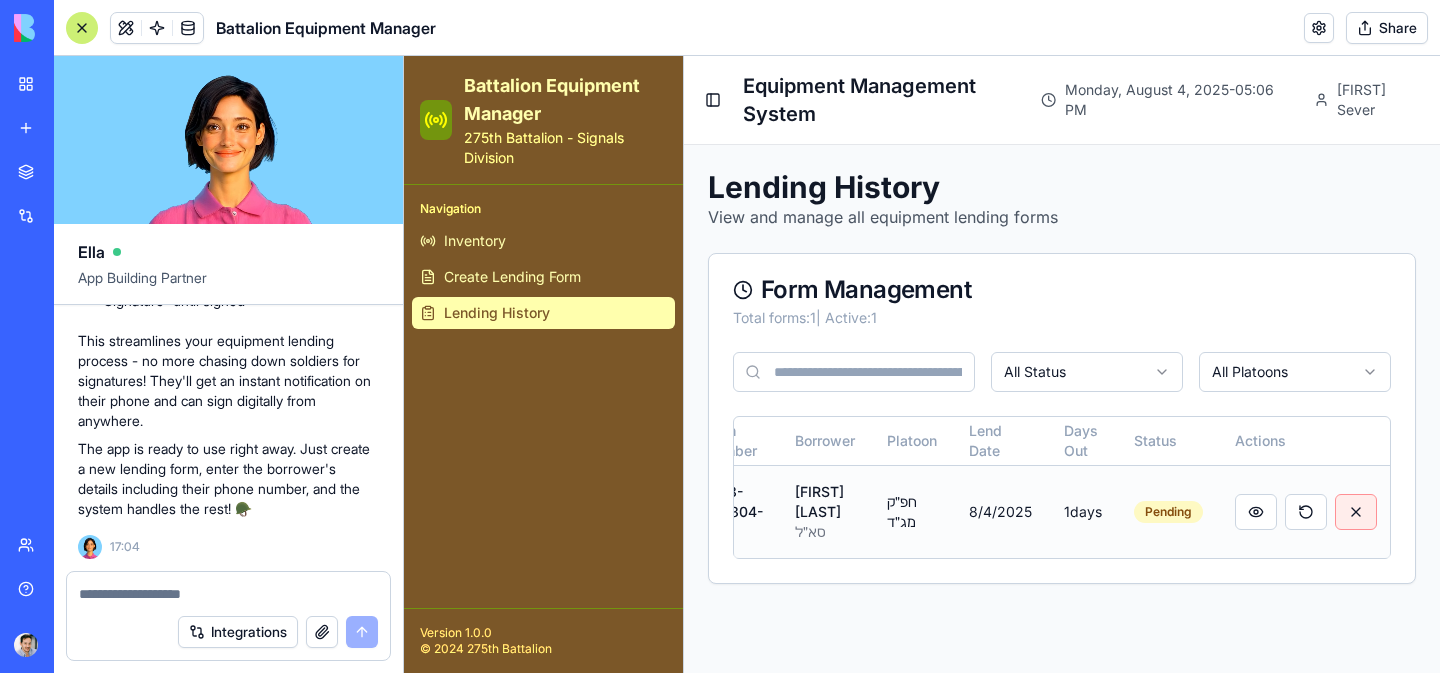 click at bounding box center (1356, 512) 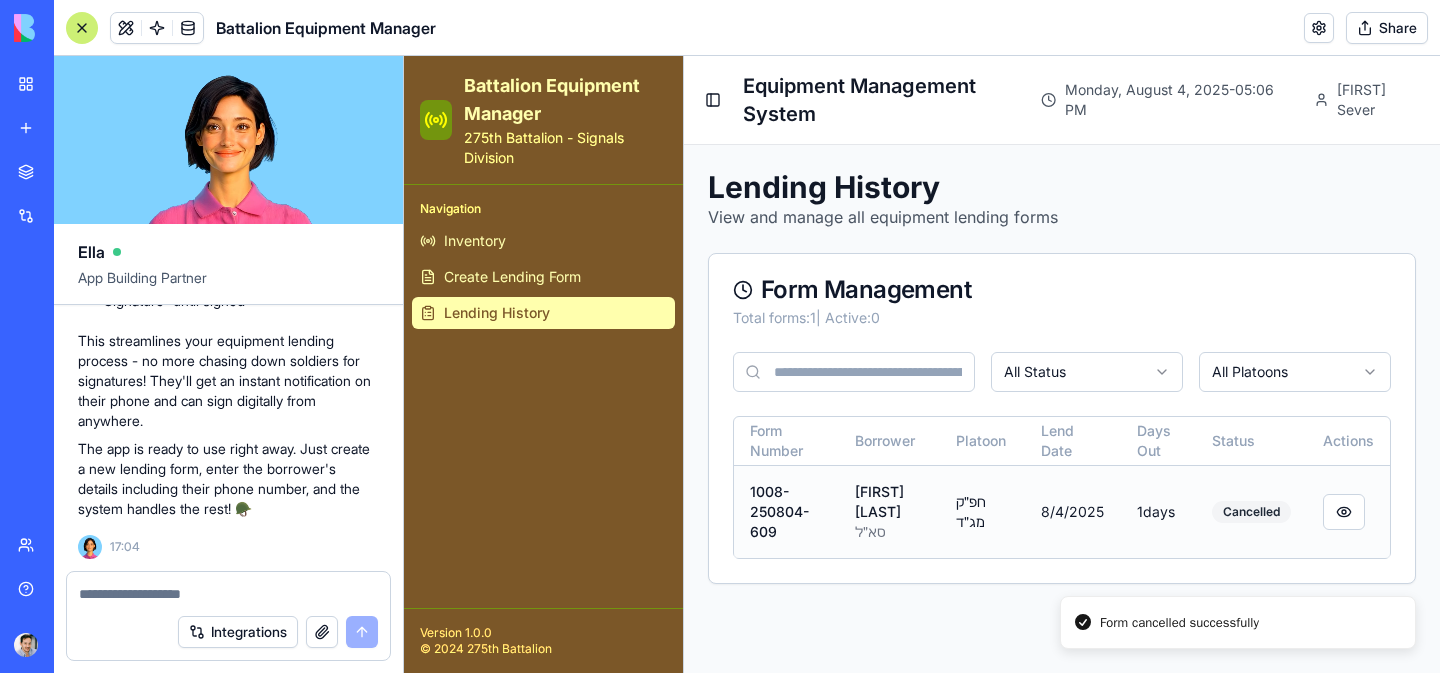 scroll, scrollTop: 0, scrollLeft: 0, axis: both 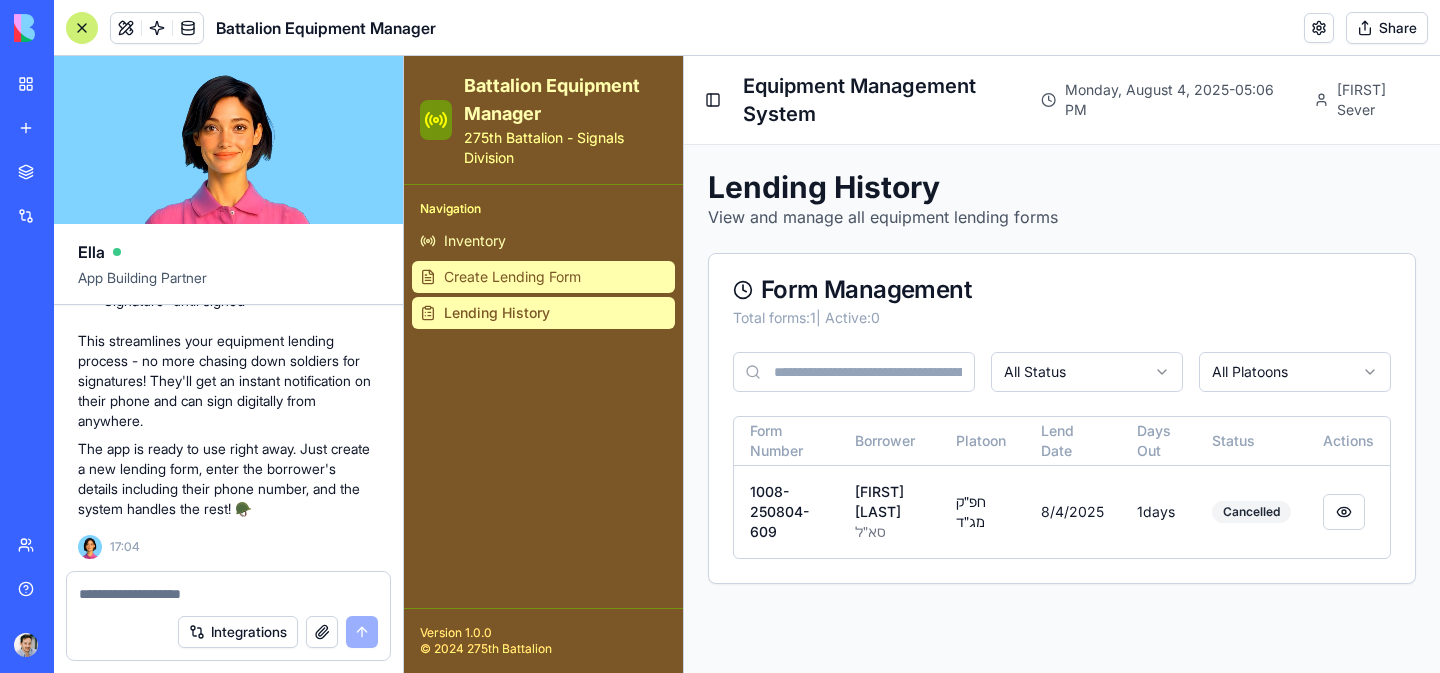 click on "Create Lending Form" at bounding box center (512, 277) 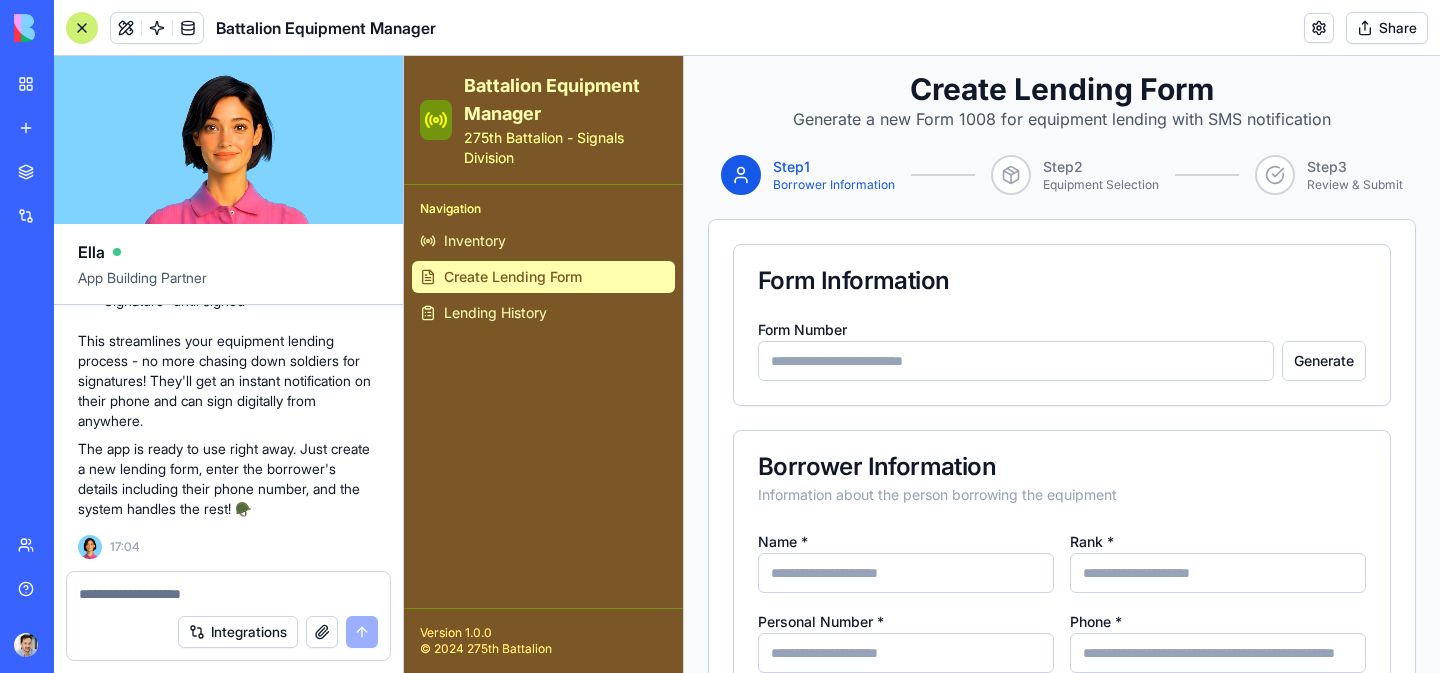 scroll, scrollTop: 99, scrollLeft: 0, axis: vertical 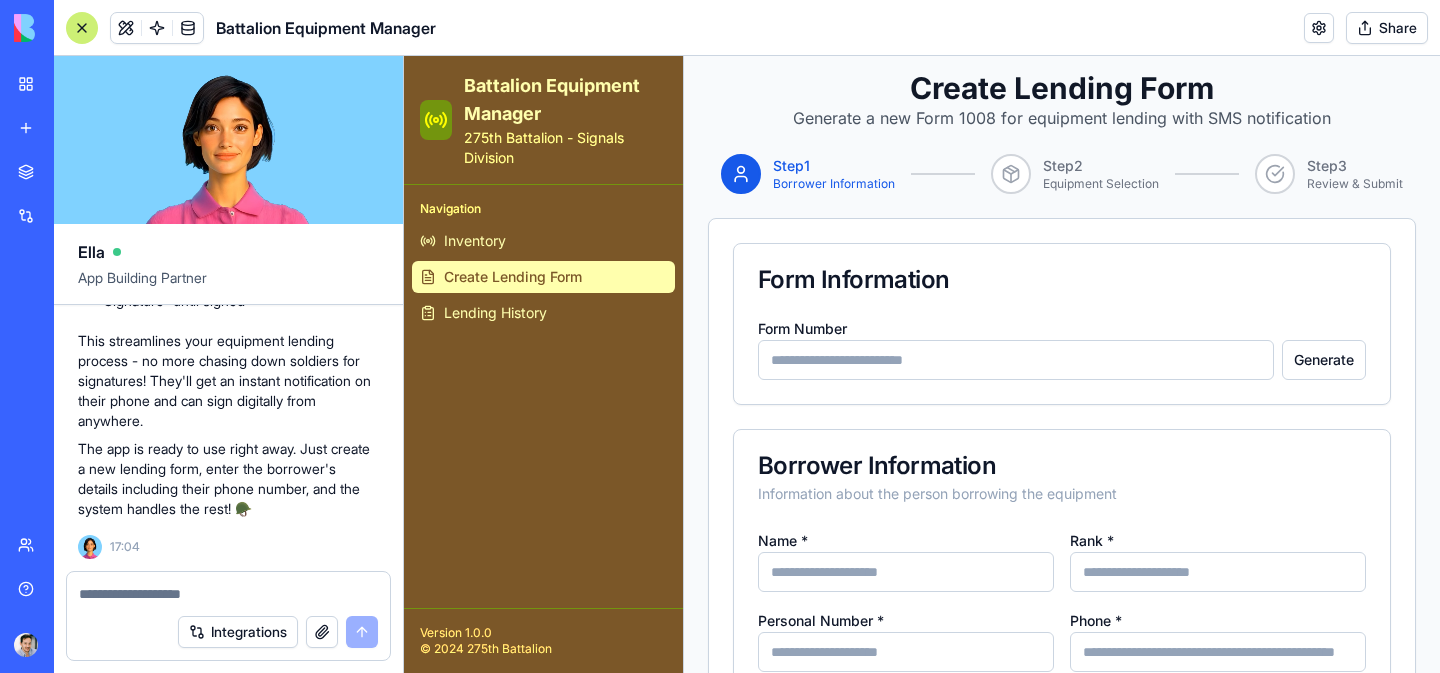 click on "Form Number" at bounding box center [1016, 360] 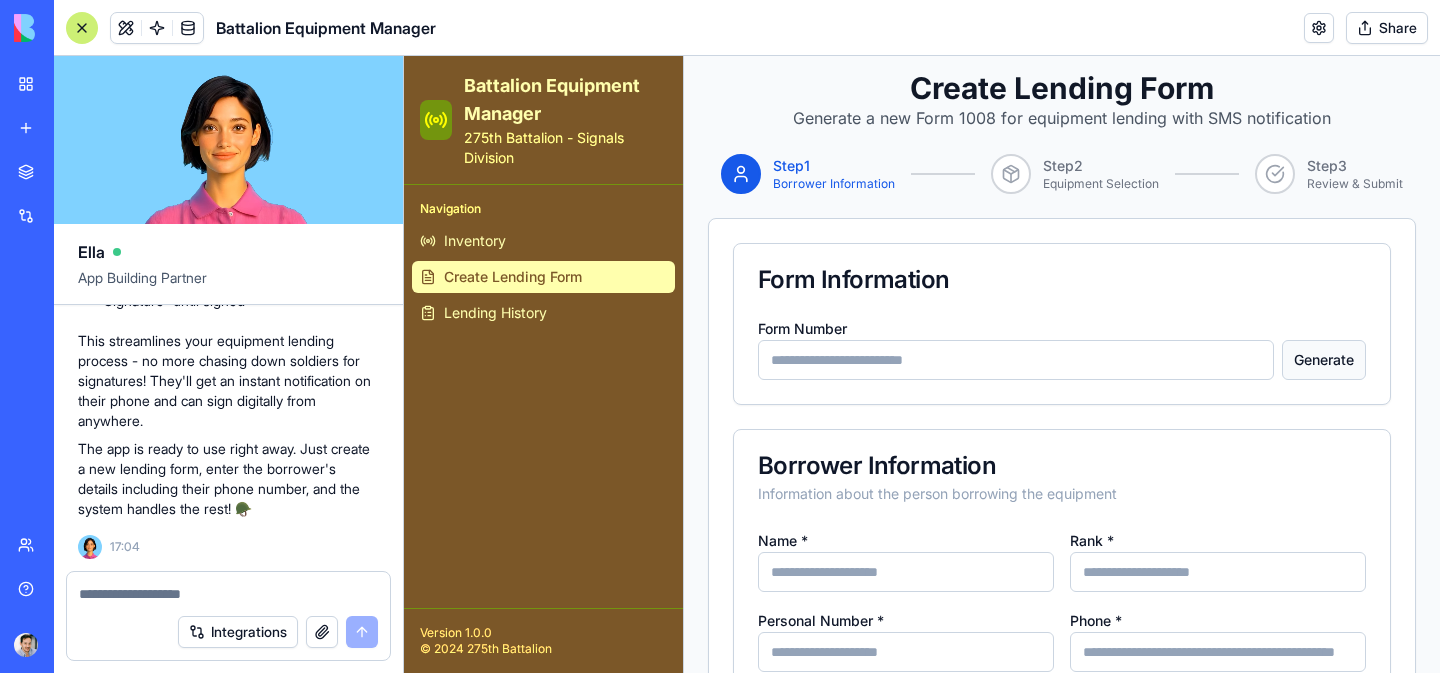 click on "Generate" at bounding box center (1324, 360) 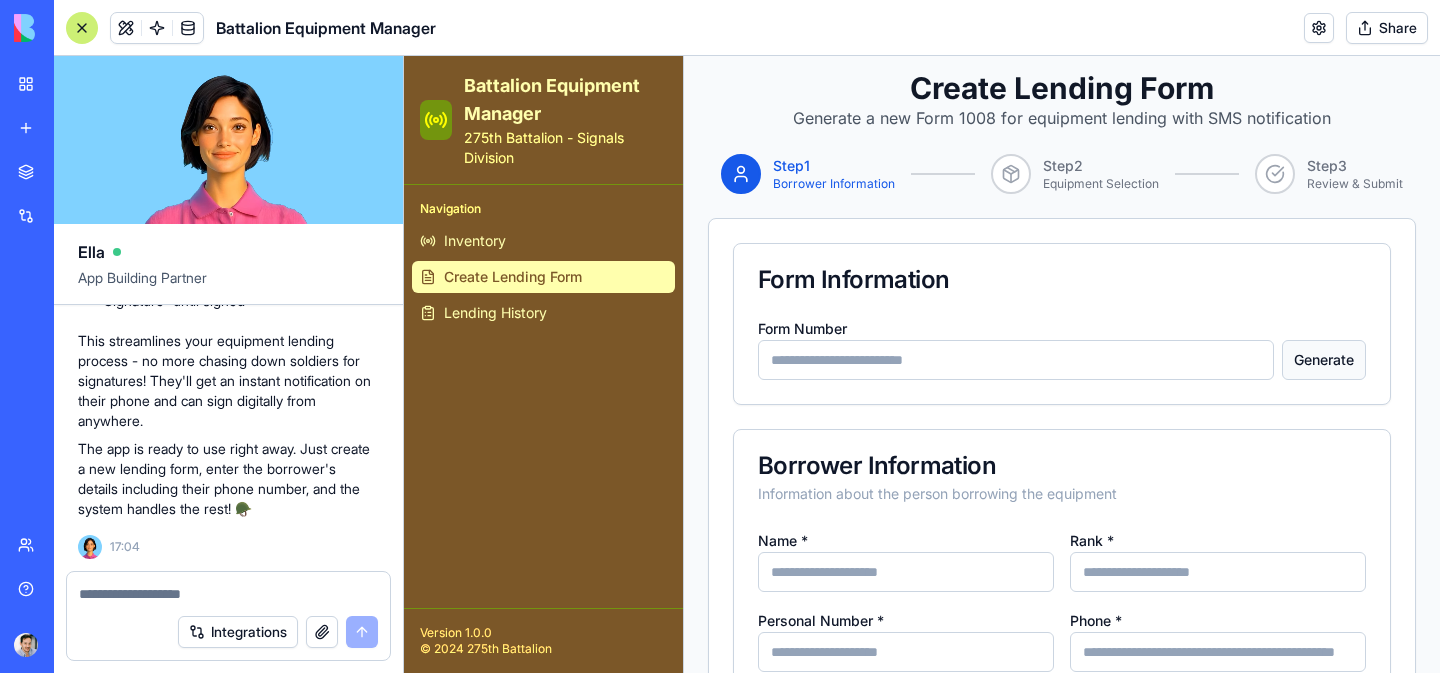 type on "**********" 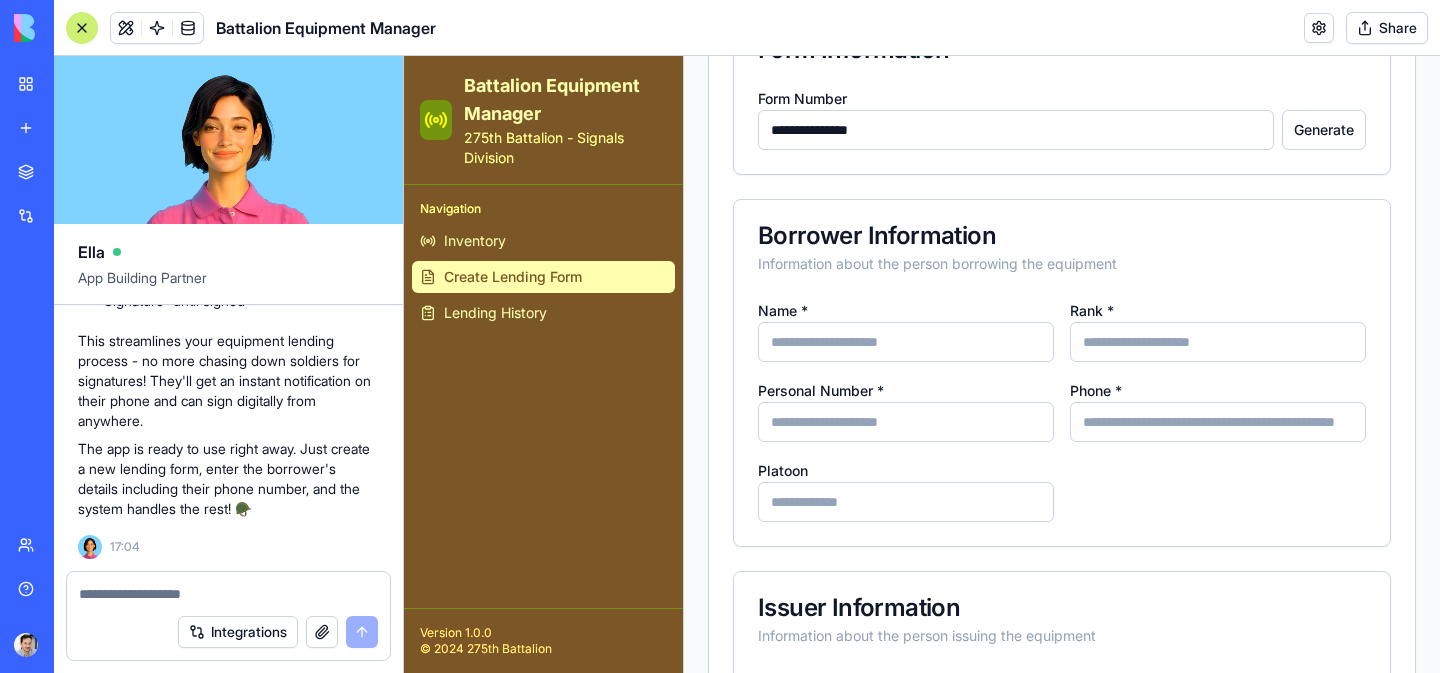 scroll, scrollTop: 335, scrollLeft: 0, axis: vertical 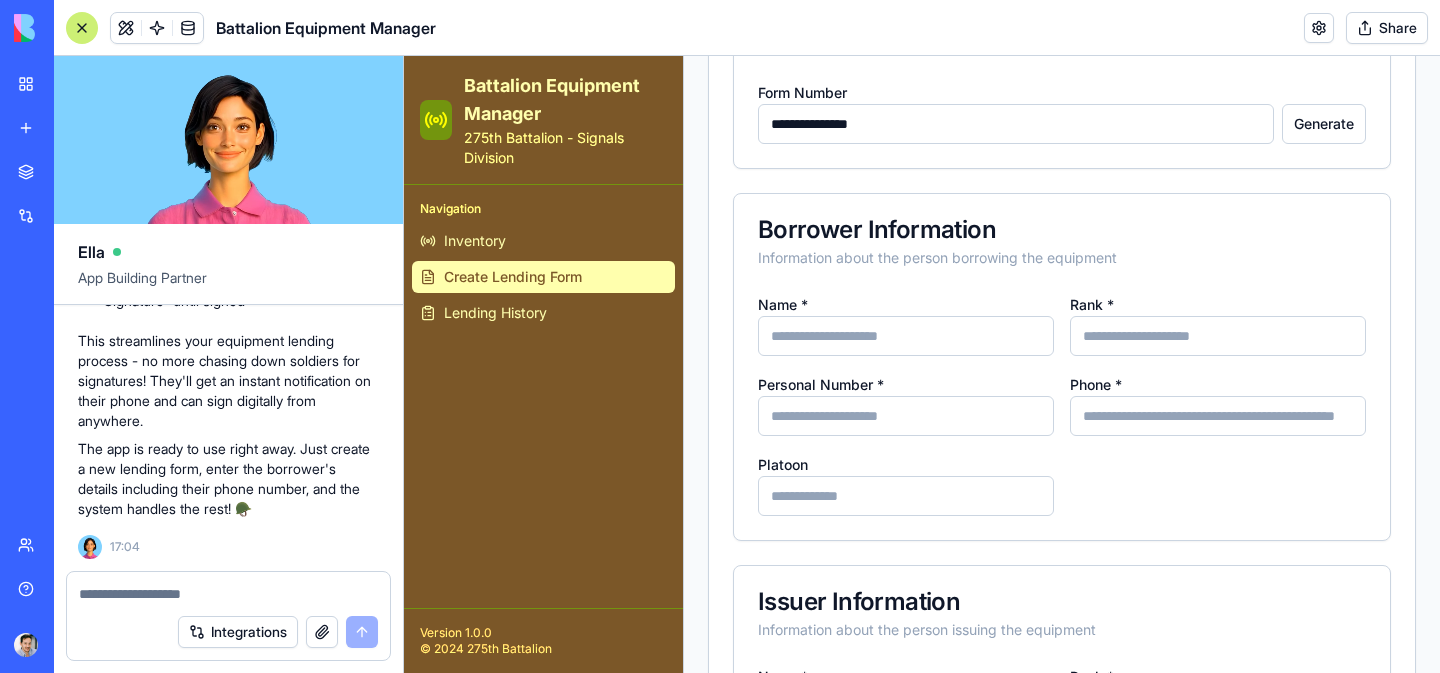 click on "Name *" at bounding box center (906, 336) 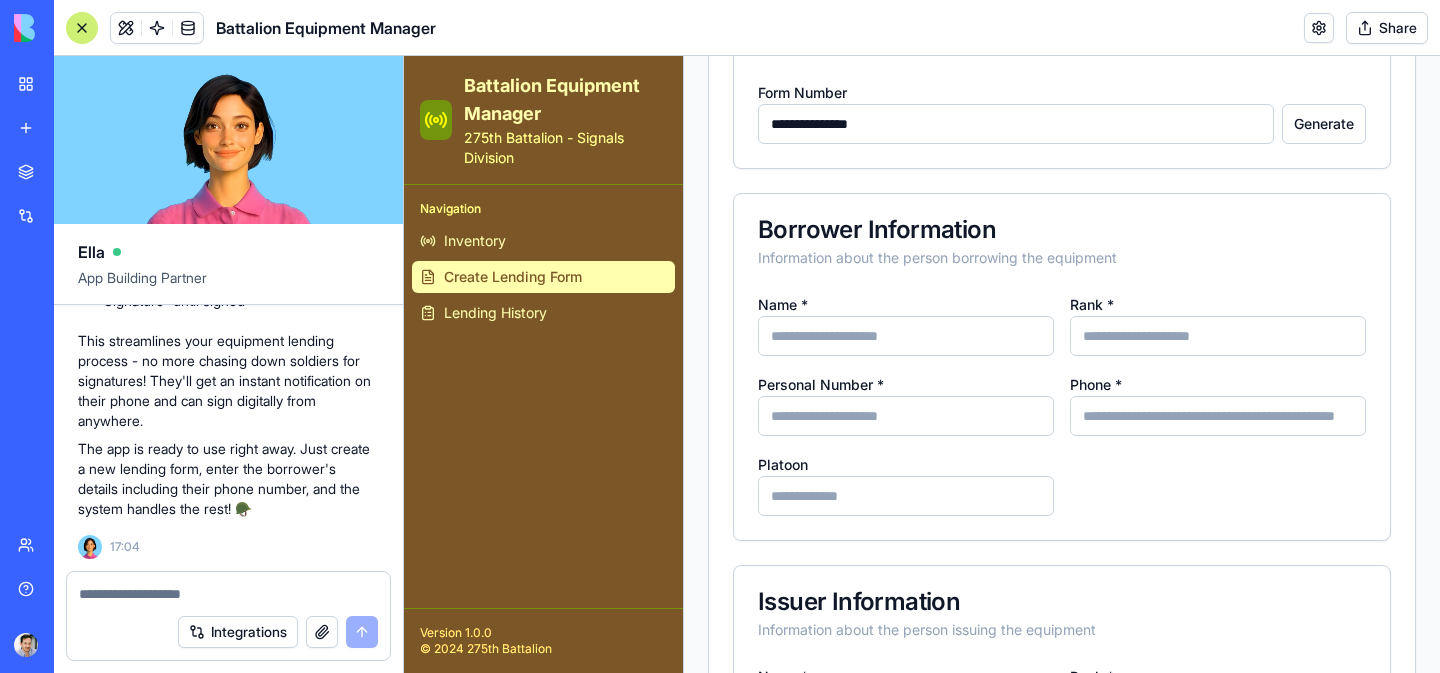 type on "*********" 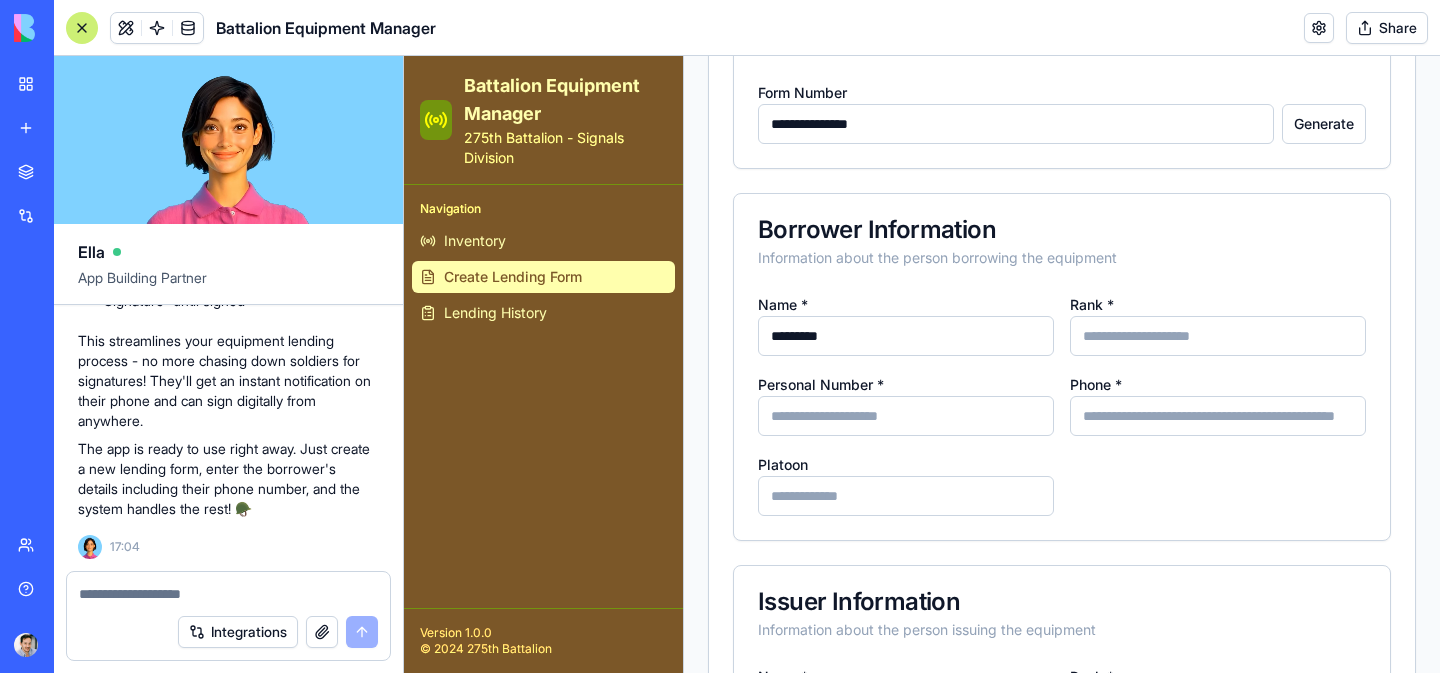 click on "Rank *" at bounding box center [1218, 336] 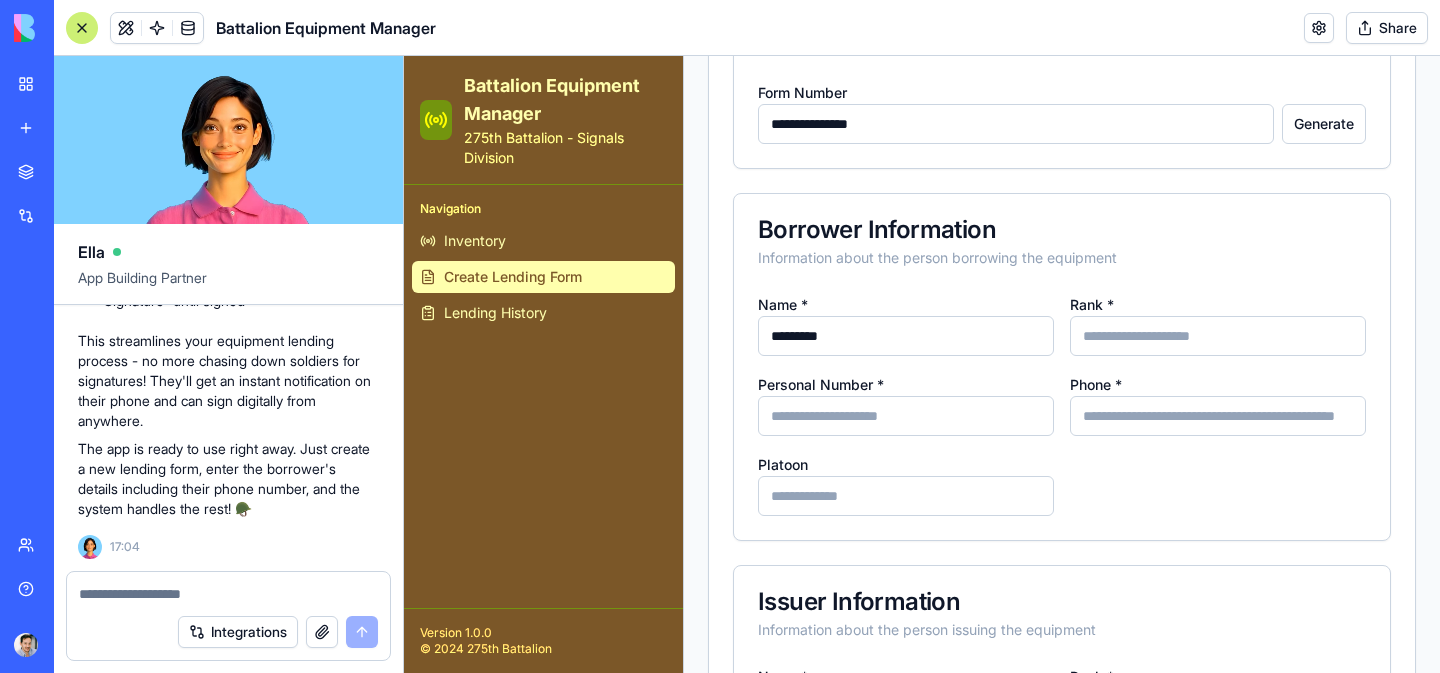 type on "****" 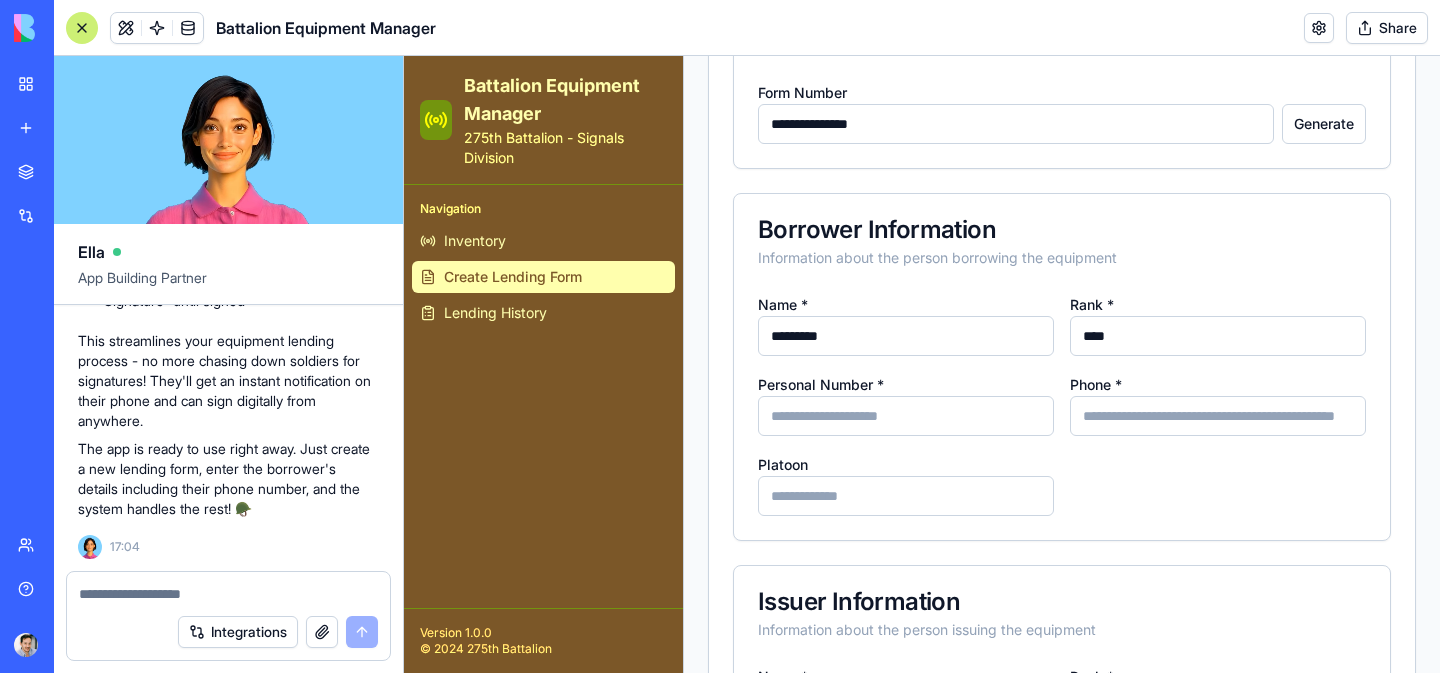 click on "Personal Number *" at bounding box center [906, 416] 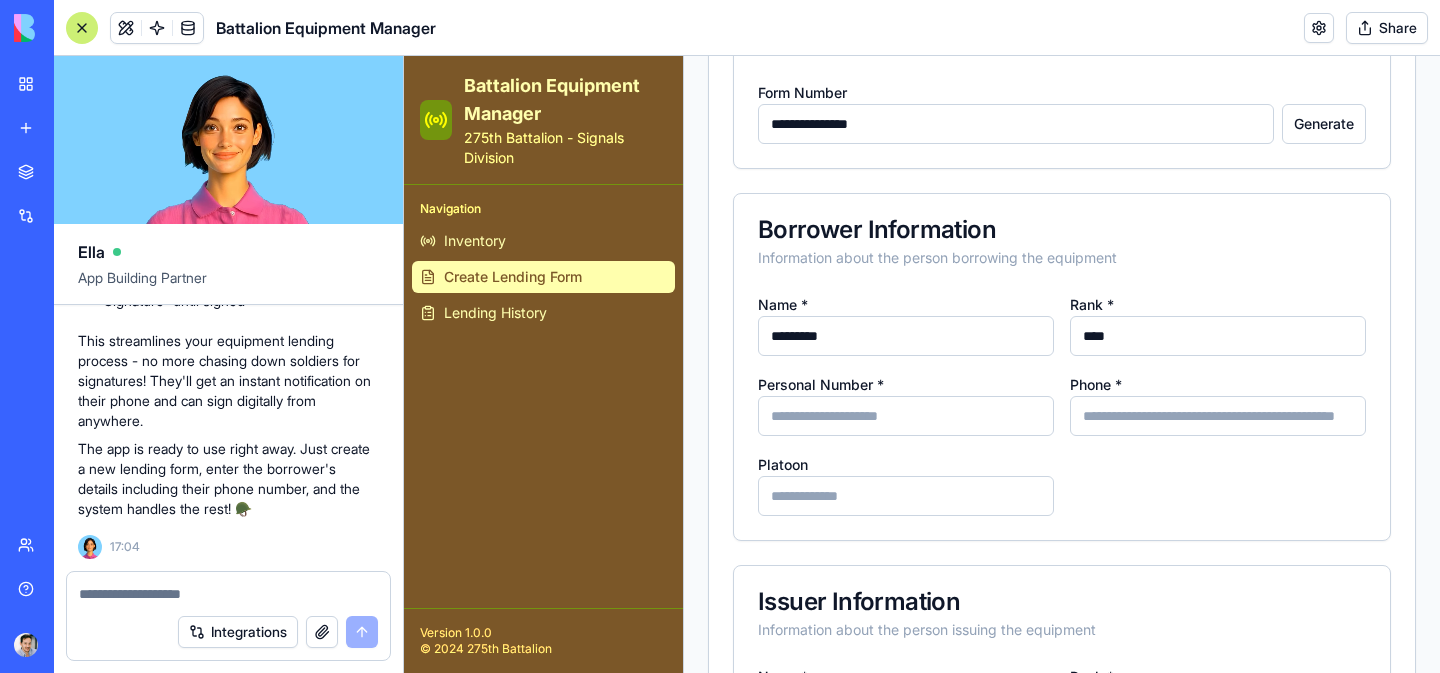 type on "*******" 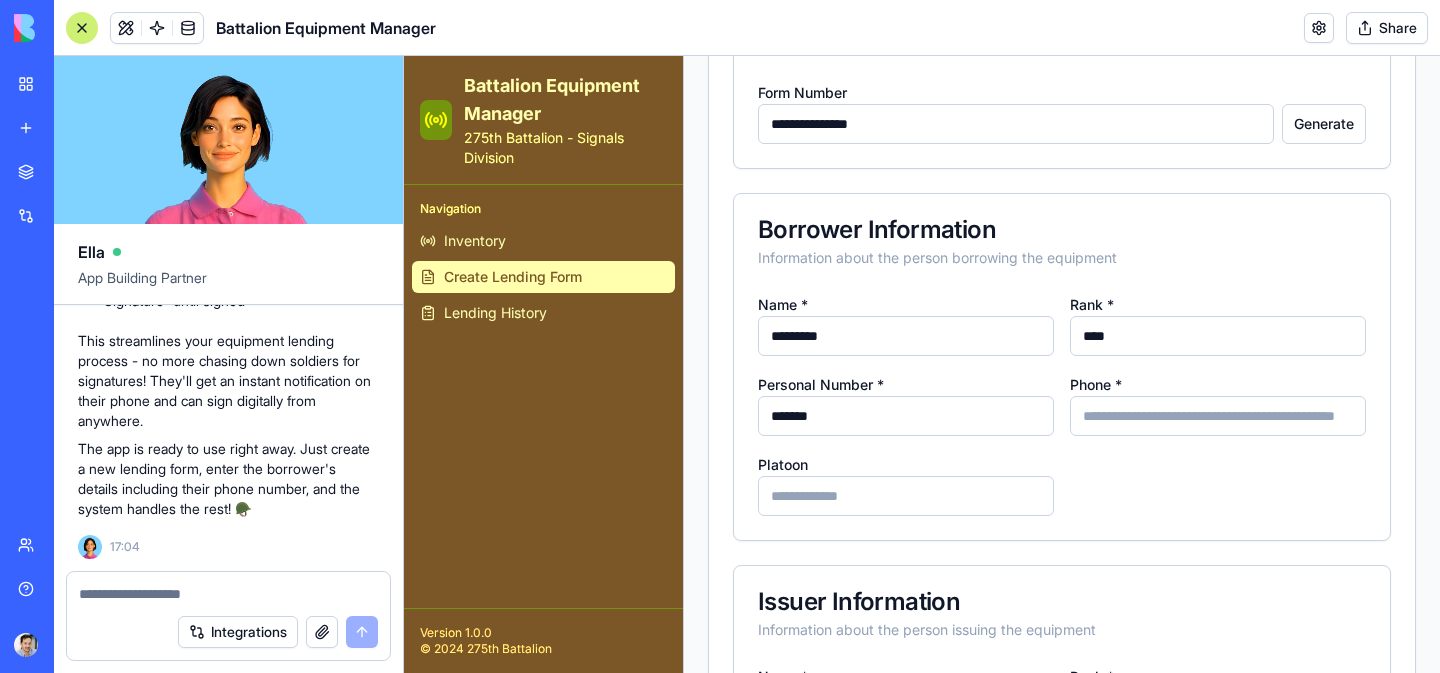 click on "Phone *" at bounding box center (1218, 416) 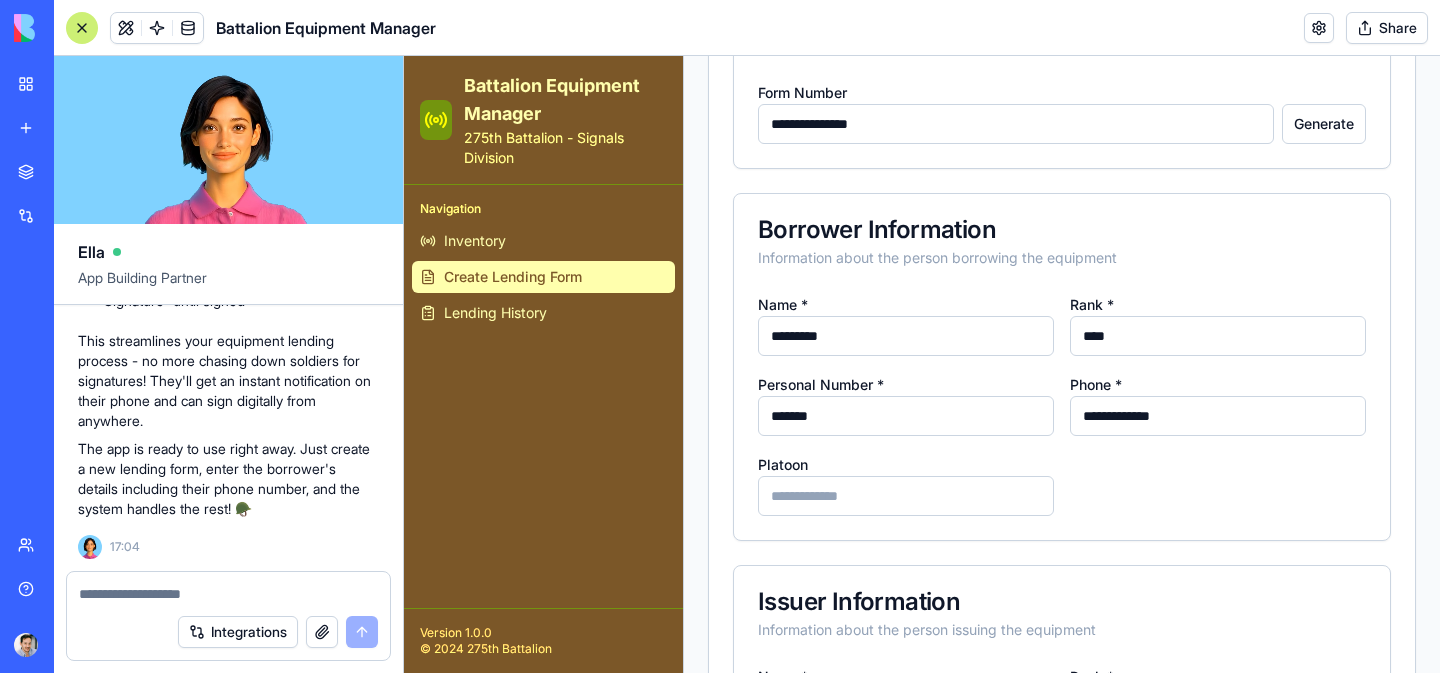 type on "**********" 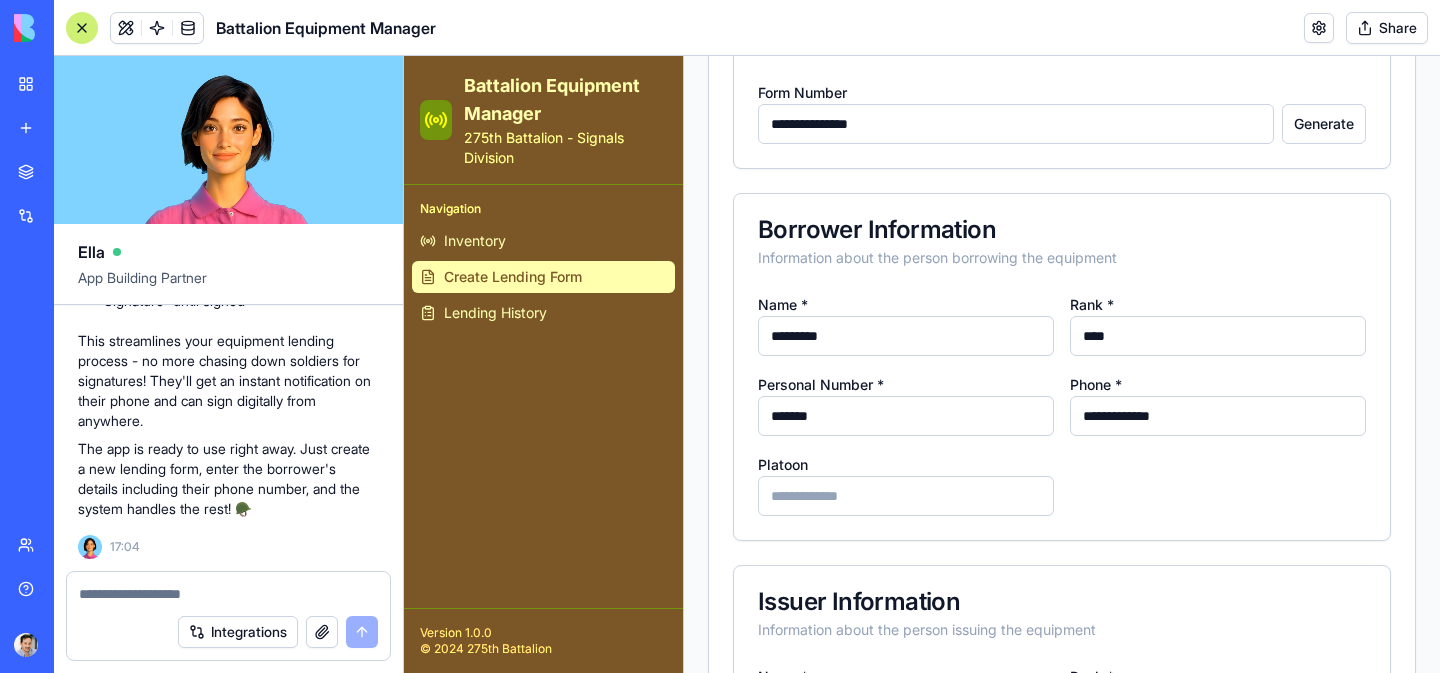 click on "Platoon" at bounding box center [906, 496] 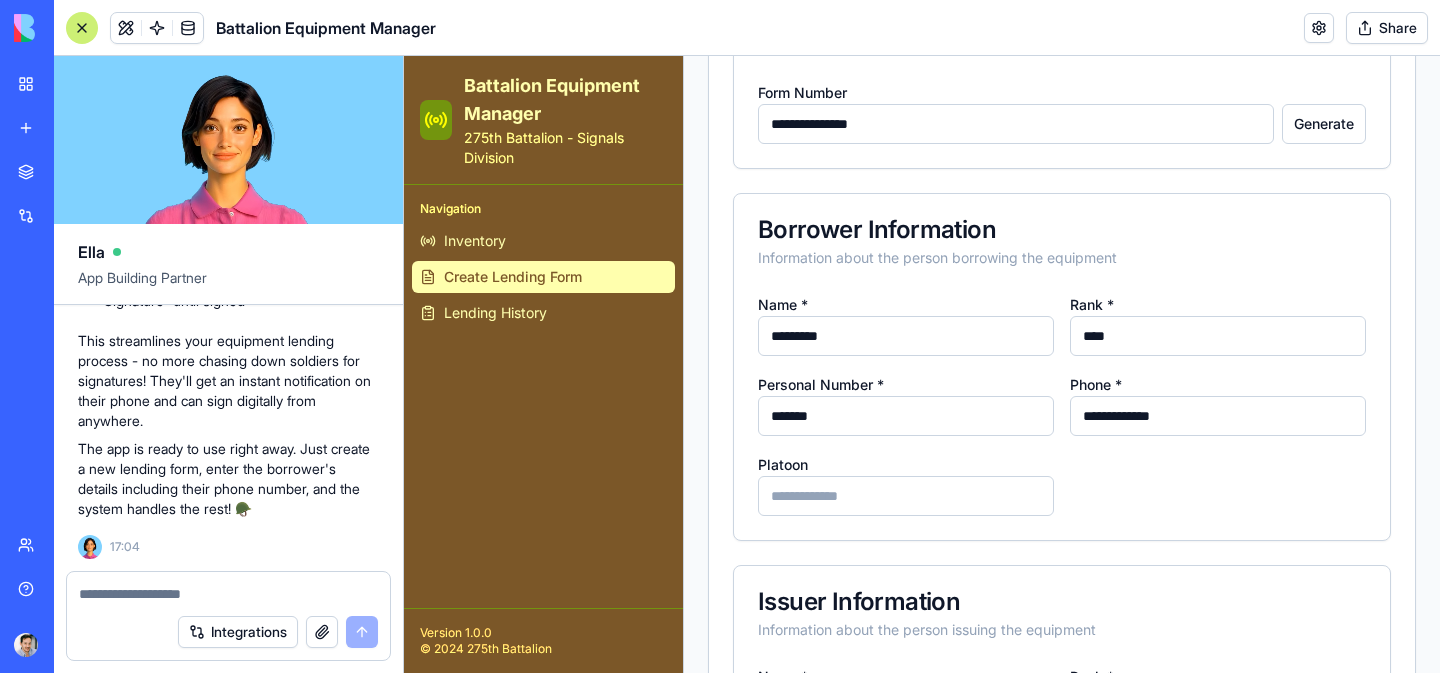 type on "*********" 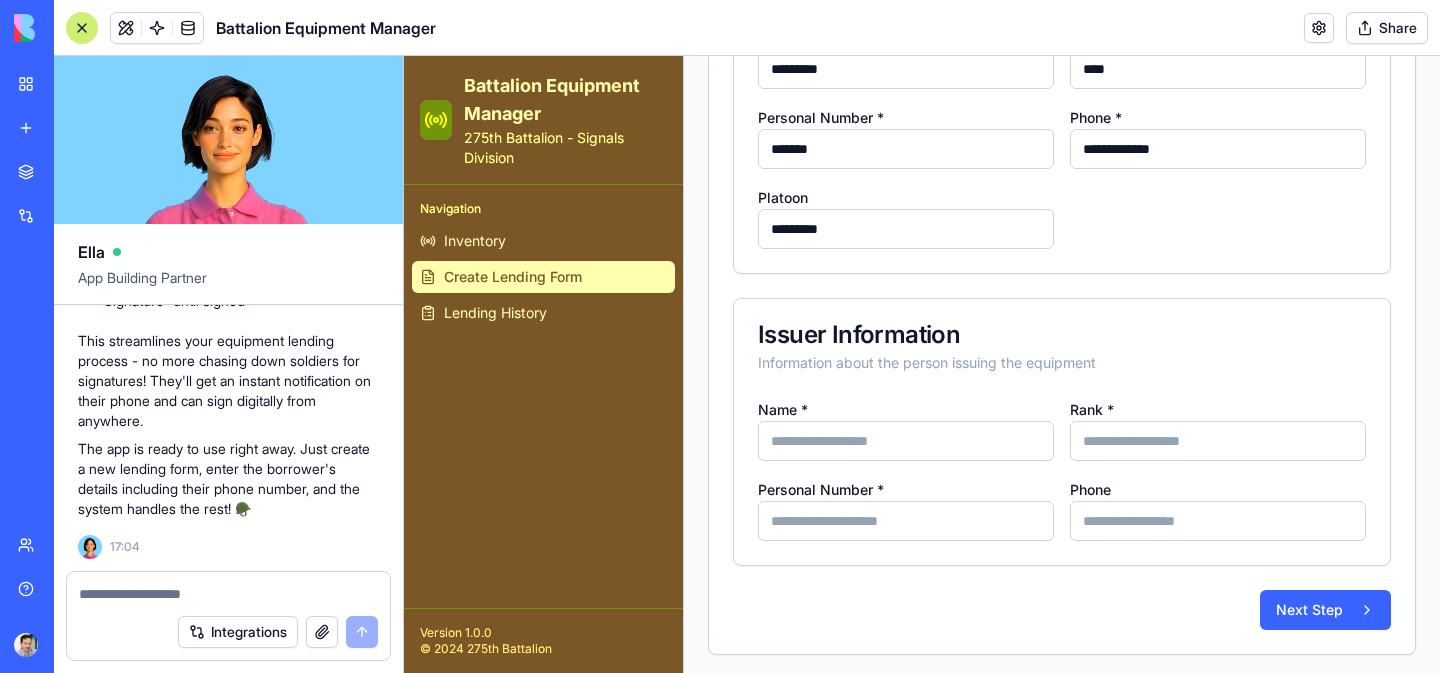 scroll, scrollTop: 608, scrollLeft: 0, axis: vertical 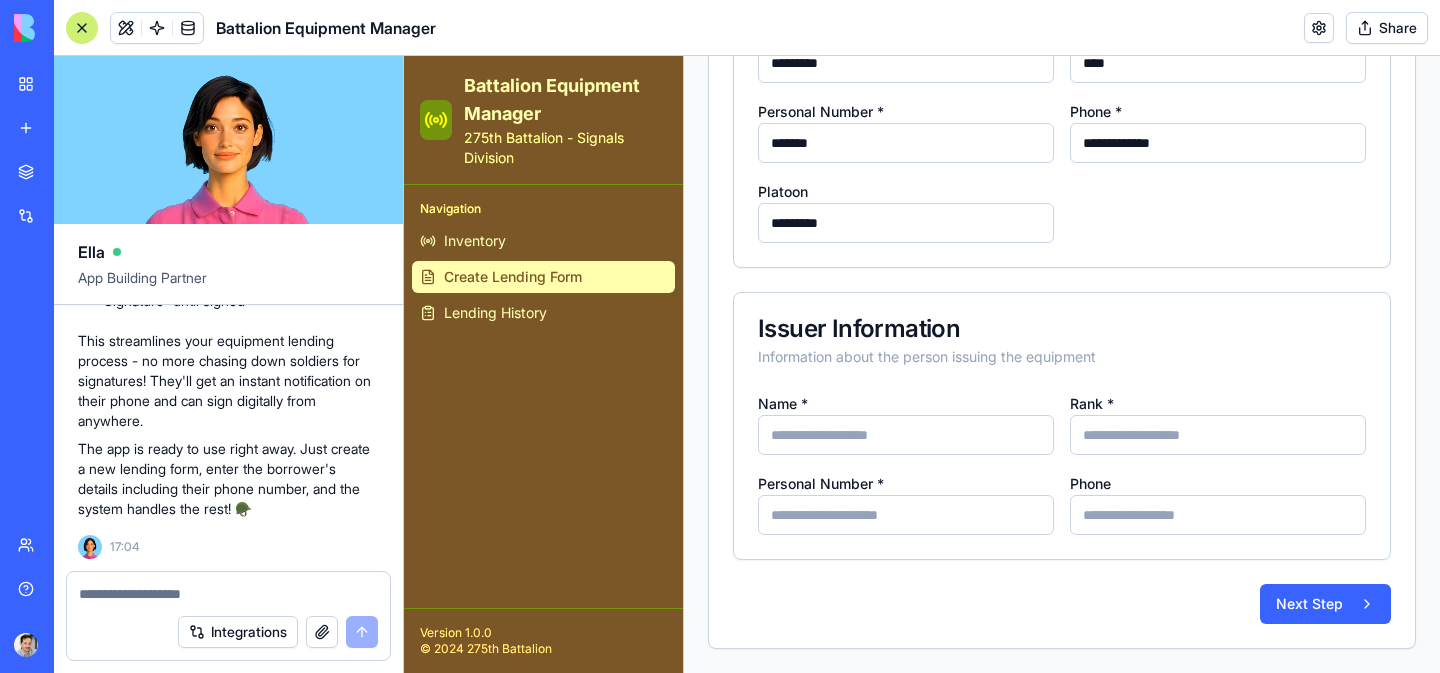 click on "Name *" at bounding box center [906, 435] 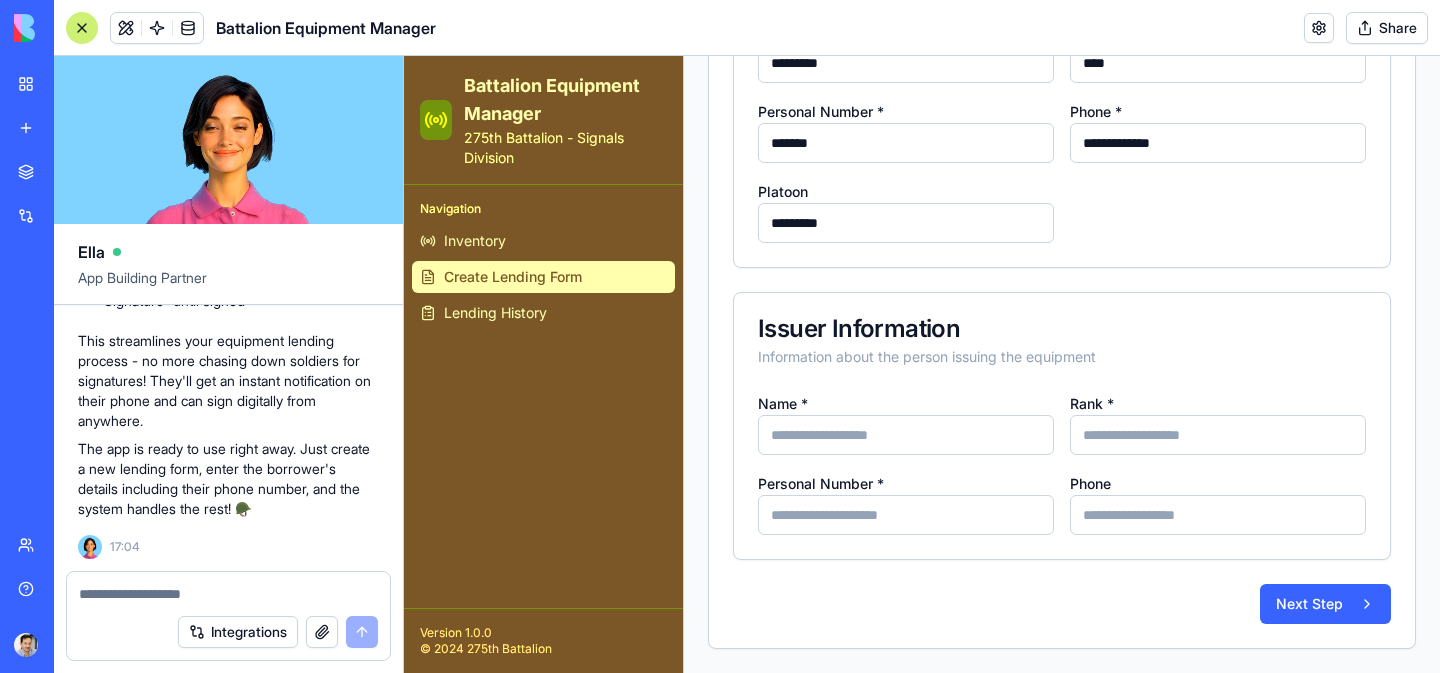 type on "*********" 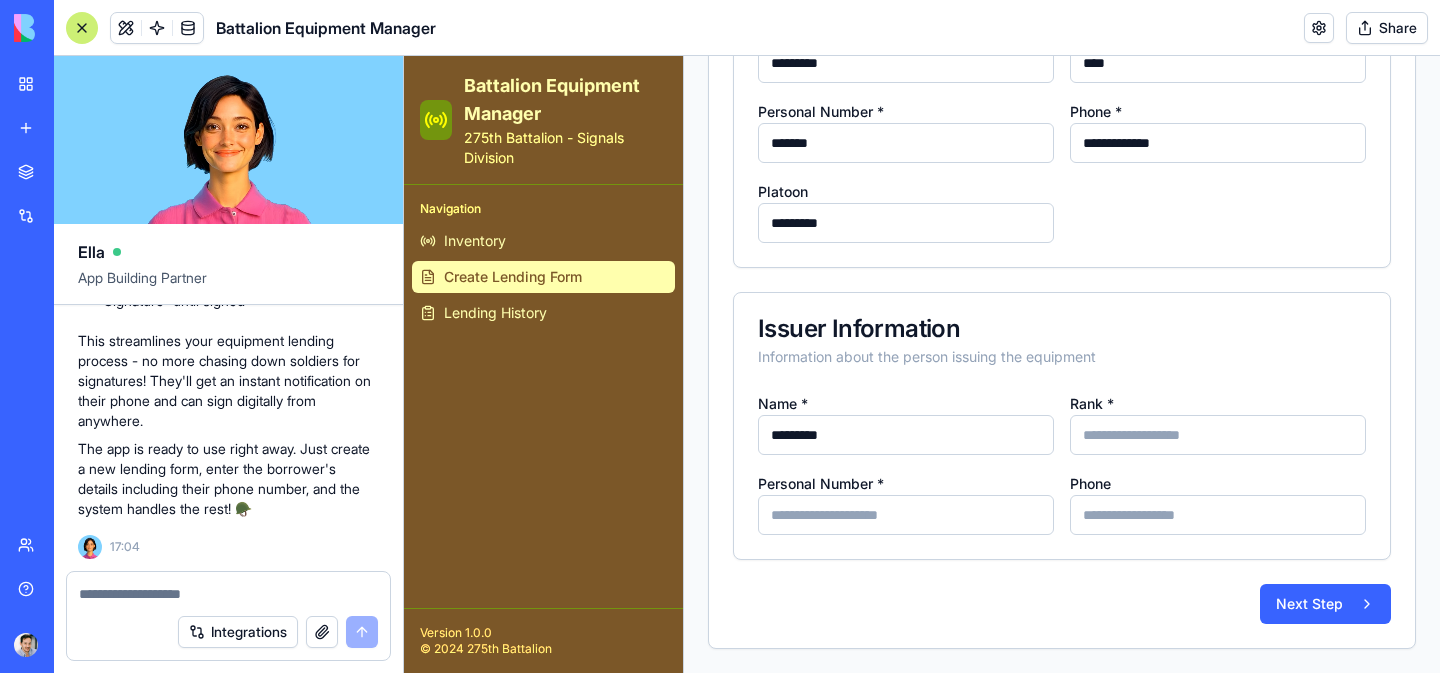 click on "Rank *" at bounding box center [1218, 435] 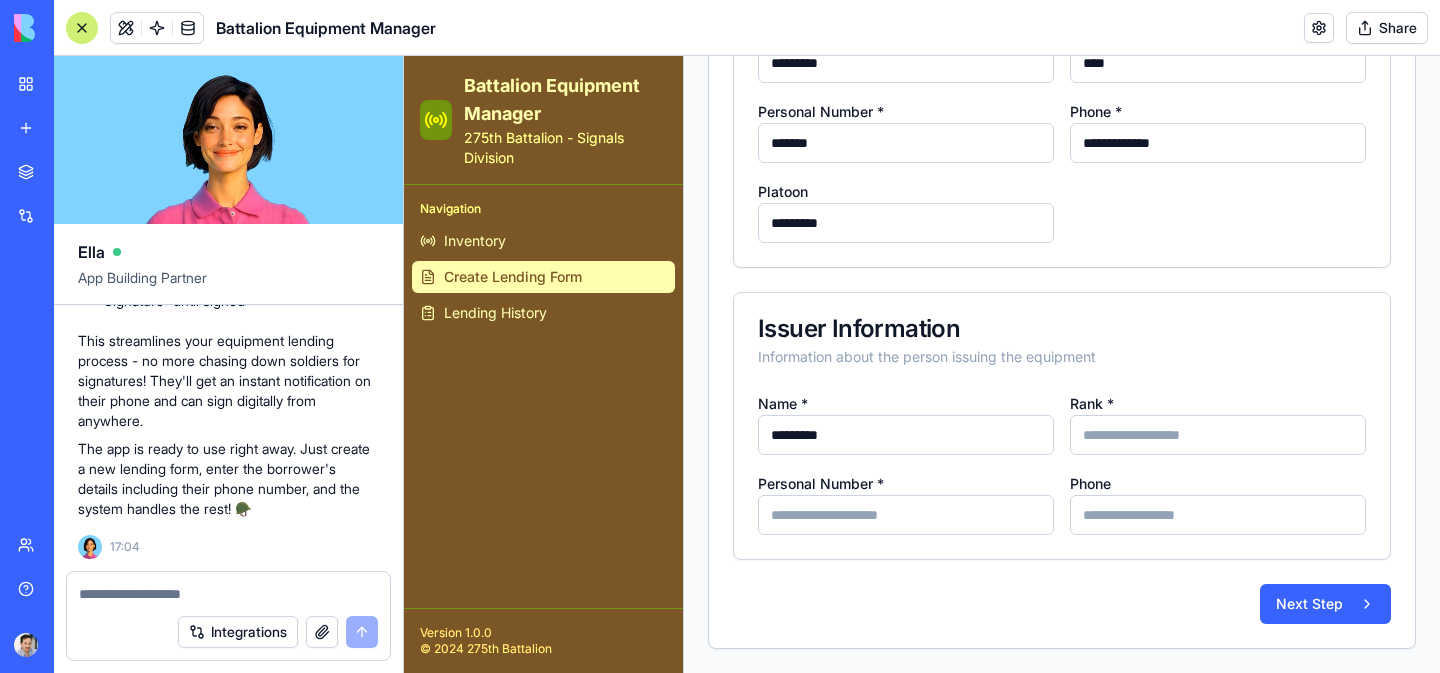 type on "****" 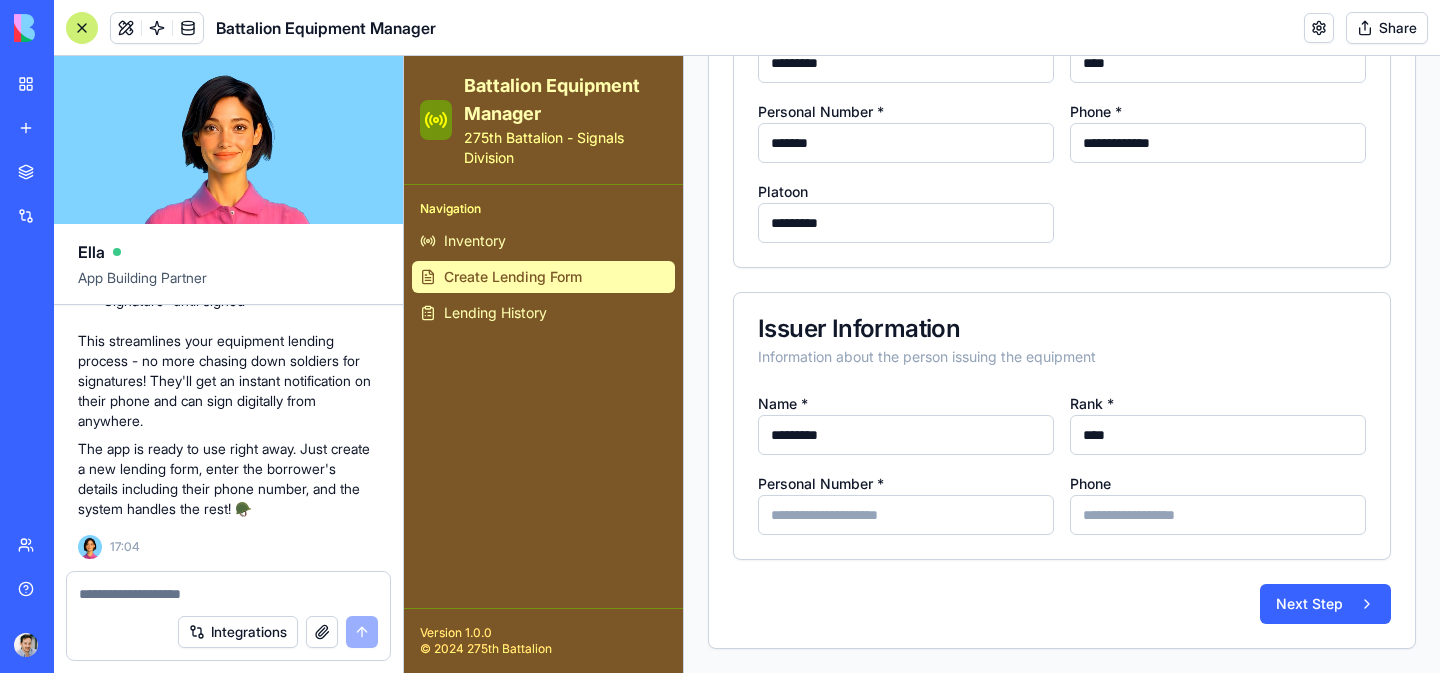 click on "Personal Number *" at bounding box center [906, 515] 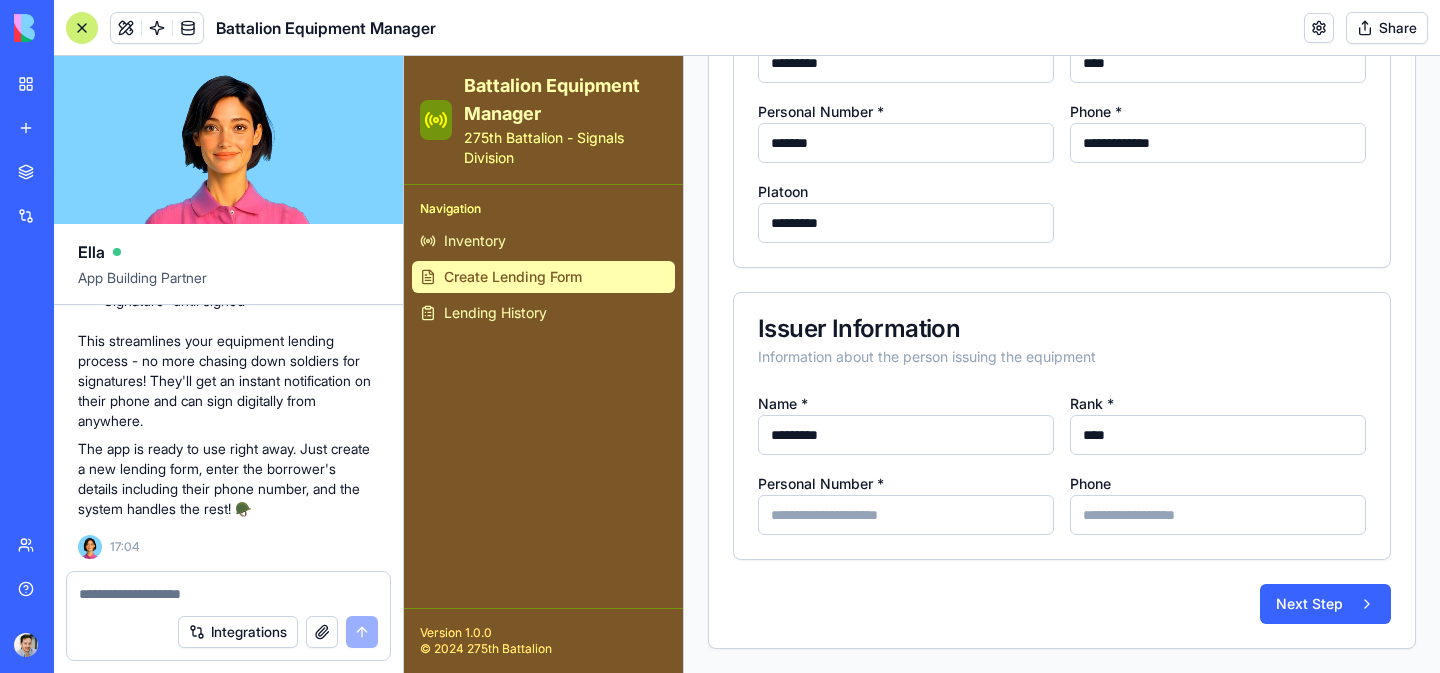 type on "*******" 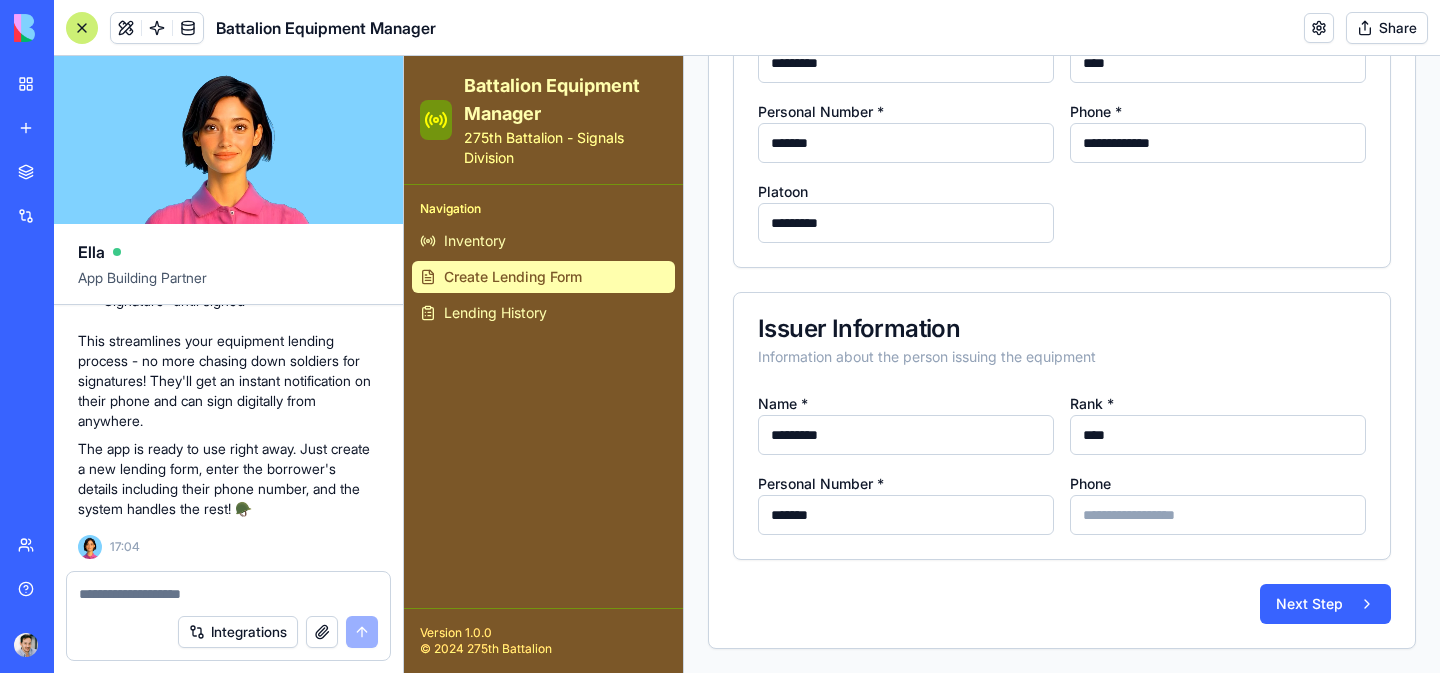 click on "Phone" at bounding box center (1218, 515) 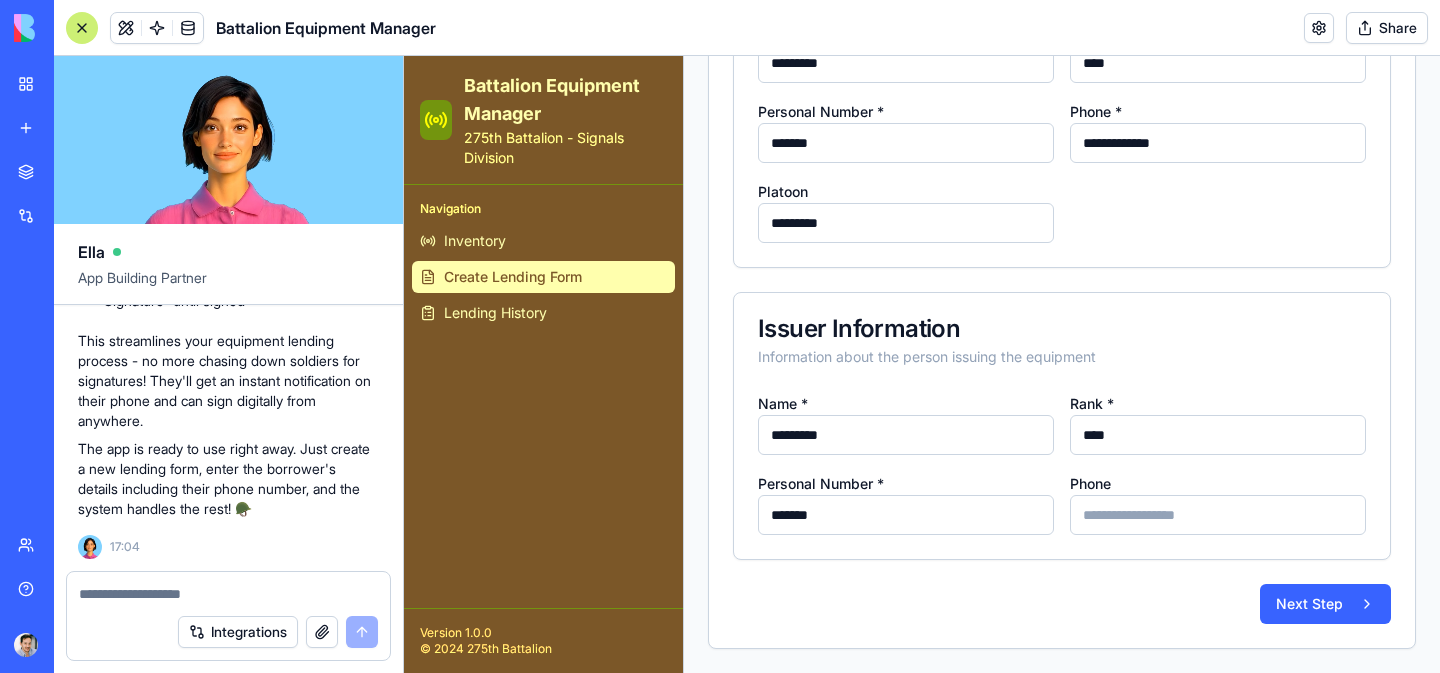 type on "**********" 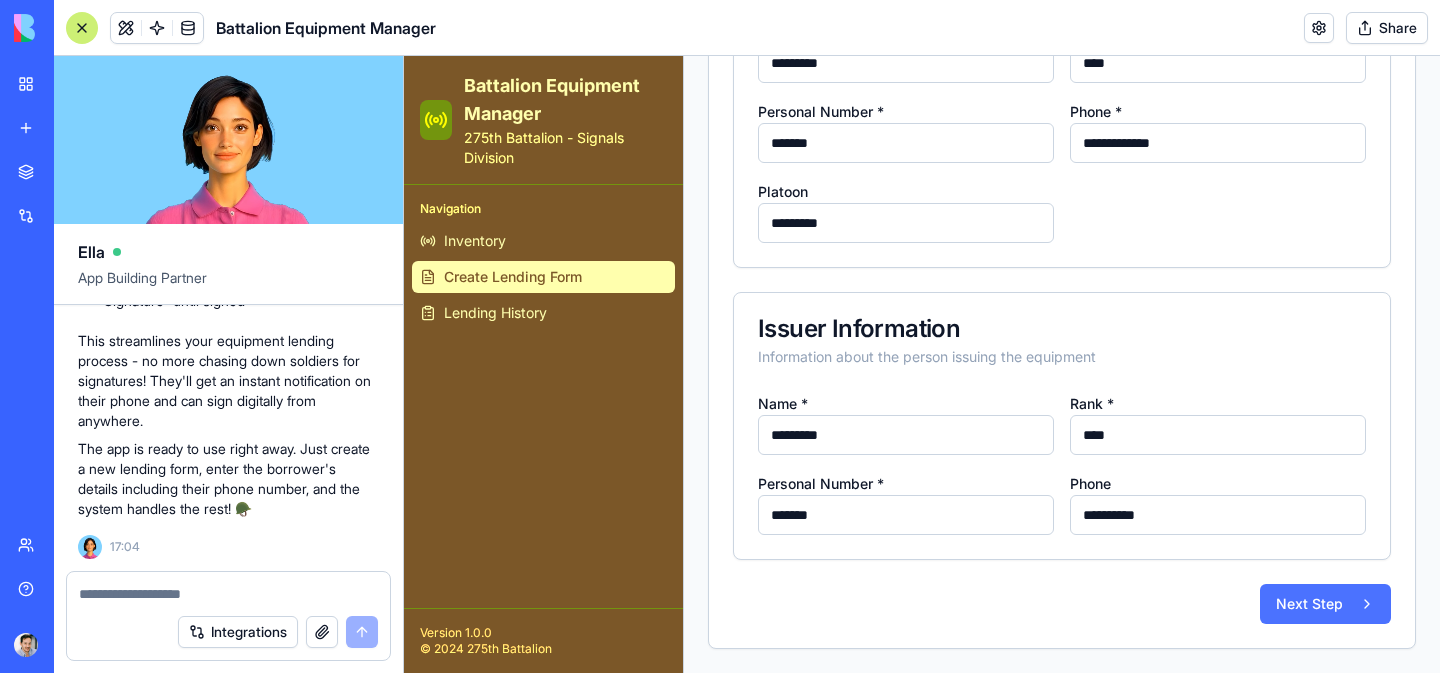 click on "Next Step" at bounding box center (1325, 604) 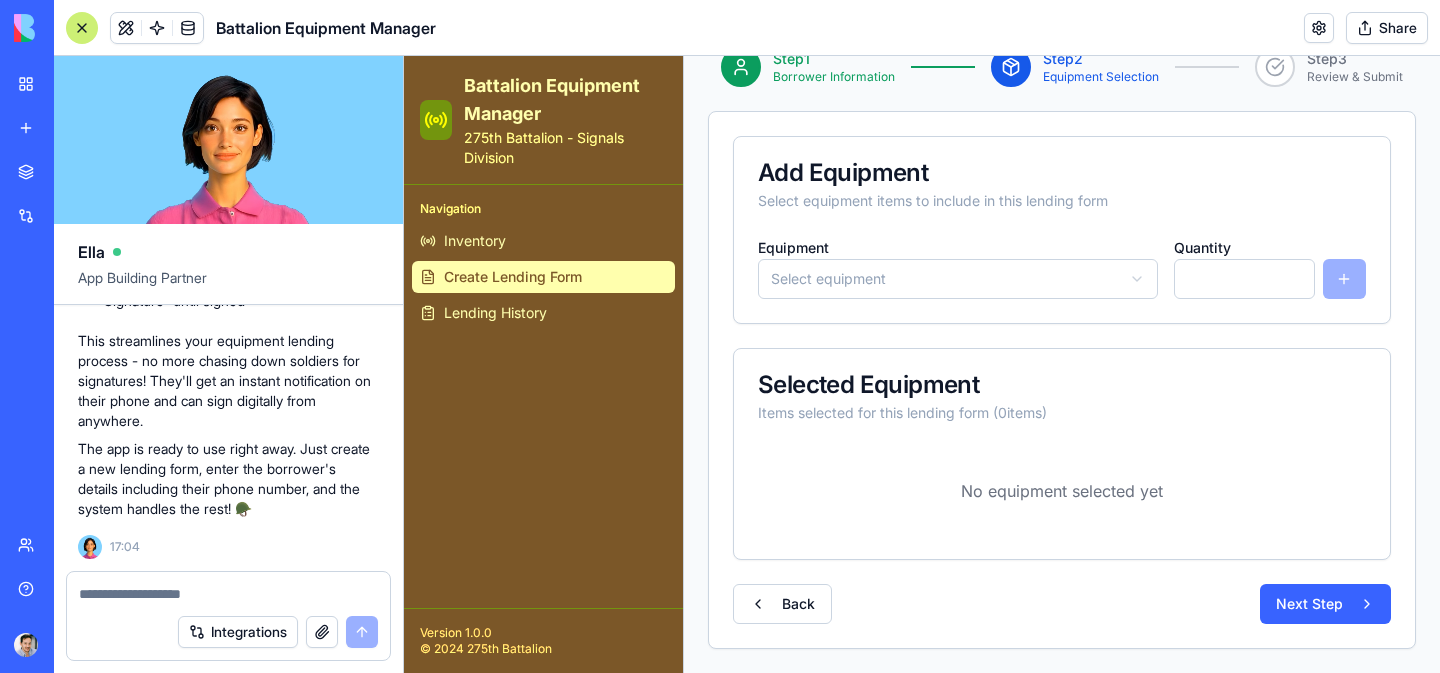 scroll, scrollTop: 206, scrollLeft: 0, axis: vertical 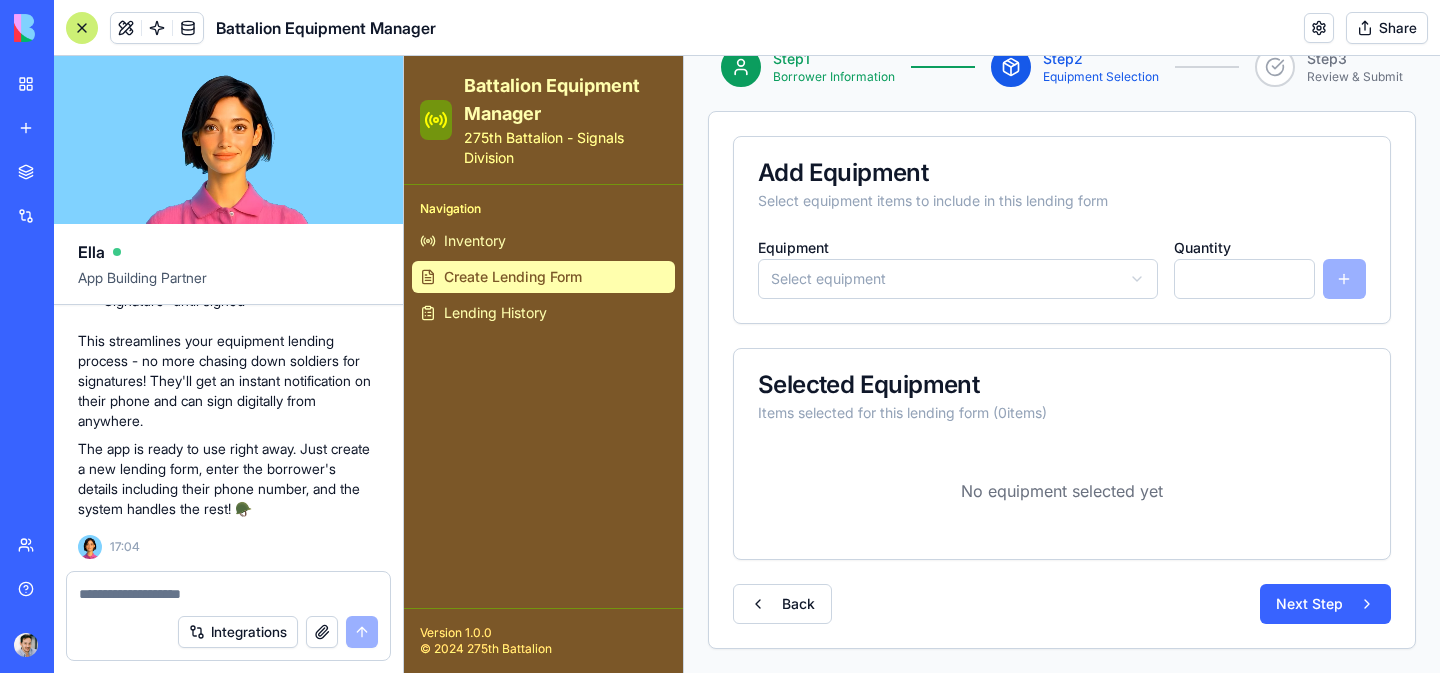 click on "Battalion Equipment Manager 275th Battalion - Signals Division Navigation Inventory Create Lending Form Lending History Version 1.0.0 © 2024 275th Battalion Toggle Sidebar Equipment Management System Monday, August 4, 2025  -  05:06 PM Ofir   Sever Create Lending Form Generate a new Form 1008 for equipment lending with SMS notification Step  1 Borrower Information Step  2 Equipment Selection Step  3 Review & Submit Add Equipment Select equipment items to include in this lending form Equipment Select equipment Quantity * Selected Equipment Items selected for this lending form ( 0  items) No equipment selected yet Back Next Step" at bounding box center [922, 261] 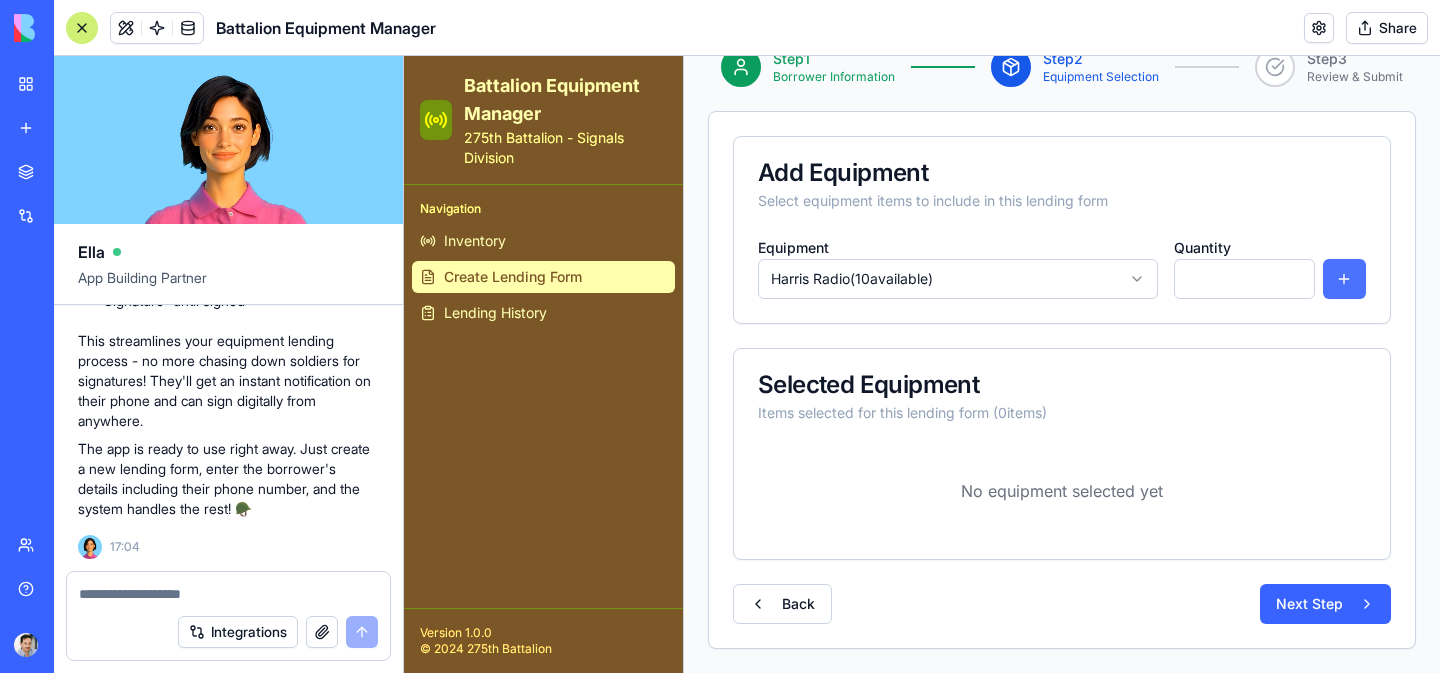 click at bounding box center [1344, 279] 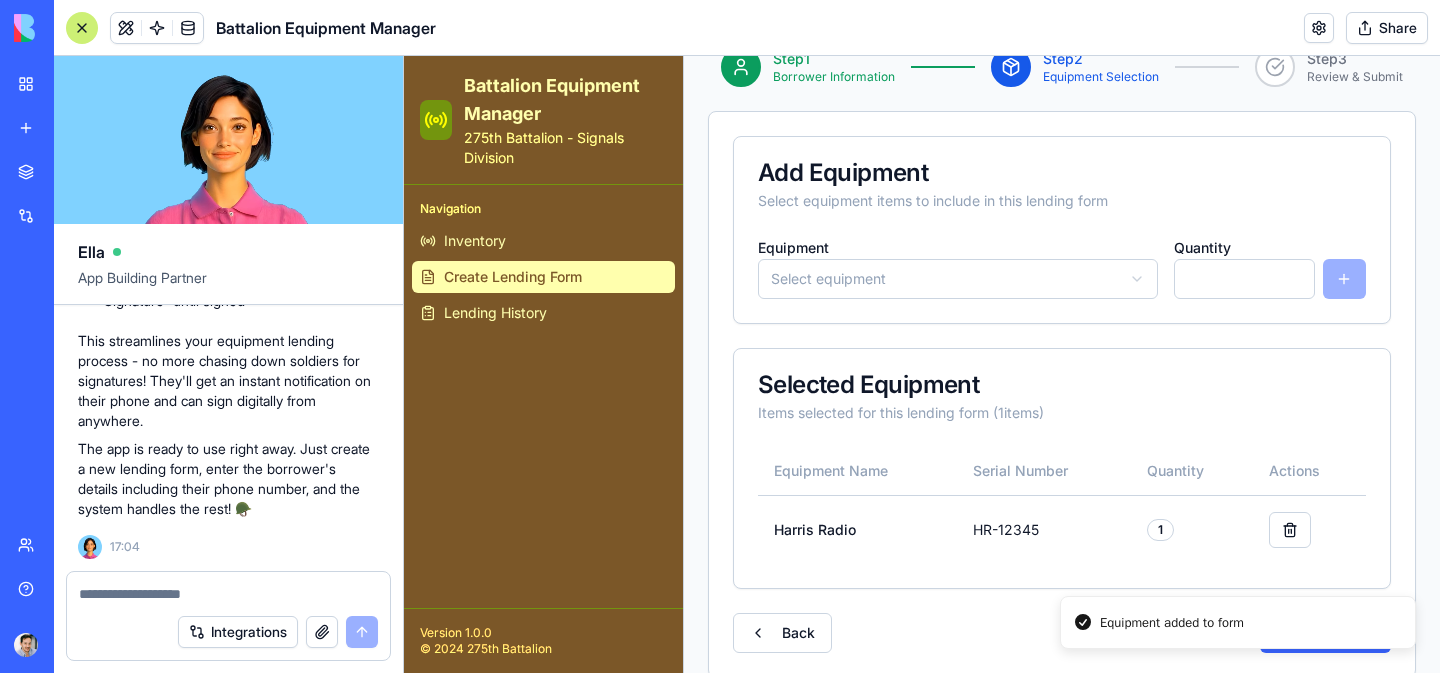 click on "Battalion Equipment Manager 275th Battalion - Signals Division Navigation Inventory Create Lending Form Lending History Version 1.0.0 © 2024 275th Battalion Toggle Sidebar Equipment Management System Monday, August 4, 2025  -  05:06 PM [FIRST]   [LAST] Create Lending Form Generate a new Form 1008 for equipment lending with SMS notification Step  1 Borrower Information Step  2 Equipment Selection Step  3 Review & Submit Add Equipment Select equipment items to include in this lending form Equipment Select equipment Quantity * Selected Equipment Items selected for this lending form ( 1  items) Equipment Name Serial Number Quantity Actions Harris Radio HR-12345 1 Back Next Step Equipment added to form" at bounding box center [922, 276] 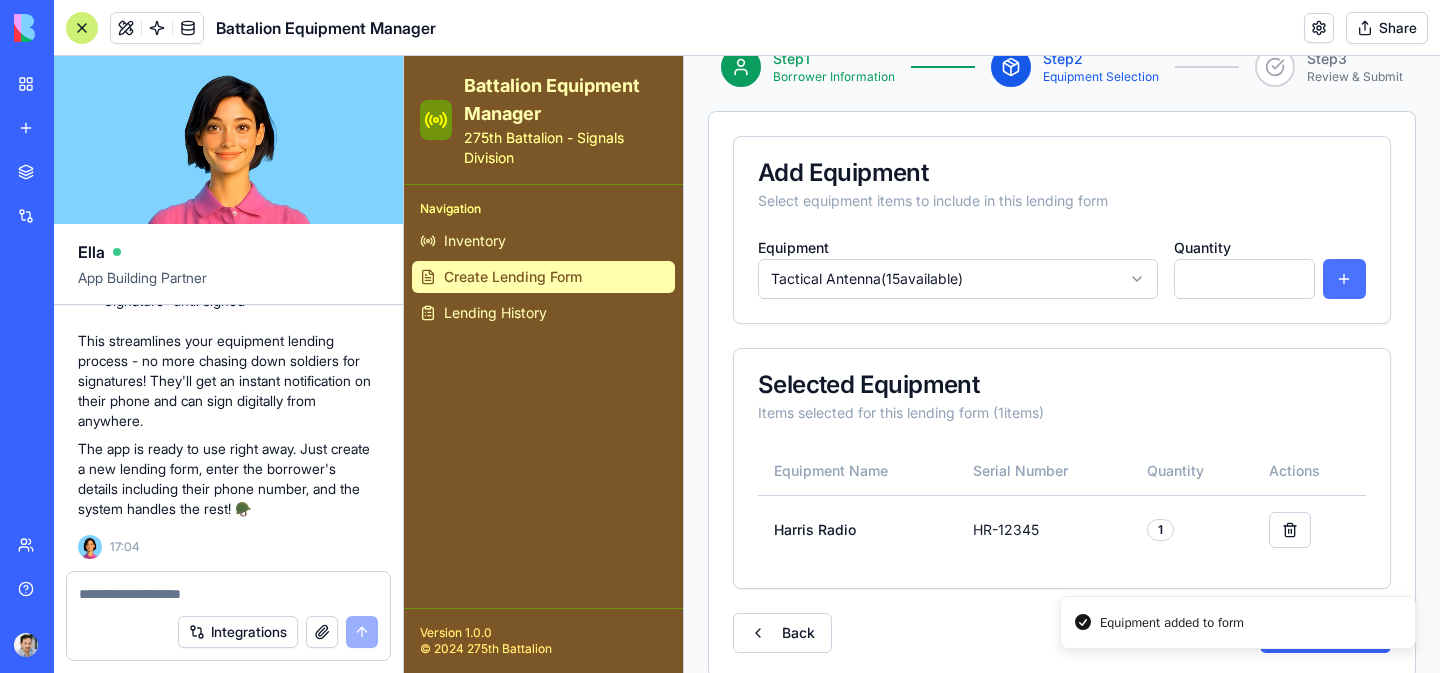 click at bounding box center (1344, 279) 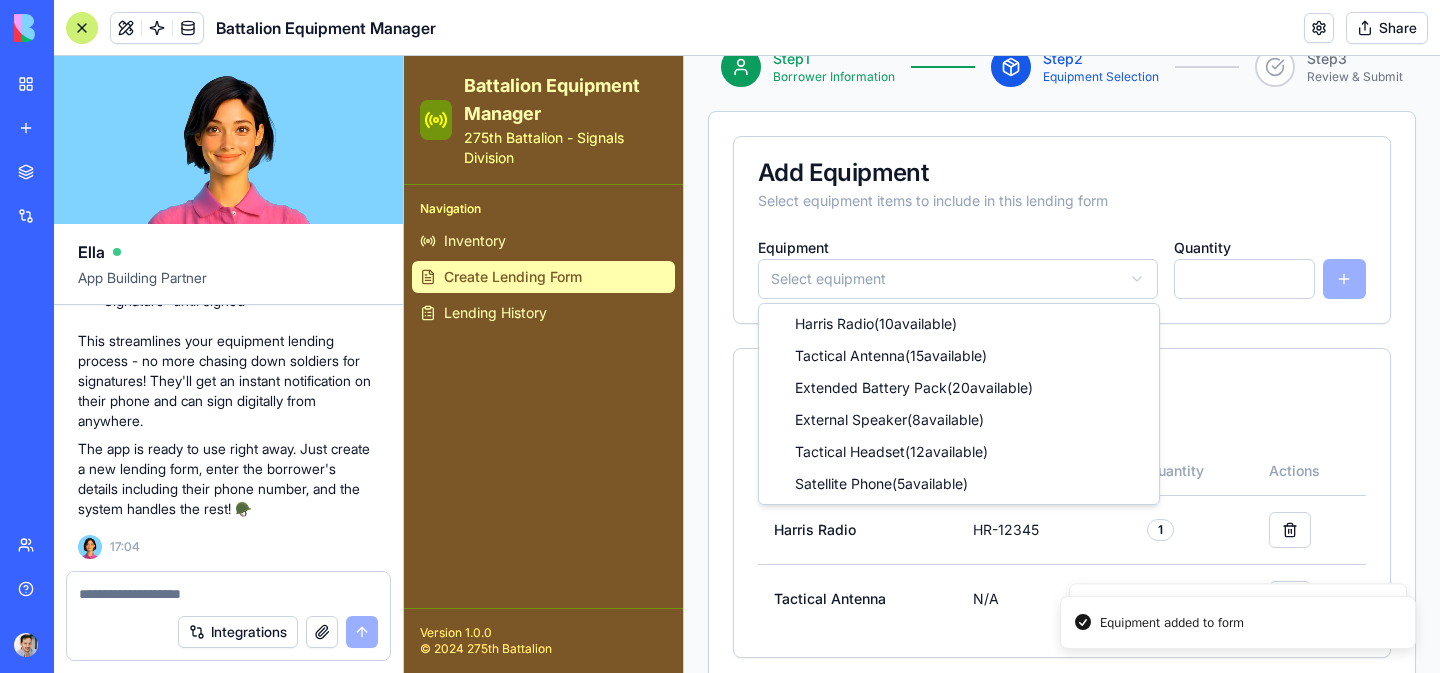click on "Battalion Equipment Manager 275th Battalion - Signals Division Navigation Inventory Create Lending Form Lending History Version 1.0.0 © 2024 275th Battalion Toggle Sidebar Equipment Management System Monday, August 4, 2025  -  05:06 PM Ofir   Sever Create Lending Form Generate a new Form 1008 for equipment lending with SMS notification Step  1 Borrower Information Step  2 Equipment Selection Step  3 Review & Submit Add Equipment Select equipment items to include in this lending form Equipment Select equipment Quantity * Selected Equipment Items selected for this lending form ( 2  items) Equipment Name Serial Number Quantity Actions Harris Radio HR-12345 1 Tactical Antenna N/A 1 Back Next Step Equipment added to form Equipment added to form
Harris Radio  ( 10  available) Tactical Antenna  ( 15  available) Extended Battery Pack  ( 20  available) External Speaker  ( 8  available) Tactical Headset  ( 12  available) Satellite Phone  ( 5  available)" at bounding box center [922, 310] 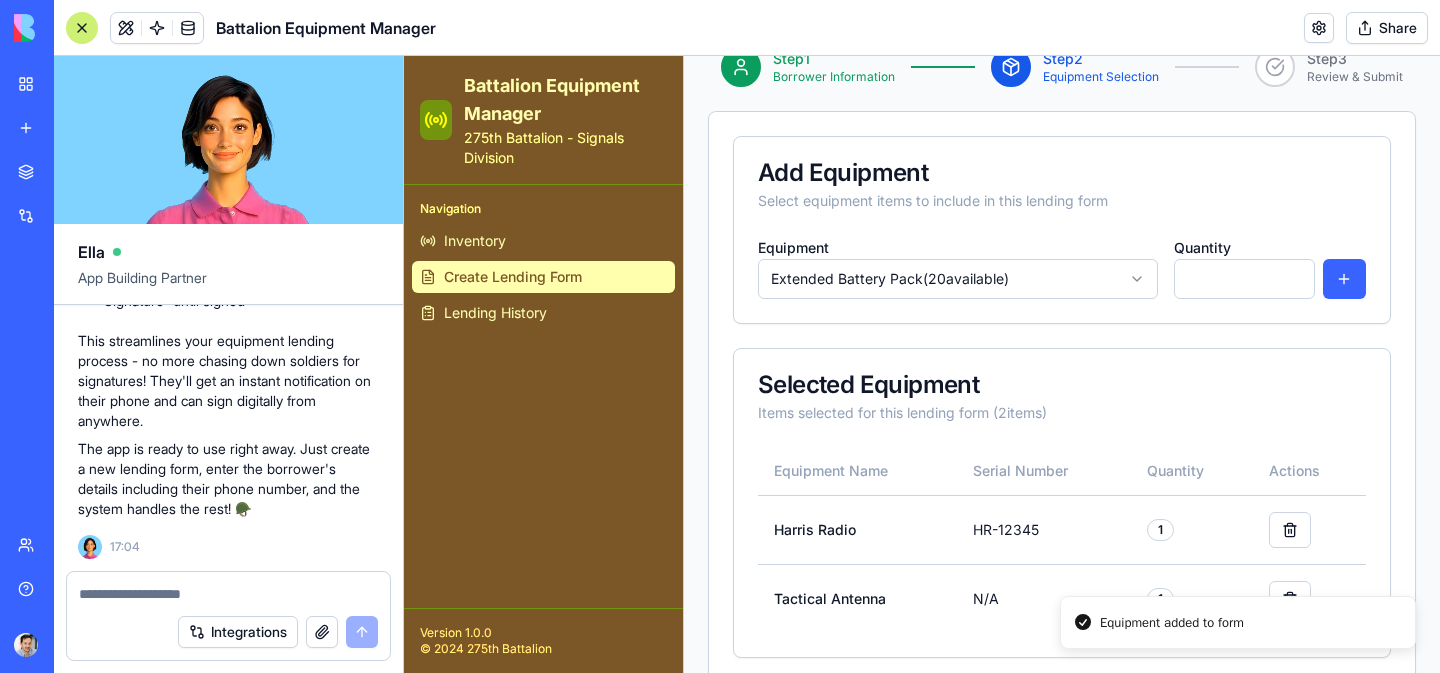 click on "*" at bounding box center (1244, 279) 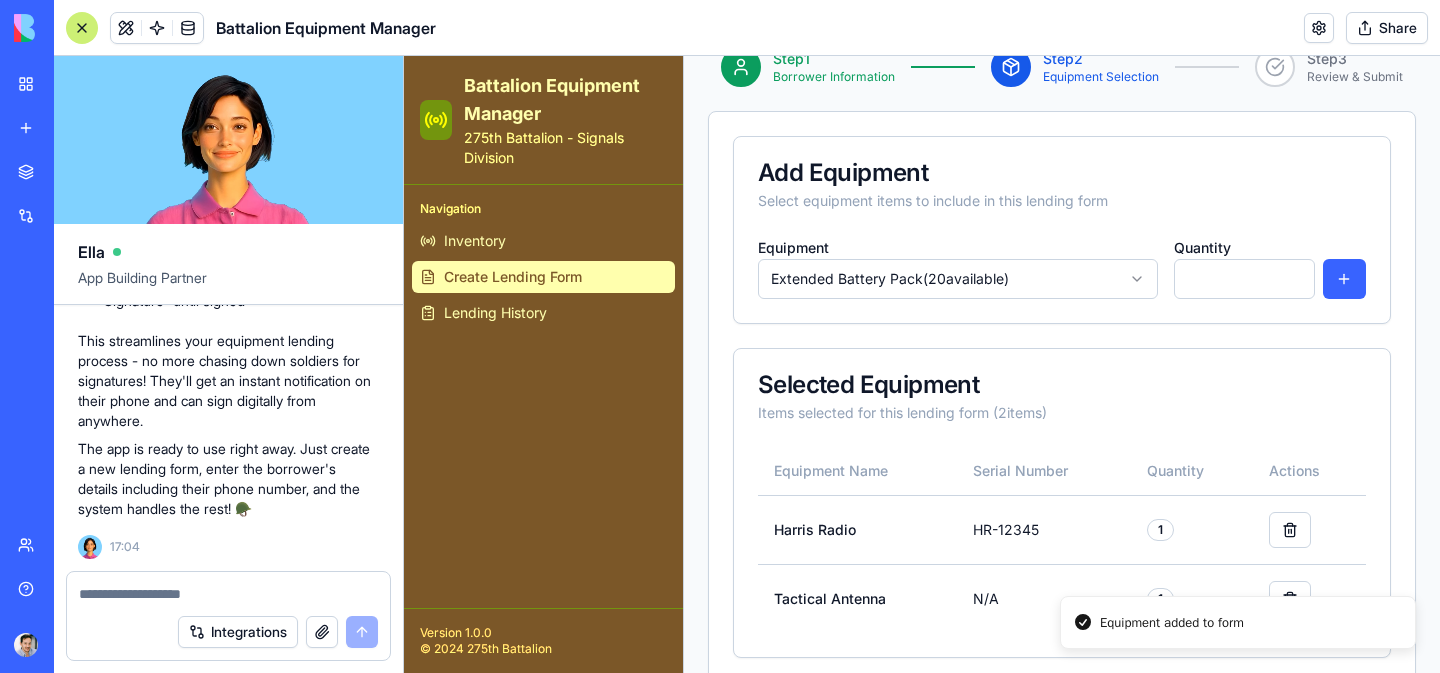 click on "*" at bounding box center (1244, 279) 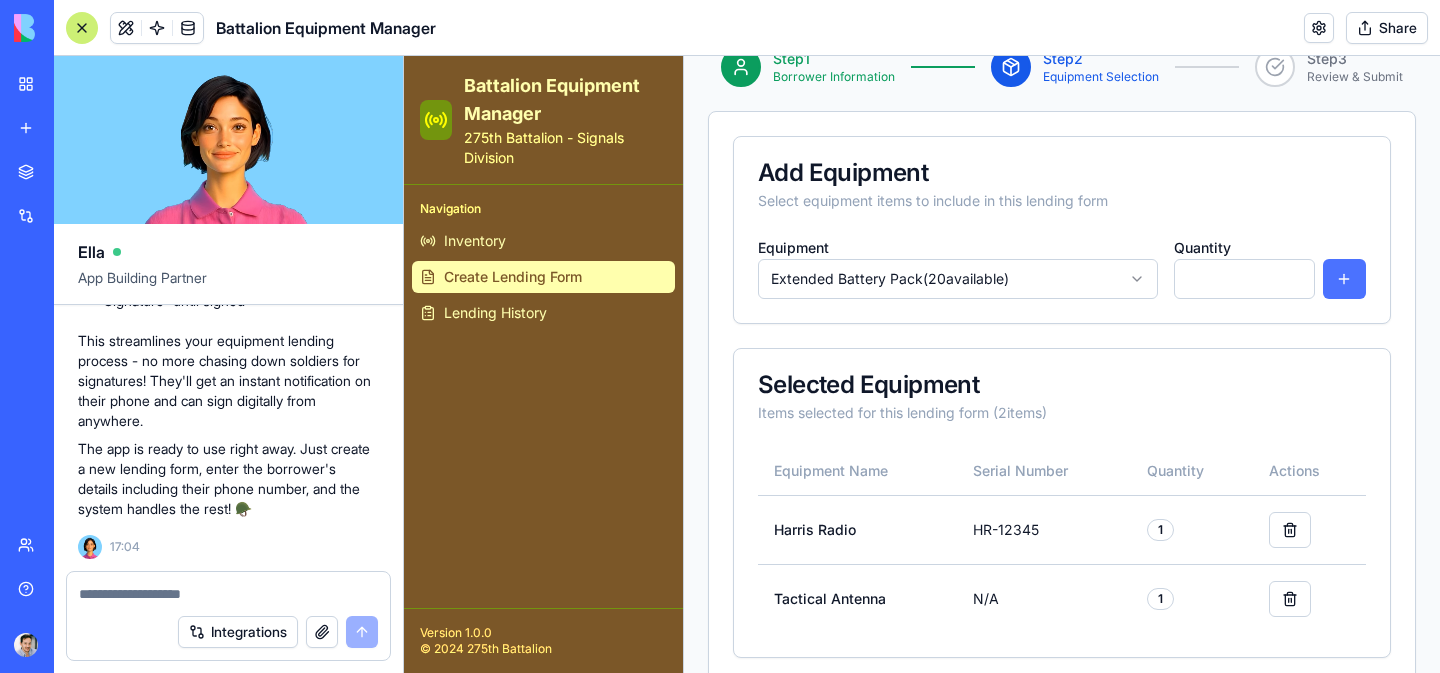 click at bounding box center [1344, 279] 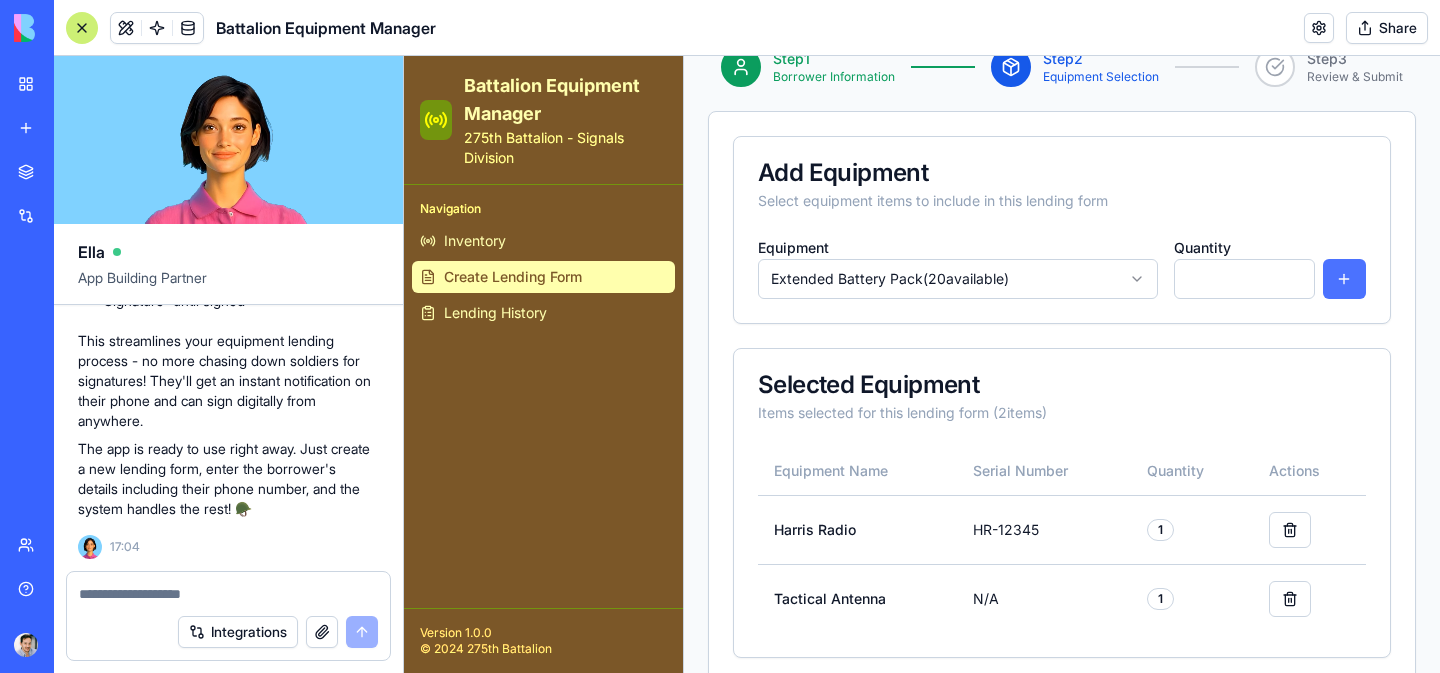 type on "*" 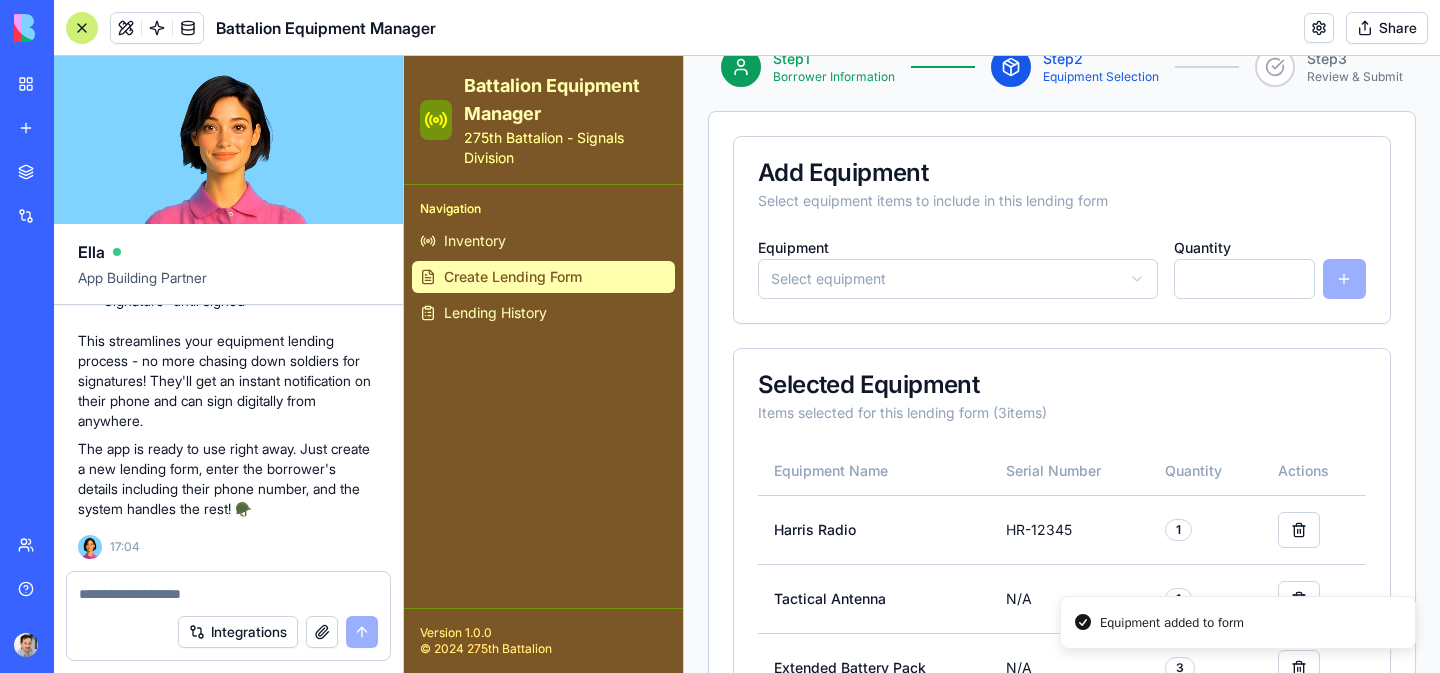 click on "Battalion Equipment Manager 275th Battalion - Signals Division Navigation Inventory Create Lending Form Lending History Version 1.0.0 © 2024 275th Battalion Toggle Sidebar Equipment Management System Monday, August 4, 2025  -  05:06 PM [FIRST]   [LAST] Create Lending Form Generate a new Form 1008 for equipment lending with SMS notification Step  1 Borrower Information Step  2 Equipment Selection Step  3 Review & Submit Add Equipment Select equipment items to include in this lending form Equipment Select equipment Quantity * Selected Equipment Items selected for this lending form ( 3  items) Equipment Name Serial Number Quantity Actions Harris Radio HR-12345 1 Tactical Antenna N/A 1 Extended Battery Pack N/A 3 Back Next Step Equipment added to form" at bounding box center [922, 345] 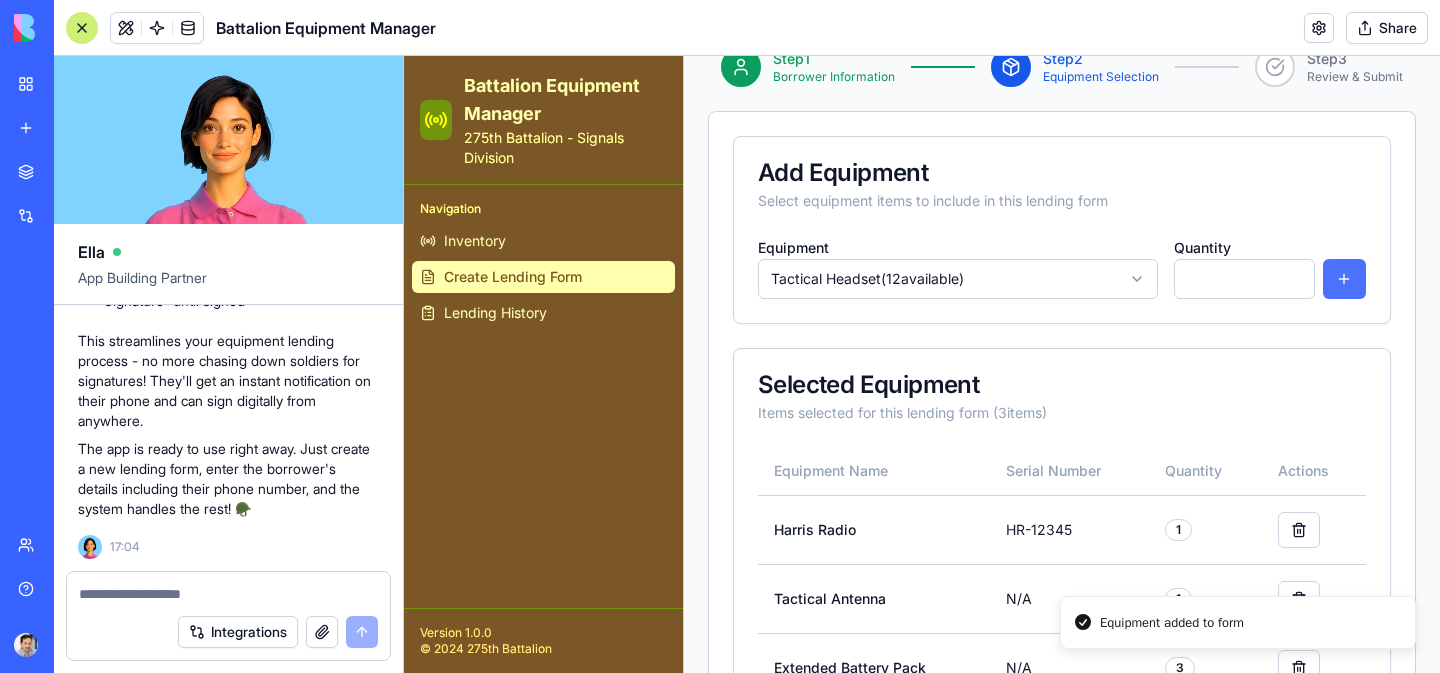 click at bounding box center (1344, 279) 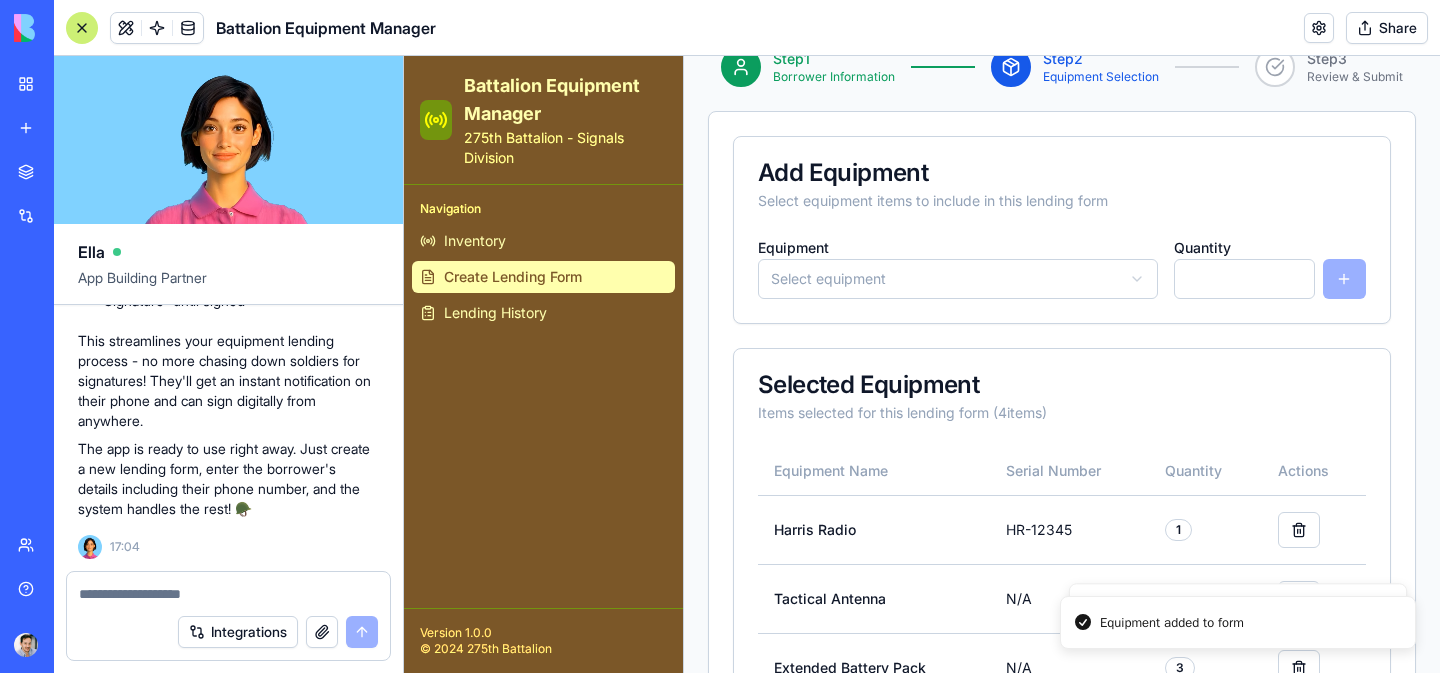 click on "Battalion Equipment Manager 275th Battalion - Signals Division Navigation Inventory Create Lending Form Lending History Version 1.0.0 © 2024 275th Battalion Toggle Sidebar Equipment Management System Monday, August 4, 2025  -  05:06 PM [FIRST]   [LAST] Create Lending Form Generate a new Form 1008 for equipment lending with SMS notification Step  1 Borrower Information Step  2 Equipment Selection Step  3 Review & Submit Add Equipment Select equipment items to include in this lending form Equipment Select equipment Quantity * Selected Equipment Items selected for this lending form ( 4  items) Equipment Name Serial Number Quantity Actions Harris Radio HR-12345 1 Tactical Antenna N/A 1 Extended Battery Pack N/A 3 Tactical Headset N/A 1 Back Next Step Equipment added to form Equipment added to form" at bounding box center [922, 379] 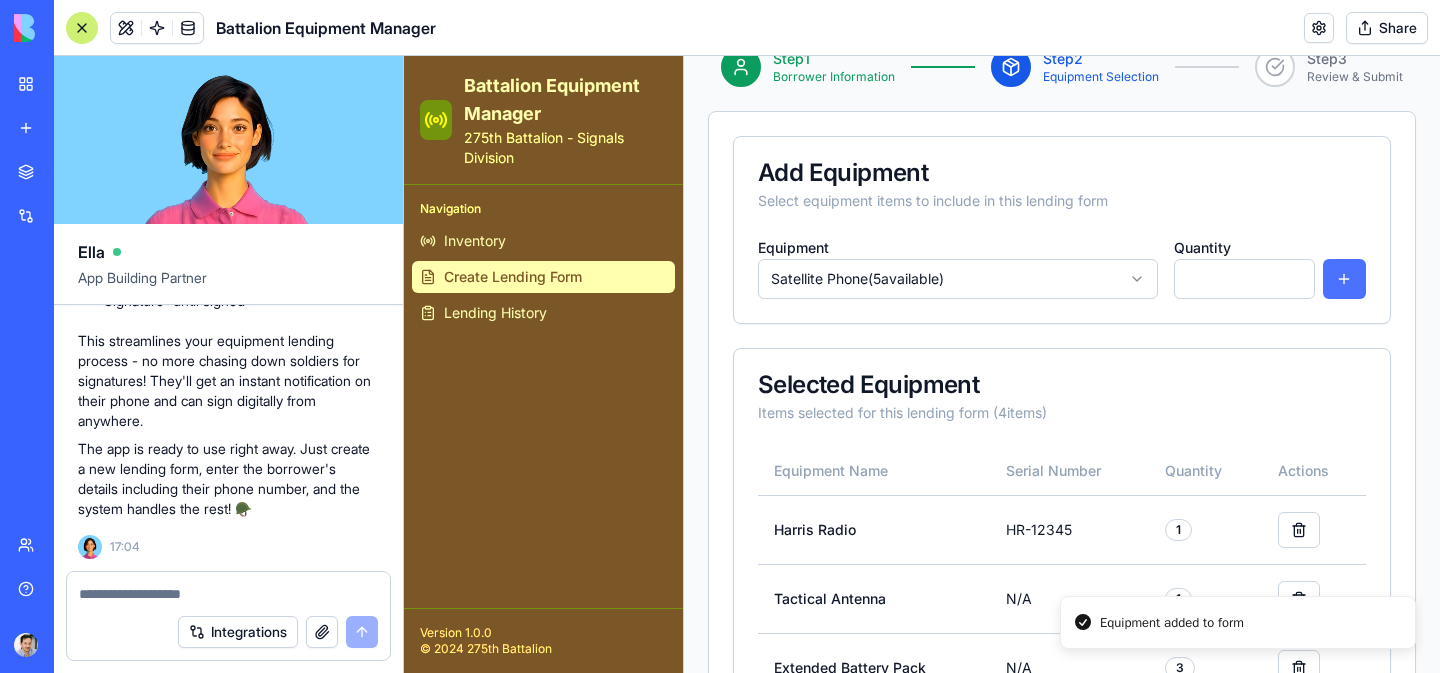 click at bounding box center [1344, 279] 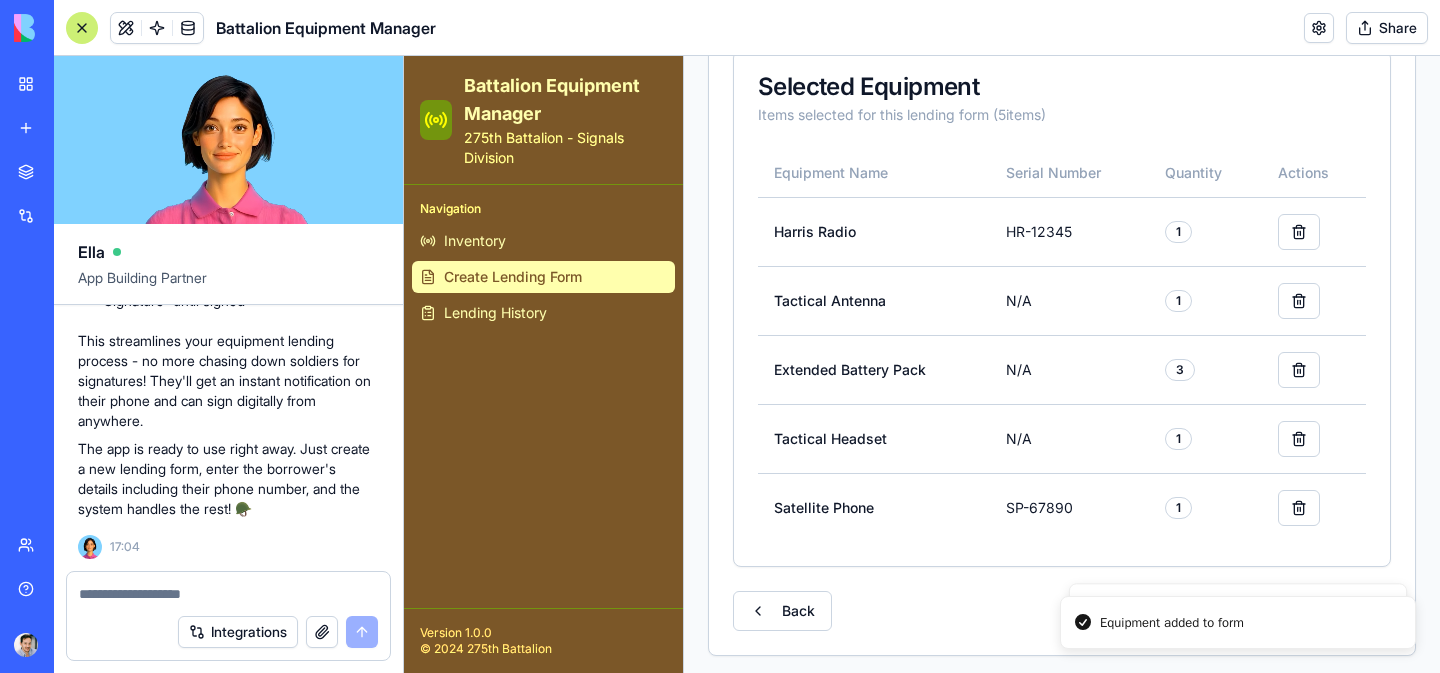 scroll, scrollTop: 510, scrollLeft: 0, axis: vertical 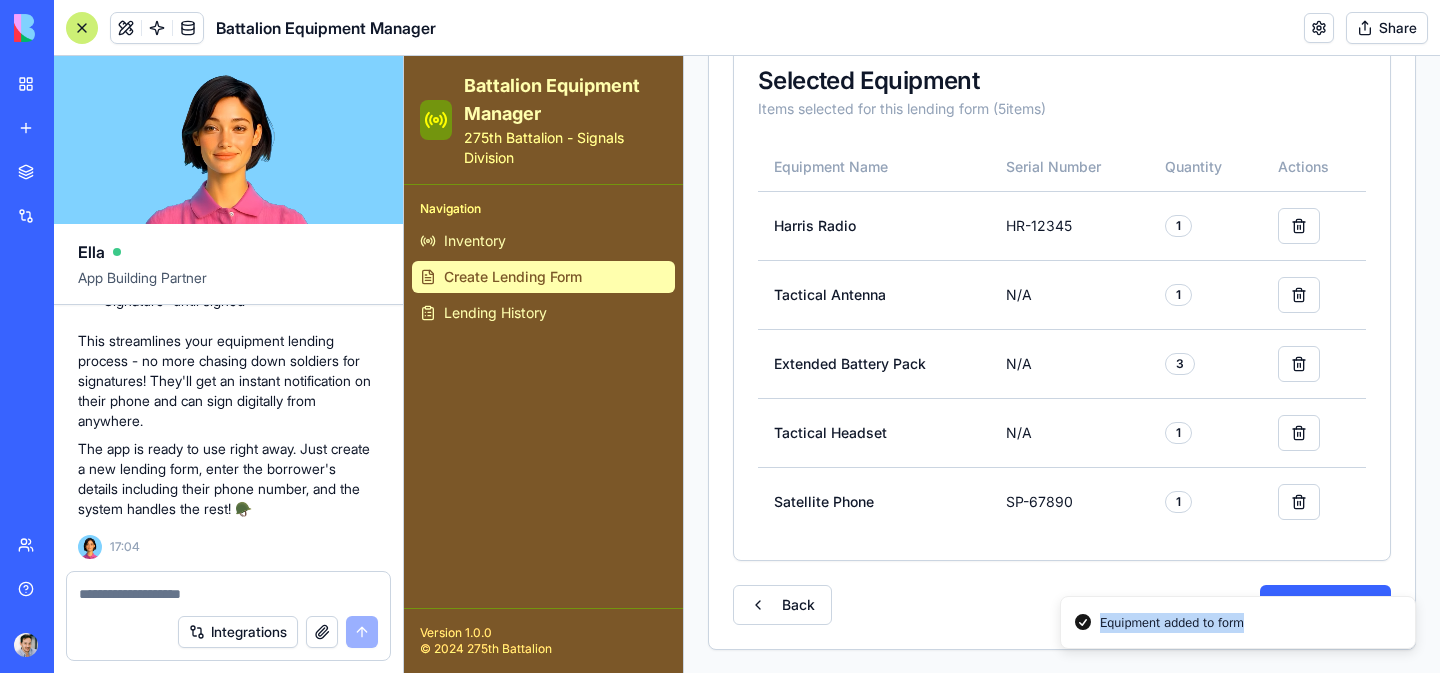 click on "Equipment added to form" at bounding box center (1238, 623) 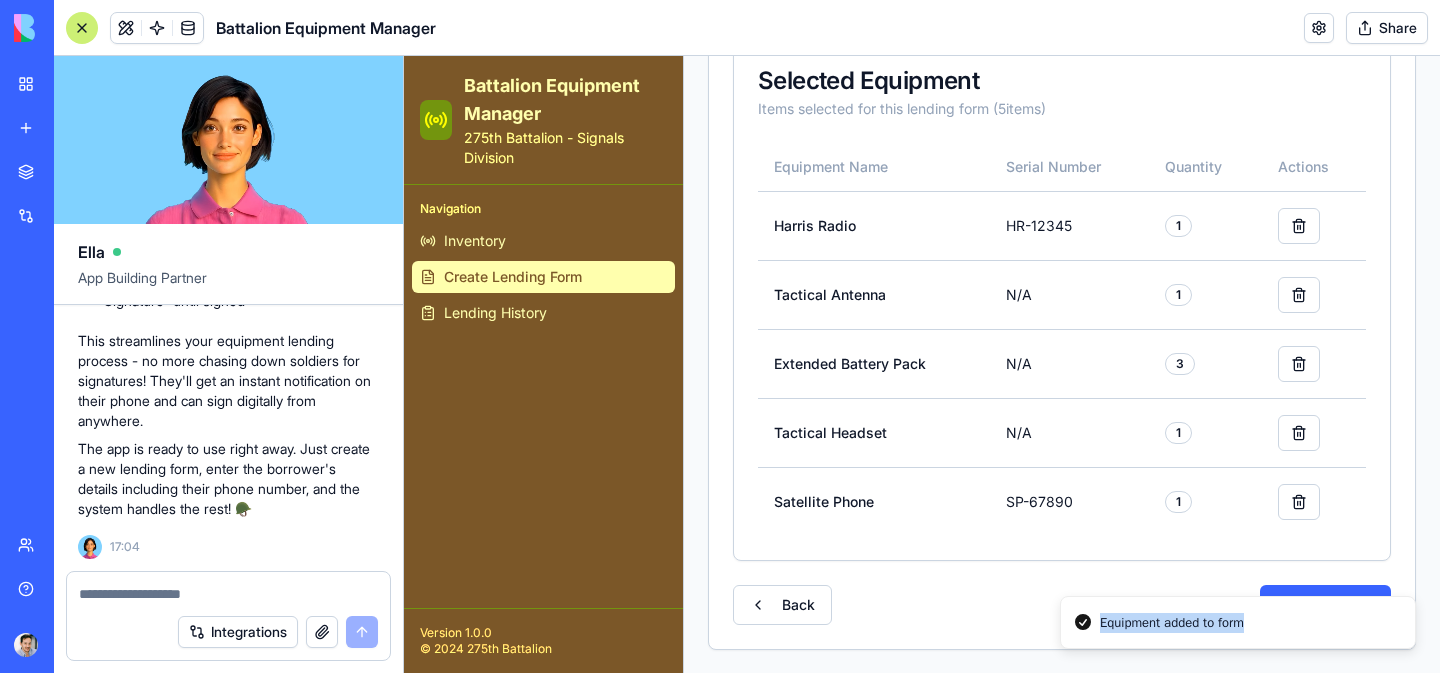 click on "Equipment added to form" at bounding box center [1238, 623] 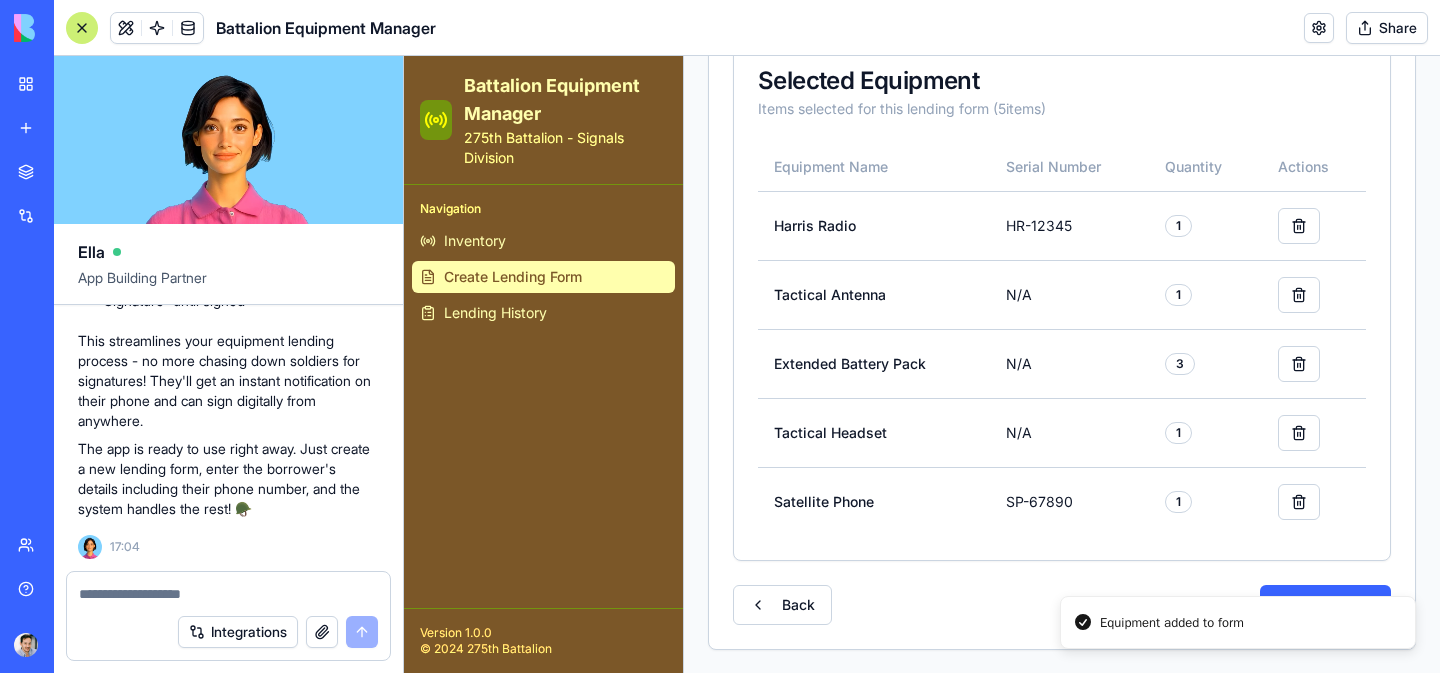 click on "Add Equipment Select equipment items to include in this lending form Equipment Select equipment Quantity * Selected Equipment Items selected for this lending form ( 5  items) Equipment Name Serial Number Quantity Actions Harris Radio HR-12345 1 Tactical Antenna N/A 1 Extended Battery Pack N/A 3 Tactical Headset N/A 1 Satellite Phone SP-67890 1 Back Next Step" at bounding box center [1062, 228] 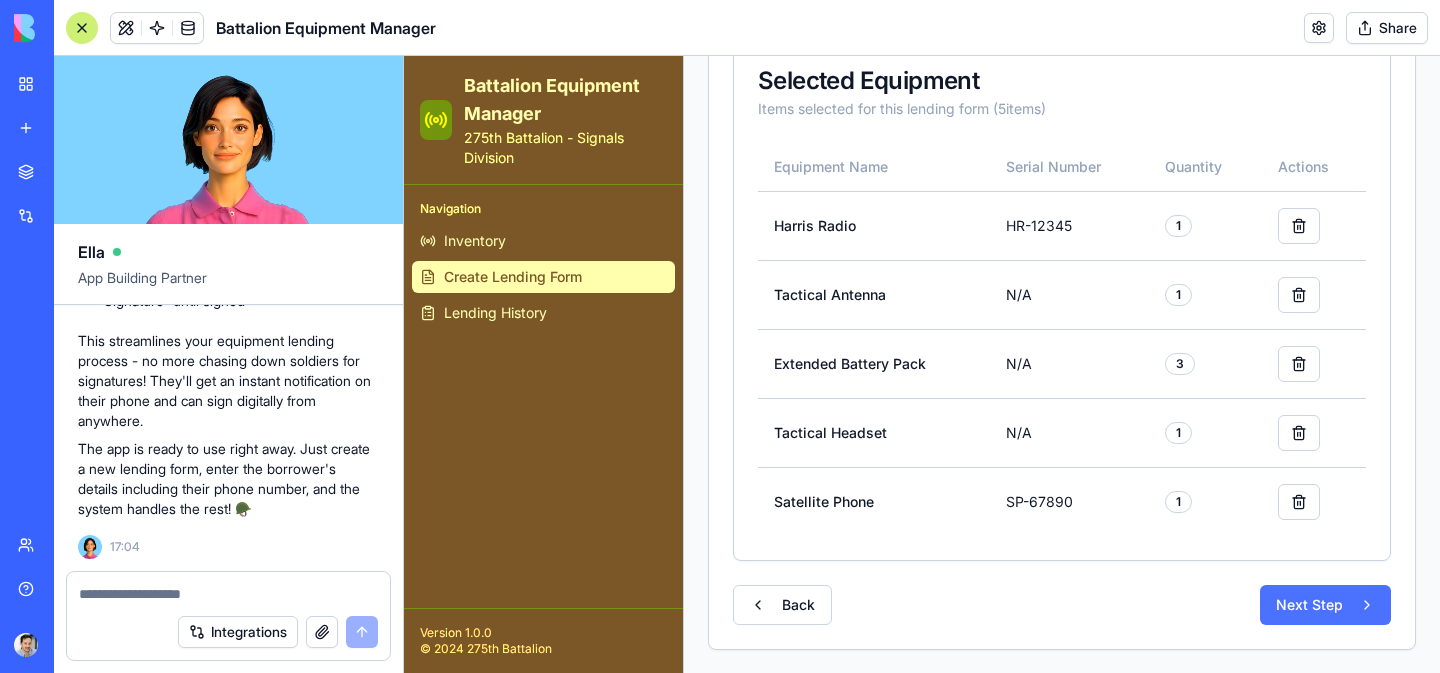 click on "Next Step" at bounding box center (1325, 605) 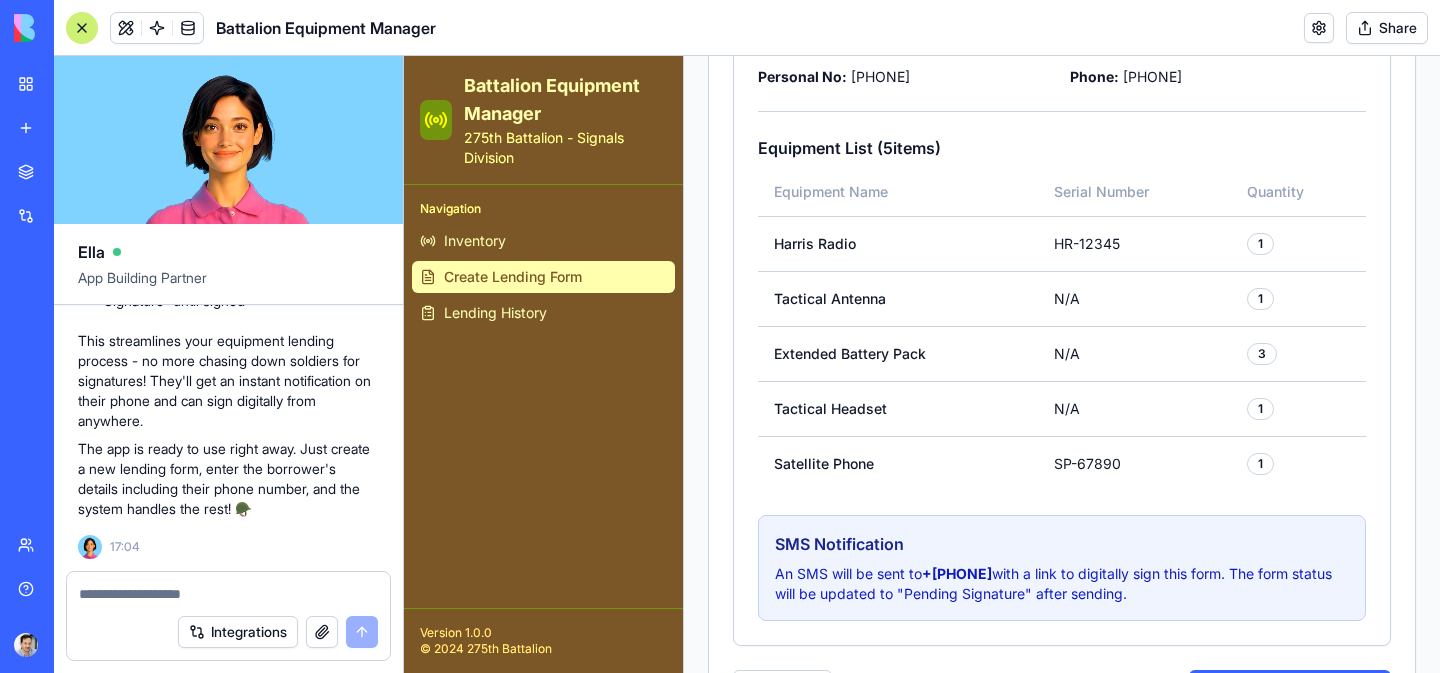 scroll, scrollTop: 829, scrollLeft: 0, axis: vertical 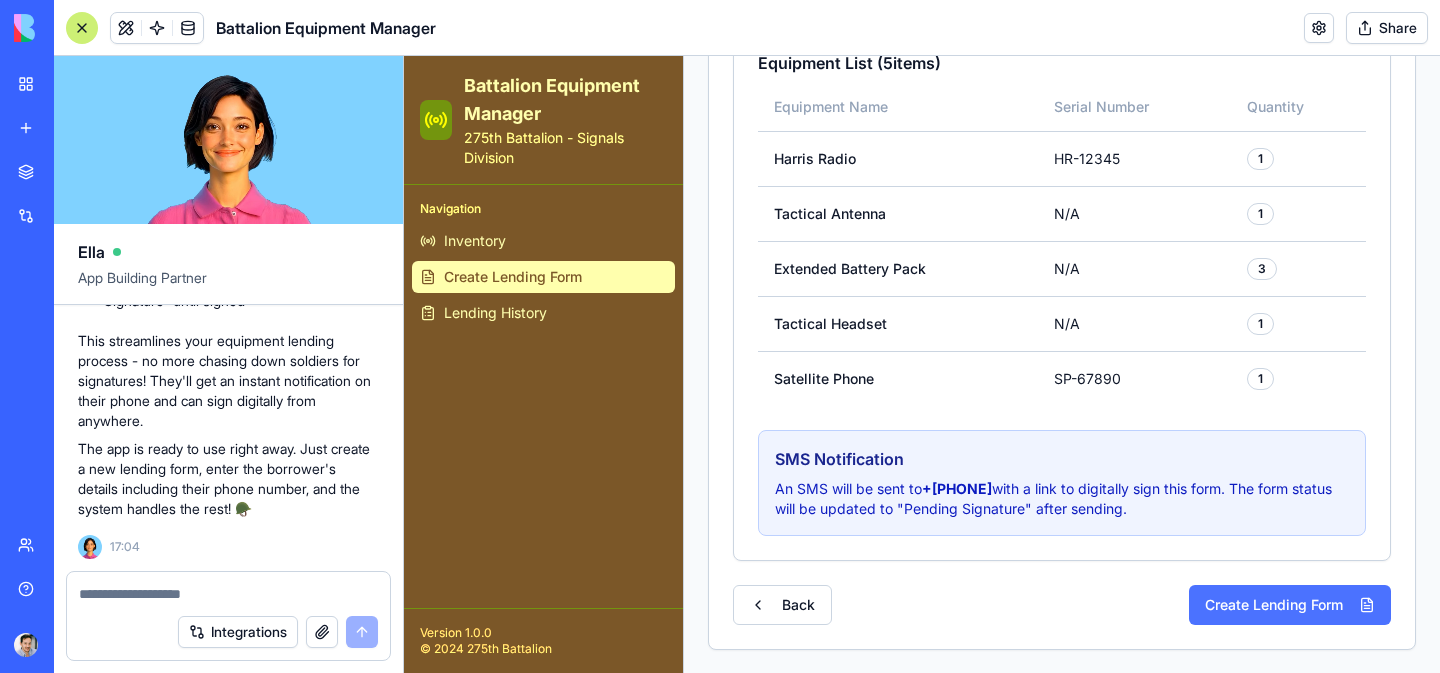 click on "Create Lending Form" at bounding box center (1290, 605) 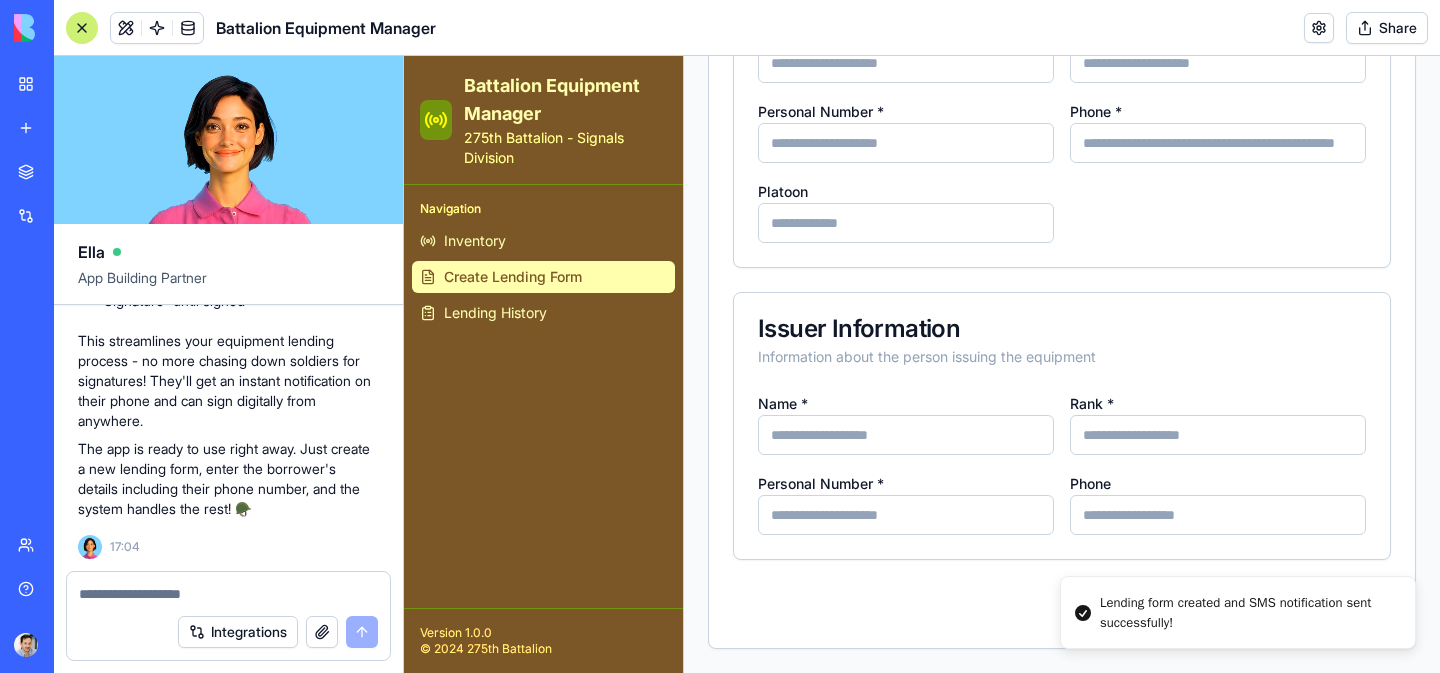 scroll, scrollTop: 608, scrollLeft: 0, axis: vertical 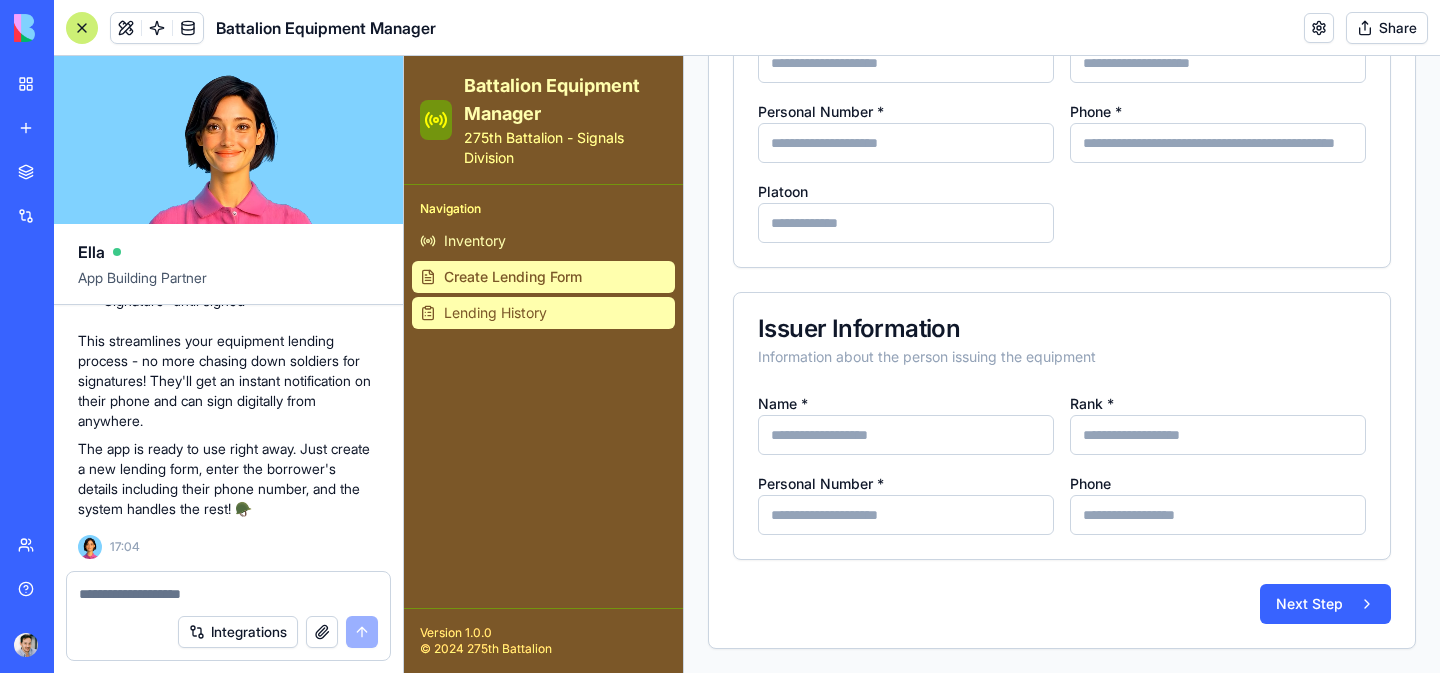 click on "Lending History" at bounding box center [495, 313] 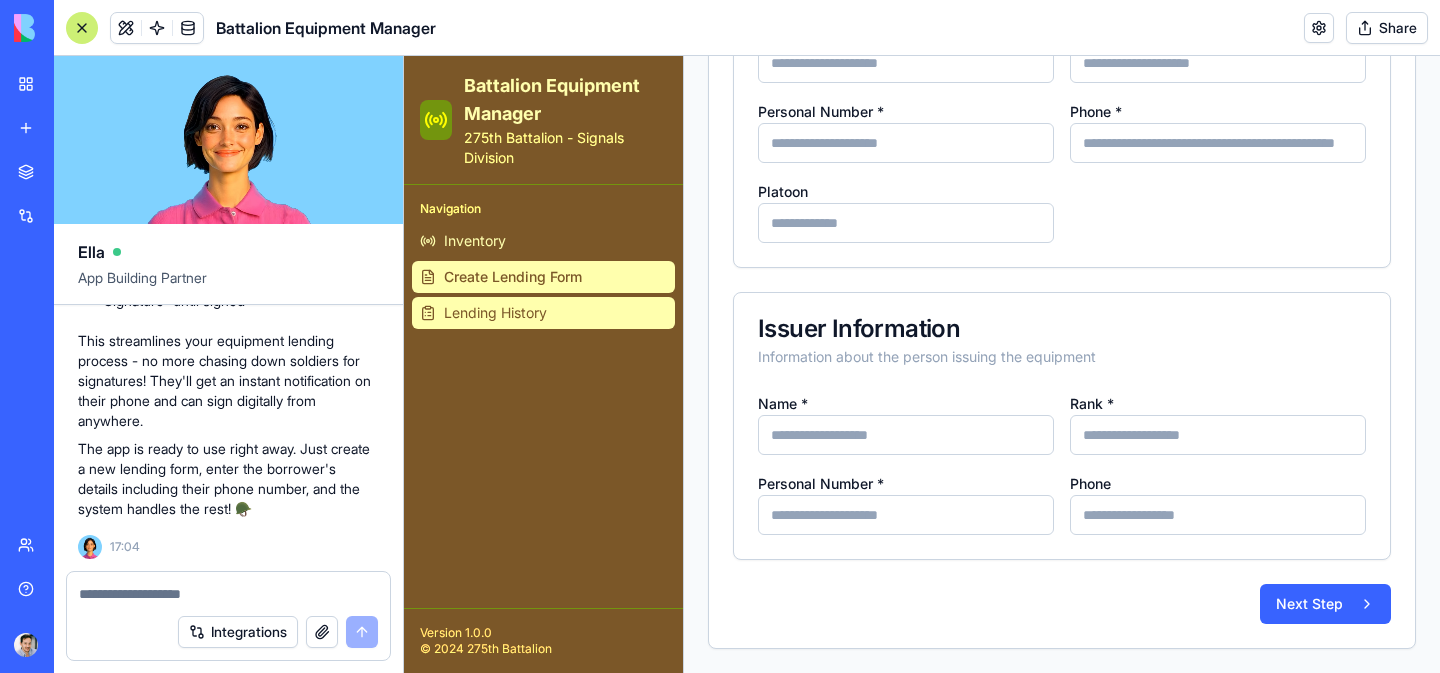 scroll, scrollTop: 0, scrollLeft: 0, axis: both 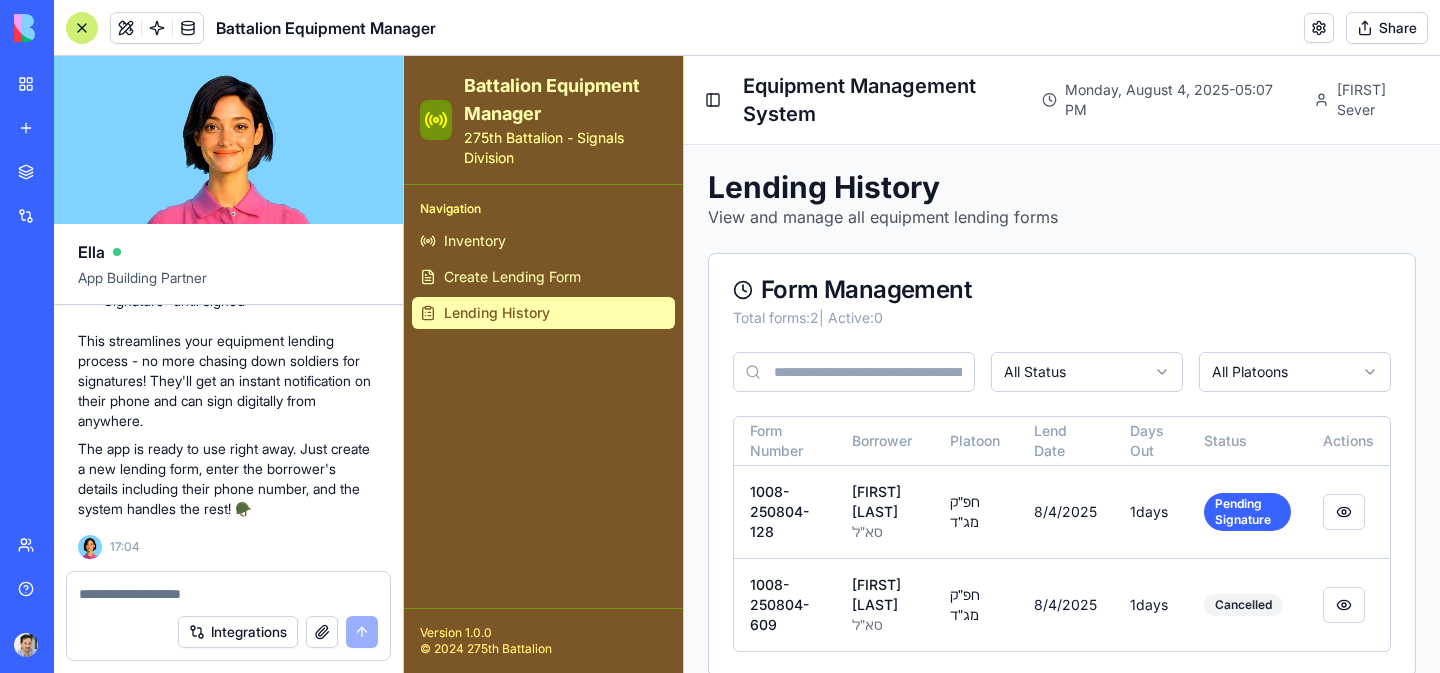 click on "Lending History View and manage all equipment lending forms Form Management Total forms:  2  | Active:  0 All Status All Platoons Form Number Borrower Platoon Lend Date Days Out Status Actions 1008-250804-128 עמית צומן סא״ל חפ״ק מג״ד 8/4/2025 1  days Pending Signature 1008-250804-609 עמית צומן סא״ל חפ״ק מג״ד 8/4/2025 1  days Cancelled" at bounding box center [1062, 423] 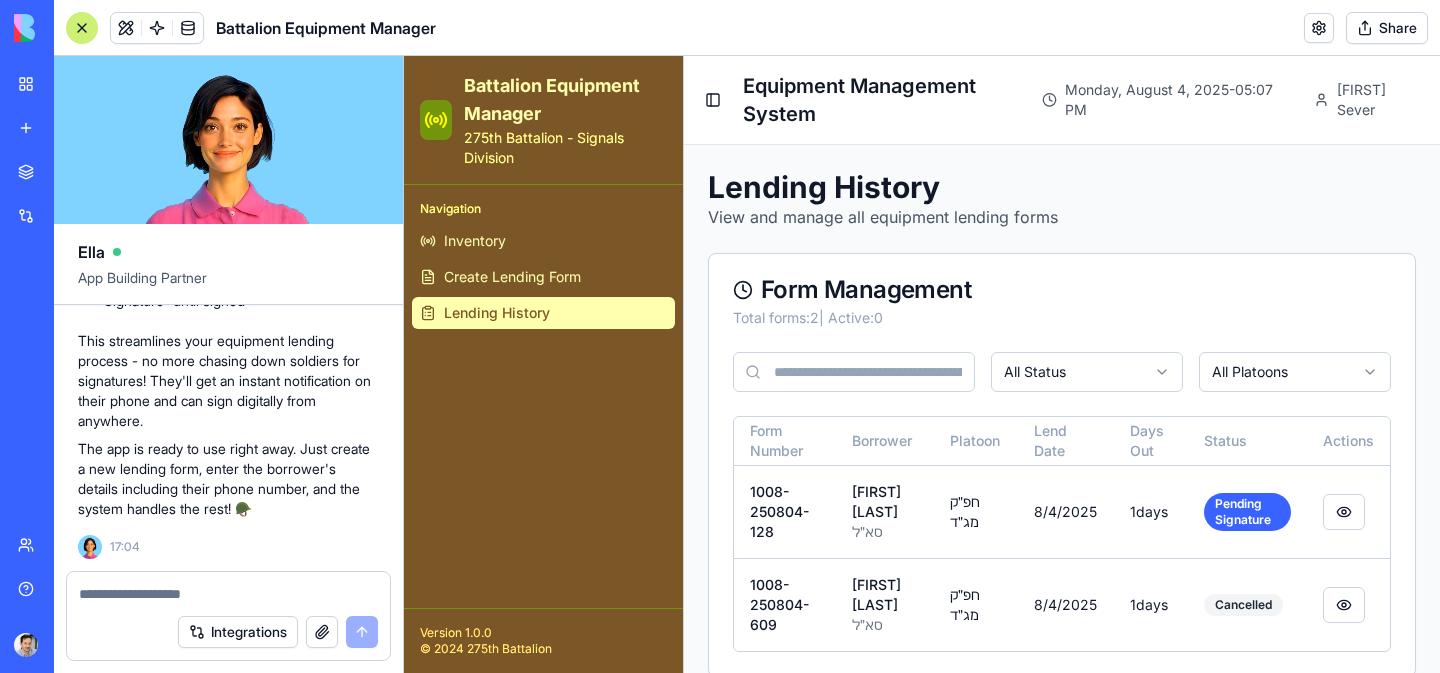 scroll, scrollTop: 27, scrollLeft: 0, axis: vertical 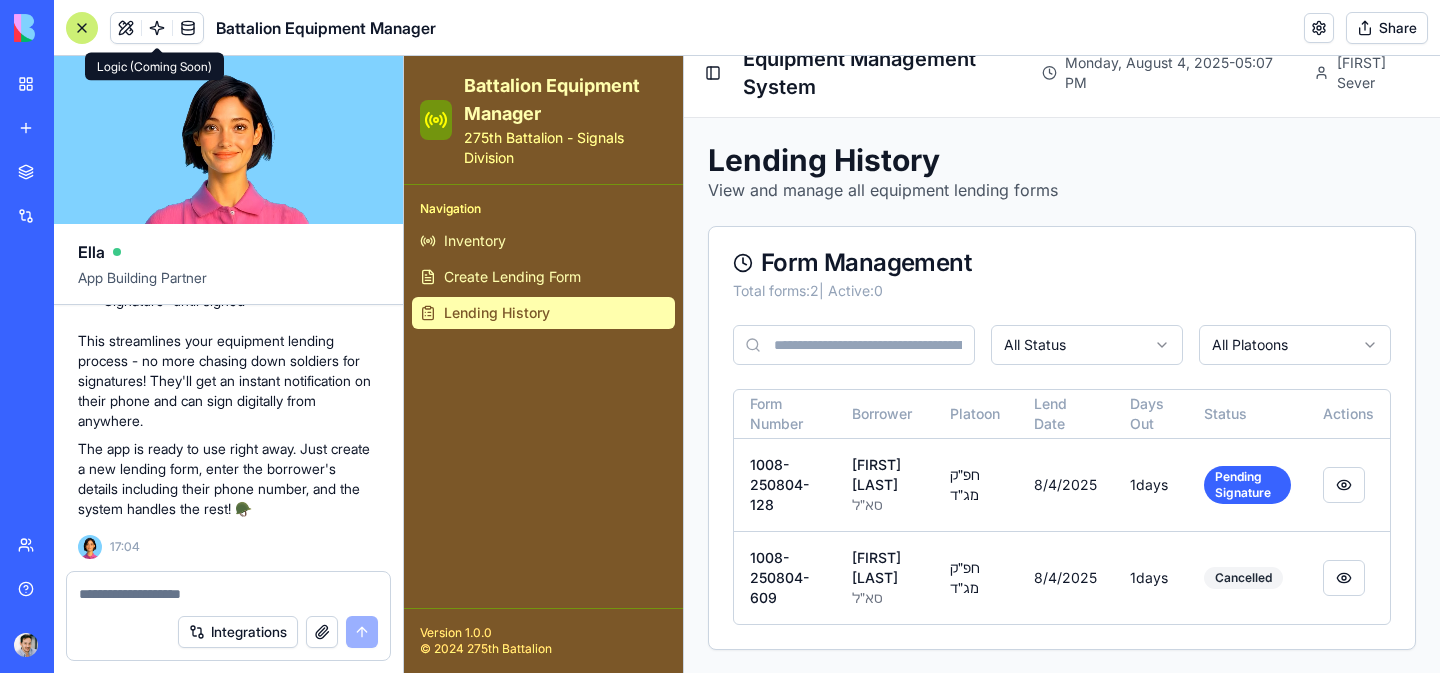 click at bounding box center [157, 28] 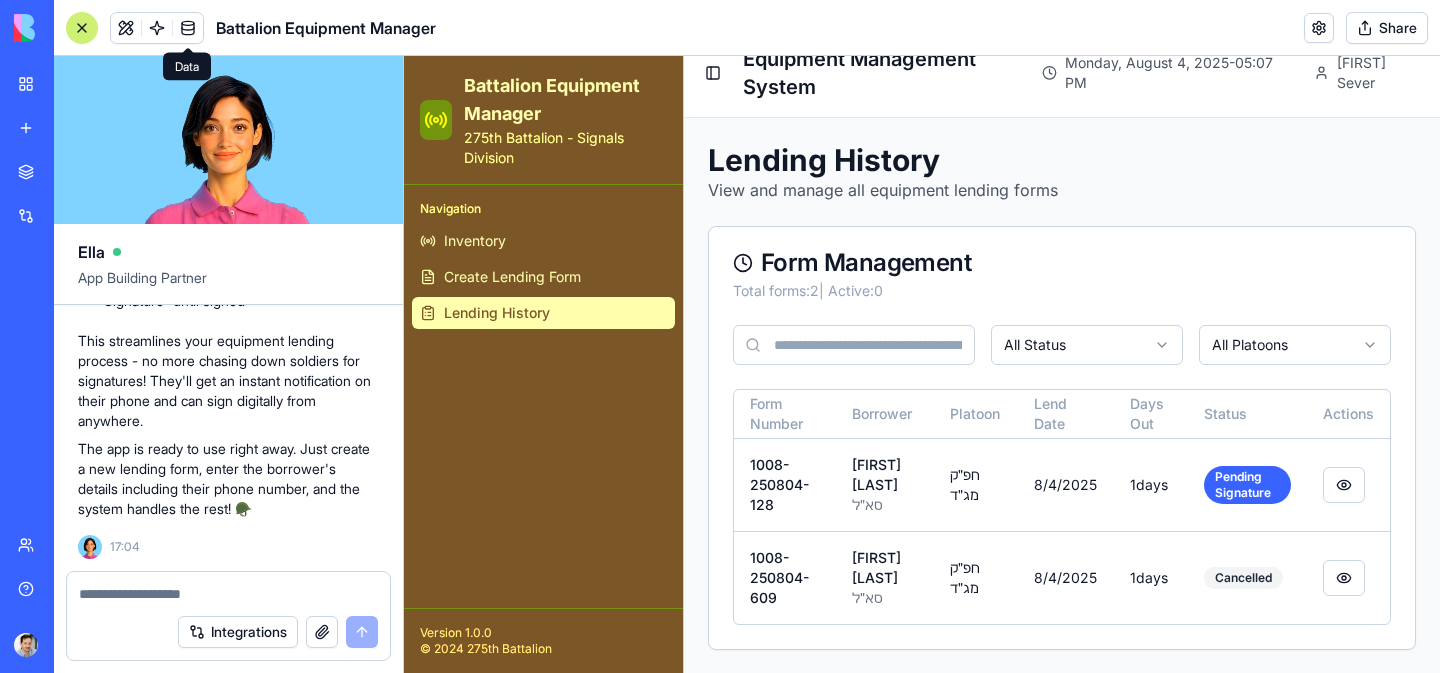 click at bounding box center (188, 28) 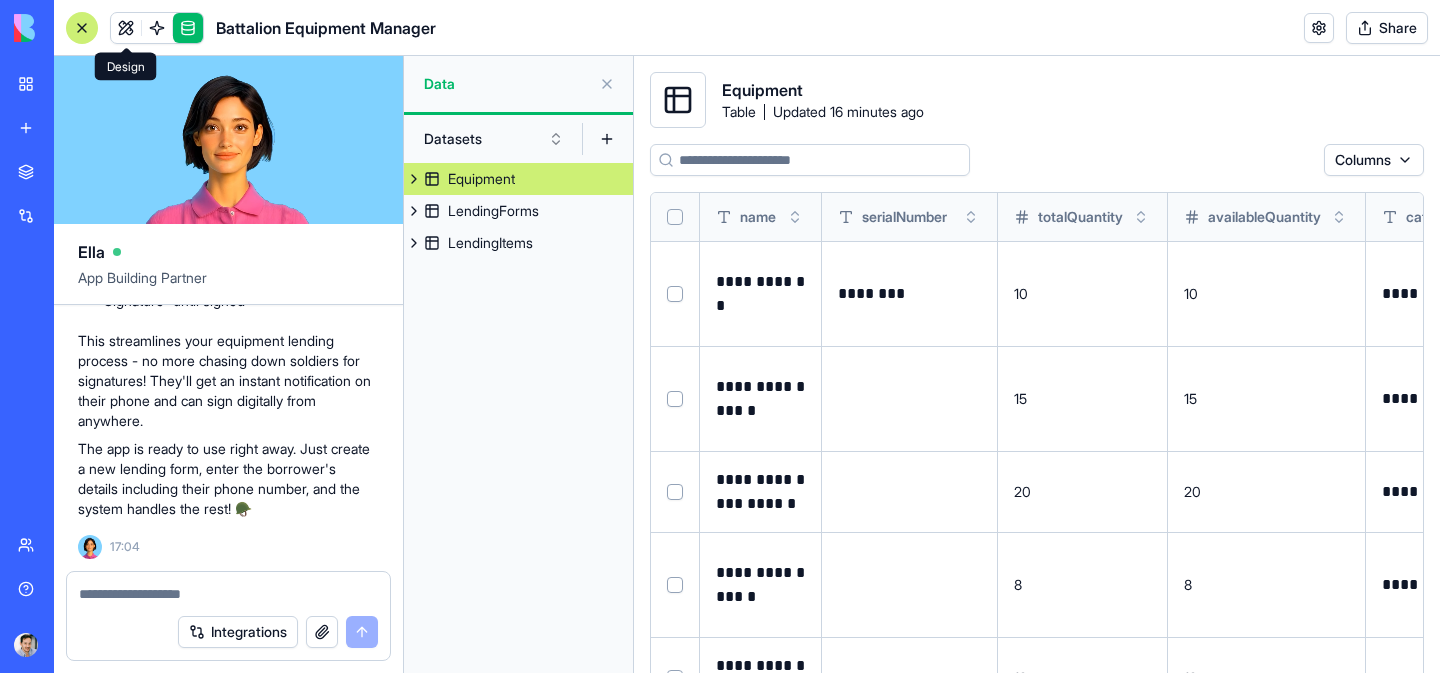 click at bounding box center [126, 28] 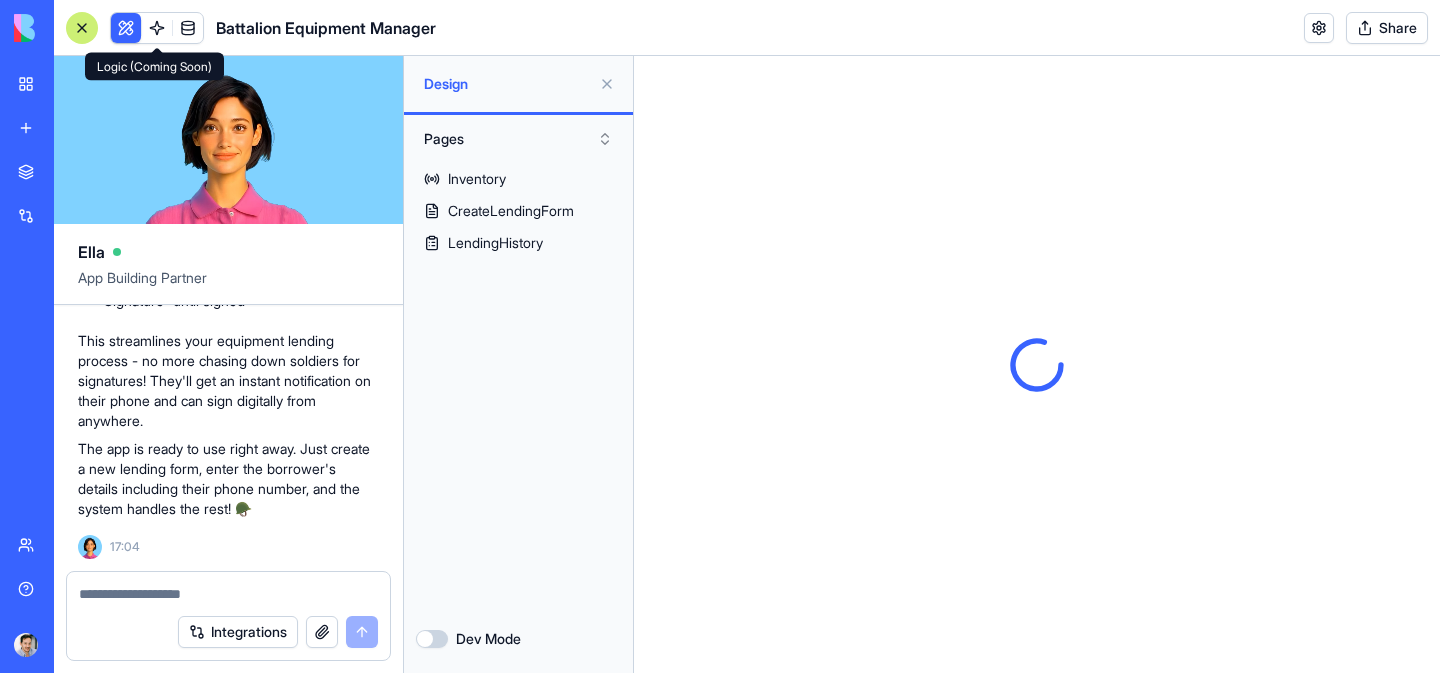 scroll, scrollTop: 0, scrollLeft: 0, axis: both 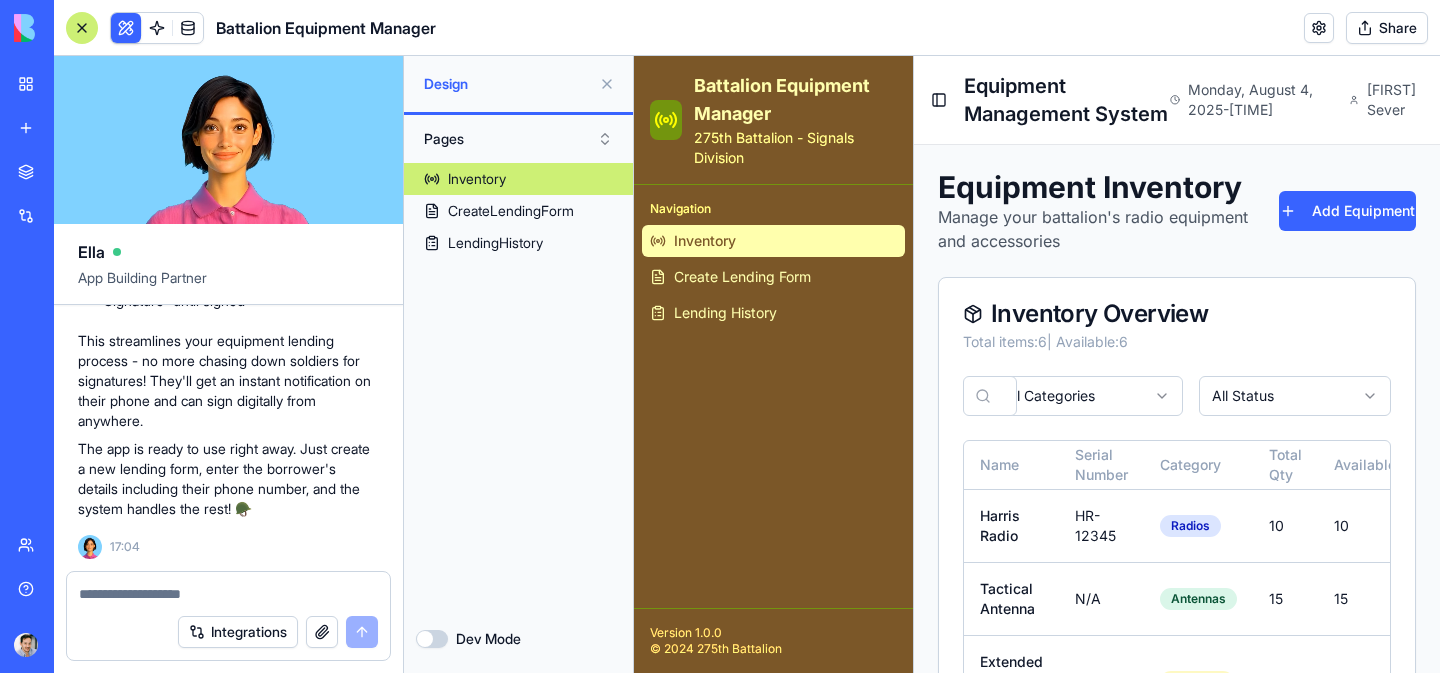 click on "Dev Mode" at bounding box center (432, 639) 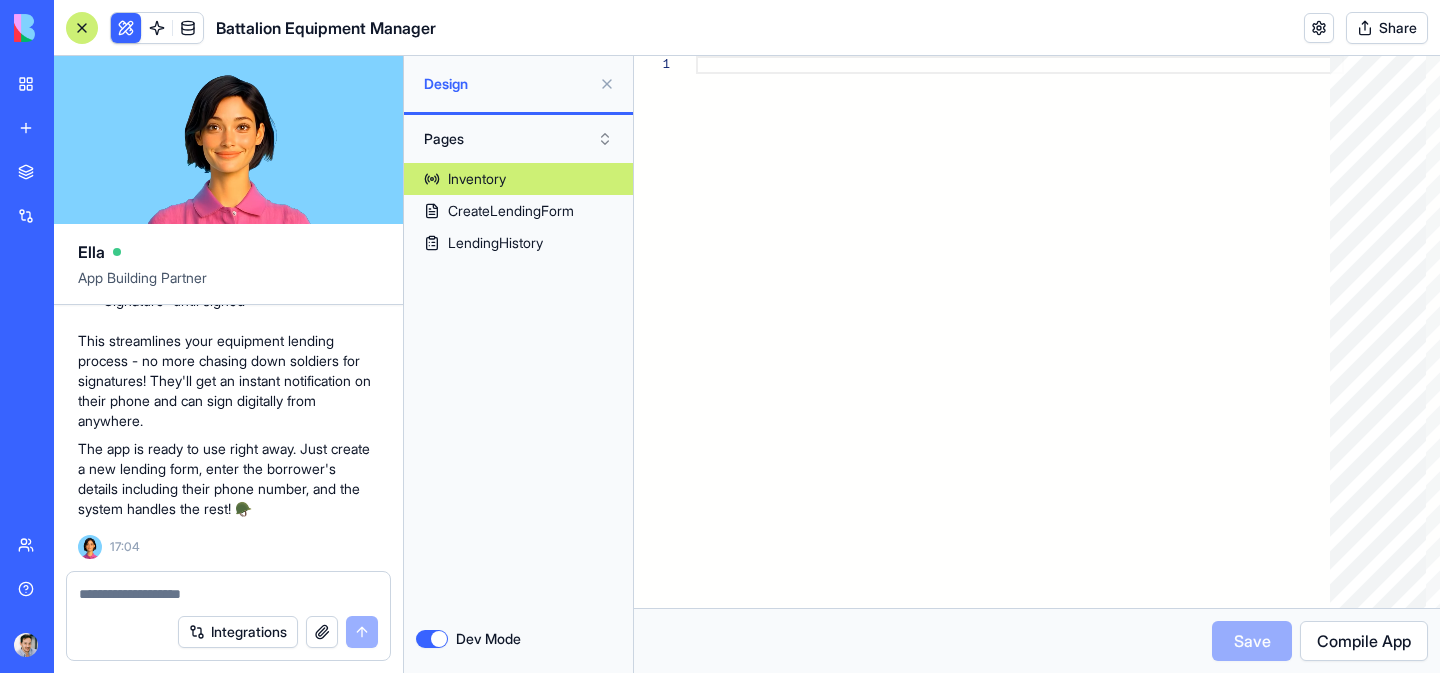 click on "Dev Mode" at bounding box center (432, 639) 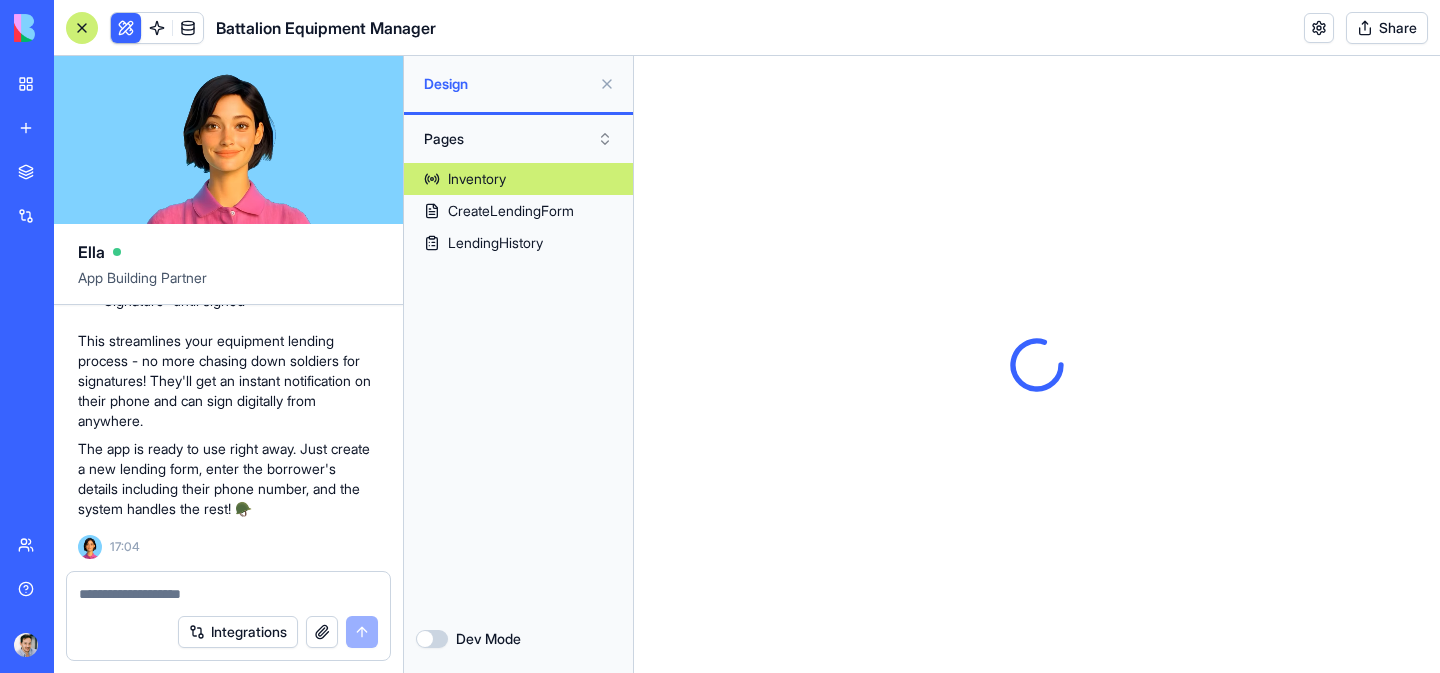 scroll, scrollTop: 0, scrollLeft: 0, axis: both 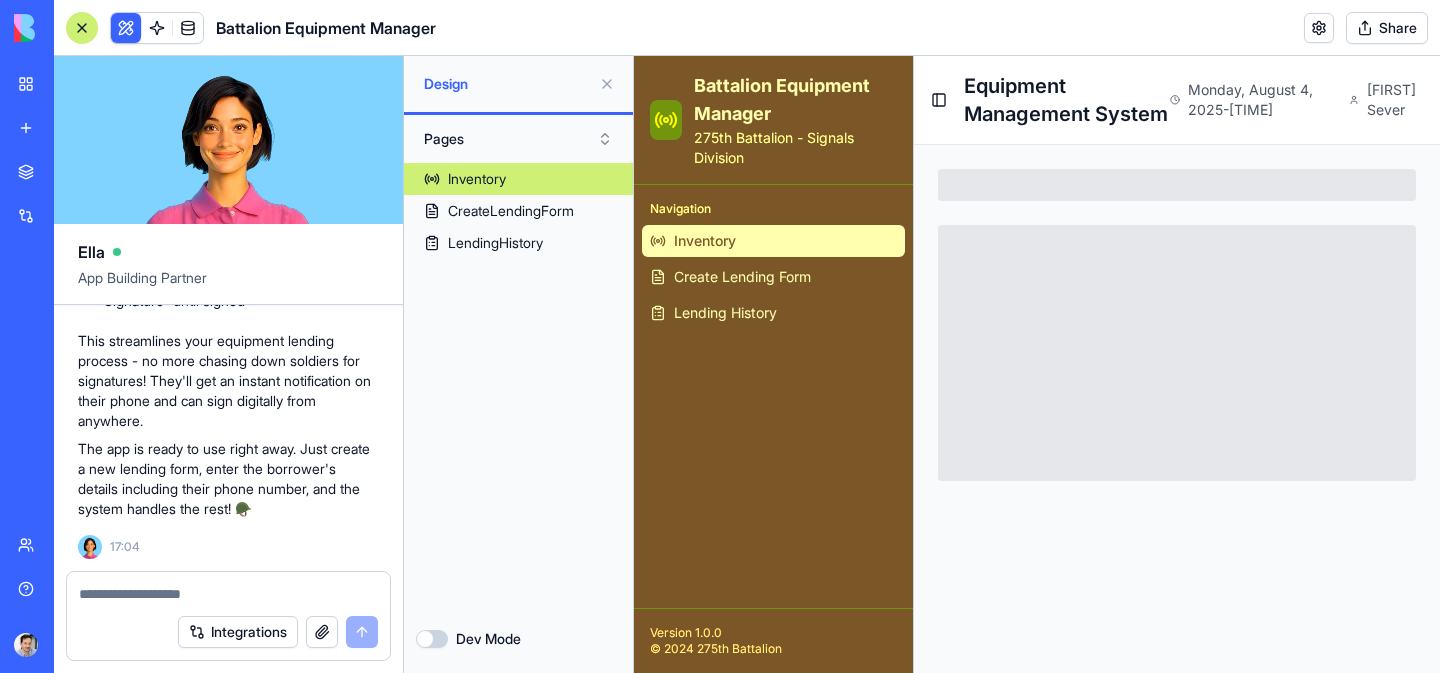 click at bounding box center (228, 594) 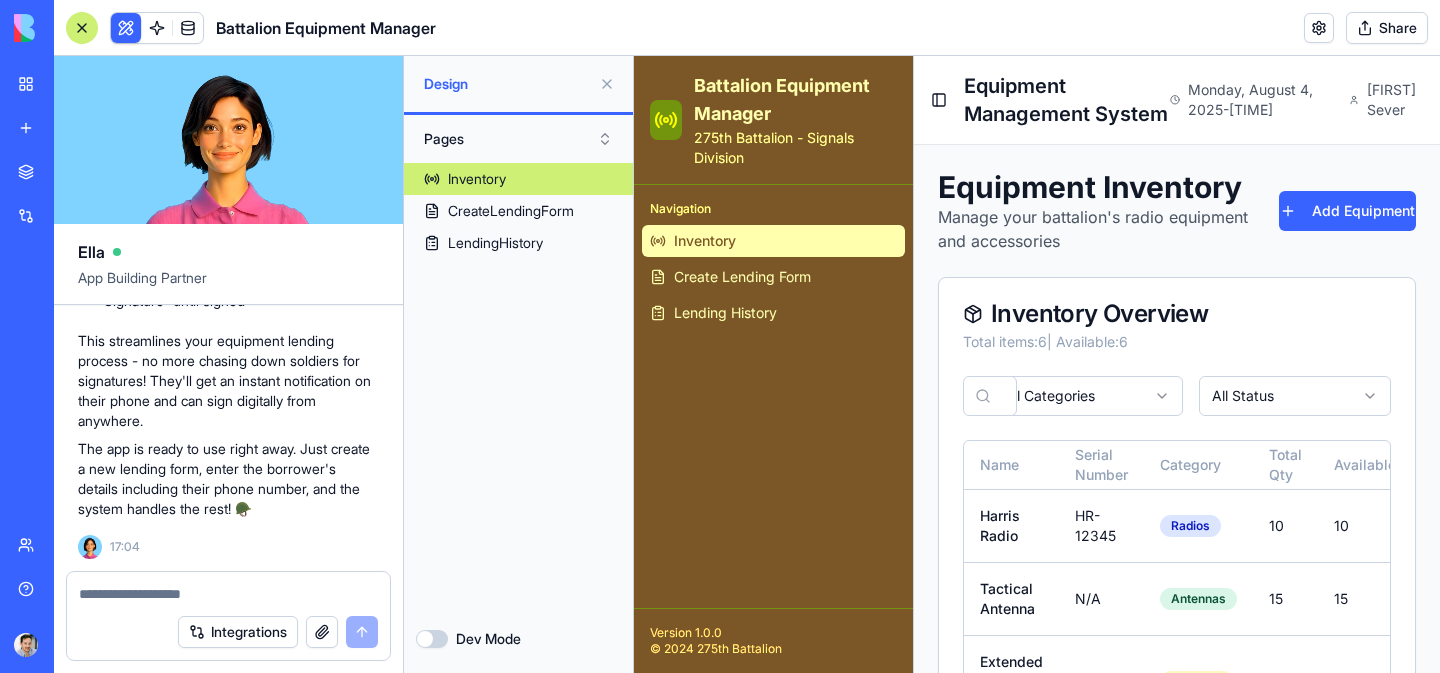 click on "Inventory CreateLendingForm LendingHistory" at bounding box center [518, 384] 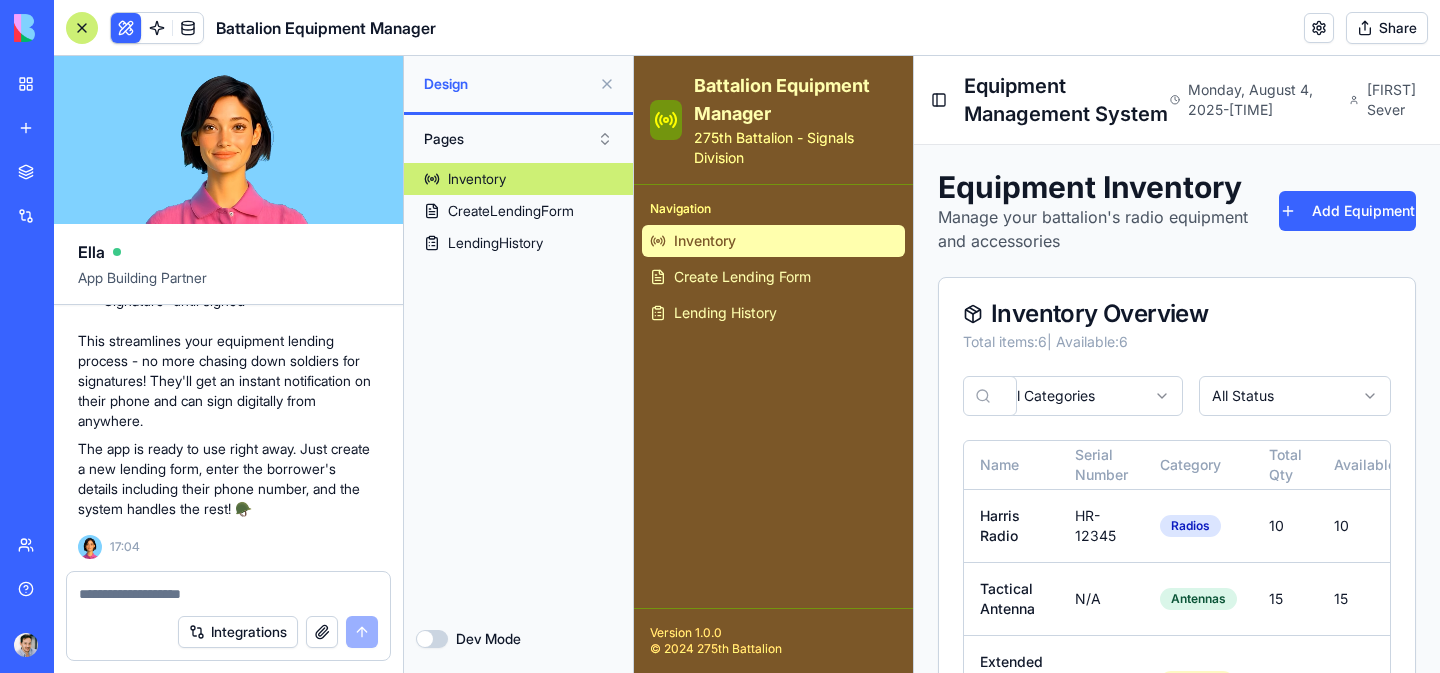 click at bounding box center (607, 84) 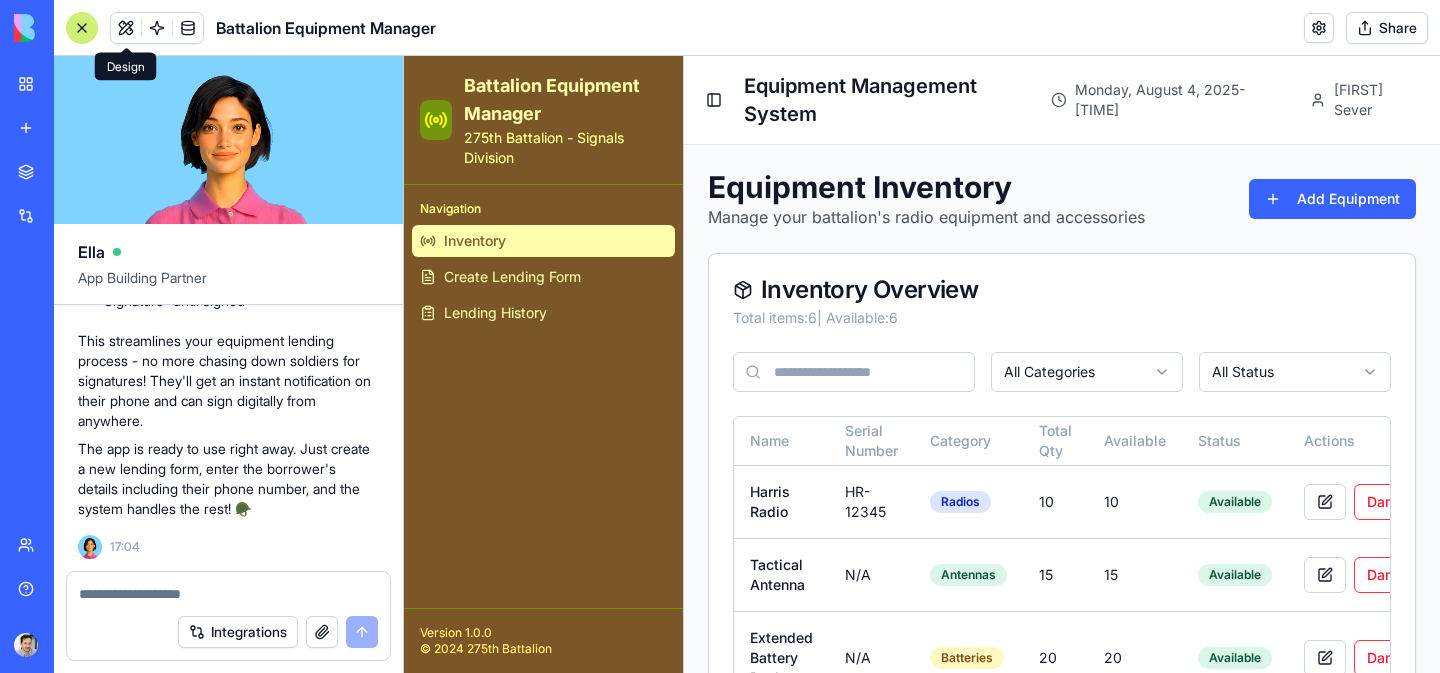 click on "Inventory" at bounding box center [475, 241] 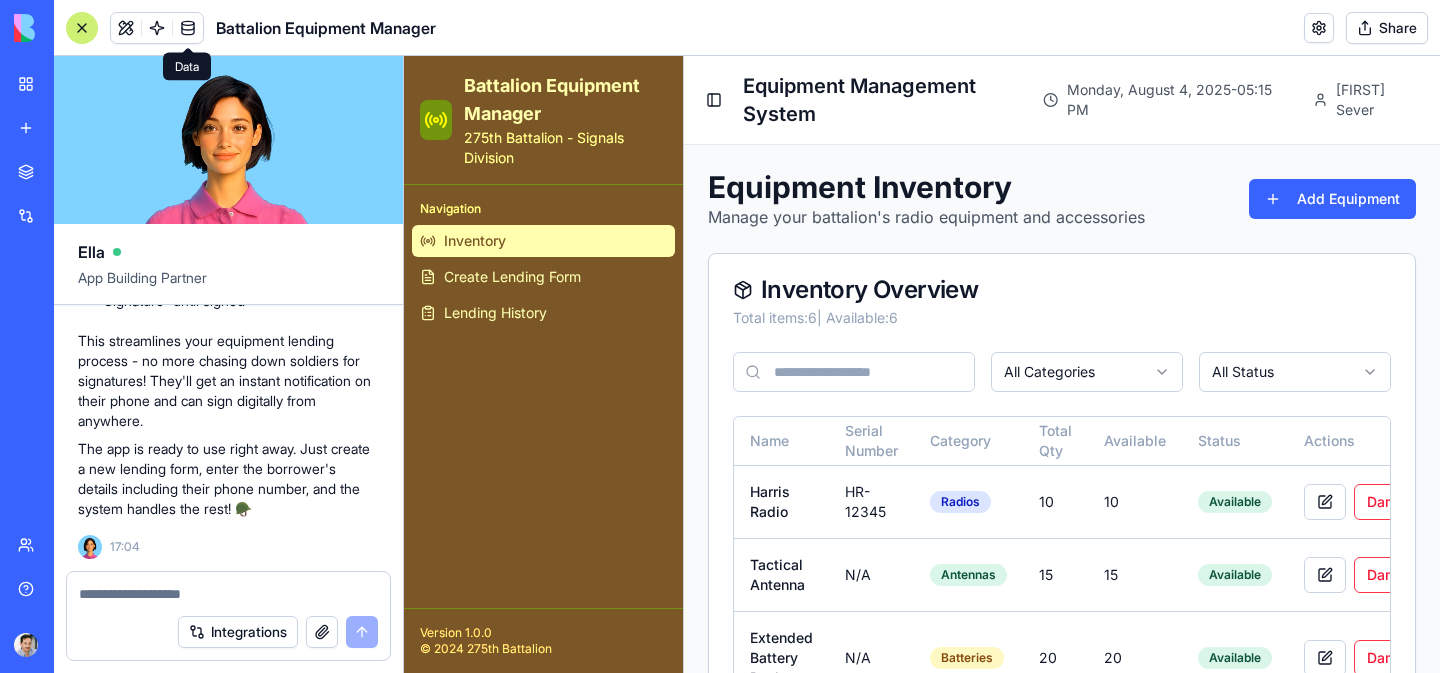 click at bounding box center (188, 28) 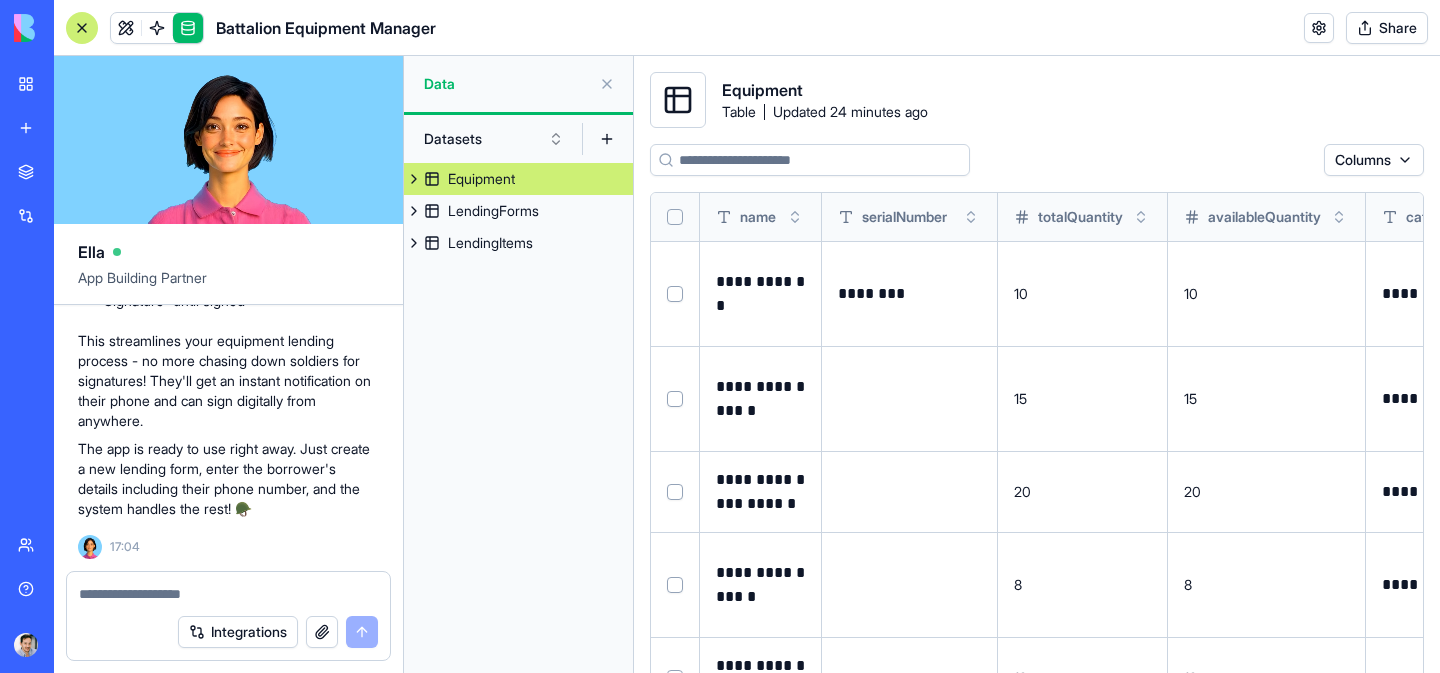 click on "Equipment Table Updated 24 minutes ago" at bounding box center [1037, 100] 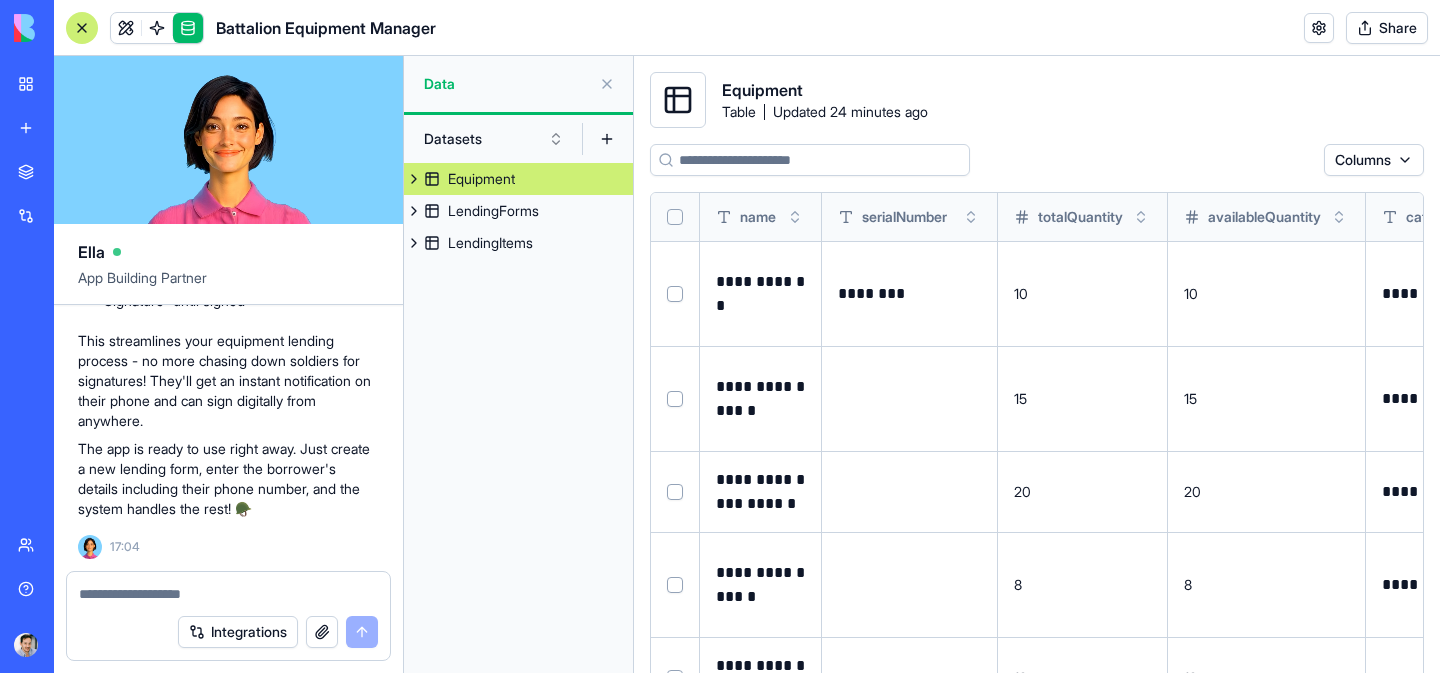 click 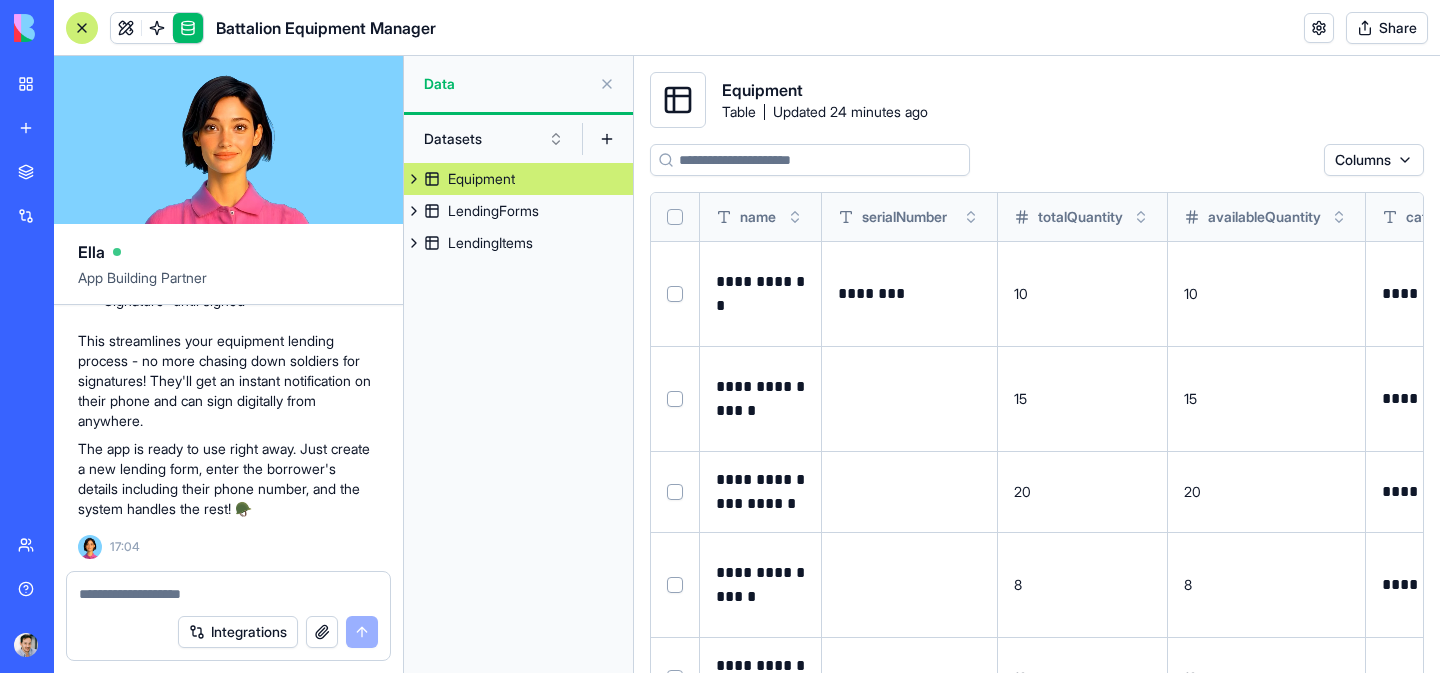 click at bounding box center [810, 160] 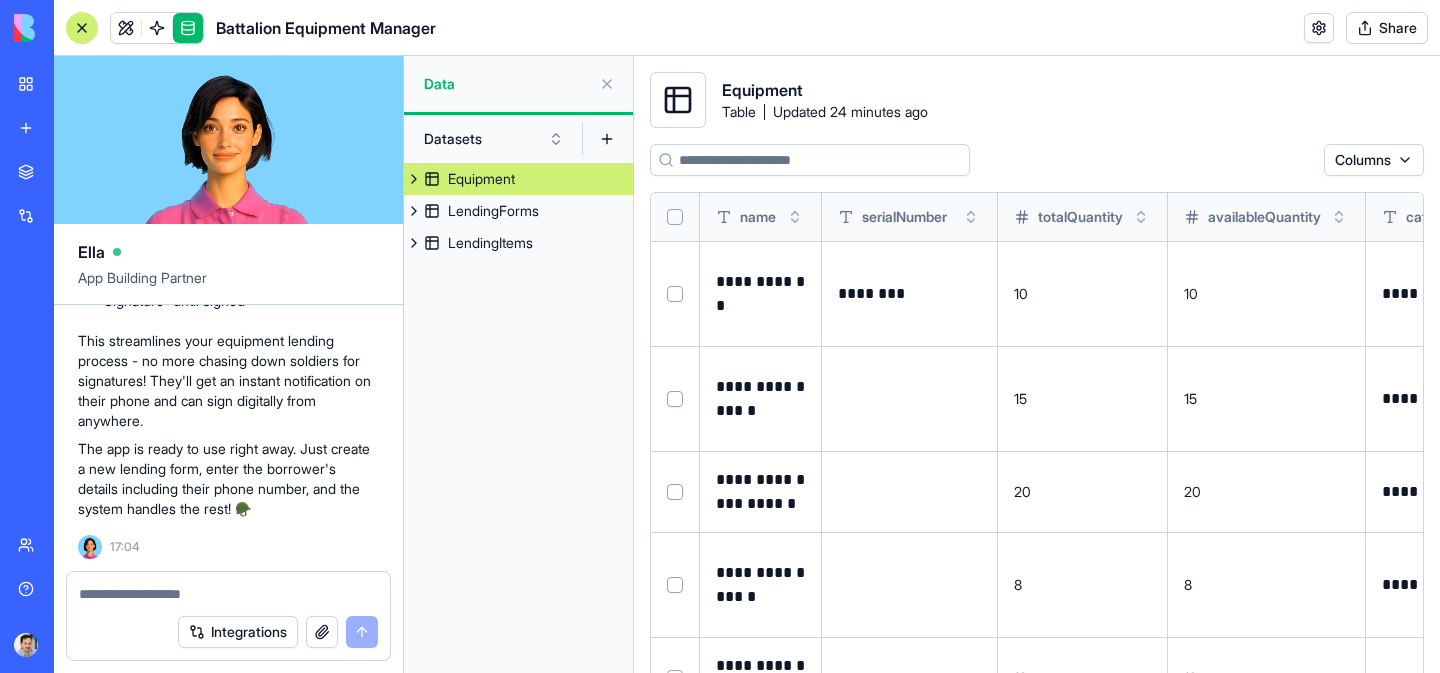 click at bounding box center (607, 139) 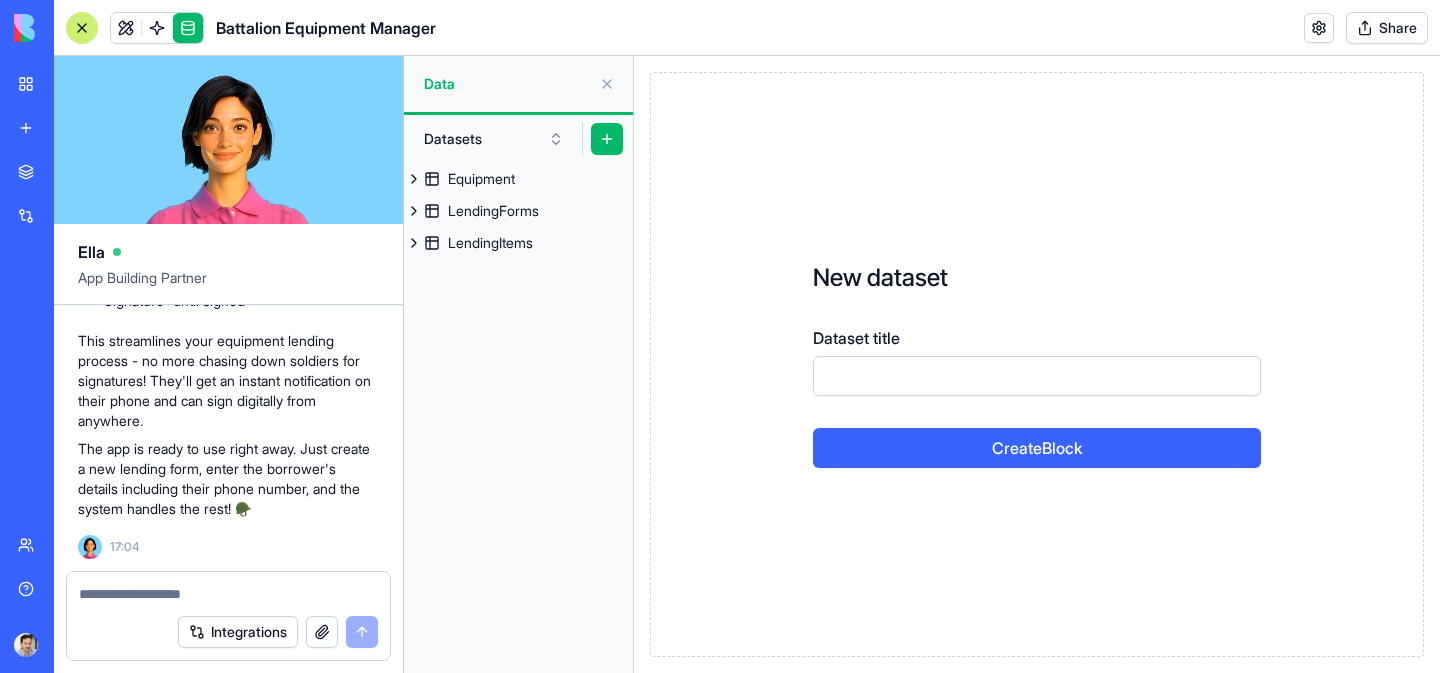 click on "Dataset title" at bounding box center [1037, 376] 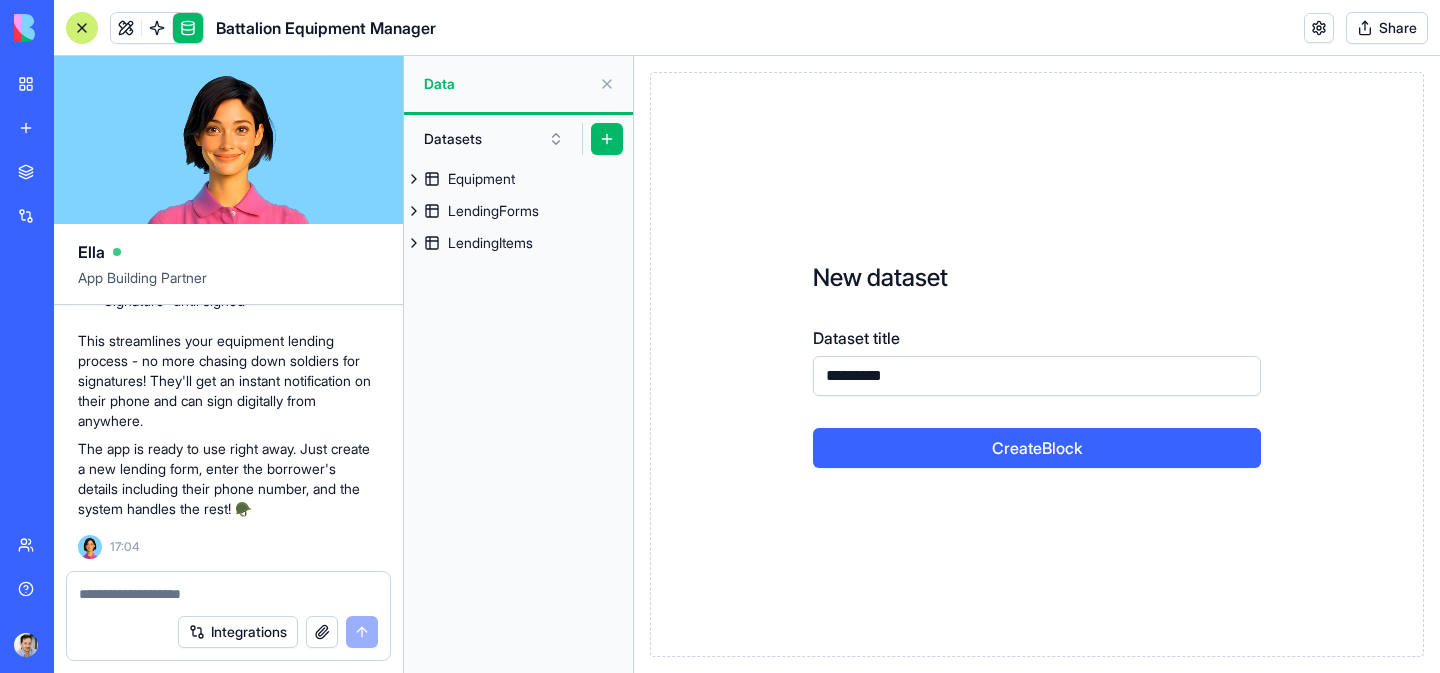 type on "*********" 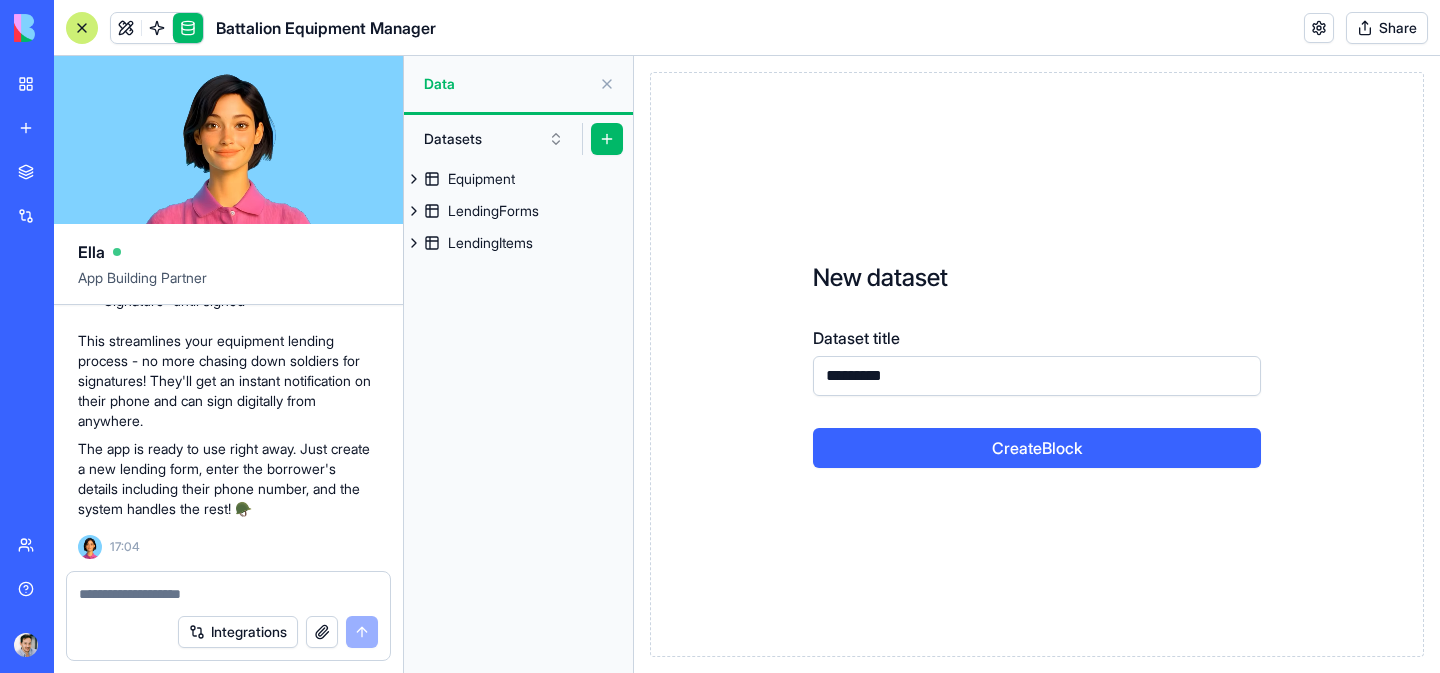 click on "Create  Block" at bounding box center [1037, 448] 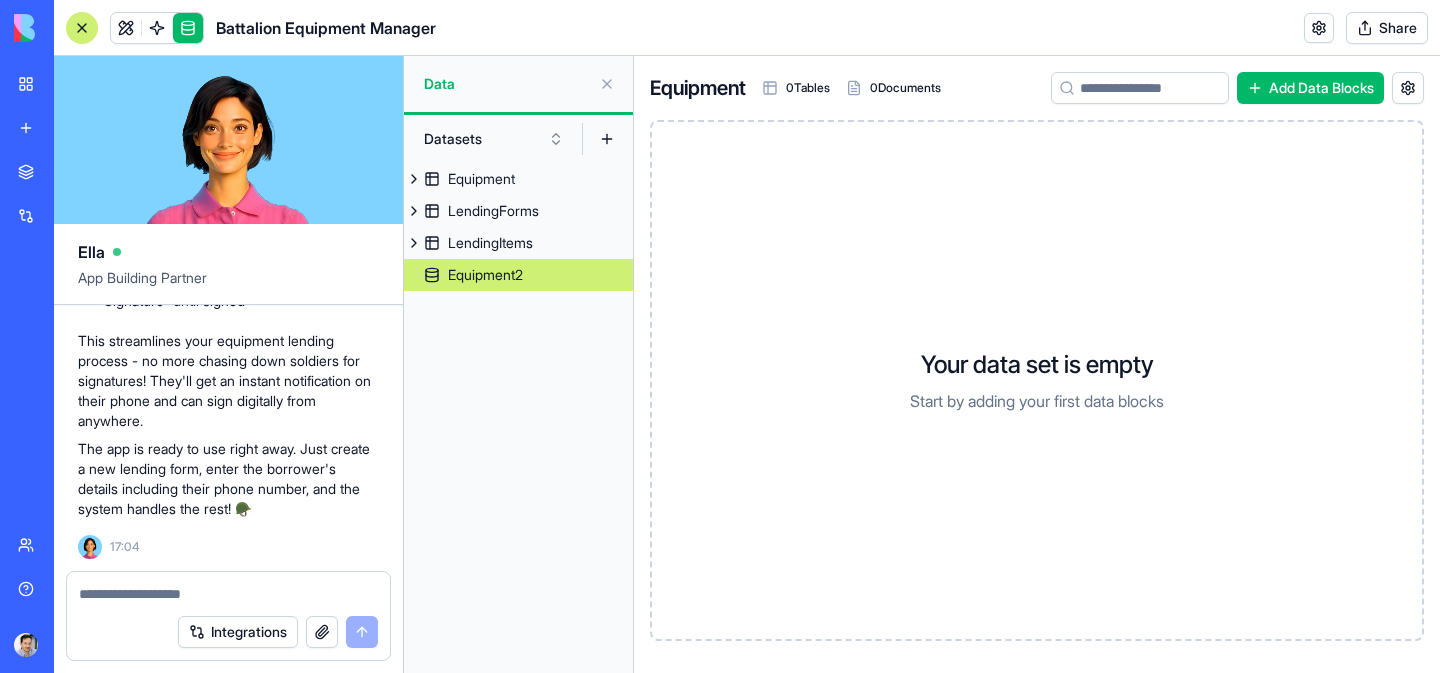 click on "Equipment2" at bounding box center (485, 275) 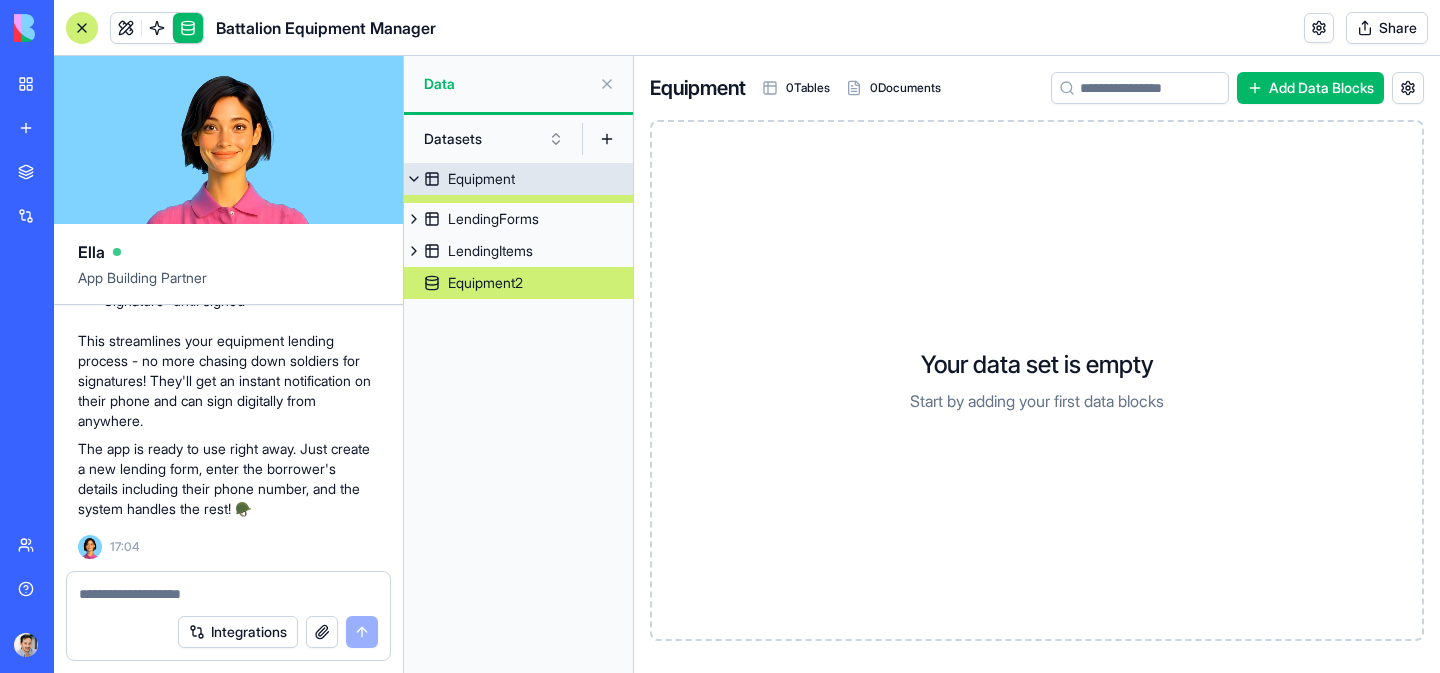 click on "Equipment" at bounding box center (518, 179) 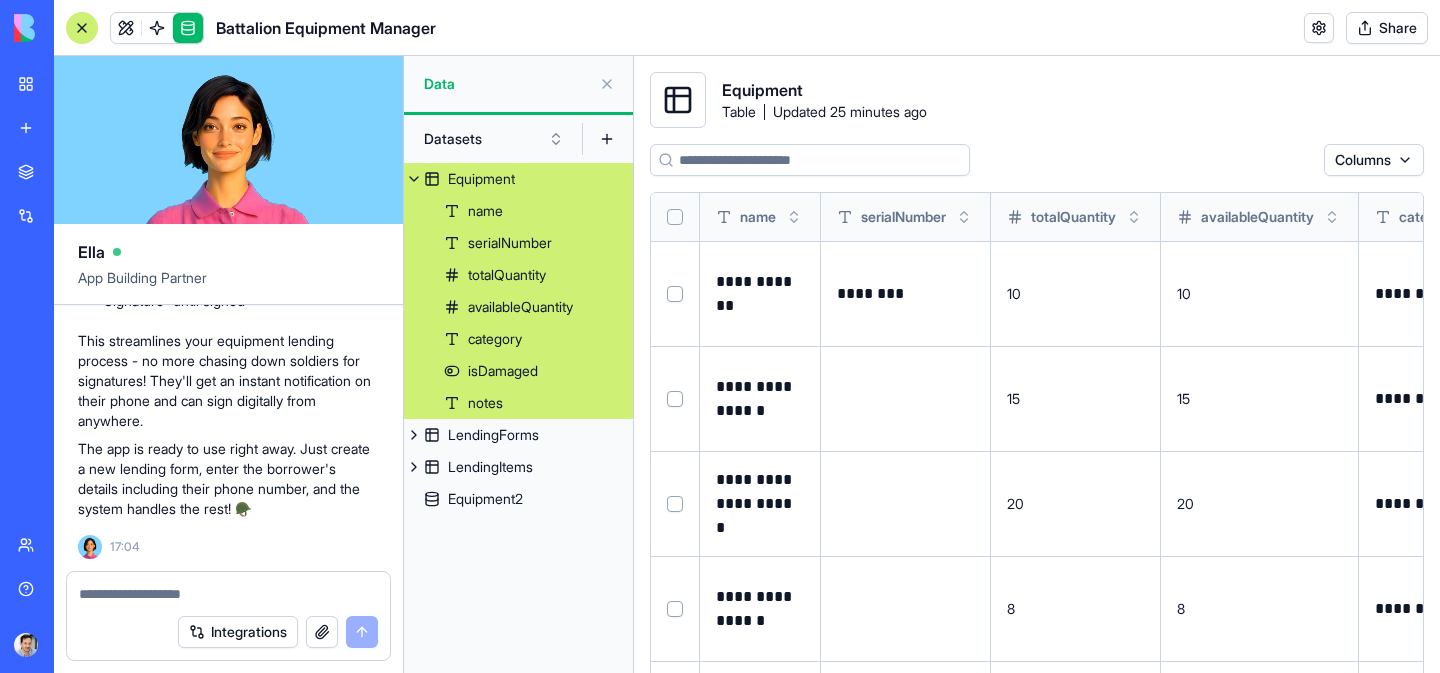 click on "Equipment" at bounding box center (481, 179) 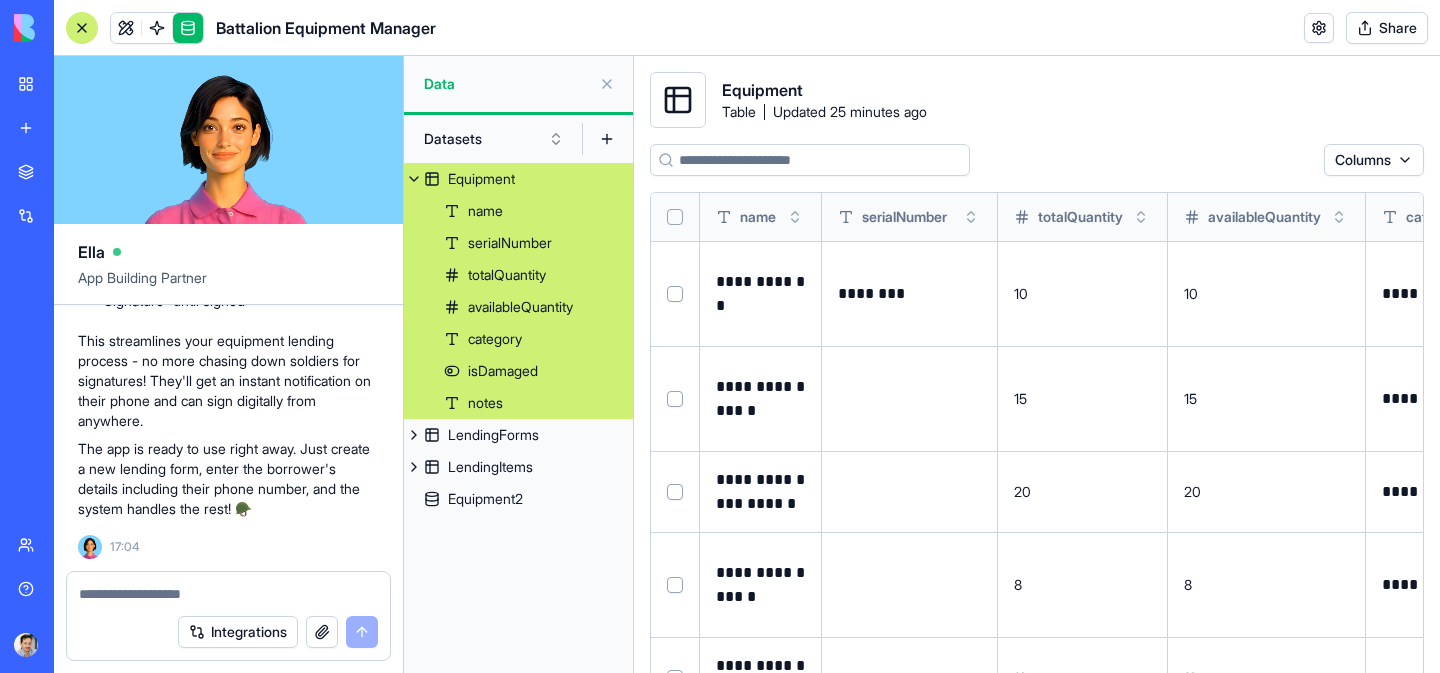 click on "Equipment" at bounding box center [481, 179] 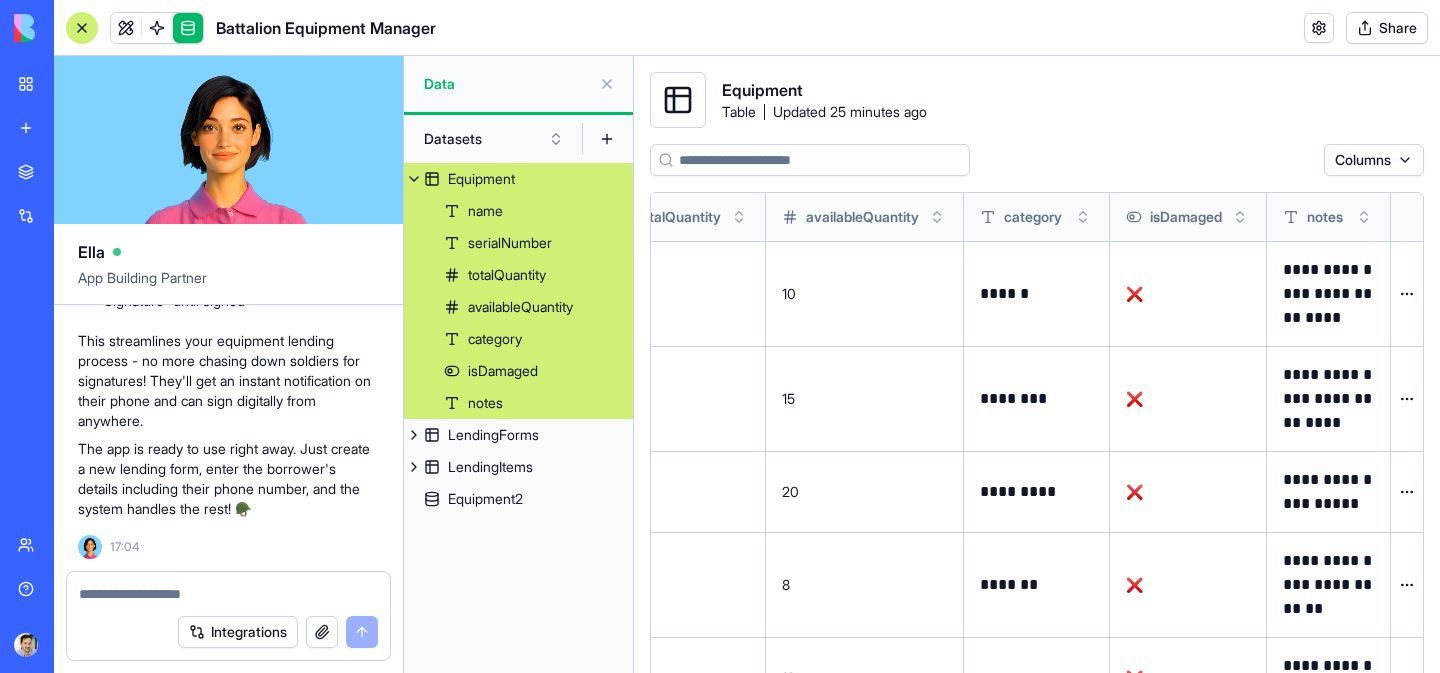 scroll, scrollTop: 0, scrollLeft: 0, axis: both 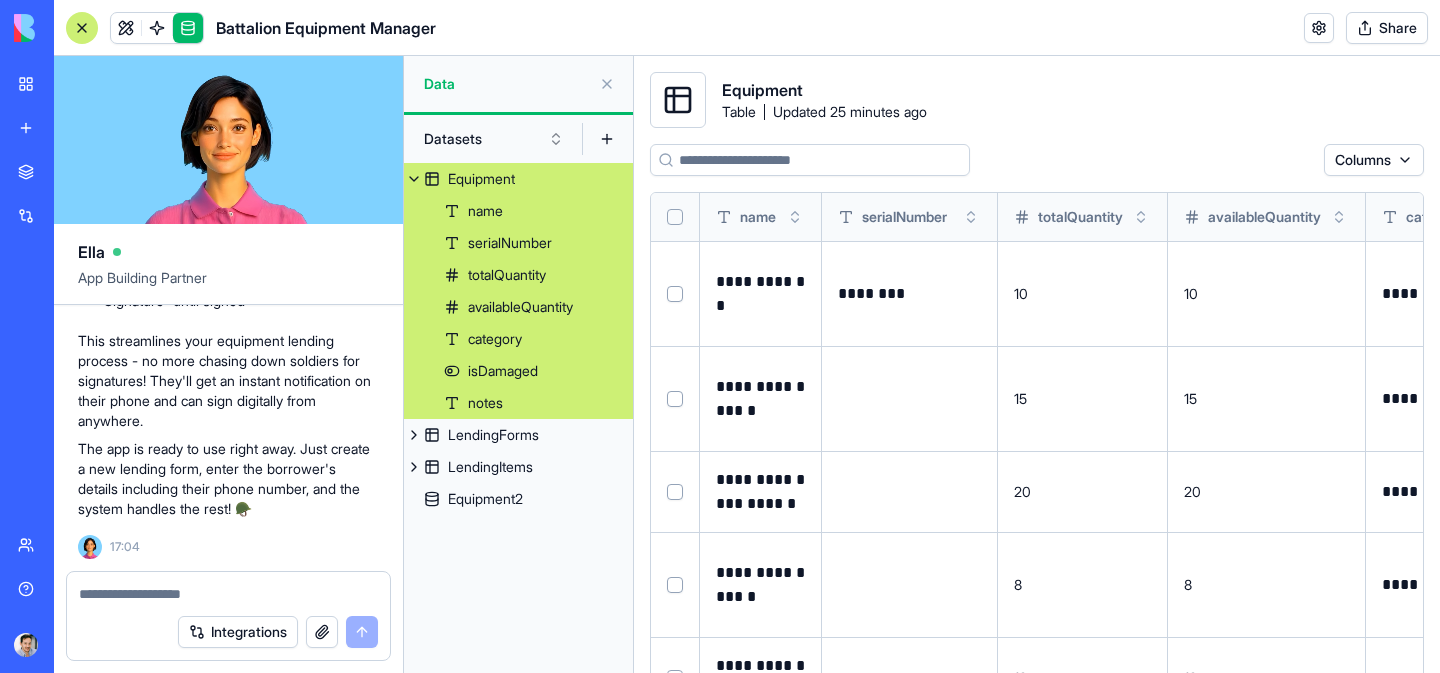 click on "BETA My workspace New app Marketplace Integrations Recent Inventory Manager Battalion Equipment Manager Social Media Content Generator TRY Team Help Upgrade Battalion Equipment Manager Share Ella App Building Partner 16:51 I'll help you build an inventory management app for your battalion's radio equipment. Let me analyze your requirements and create the app. Setting up your data structure Updating your data structure Naming the app Working on the "AppLayout"  Working on the "Inventory" page Working on the "Create Lending Form" page Working on the "Lending History" page Verifying everything works together 🚀 Battalion Equipment Manager Ready for Duty!
Your equipment management system is locked and loaded! I've built a military-grade app that will make tracking your radio gear as precise as a tactical operation. 🎯
Three key features are ready for you to use:
Inventory management with color-coded categories and damage tracking
Want to make it even better? Consider these enhancements:" at bounding box center [720, 336] 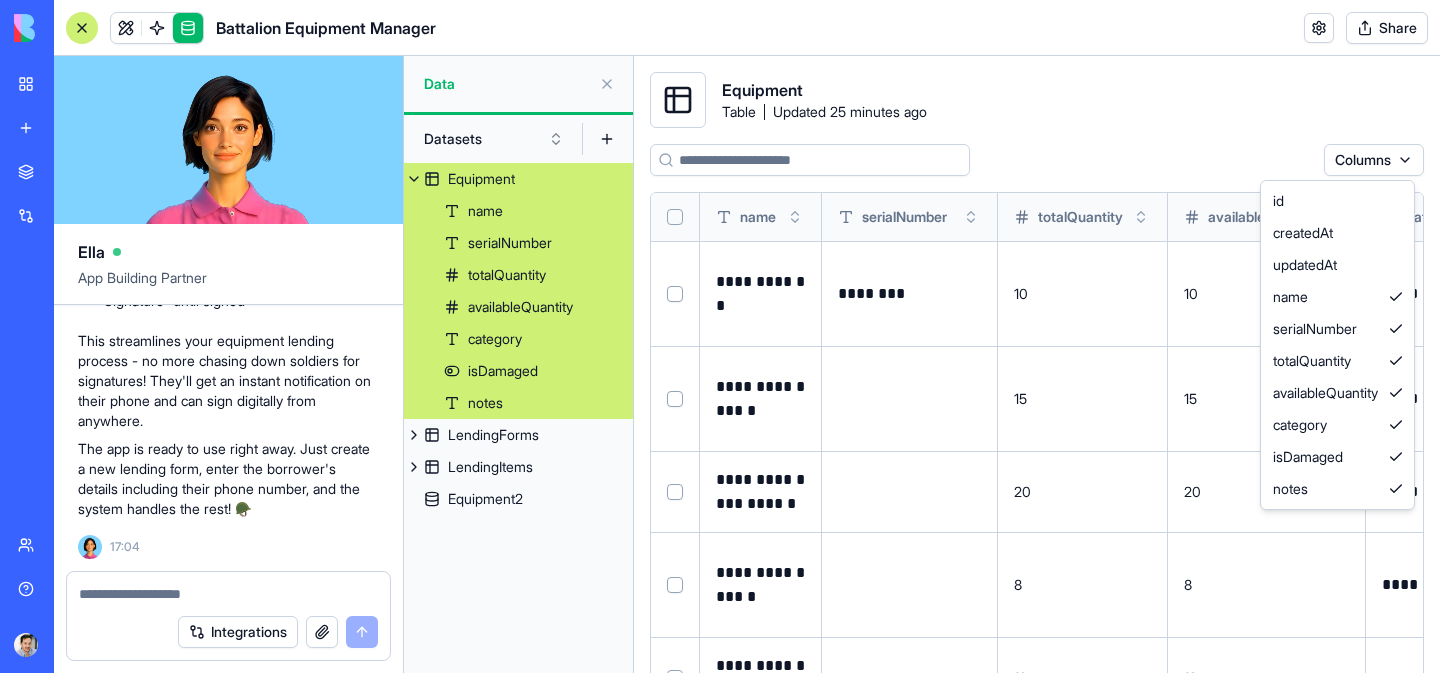 click on "BETA My workspace New app Marketplace Integrations Recent Inventory Manager Battalion Equipment Manager Social Media Content Generator TRY Team Help Upgrade Battalion Equipment Manager Share Ella App Building Partner 16:51 I'll help you build an inventory management app for your battalion's radio equipment. Let me analyze your requirements and create the app. Setting up your data structure Updating your data structure Naming the app Working on the "AppLayout"  Working on the "Inventory" page Working on the "Create Lending Form" page Working on the "Lending History" page Verifying everything works together 🚀 Battalion Equipment Manager Ready for Duty!
Your equipment management system is locked and loaded! I've built a military-grade app that will make tracking your radio gear as precise as a tactical operation. 🎯
Three key features are ready for you to use:
Inventory management with color-coded categories and damage tracking
Want to make it even better? Consider these enhancements:" at bounding box center (720, 336) 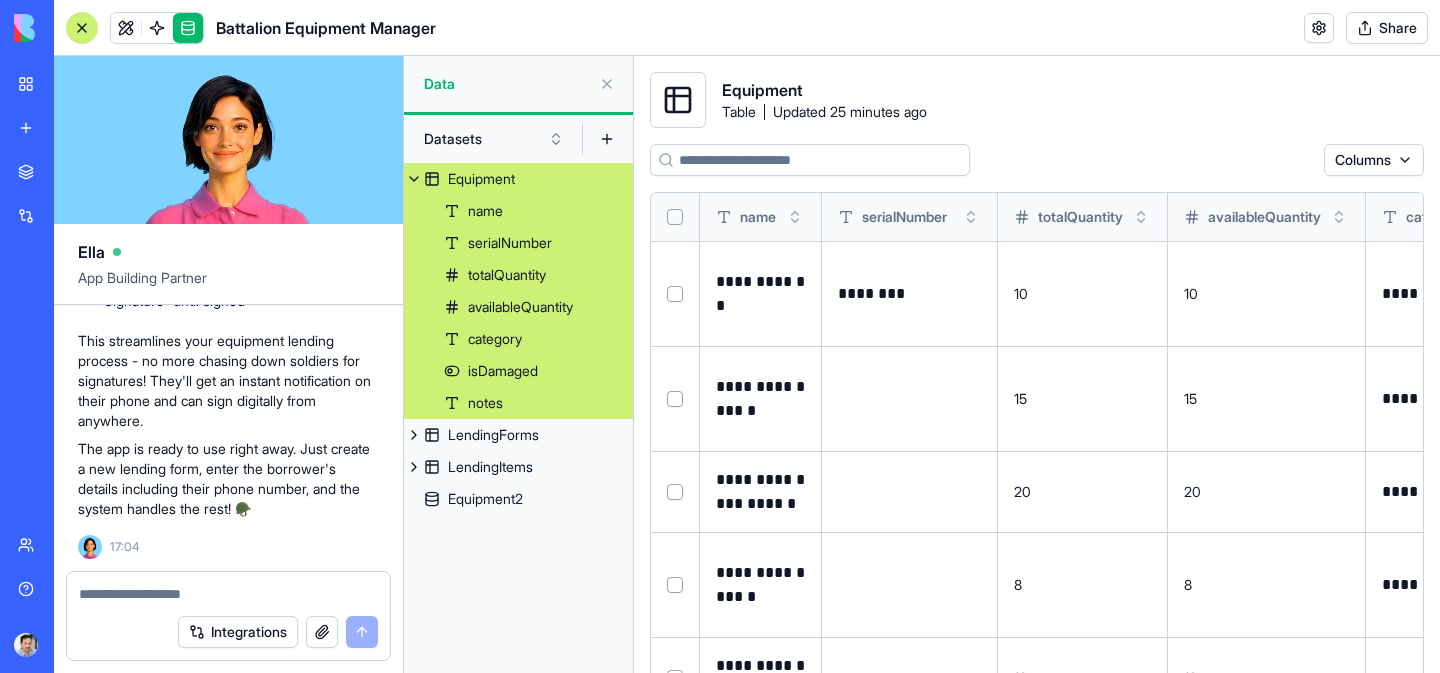 click on "Equipment Table Updated 25 minutes ago" at bounding box center [1037, 100] 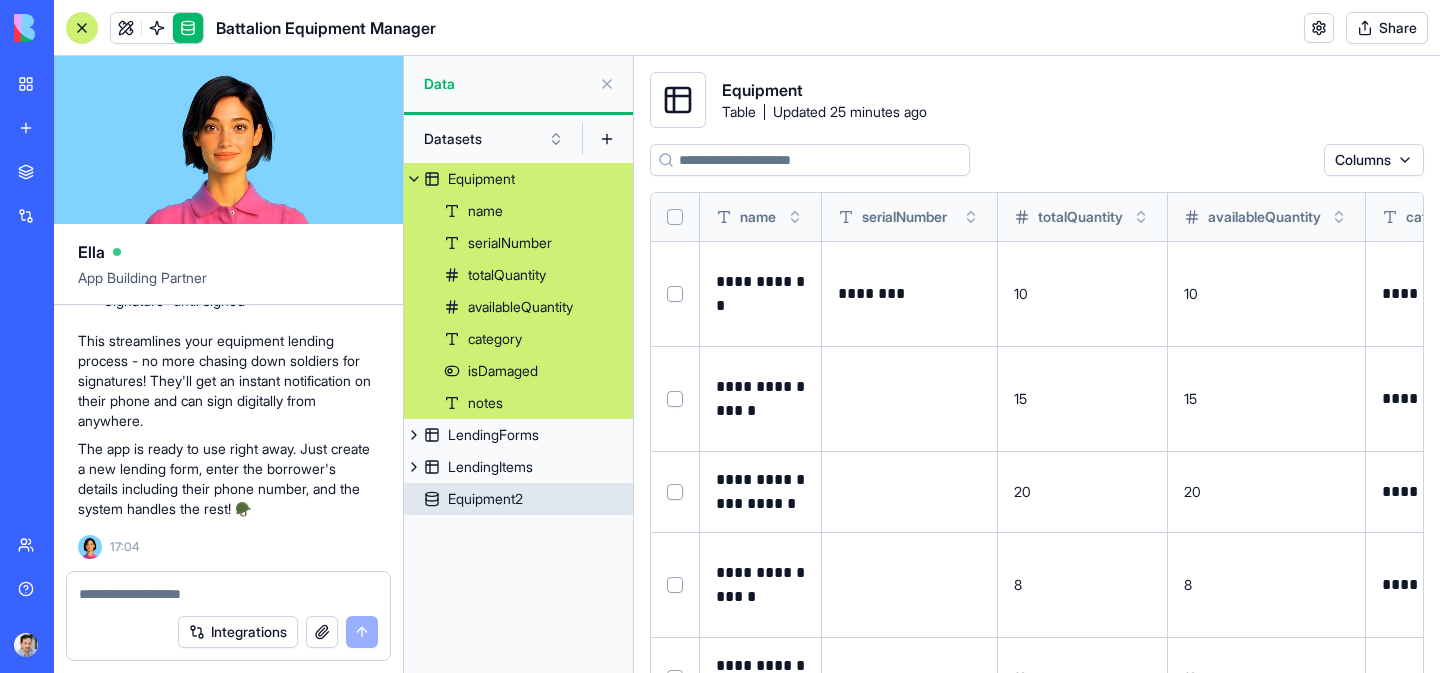 click on "Equipment2" at bounding box center (485, 499) 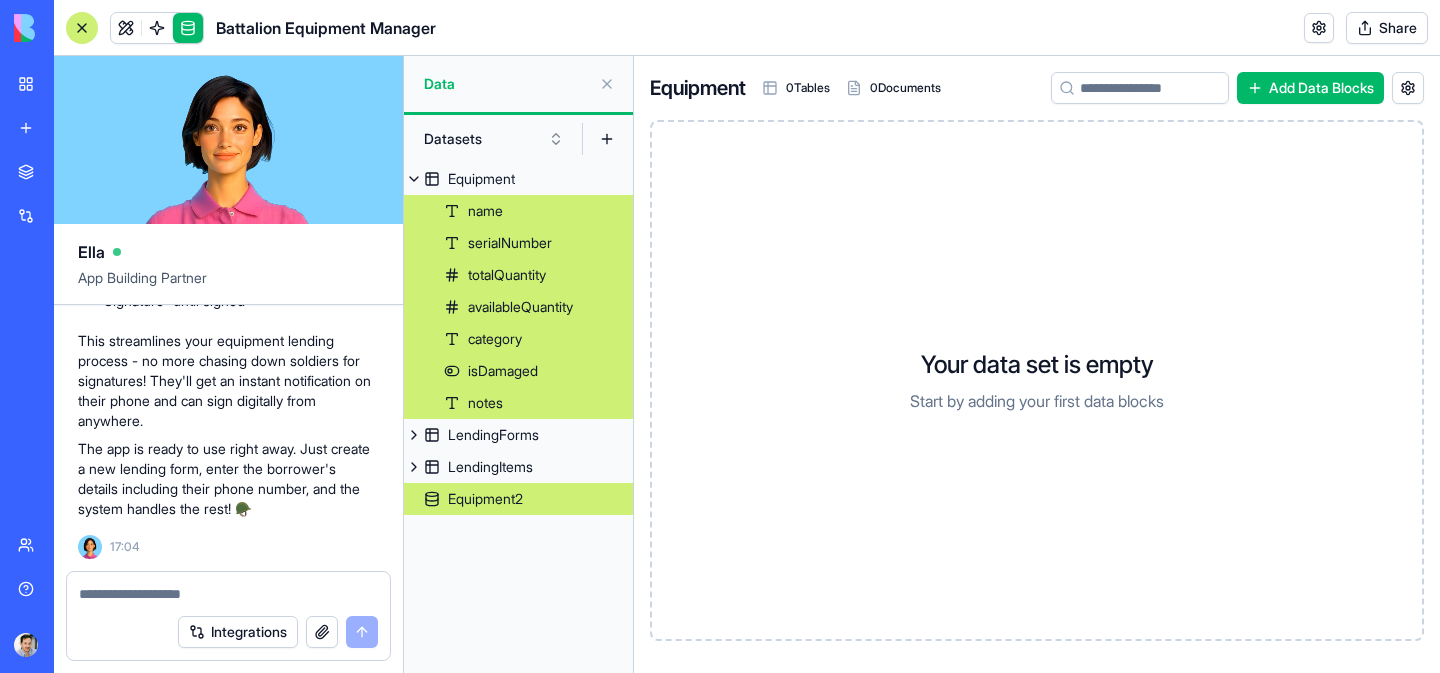 click on "Add Data Blocks" at bounding box center [1310, 88] 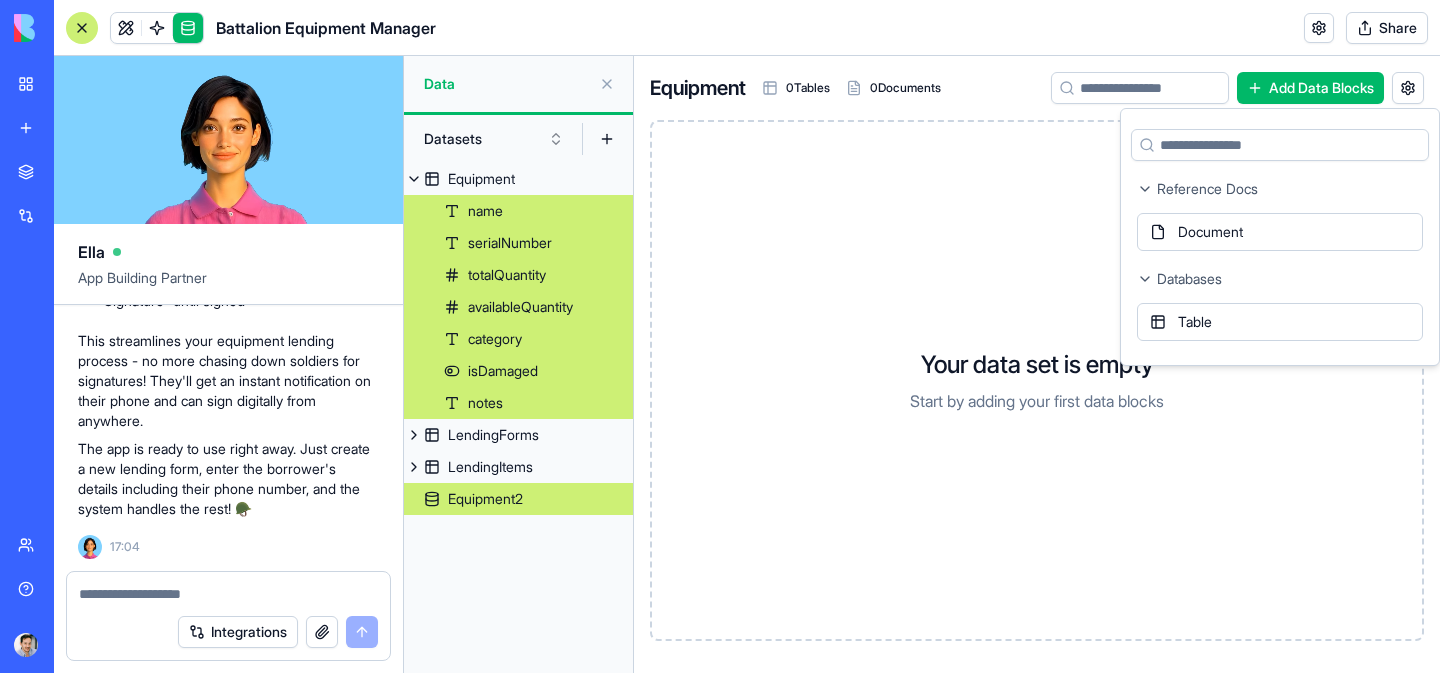 click on "Document" at bounding box center (1280, 232) 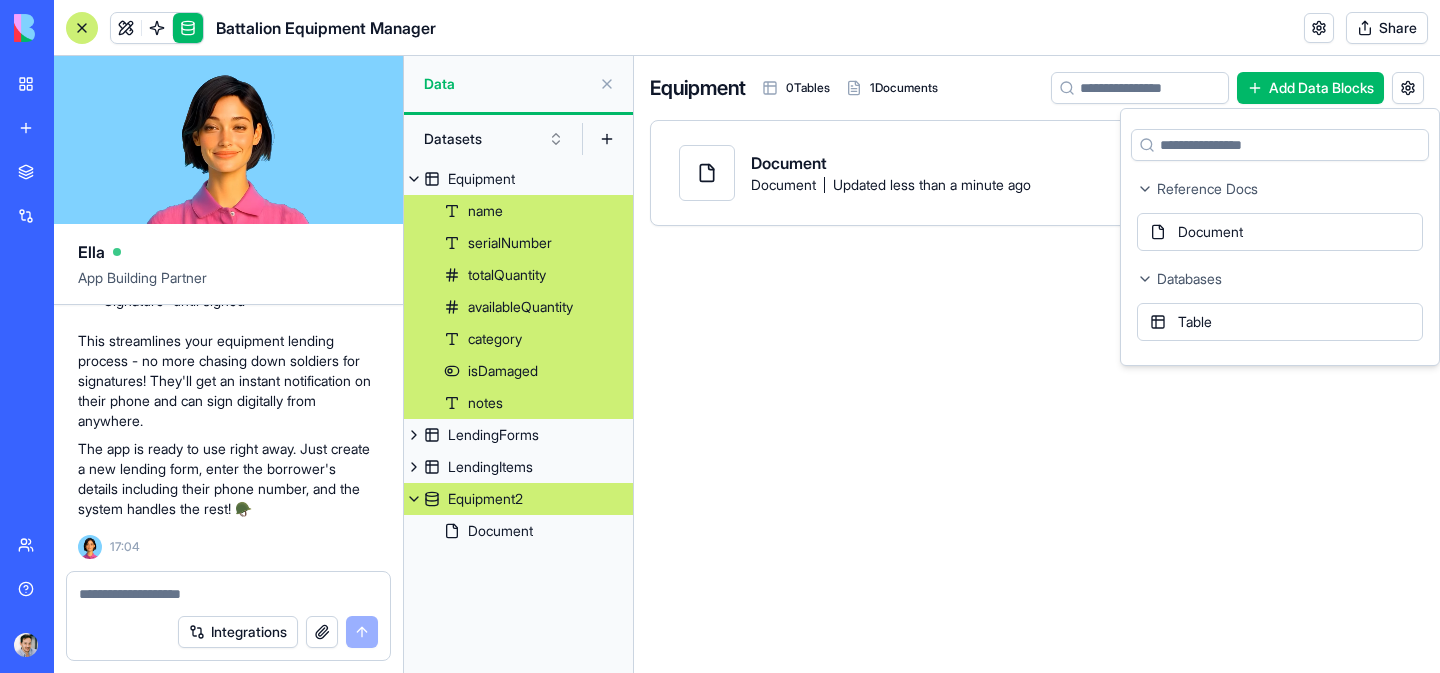 click on "Table" at bounding box center (1280, 322) 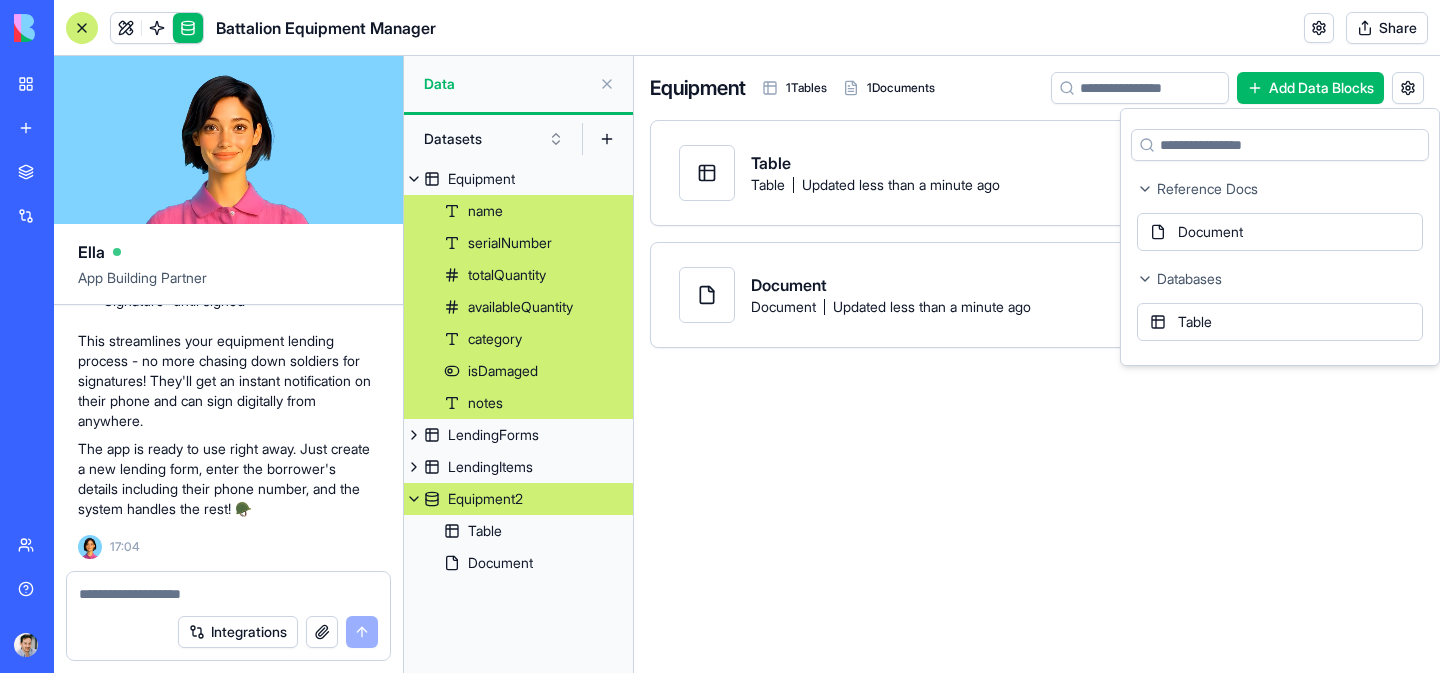 click on "Battalion Equipment Manager Share" at bounding box center (747, 28) 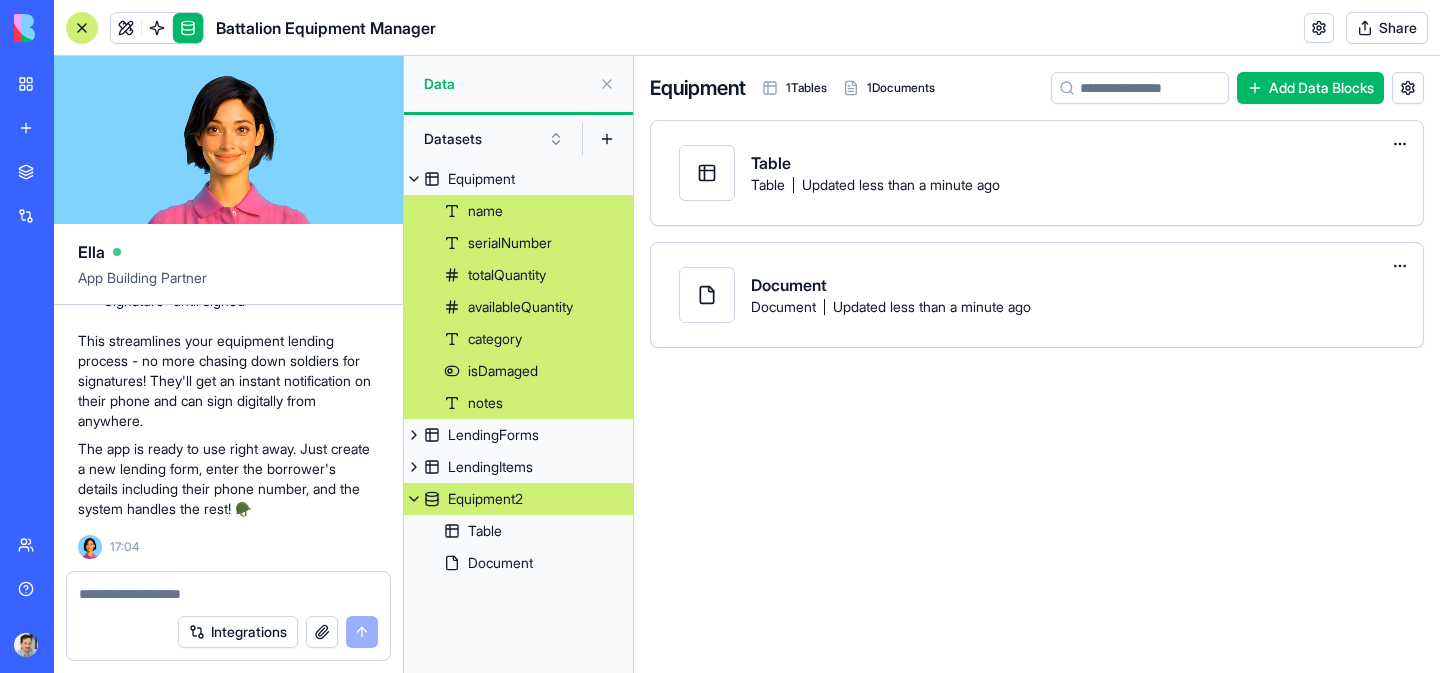 click on "Table Updated less than a minute ago" at bounding box center [875, 185] 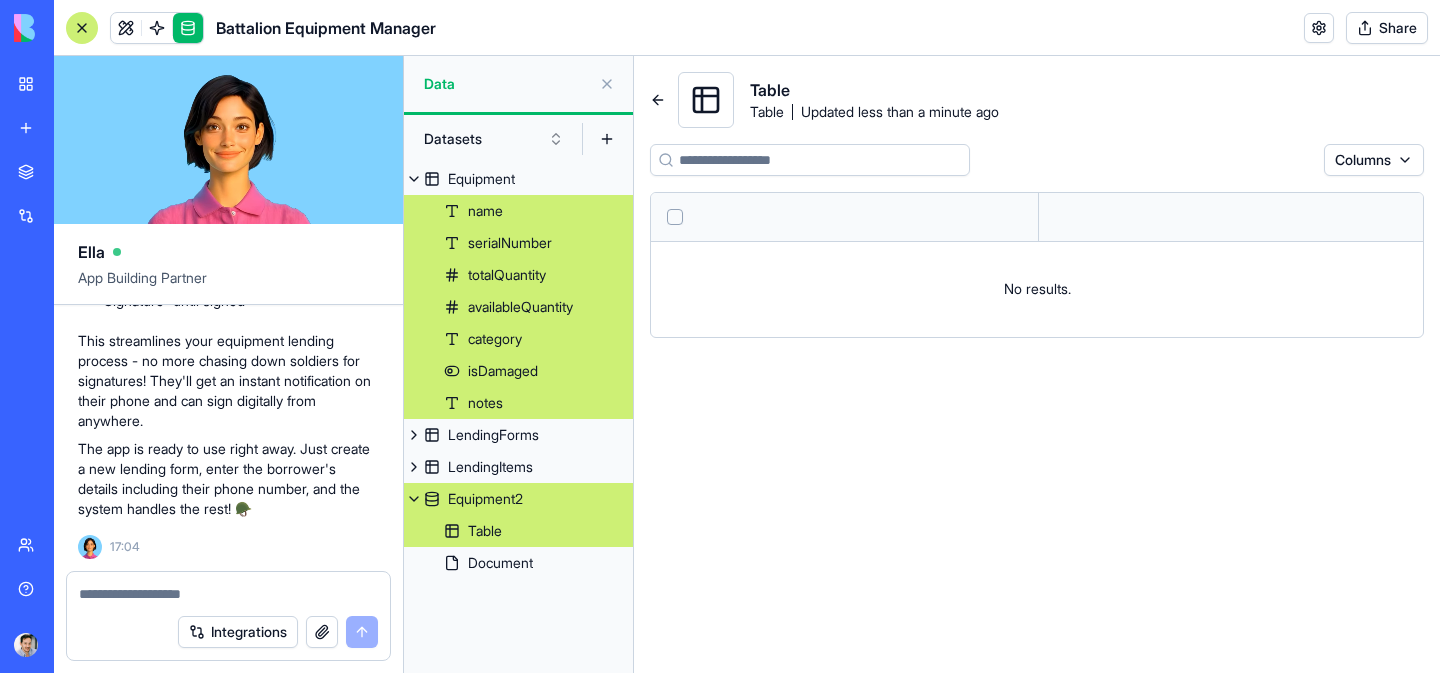click on "Table Table Updated less than a minute ago" at bounding box center (838, 100) 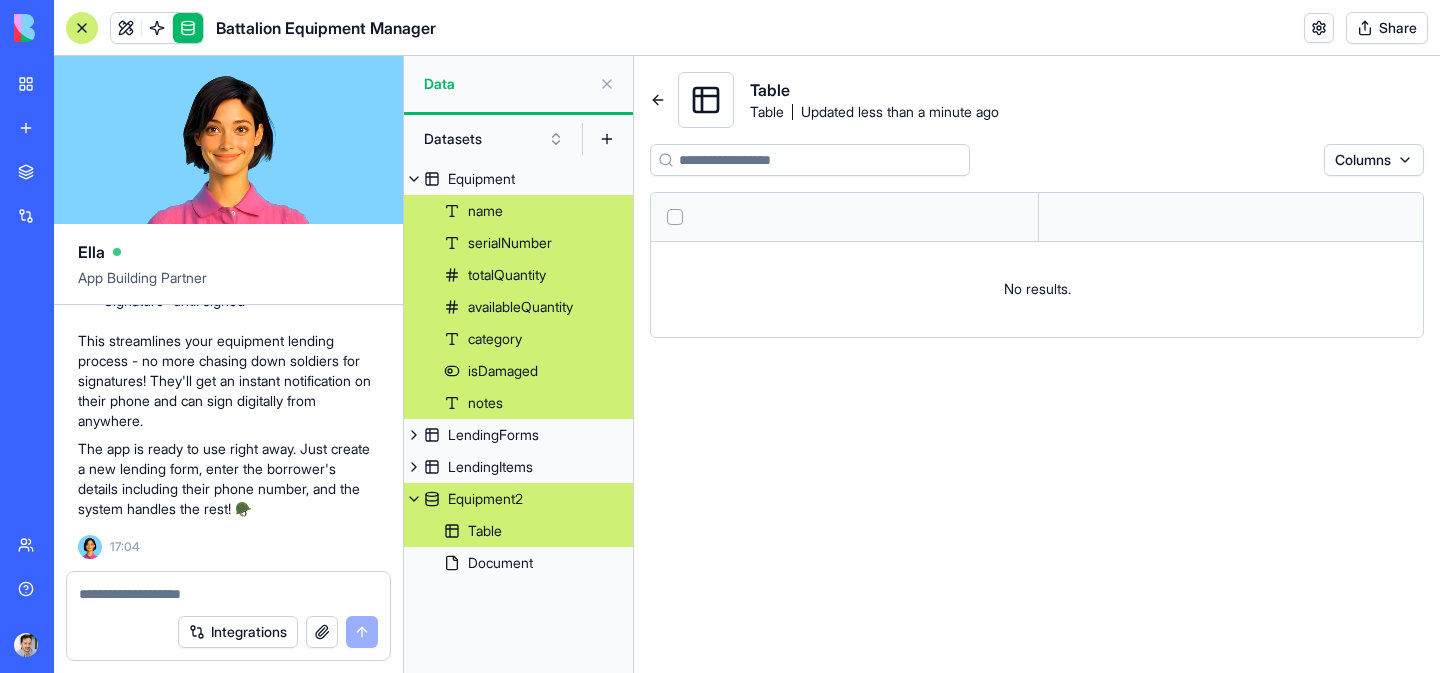 click at bounding box center (658, 100) 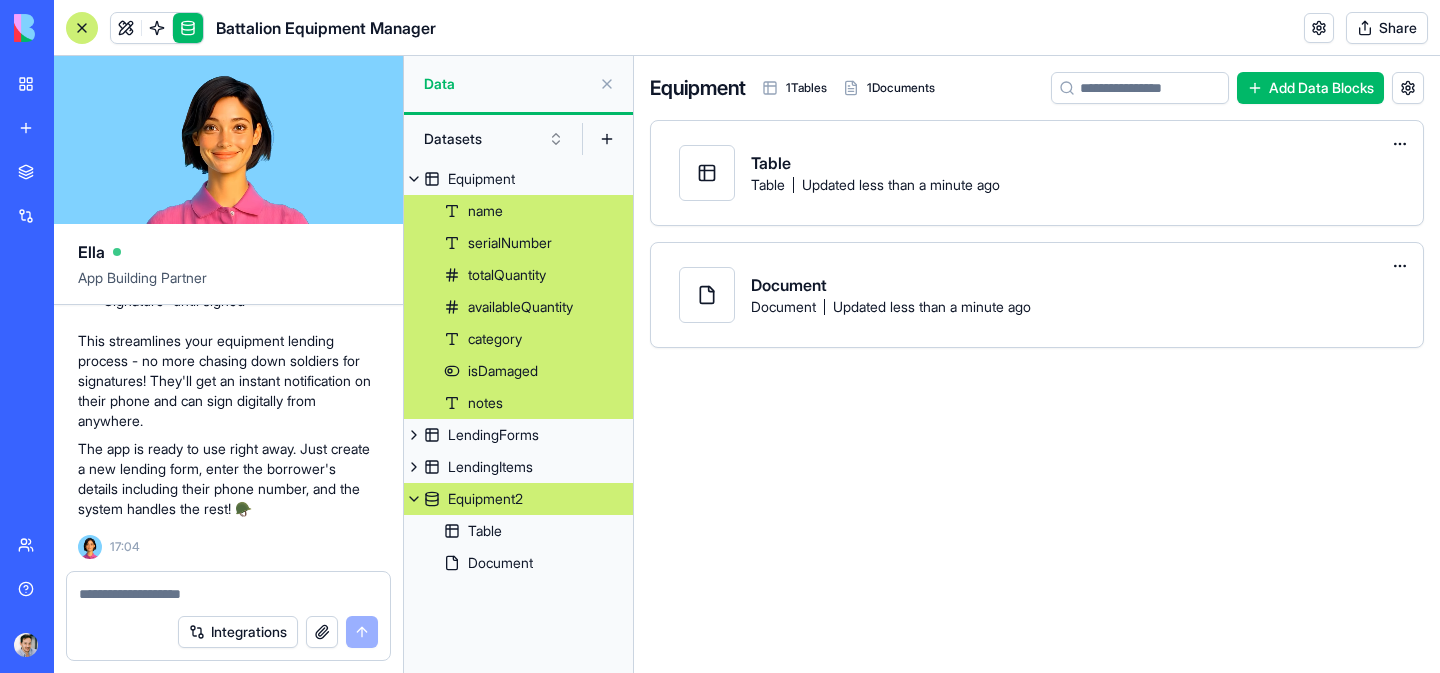 click at bounding box center [1408, 88] 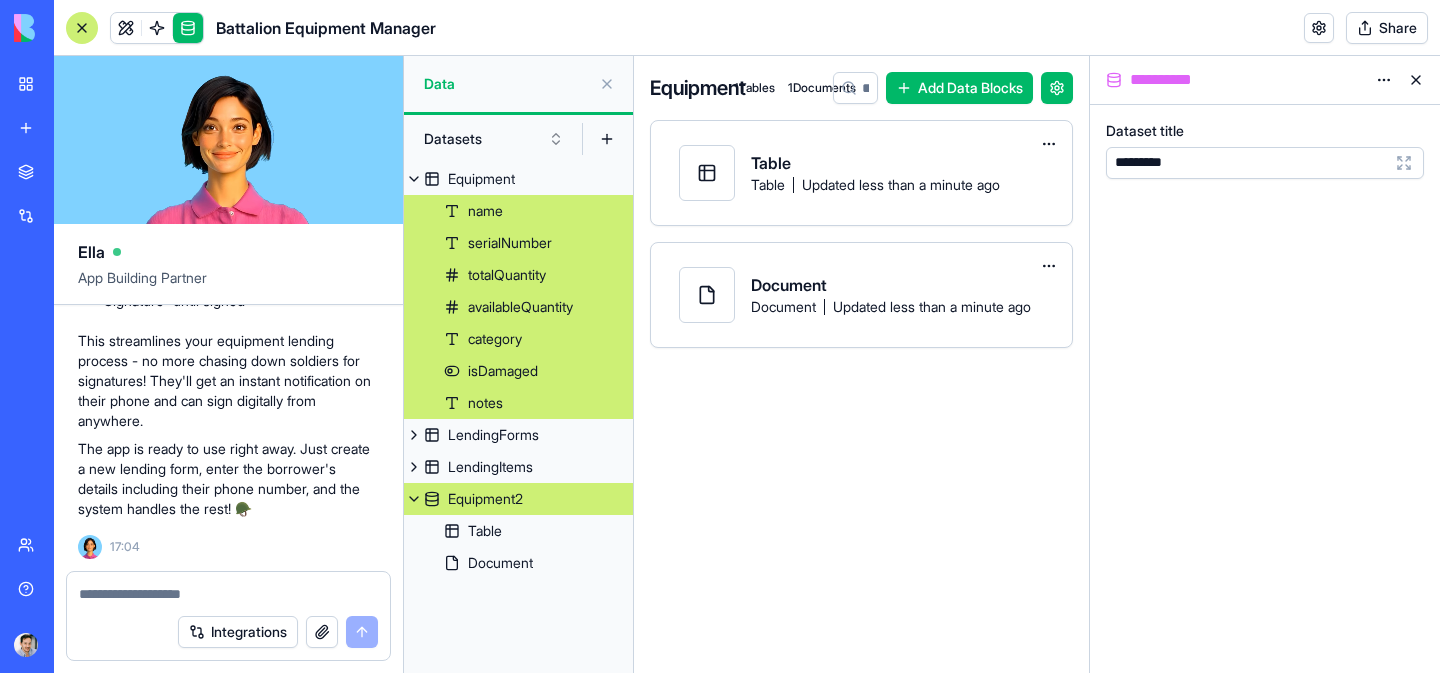 click at bounding box center (1416, 80) 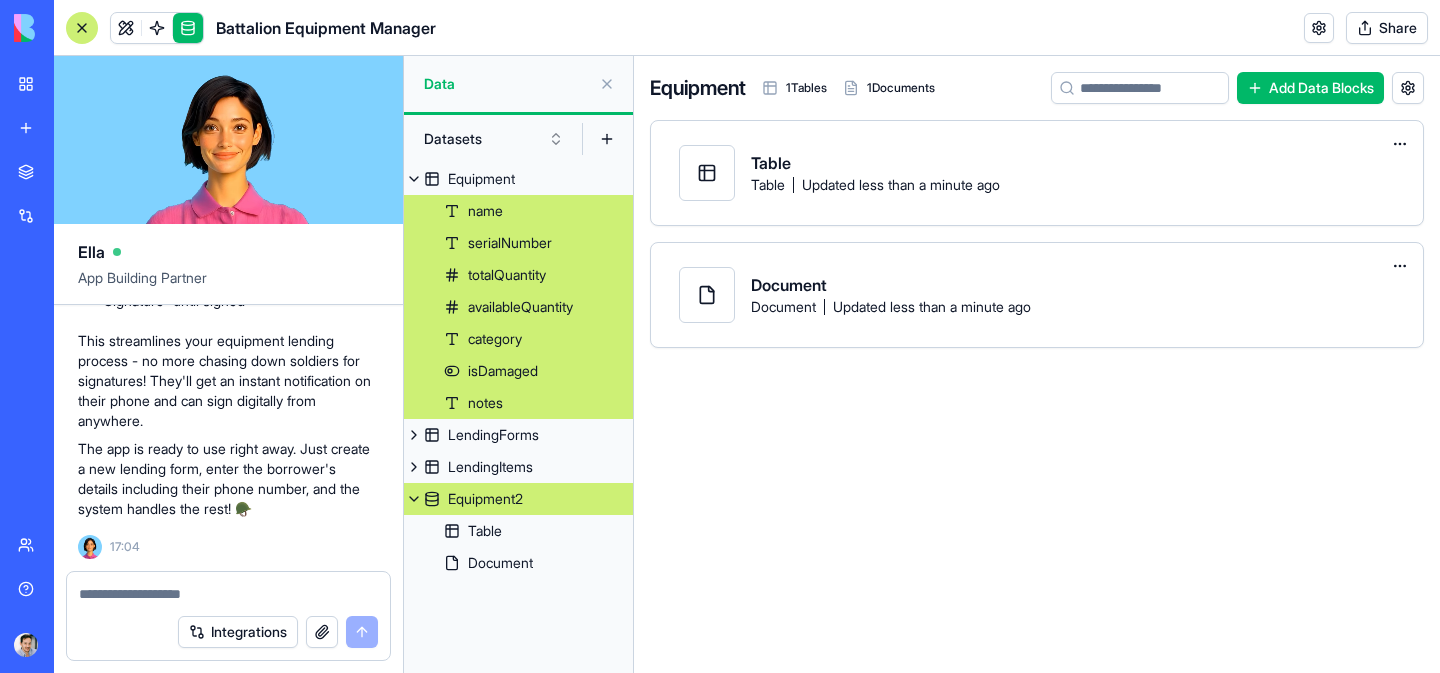 click on "Equipment2" at bounding box center (518, 499) 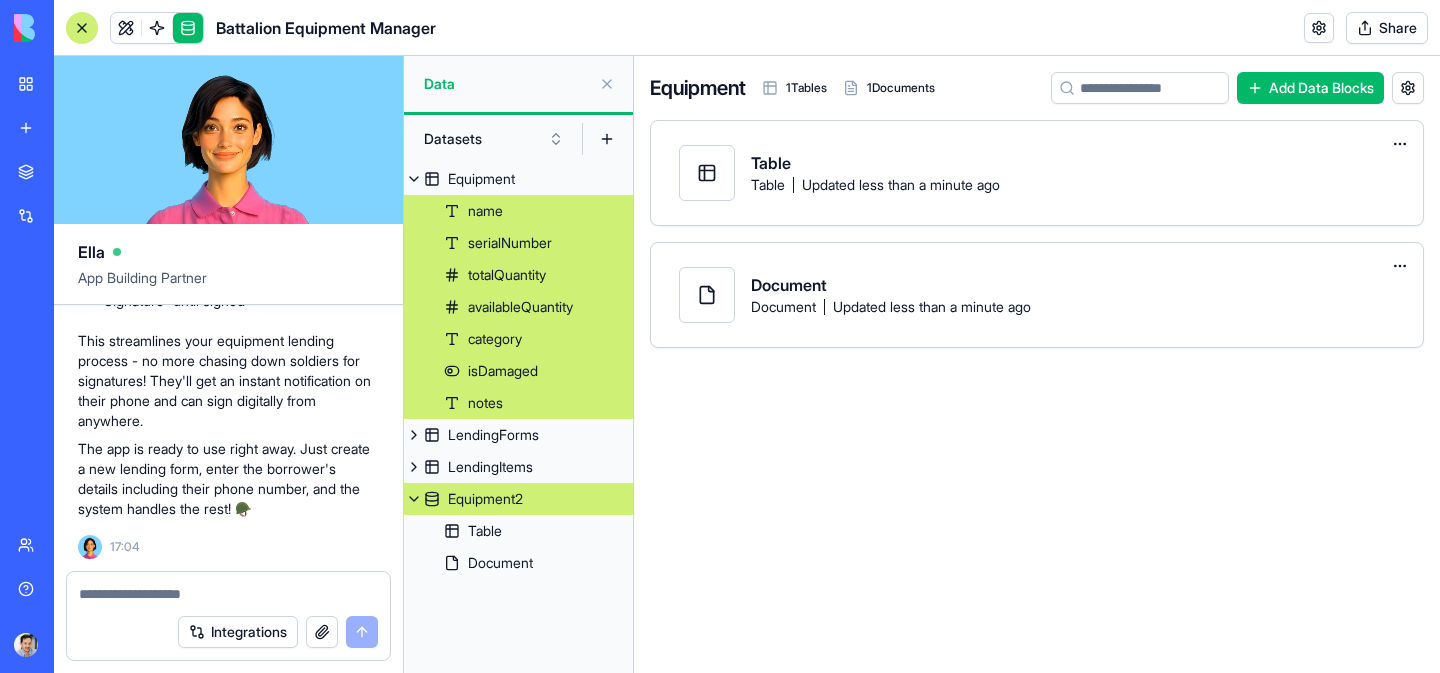 click at bounding box center [414, 499] 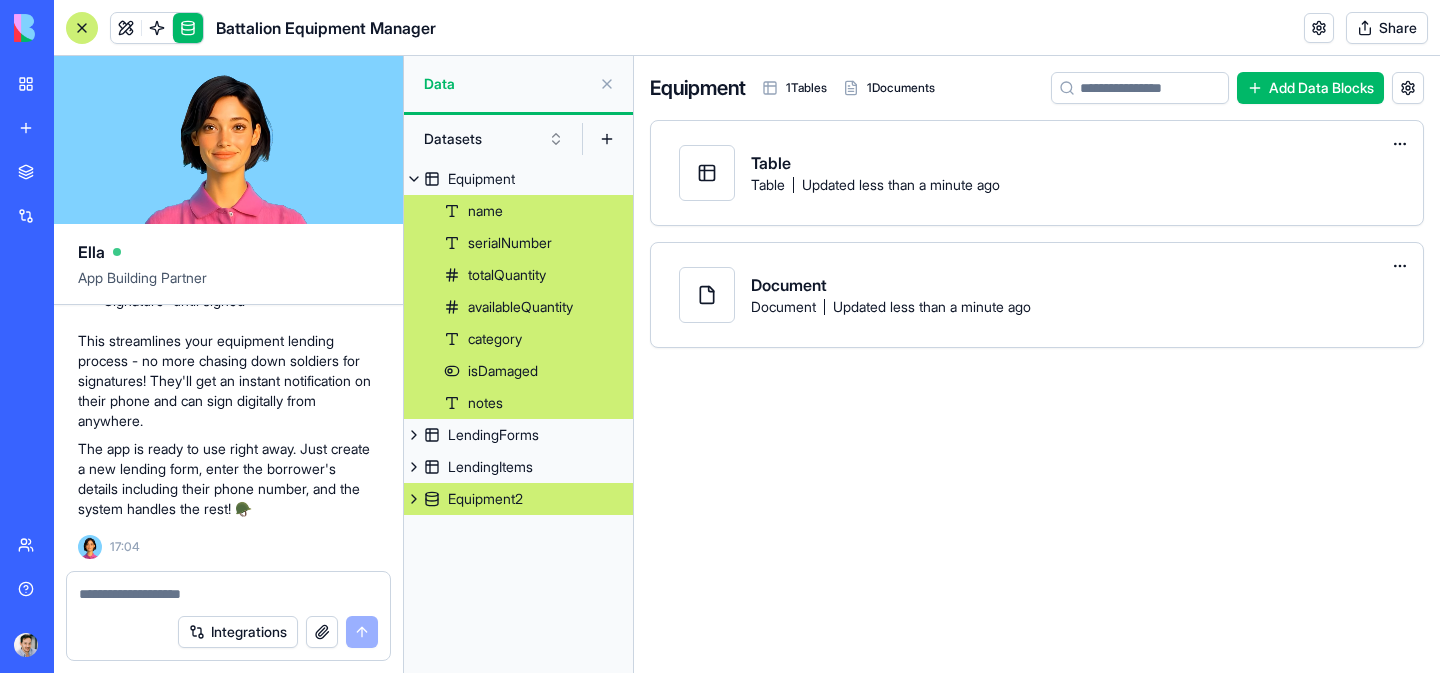 click at bounding box center (1408, 88) 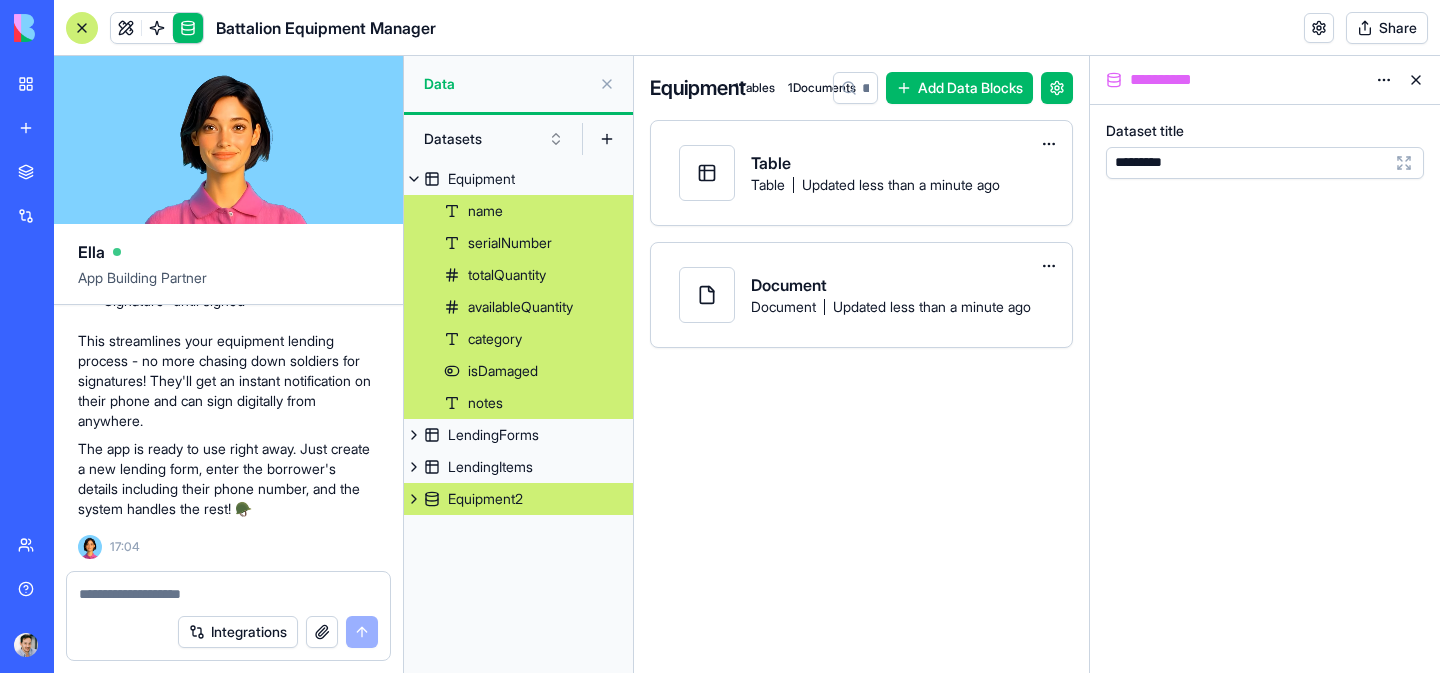click on "BETA My workspace New app Marketplace Integrations Recent Inventory Manager Battalion Equipment Manager Social Media Content Generator TRY Team Help Upgrade Battalion Equipment Manager Share Ella App Building Partner 16:51 I'll help you build an inventory management app for your battalion's radio equipment. Let me analyze your requirements and create the app. Setting up your data structure Updating your data structure Naming the app Working on the "AppLayout"  Working on the "Inventory" page Working on the "Create Lending Form" page Working on the "Lending History" page Verifying everything works together 🚀 Battalion Equipment Manager Ready for Duty!
Your equipment management system is locked and loaded! I've built a military-grade app that will make tracking your radio gear as precise as a tactical operation. 🎯
Three key features are ready for you to use:
Inventory management with color-coded categories and damage tracking
Want to make it even better? Consider these enhancements:" at bounding box center [720, 336] 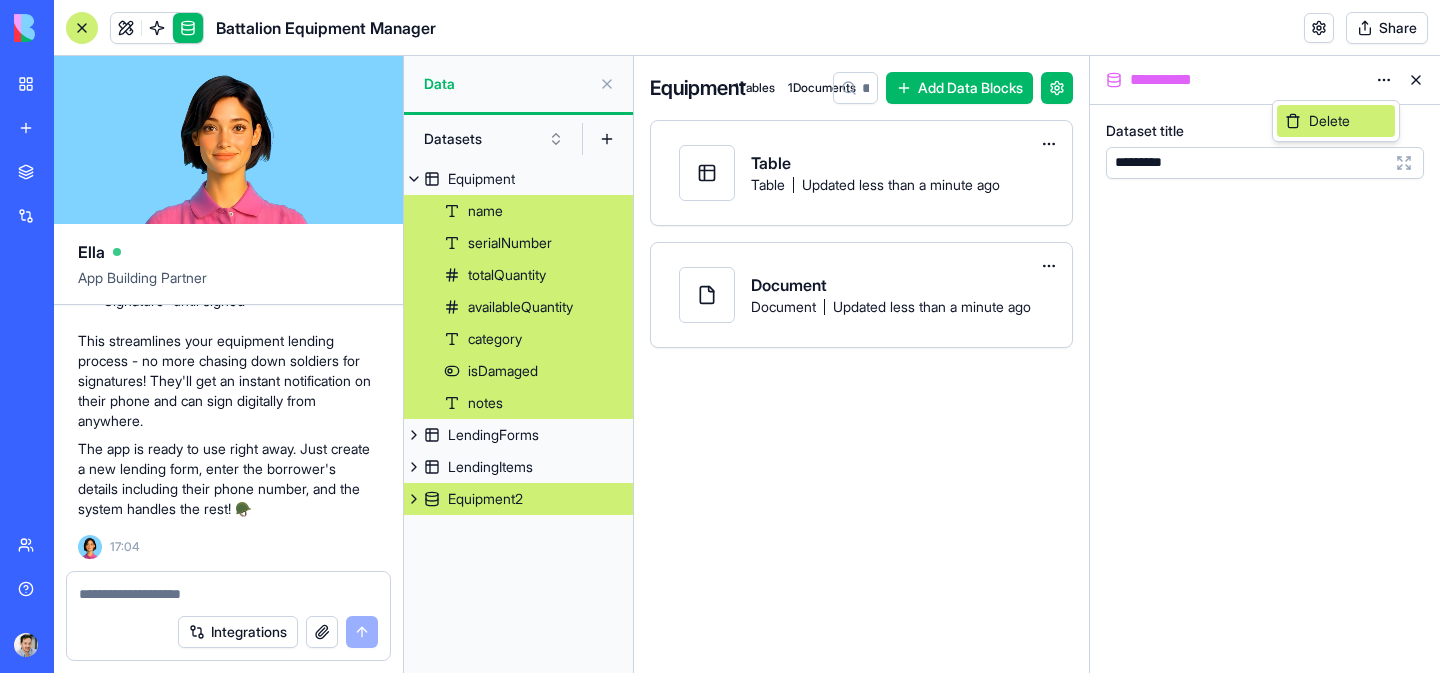 click on "Delete" at bounding box center (1336, 121) 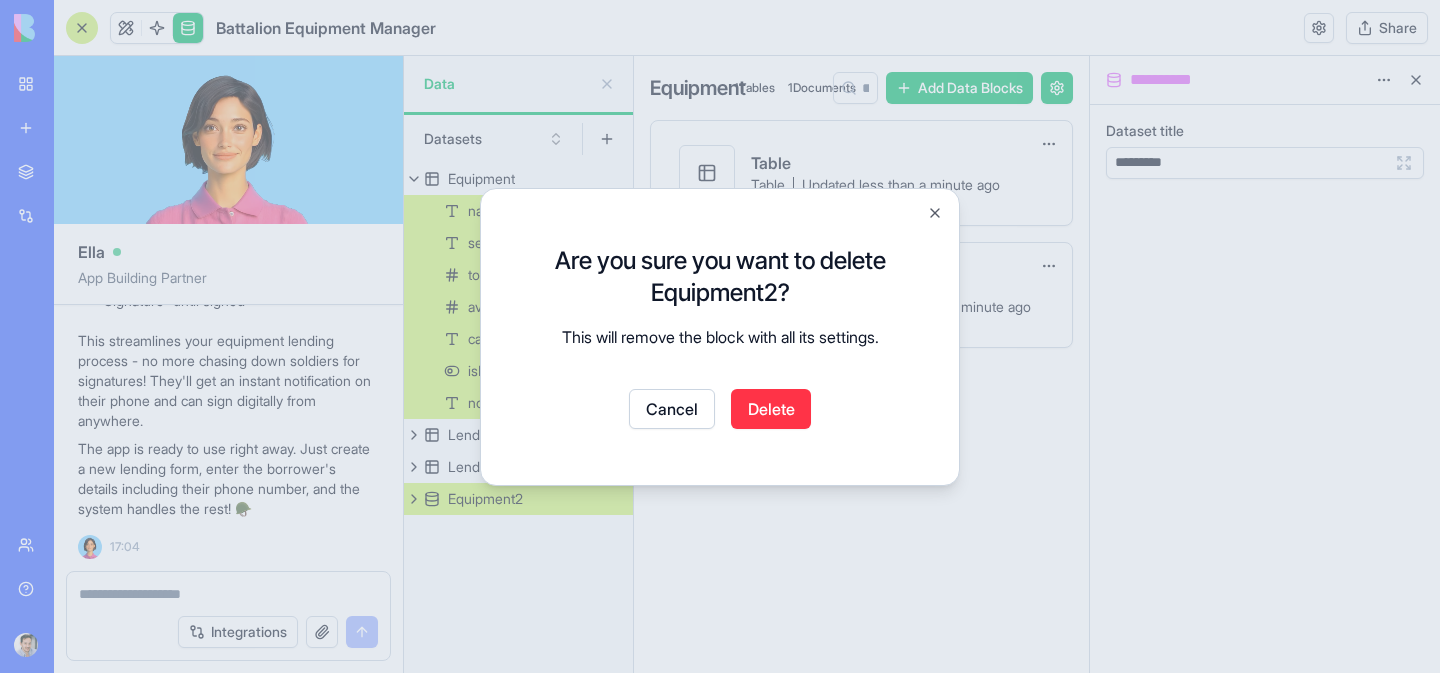 click on "Delete" at bounding box center (771, 409) 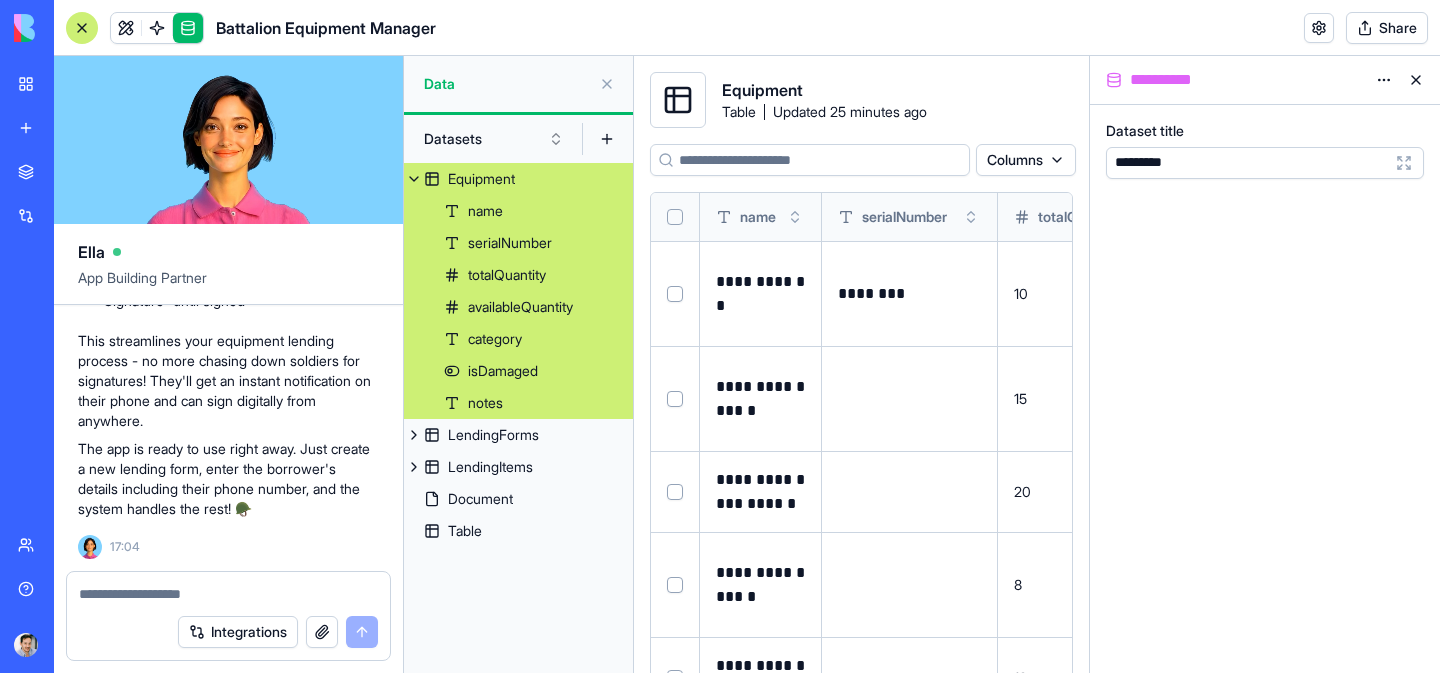 click on "Equipment name serialNumber totalQuantity availableQuantity category isDamaged notes LendingForms LendingItems Document Table" at bounding box center (518, 418) 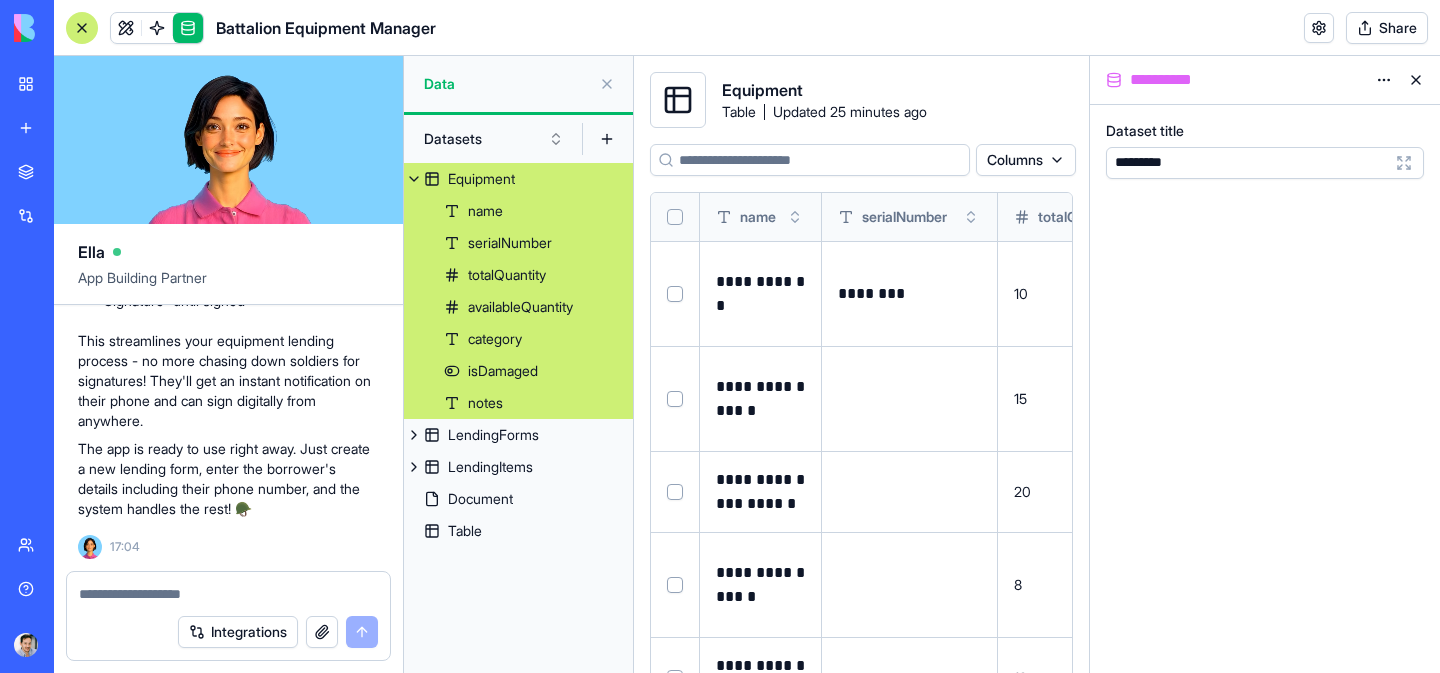 click on "name" at bounding box center (485, 211) 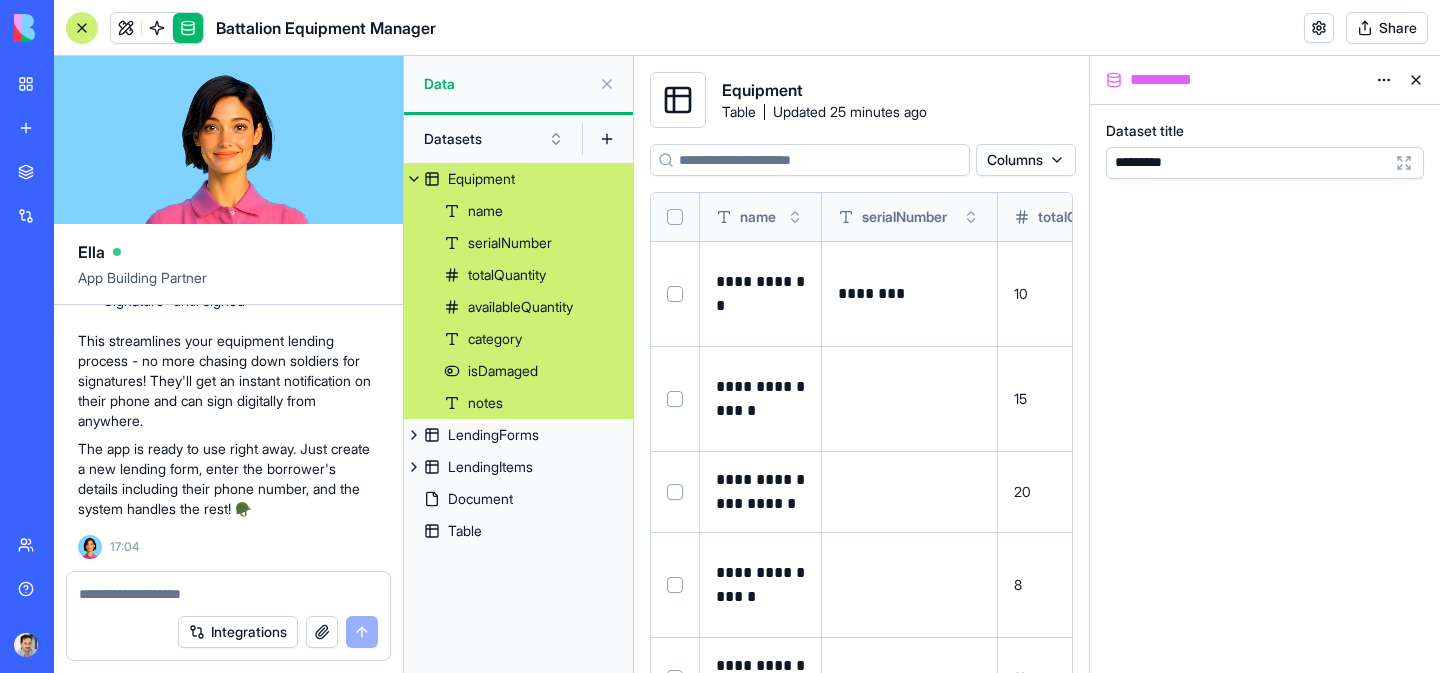 click on "********" at bounding box center (909, 294) 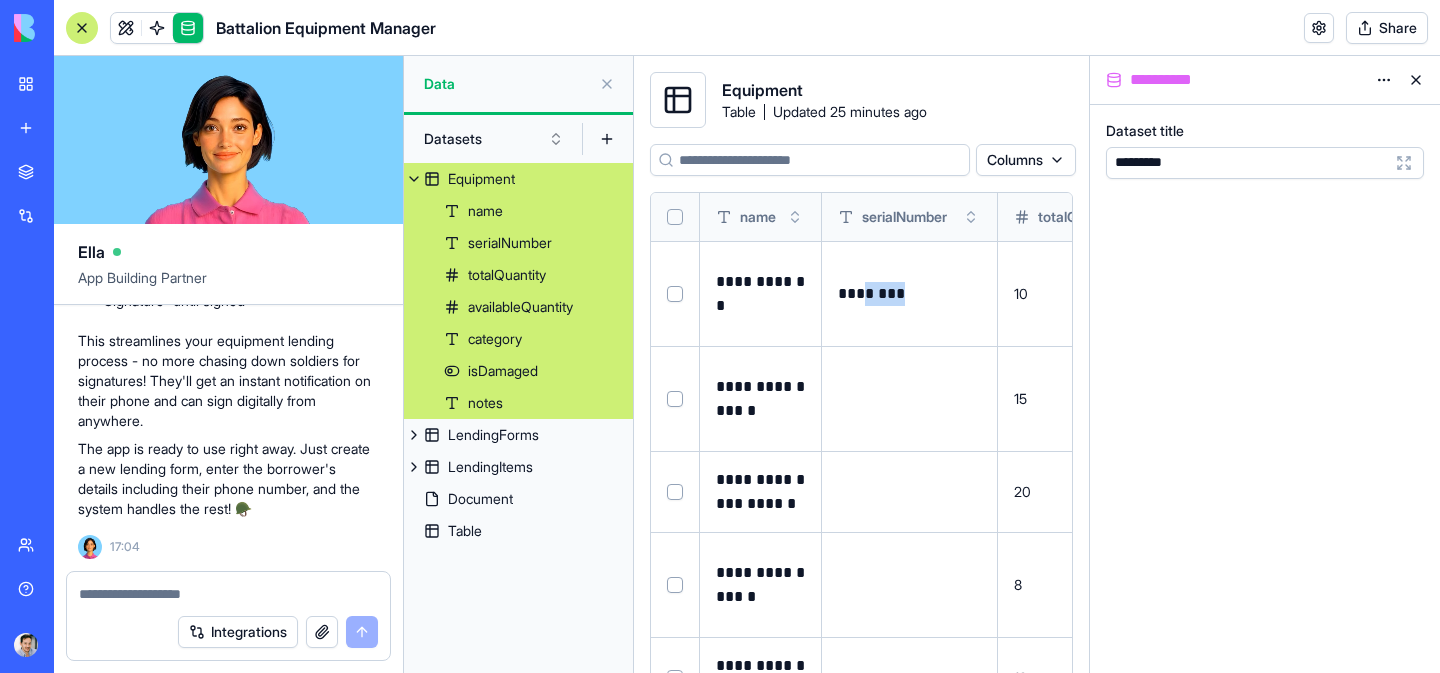 click on "********" at bounding box center [909, 294] 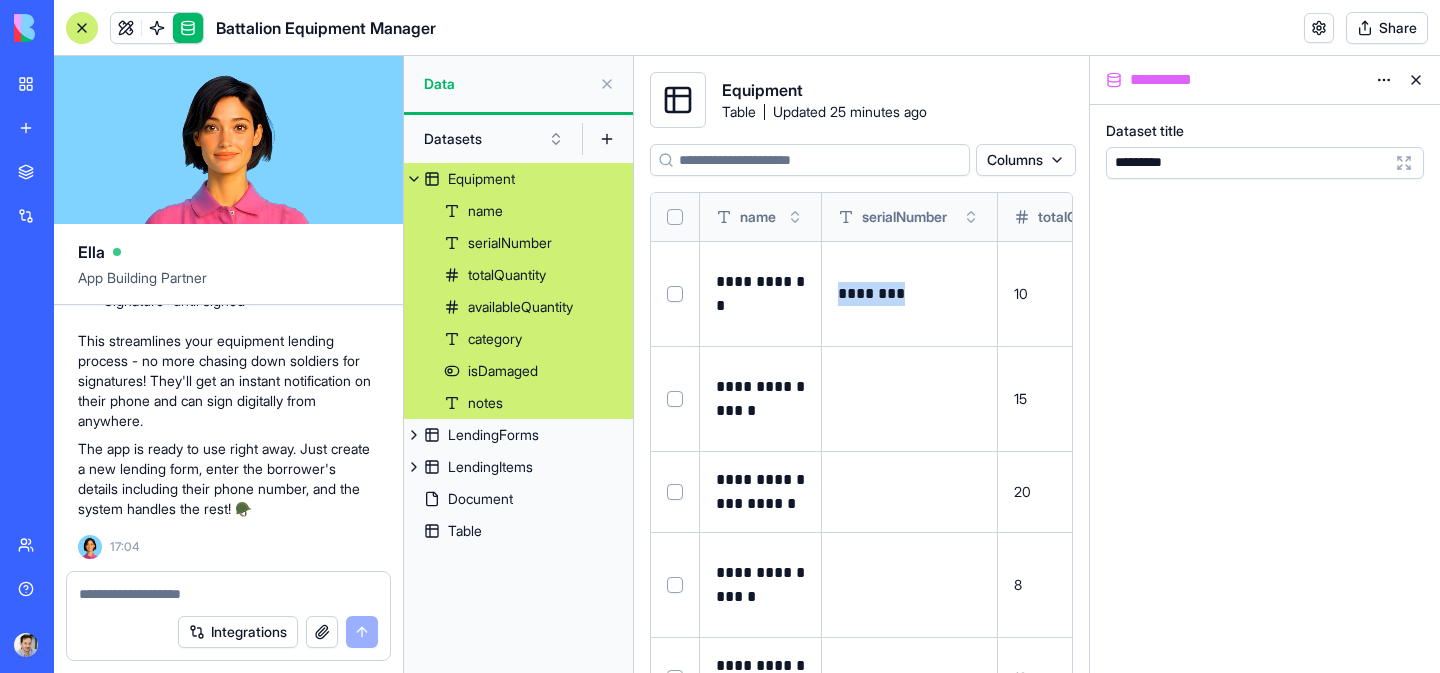 click on "********" at bounding box center (909, 294) 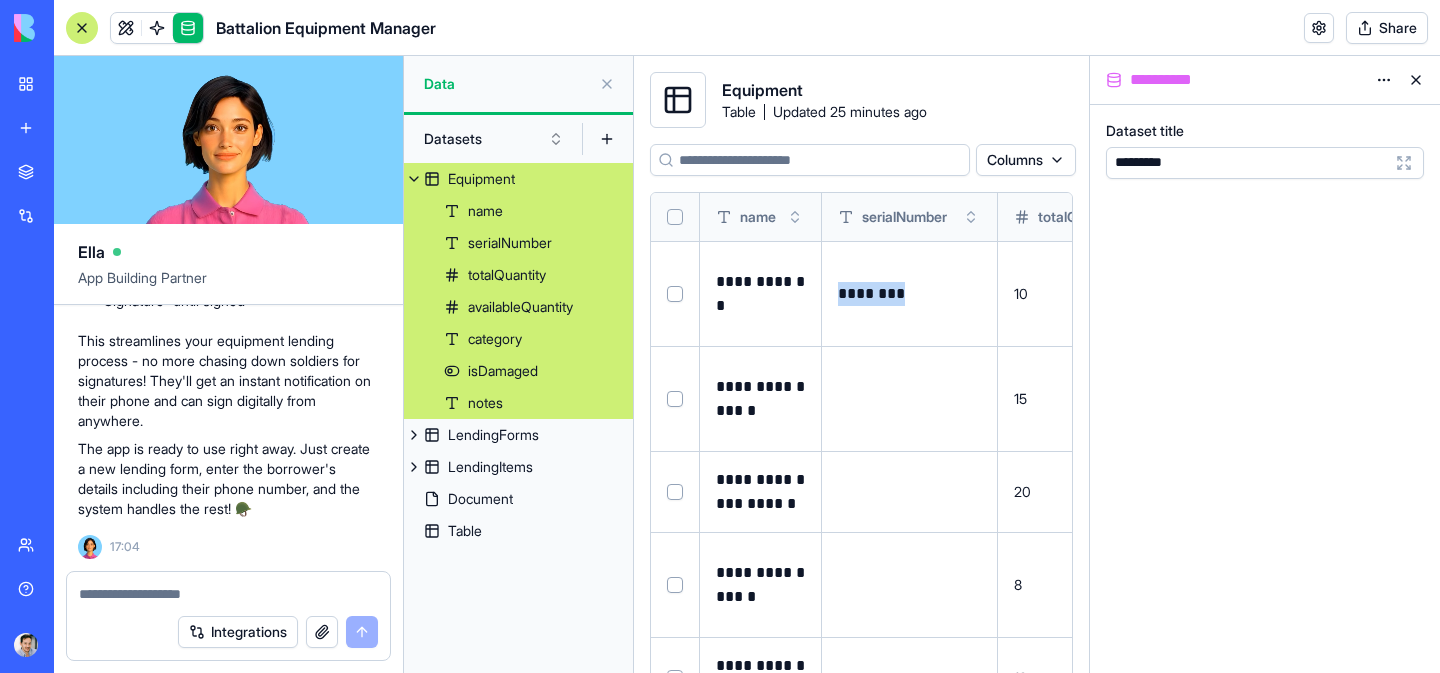 click on "********" at bounding box center [909, 294] 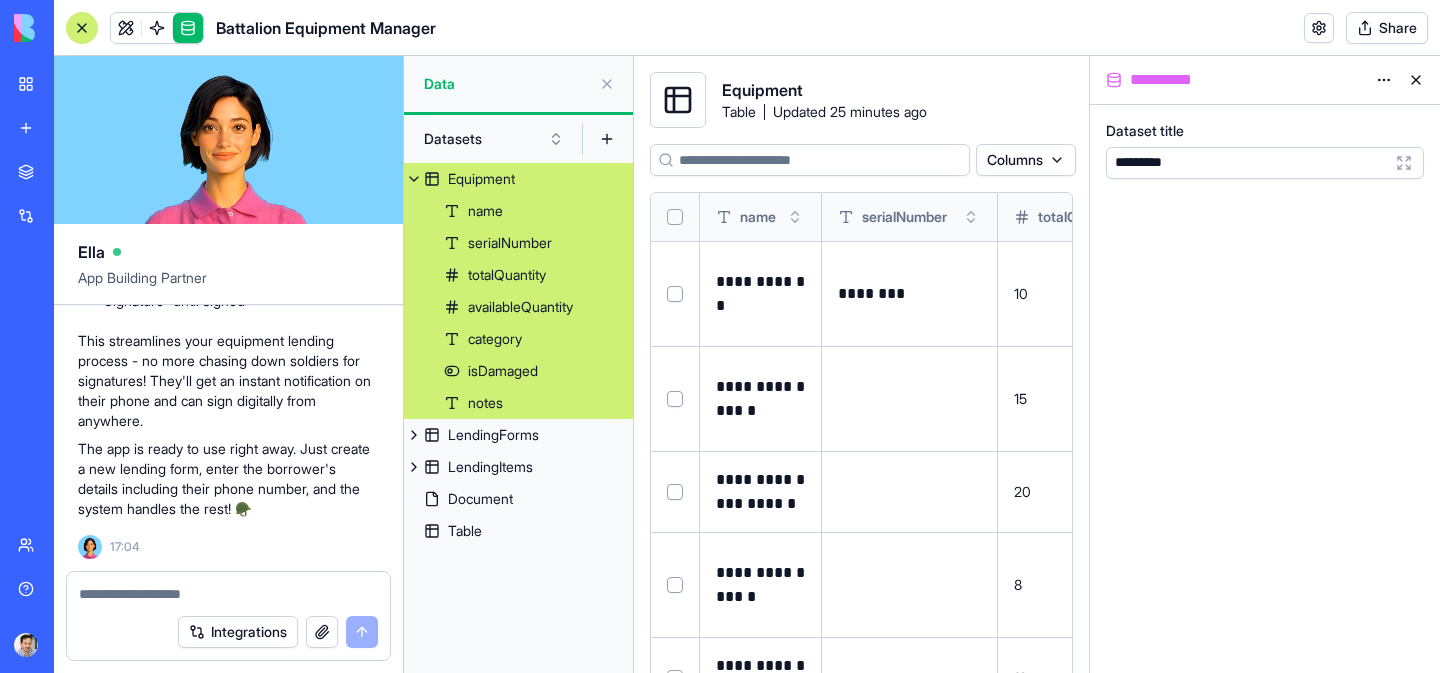 click at bounding box center (810, 160) 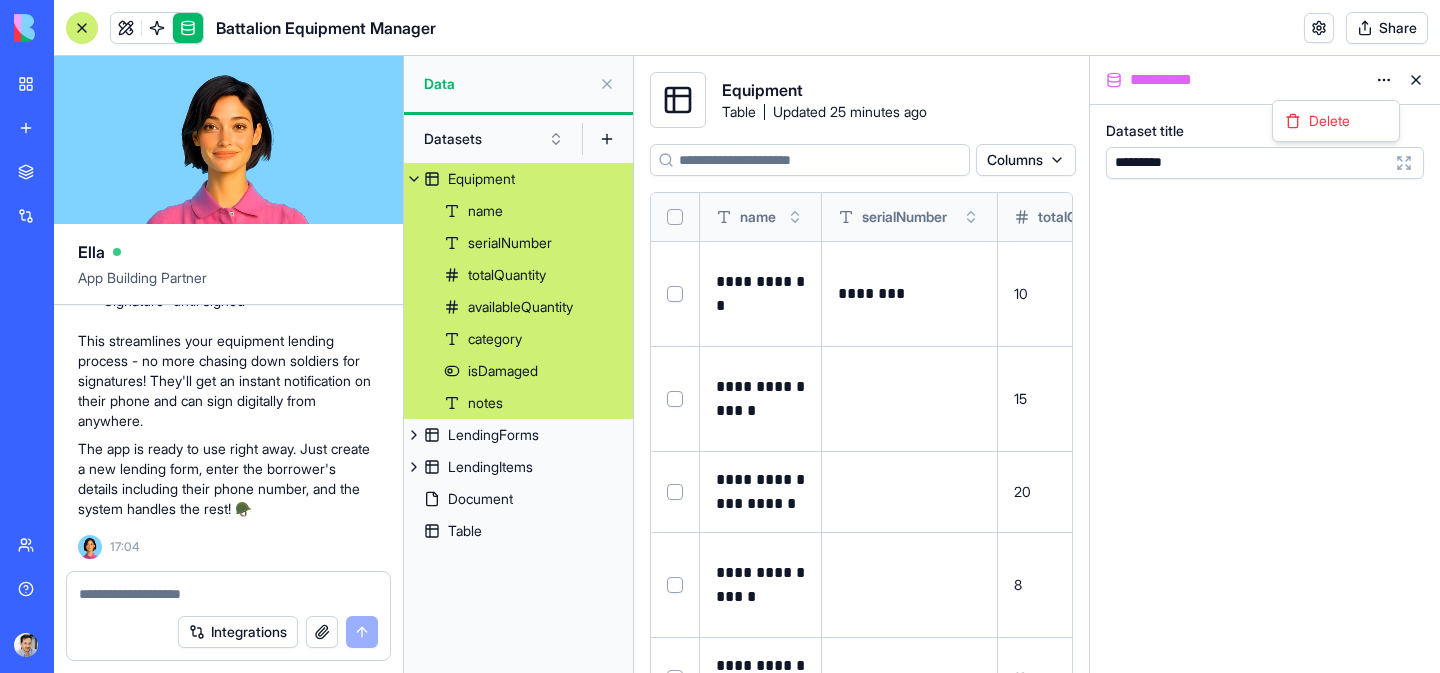 click on "BETA My workspace New app Marketplace Integrations Recent Inventory Manager Battalion Equipment Manager Social Media Content Generator TRY Team Help Upgrade Battalion Equipment Manager Share Ella App Building Partner 16:51 I'll help you build an inventory management app for your battalion's radio equipment. Let me analyze your requirements and create the app. Setting up your data structure Updating your data structure Naming the app Working on the "AppLayout"  Working on the "Inventory" page Working on the "Create Lending Form" page Working on the "Lending History" page Verifying everything works together 🚀 Battalion Equipment Manager Ready for Duty!
Your equipment management system is locked and loaded! I've built a military-grade app that will make tracking your radio gear as precise as a tactical operation. 🎯
Three key features are ready for you to use:
Inventory management with color-coded categories and damage tracking
Want to make it even better? Consider these enhancements:" at bounding box center [720, 336] 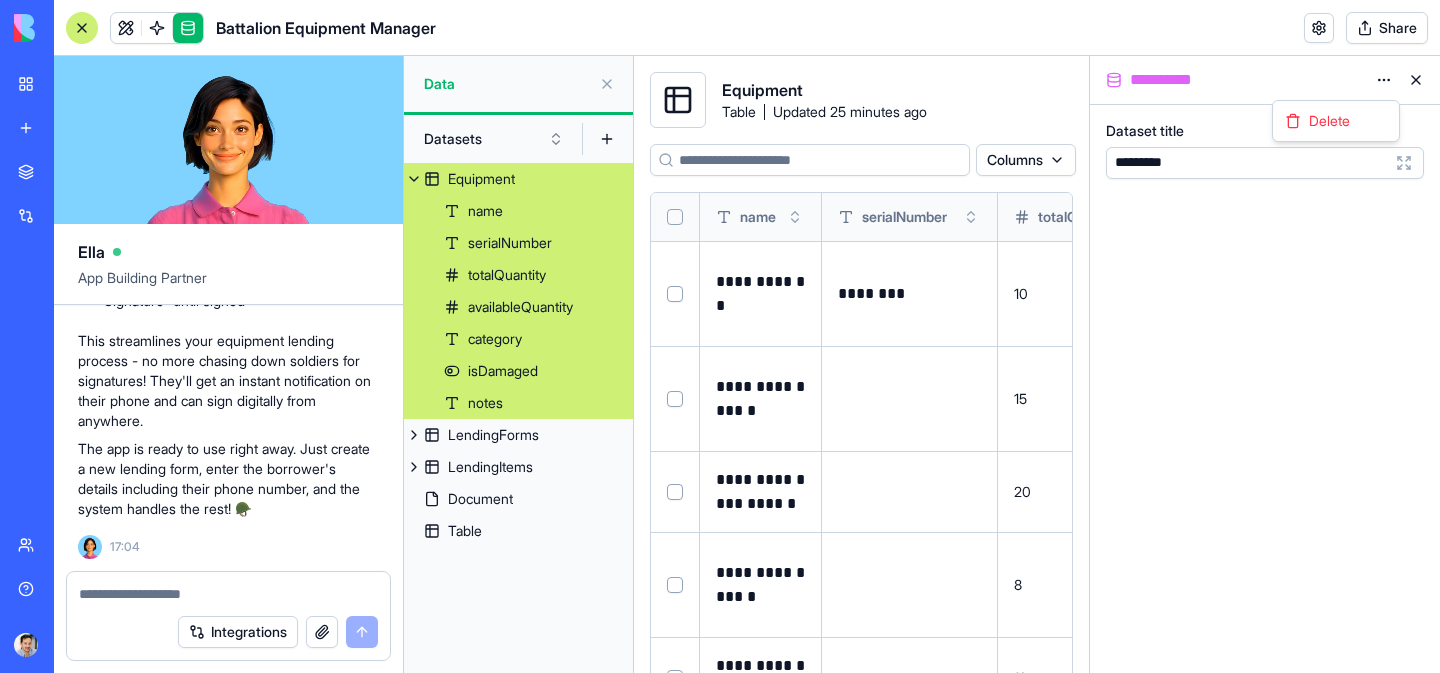 click on "BETA My workspace New app Marketplace Integrations Recent Inventory Manager Battalion Equipment Manager Social Media Content Generator TRY Team Help Upgrade Battalion Equipment Manager Share Ella App Building Partner 16:51 I'll help you build an inventory management app for your battalion's radio equipment. Let me analyze your requirements and create the app. Setting up your data structure Updating your data structure Naming the app Working on the "AppLayout"  Working on the "Inventory" page Working on the "Create Lending Form" page Working on the "Lending History" page Verifying everything works together 🚀 Battalion Equipment Manager Ready for Duty!
Your equipment management system is locked and loaded! I've built a military-grade app that will make tracking your radio gear as precise as a tactical operation. 🎯
Three key features are ready for you to use:
Inventory management with color-coded categories and damage tracking
Want to make it even better? Consider these enhancements:" at bounding box center [720, 336] 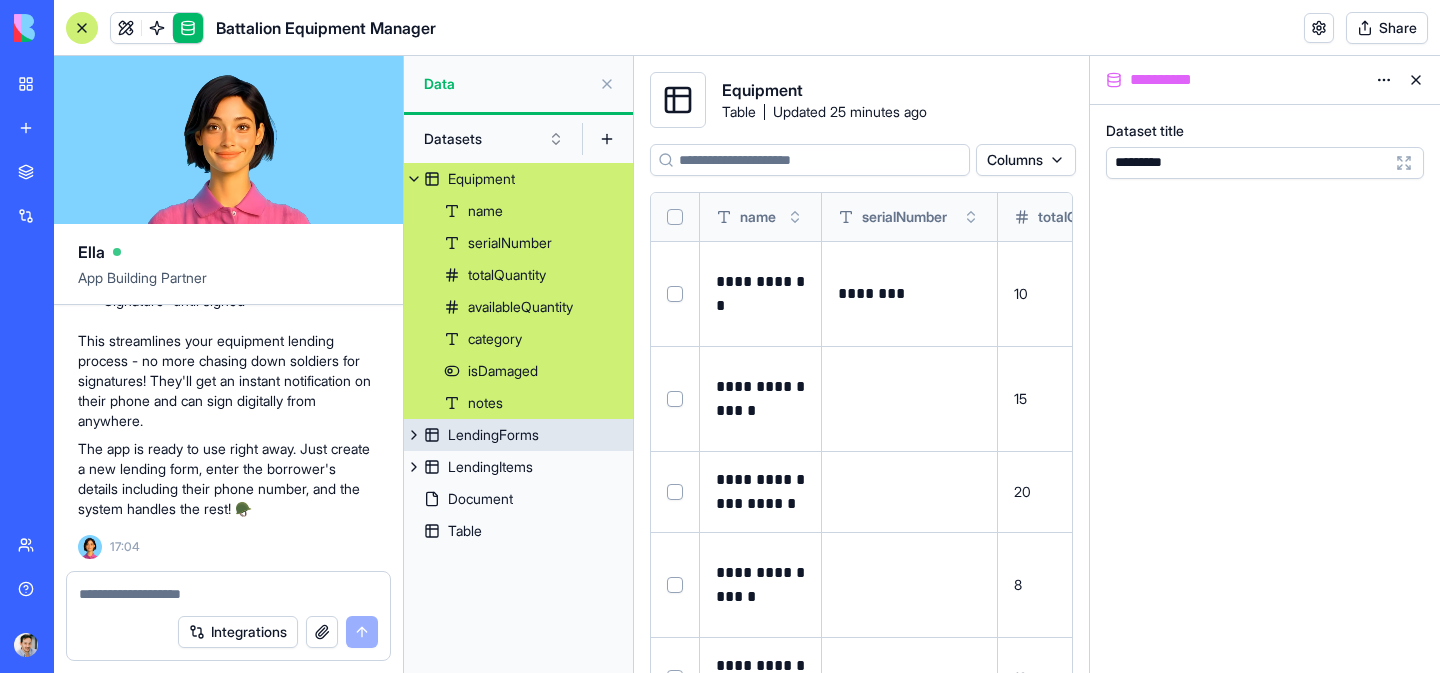 click on "LendingForms" at bounding box center [493, 435] 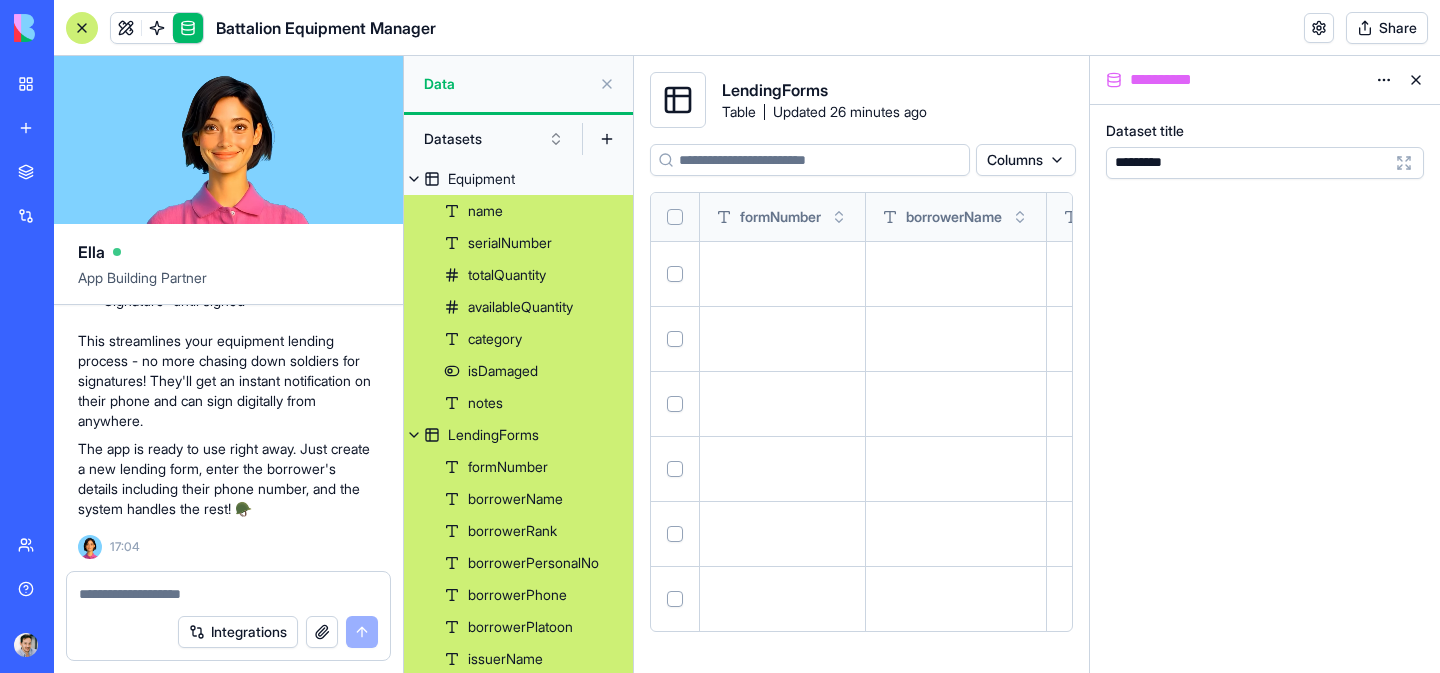 click on "formNumber borrowerName borrowerRank borrowerPersonalNo borrowerPhone borrowerPlatoon issuerName issuerRank issuerPersonalNo issuerPhone lendDate returnDate status signature" at bounding box center [518, 675] 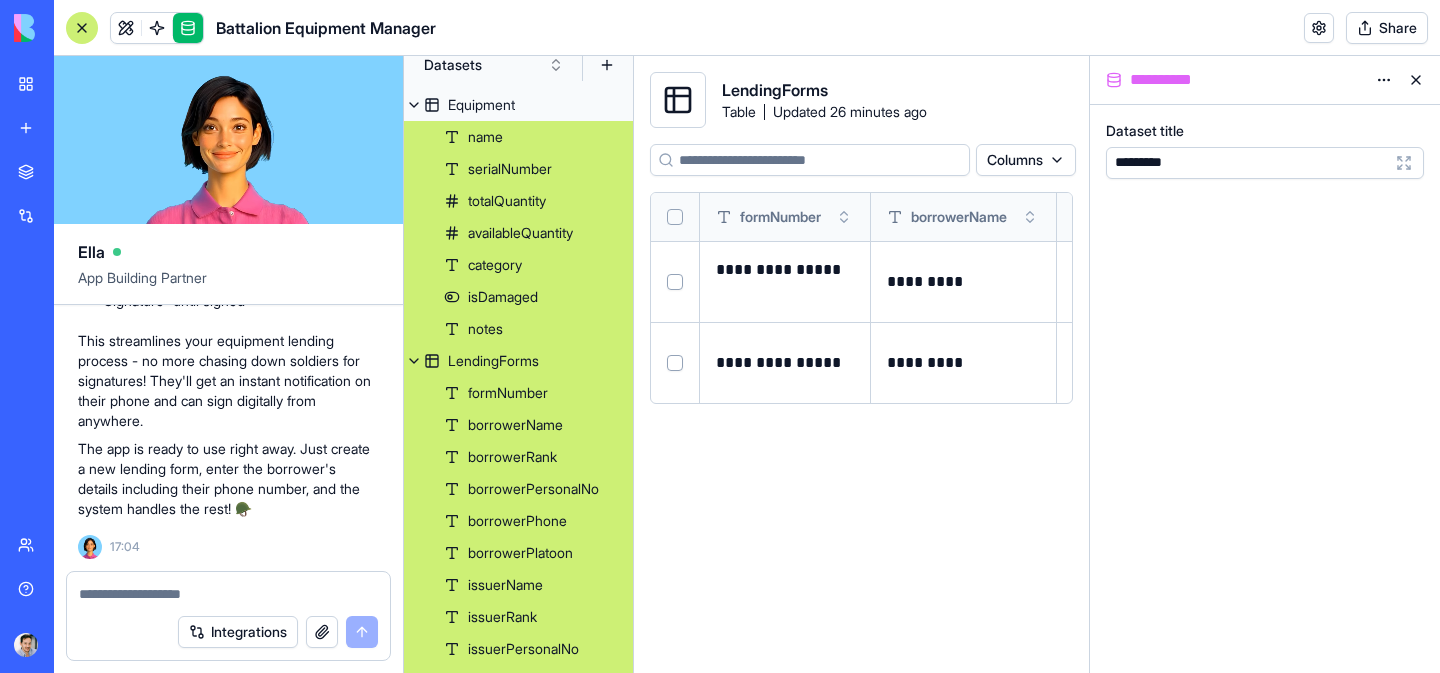 scroll, scrollTop: 70, scrollLeft: 0, axis: vertical 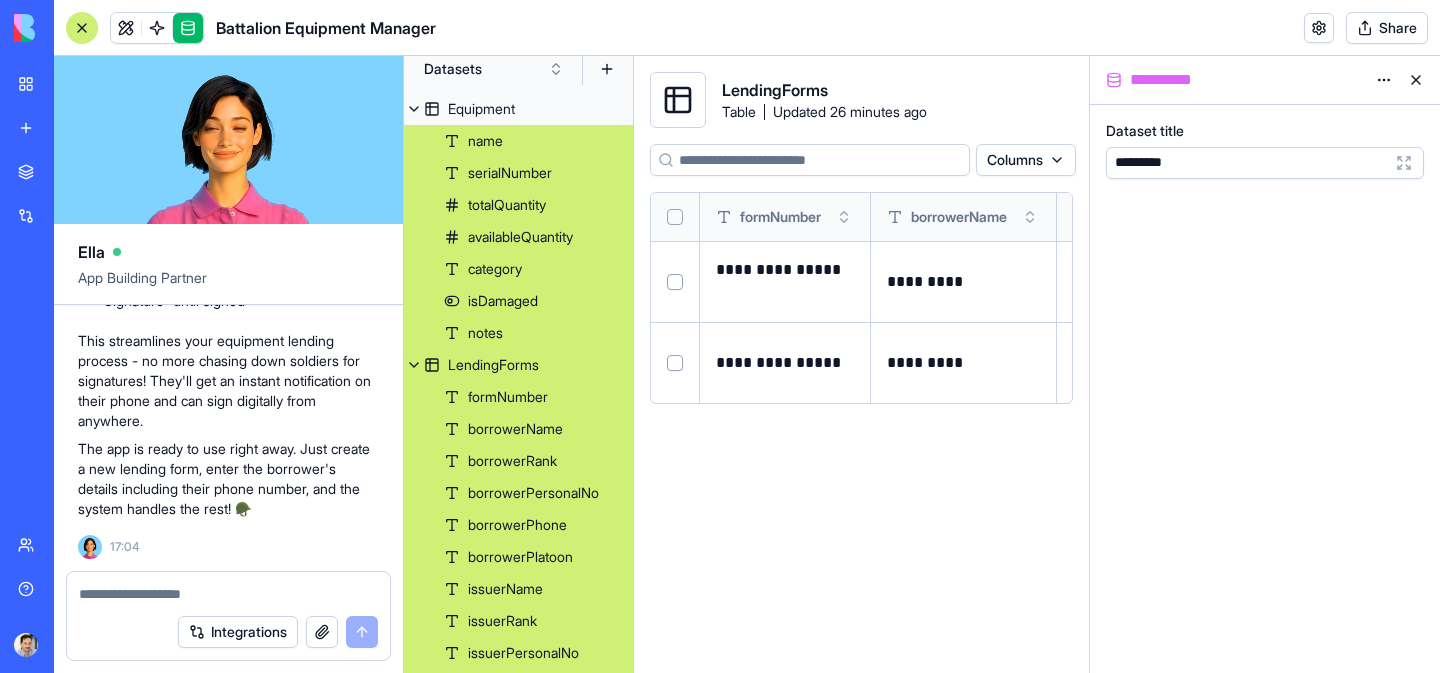 click at bounding box center [414, 365] 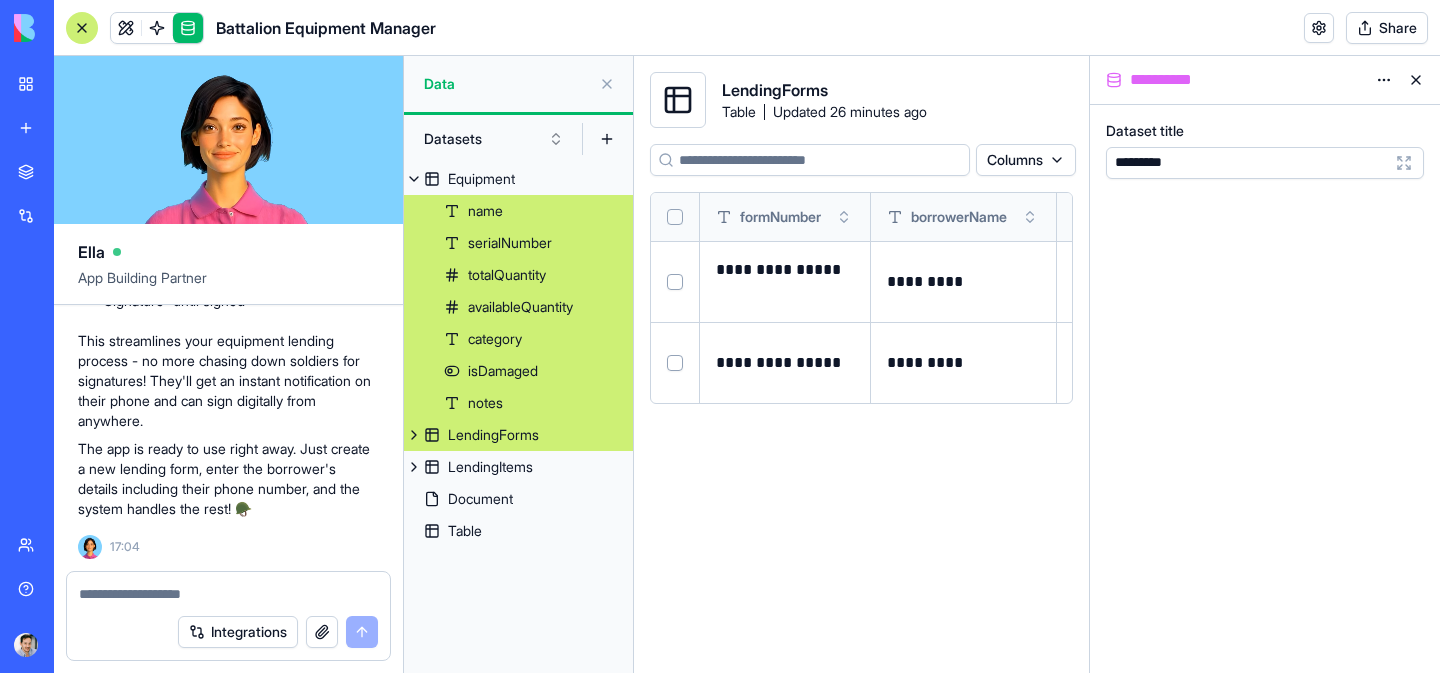 scroll, scrollTop: 0, scrollLeft: 0, axis: both 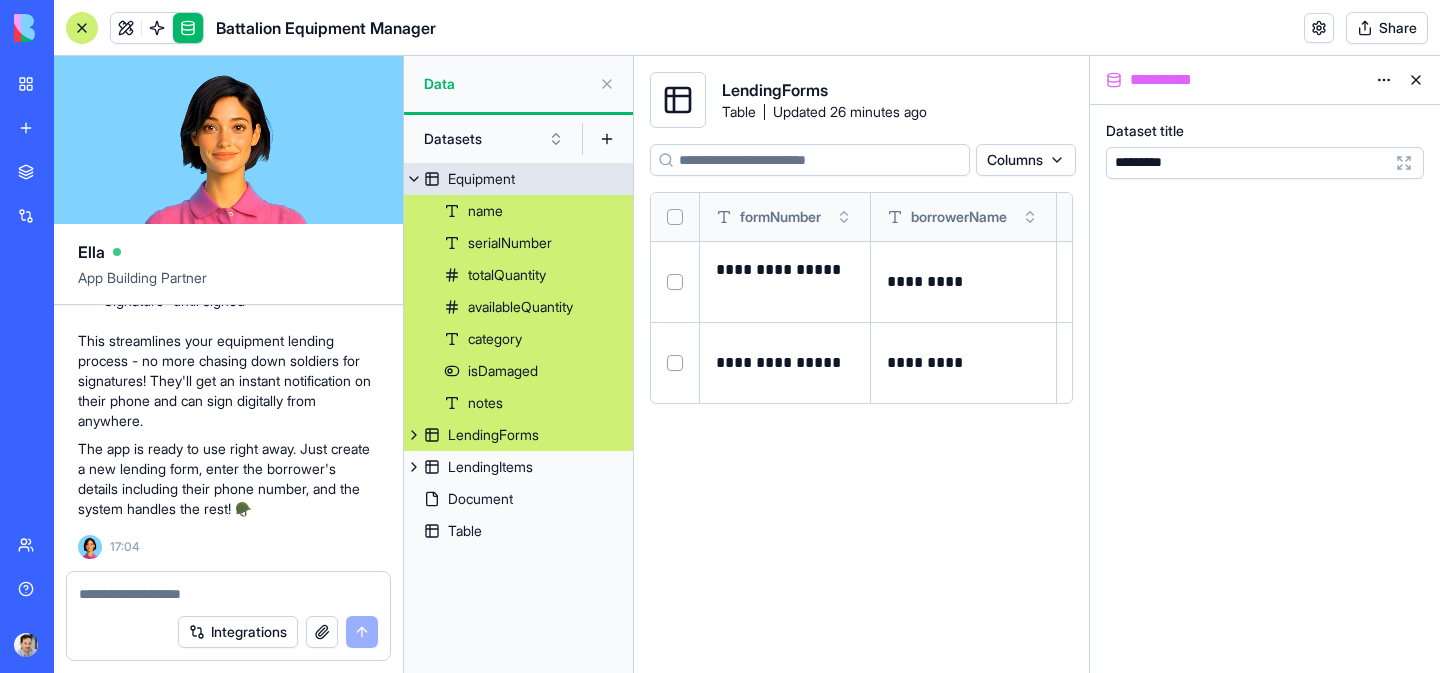 click at bounding box center [414, 179] 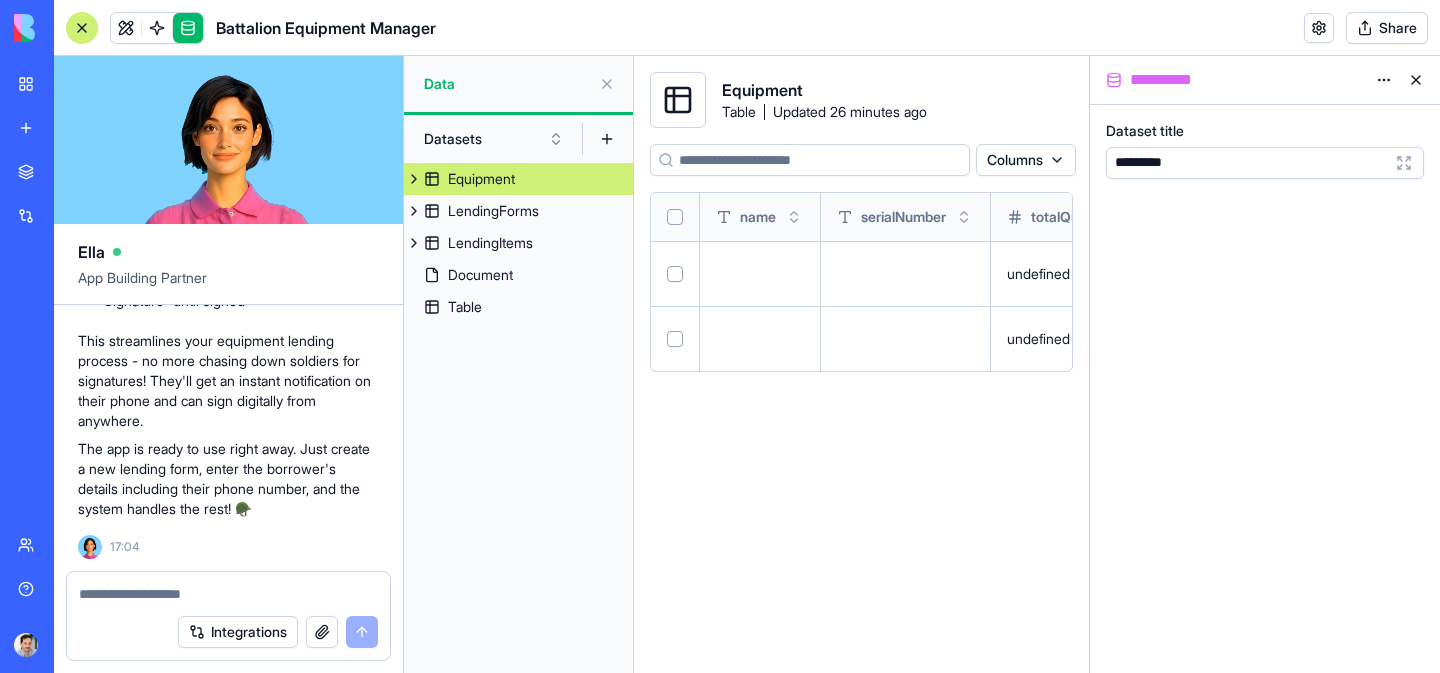 click on "Equipment LendingForms LendingItems Document Table" at bounding box center (518, 418) 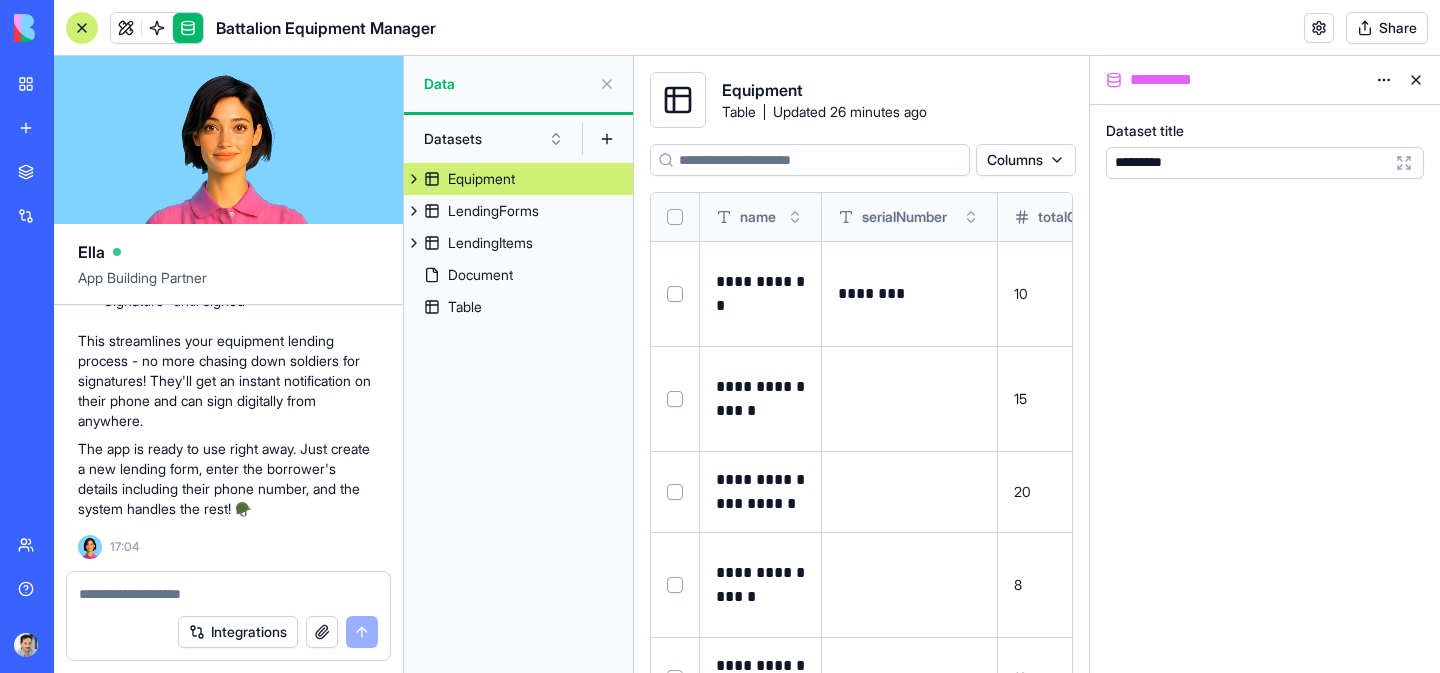 click on "Equipment LendingForms LendingItems Document Table" at bounding box center (518, 418) 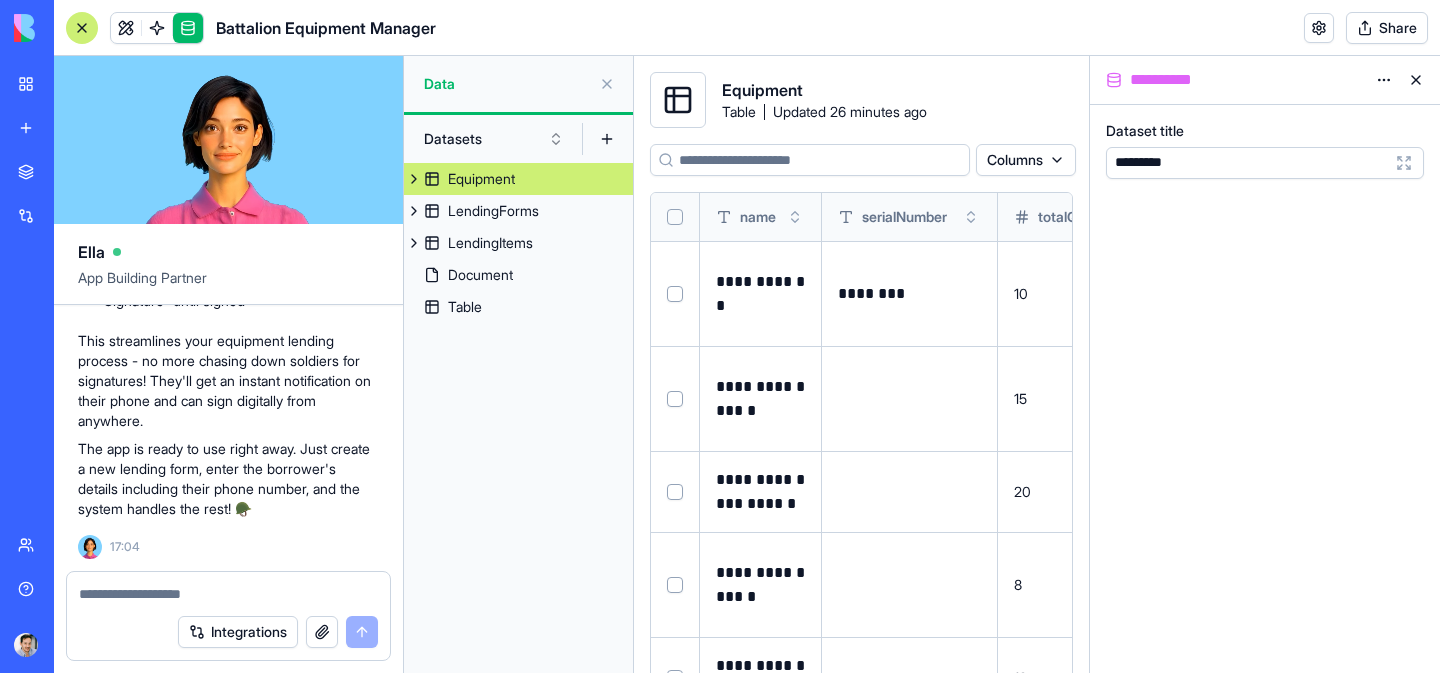 click at bounding box center [607, 139] 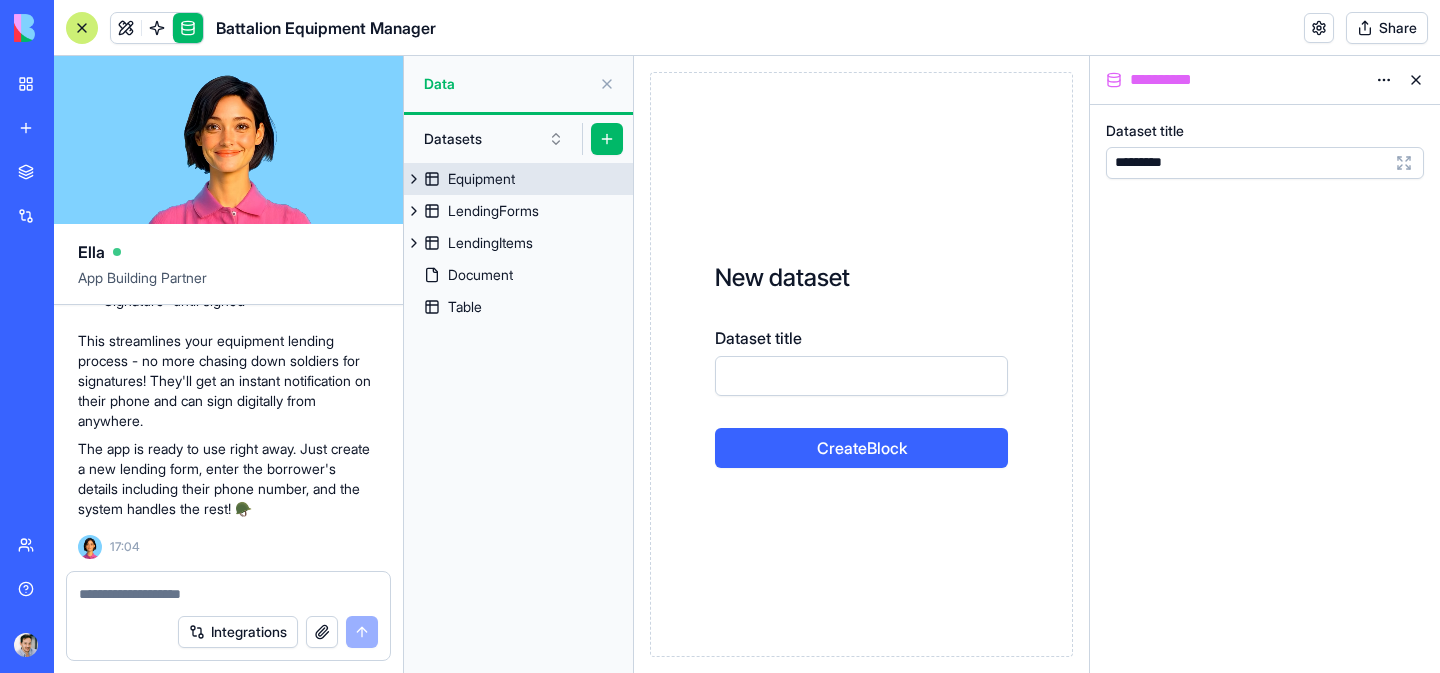 click on "Equipment" at bounding box center (481, 179) 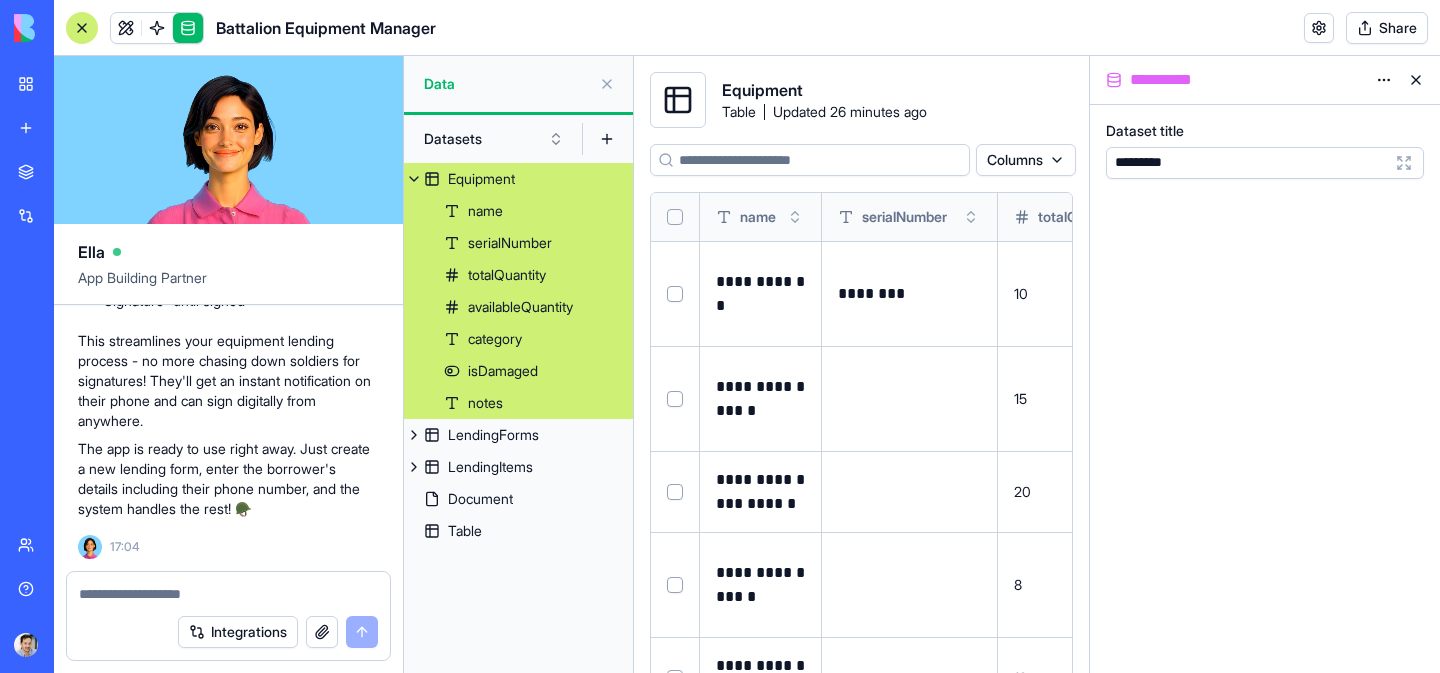 click on "Equipment" at bounding box center (481, 179) 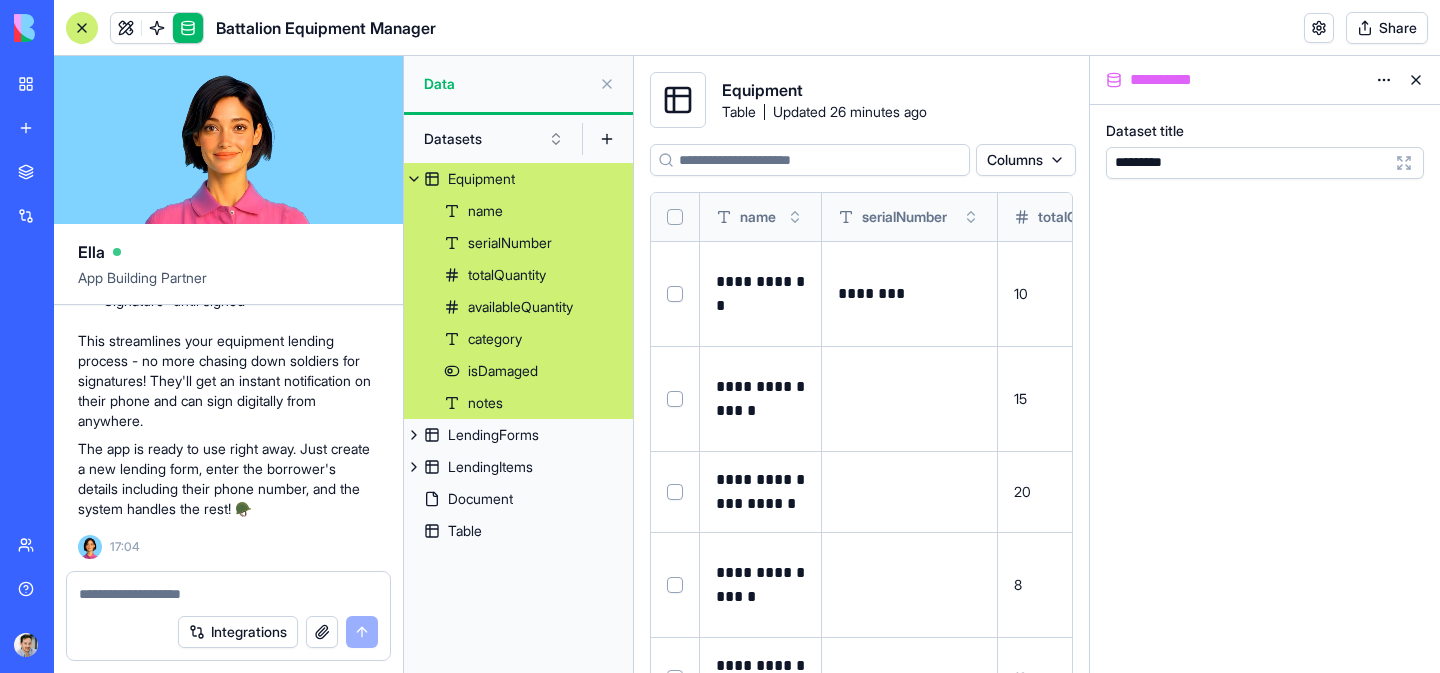 click at bounding box center (1416, 80) 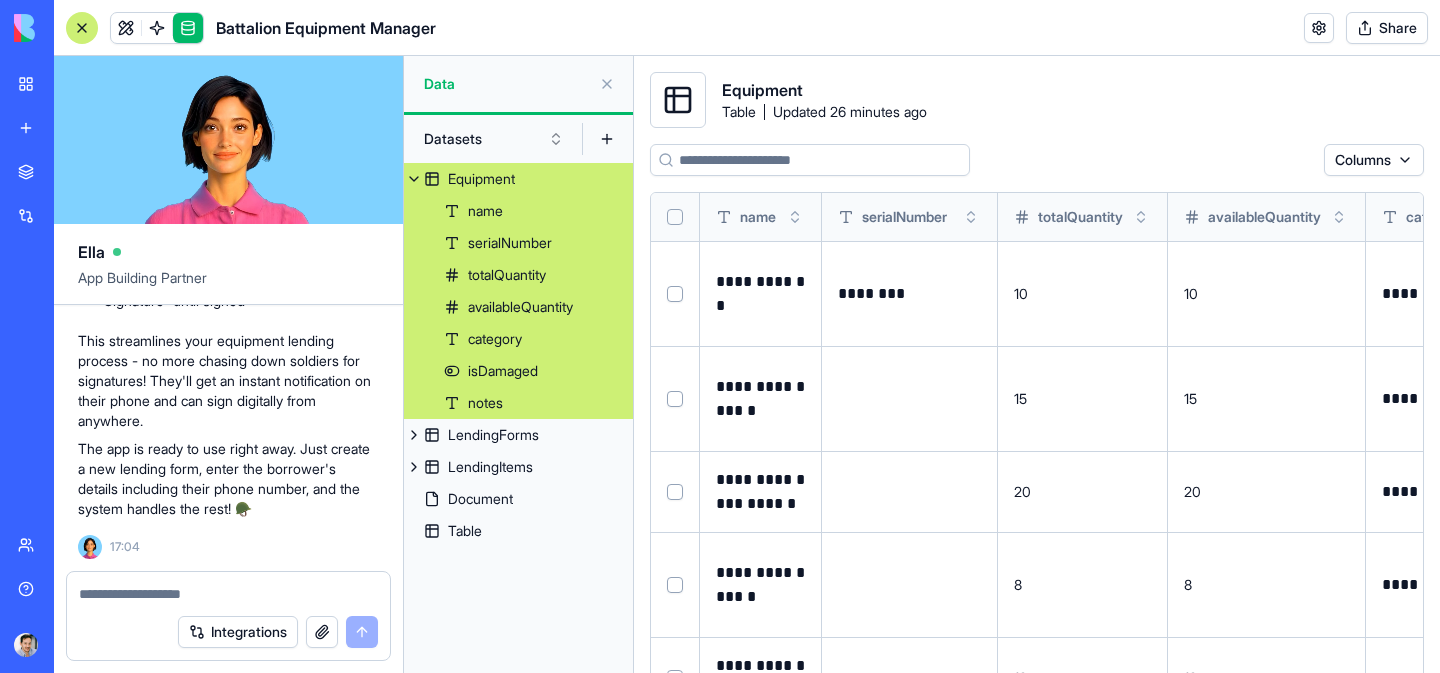 click on "Equipment" at bounding box center (518, 179) 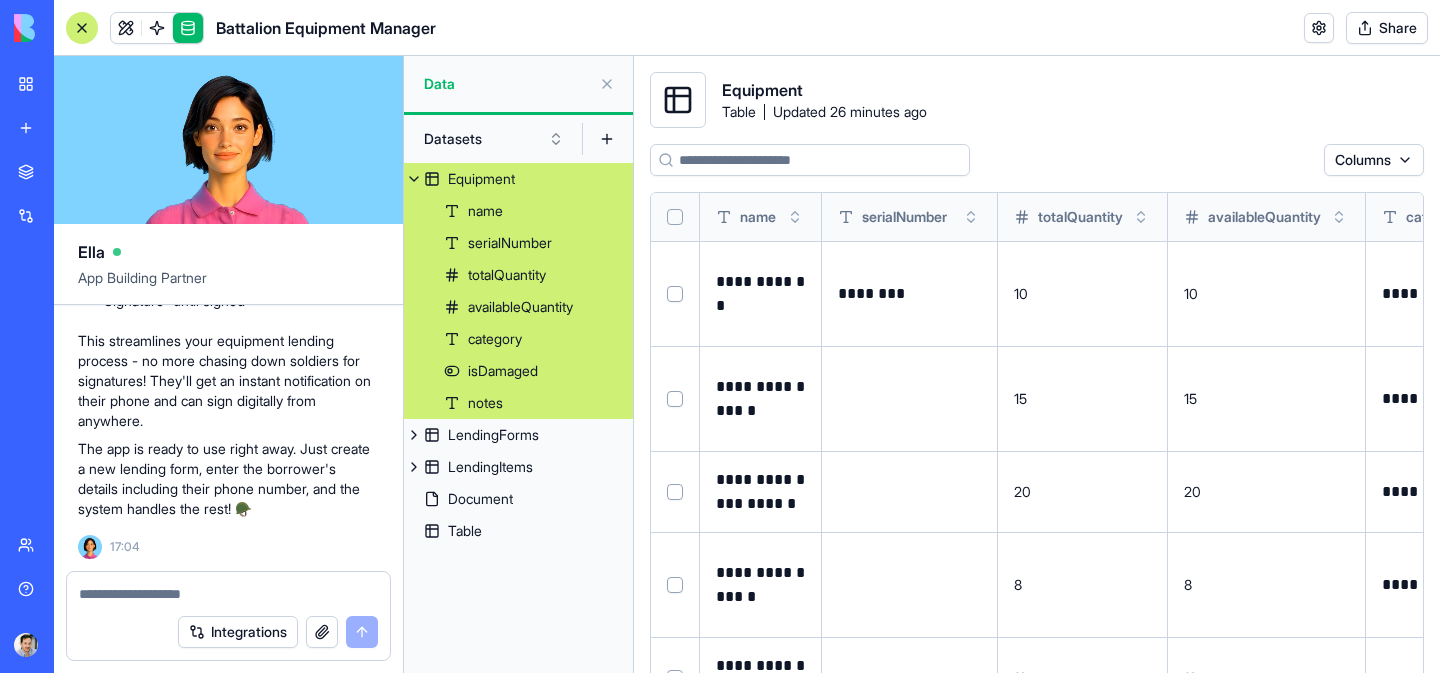 click on "Equipment" at bounding box center (481, 179) 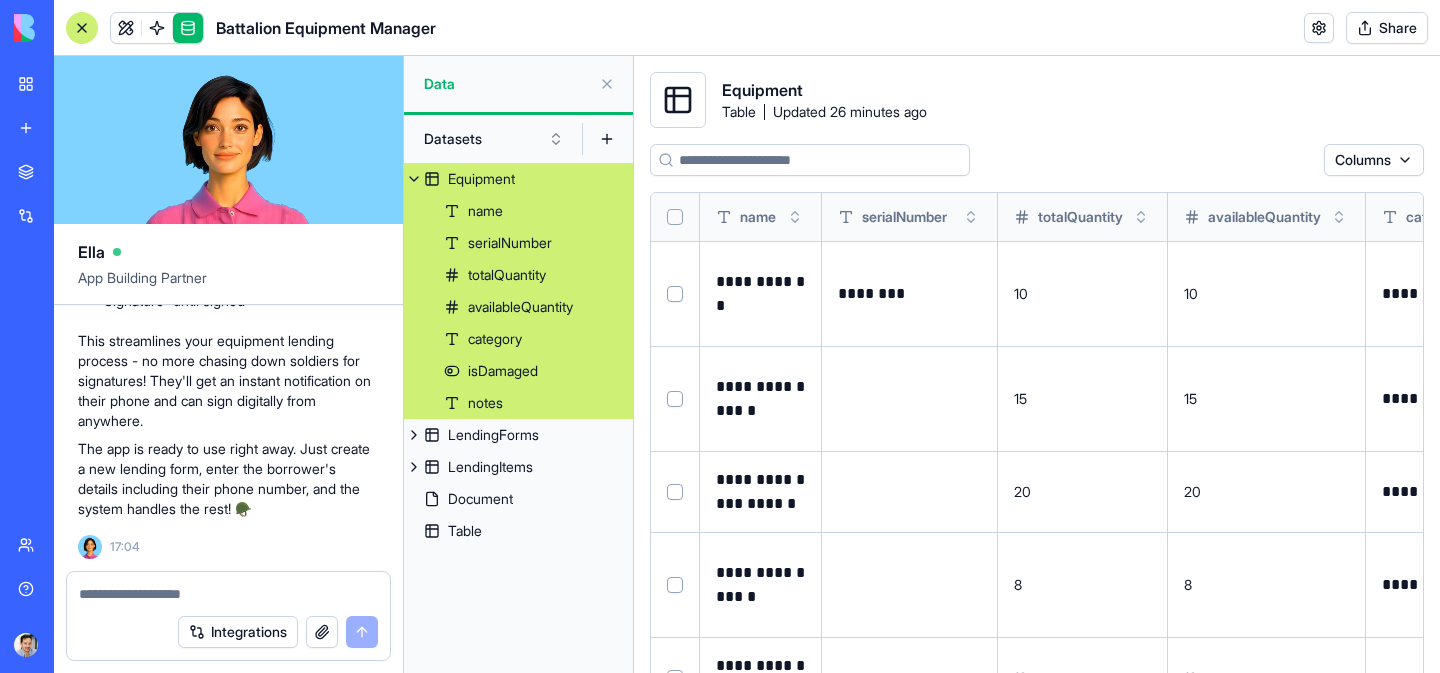 click on "Equipment" at bounding box center [481, 179] 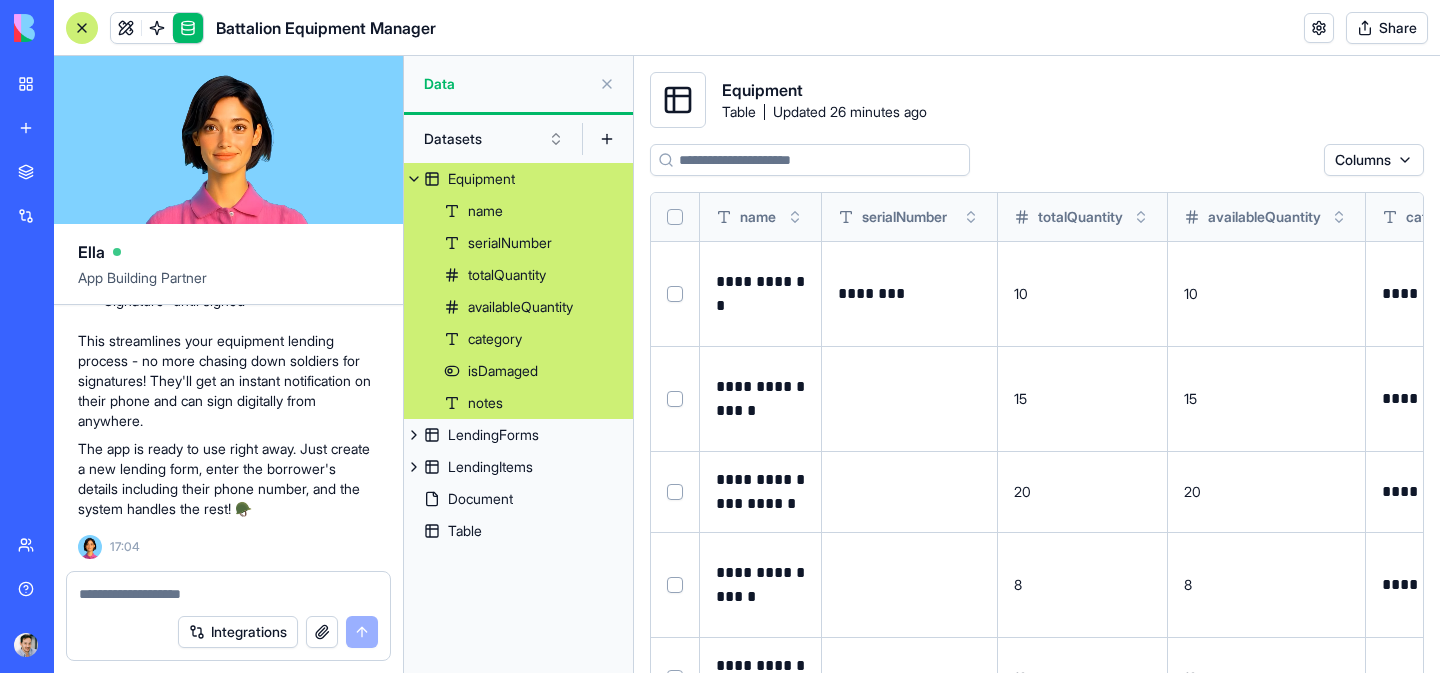 click on "Equipment" at bounding box center [762, 90] 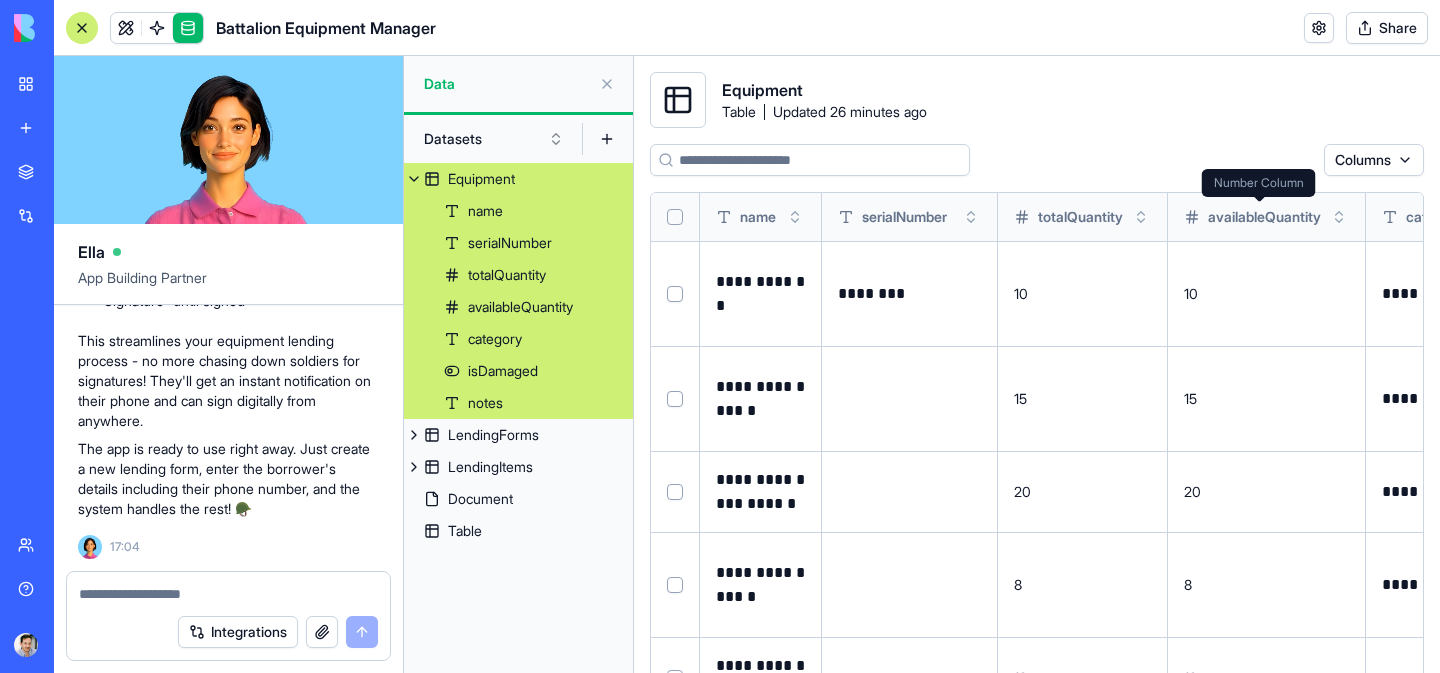 scroll, scrollTop: 166, scrollLeft: 0, axis: vertical 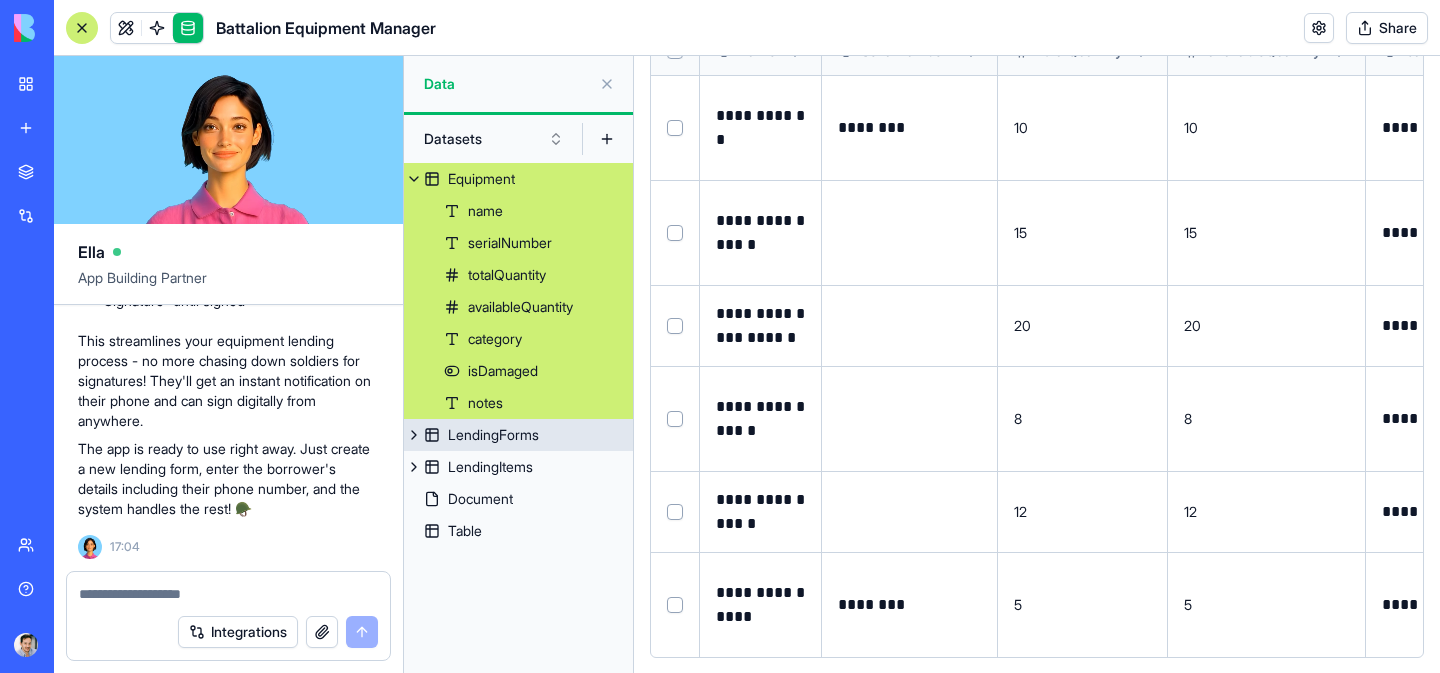 click at bounding box center (414, 435) 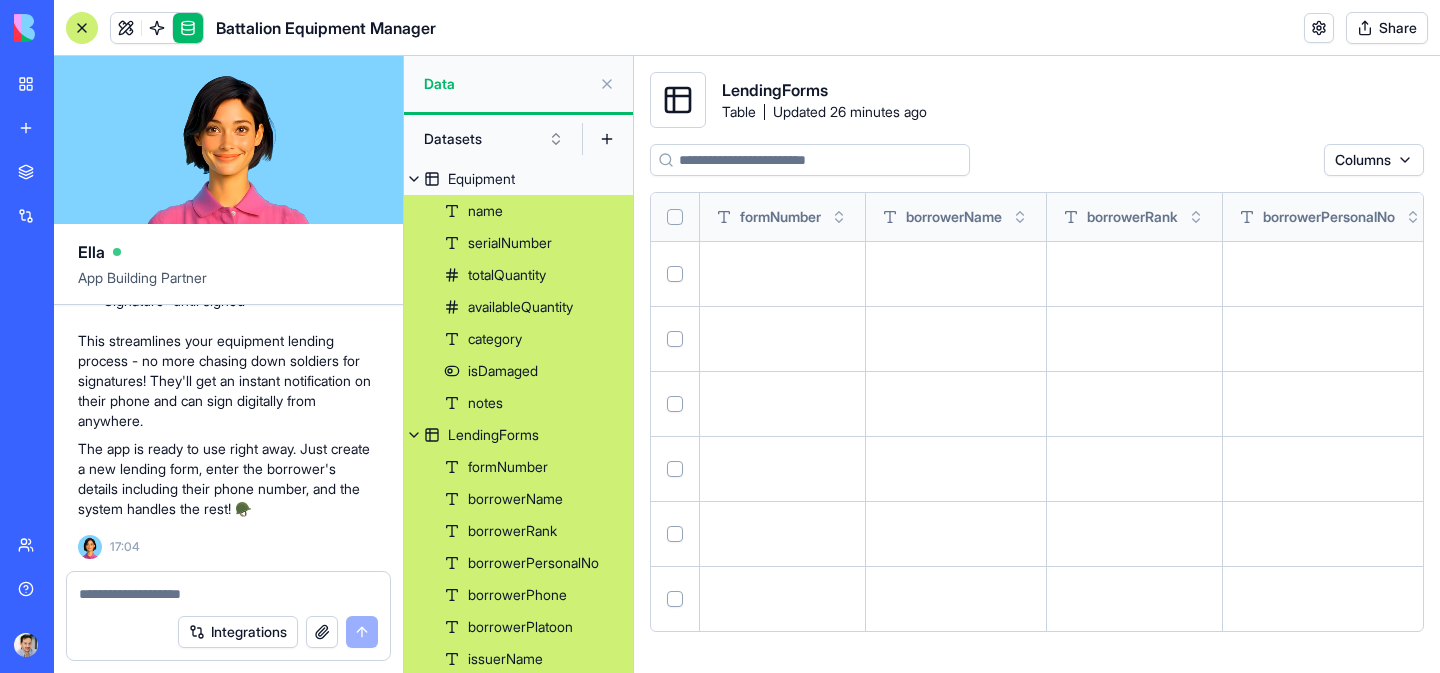 scroll, scrollTop: 0, scrollLeft: 0, axis: both 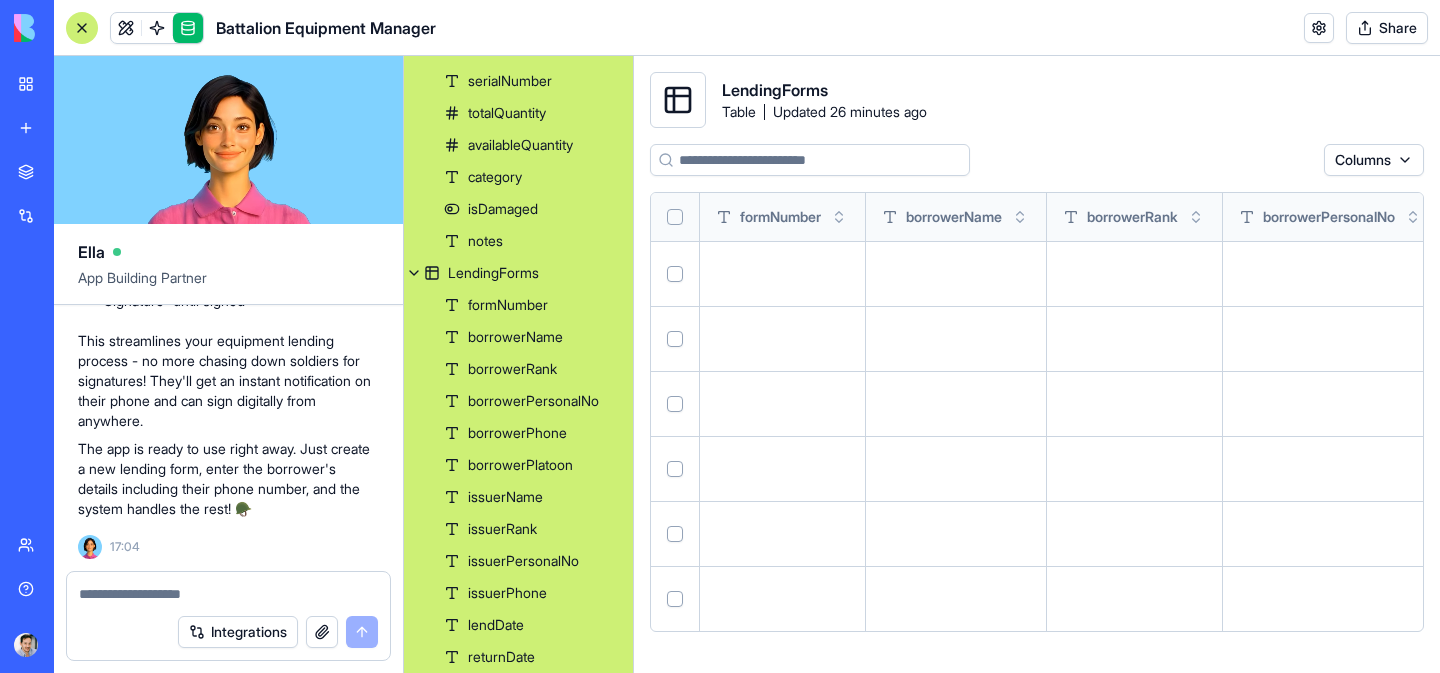 click on "formNumber borrowerName borrowerRank borrowerPersonalNo borrowerPhone borrowerPlatoon issuerName issuerRank issuerPersonalNo issuerPhone lendDate returnDate status signature" at bounding box center [518, 513] 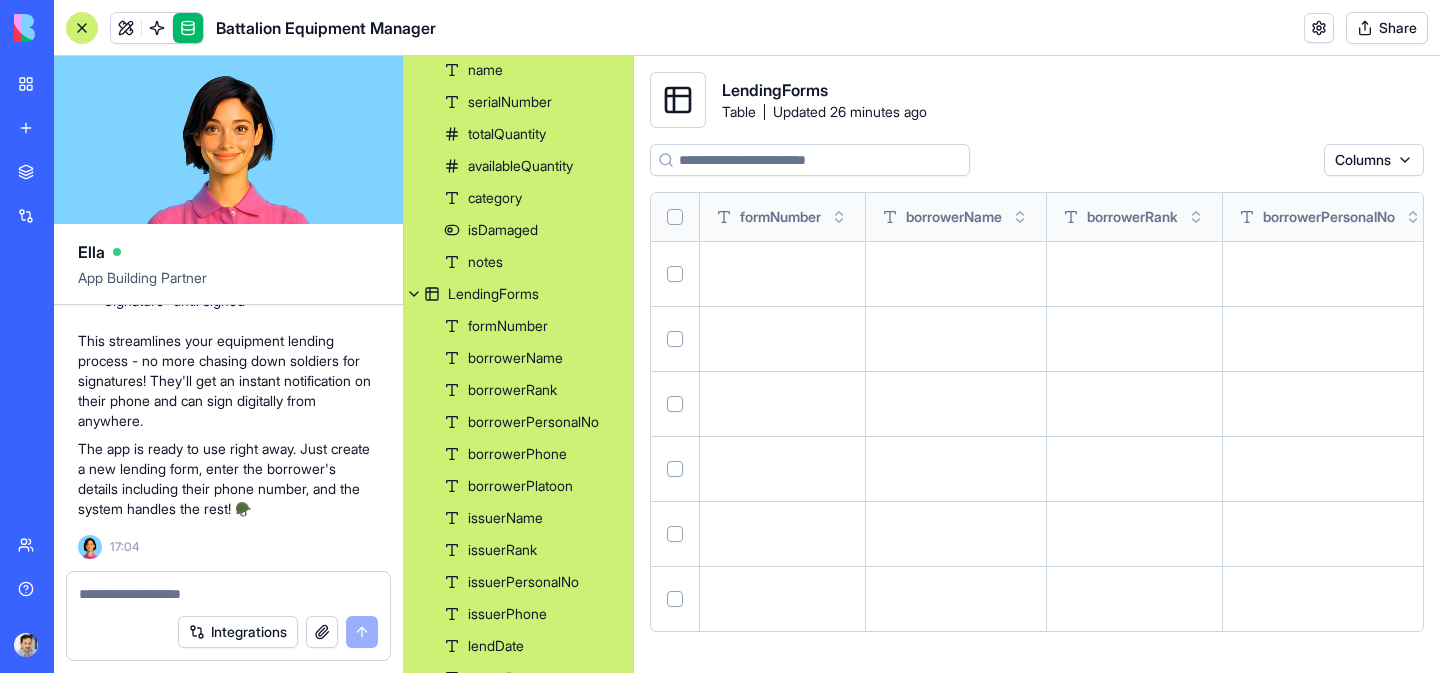 scroll, scrollTop: 70, scrollLeft: 0, axis: vertical 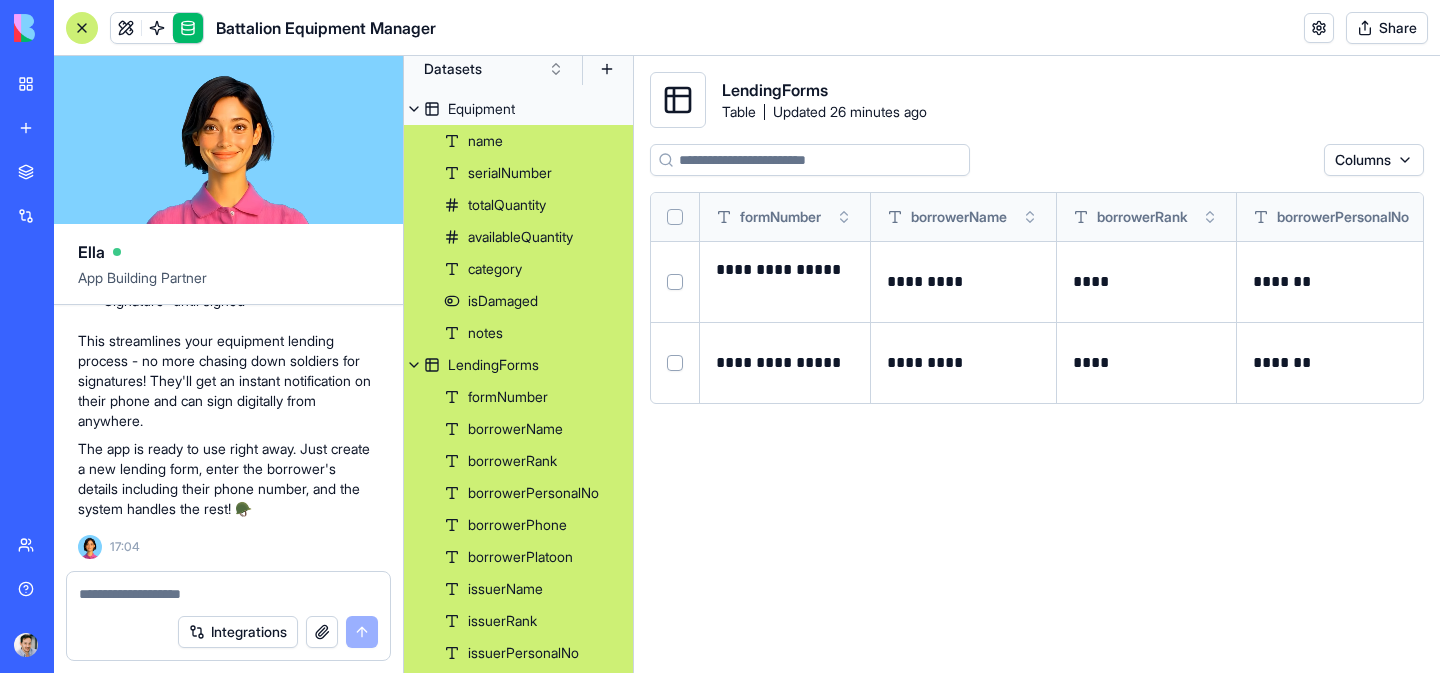 click at bounding box center (414, 365) 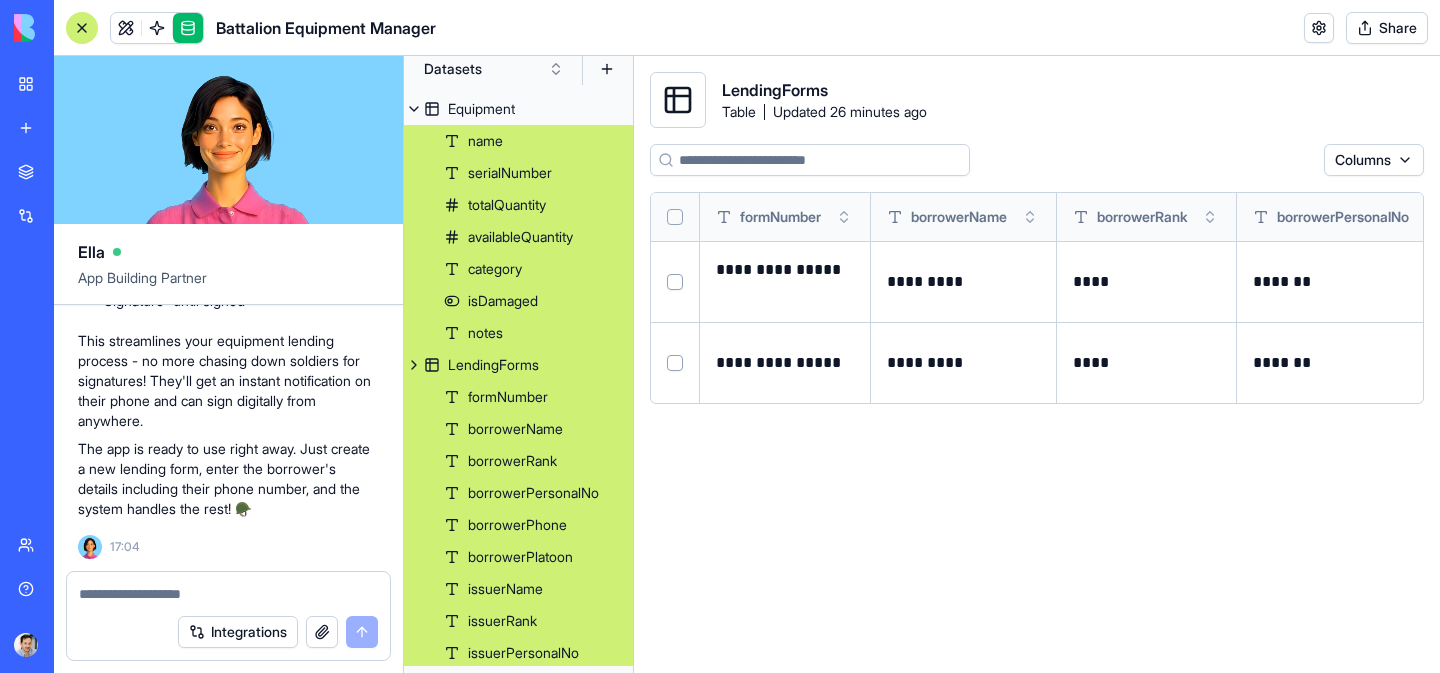 scroll, scrollTop: 0, scrollLeft: 0, axis: both 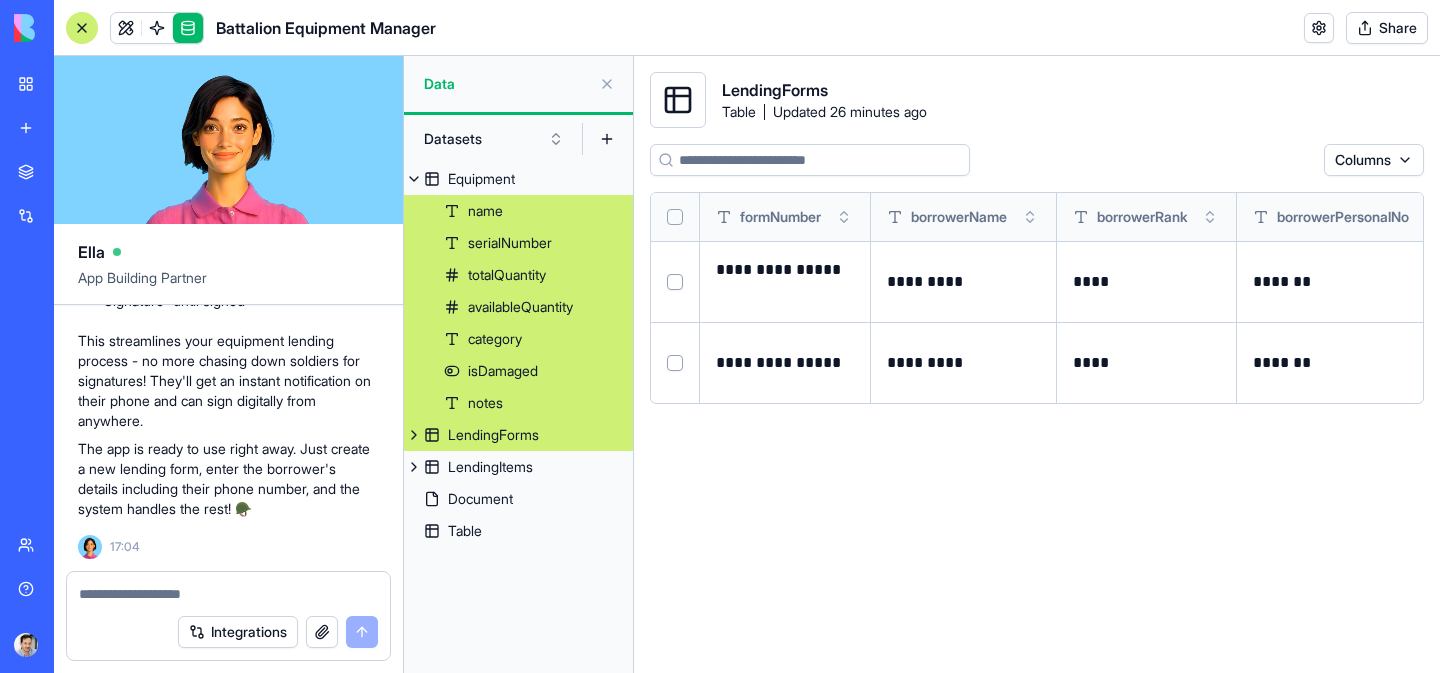 click on "**********" at bounding box center (1037, 400) 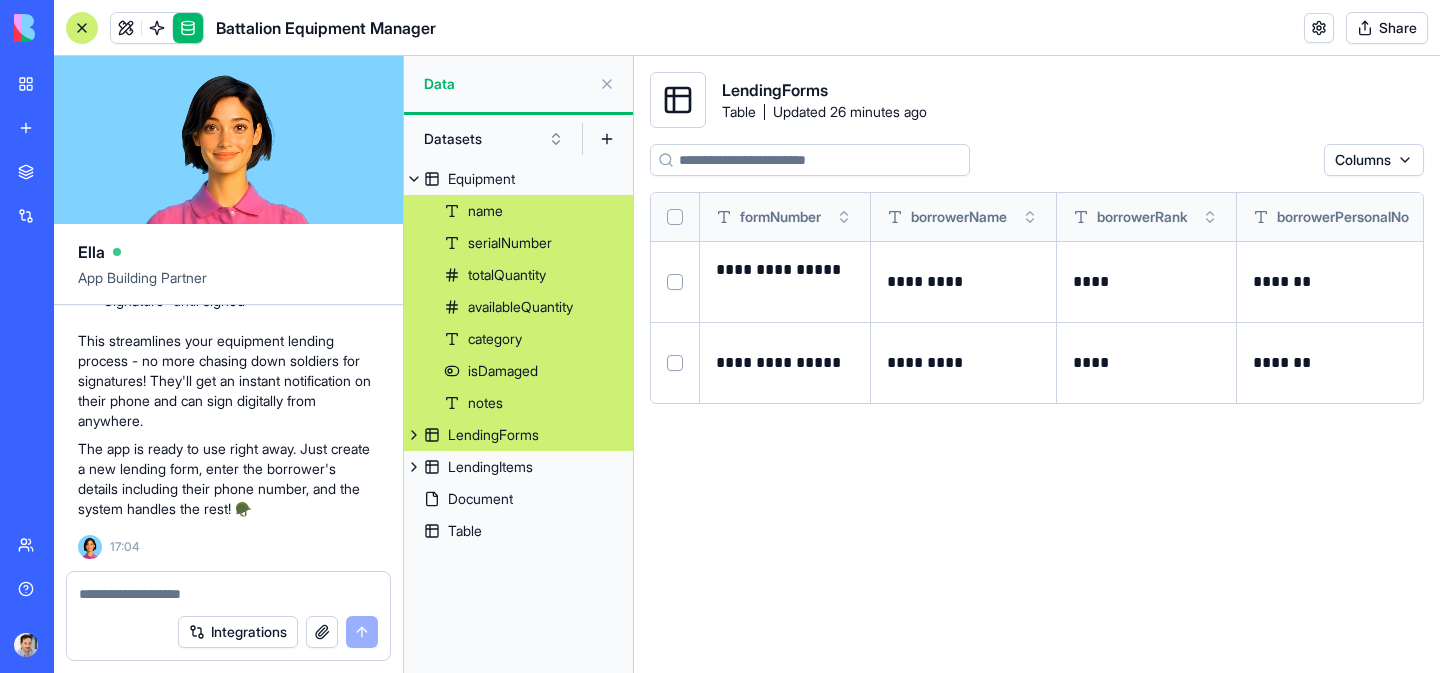 click on "serialNumber" at bounding box center (518, 243) 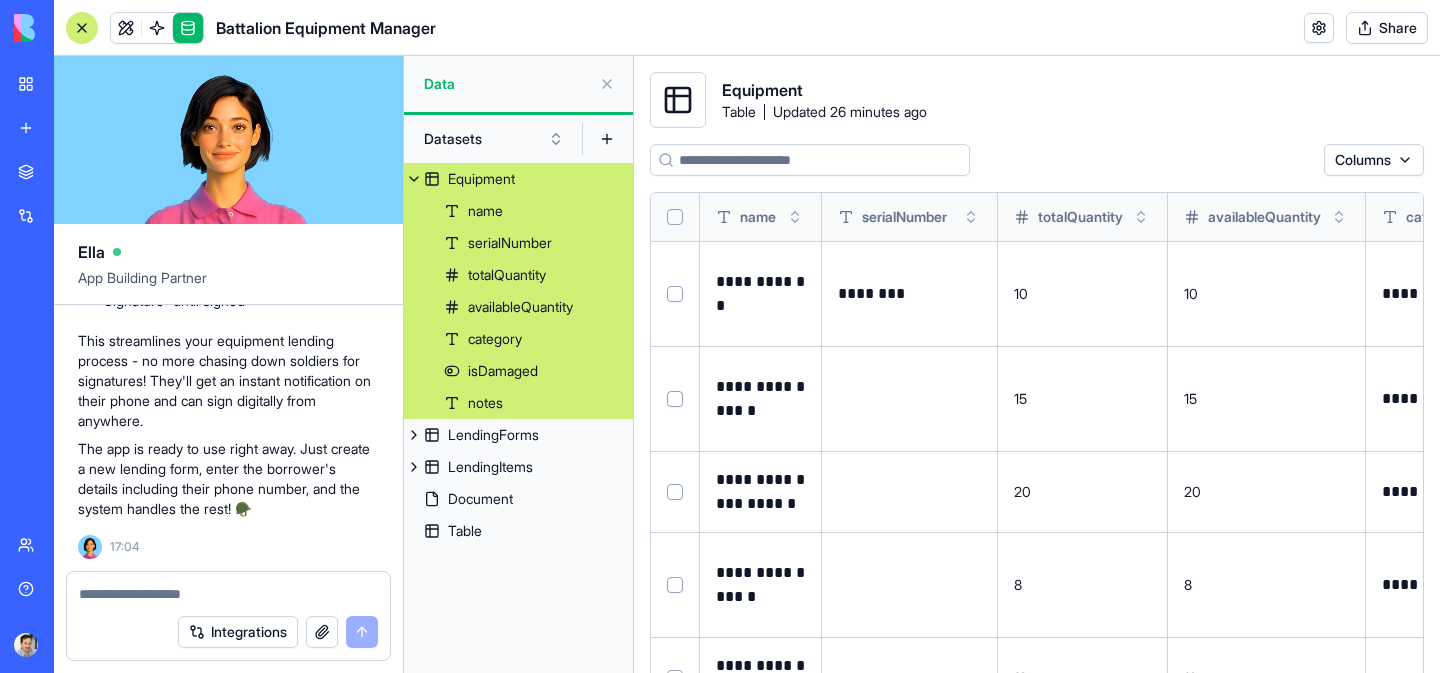 click on "name" at bounding box center [485, 211] 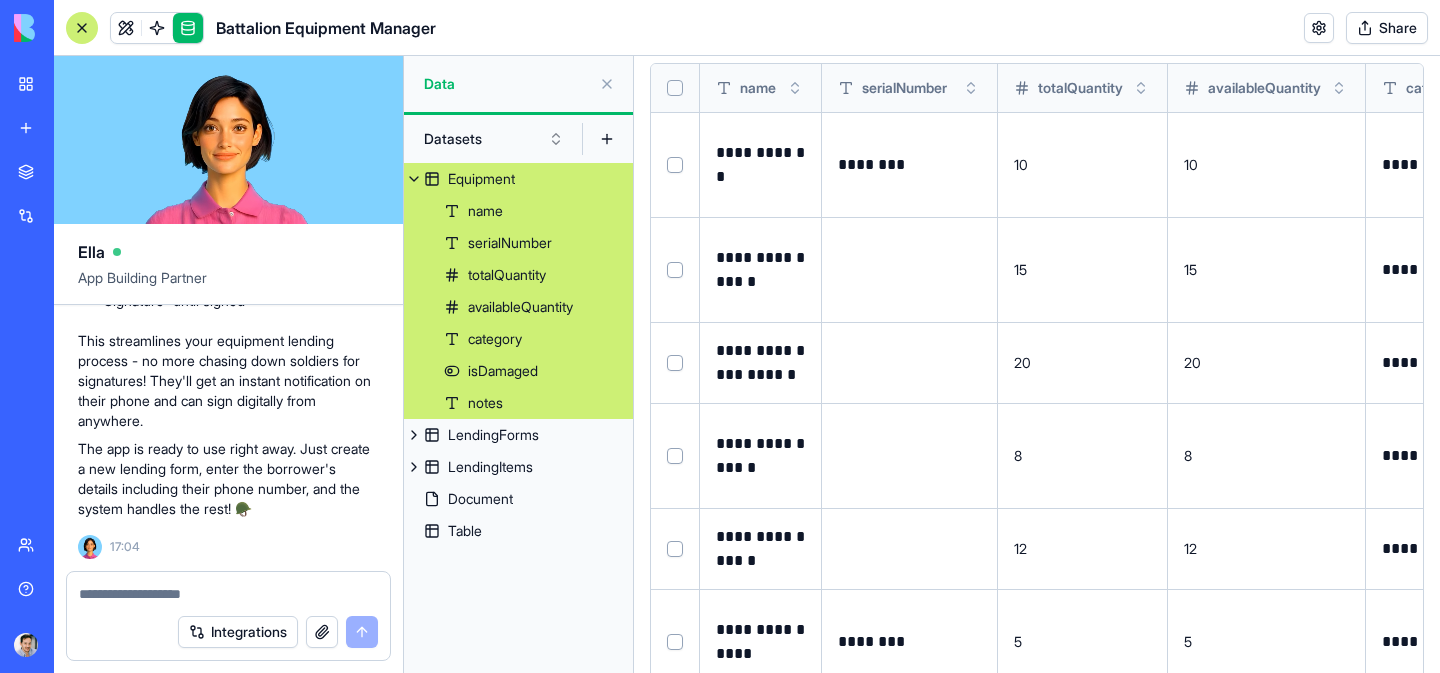 scroll, scrollTop: 166, scrollLeft: 0, axis: vertical 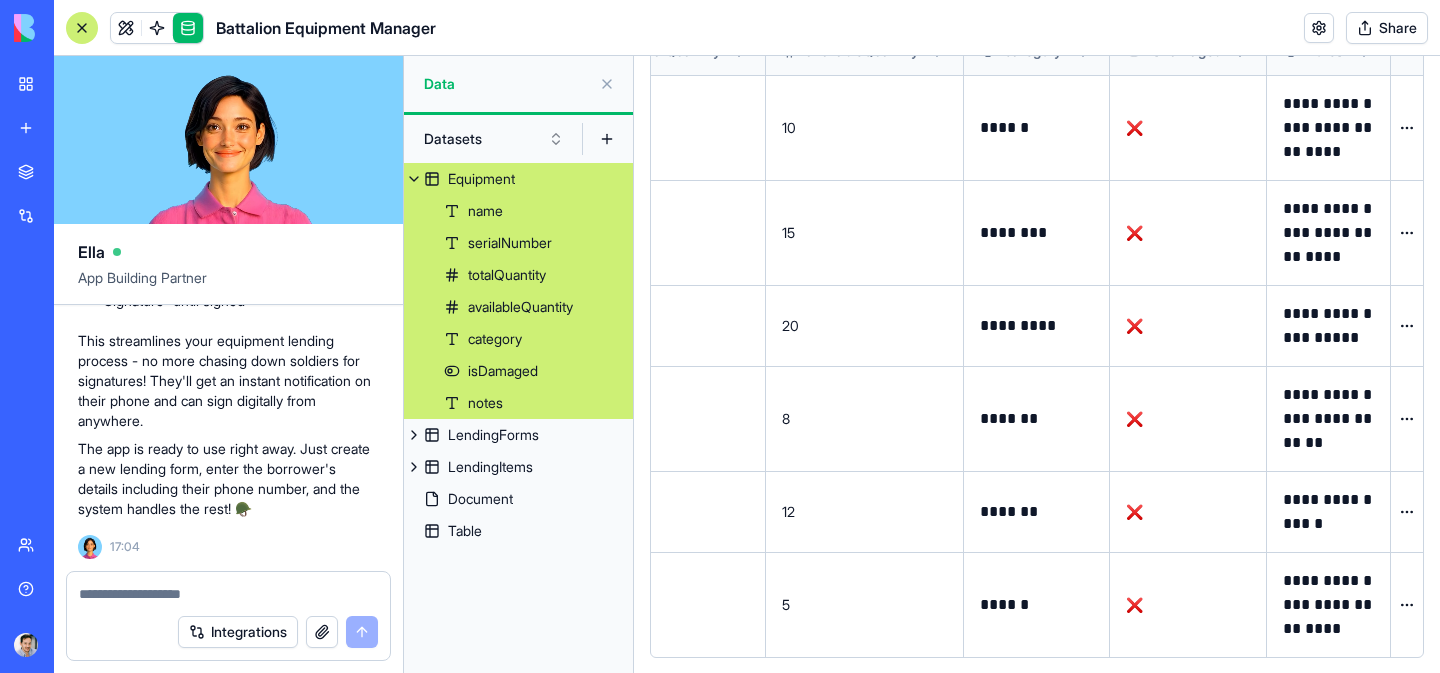 click on "Battalion Equipment Manager Share" at bounding box center (747, 28) 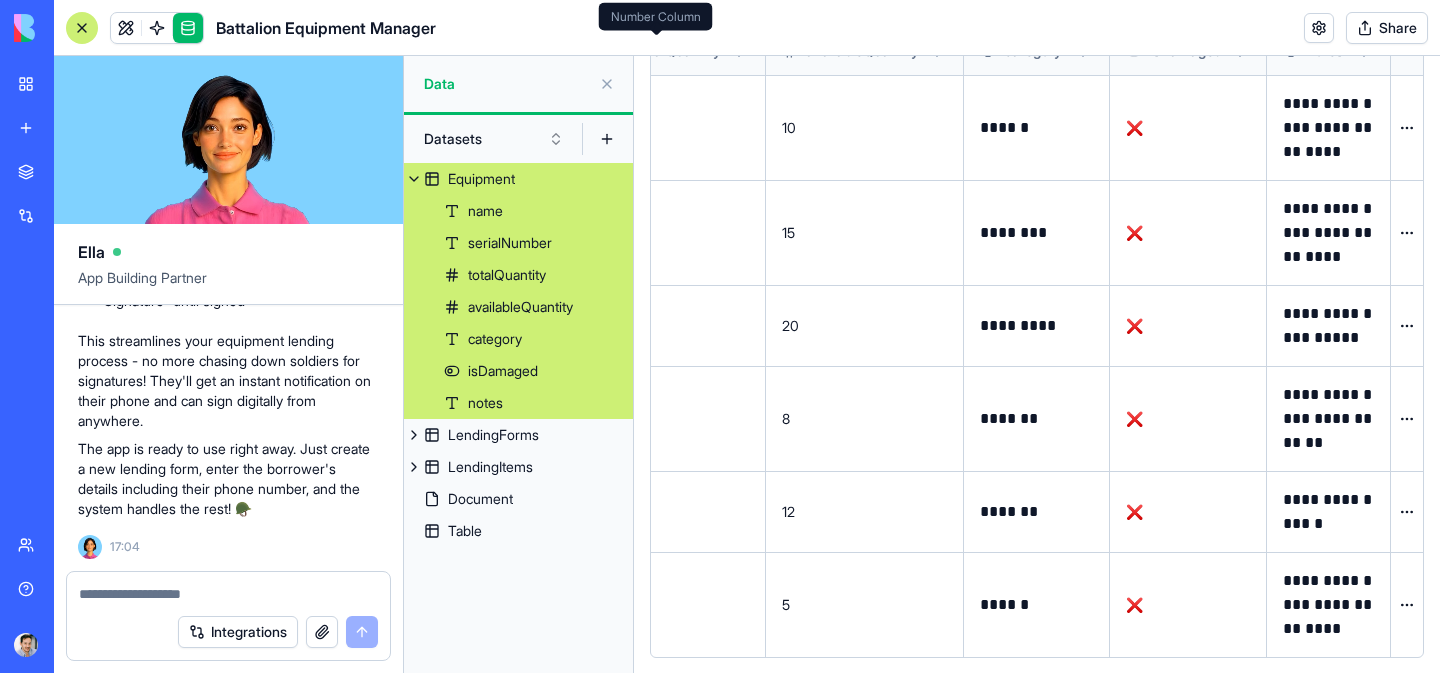 click at bounding box center [228, 594] 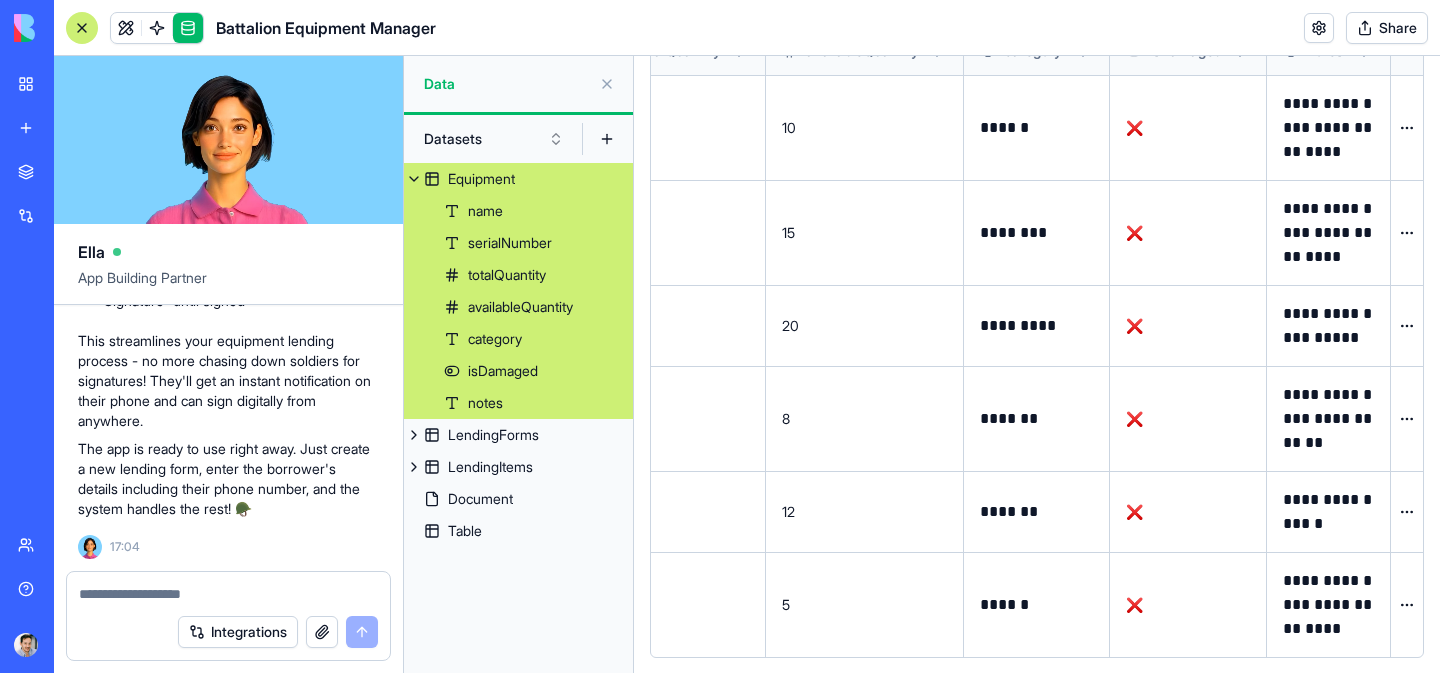 click at bounding box center (228, 594) 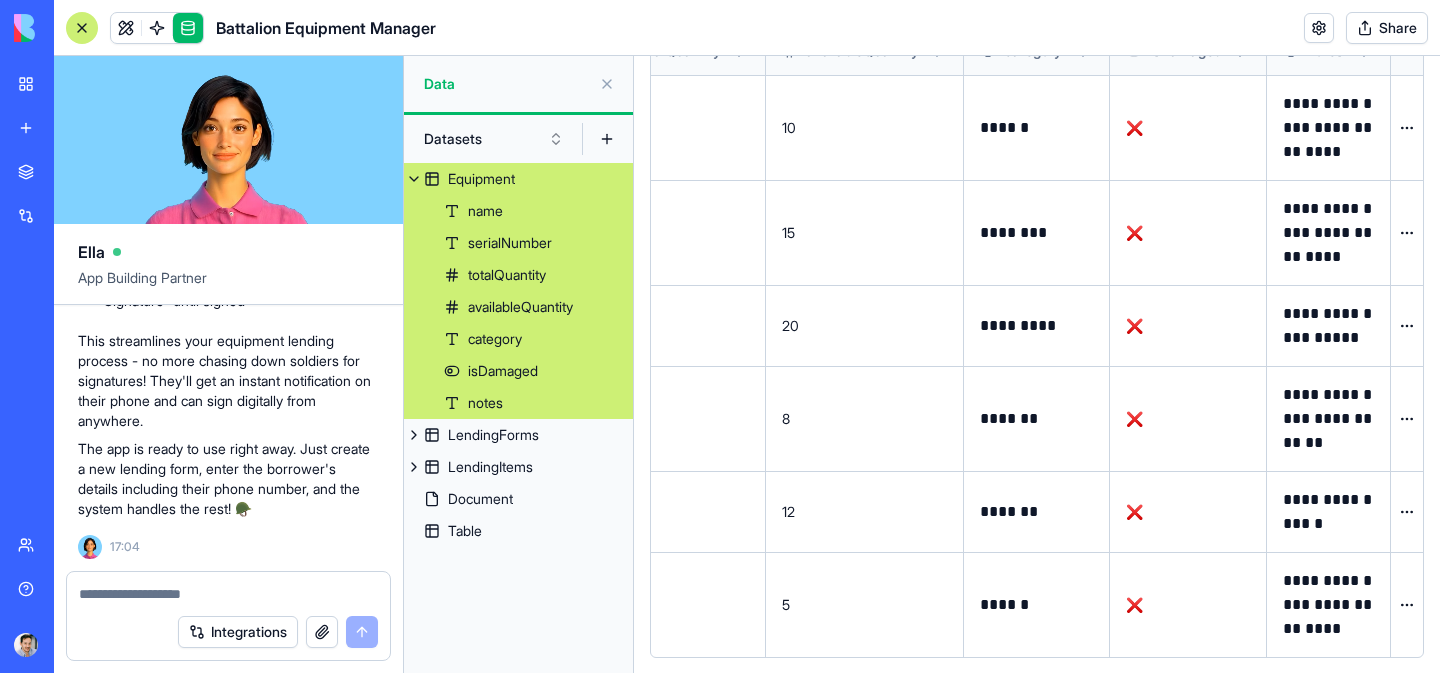 scroll, scrollTop: 14578, scrollLeft: 0, axis: vertical 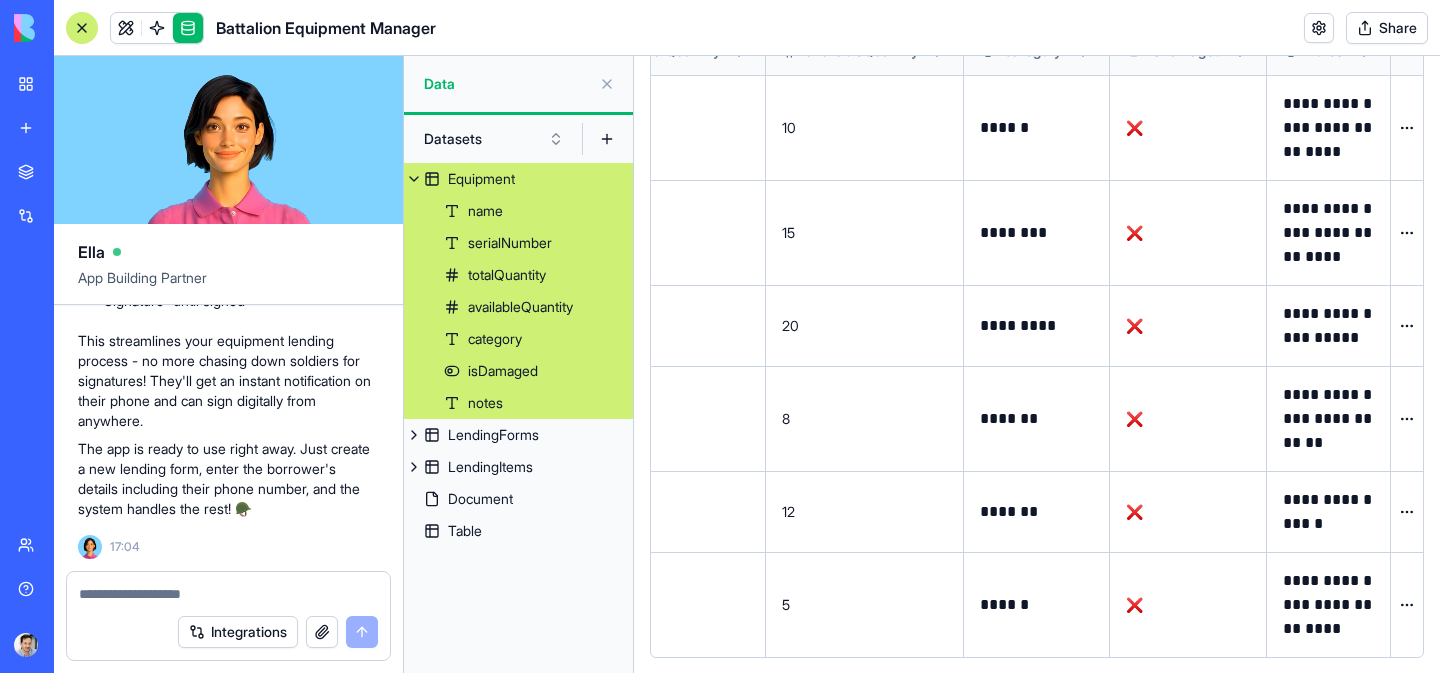 click at bounding box center (322, 632) 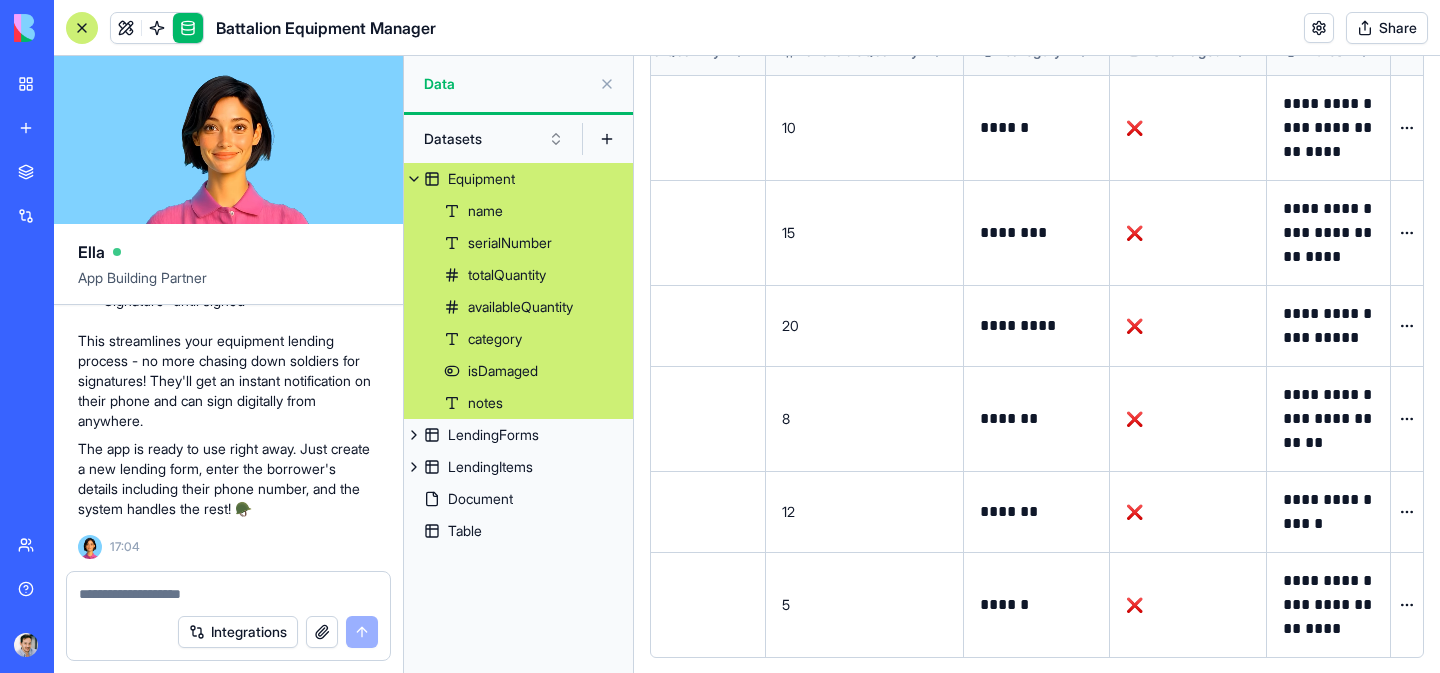 click at bounding box center (322, 632) 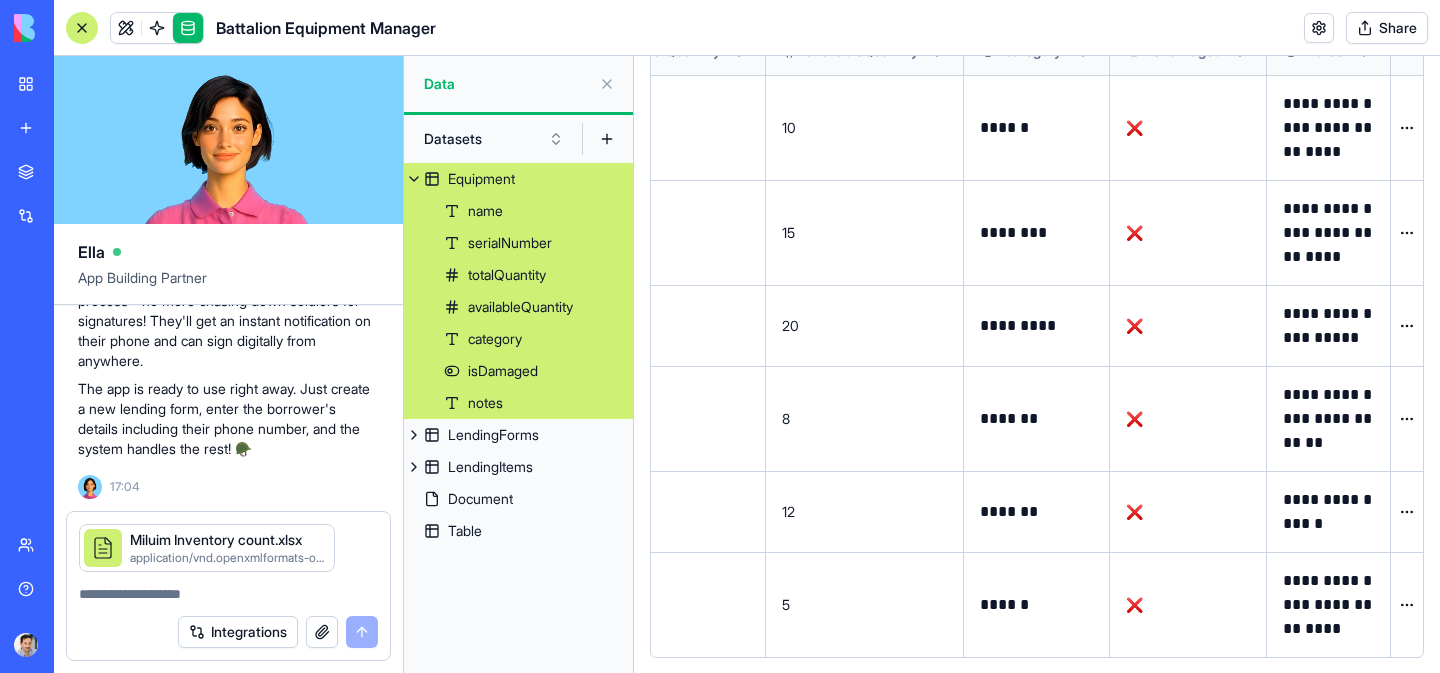 click at bounding box center [228, 594] 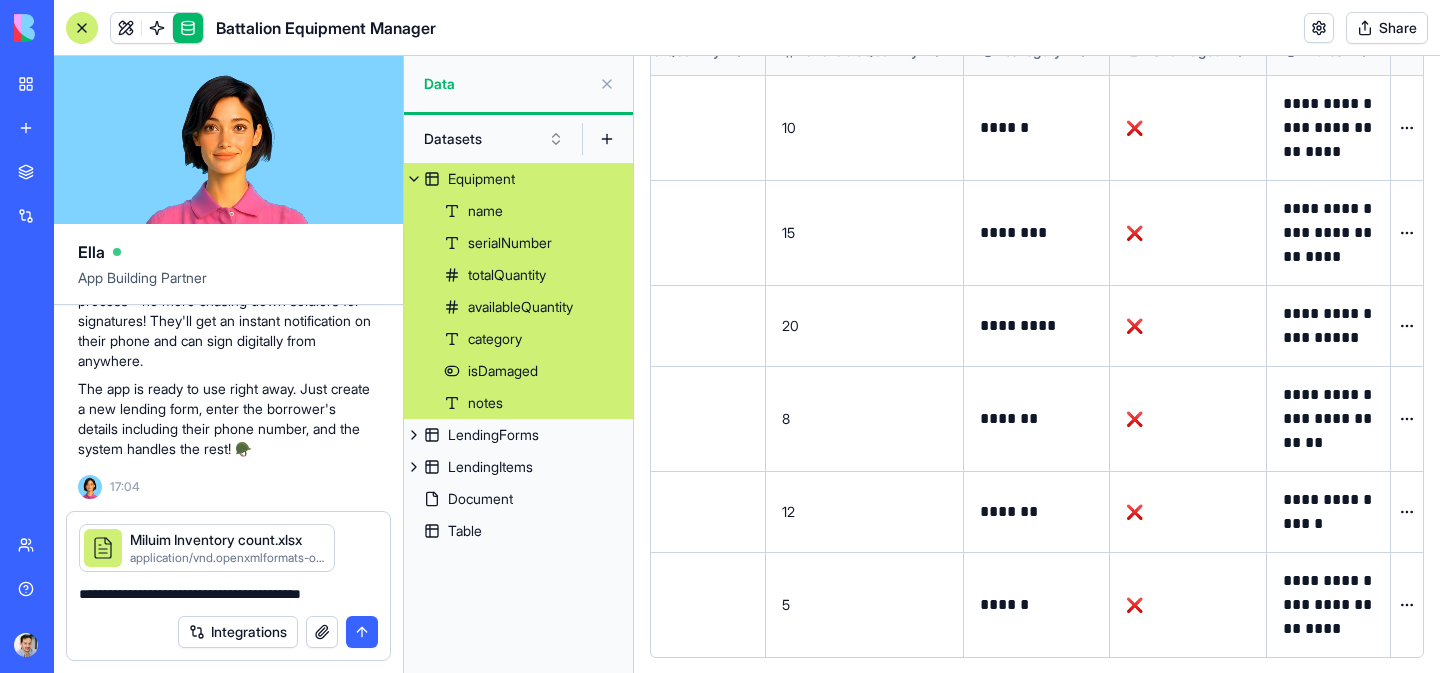 type on "**********" 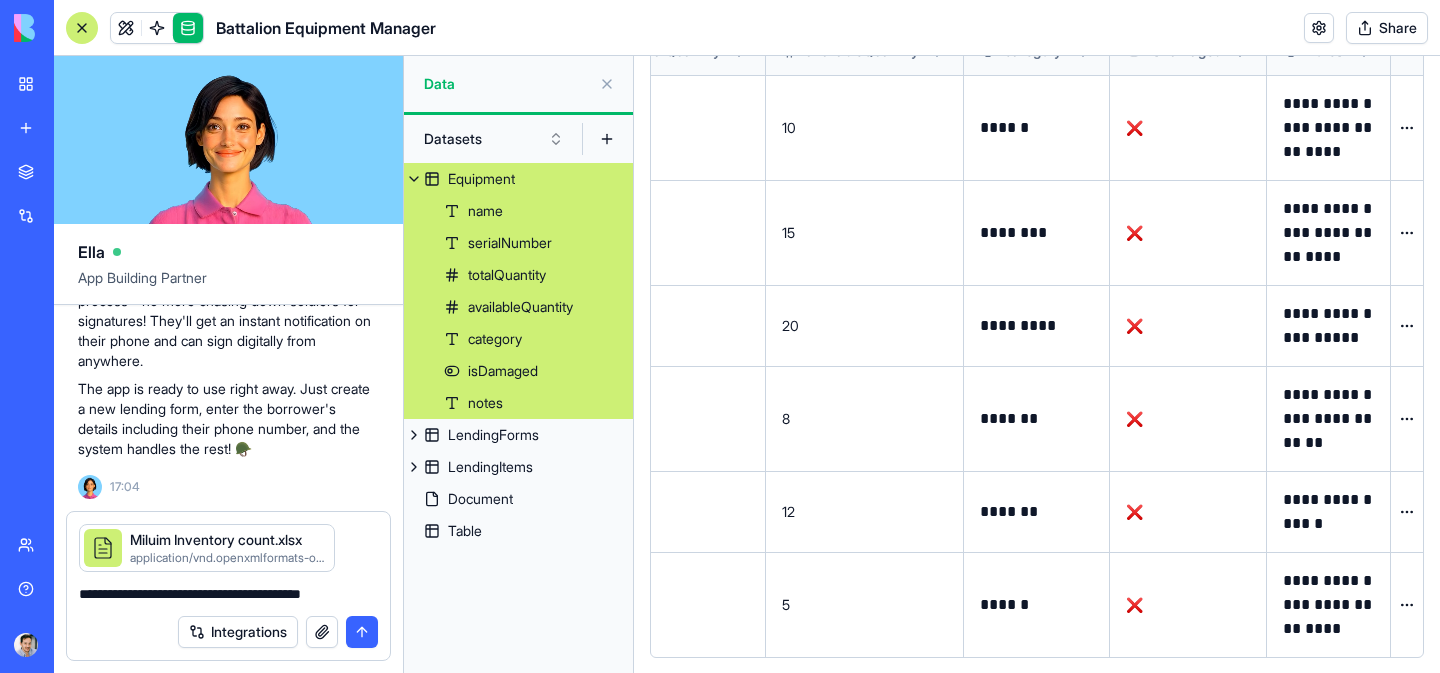 click at bounding box center [362, 632] 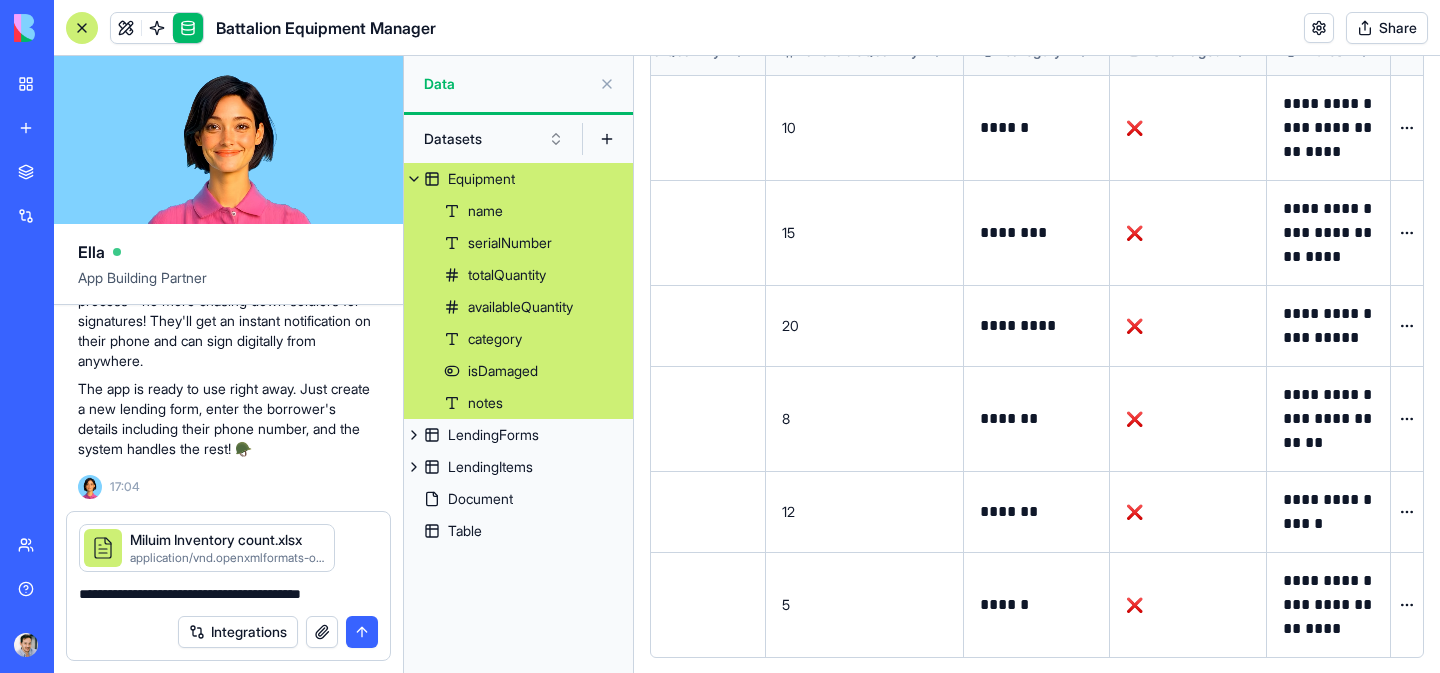 type 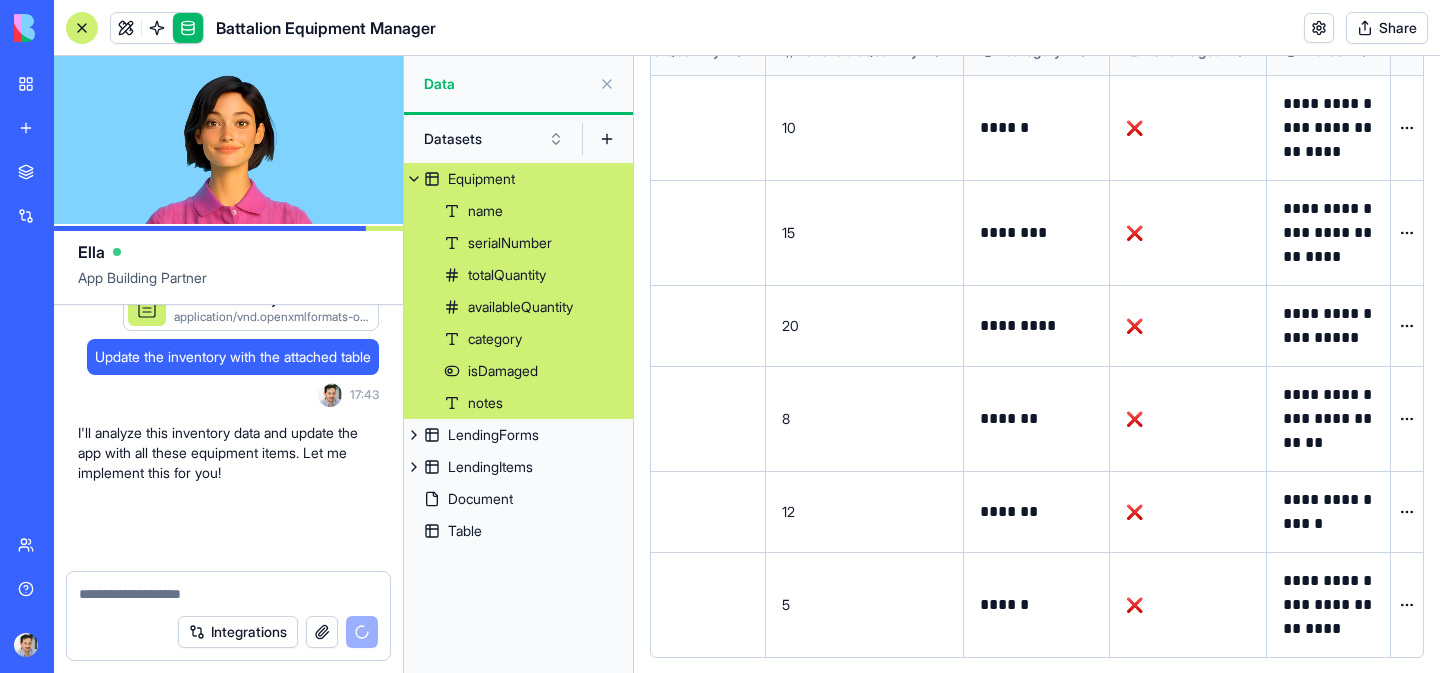 scroll, scrollTop: 14882, scrollLeft: 0, axis: vertical 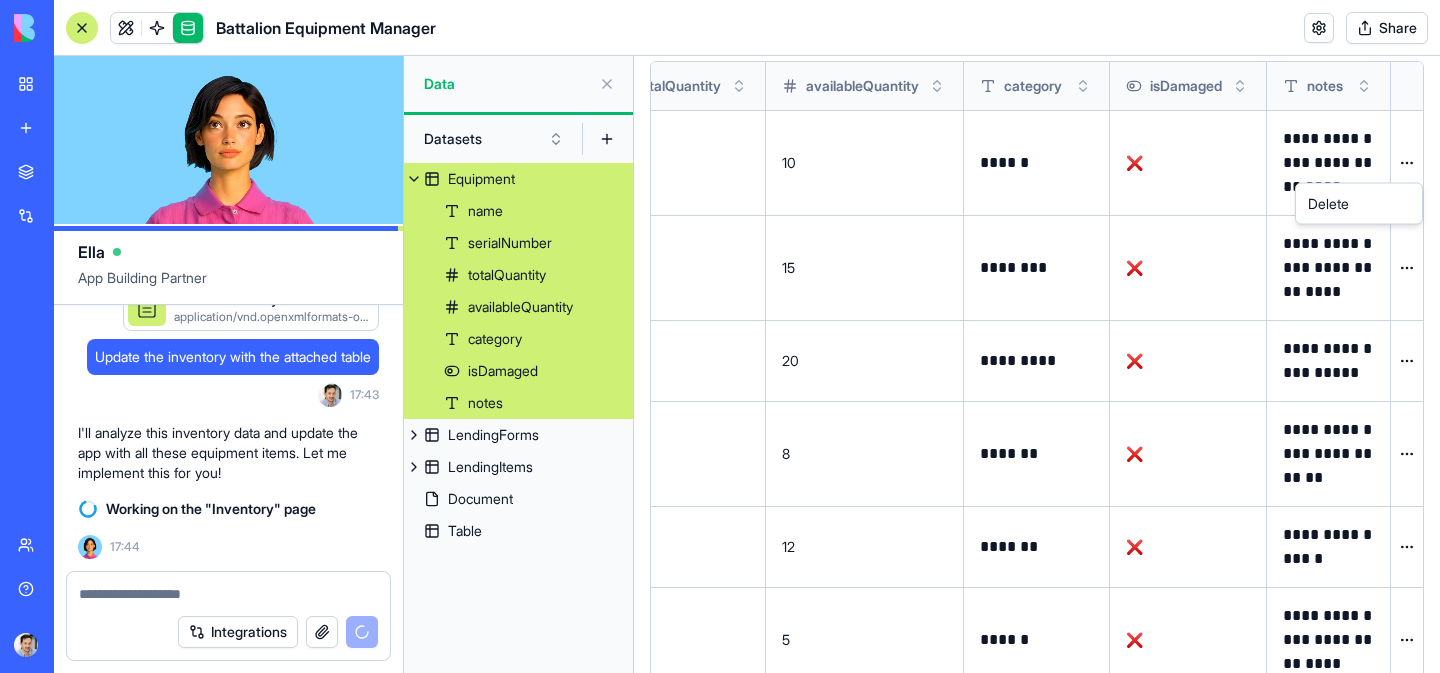 click on "BETA My workspace New app Marketplace Integrations Recent Inventory Manager Battalion Equipment Manager Social Media Content Generator TRY Team Help Upgrade Battalion Equipment Manager Share Ella App Building Partner 16:51 I'll help you build an inventory management app for your battalion's radio equipment. Let me analyze your requirements and create the app. Setting up your data structure Updating your data structure Naming the app Working on the "AppLayout"  Working on the "Inventory" page Working on the "Create Lending Form" page Working on the "Lending History" page Verifying everything works together 🚀 Battalion Equipment Manager Ready for Duty!
Your equipment management system is locked and loaded! I've built a military-grade app that will make tracking your radio gear as precise as a tactical operation. 🎯
Three key features are ready for you to use:
Inventory management with color-coded categories and damage tracking
Want to make it even better? Consider these enhancements:" at bounding box center (720, 336) 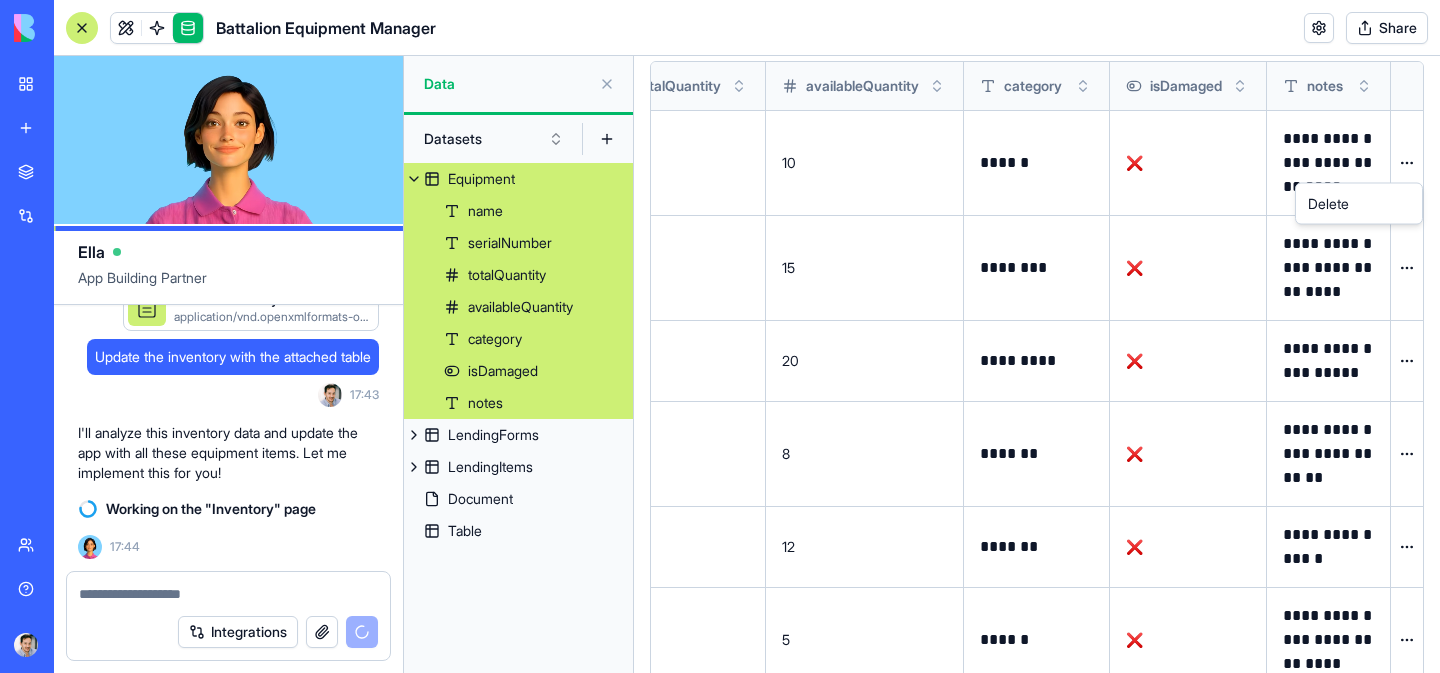 click on "BETA My workspace New app Marketplace Integrations Recent Inventory Manager Battalion Equipment Manager Social Media Content Generator TRY Team Help Upgrade Battalion Equipment Manager Share Ella App Building Partner 16:51 I'll help you build an inventory management app for your battalion's radio equipment. Let me analyze your requirements and create the app. Setting up your data structure Updating your data structure Naming the app Working on the "AppLayout"  Working on the "Inventory" page Working on the "Create Lending Form" page Working on the "Lending History" page Verifying everything works together 🚀 Battalion Equipment Manager Ready for Duty!
Your equipment management system is locked and loaded! I've built a military-grade app that will make tracking your radio gear as precise as a tactical operation. 🎯
Three key features are ready for you to use:
Inventory management with color-coded categories and damage tracking
Want to make it even better? Consider these enhancements:" at bounding box center (720, 336) 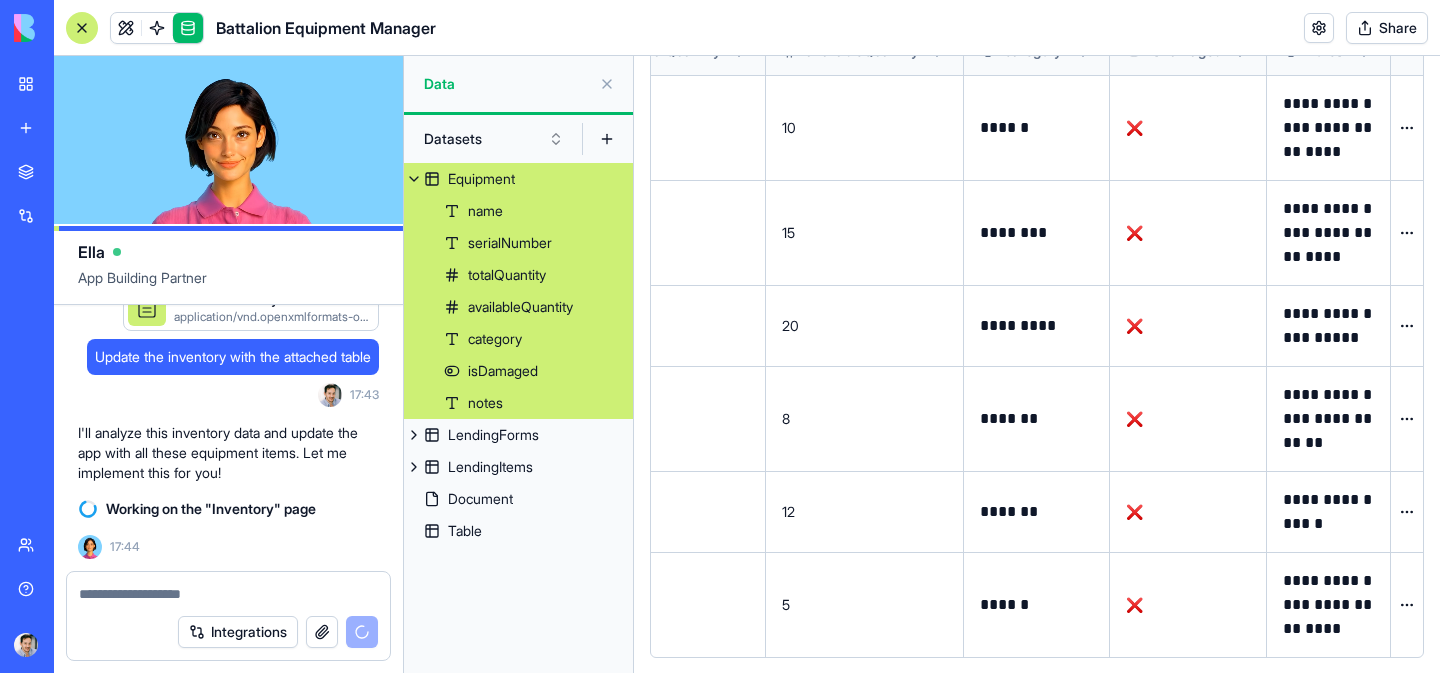 scroll, scrollTop: 0, scrollLeft: 0, axis: both 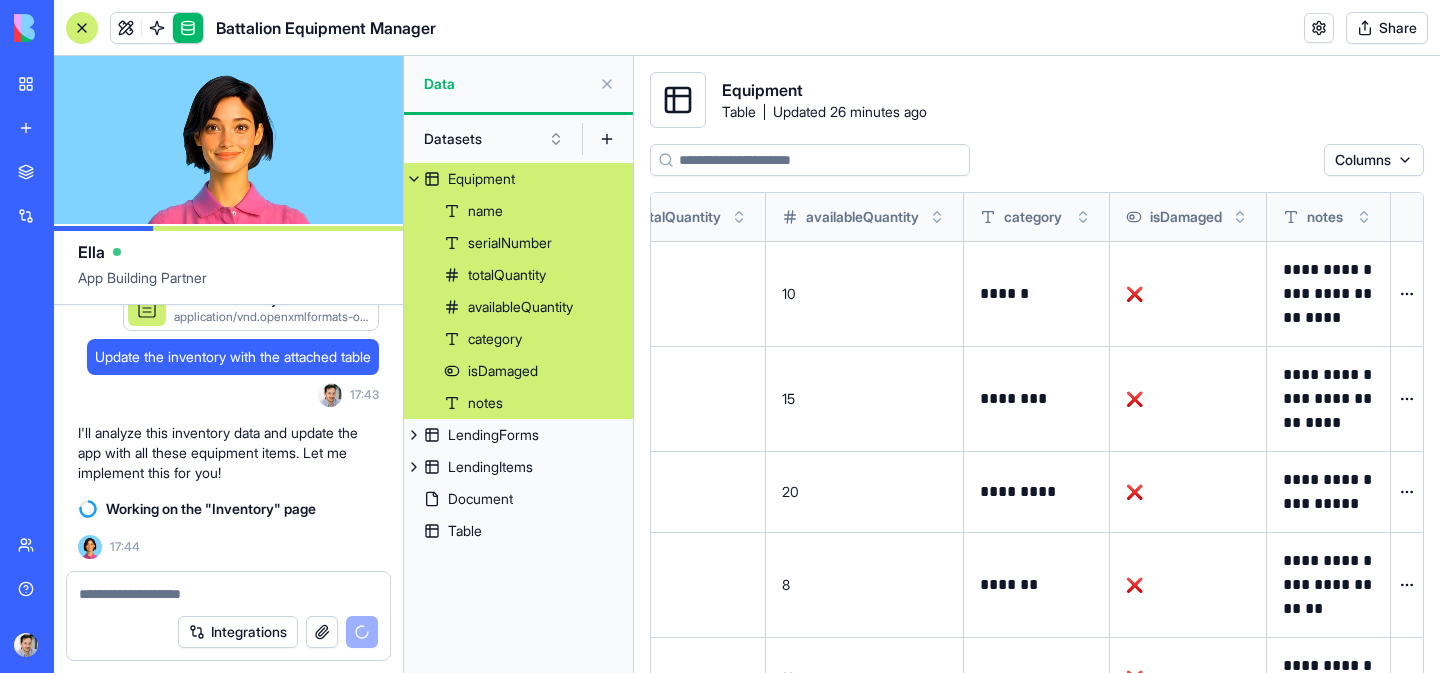 click at bounding box center (0, 0) 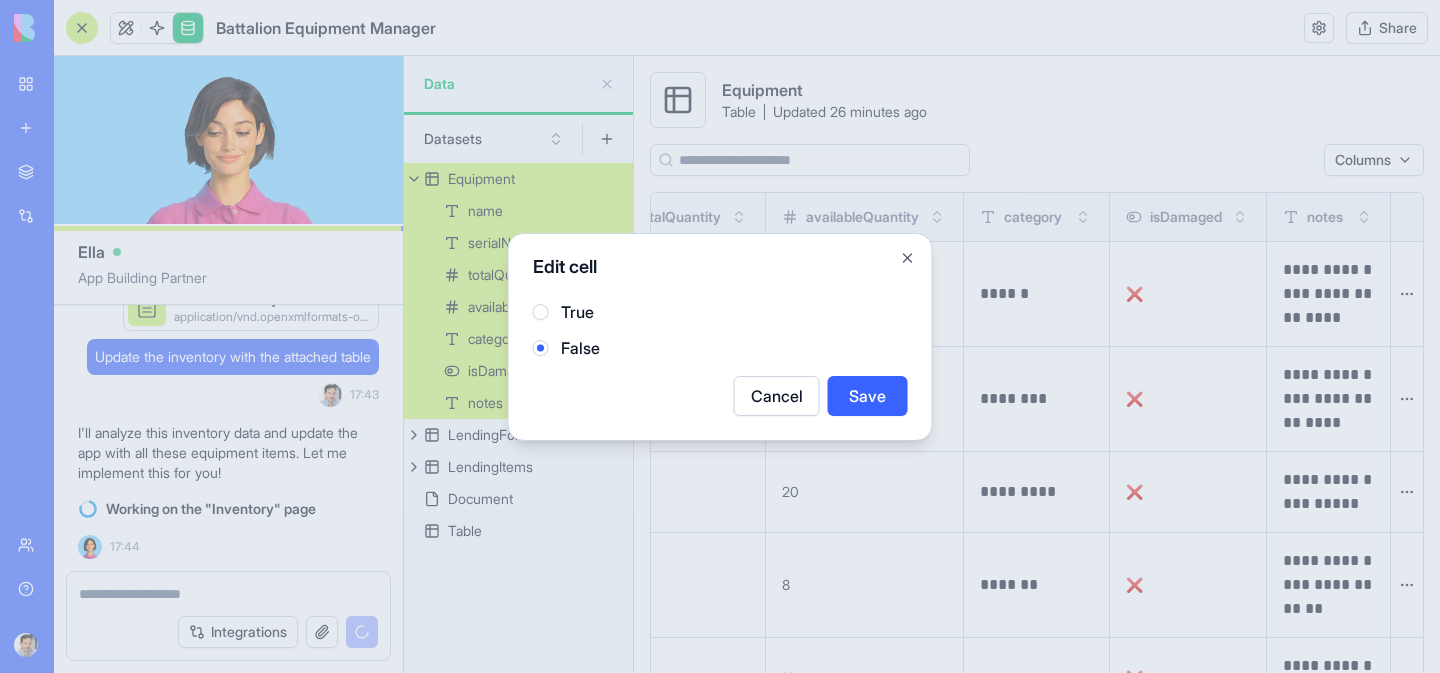 click on "Cancel" at bounding box center (777, 396) 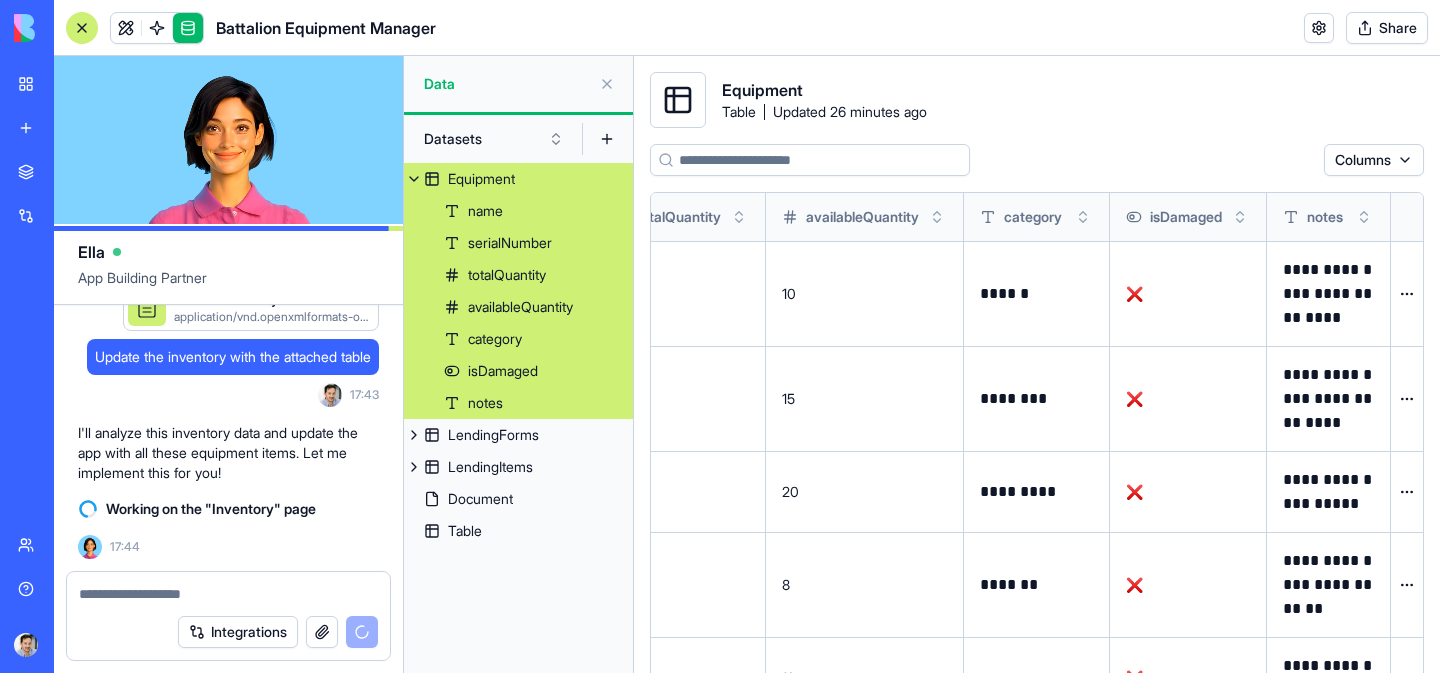 scroll, scrollTop: 0, scrollLeft: 0, axis: both 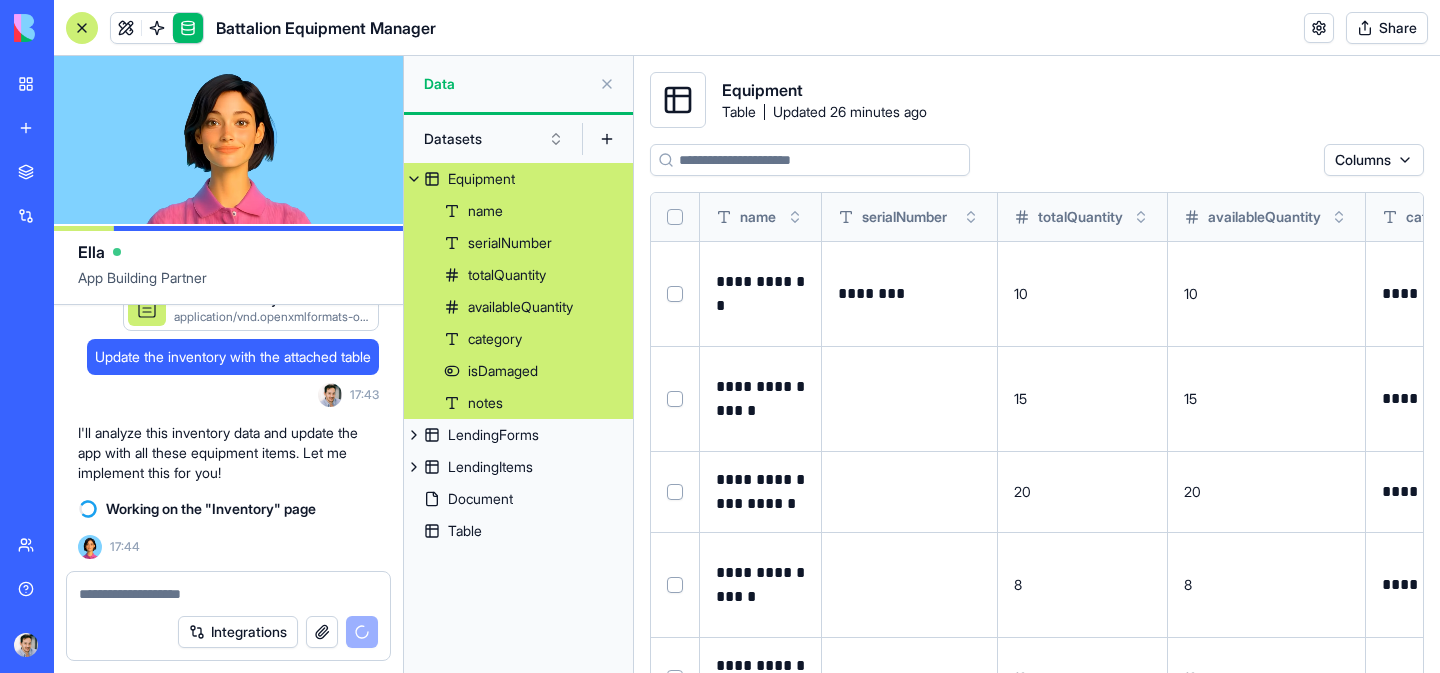click at bounding box center [607, 84] 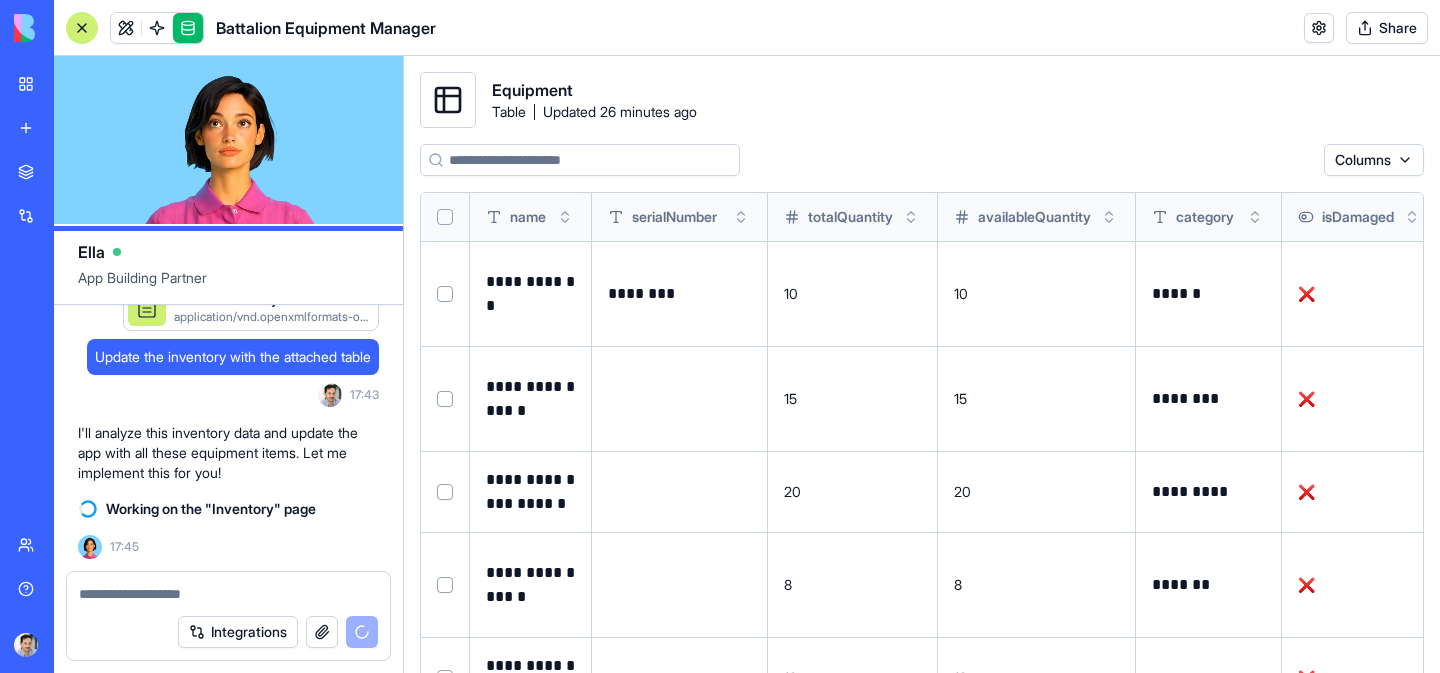 click on "Equipment Table Updated 26 minutes ago" at bounding box center [594, 100] 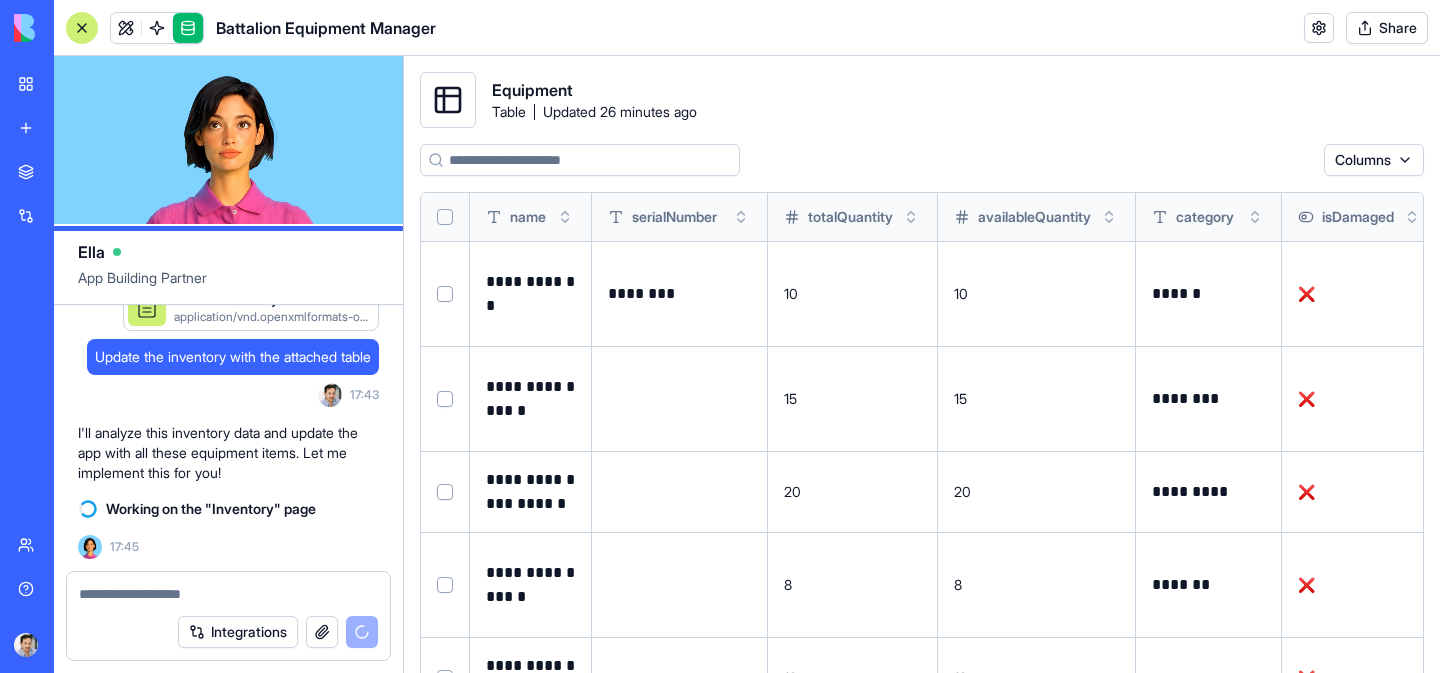 scroll, scrollTop: 14918, scrollLeft: 0, axis: vertical 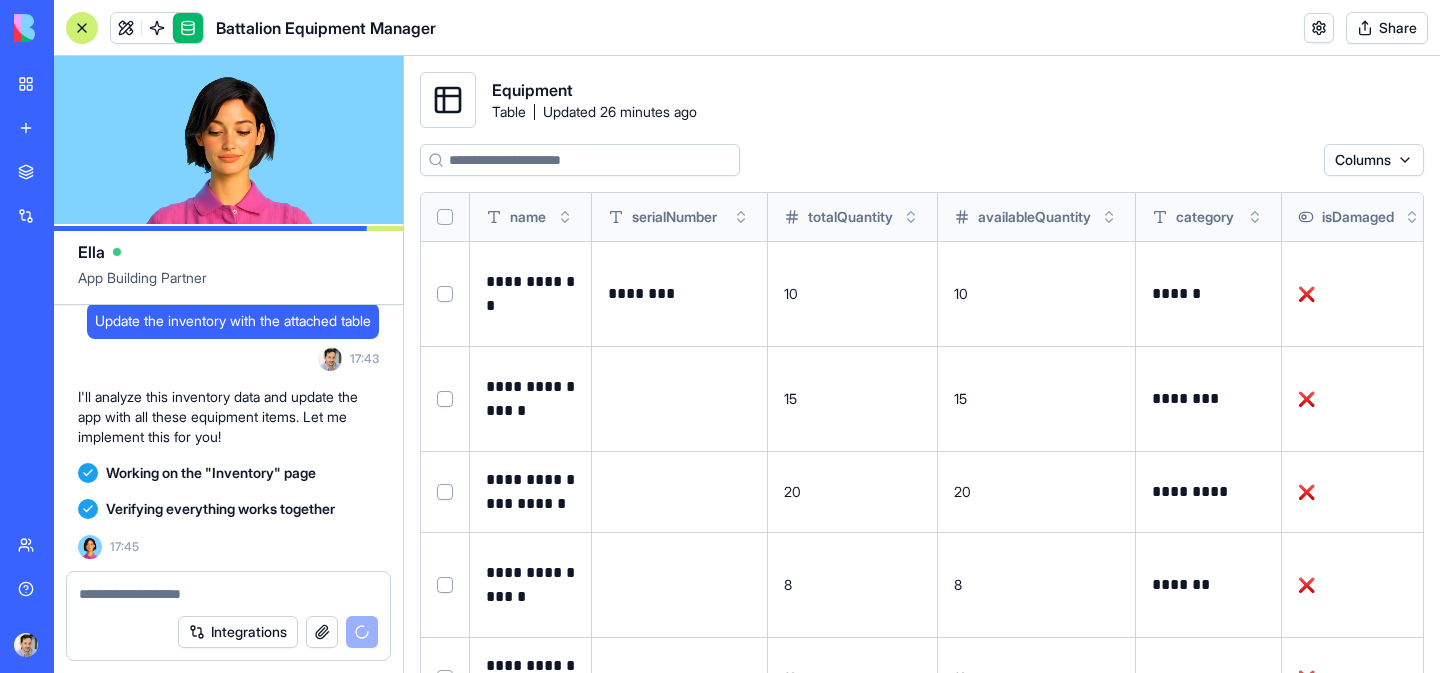 click on "Equipment Table Updated 26 minutes ago" at bounding box center (922, 100) 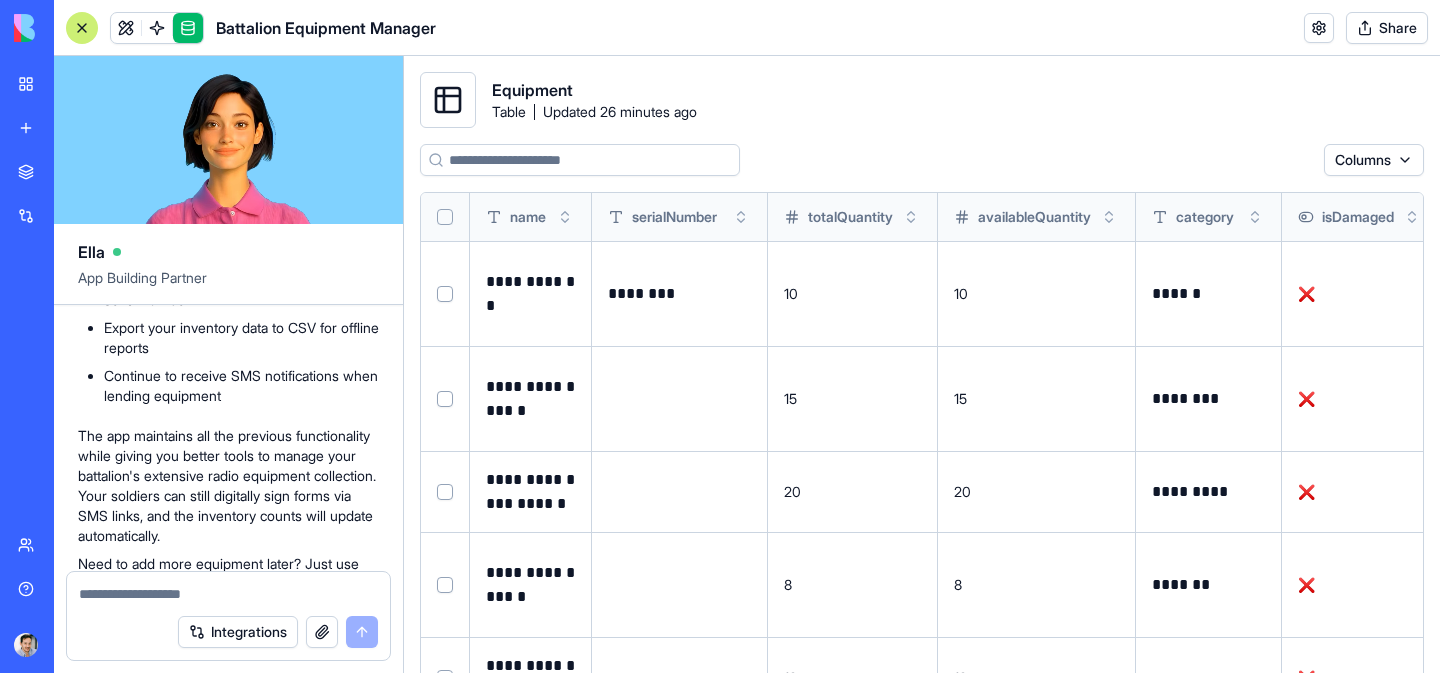 scroll, scrollTop: 14976, scrollLeft: 0, axis: vertical 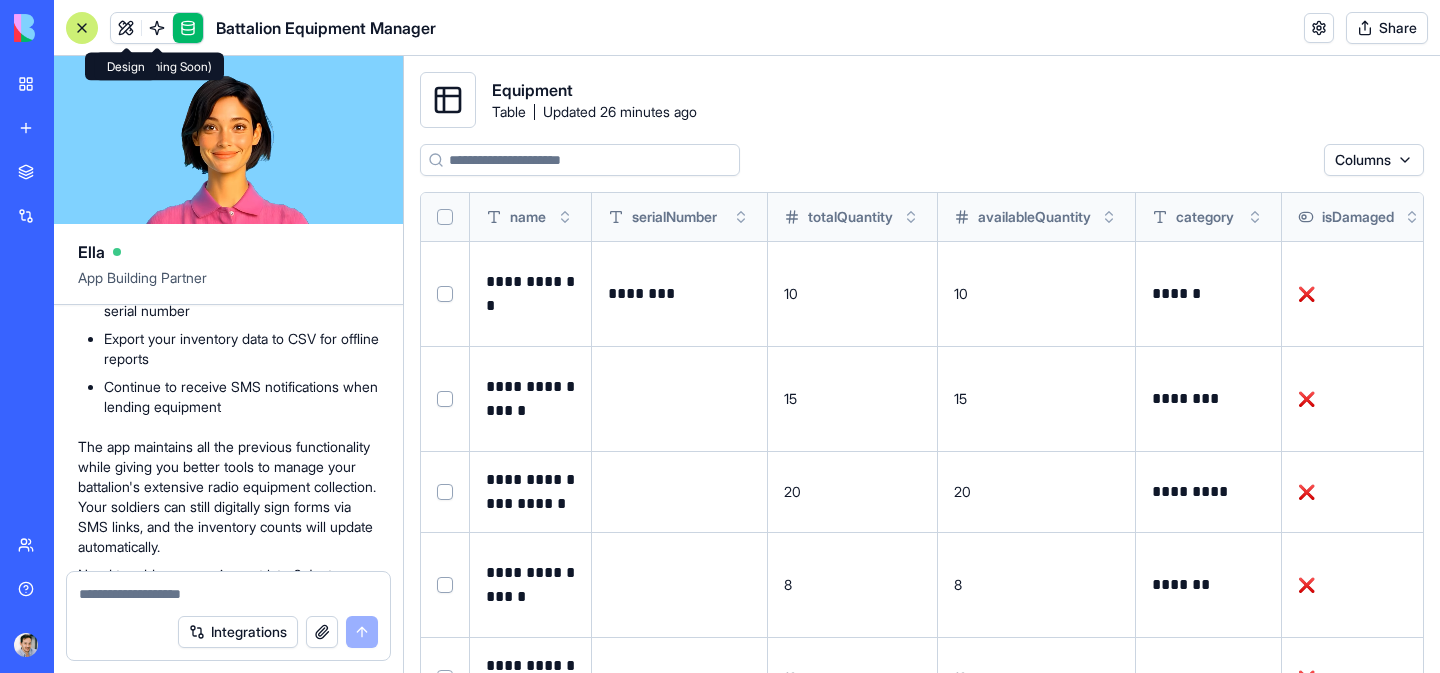 click at bounding box center [126, 28] 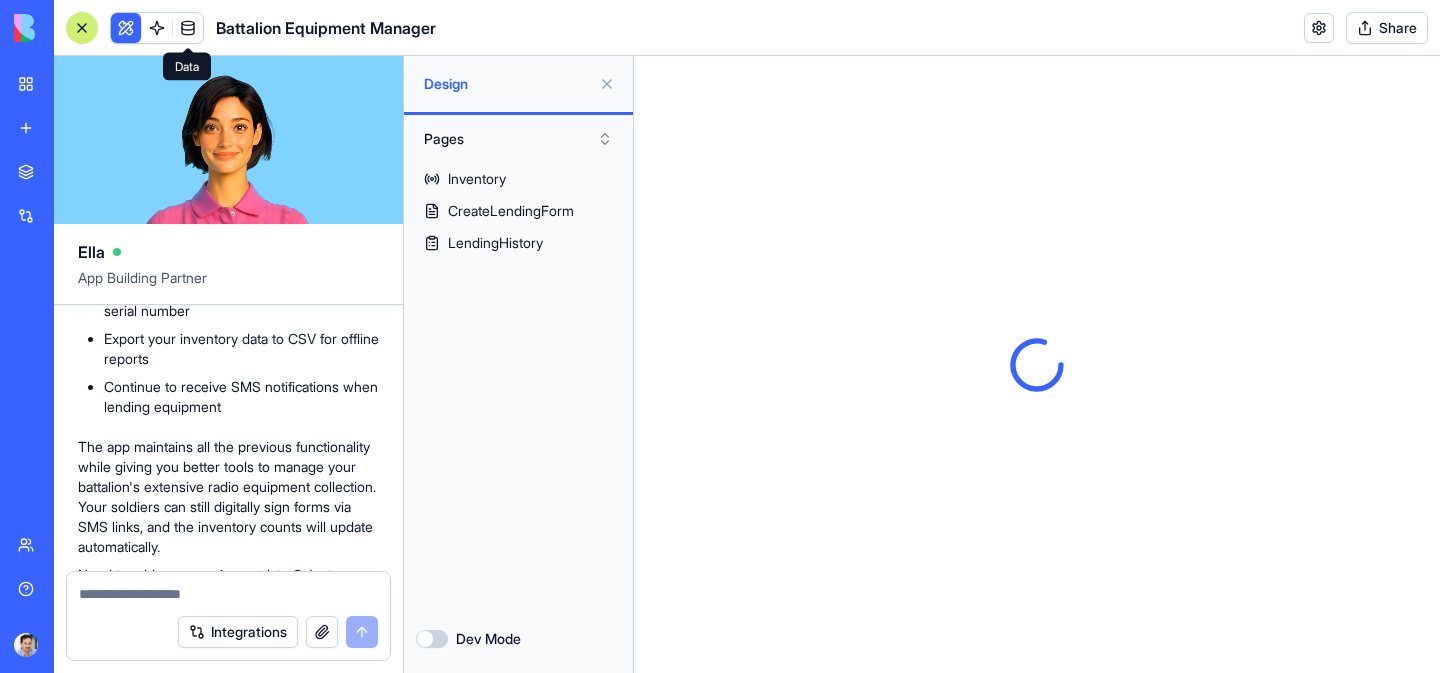 scroll, scrollTop: 0, scrollLeft: 0, axis: both 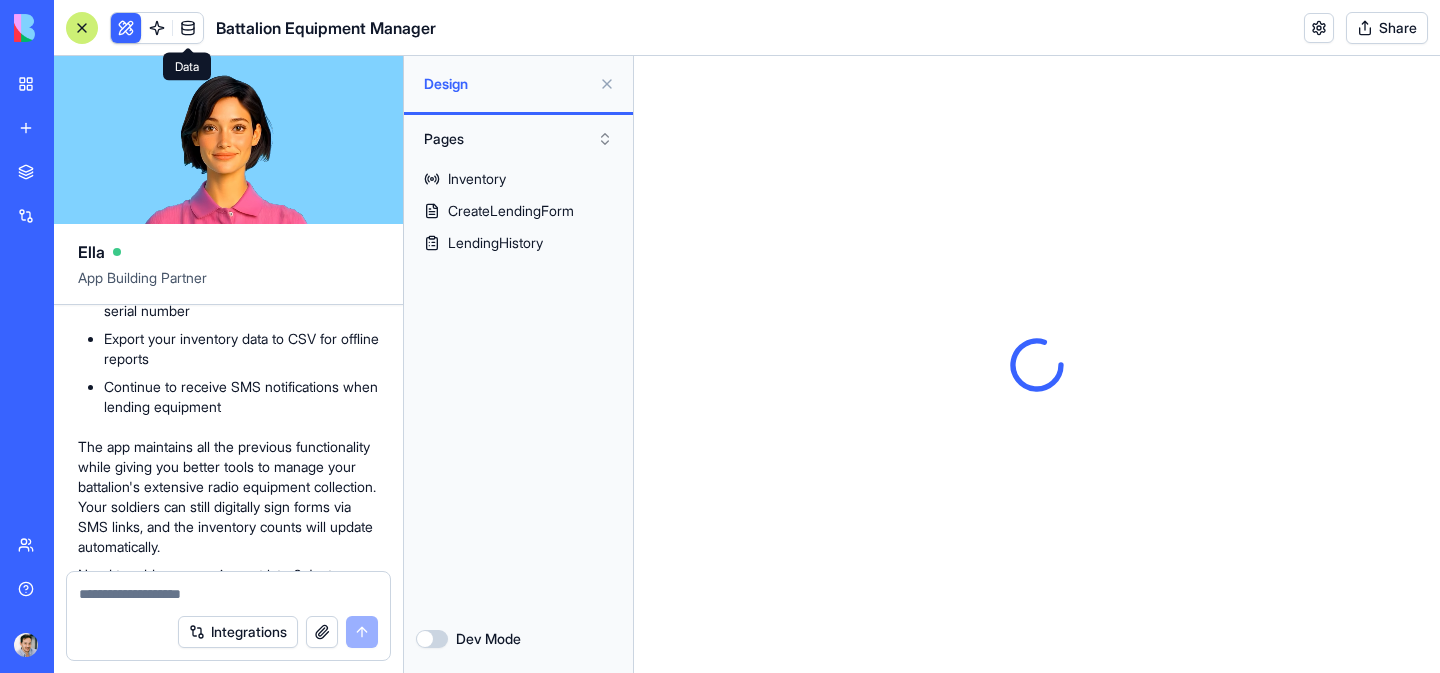click at bounding box center (188, 28) 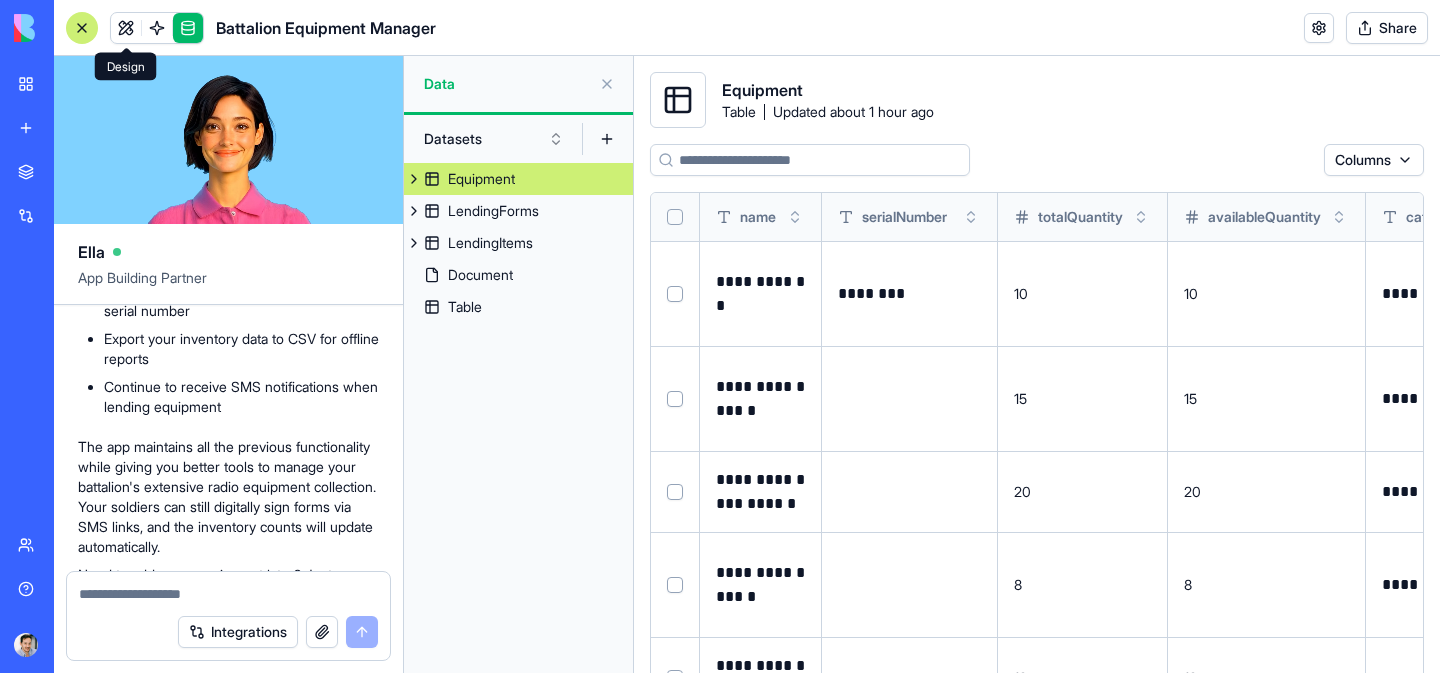 click at bounding box center [126, 28] 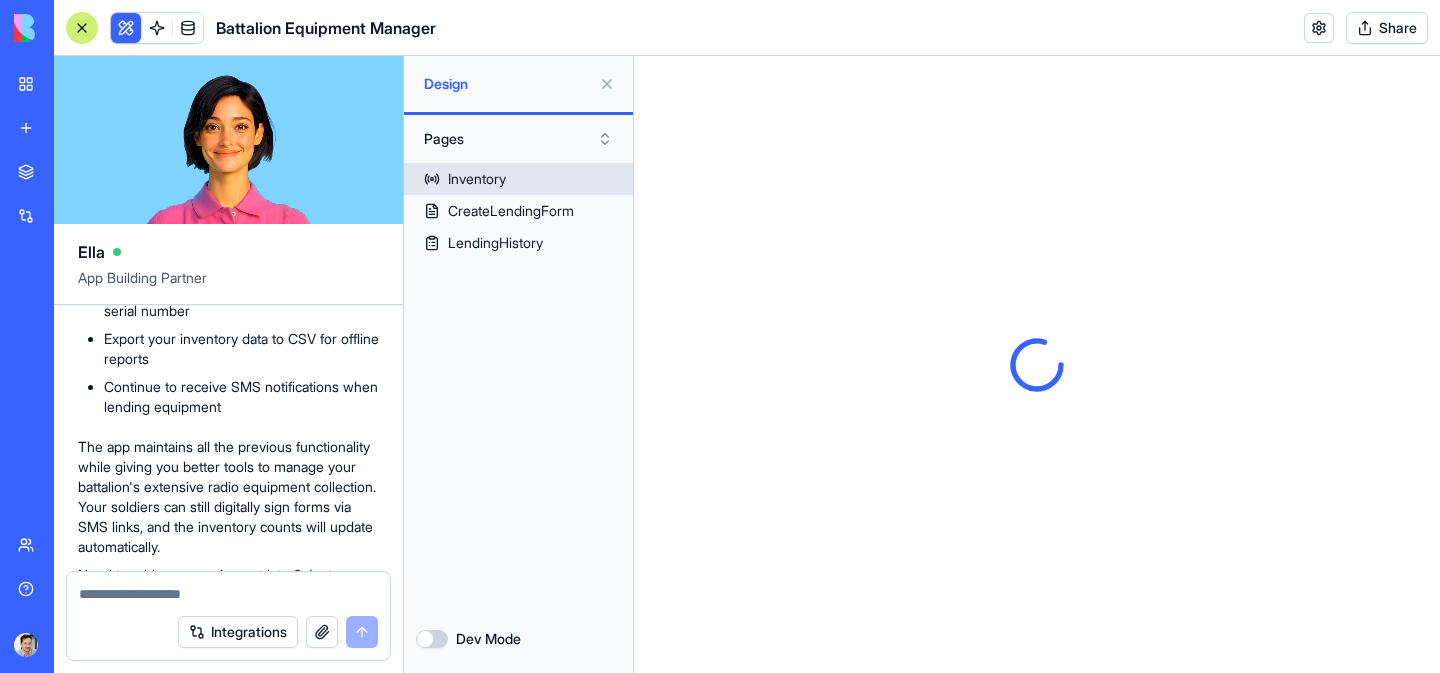 scroll, scrollTop: 0, scrollLeft: 0, axis: both 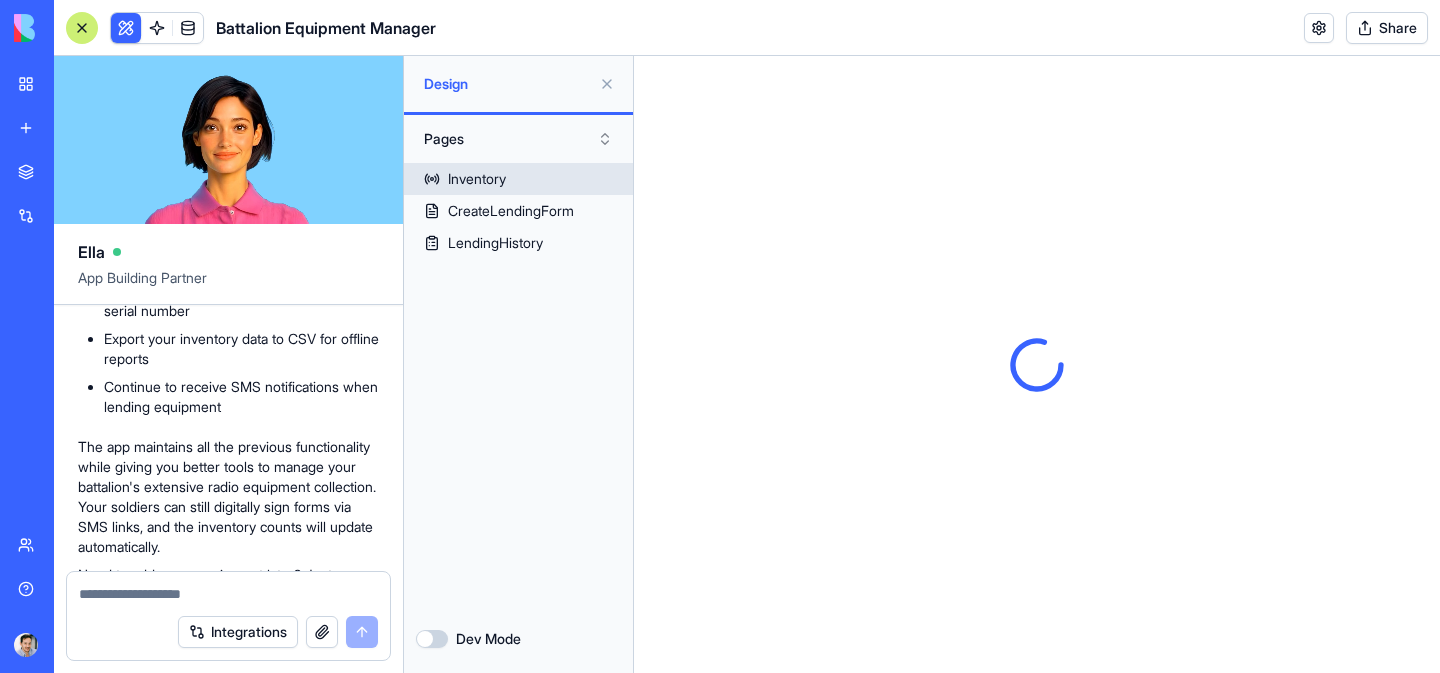 click on "Inventory" at bounding box center [477, 179] 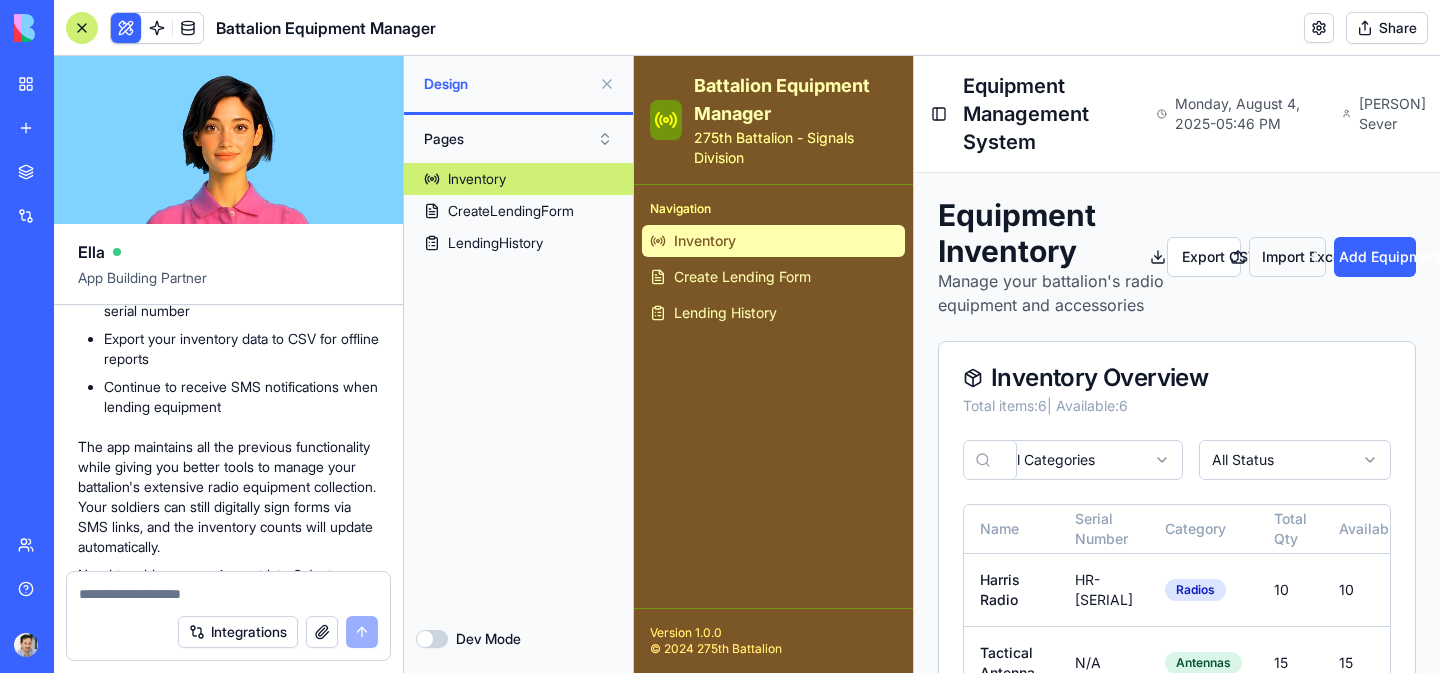 scroll, scrollTop: 0, scrollLeft: 2, axis: horizontal 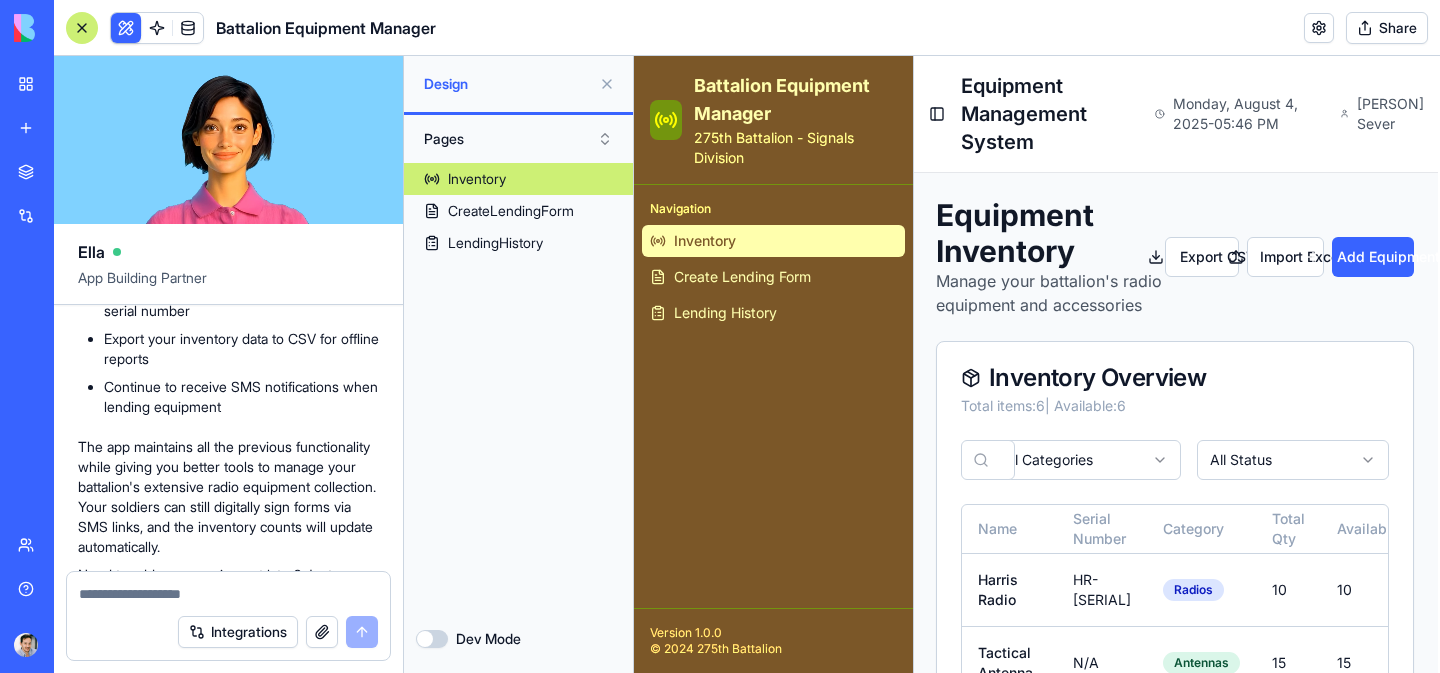 click at bounding box center [607, 84] 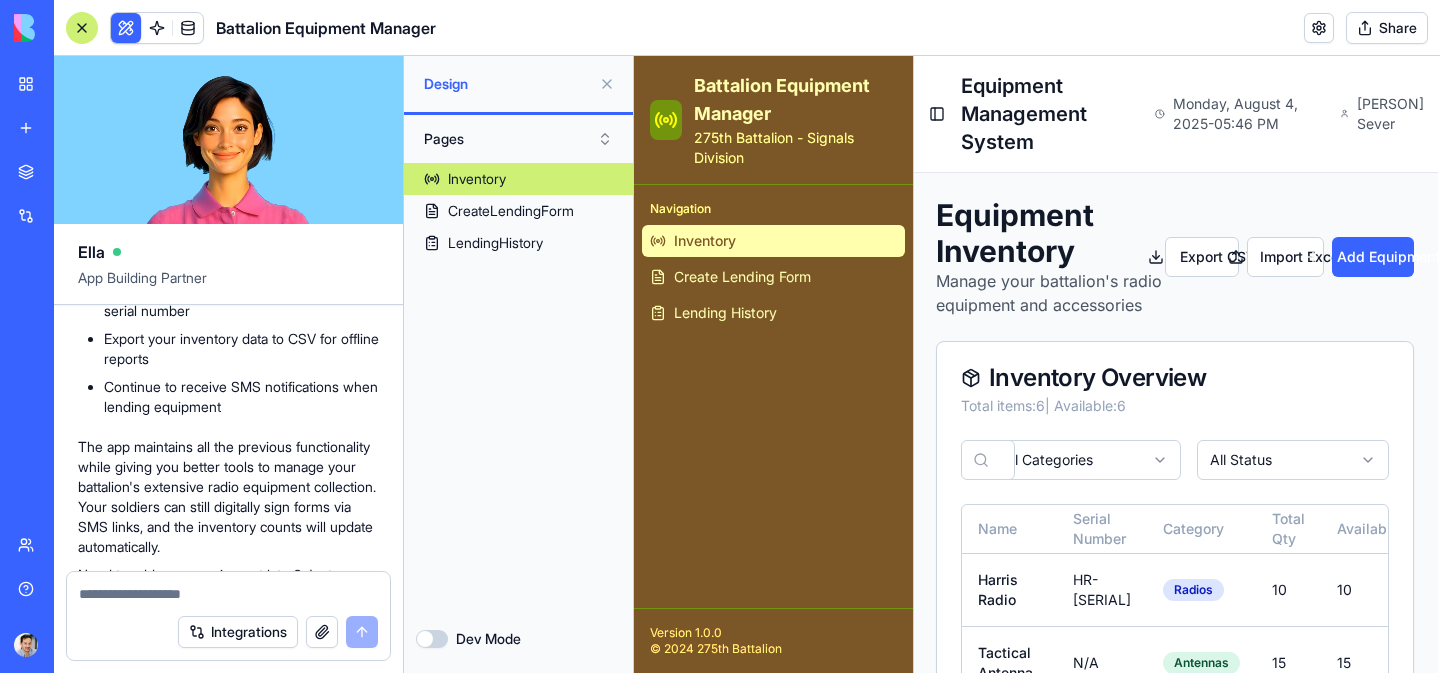 scroll, scrollTop: 0, scrollLeft: 0, axis: both 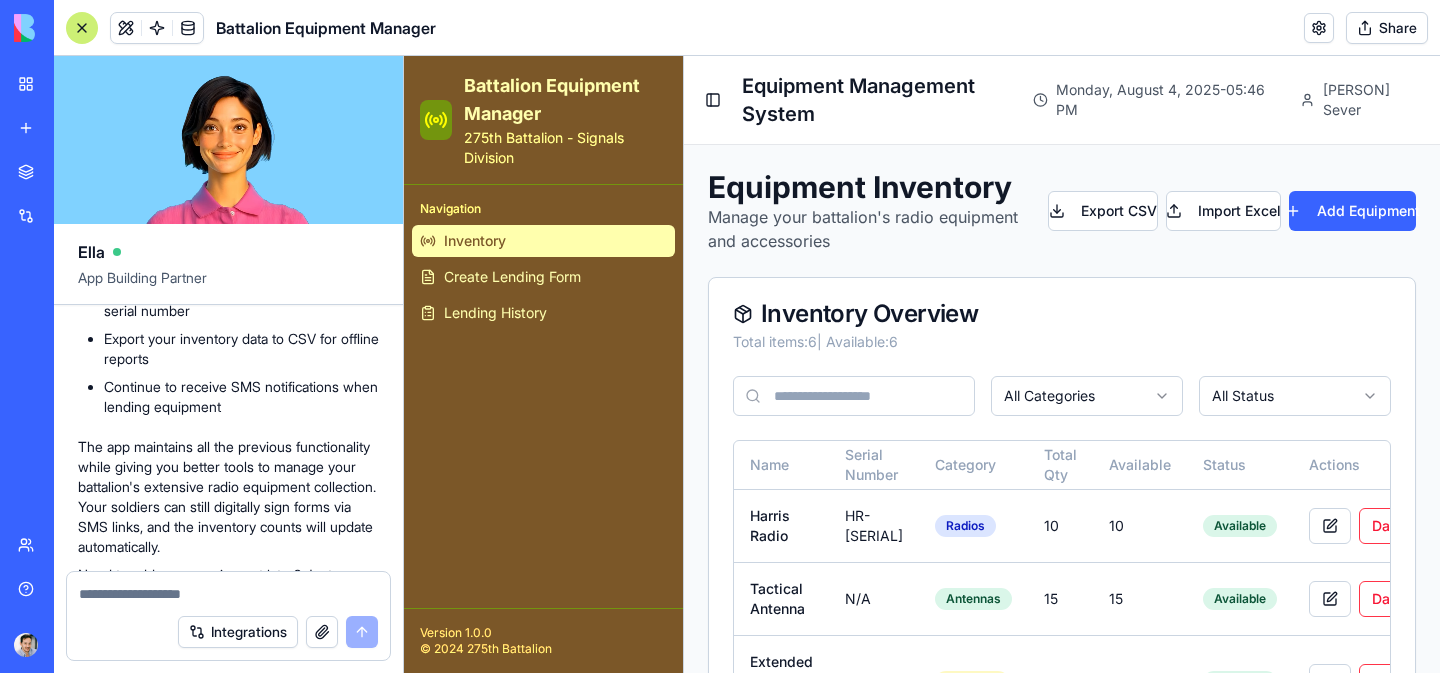 click at bounding box center [82, 28] 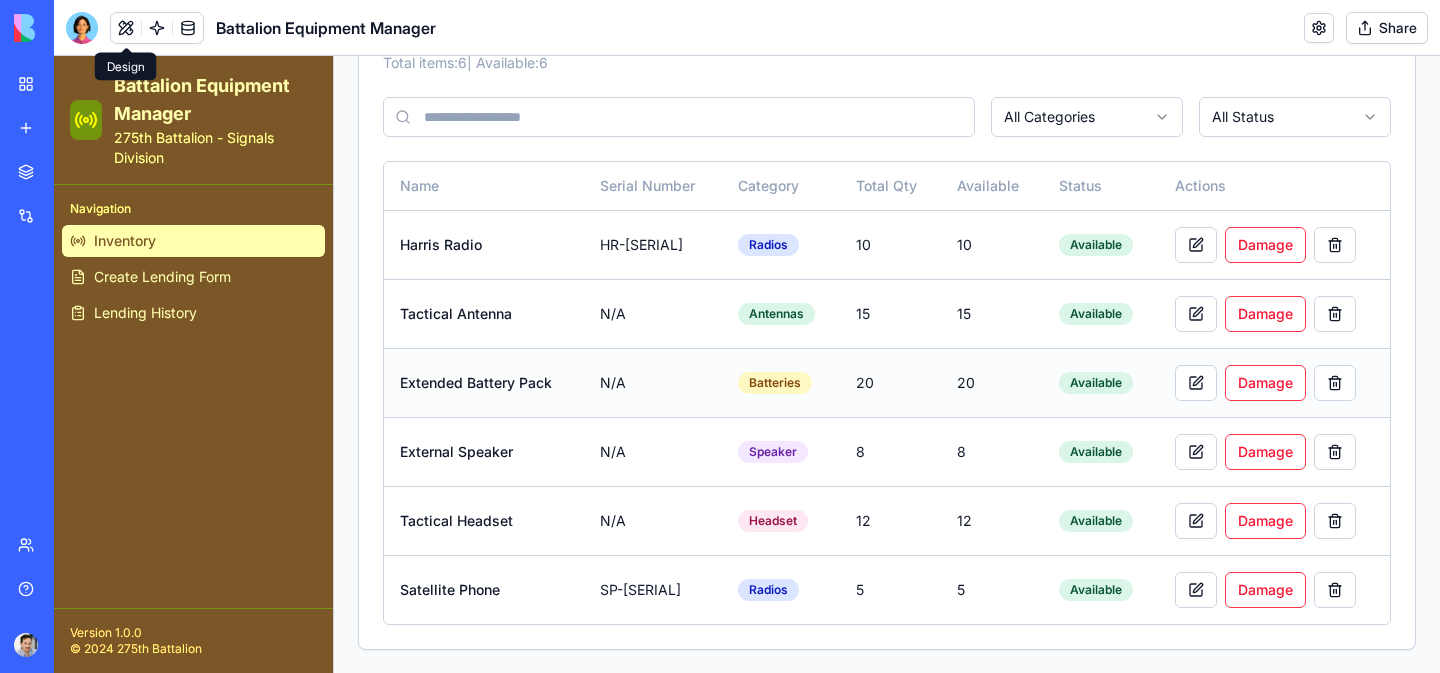 scroll, scrollTop: 0, scrollLeft: 0, axis: both 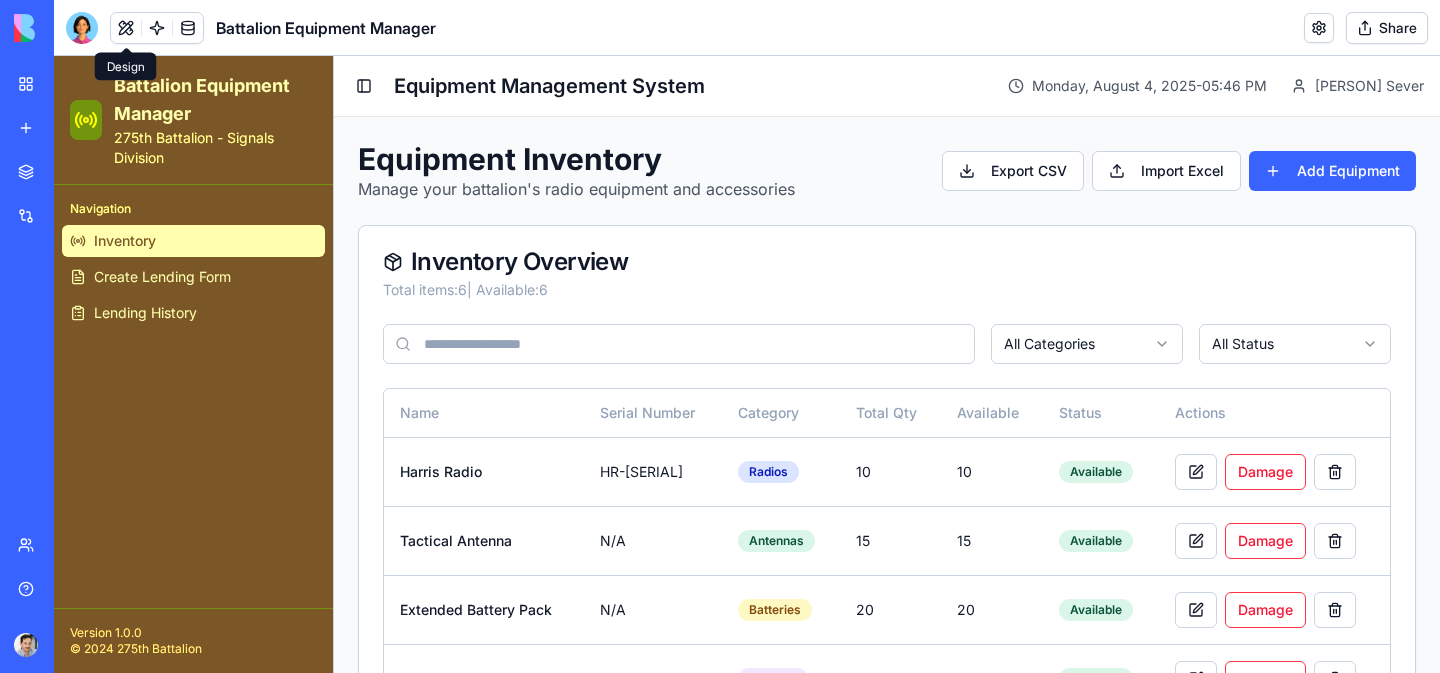 click on "Inventory Overview Total items:  6  | Available:  6" at bounding box center (887, 275) 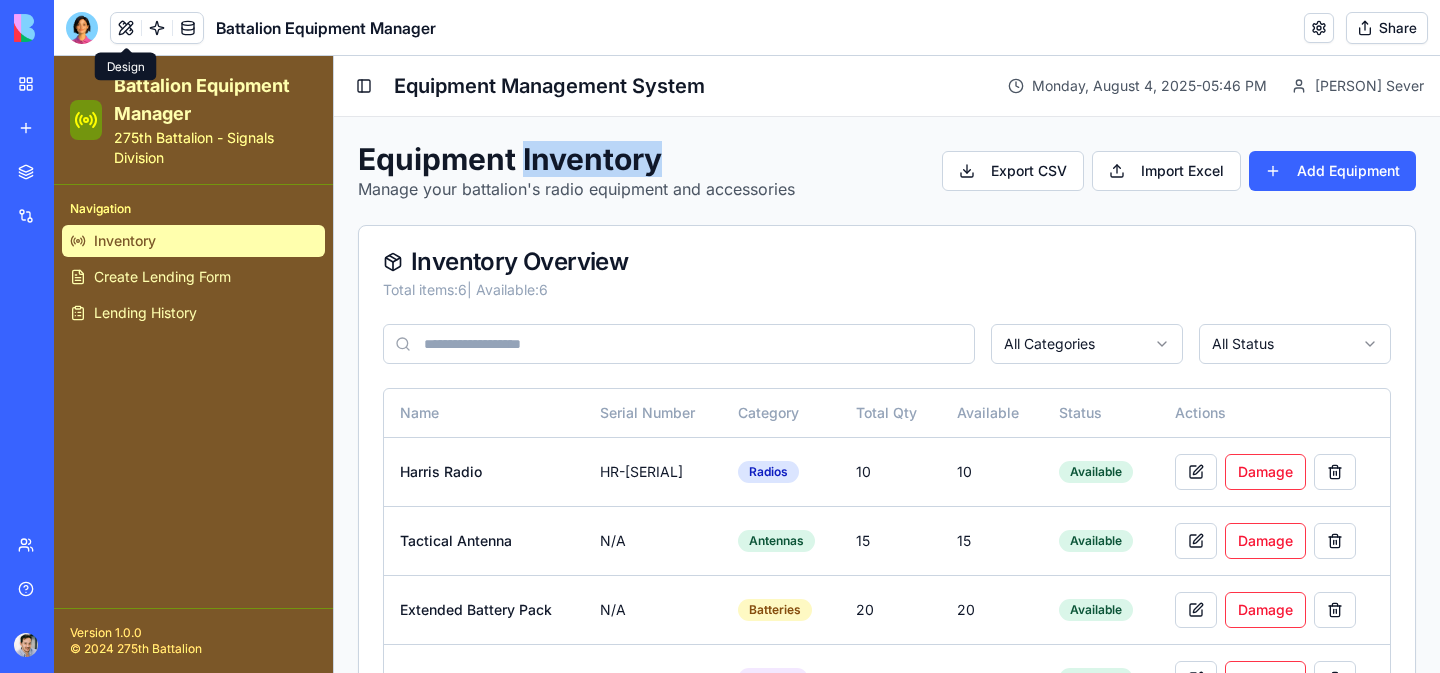 click on "Equipment Inventory" at bounding box center [576, 159] 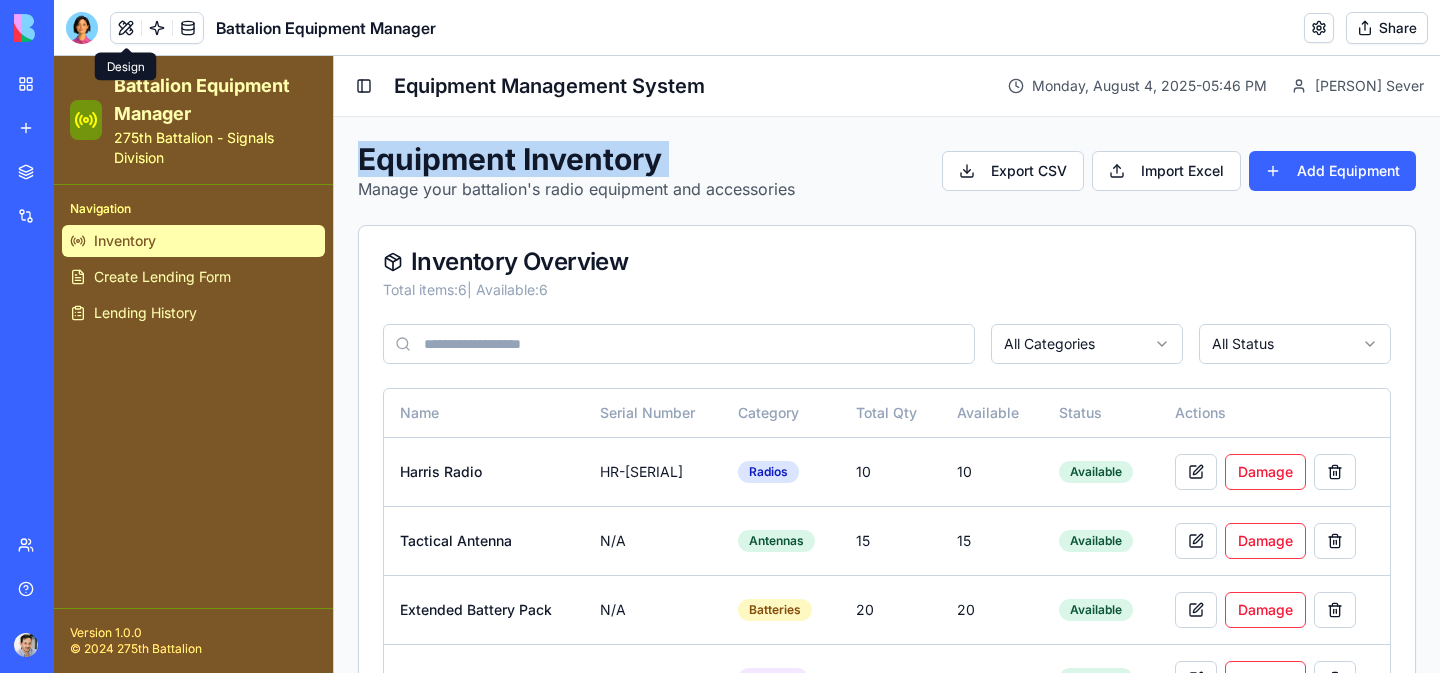 click on "Equipment Inventory" at bounding box center [576, 159] 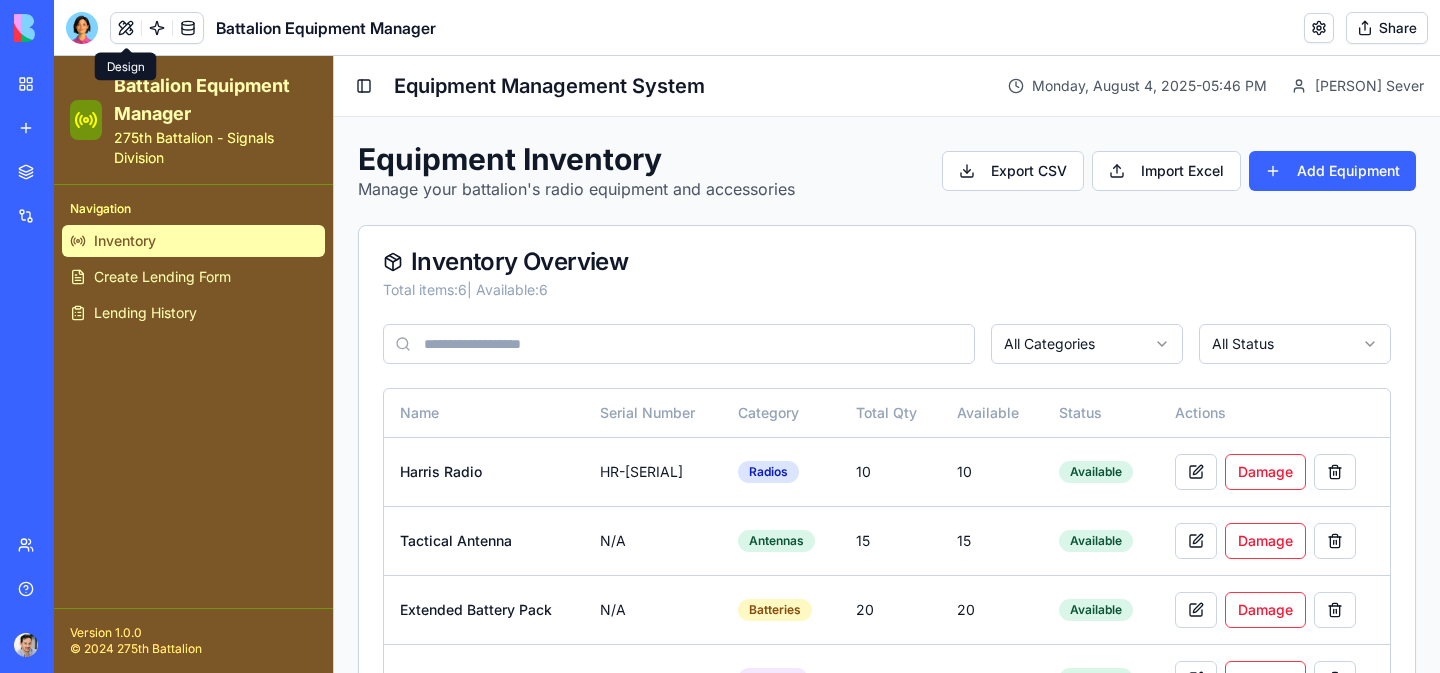 click on "Equipment Inventory" at bounding box center (576, 159) 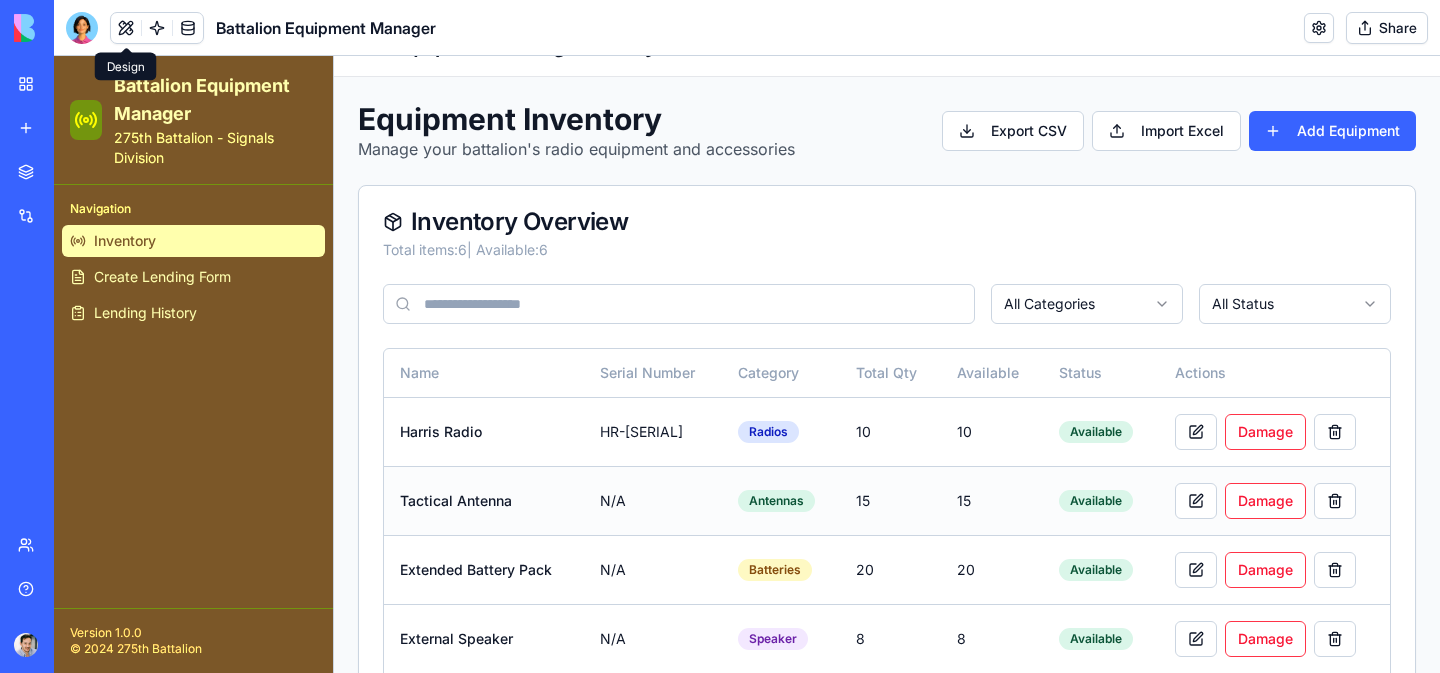 scroll, scrollTop: 0, scrollLeft: 0, axis: both 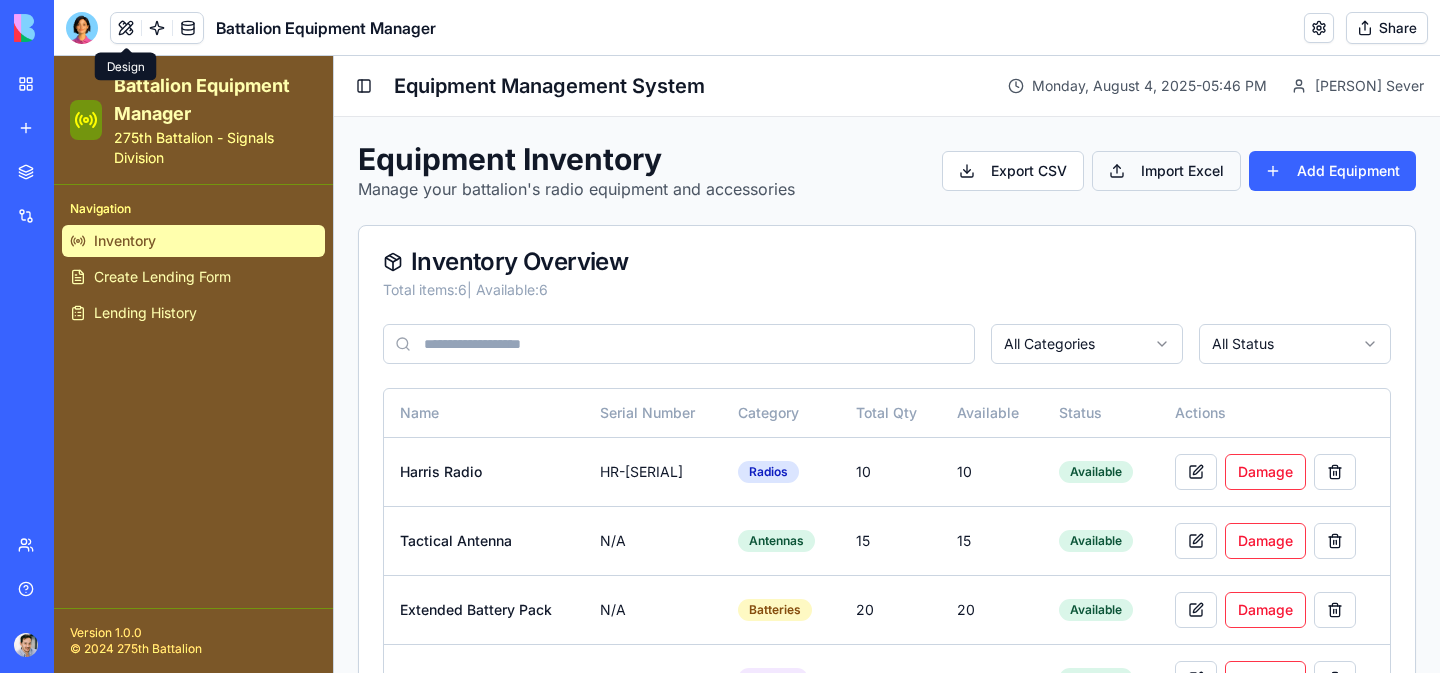 click on "Import Excel" at bounding box center (1166, 171) 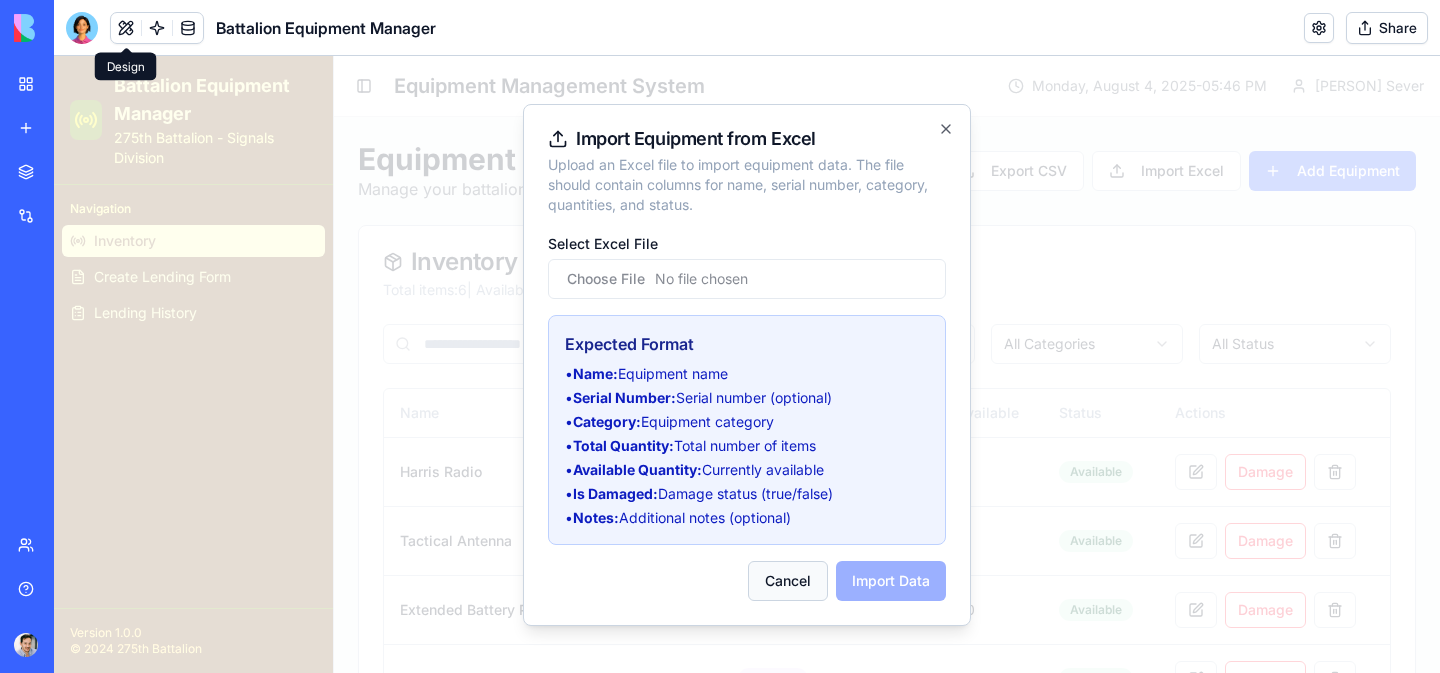 click on "Cancel" at bounding box center (788, 581) 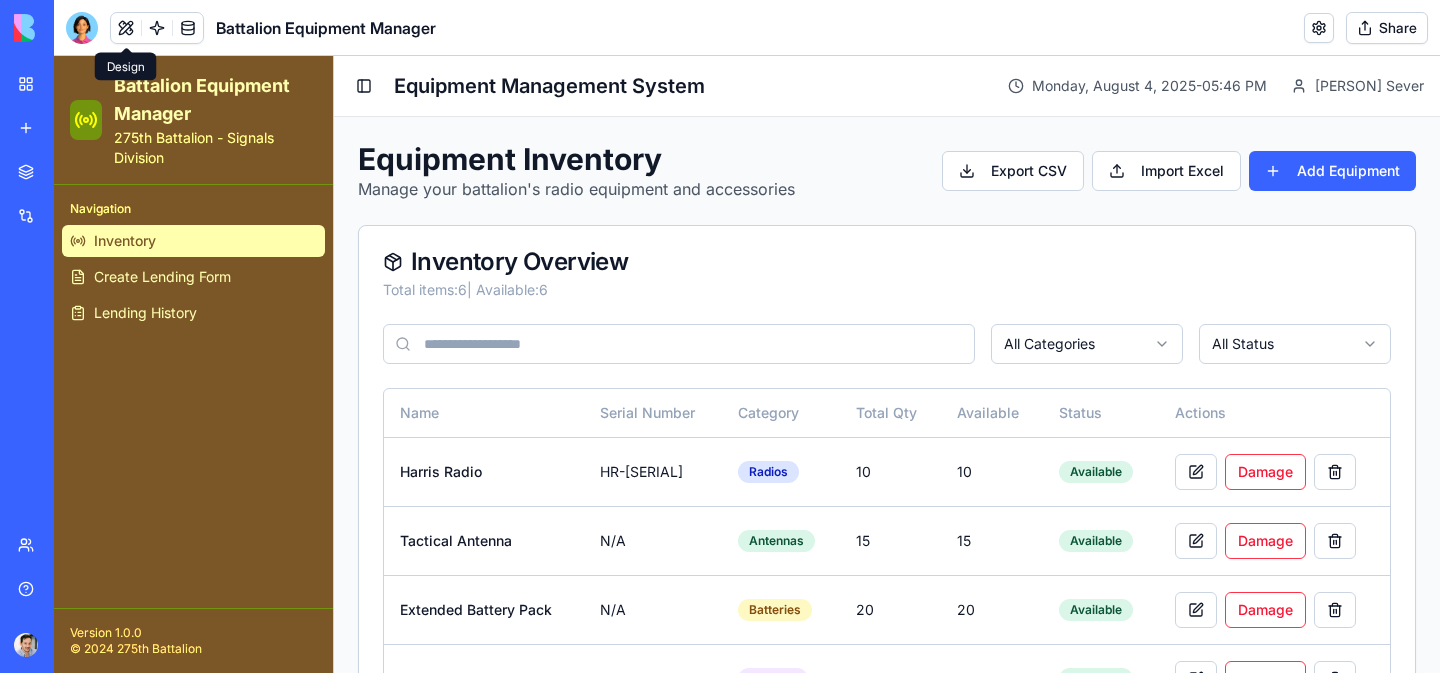 click on "Equipment Inventory Manage your battalion's radio equipment and accessories Export CSV Import Excel Add Equipment Inventory Overview Total items:  6  | Available:  6 All Categories All Status Name Serial Number Category Total Qty Available Status Actions Harris Radio HR-12345 Radios 10 10 Available Damage Tactical Antenna N/A Antennas 15 15 Available Damage Extended Battery Pack N/A Batteries 20 20 Available Damage External Speaker N/A Speaker 8 8 Available Damage Tactical Headset N/A Headset 12 12 Available Damage Satellite Phone SP-67890 Radios 5 5 Available Damage" at bounding box center [887, 509] 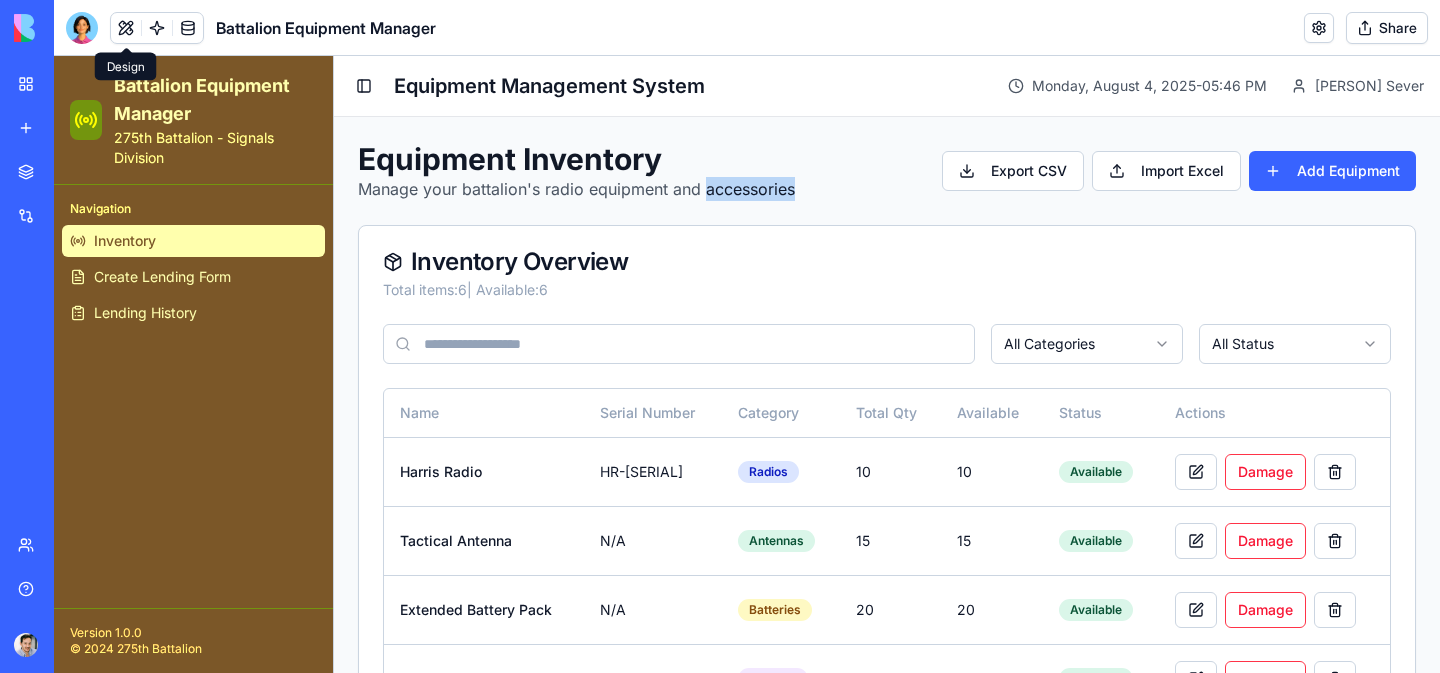 click on "Manage your battalion's radio equipment and accessories" at bounding box center [576, 189] 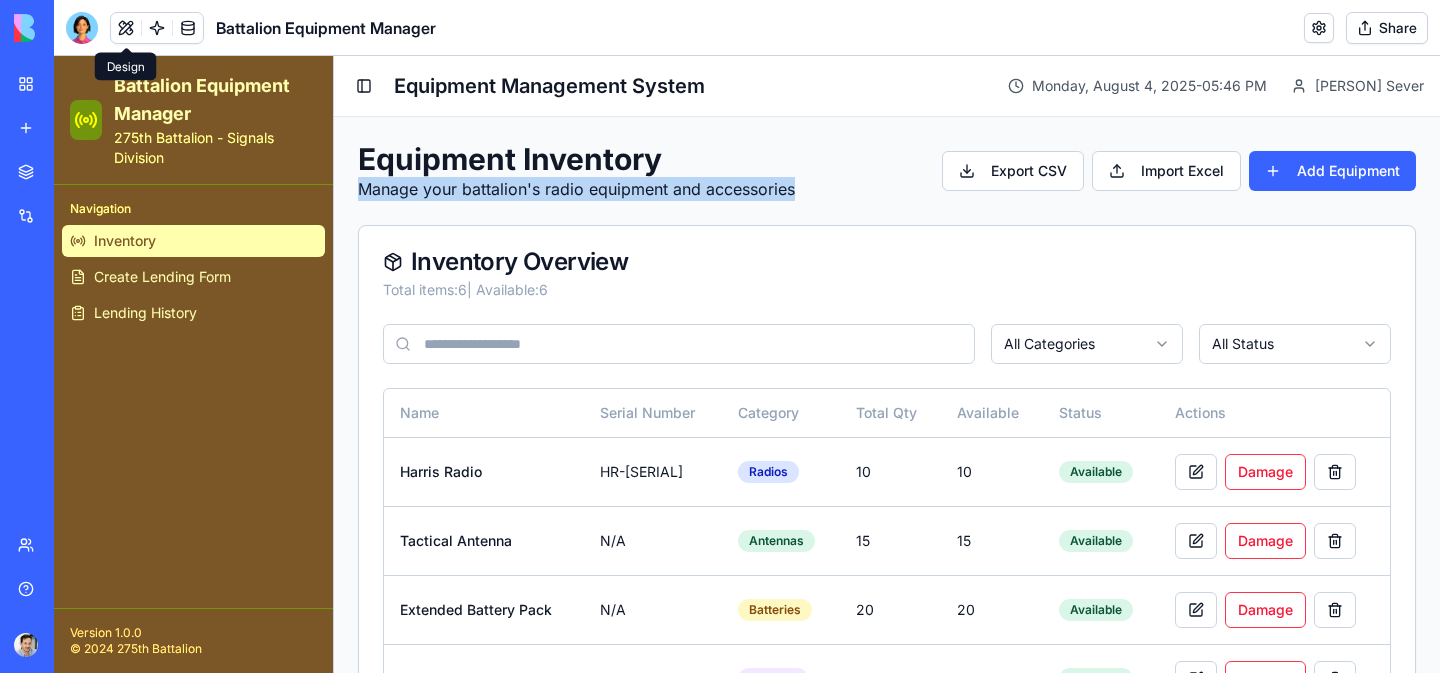 click on "Manage your battalion's radio equipment and accessories" at bounding box center (576, 189) 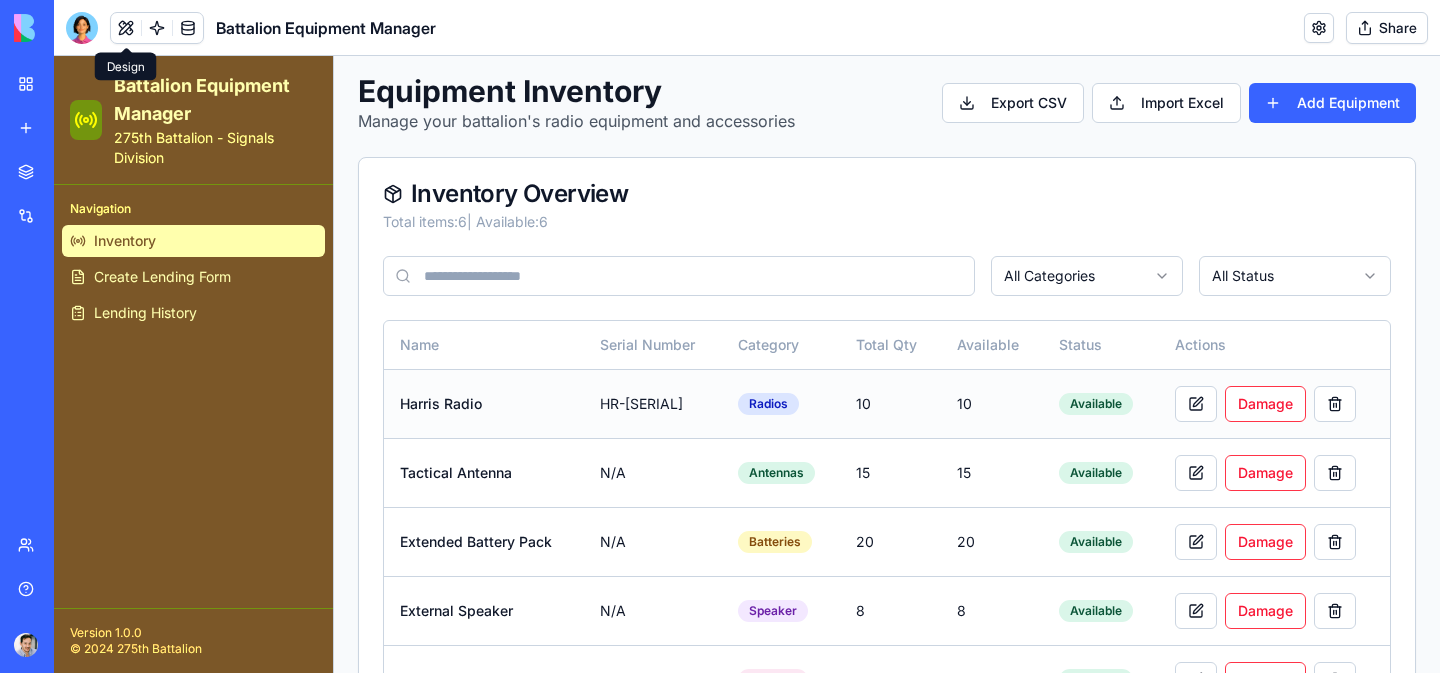 scroll, scrollTop: 0, scrollLeft: 0, axis: both 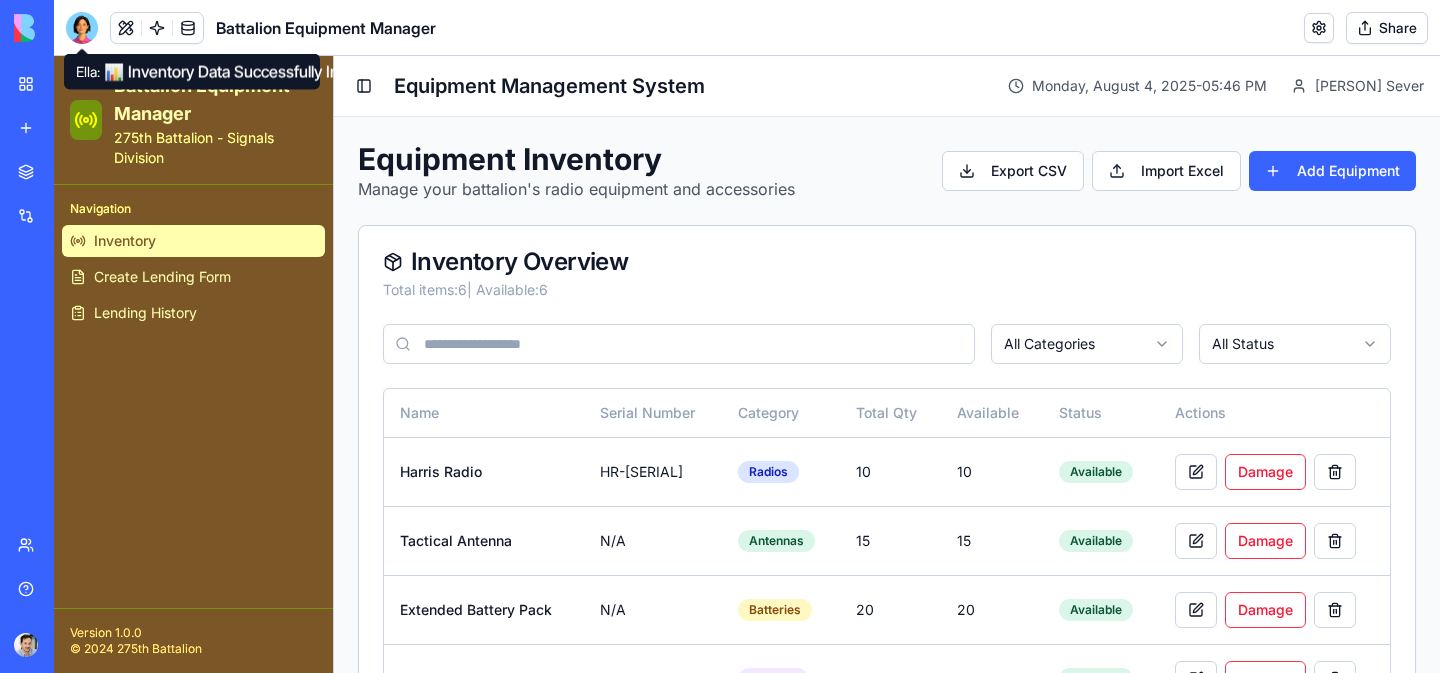 click at bounding box center [82, 28] 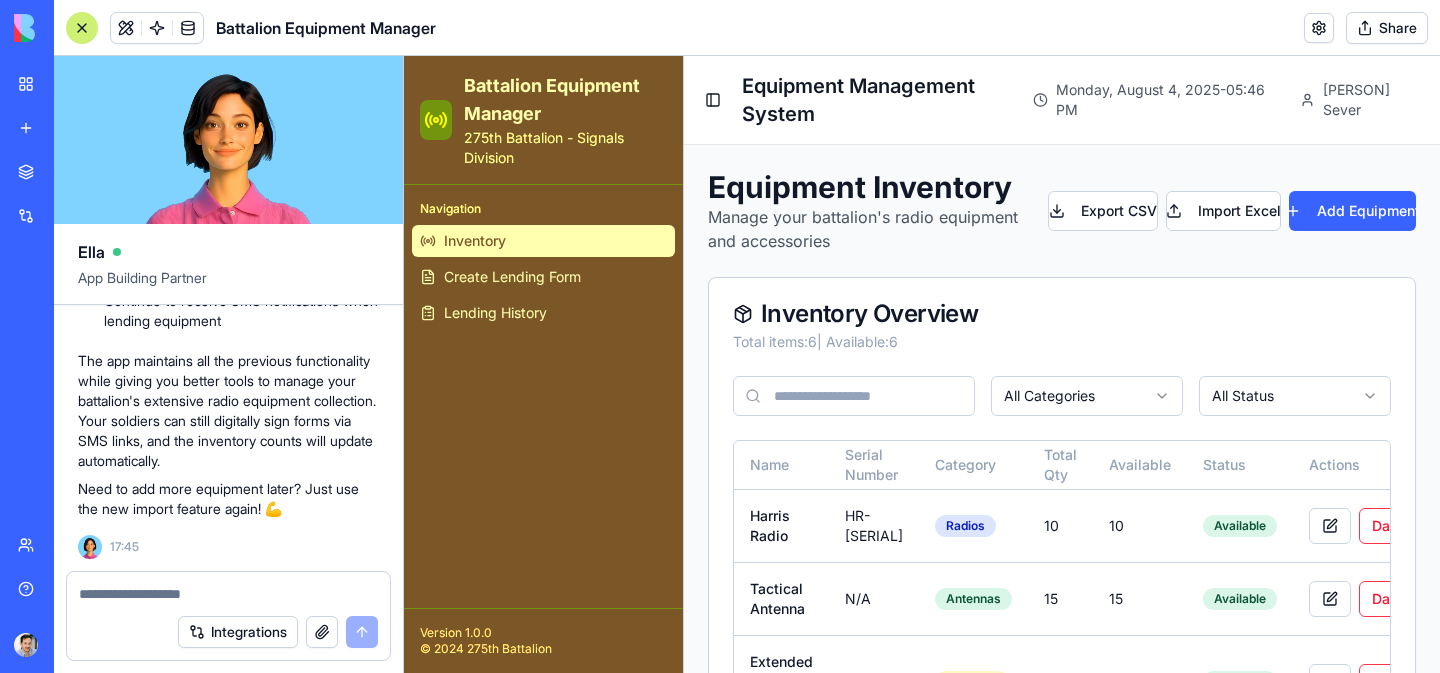 scroll, scrollTop: 15342, scrollLeft: 0, axis: vertical 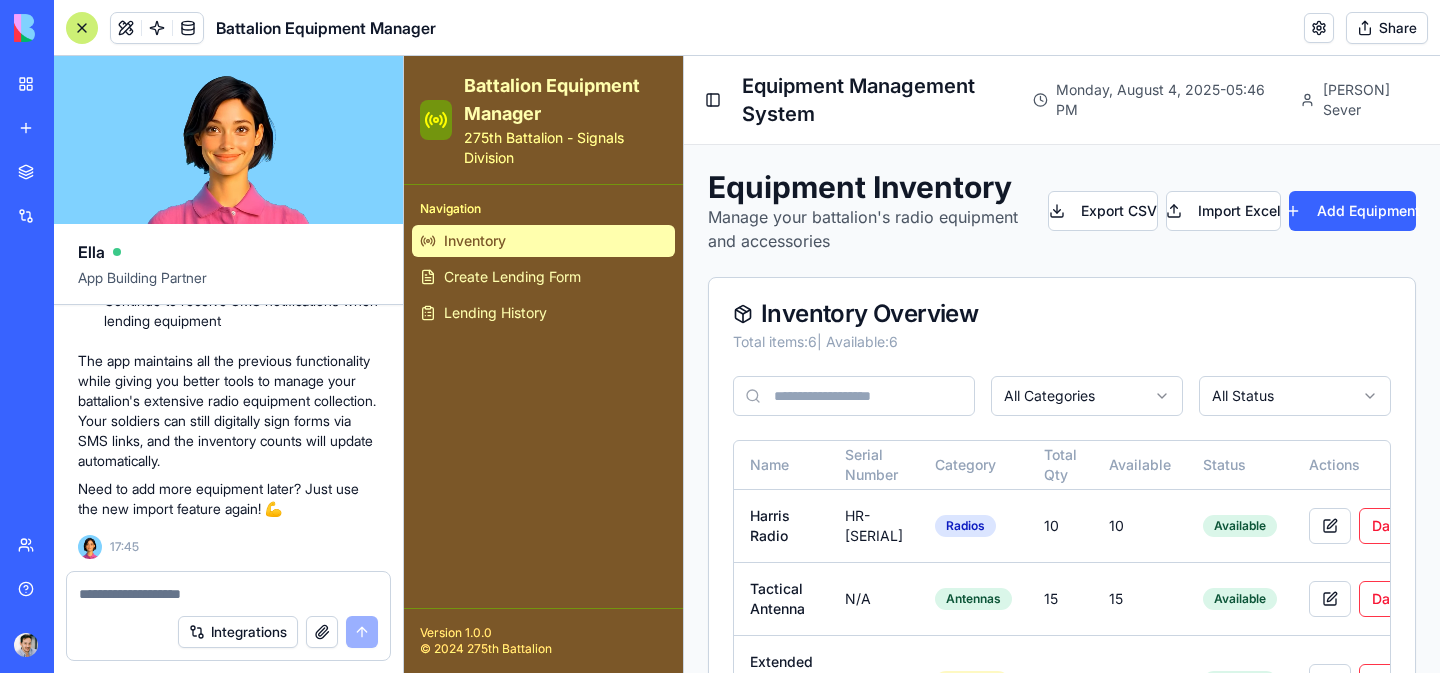 click on "All 126 items from your inventory sheet are now in the system" at bounding box center [241, -57] 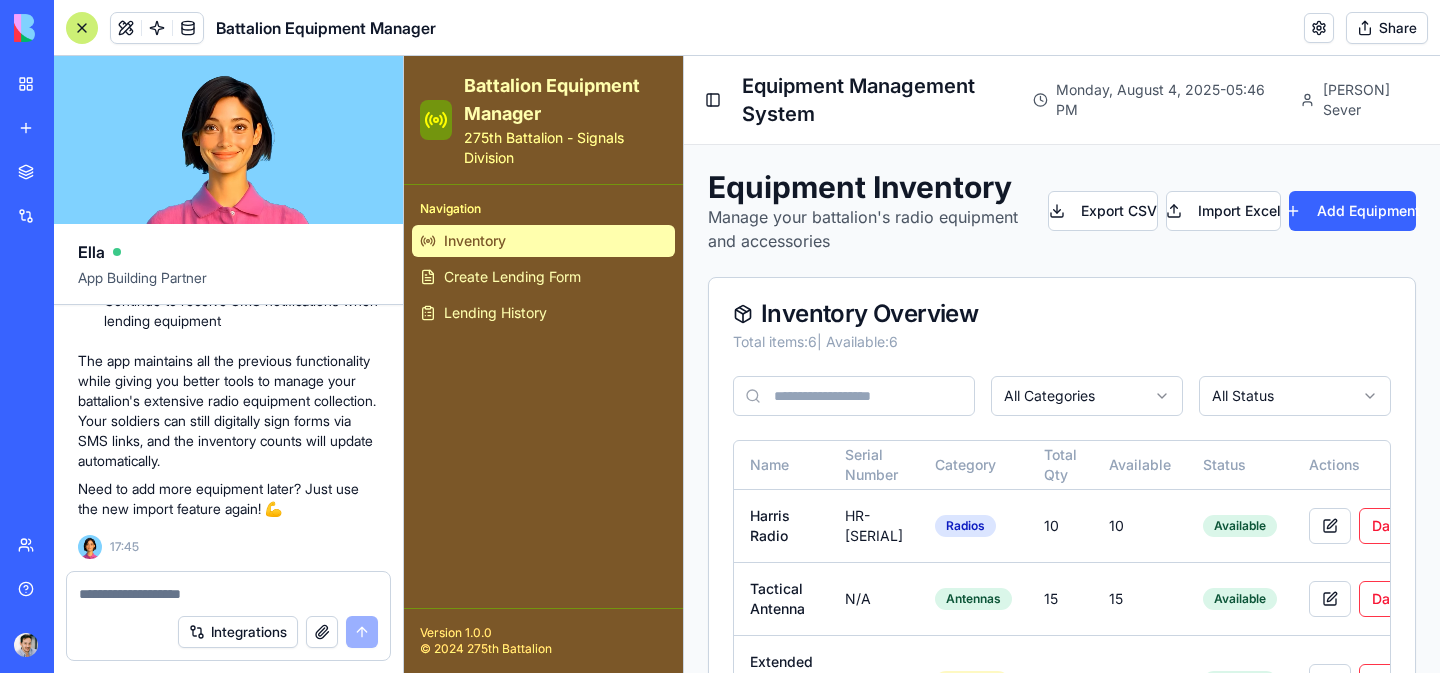 click on "Equipment is properly categorized (Radios, Antennas, Batteries, etc.)" at bounding box center [241, -9] 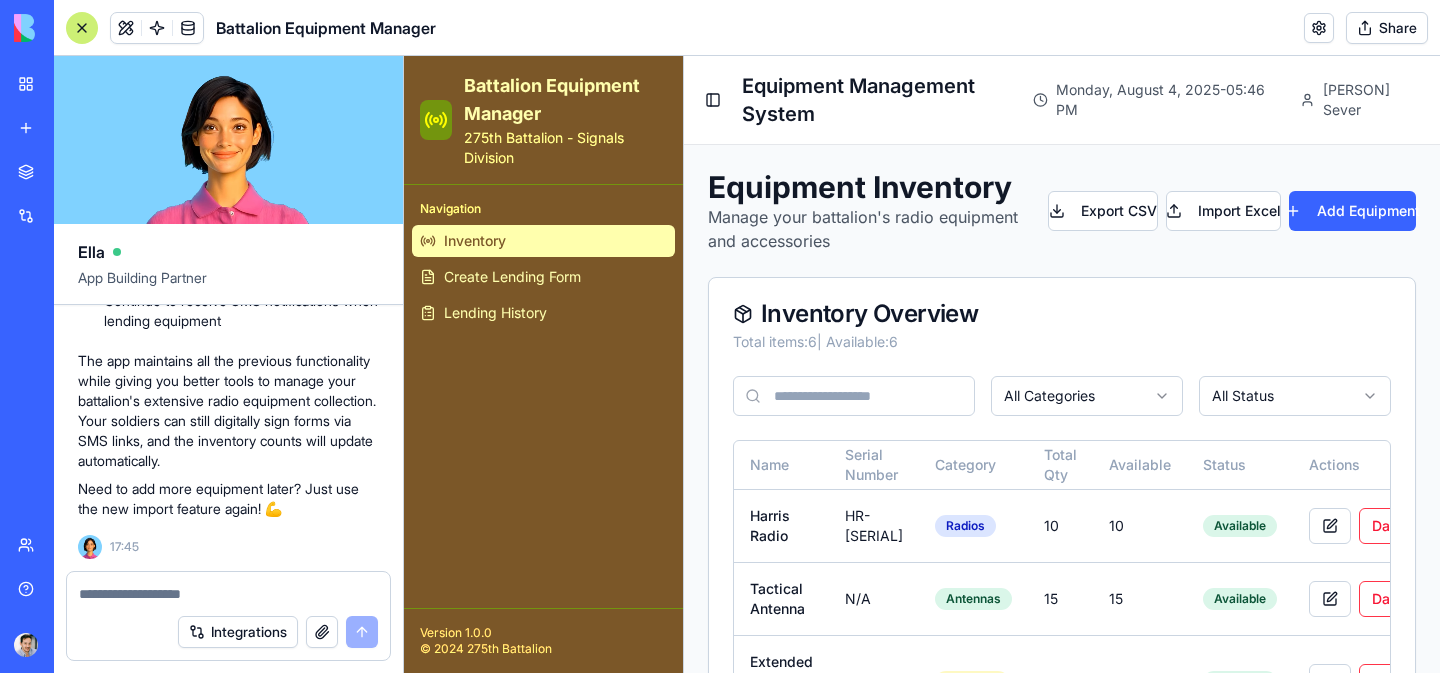 click on "Bulk import of equipment data from Excel/CSV files
All 126 items from your inventory sheet are now in the system
Equipment is properly categorized (Radios, Antennas, Batteries, etc.)
Serial numbers are tracked where available
Quantities are accurately reflected in the inventory" at bounding box center (228, -19) 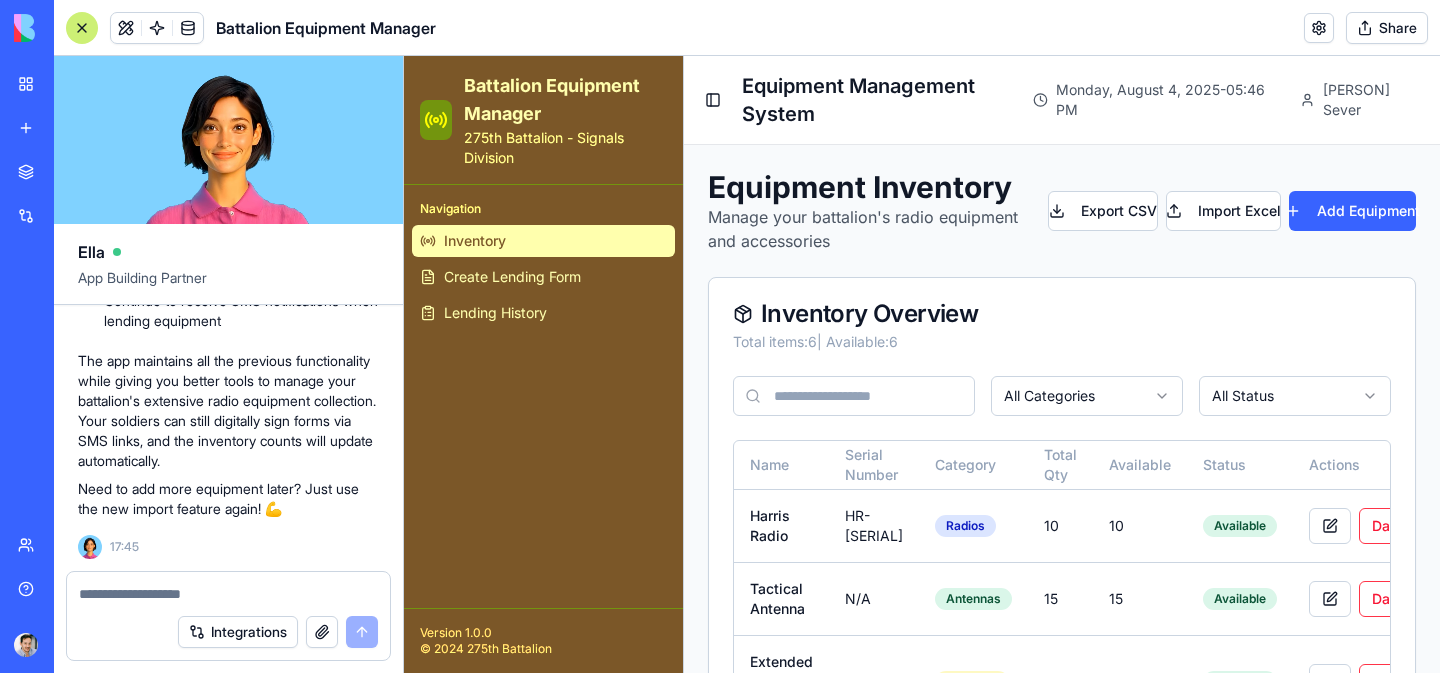 click on "Bulk import of equipment data from Excel/CSV files
All 126 items from your inventory sheet are now in the system
Equipment is properly categorized (Radios, Antennas, Batteries, etc.)
Serial numbers are tracked where available
Quantities are accurately reflected in the inventory" at bounding box center [228, -19] 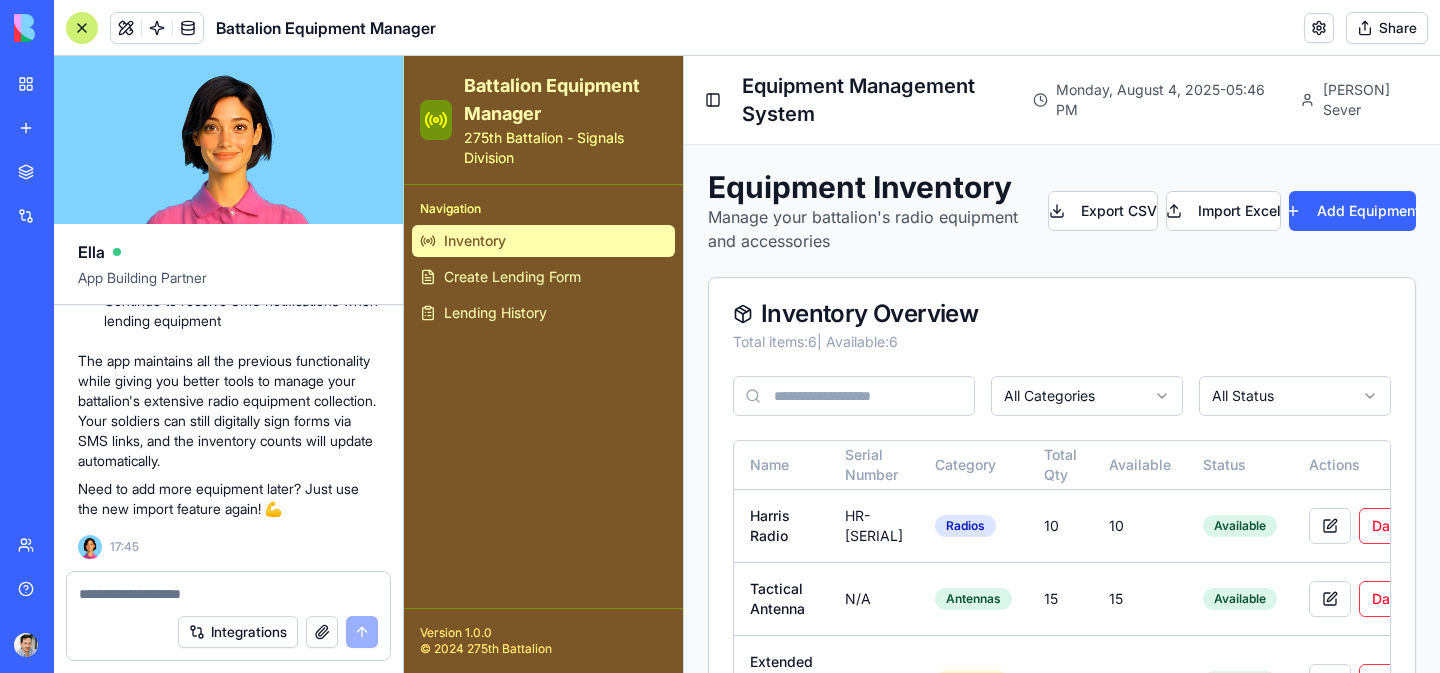 click on "Equipment is properly categorized (Radios, Antennas, Batteries, etc.)" at bounding box center [241, -9] 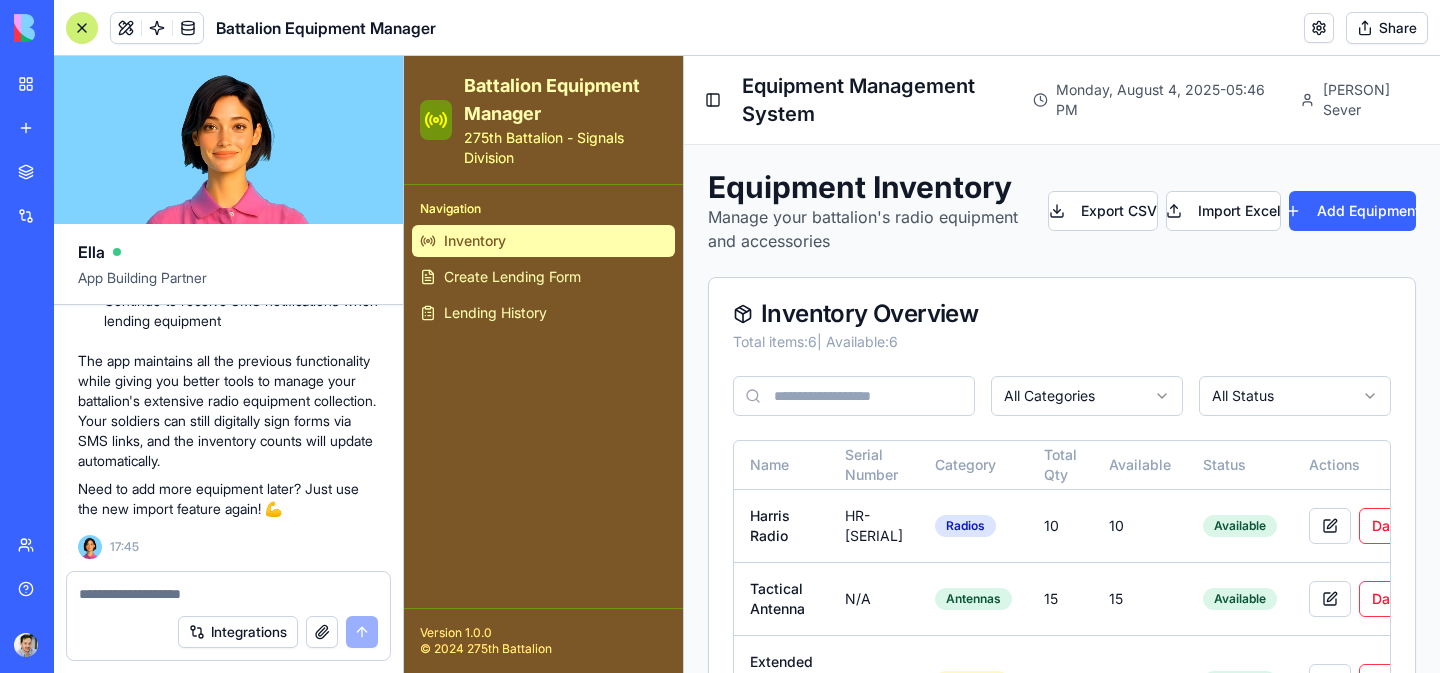 click on "Equipment is properly categorized (Radios, Antennas, Batteries, etc.)" at bounding box center [241, -9] 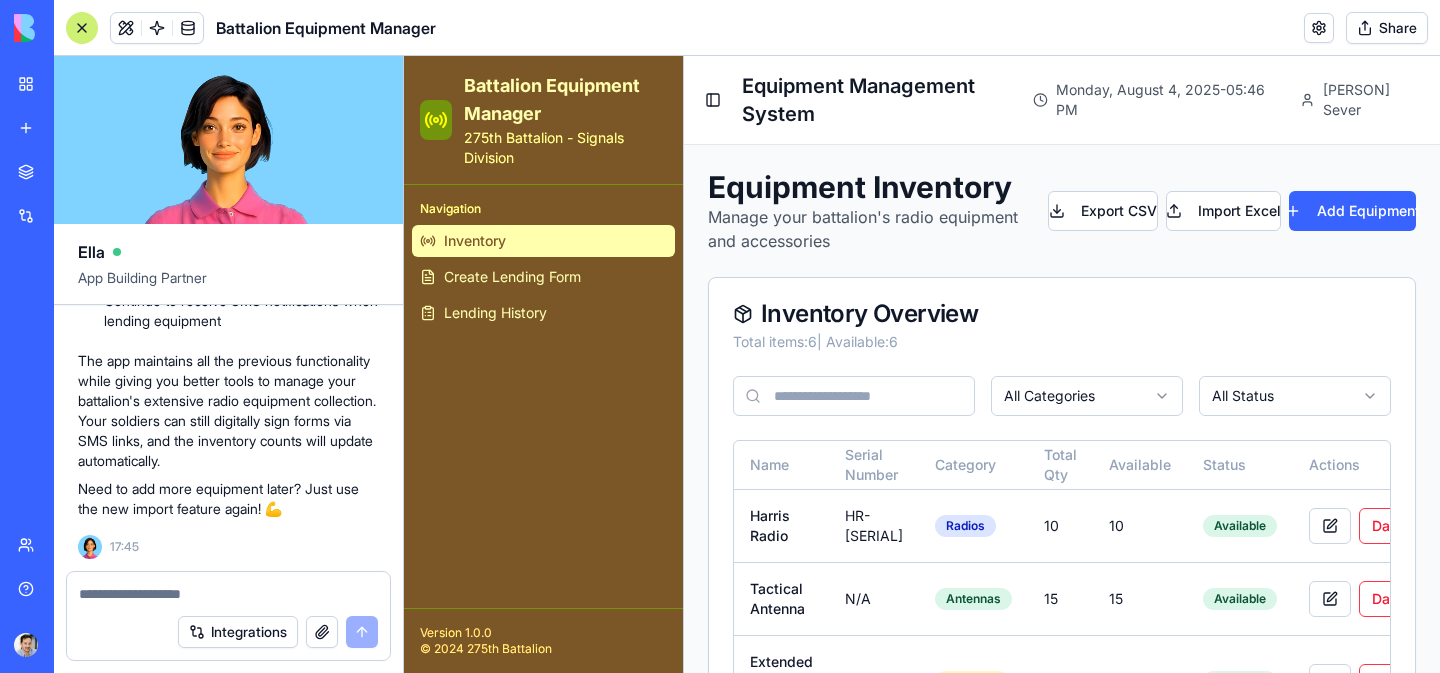 click on "Equipment is properly categorized (Radios, Antennas, Batteries, etc.)" at bounding box center [241, -9] 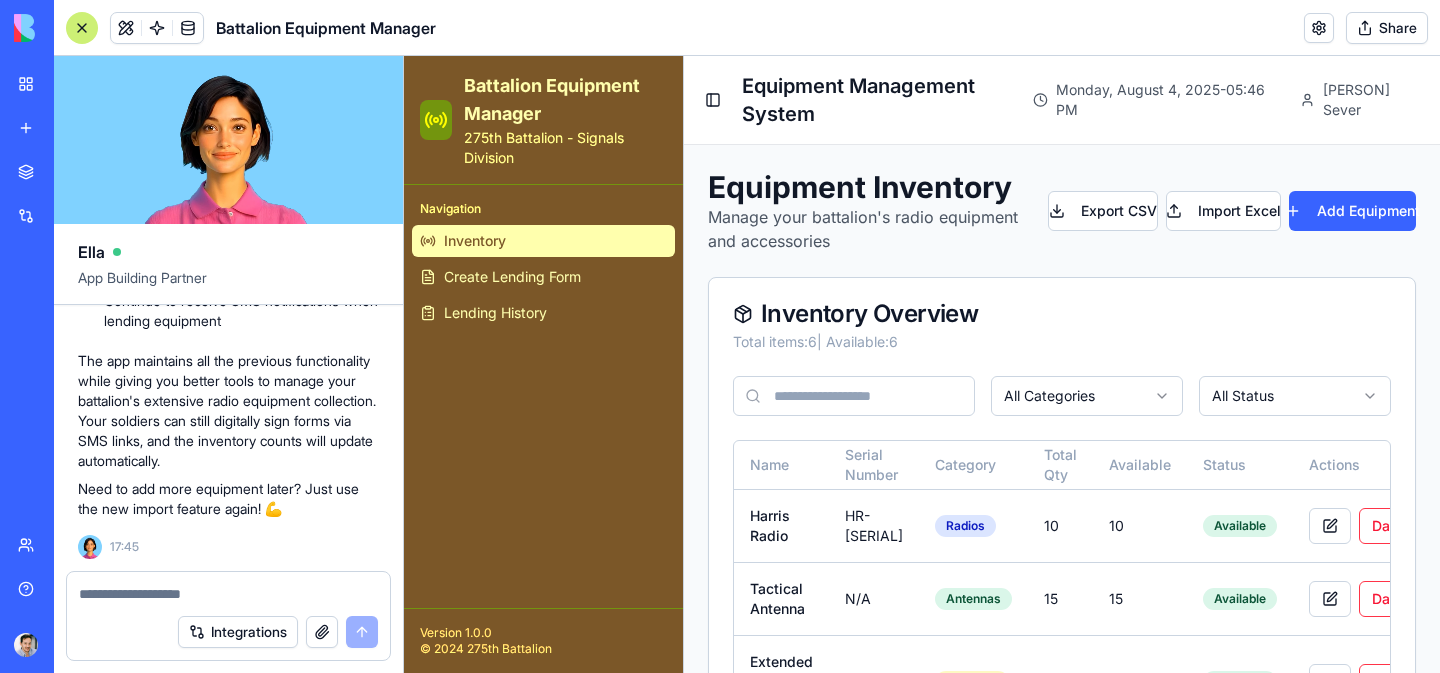 click on "Equipment is properly categorized (Radios, Antennas, Batteries, etc.)" at bounding box center [241, -9] 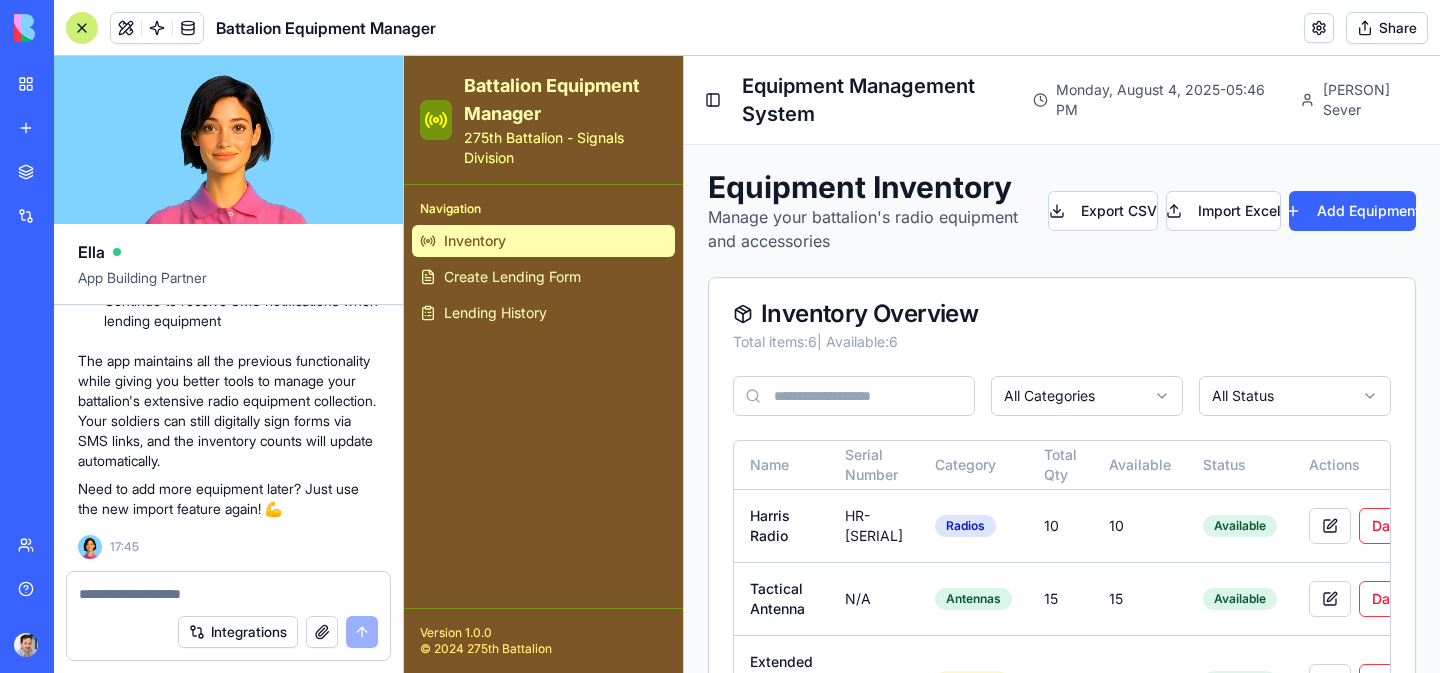click on "Serial numbers are tracked where available" at bounding box center [241, 29] 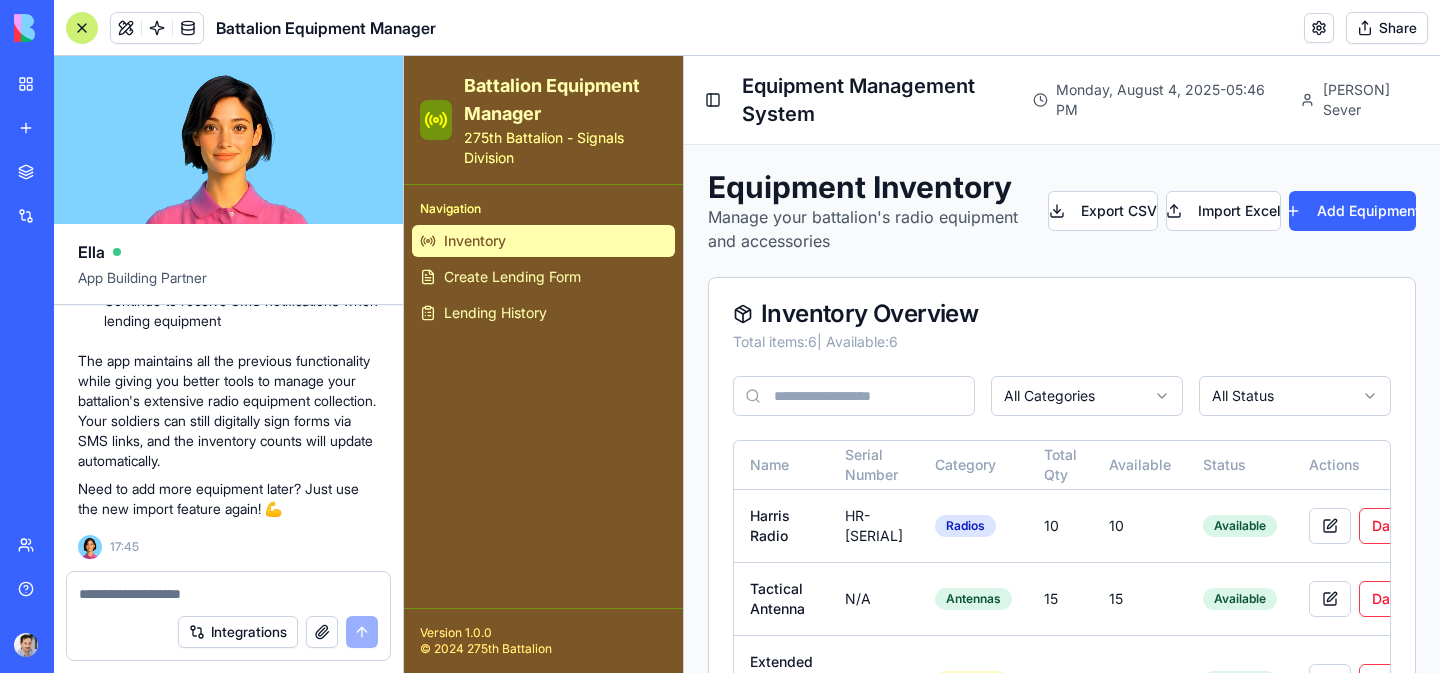 click on "Serial numbers are tracked where available" at bounding box center [241, 29] 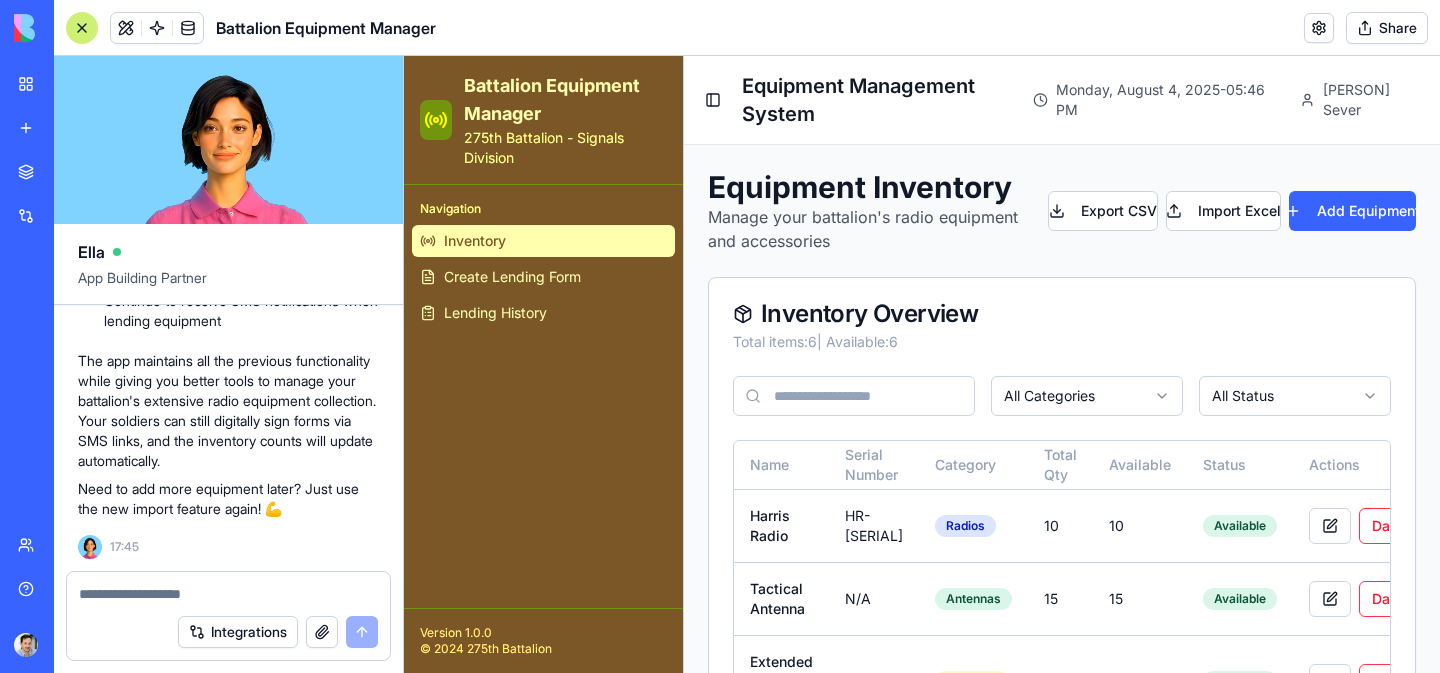 click on "Serial numbers are tracked where available" at bounding box center [241, 29] 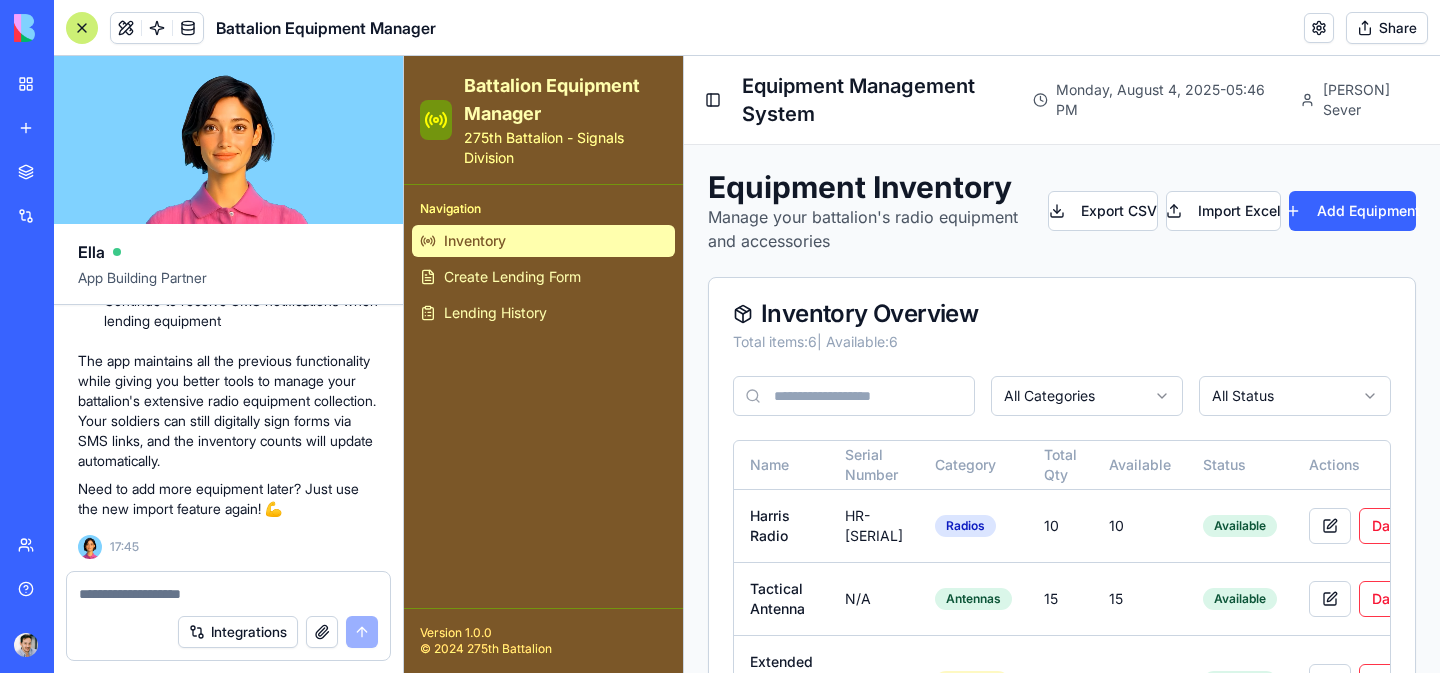 click on "Serial numbers are tracked where available" at bounding box center [241, 29] 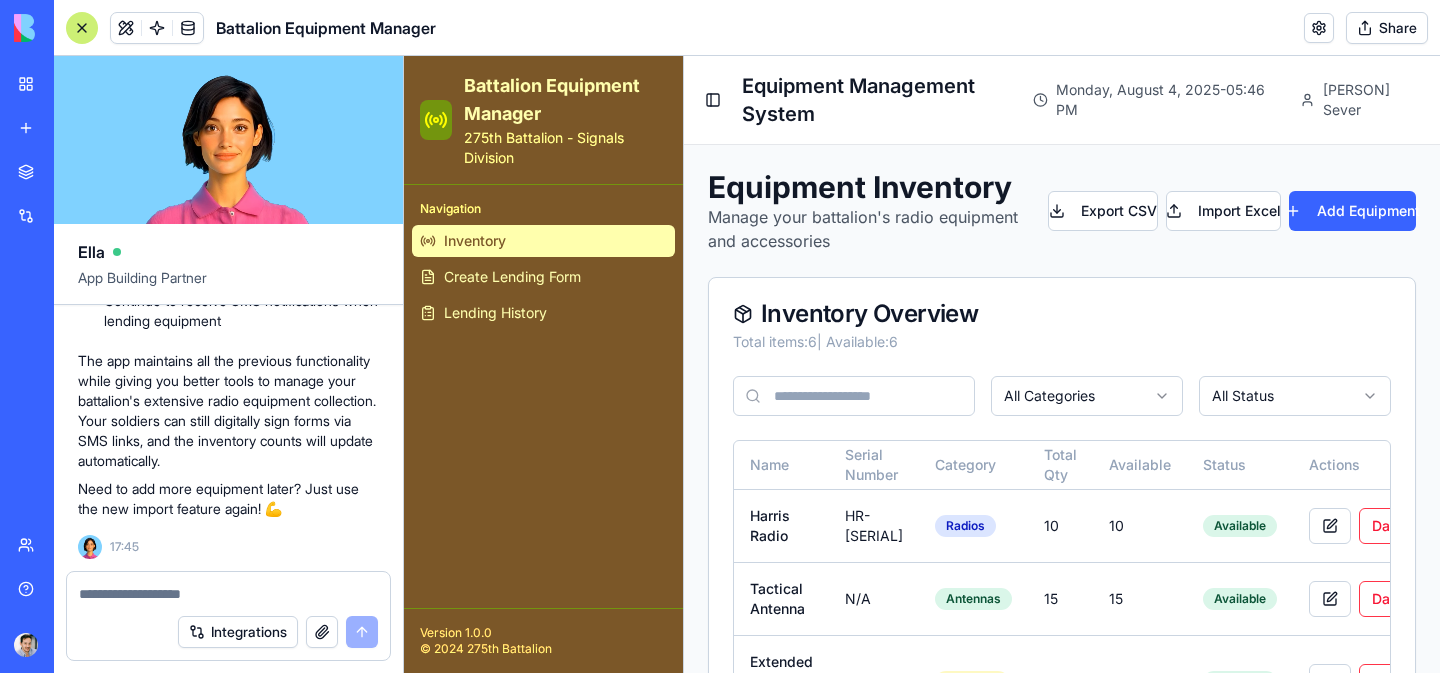 scroll, scrollTop: 15415, scrollLeft: 0, axis: vertical 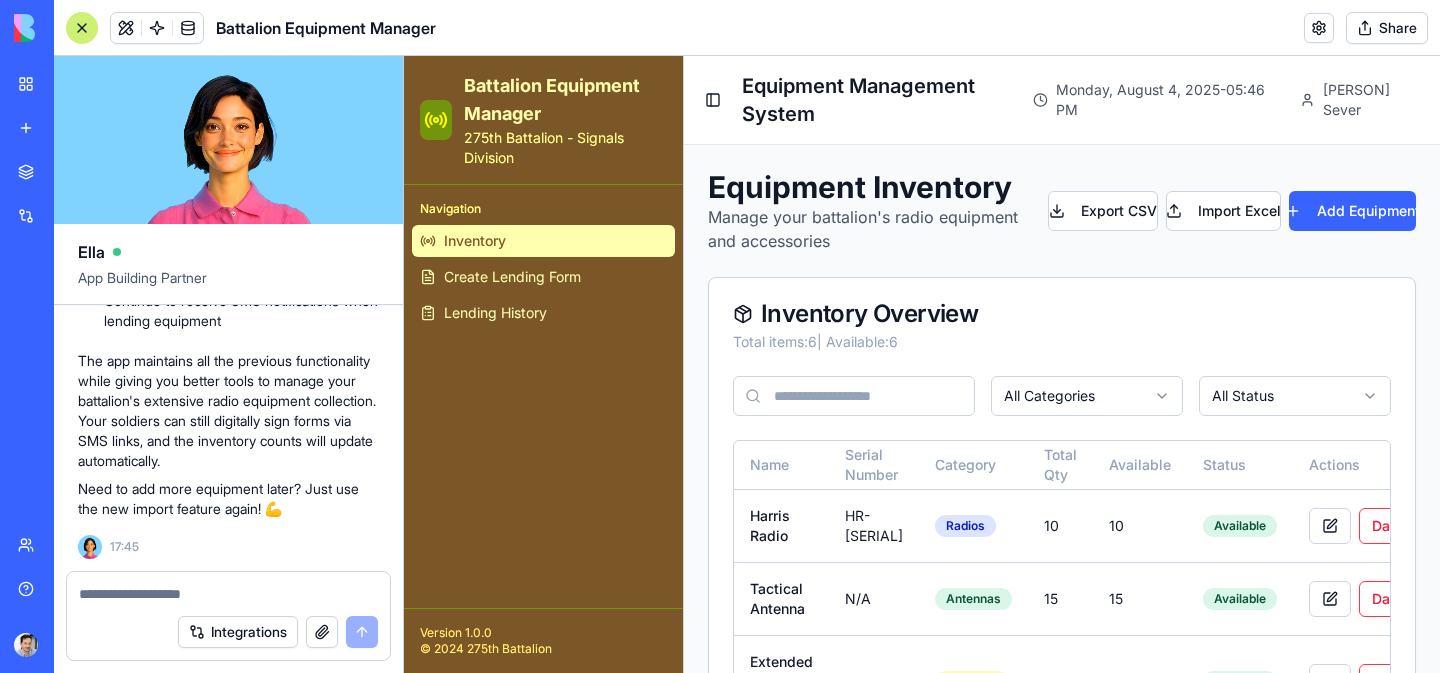 click on "Quantities are accurately reflected in the inventory" at bounding box center (241, 67) 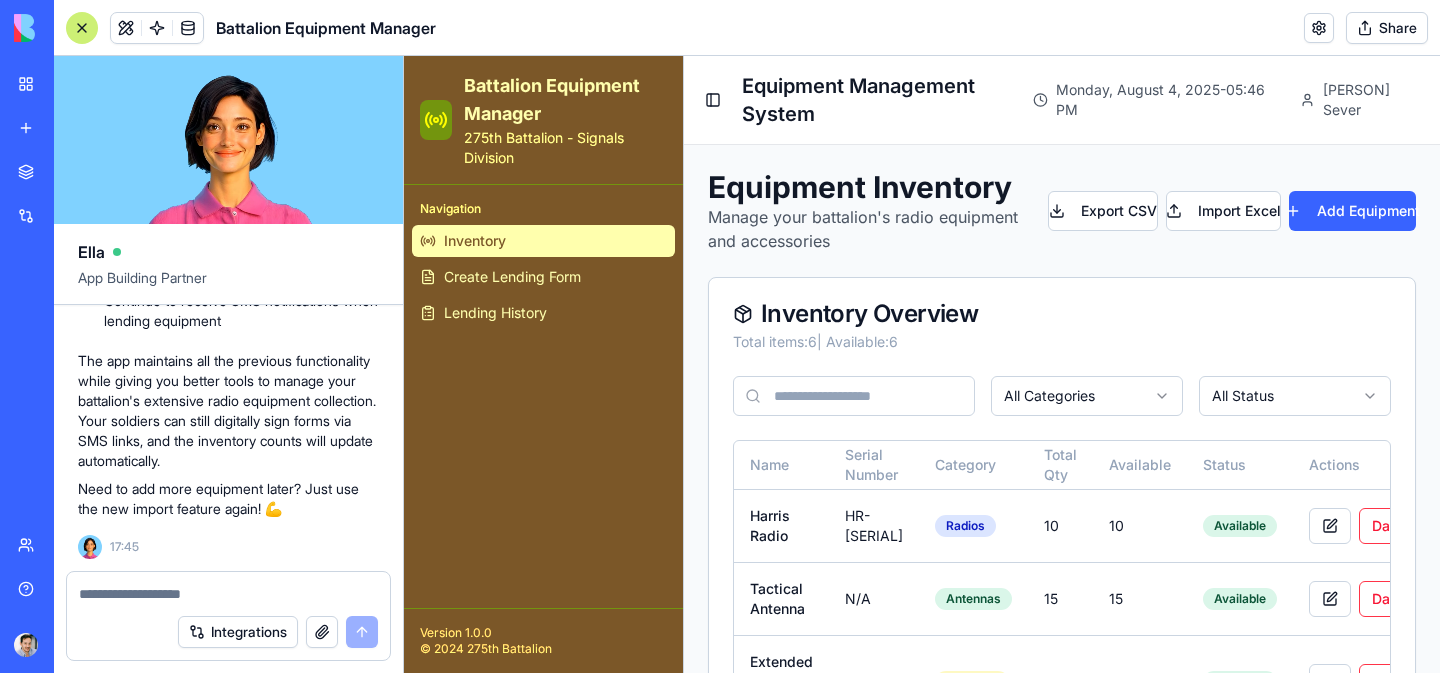 click on "Quantities are accurately reflected in the inventory" at bounding box center [241, 67] 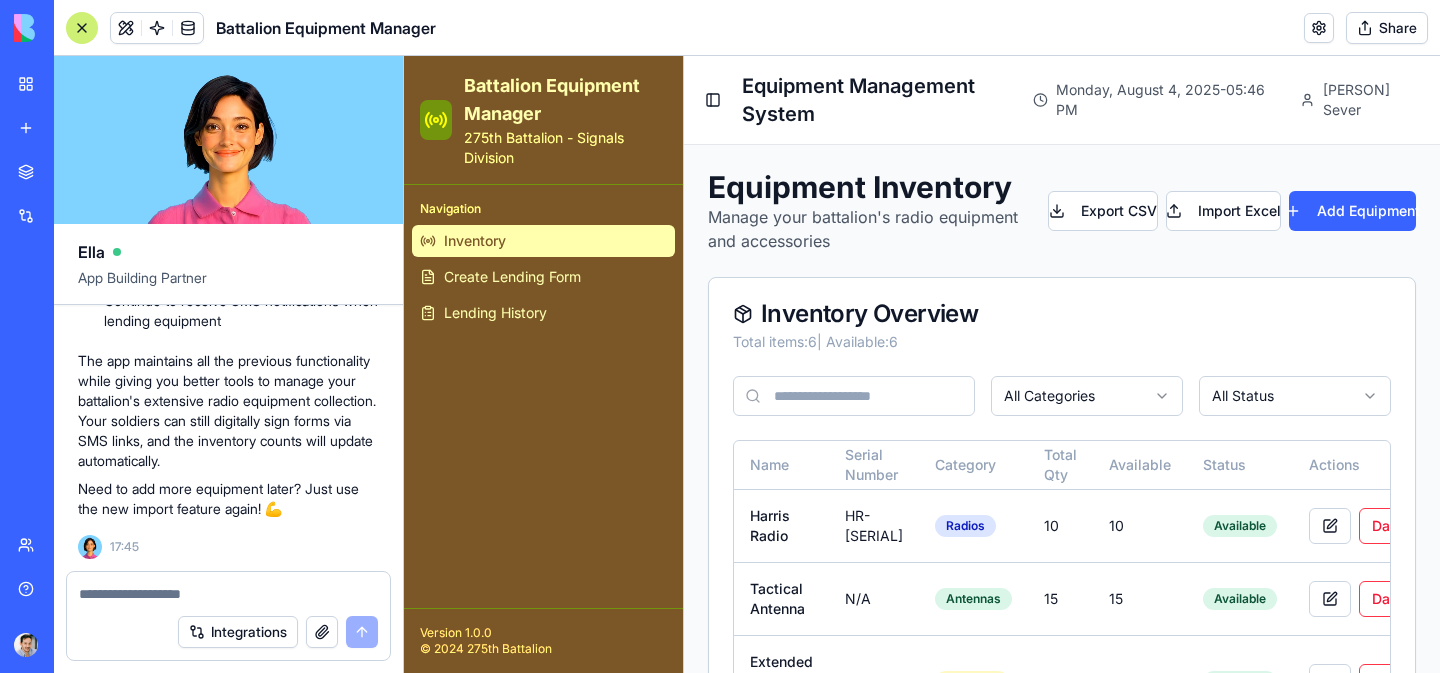 click on "Quantities are accurately reflected in the inventory" at bounding box center [241, 67] 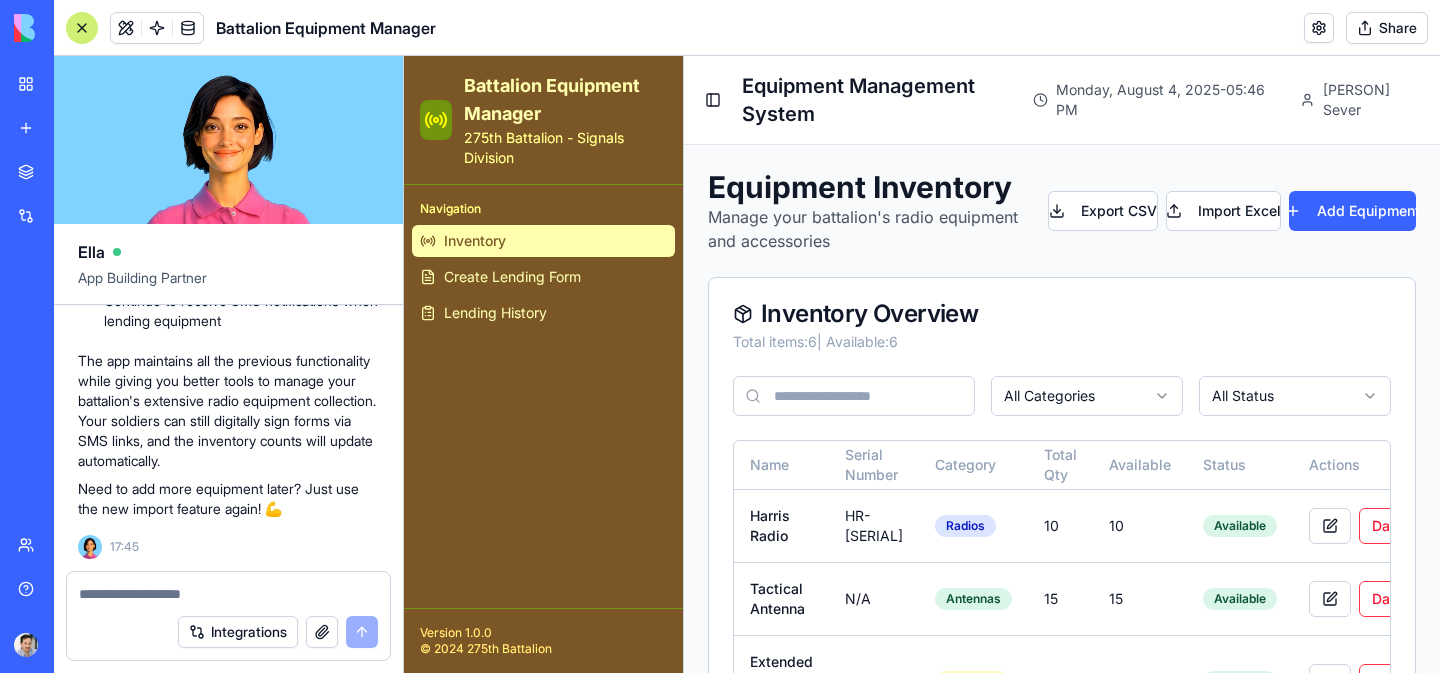 click on "Quantities are accurately reflected in the inventory" at bounding box center (241, 67) 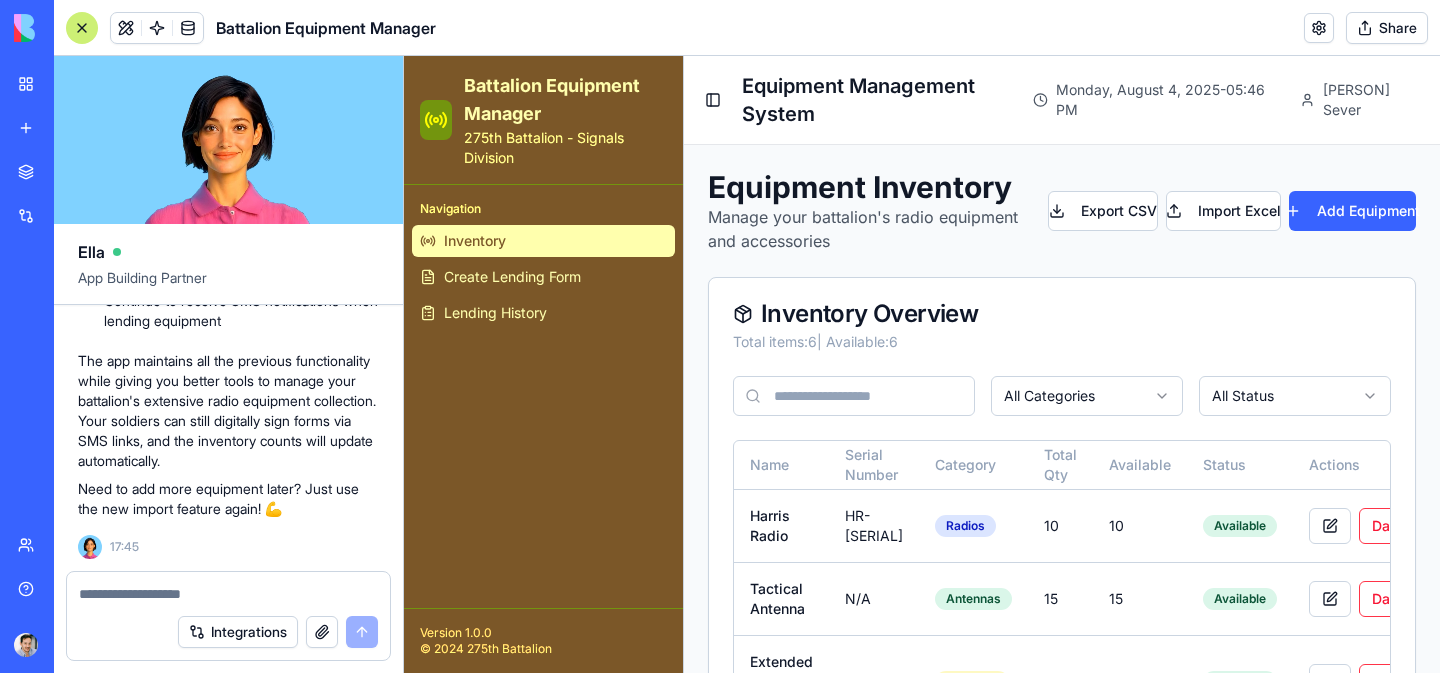 scroll, scrollTop: 15673, scrollLeft: 0, axis: vertical 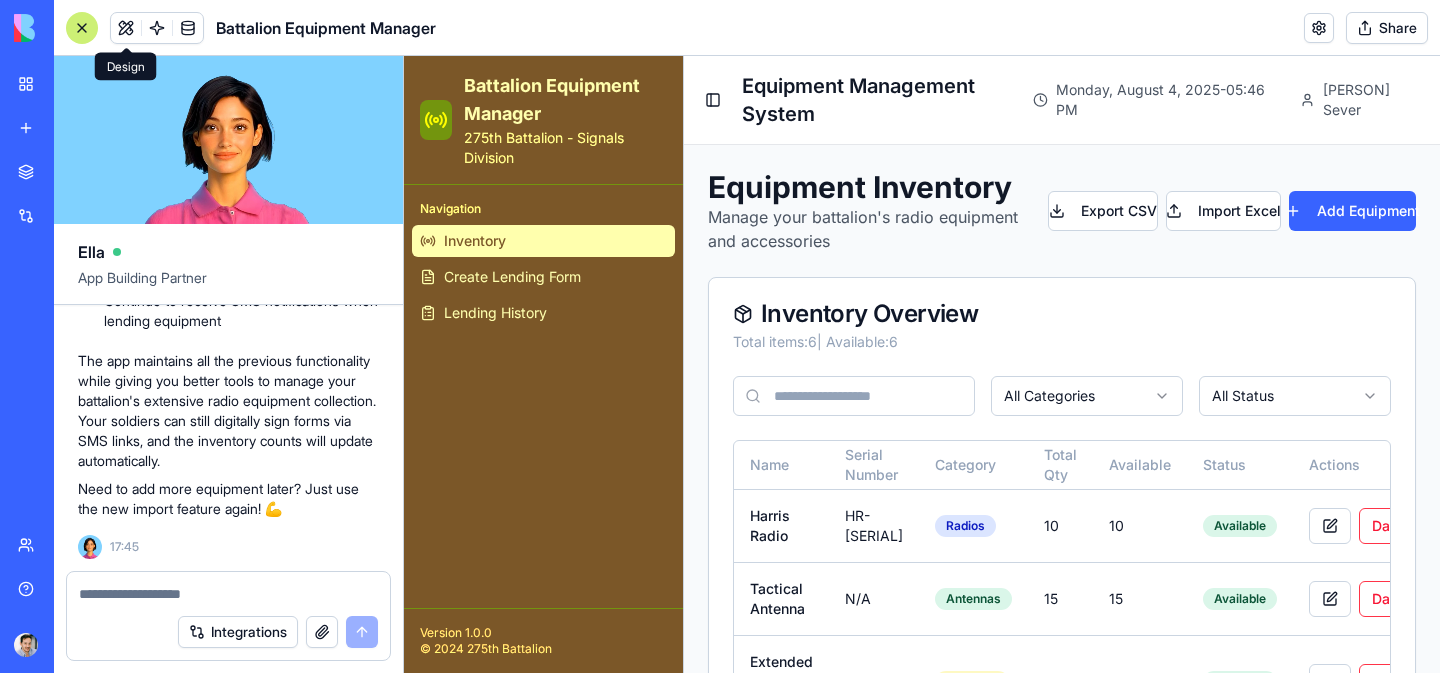 click at bounding box center [126, 28] 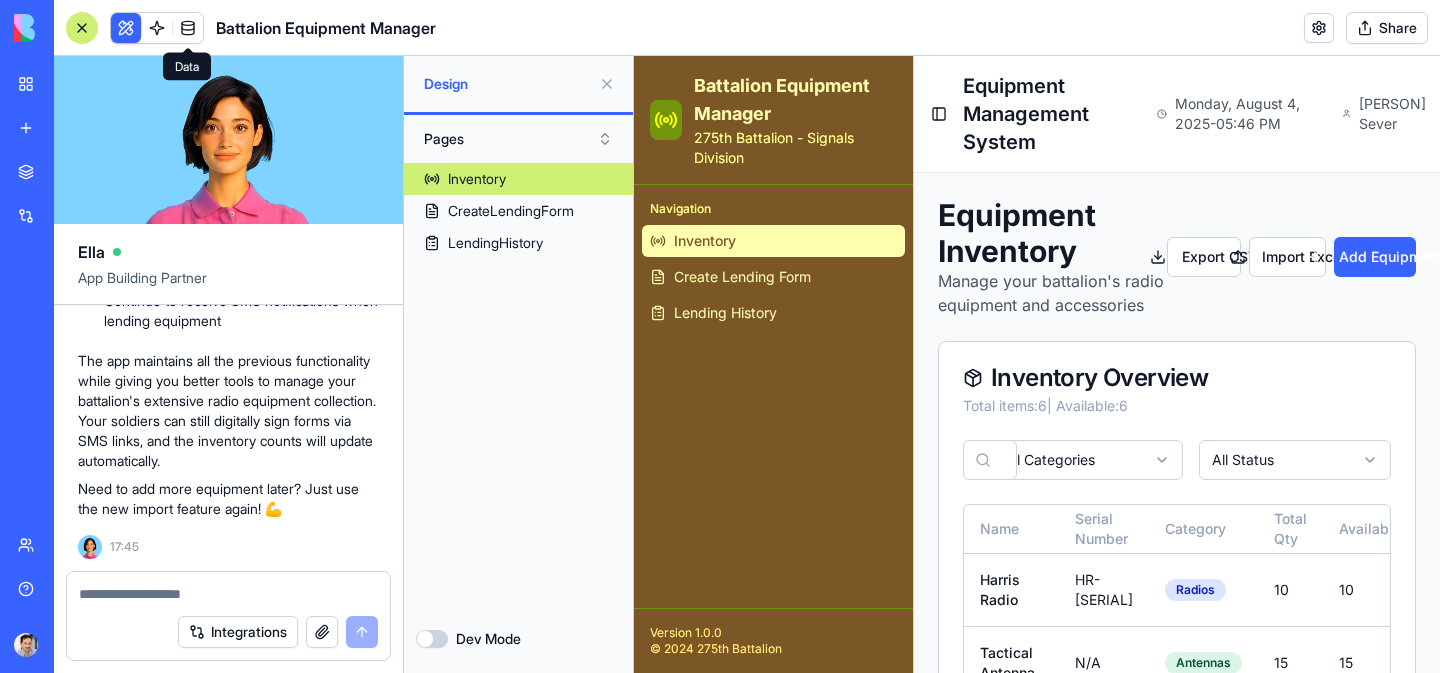 click at bounding box center [188, 28] 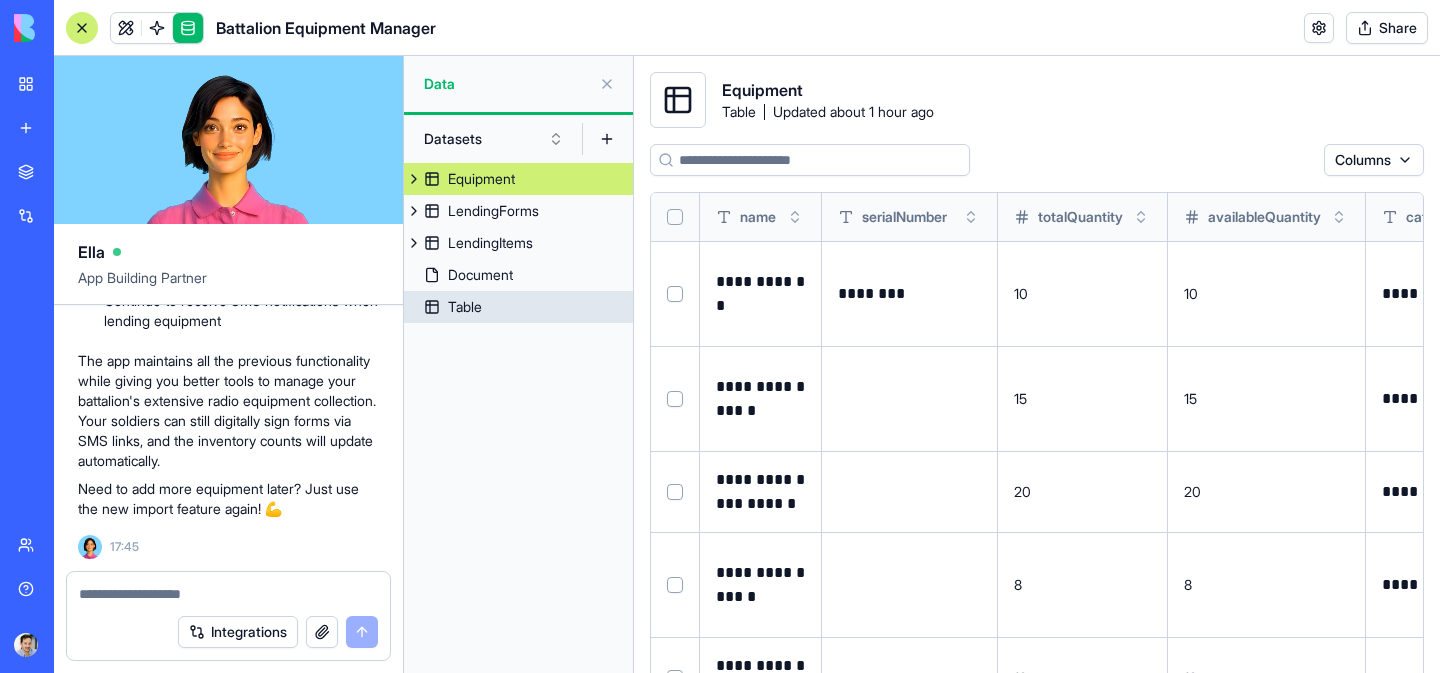 click on "Table" at bounding box center (518, 307) 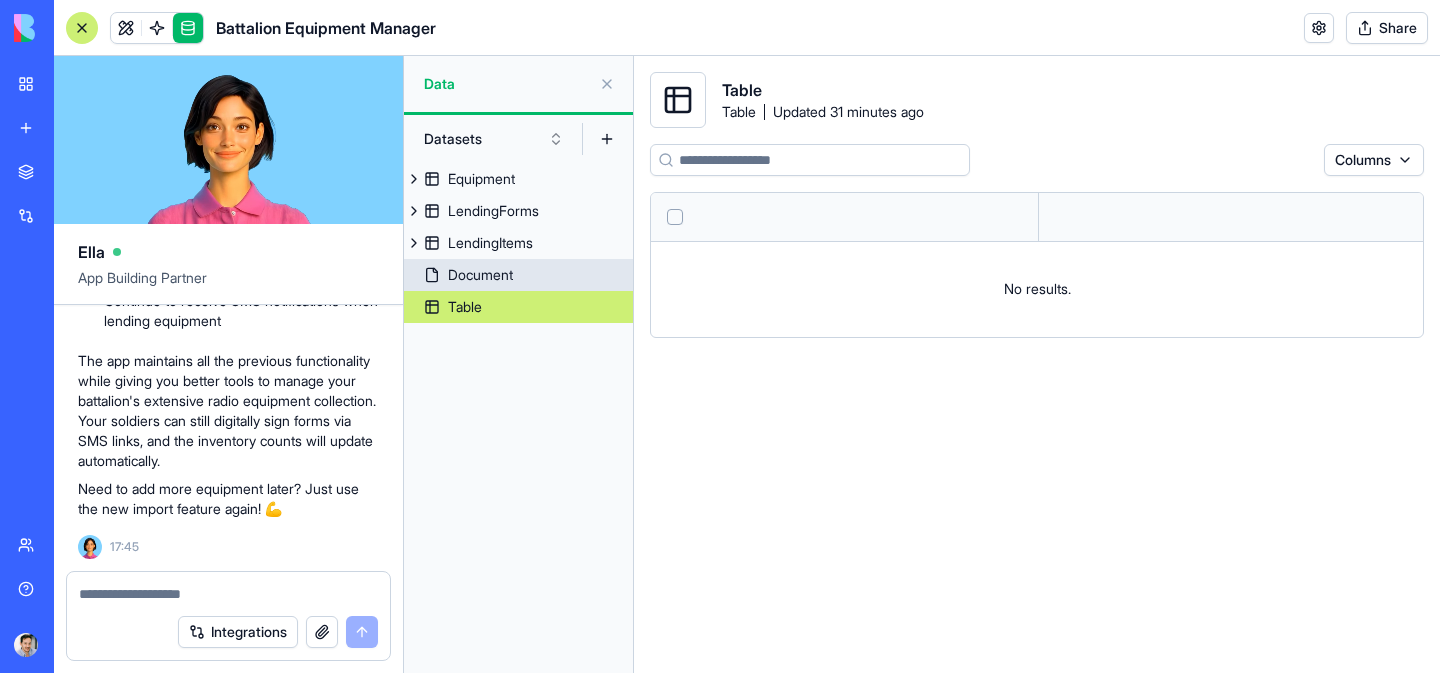 click on "Document" at bounding box center [480, 275] 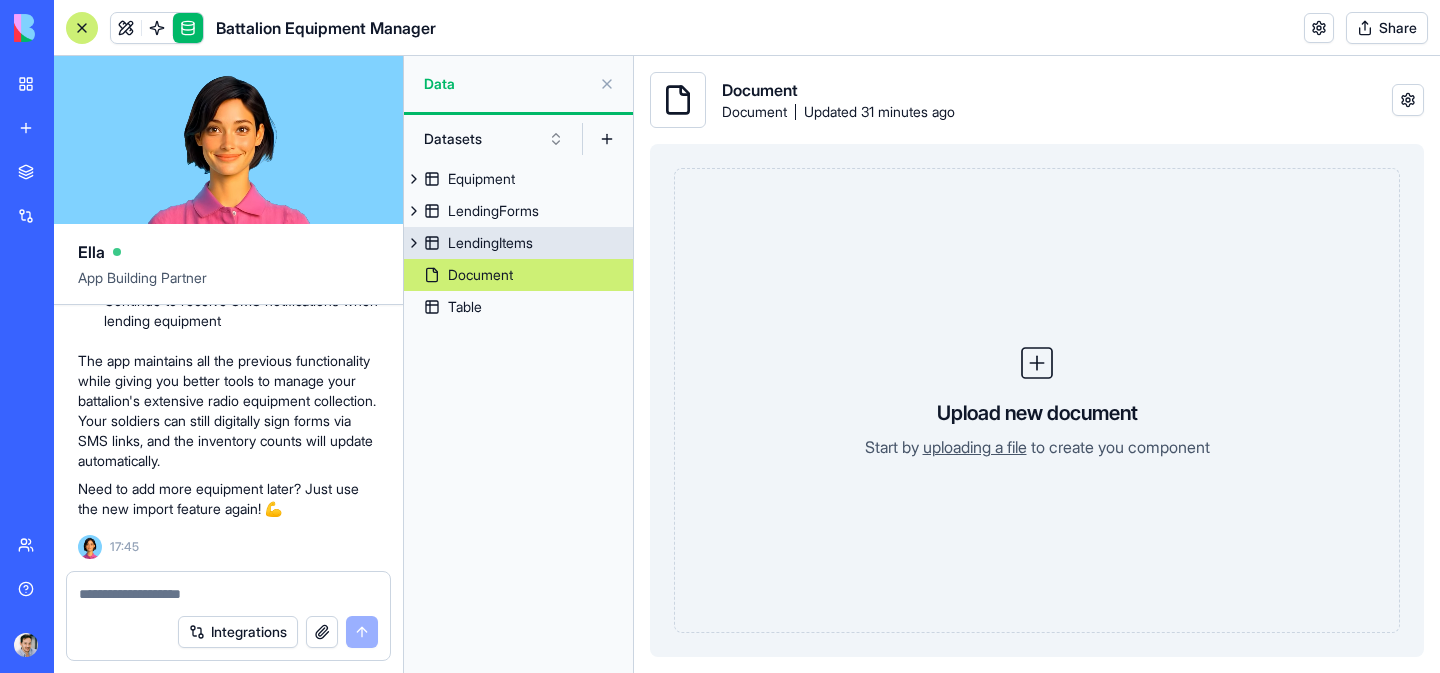 click on "LendingItems" at bounding box center [490, 243] 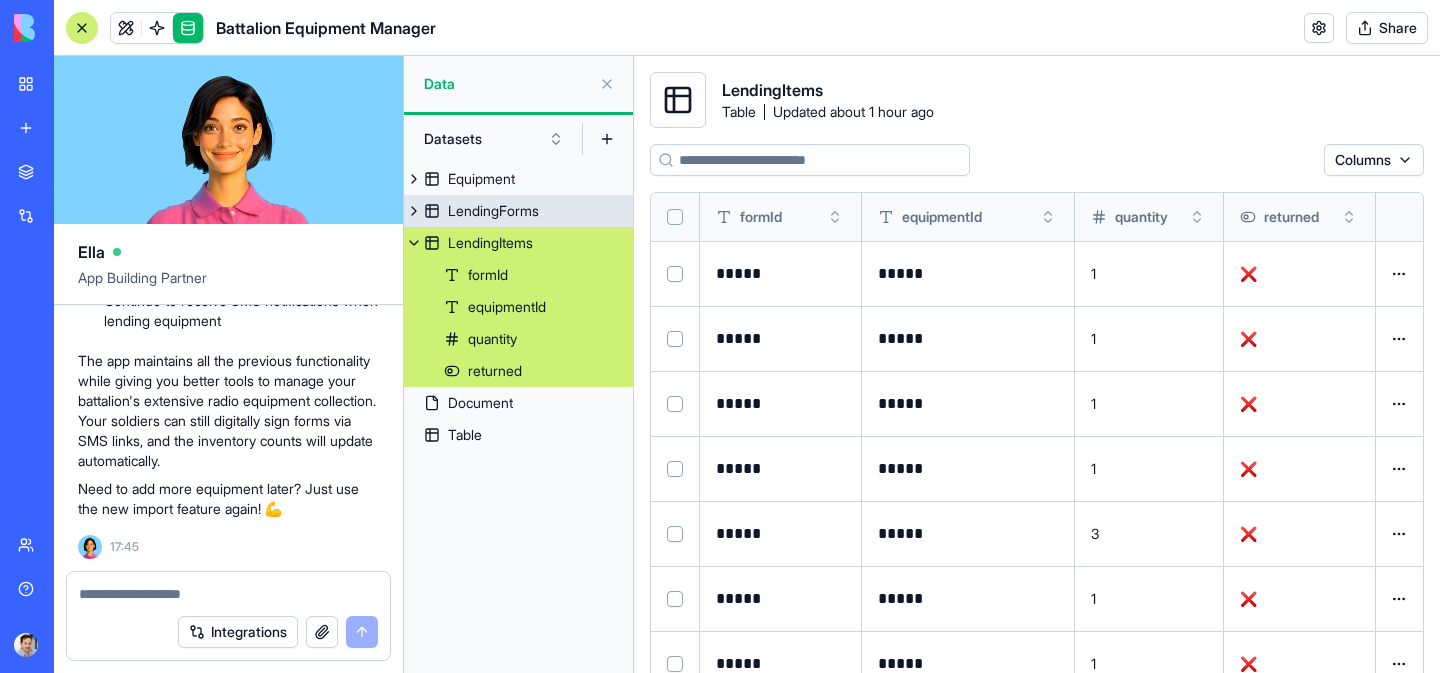 click on "LendingForms" at bounding box center (493, 211) 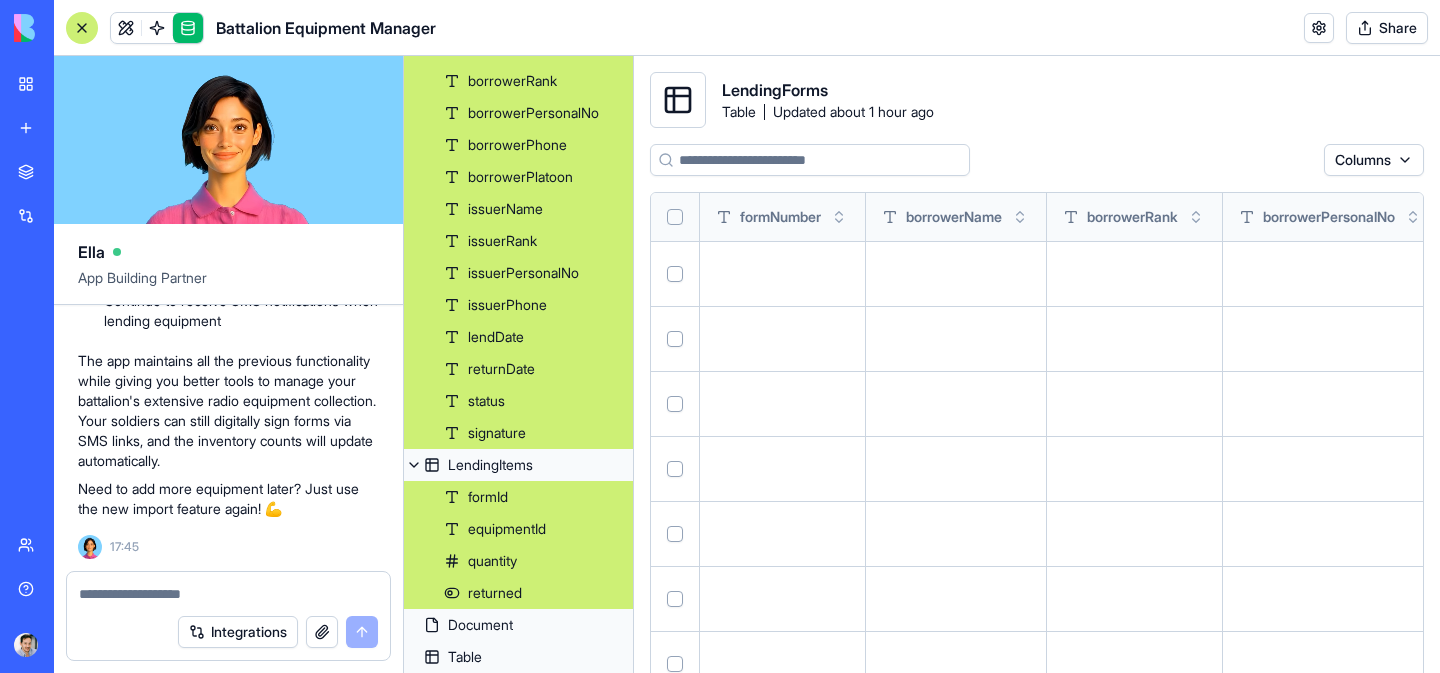 scroll, scrollTop: 0, scrollLeft: 0, axis: both 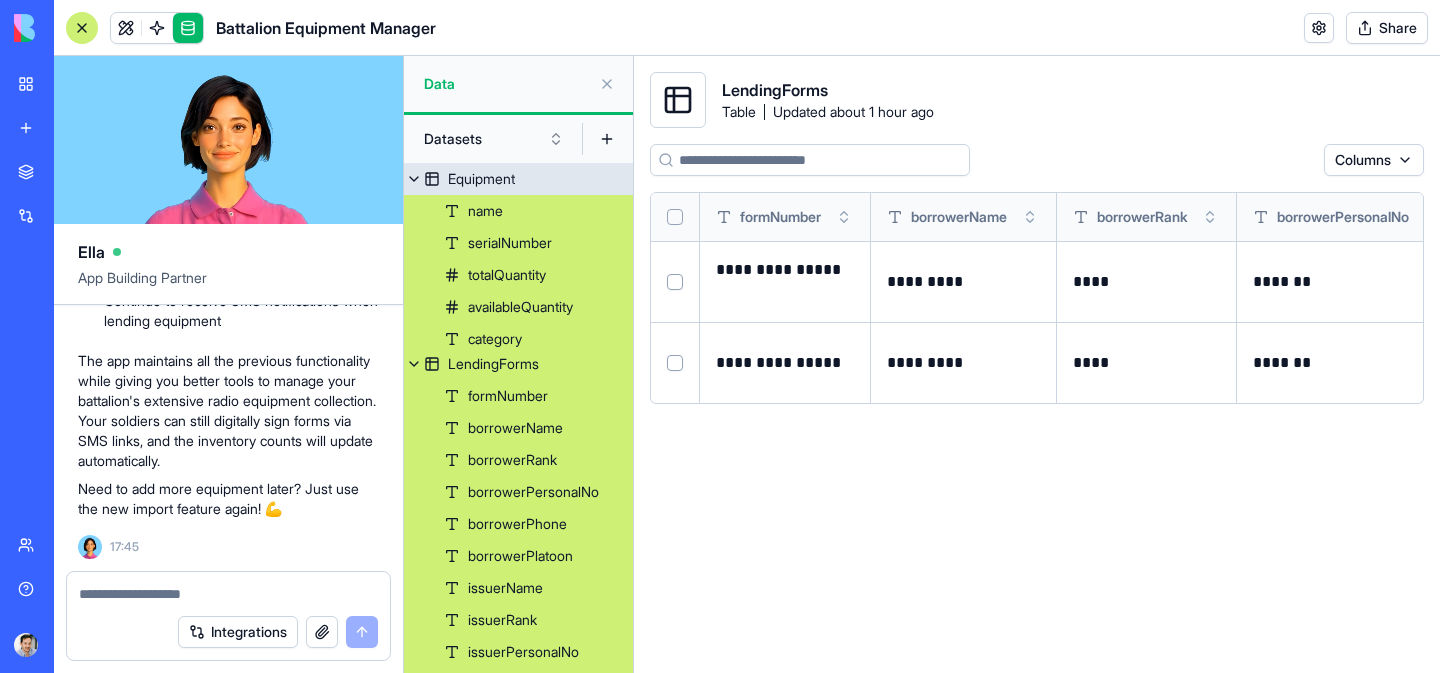 click on "Equipment" at bounding box center (481, 179) 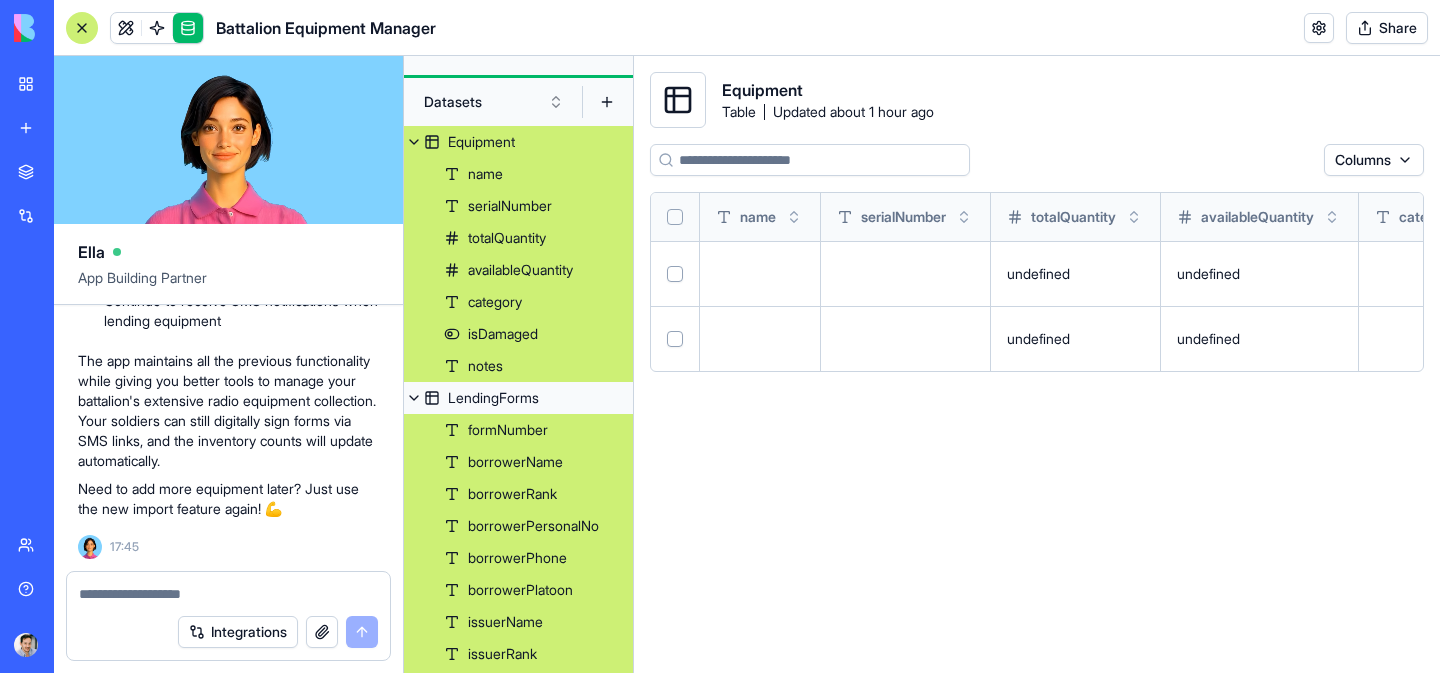 scroll, scrollTop: 0, scrollLeft: 0, axis: both 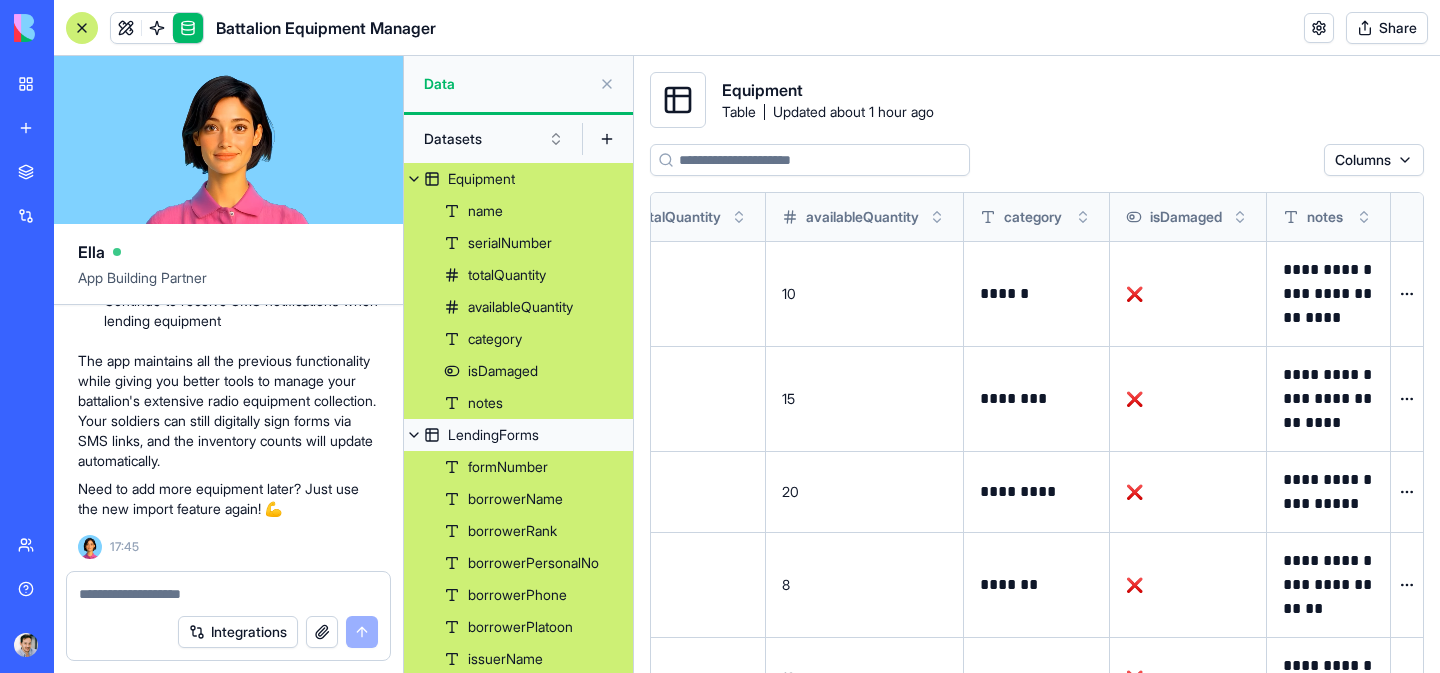 click at bounding box center (228, 594) 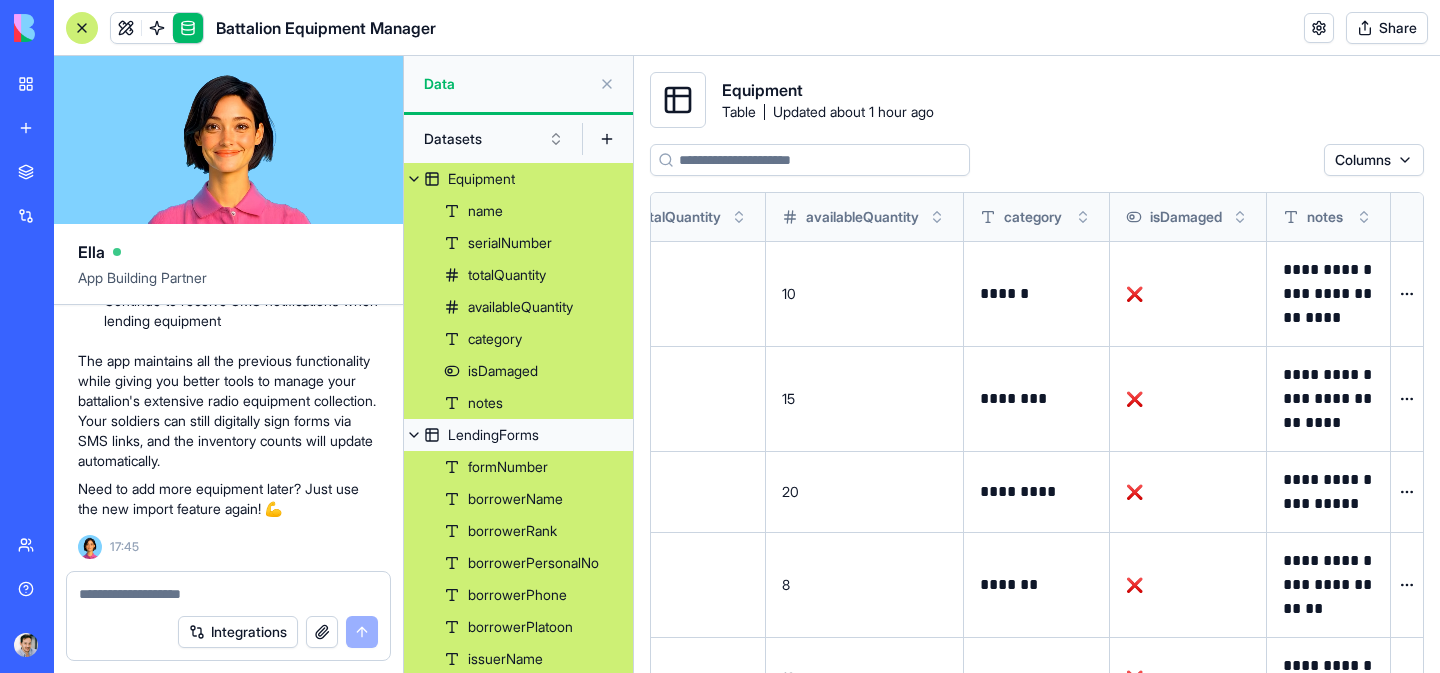 scroll, scrollTop: 15802, scrollLeft: 0, axis: vertical 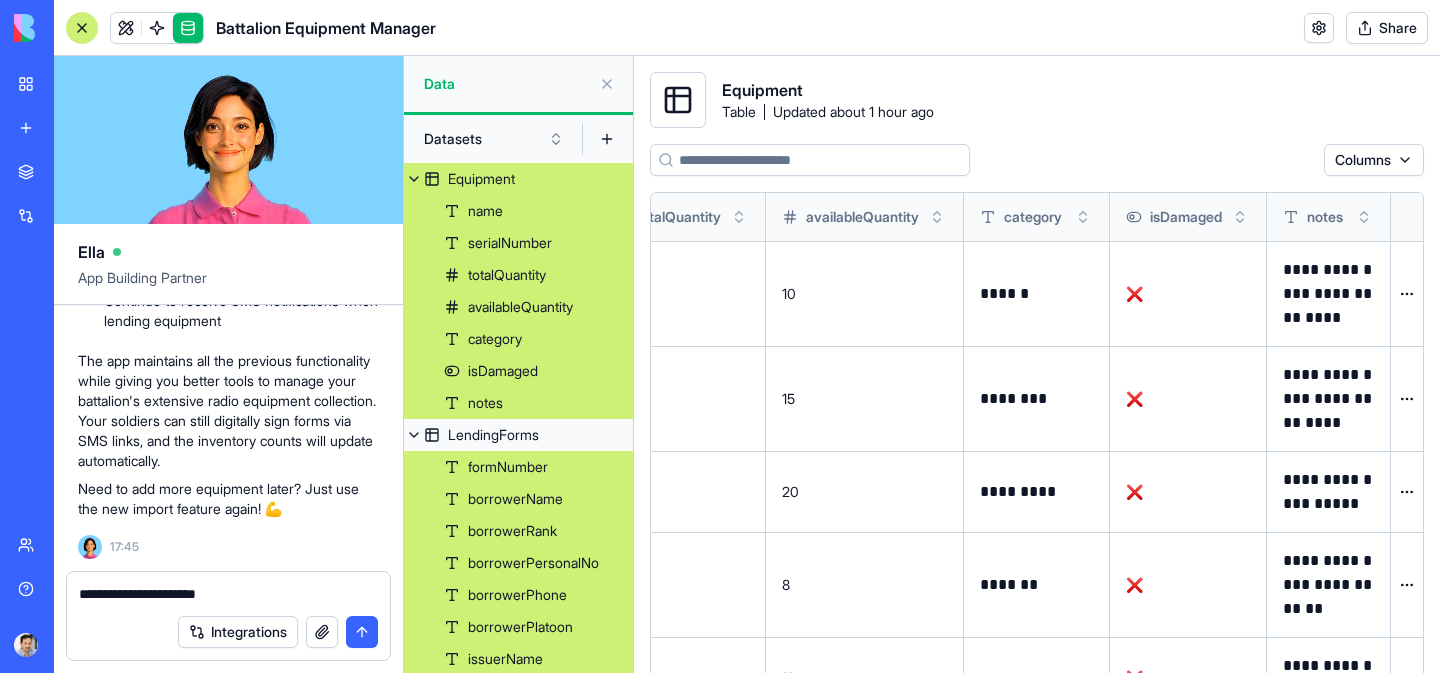 type on "**********" 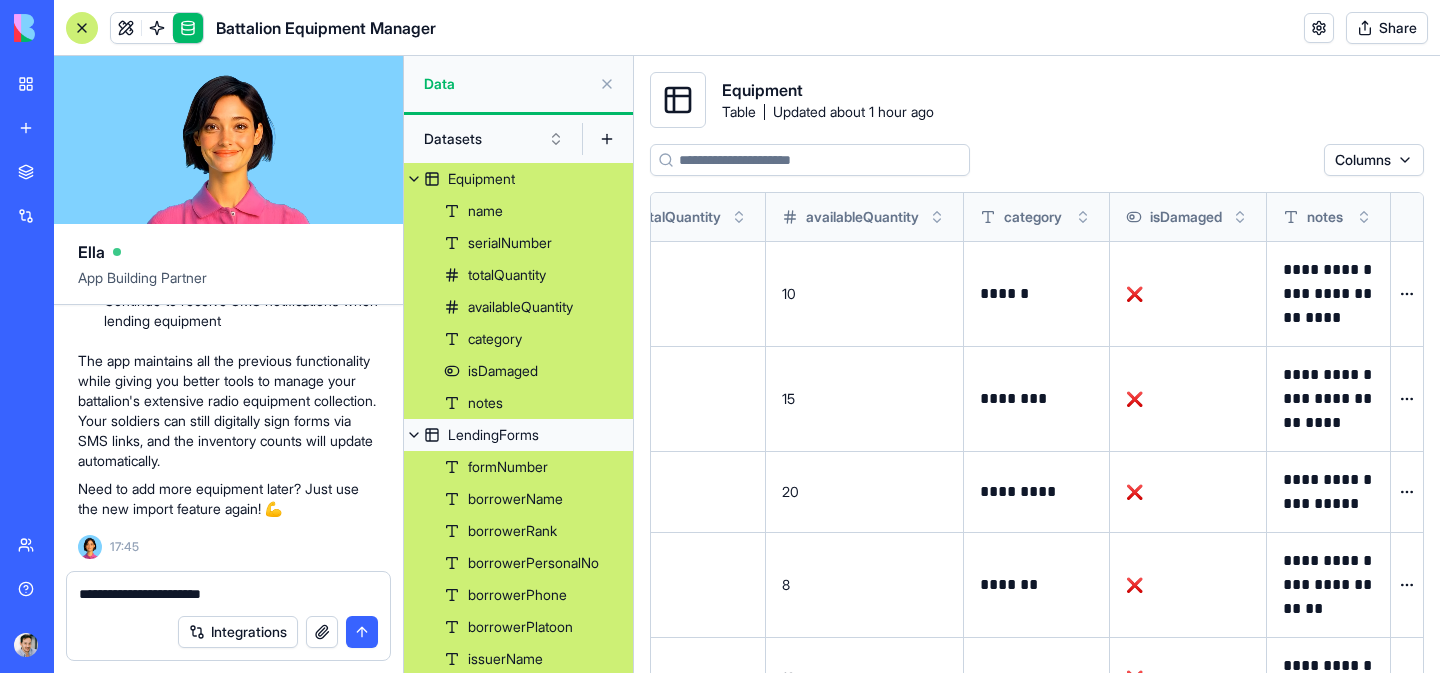 scroll, scrollTop: 15802, scrollLeft: 0, axis: vertical 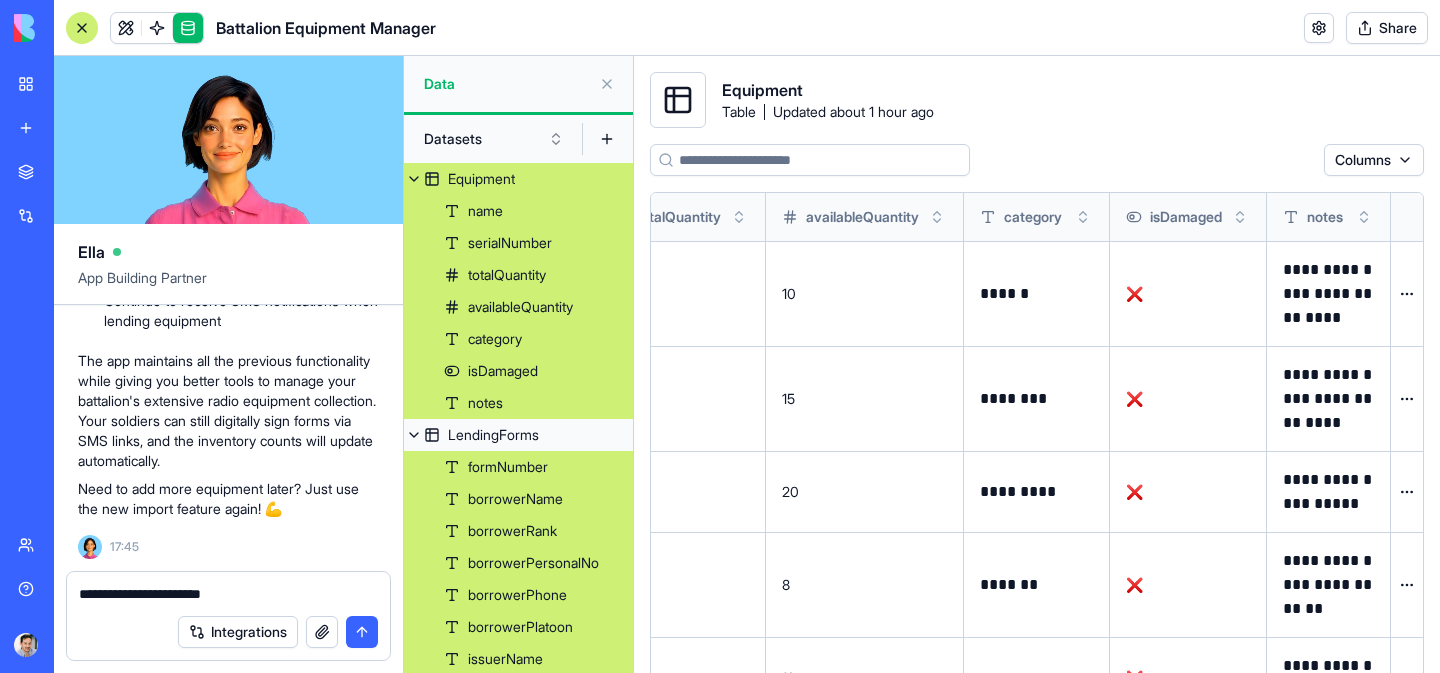click on "**********" at bounding box center (228, 594) 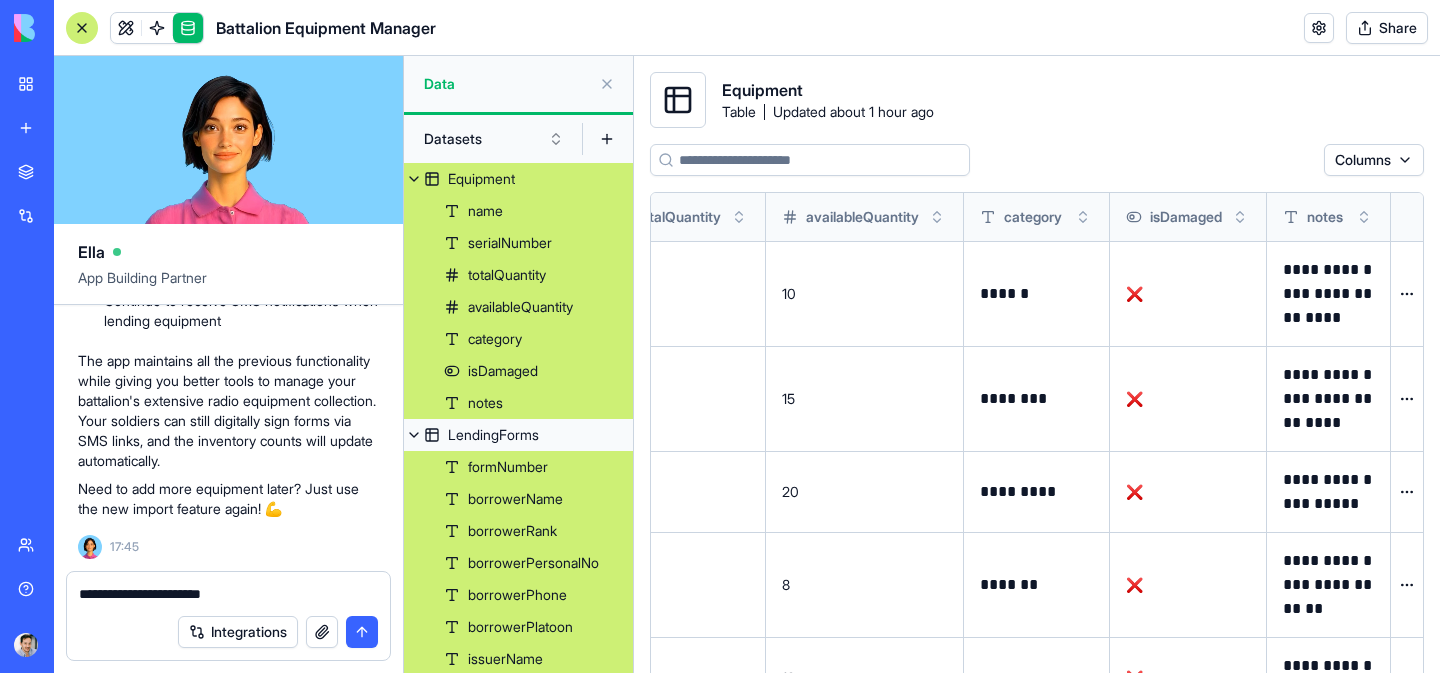 click on "**********" at bounding box center (228, 594) 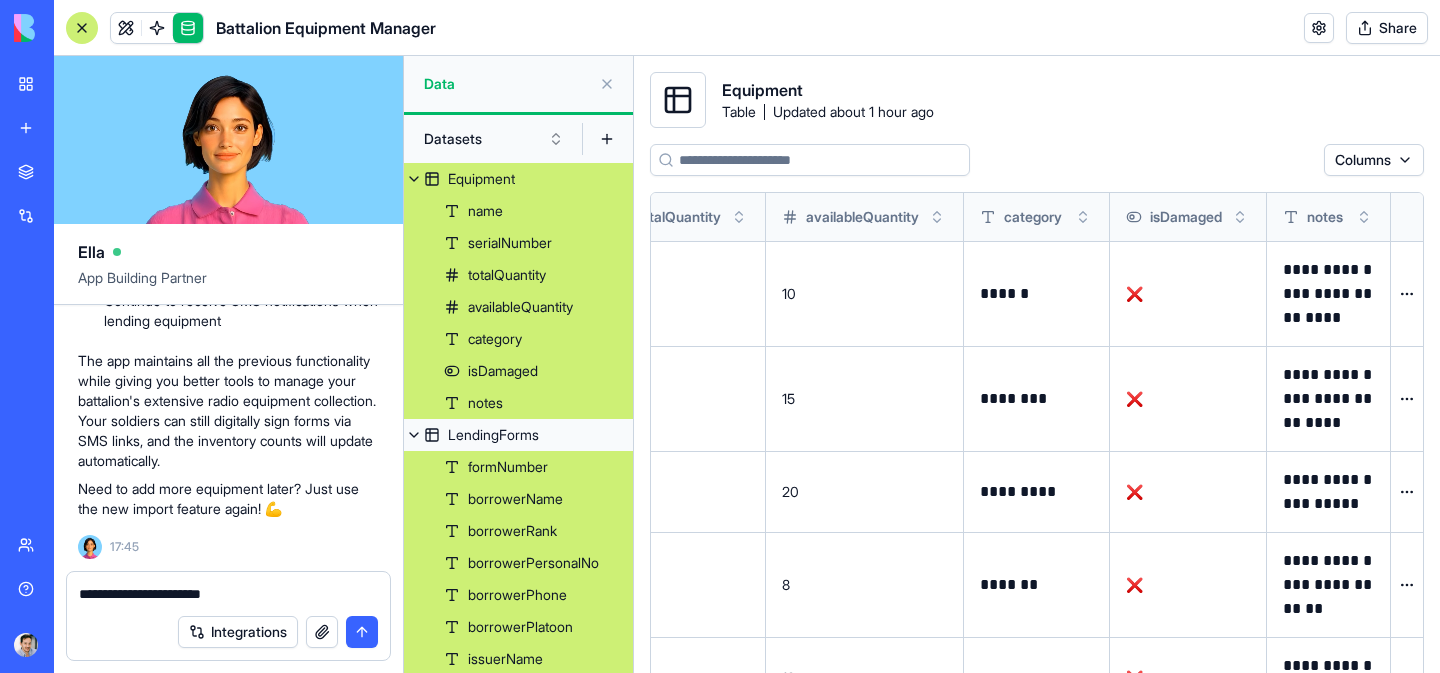 click on "**********" at bounding box center [228, 594] 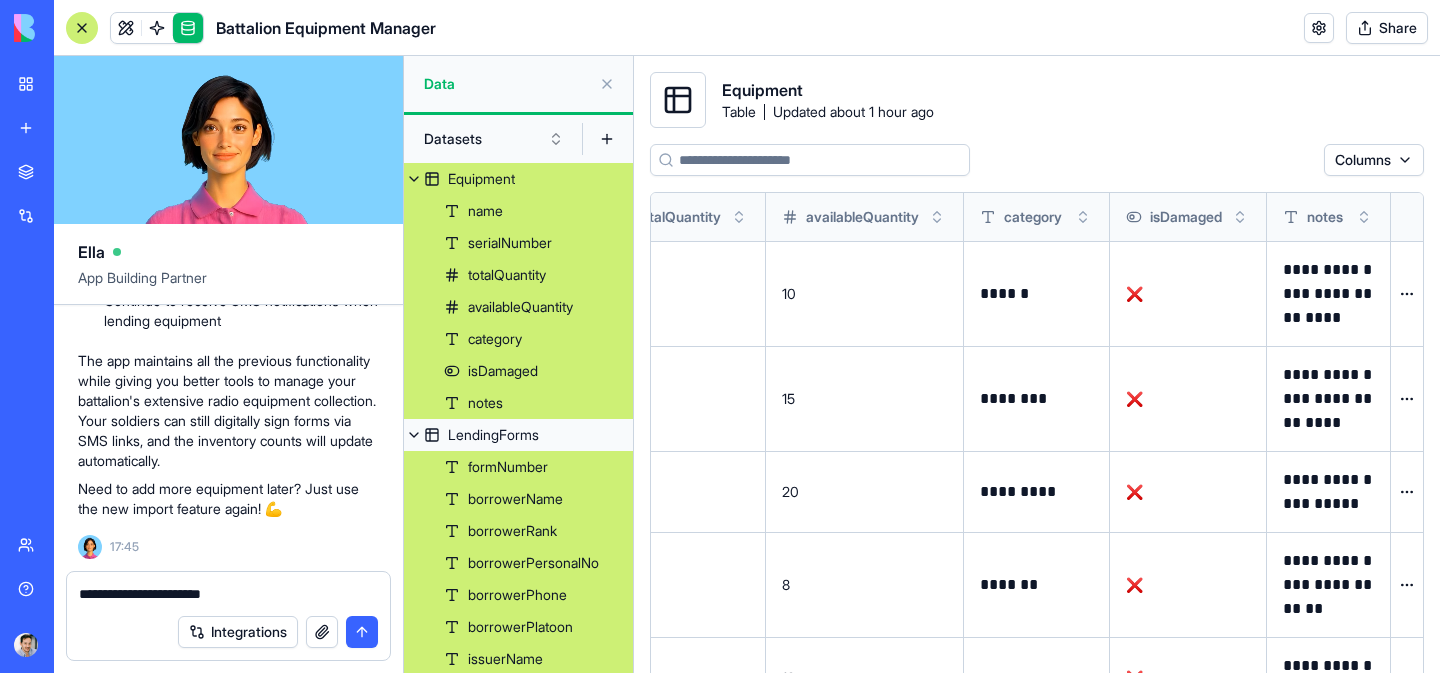 type 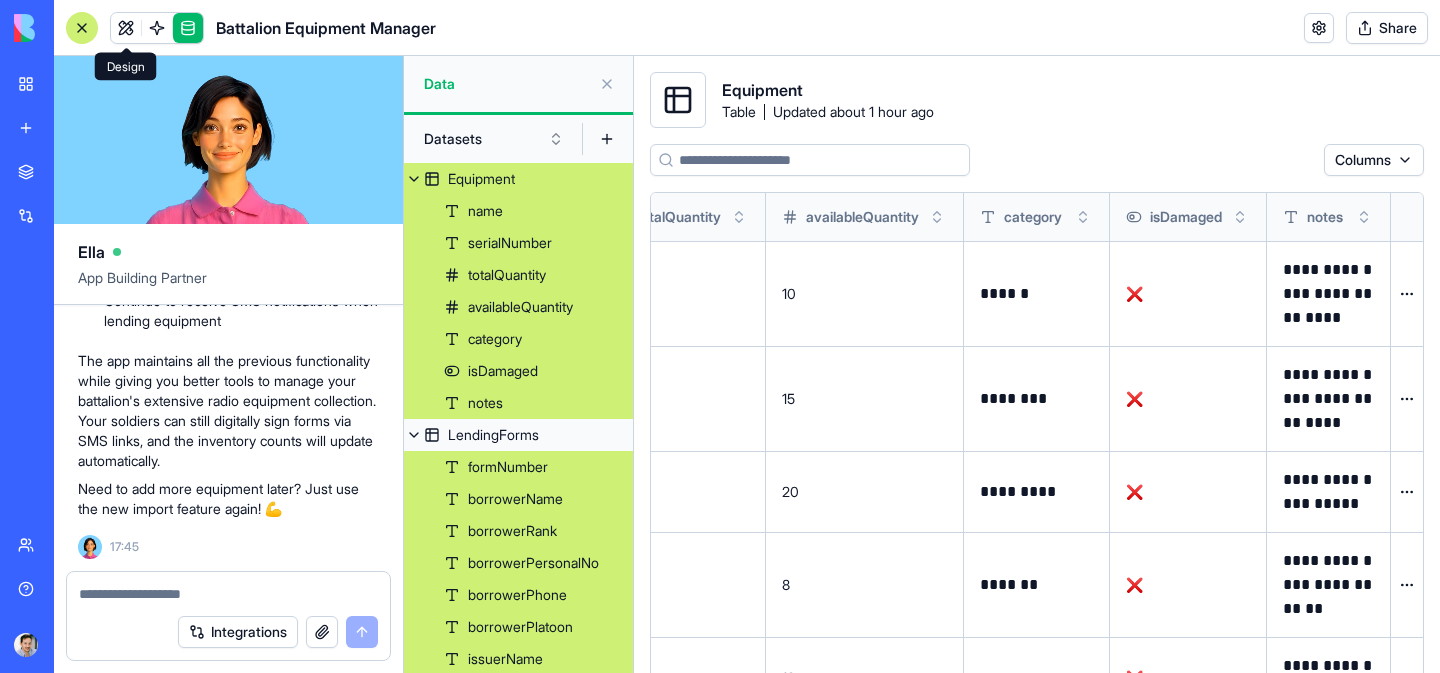 click at bounding box center (126, 28) 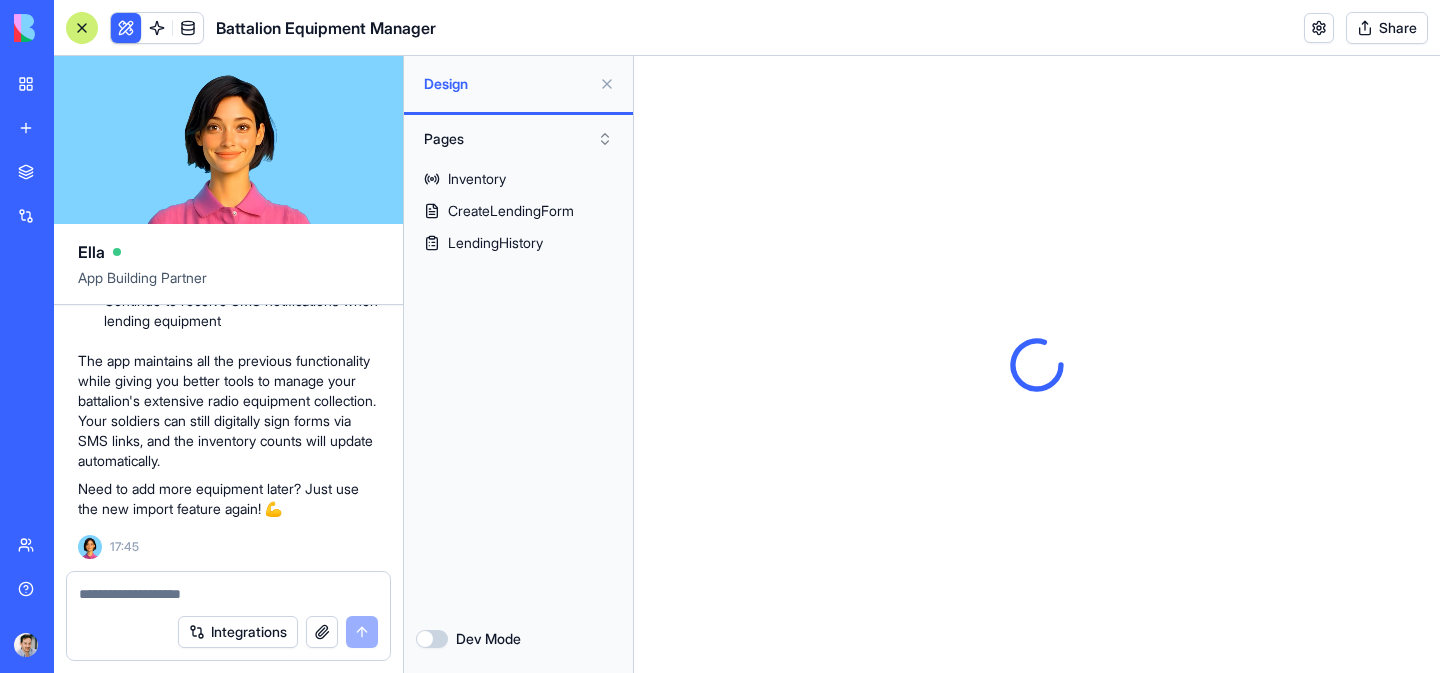 scroll, scrollTop: 0, scrollLeft: 0, axis: both 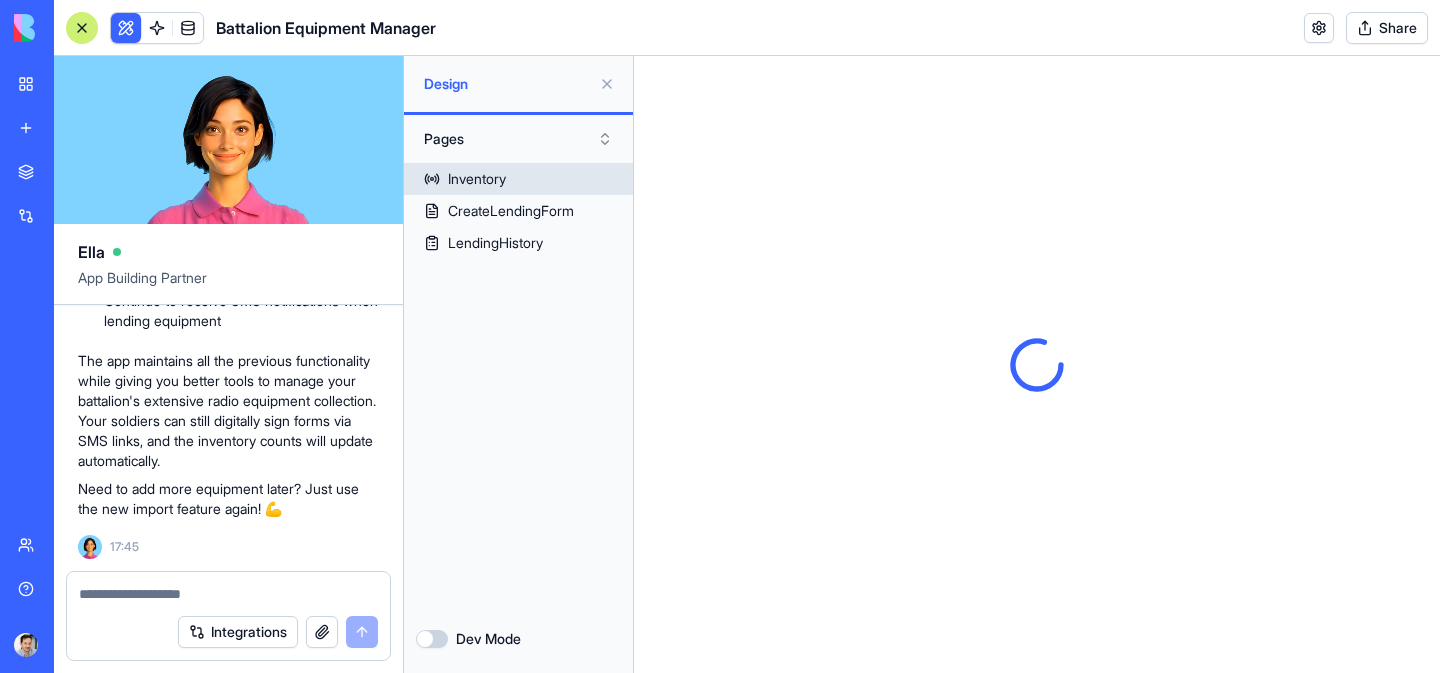 click on "Inventory" at bounding box center (518, 179) 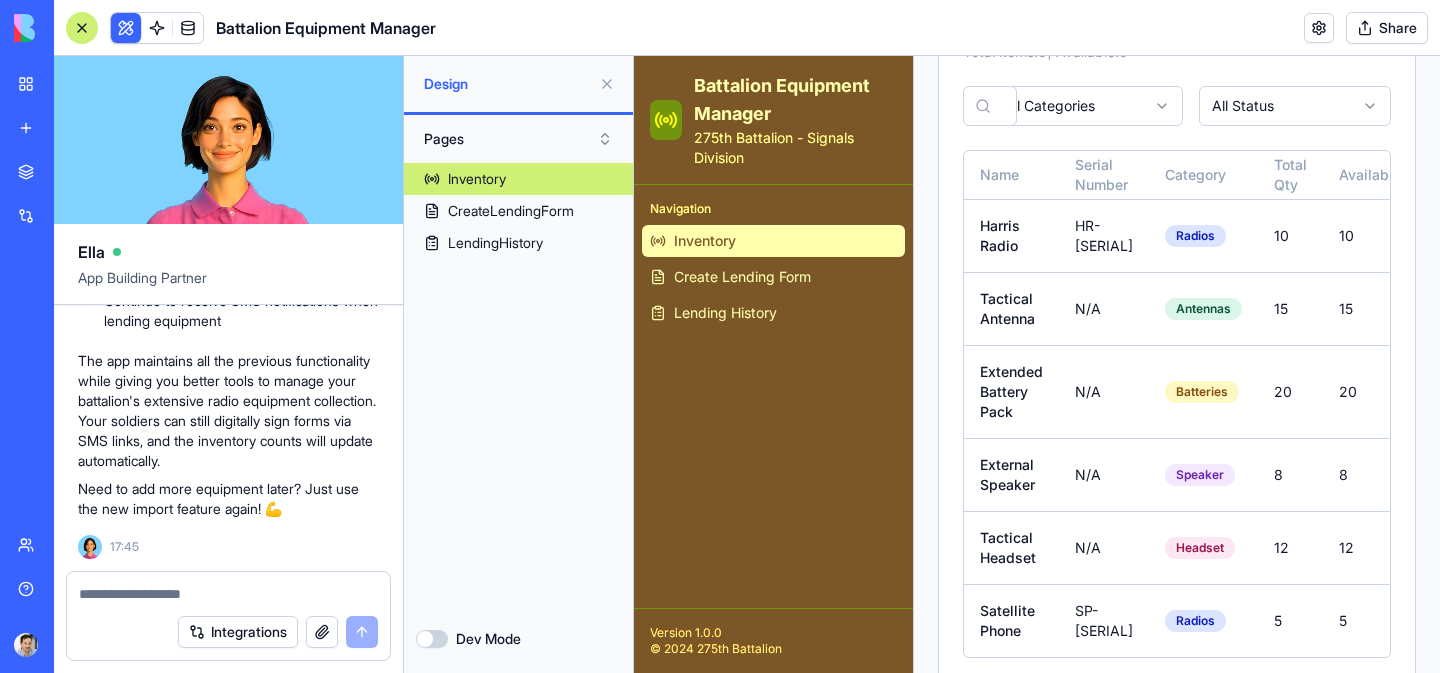 scroll, scrollTop: 0, scrollLeft: 0, axis: both 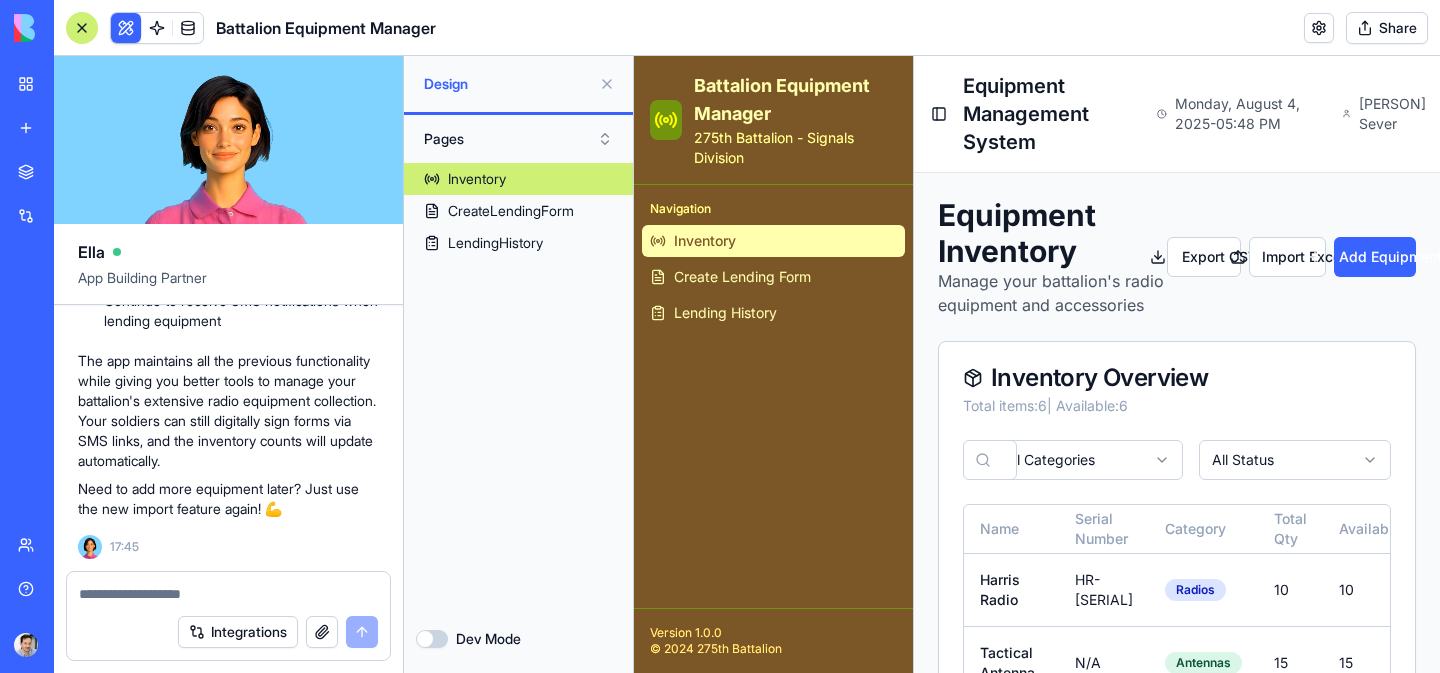 click at bounding box center (607, 84) 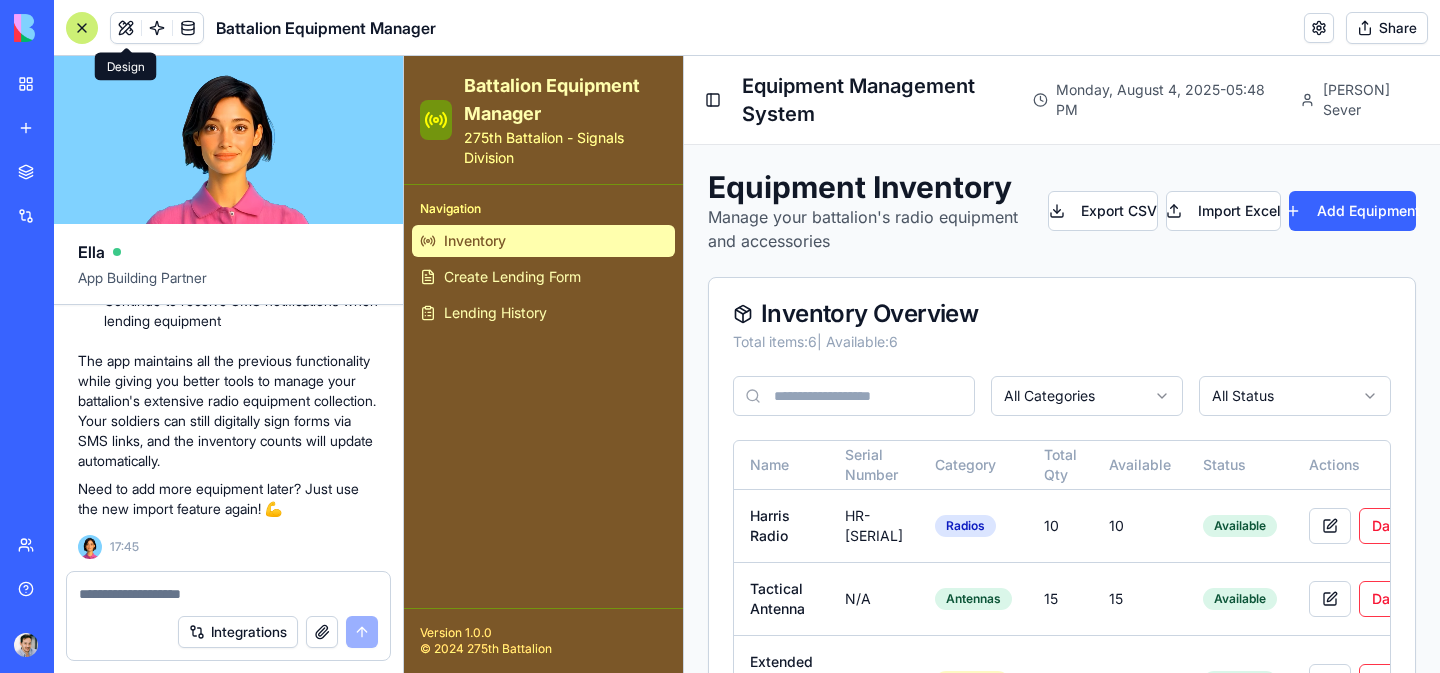 click at bounding box center [82, 28] 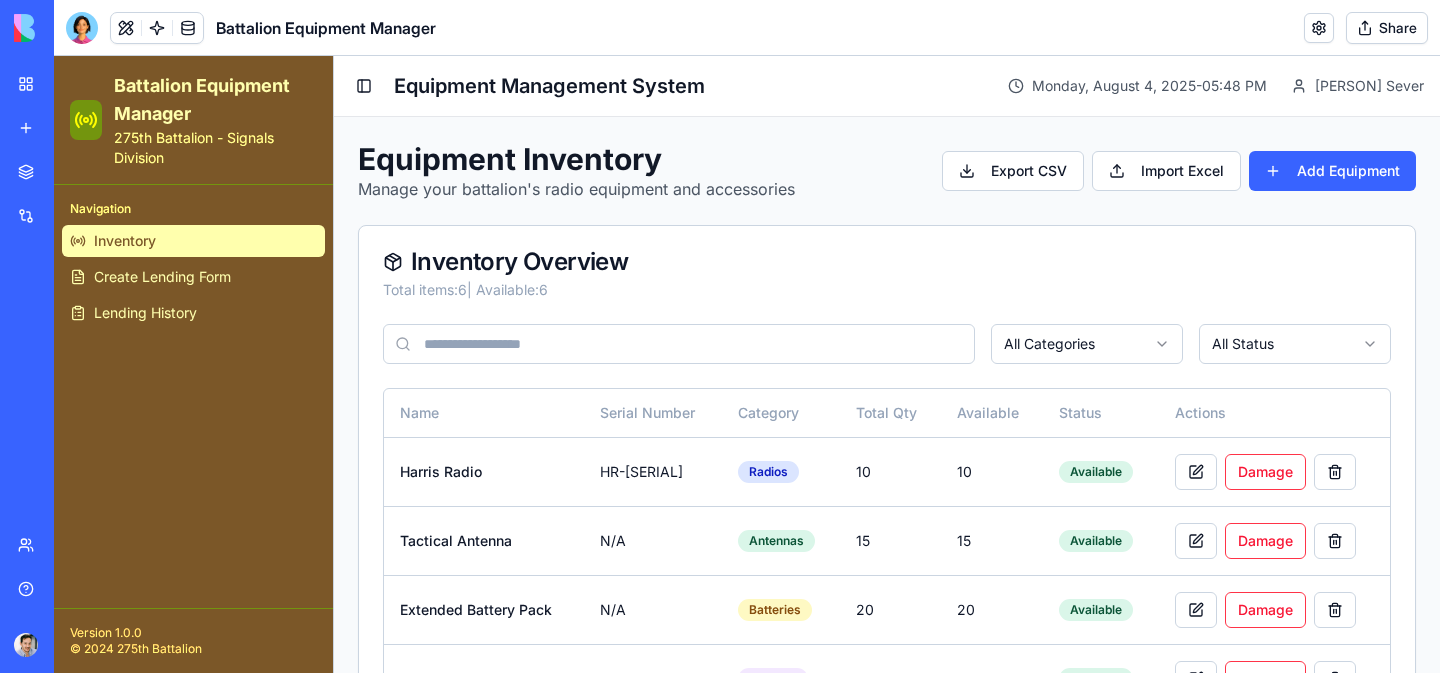 click on "Equipment Inventory Manage your battalion's radio equipment and accessories Export CSV Import Excel Add Equipment Inventory Overview Total items:  6  | Available:  6 All Categories All Status Name Serial Number Category Total Qty Available Status Actions Harris Radio HR-12345 Radios 10 10 Available Damage Tactical Antenna N/A Antennas 15 15 Available Damage Extended Battery Pack N/A Batteries 20 20 Available Damage External Speaker N/A Speaker 8 8 Available Damage Tactical Headset N/A Headset 12 12 Available Damage Satellite Phone SP-67890 Radios 5 5 Available Damage" at bounding box center [887, 509] 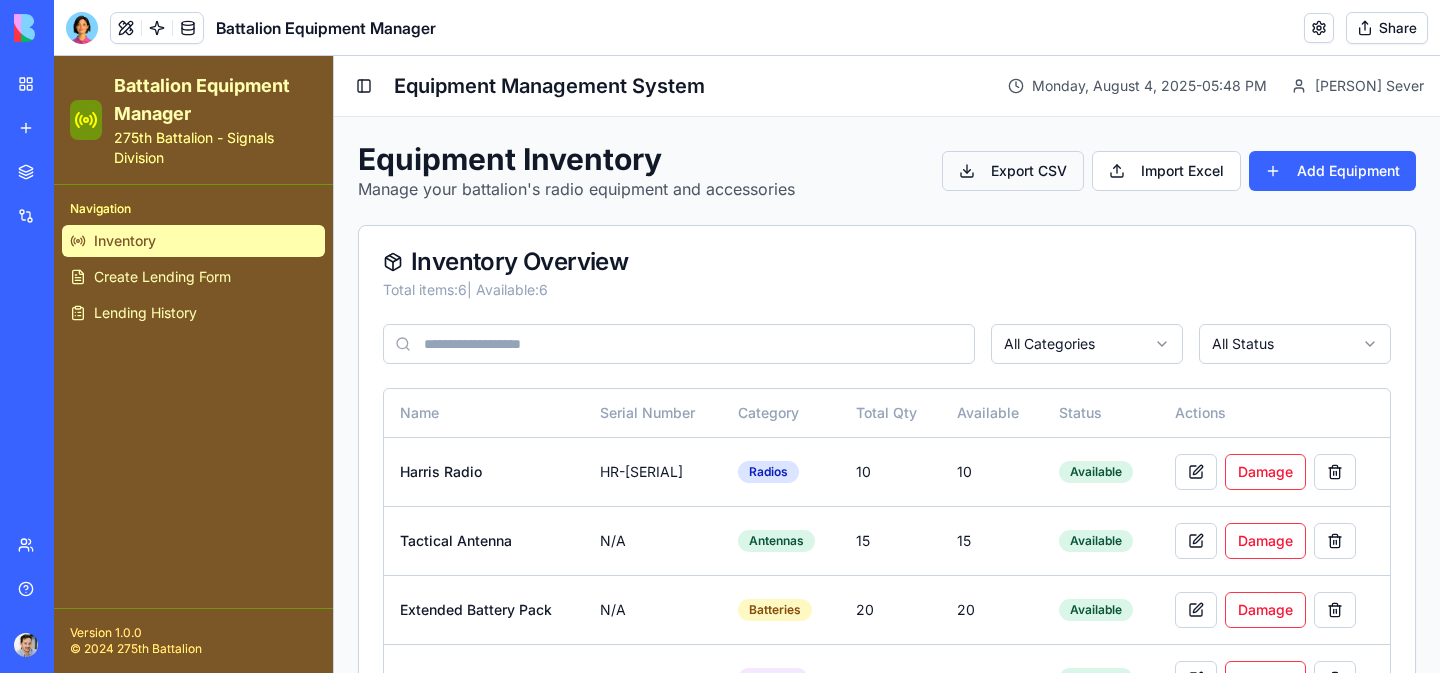 click on "Export CSV" at bounding box center [1013, 171] 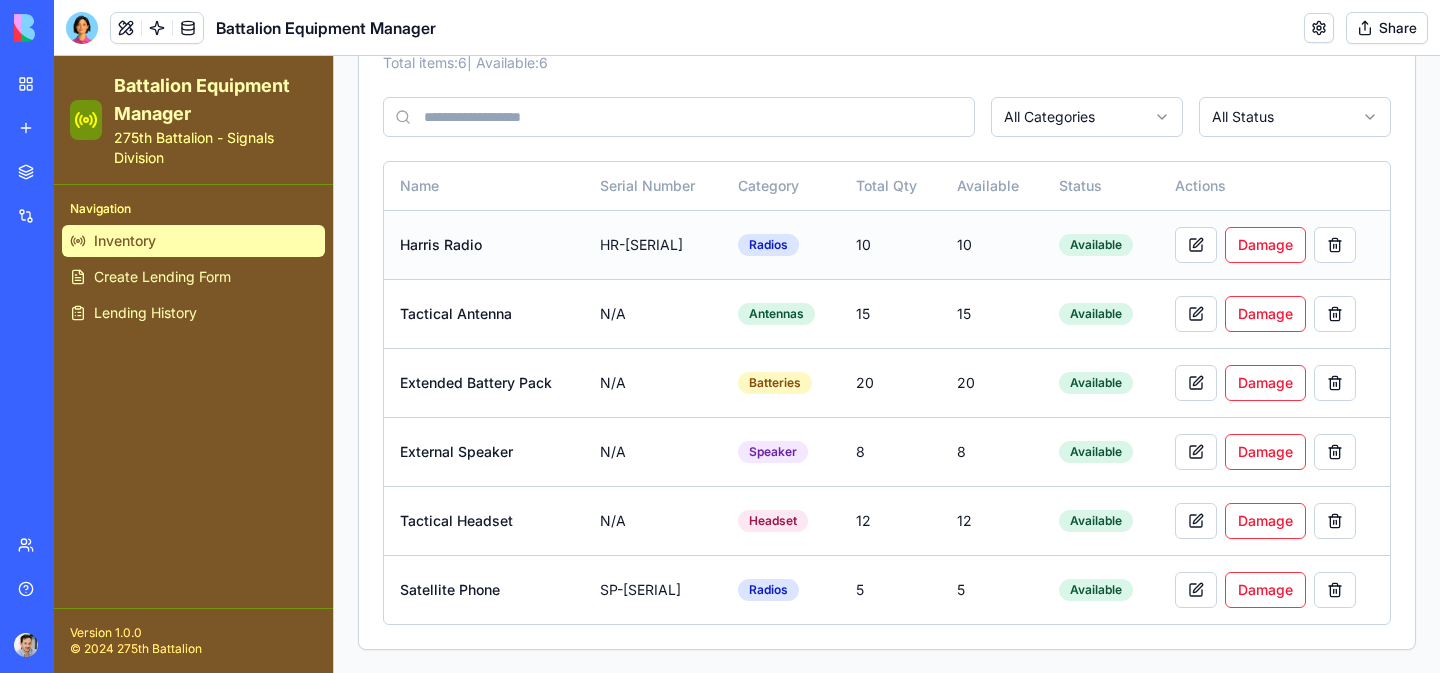 scroll, scrollTop: 0, scrollLeft: 0, axis: both 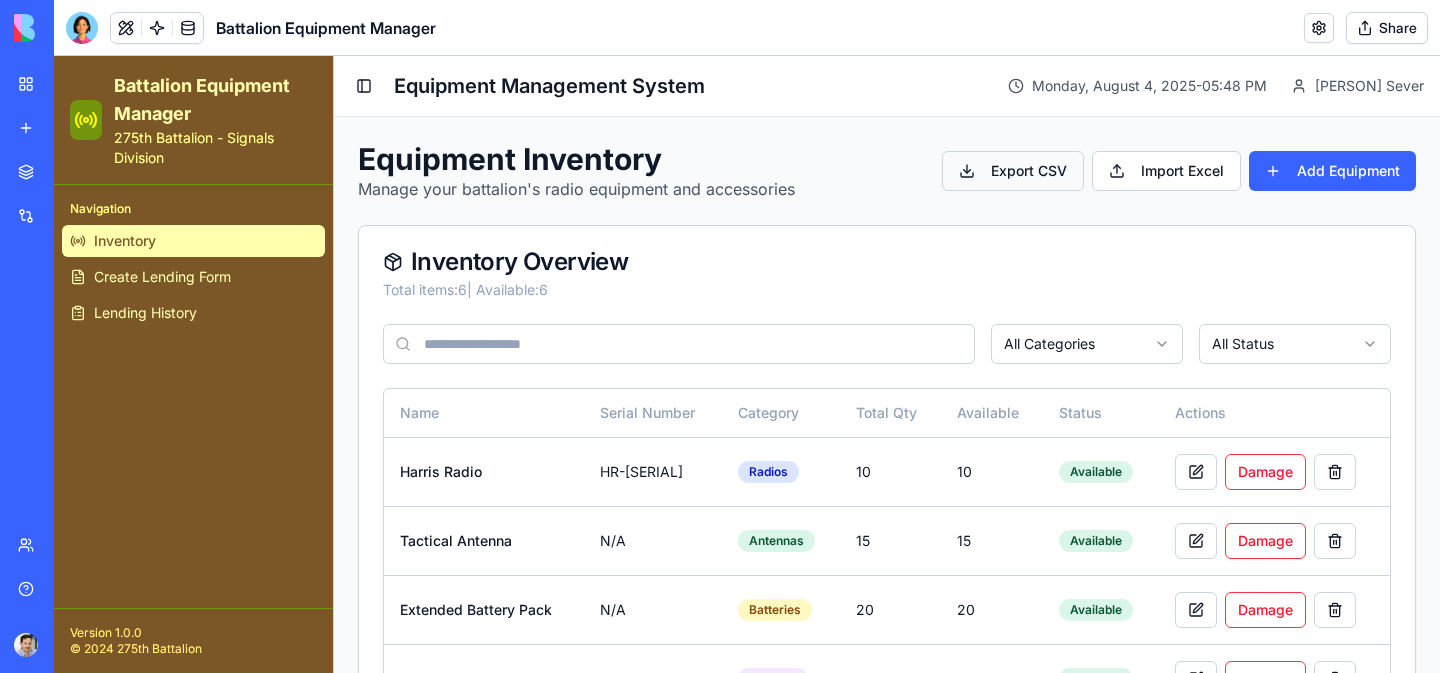 click on "Export CSV" at bounding box center [1013, 171] 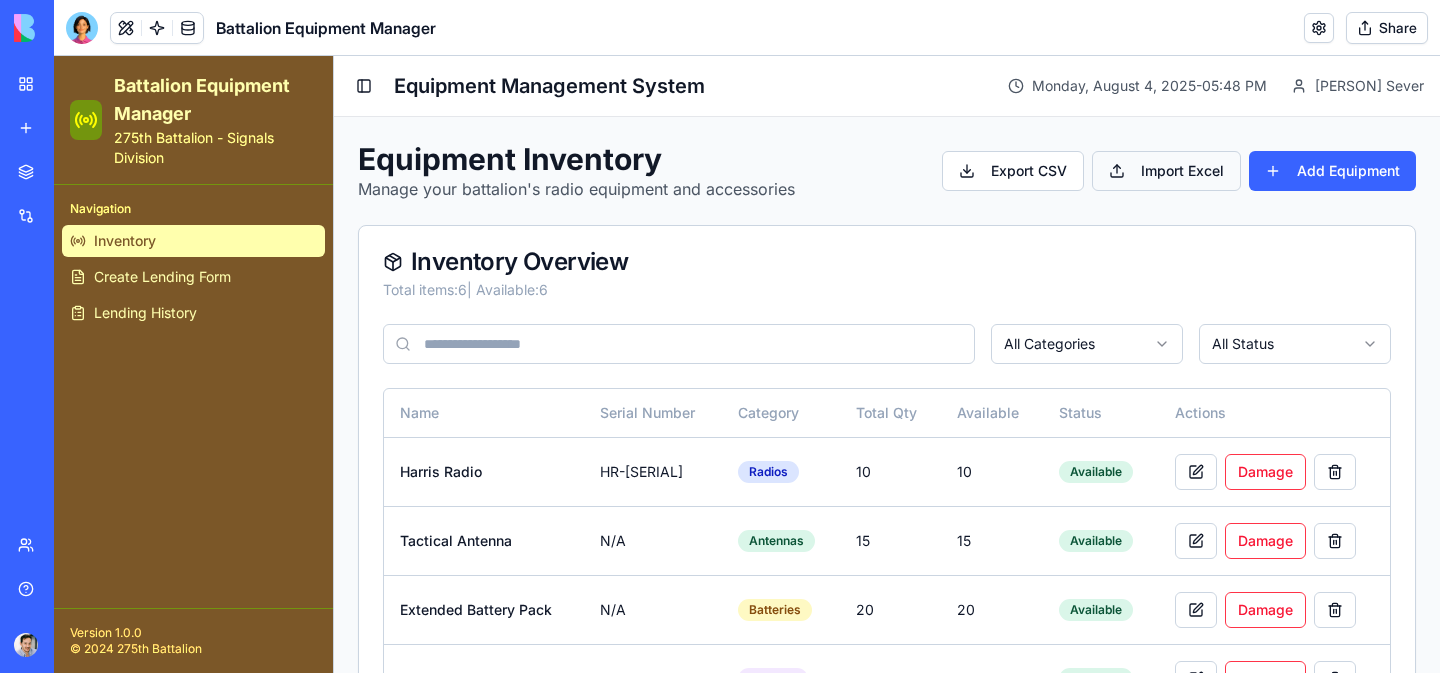 click on "Import Excel" at bounding box center (1166, 171) 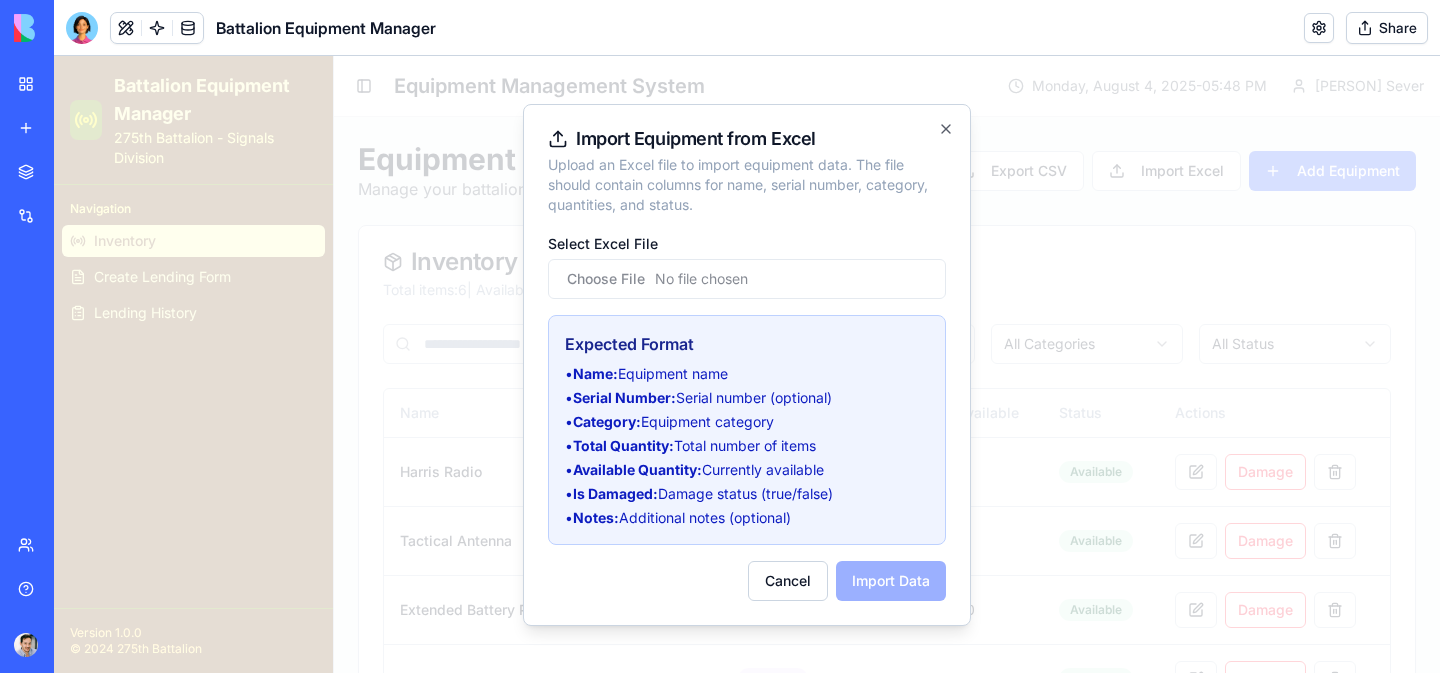 drag, startPoint x: 568, startPoint y: 344, endPoint x: 802, endPoint y: 519, distance: 292.2003 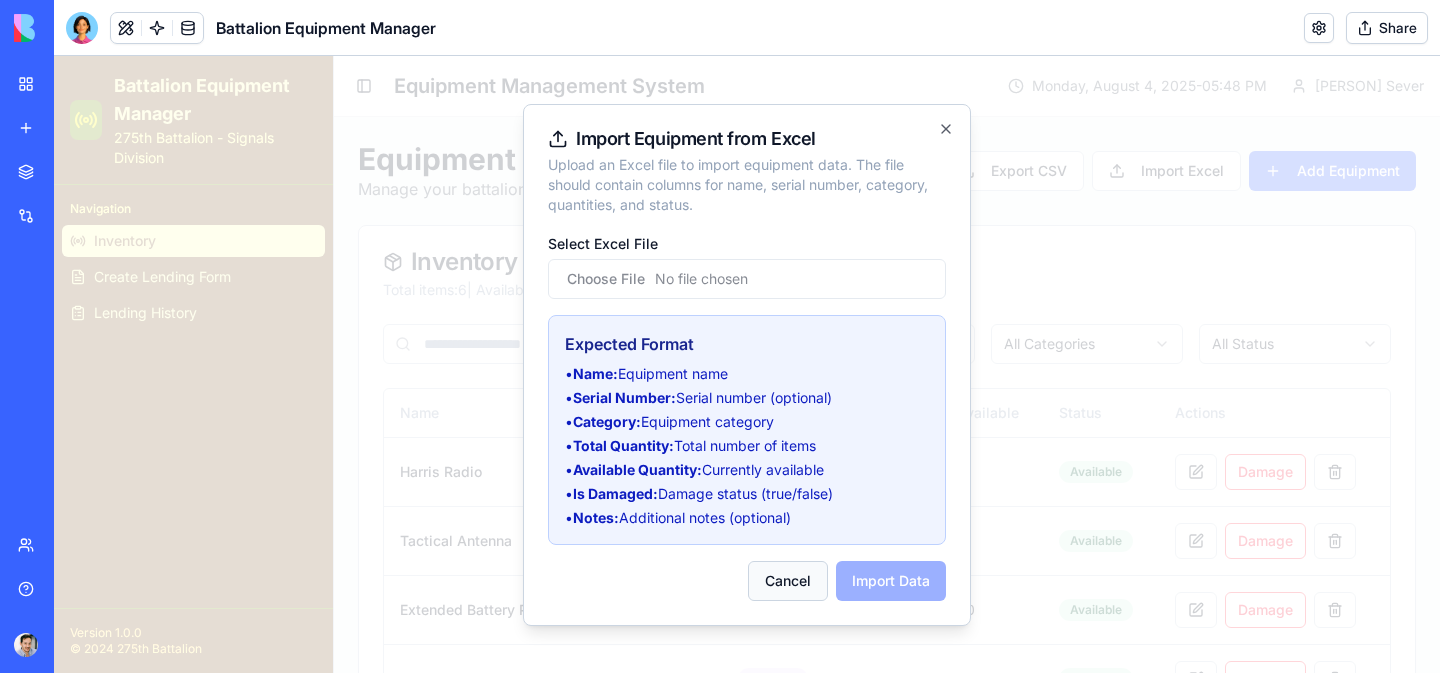 click on "Cancel" at bounding box center [788, 581] 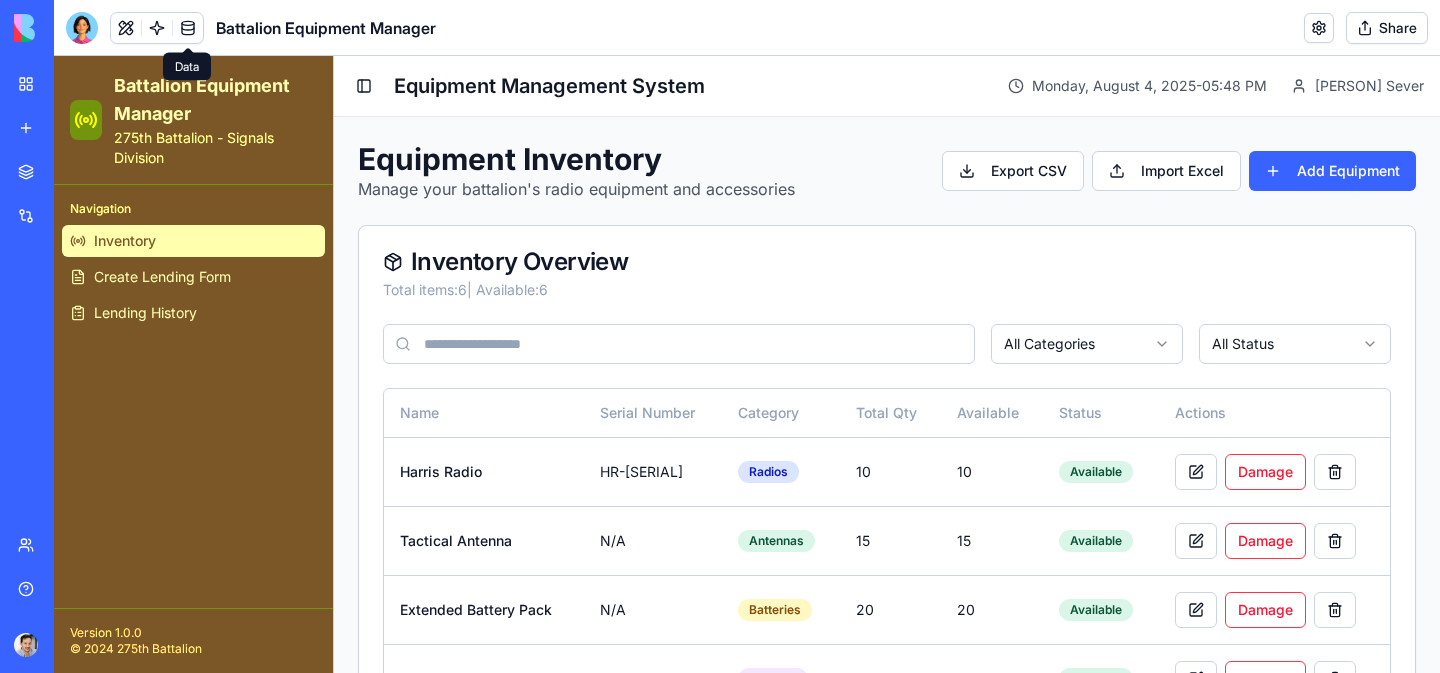 click at bounding box center (188, 28) 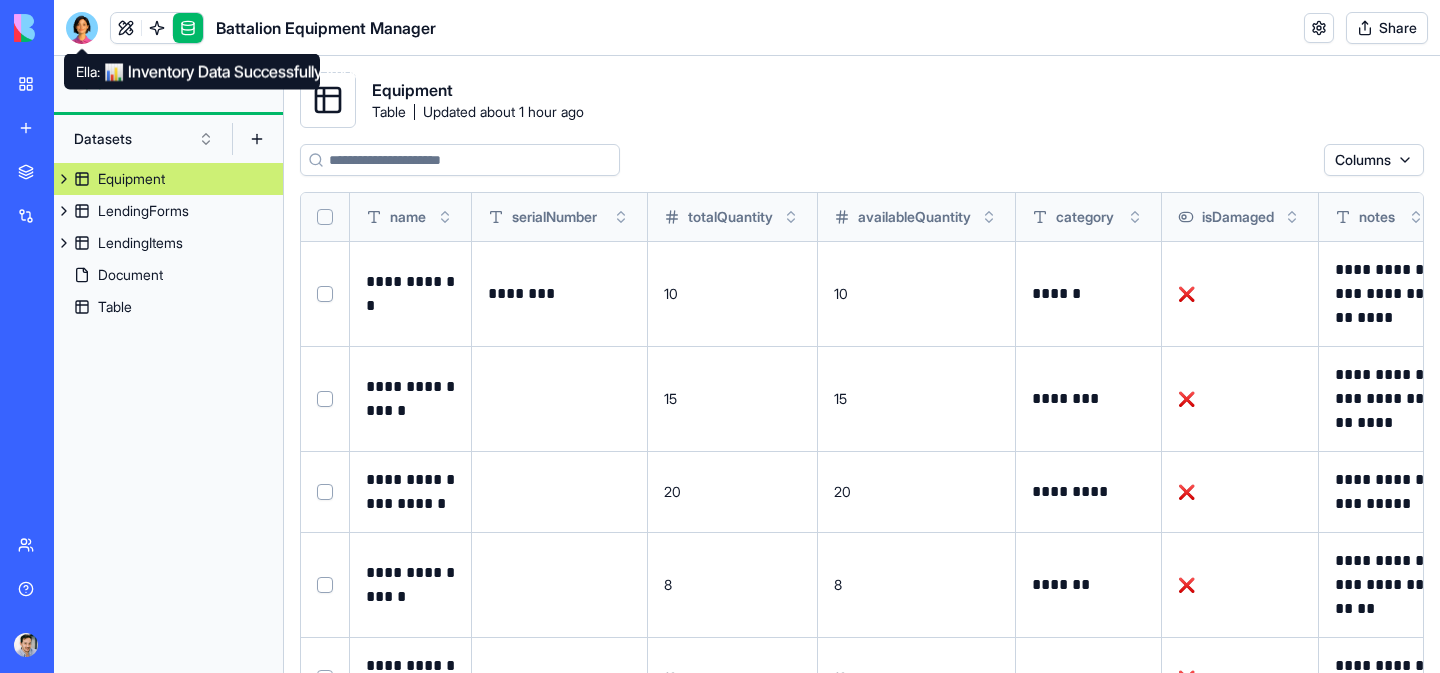 click at bounding box center [82, 28] 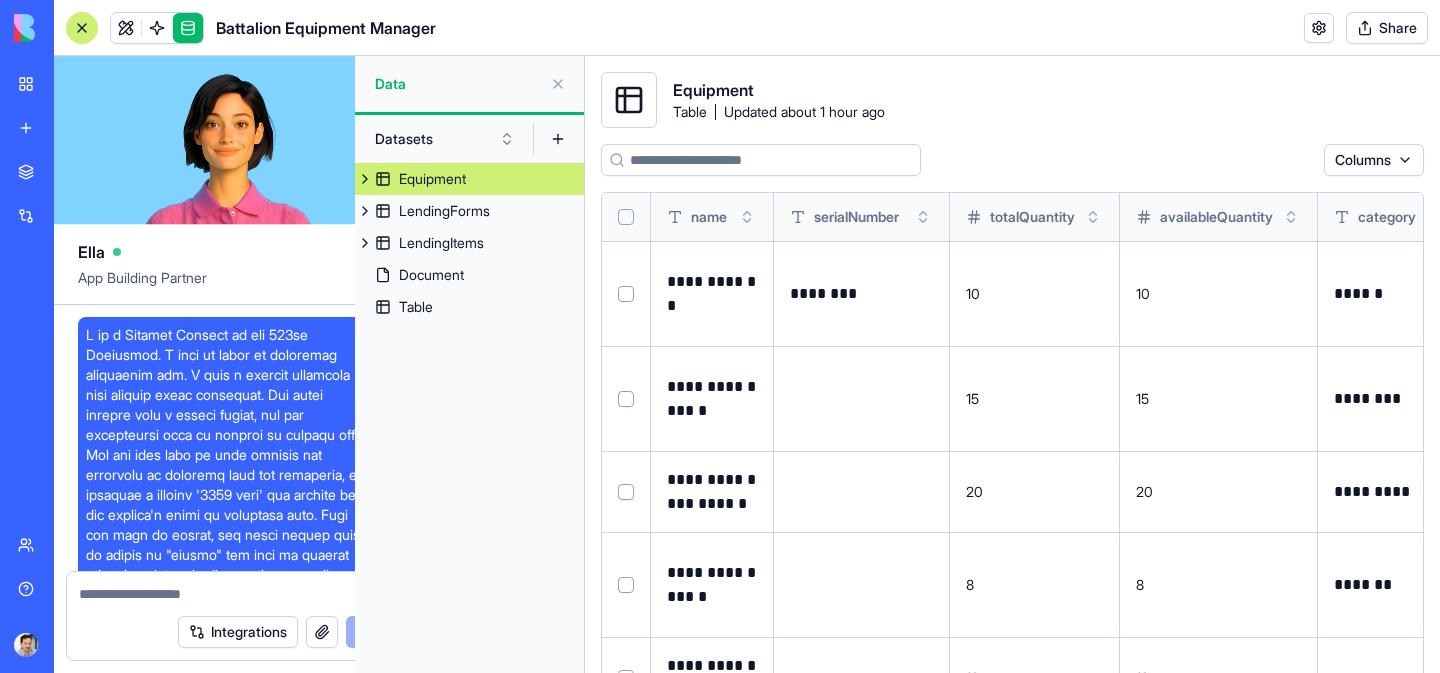 scroll, scrollTop: 15802, scrollLeft: 0, axis: vertical 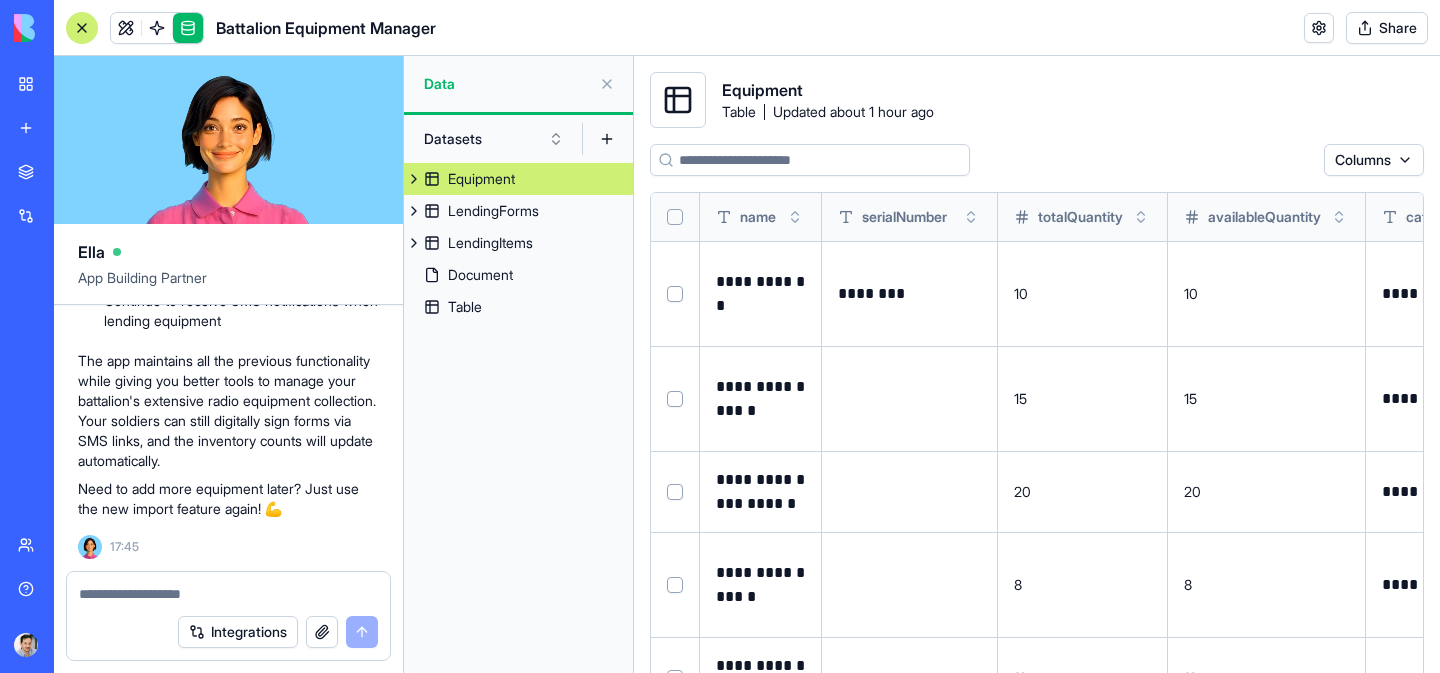 click at bounding box center [228, 594] 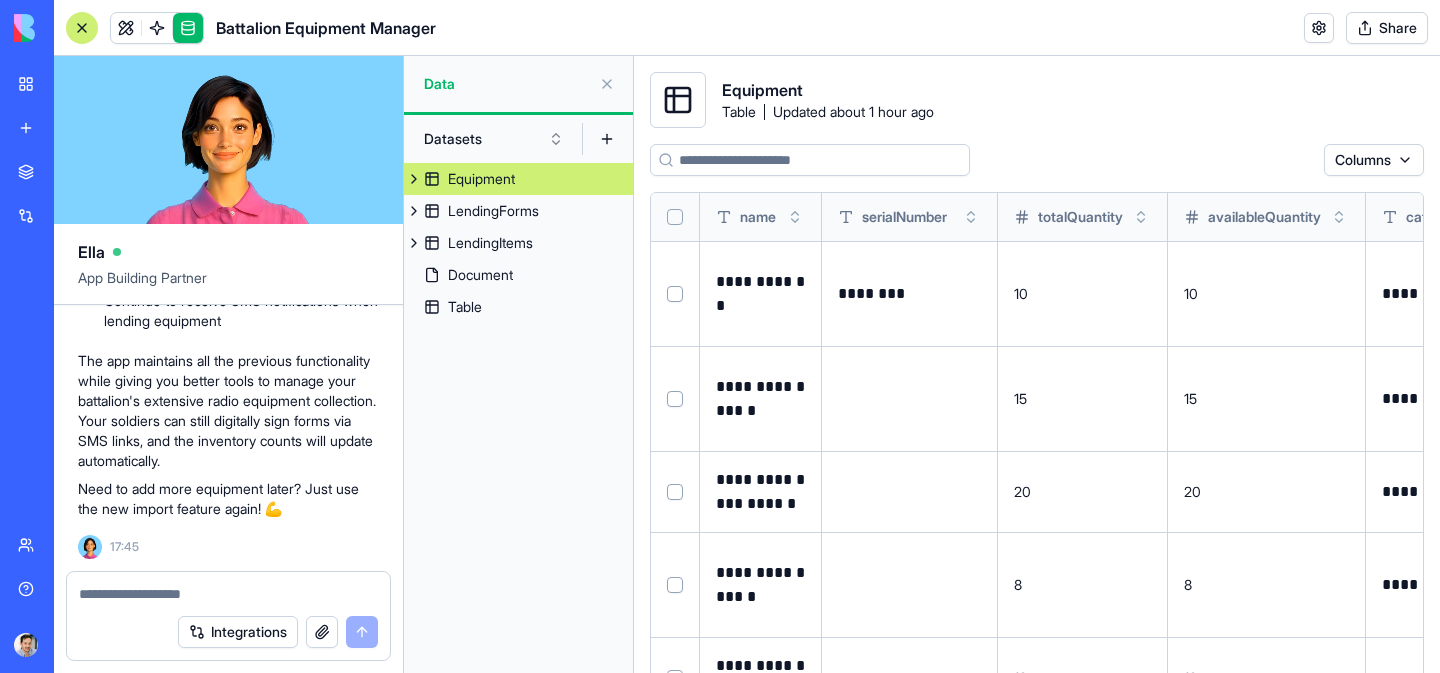 click at bounding box center [322, 632] 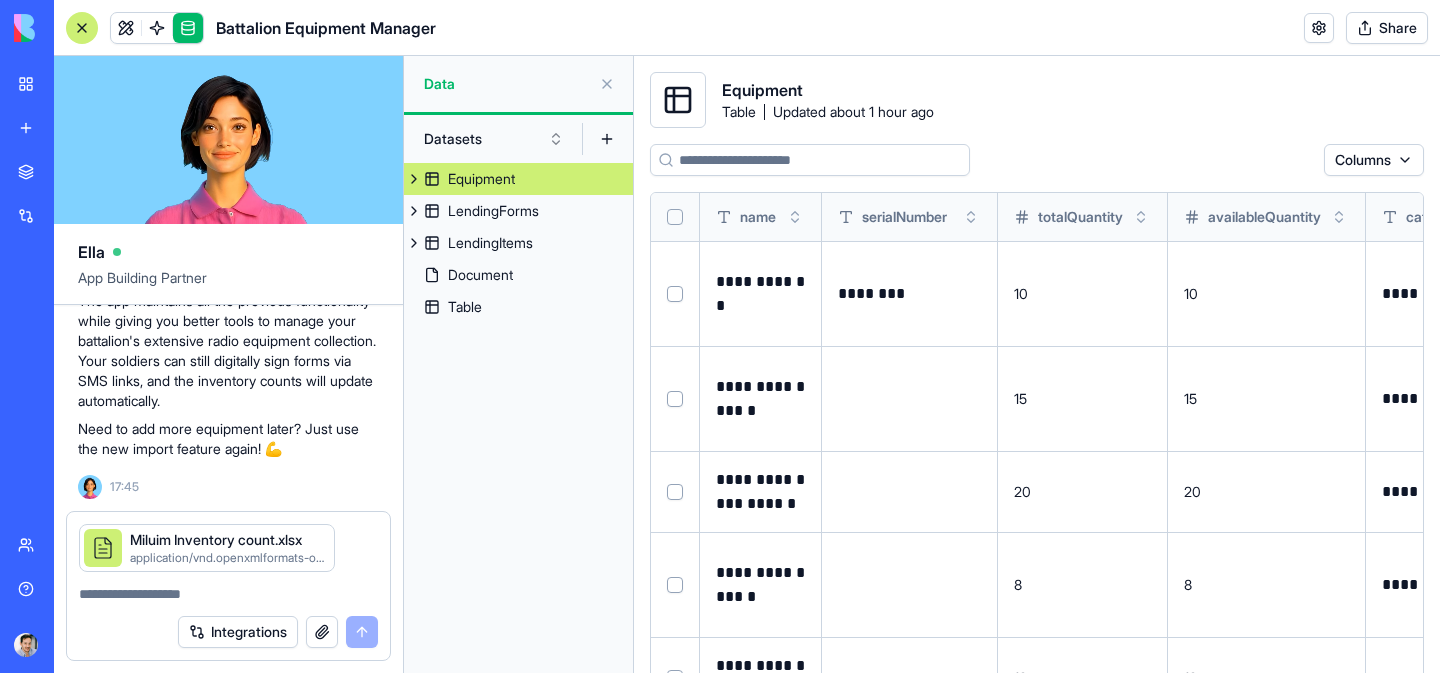 type 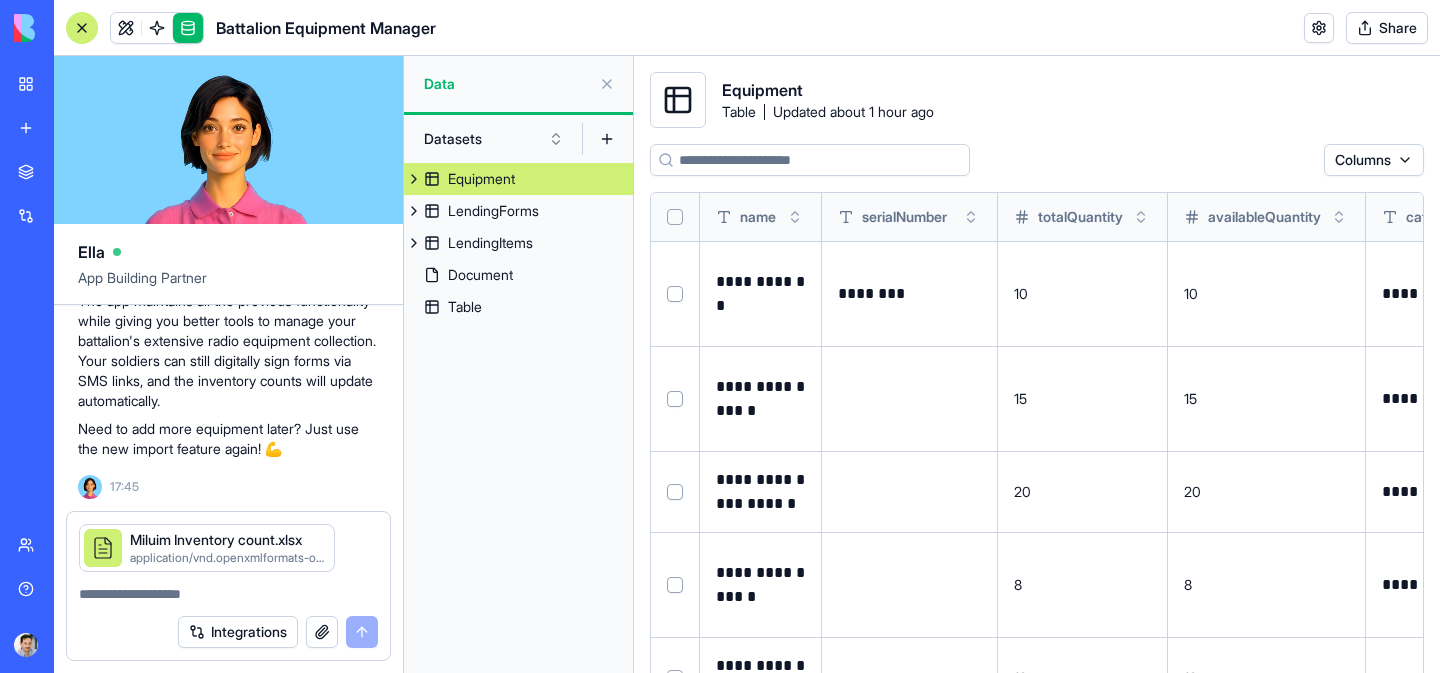 click at bounding box center (228, 594) 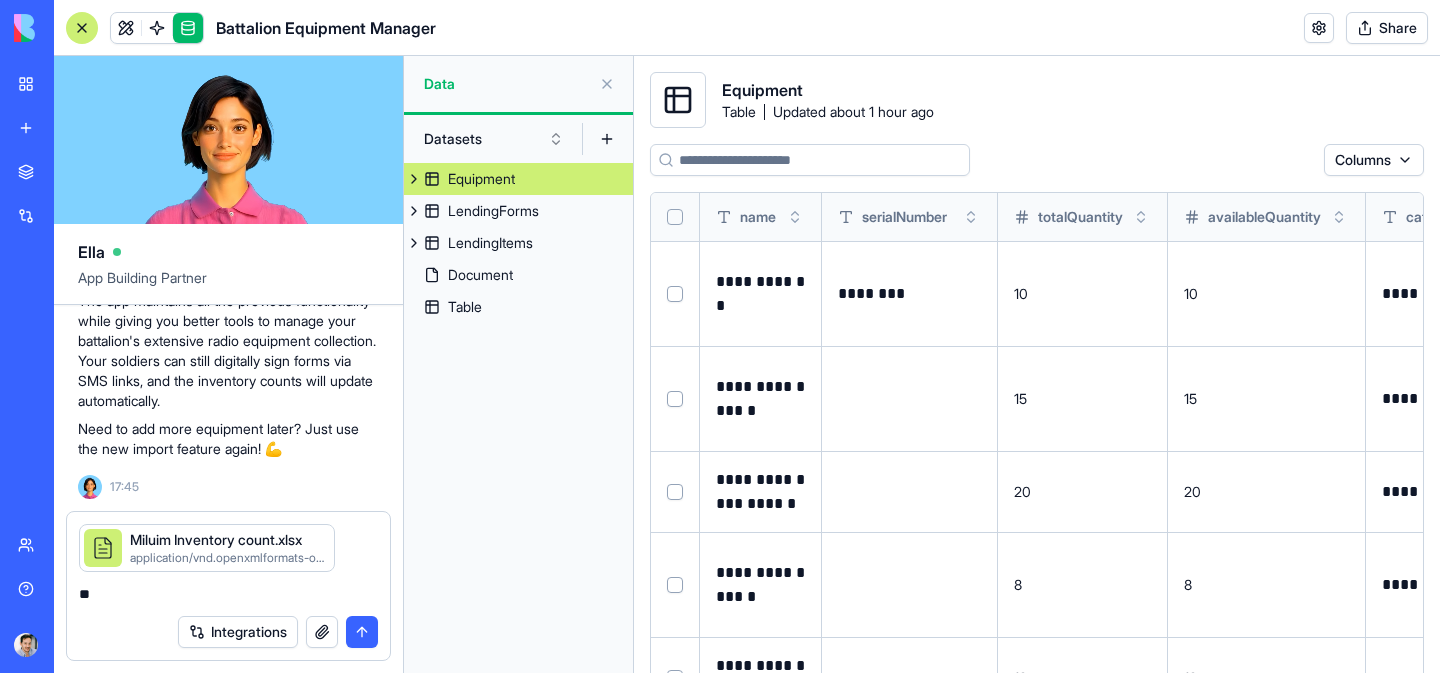 type on "*" 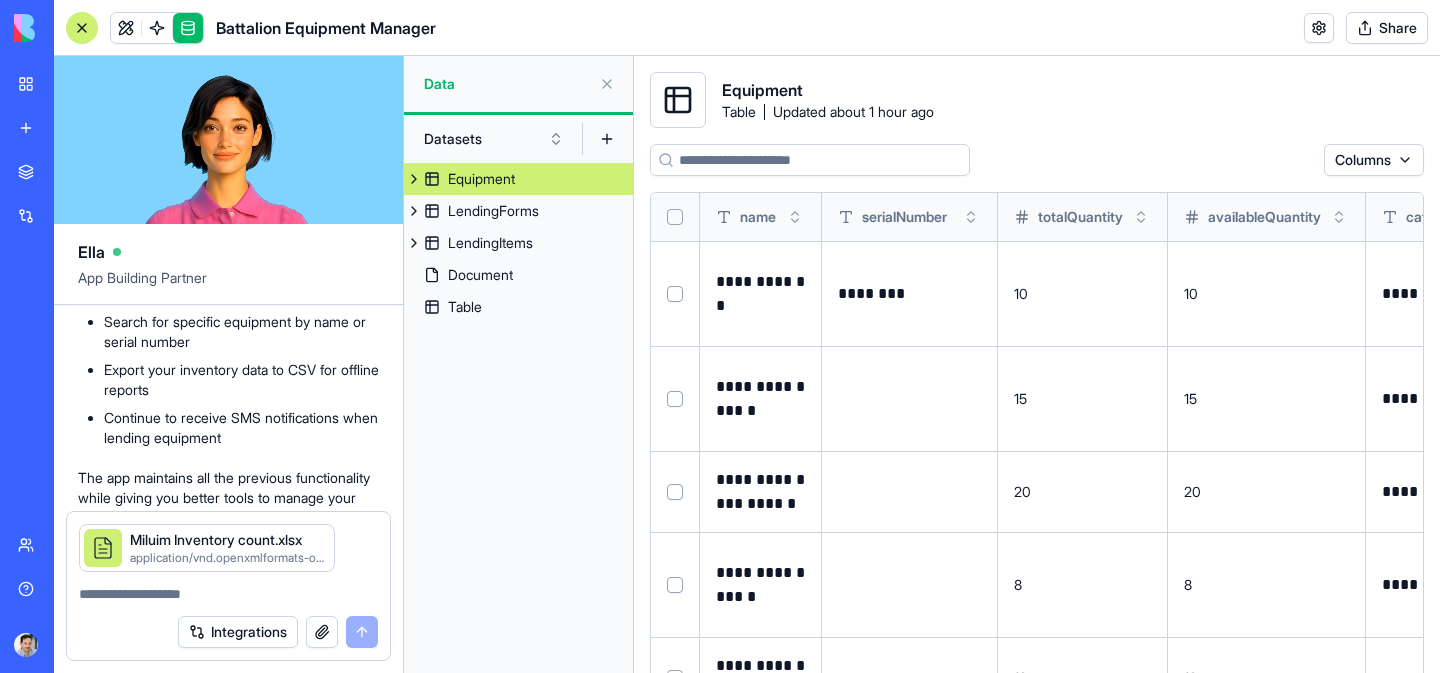 scroll, scrollTop: 14897, scrollLeft: 0, axis: vertical 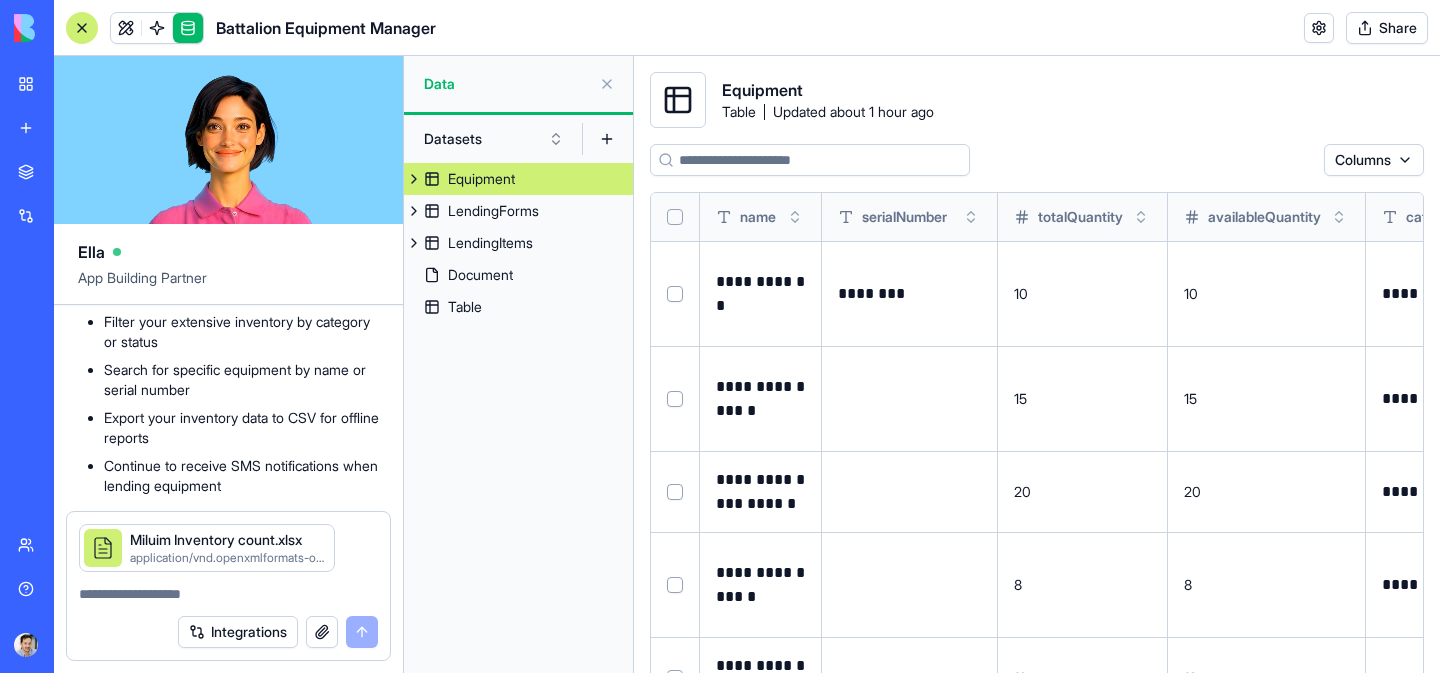 click on "Undo" at bounding box center [280, -320] 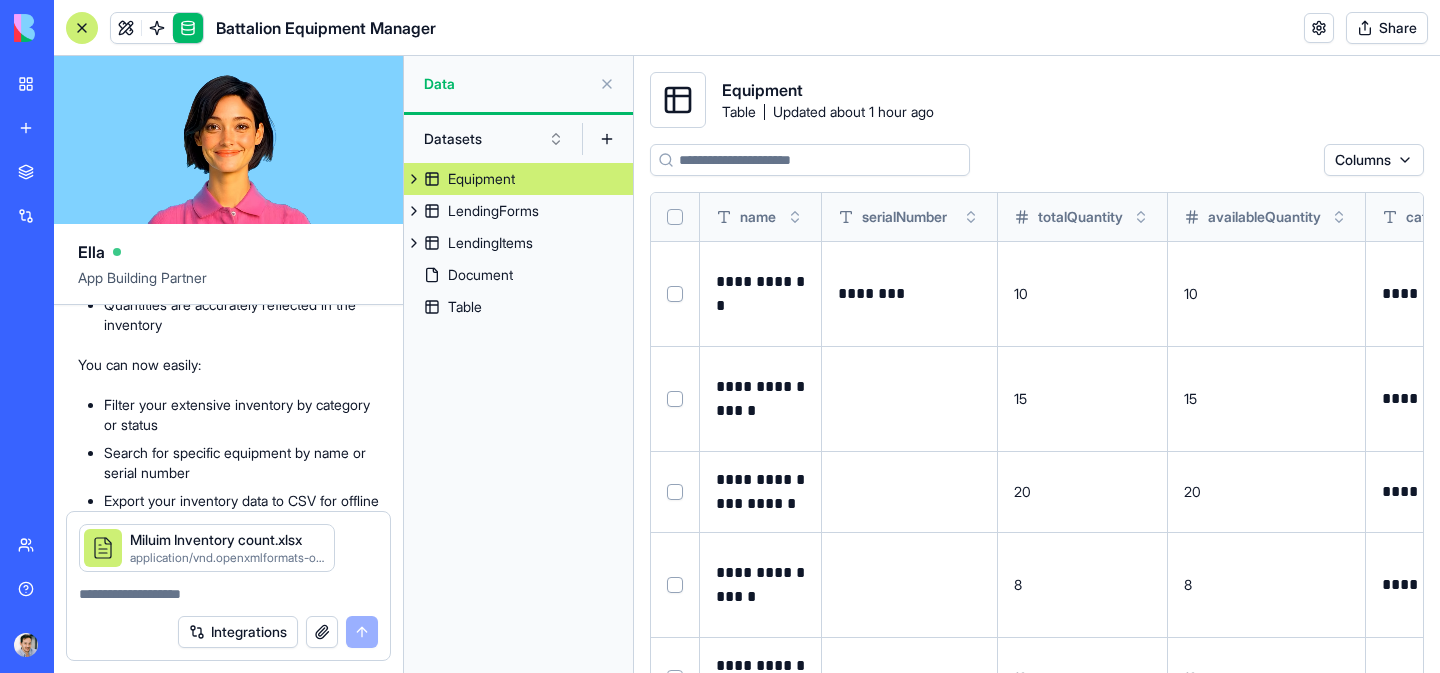 scroll, scrollTop: 14808, scrollLeft: 0, axis: vertical 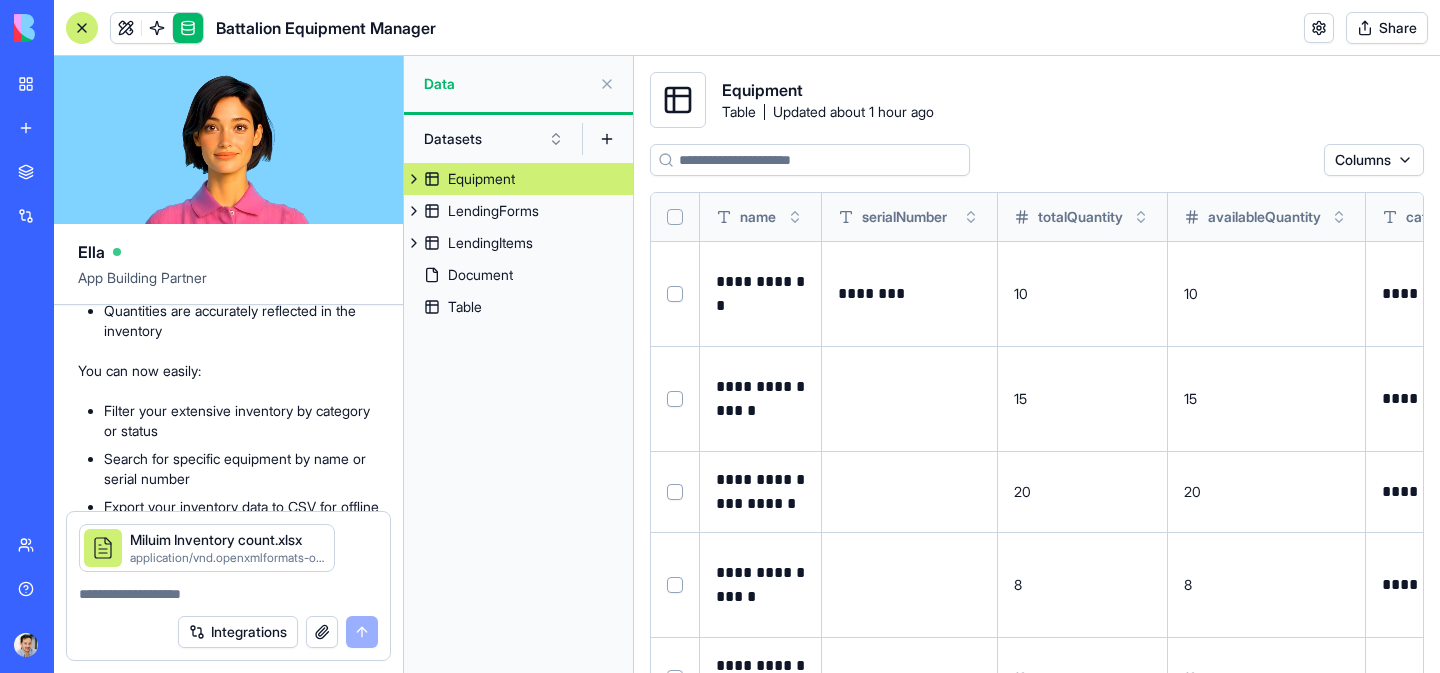 click at bounding box center (228, 594) 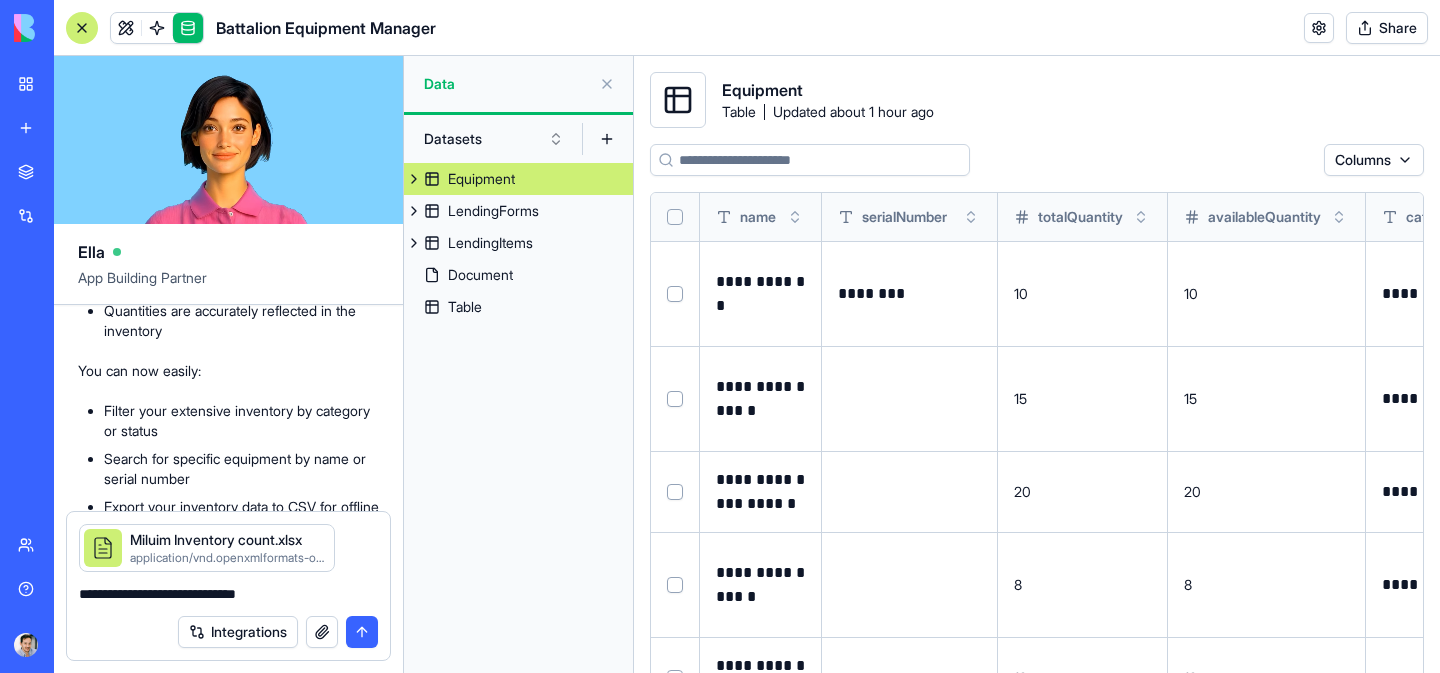 click on "**********" at bounding box center [228, 594] 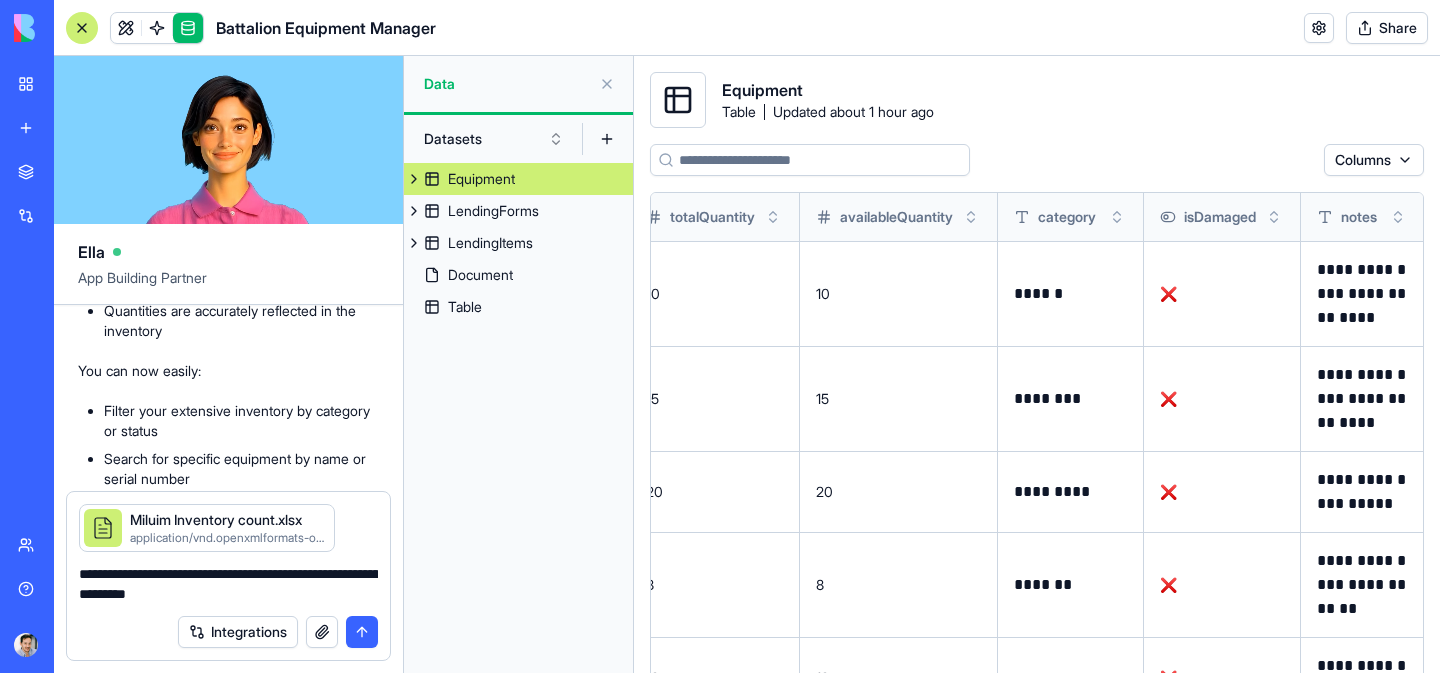 scroll, scrollTop: 0, scrollLeft: 414, axis: horizontal 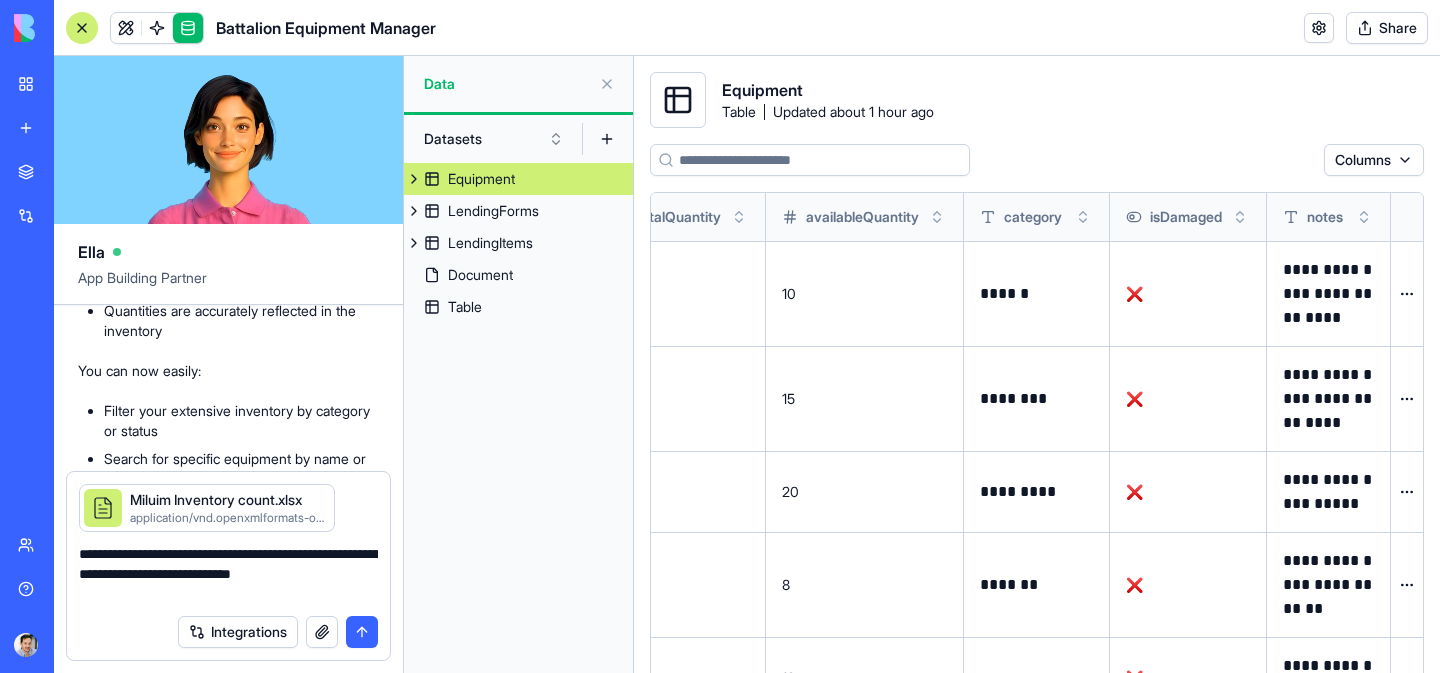click on "**********" at bounding box center [228, 574] 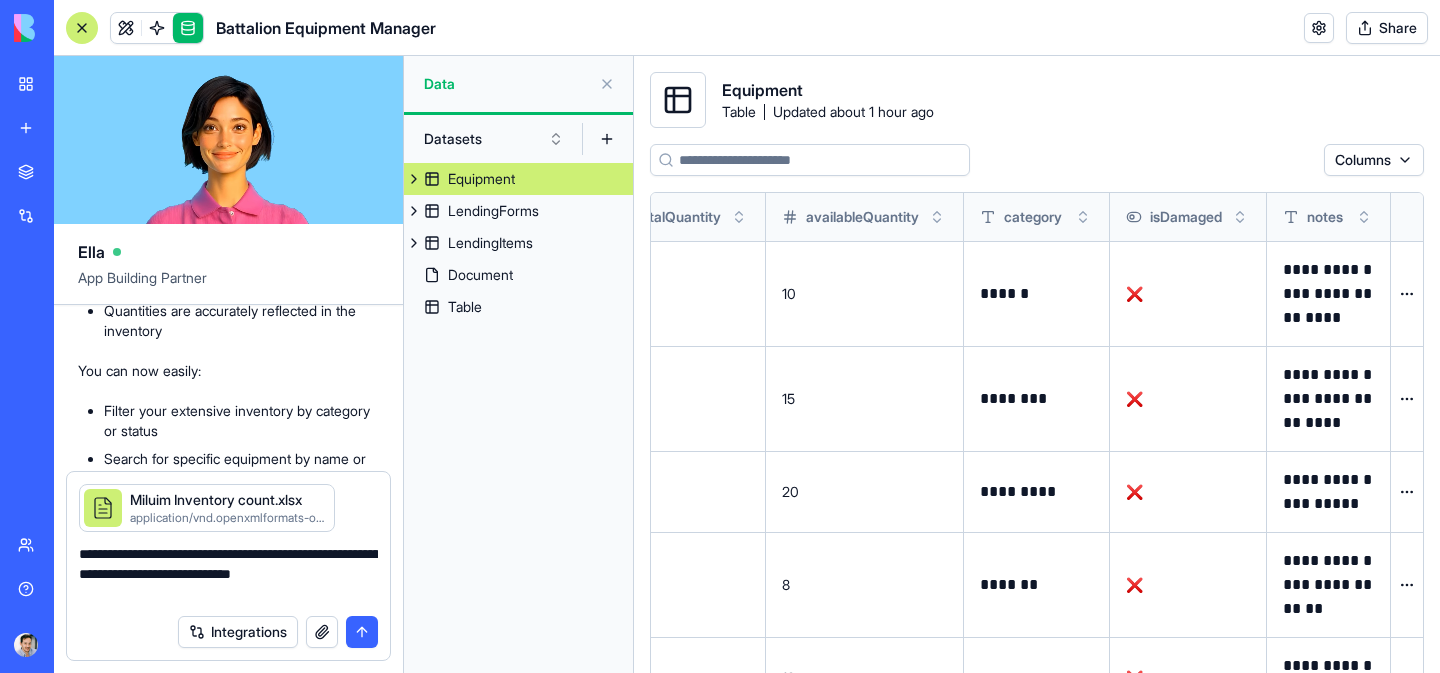 click on "**********" at bounding box center [228, 574] 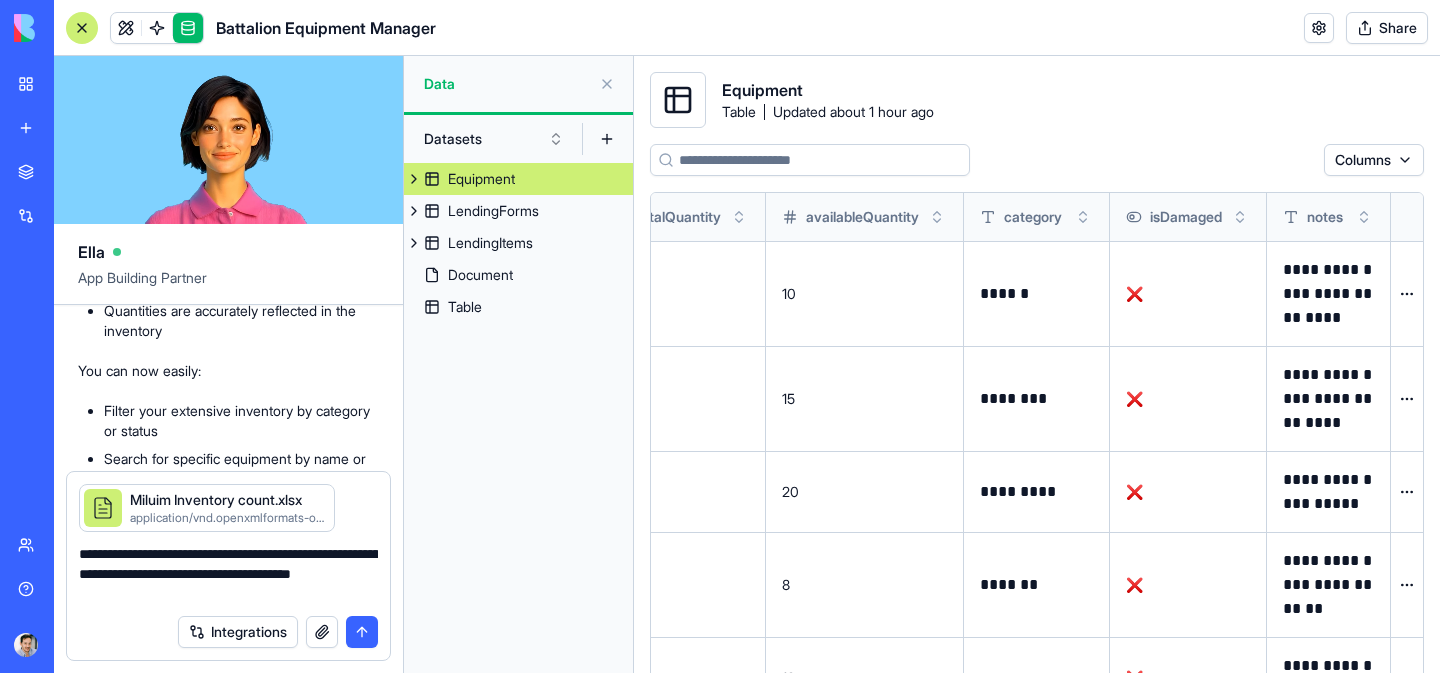 click on "**********" at bounding box center (228, 574) 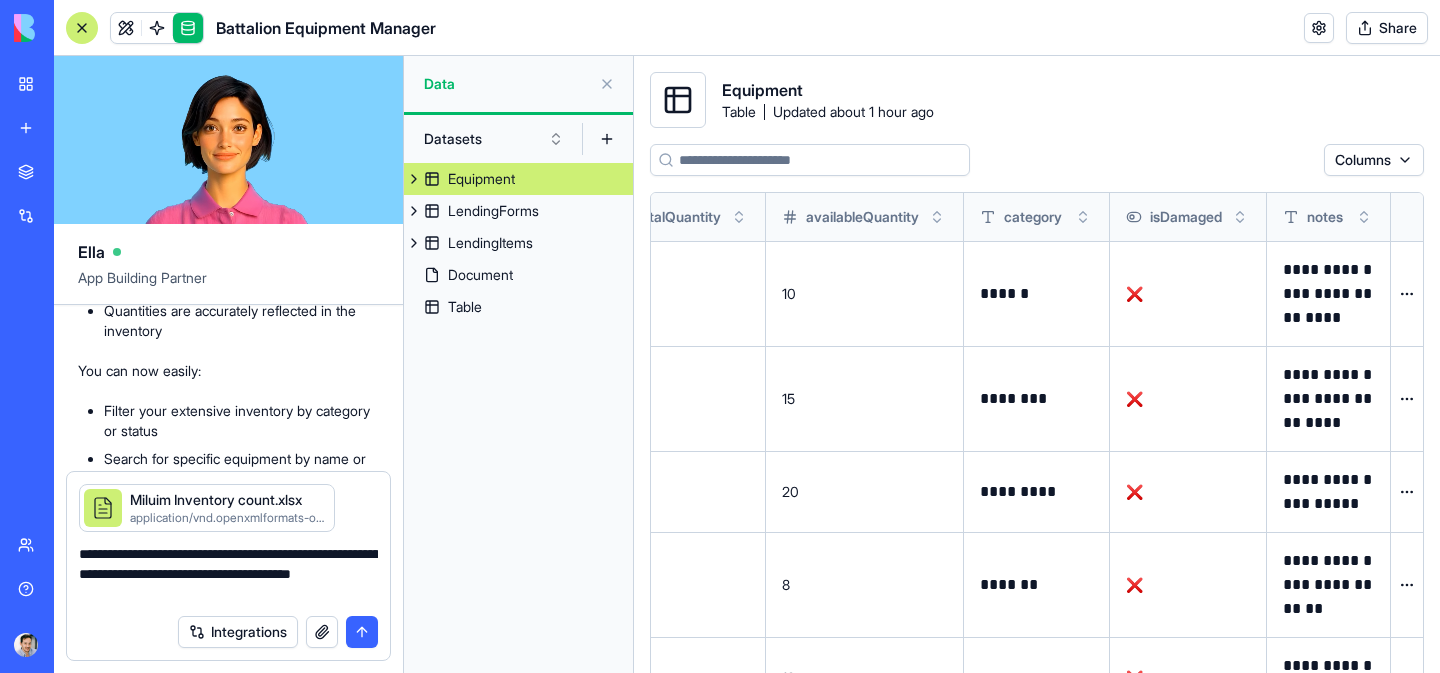 drag, startPoint x: 249, startPoint y: 596, endPoint x: 294, endPoint y: 559, distance: 58.258045 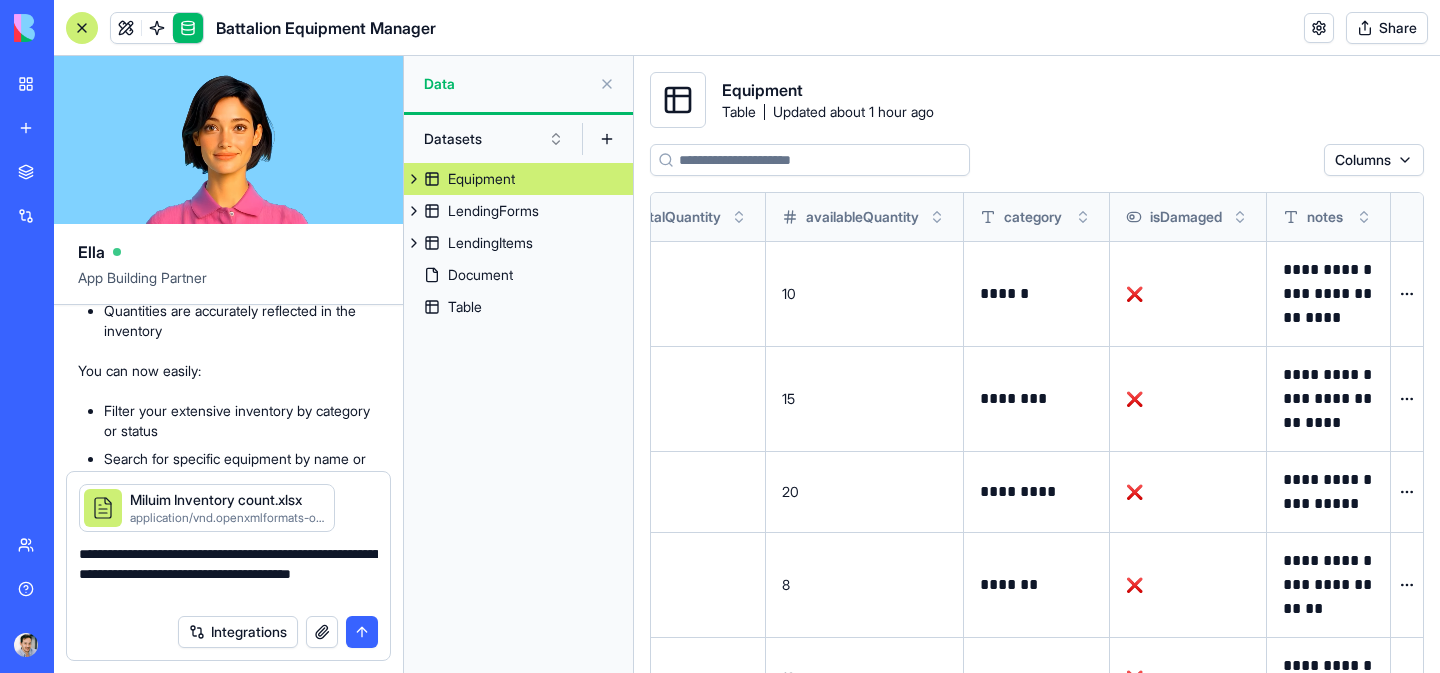 click on "**********" at bounding box center [228, 574] 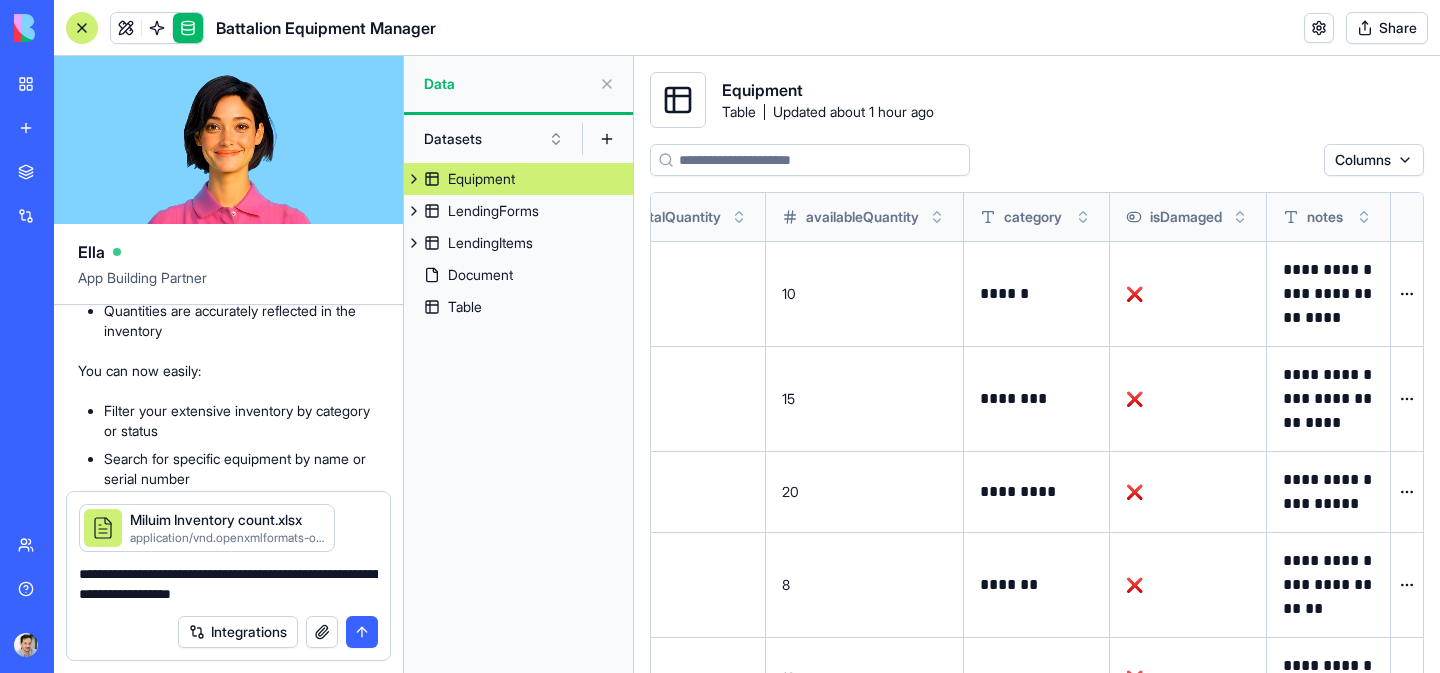 click on "**********" at bounding box center (228, 584) 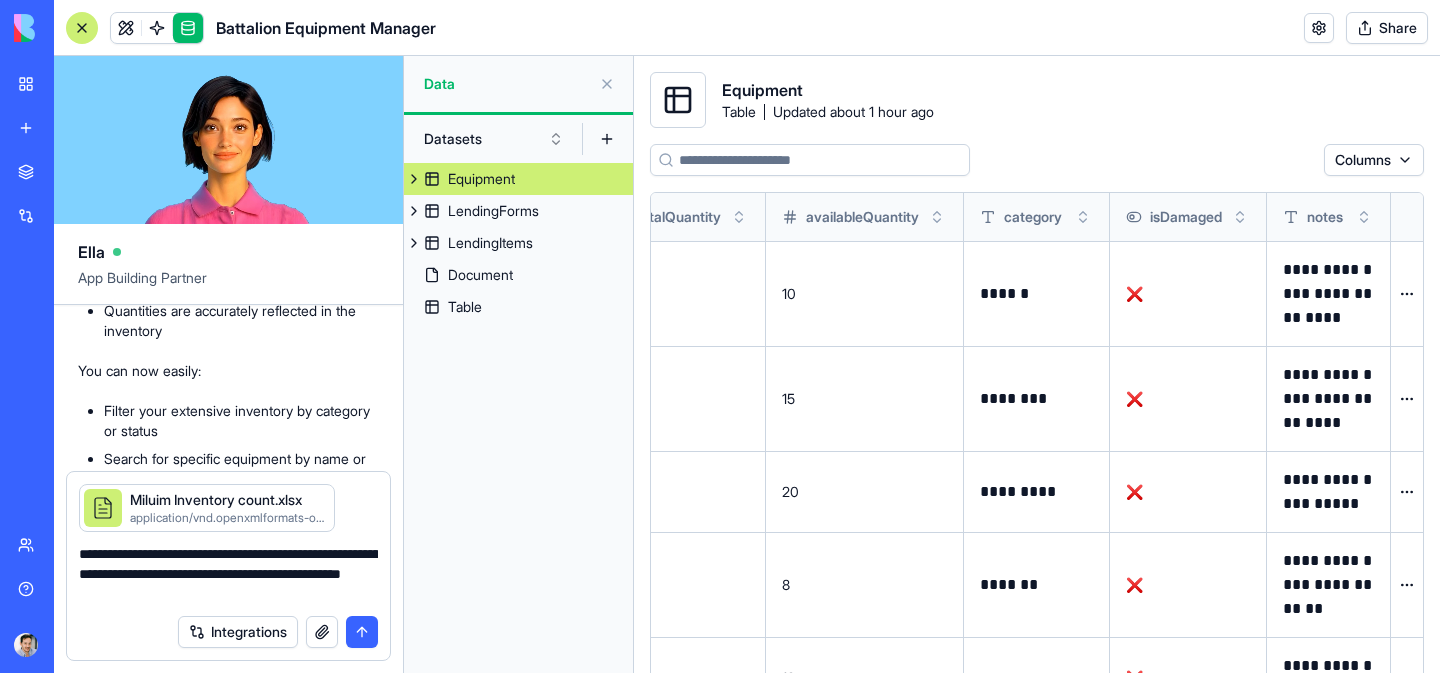 click at bounding box center (414, 179) 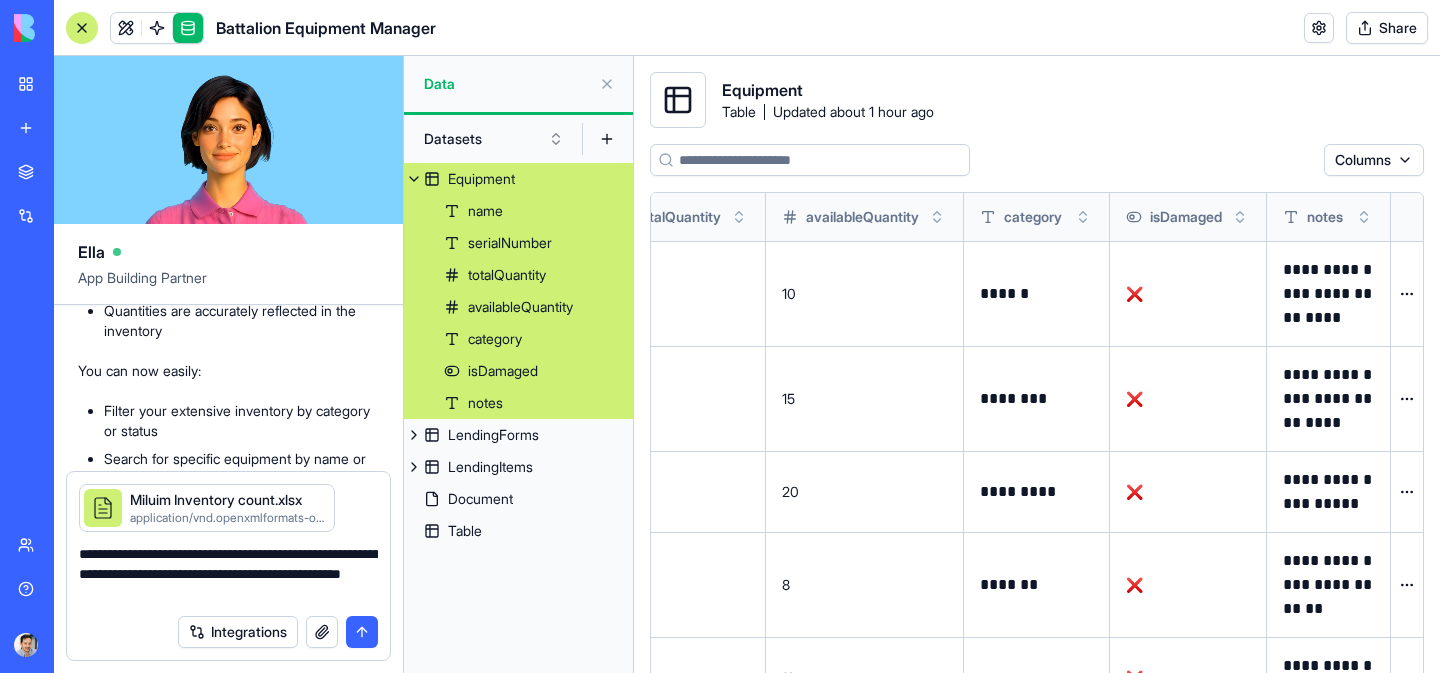 click on "Equipment" at bounding box center [481, 179] 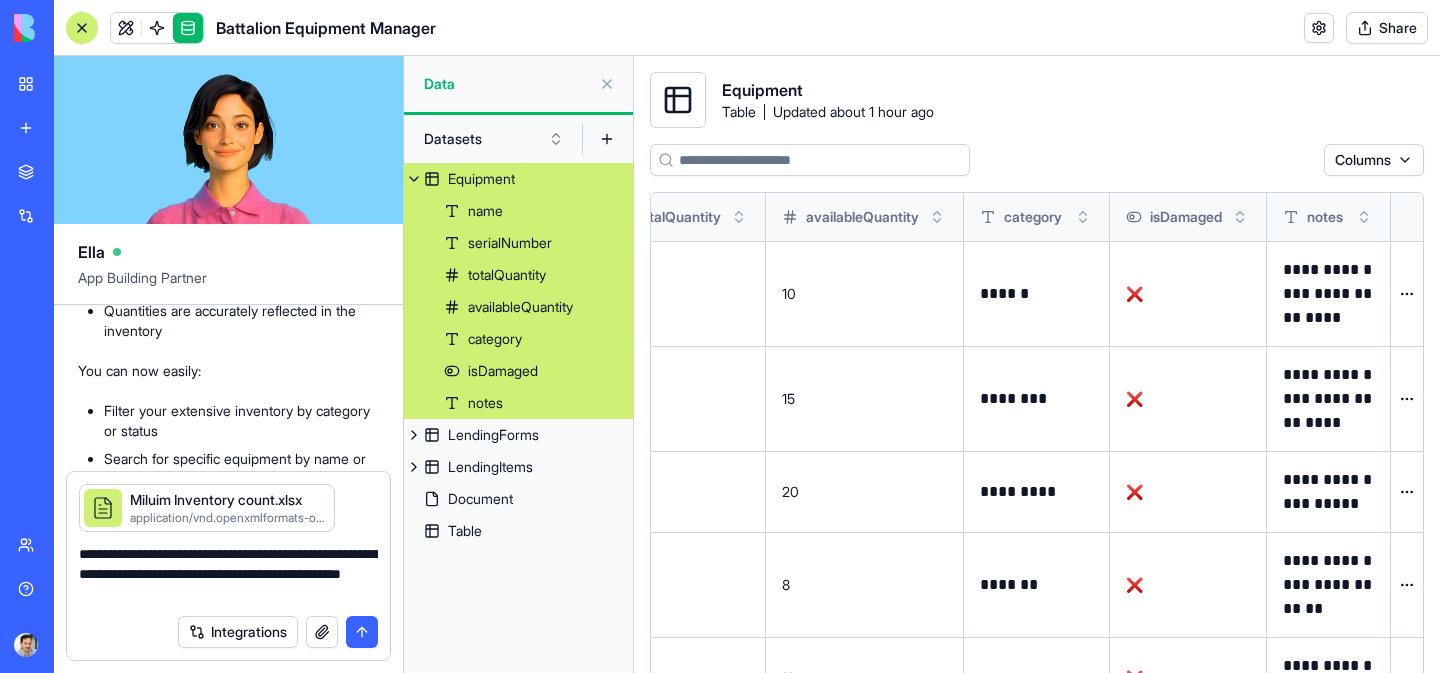 click on "Equipment" at bounding box center (762, 90) 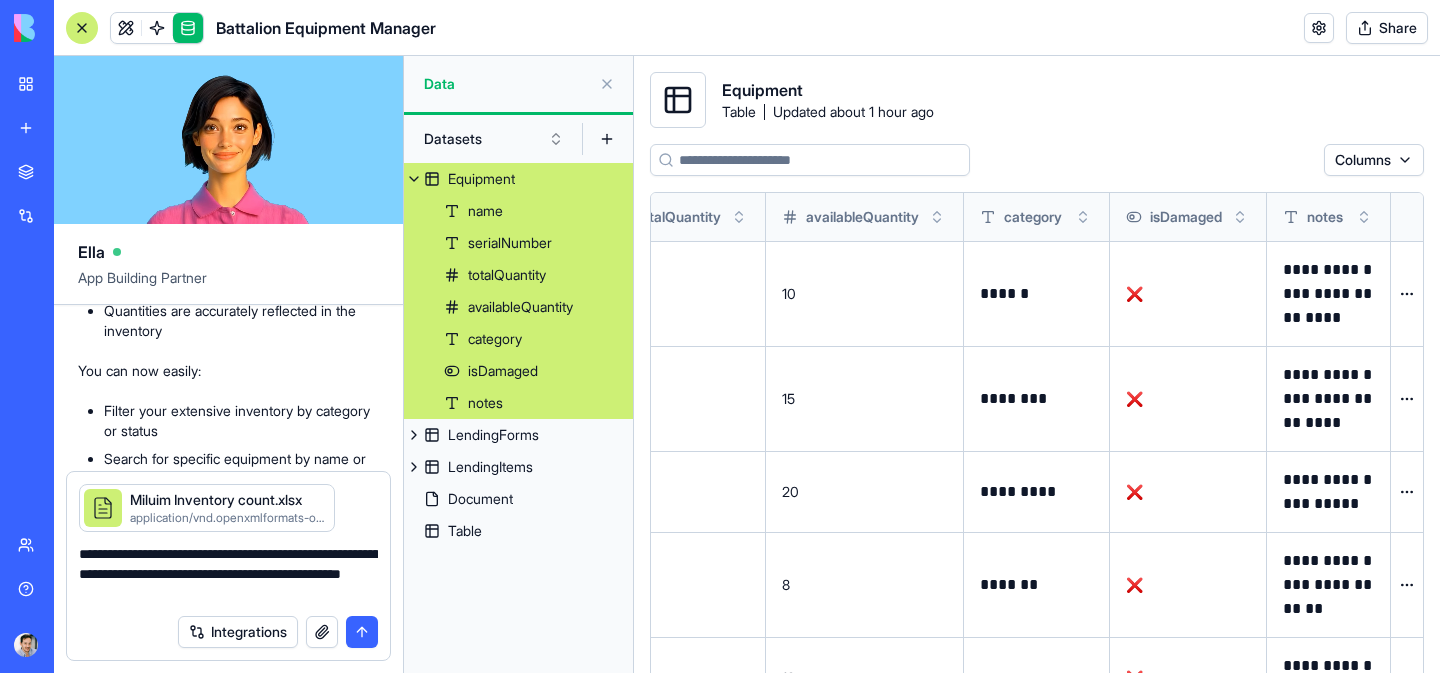 click at bounding box center (810, 160) 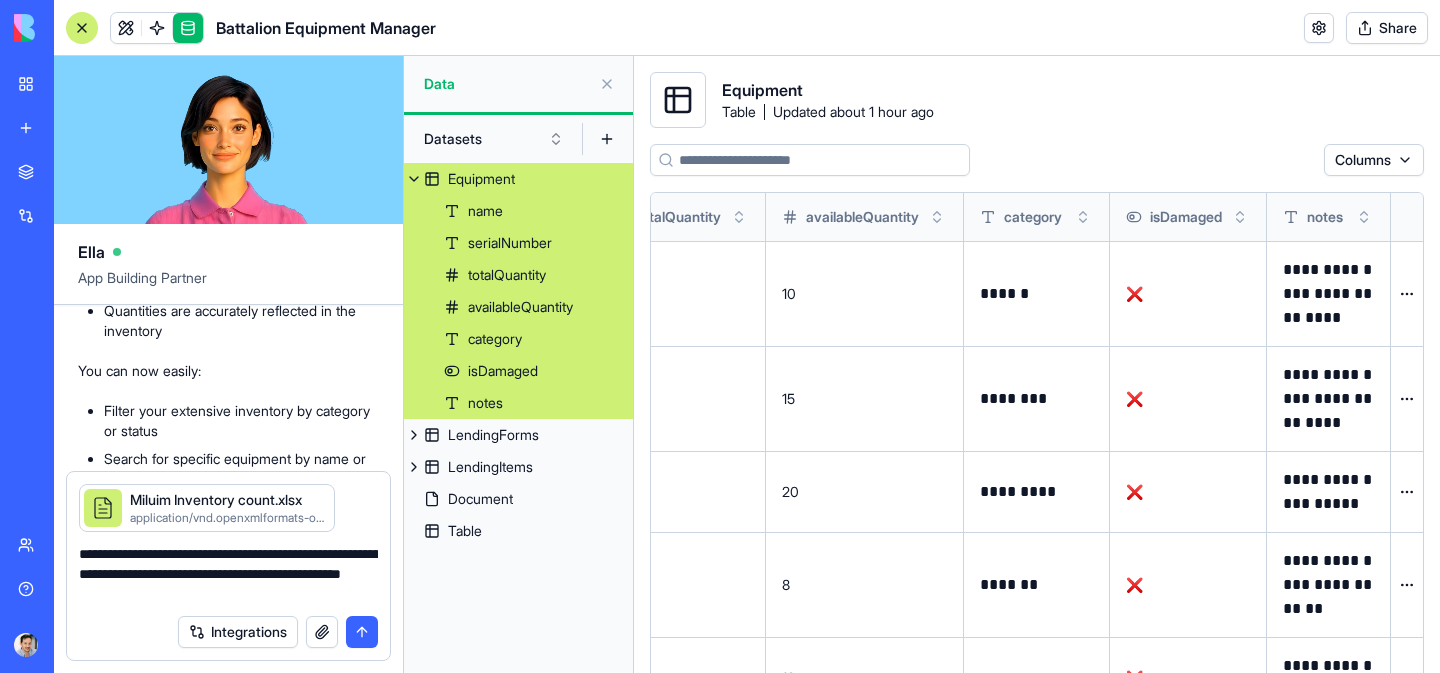 click at bounding box center (1406, 217) 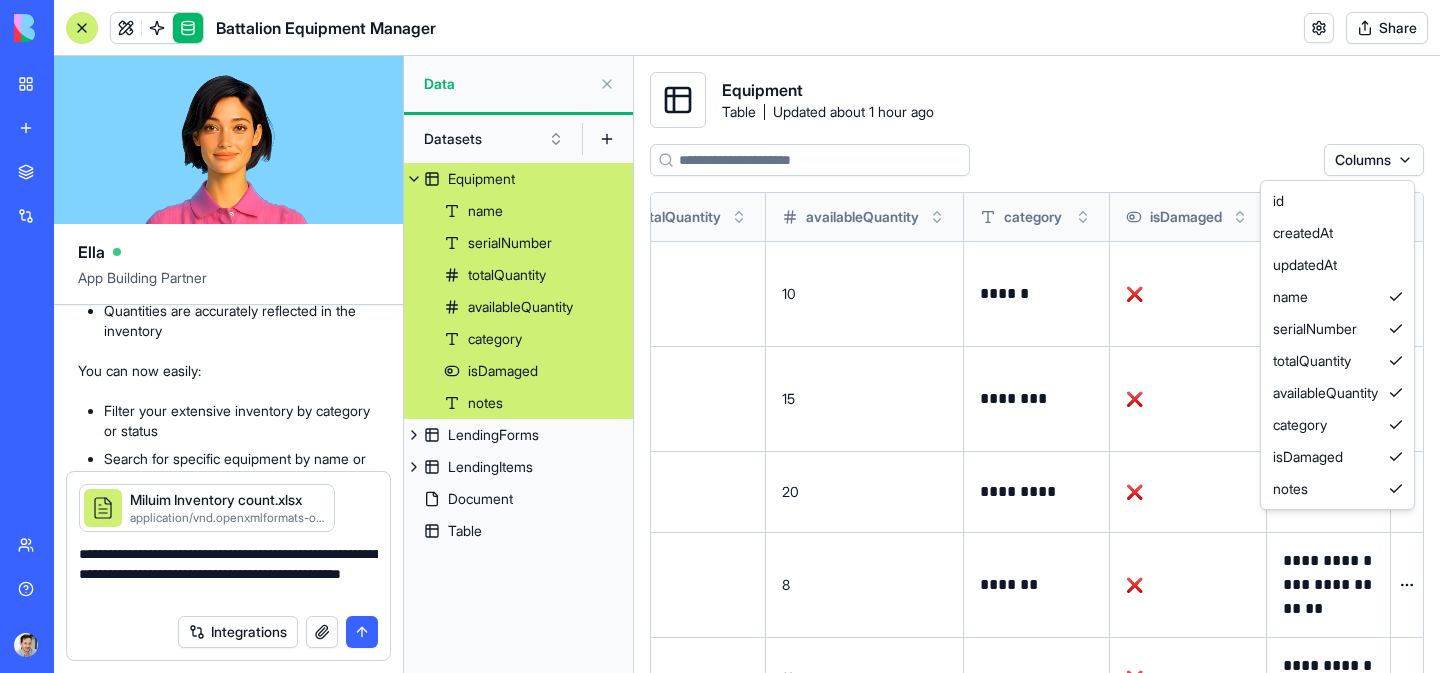 click on "BETA My workspace New app Marketplace Integrations Recent Inventory Manager Battalion Equipment Manager Social Media Content Generator TRY Team Help Upgrade Battalion Equipment Manager Share Ella App Building Partner 16:51 I'll help you build an inventory management app for your battalion's radio equipment. Let me analyze your requirements and create the app. Setting up your data structure Updating your data structure Naming the app Working on the "AppLayout"  Working on the "Inventory" page Working on the "Create Lending Form" page Working on the "Lending History" page Verifying everything works together 🚀 Battalion Equipment Manager Ready for Duty!
Your equipment management system is locked and loaded! I've built a military-grade app that will make tracking your radio gear as precise as a tactical operation. 🎯
Three key features are ready for you to use:
Inventory management with color-coded categories and damage tracking
Want to make it even better? Consider these enhancements:" at bounding box center (720, 336) 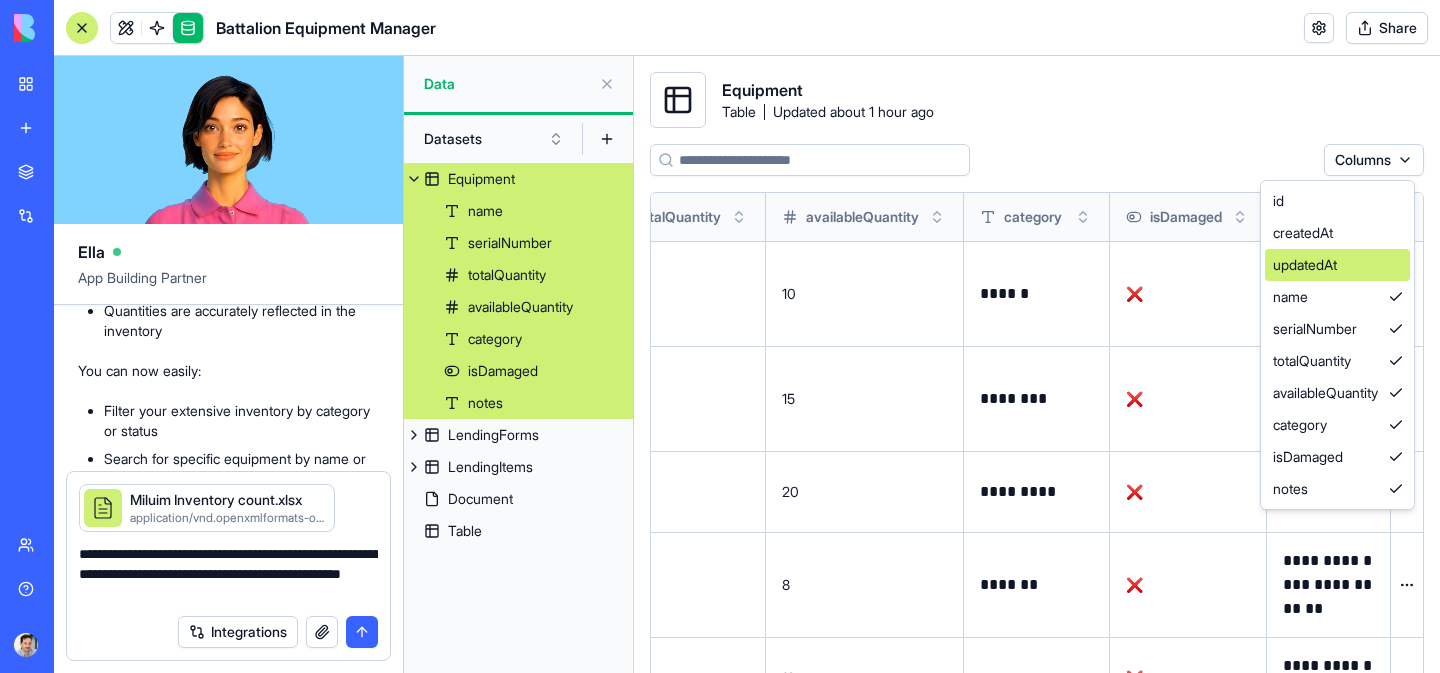 click on "updatedAt" at bounding box center (1337, 265) 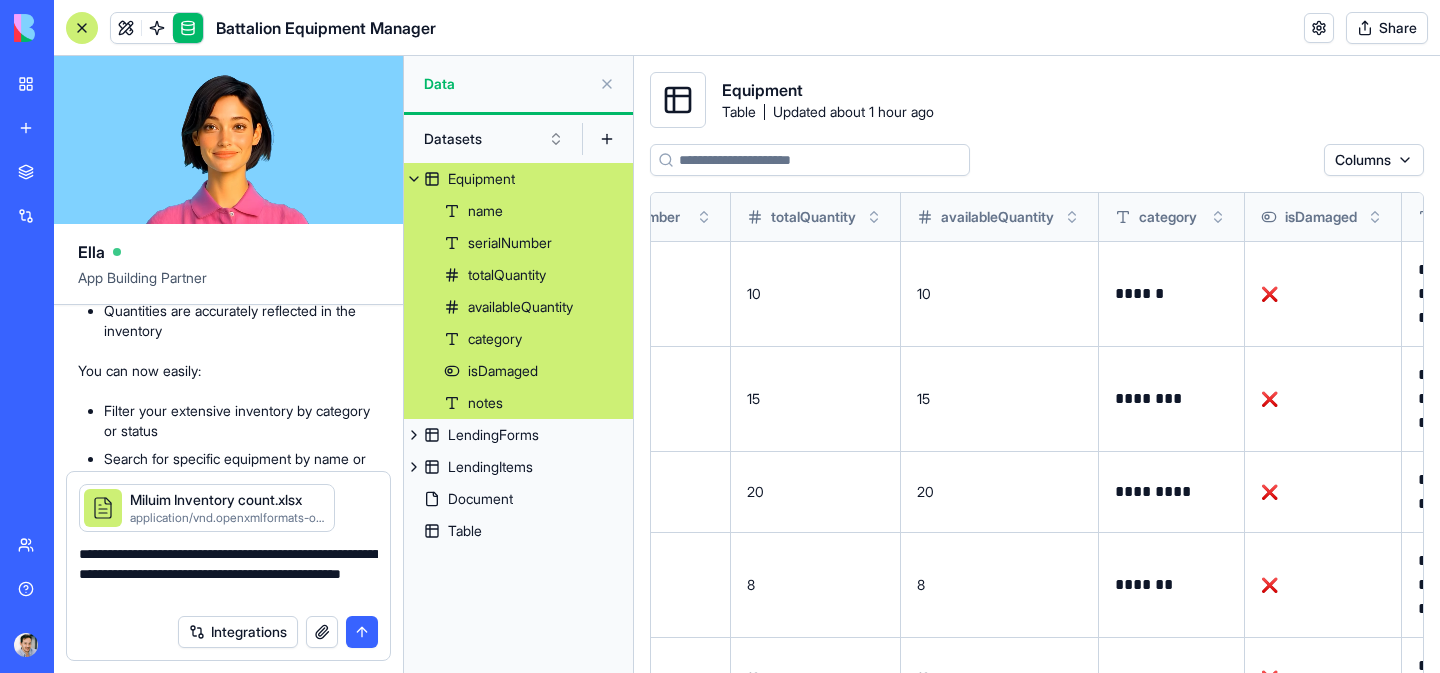 scroll, scrollTop: 28, scrollLeft: 0, axis: vertical 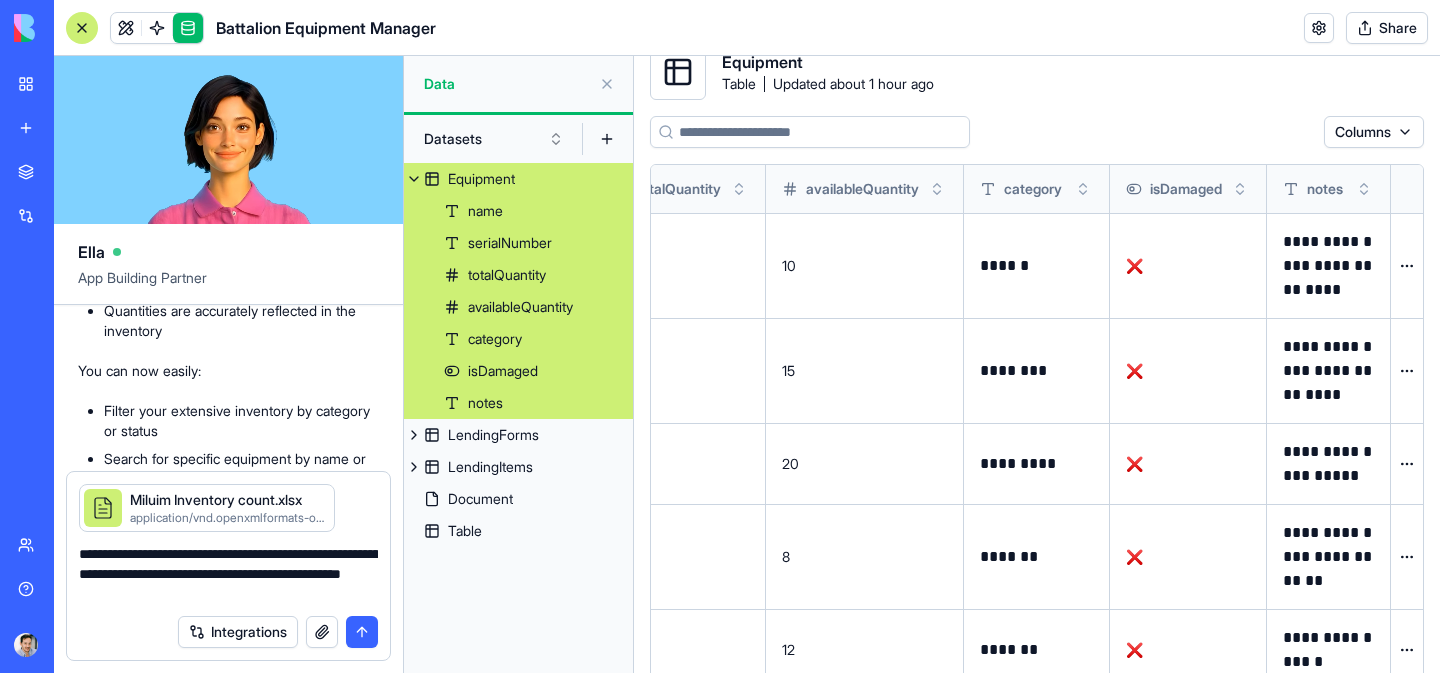click on "BETA My workspace New app Marketplace Integrations Recent Inventory Manager Battalion Equipment Manager Social Media Content Generator TRY Team Help Upgrade Battalion Equipment Manager Share Ella App Building Partner 16:51 I'll help you build an inventory management app for your battalion's radio equipment. Let me analyze your requirements and create the app. Setting up your data structure Updating your data structure Naming the app Working on the "AppLayout"  Working on the "Inventory" page Working on the "Create Lending Form" page Working on the "Lending History" page Verifying everything works together 🚀 Battalion Equipment Manager Ready for Duty!
Your equipment management system is locked and loaded! I've built a military-grade app that will make tracking your radio gear as precise as a tactical operation. 🎯
Three key features are ready for you to use:
Inventory management with color-coded categories and damage tracking
Want to make it even better? Consider these enhancements:" at bounding box center (720, 336) 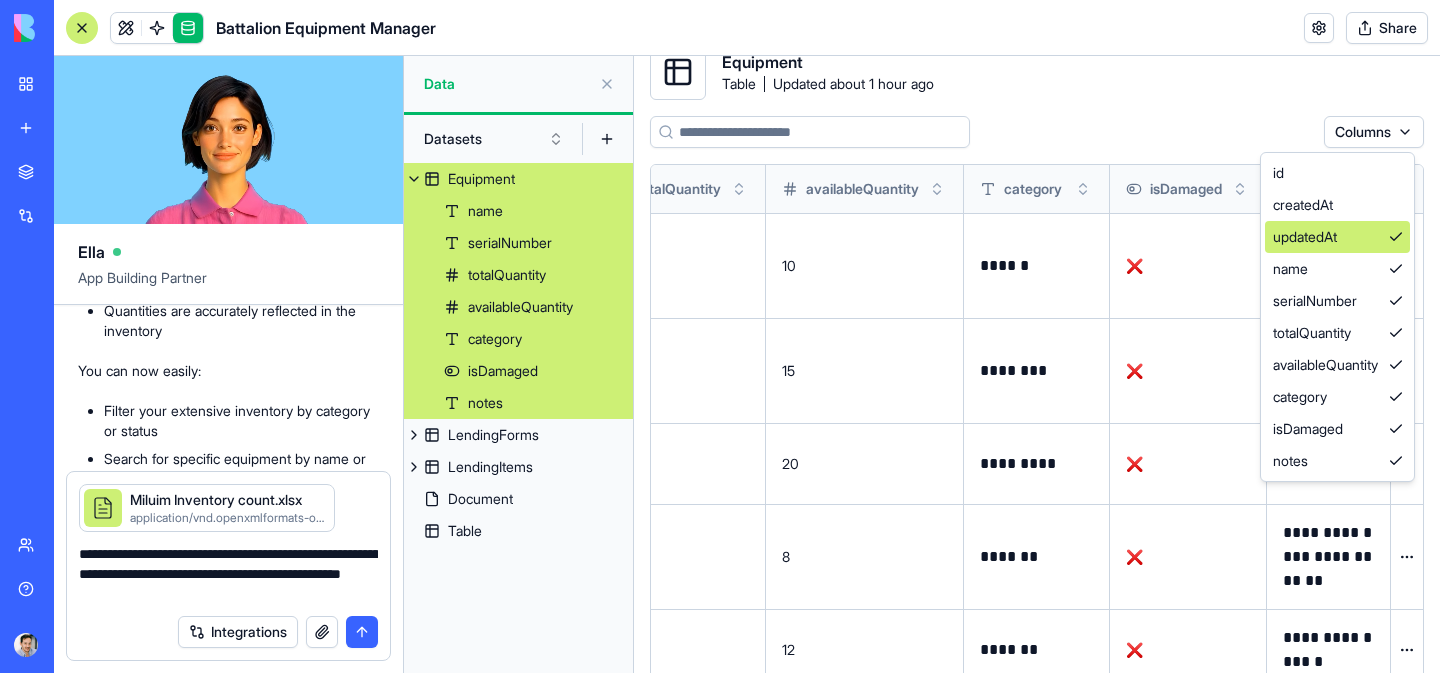 click on "updatedAt" at bounding box center (1337, 237) 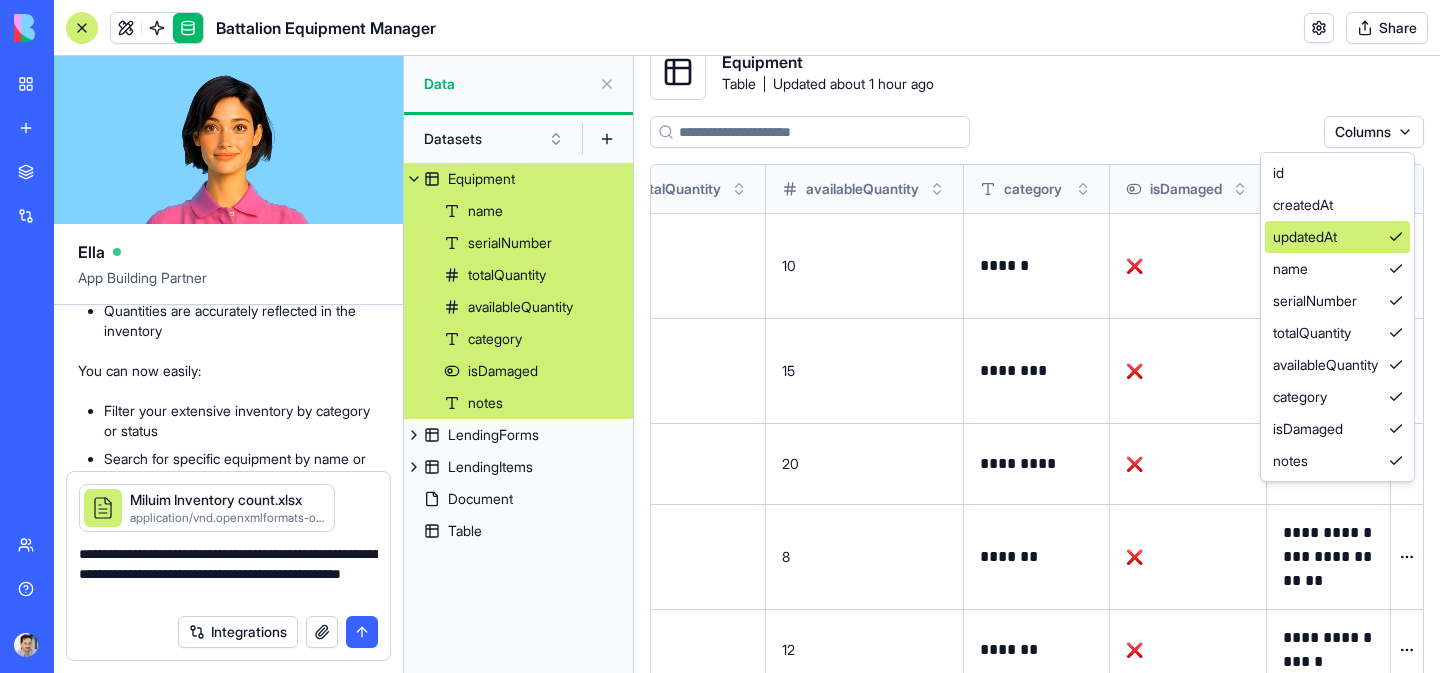 scroll, scrollTop: 0, scrollLeft: 414, axis: horizontal 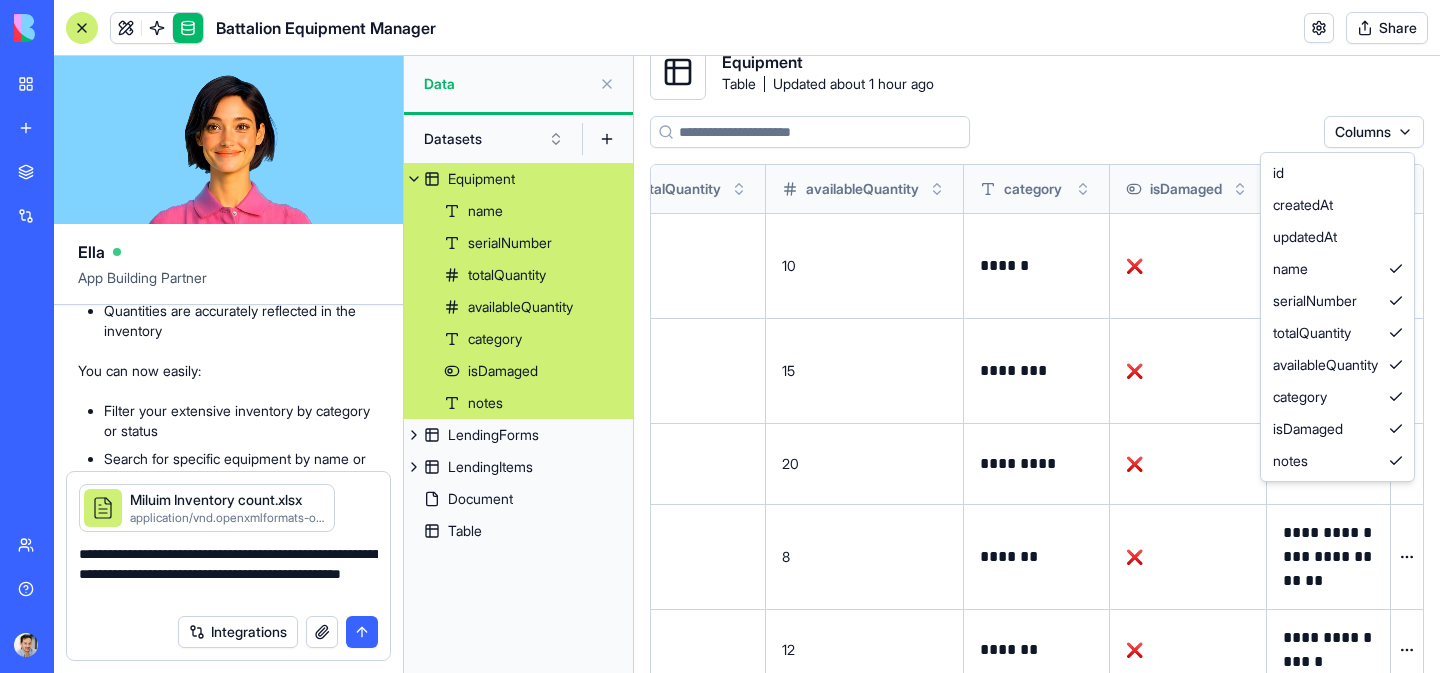 click on "BETA My workspace New app Marketplace Integrations Recent Inventory Manager Battalion Equipment Manager Social Media Content Generator TRY Team Help Upgrade Battalion Equipment Manager Share Ella App Building Partner 16:51 I'll help you build an inventory management app for your battalion's radio equipment. Let me analyze your requirements and create the app. Setting up your data structure Updating your data structure Naming the app Working on the "AppLayout"  Working on the "Inventory" page Working on the "Create Lending Form" page Working on the "Lending History" page Verifying everything works together 🚀 Battalion Equipment Manager Ready for Duty!
Your equipment management system is locked and loaded! I've built a military-grade app that will make tracking your radio gear as precise as a tactical operation. 🎯
Three key features are ready for you to use:
Inventory management with color-coded categories and damage tracking
Want to make it even better? Consider these enhancements:" at bounding box center (720, 336) 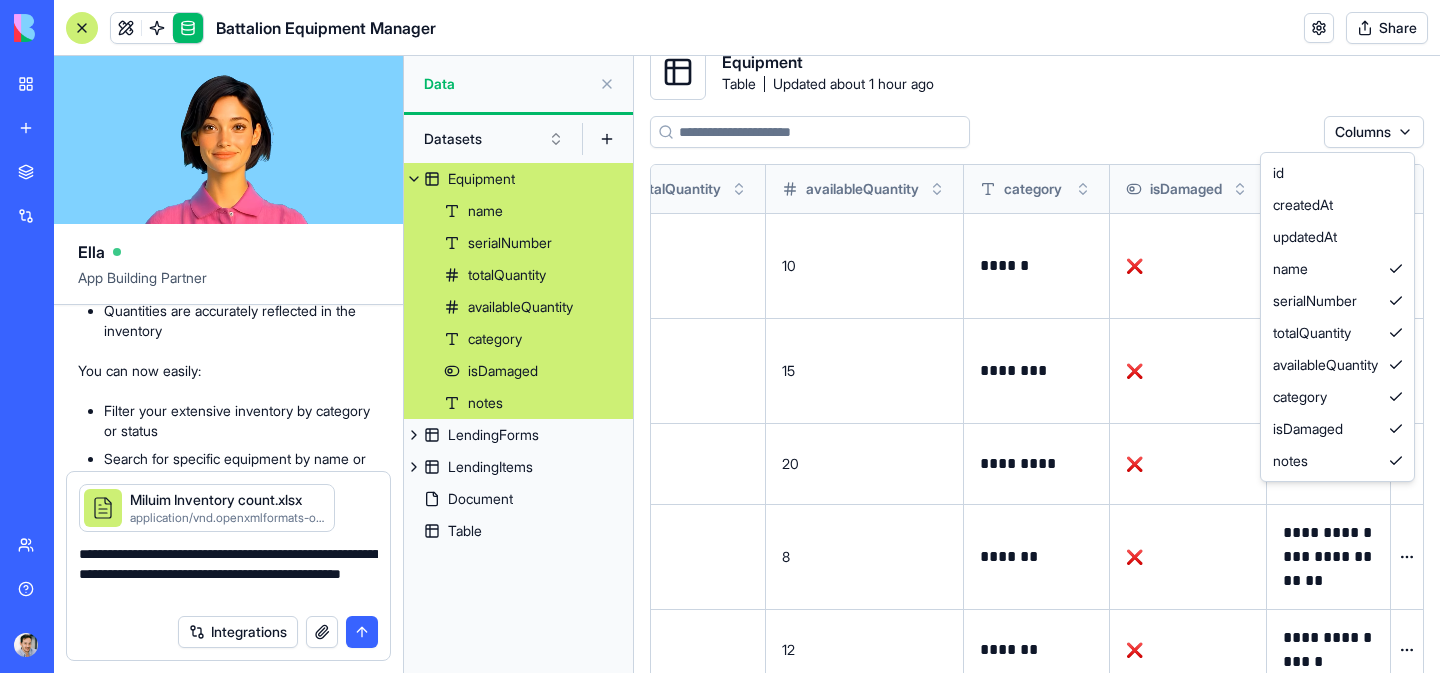 click on "BETA My workspace New app Marketplace Integrations Recent Inventory Manager Battalion Equipment Manager Social Media Content Generator TRY Team Help Upgrade Battalion Equipment Manager Share Ella App Building Partner 16:51 I'll help you build an inventory management app for your battalion's radio equipment. Let me analyze your requirements and create the app. Setting up your data structure Updating your data structure Naming the app Working on the "AppLayout"  Working on the "Inventory" page Working on the "Create Lending Form" page Working on the "Lending History" page Verifying everything works together 🚀 Battalion Equipment Manager Ready for Duty!
Your equipment management system is locked and loaded! I've built a military-grade app that will make tracking your radio gear as precise as a tactical operation. 🎯
Three key features are ready for you to use:
Inventory management with color-coded categories and damage tracking
Want to make it even better? Consider these enhancements:" at bounding box center (720, 336) 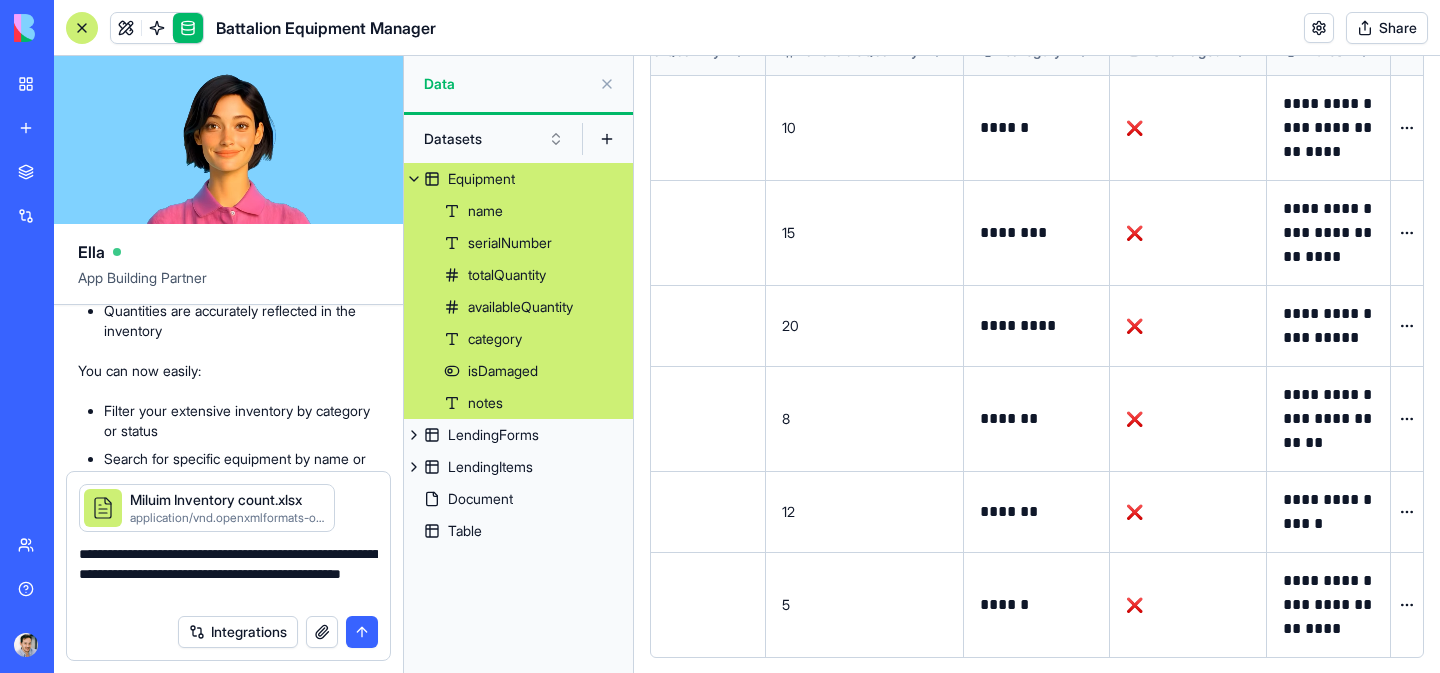 scroll, scrollTop: 0, scrollLeft: 0, axis: both 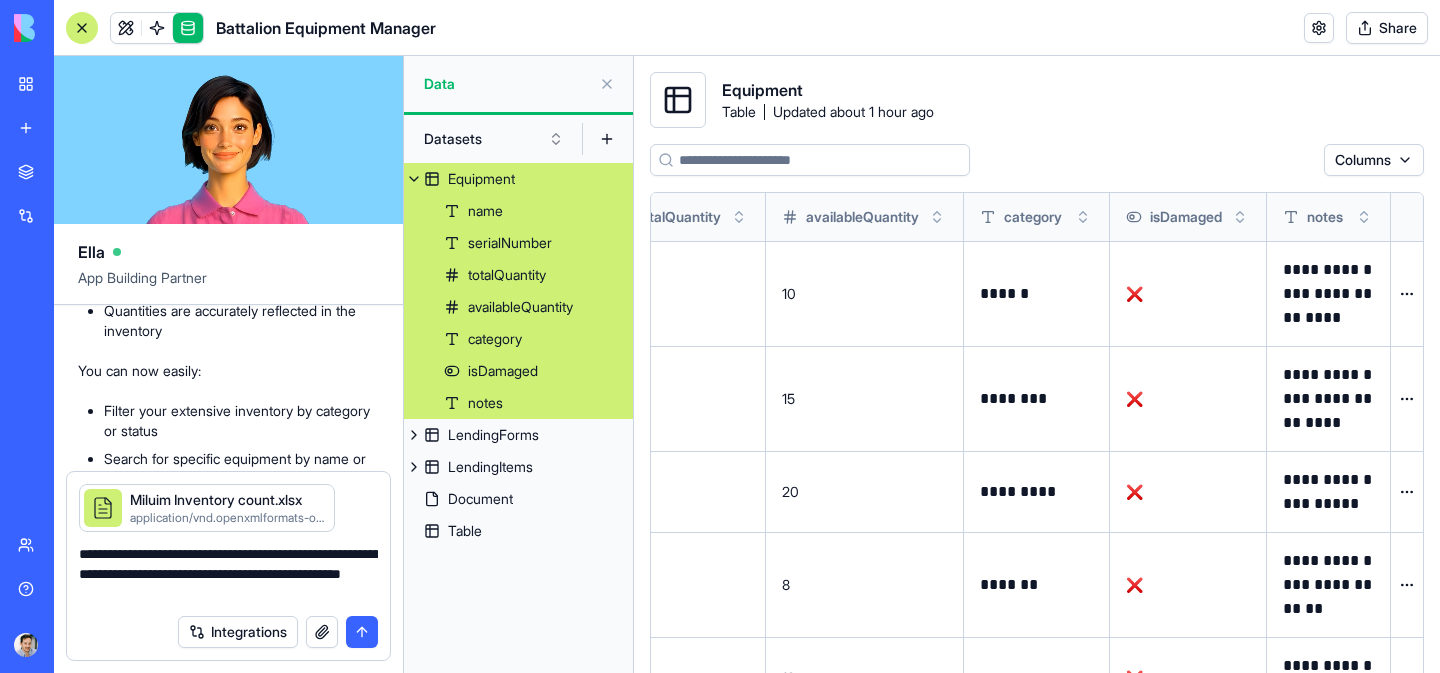 click on "**********" at bounding box center [228, 574] 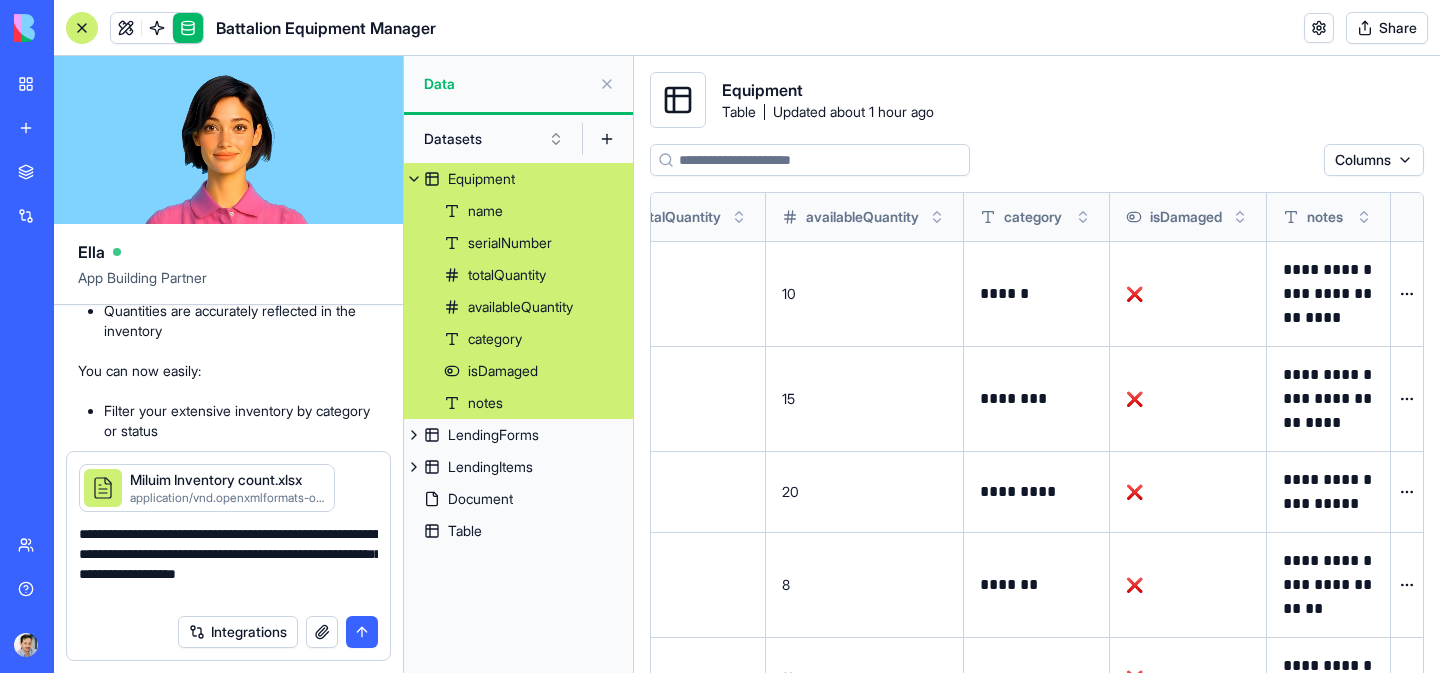 click on "**********" at bounding box center (228, 564) 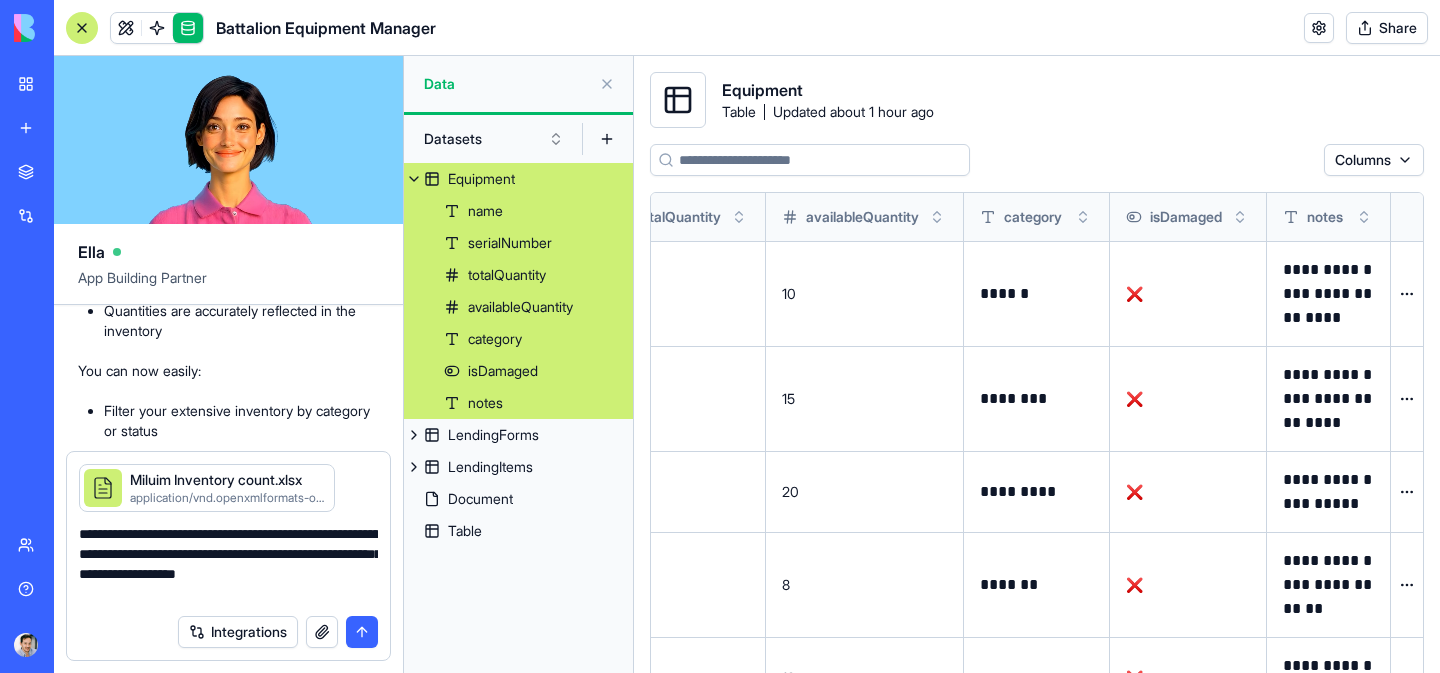 type on "**********" 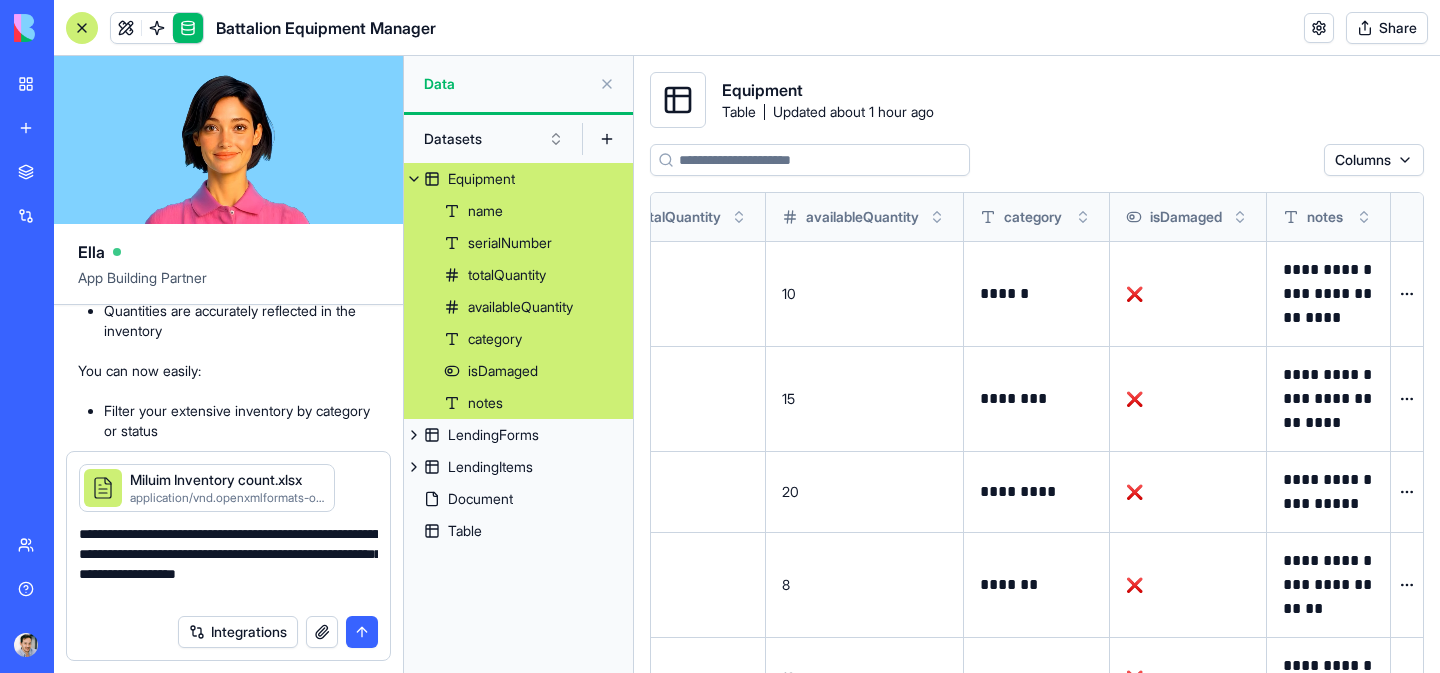 click at bounding box center (362, 632) 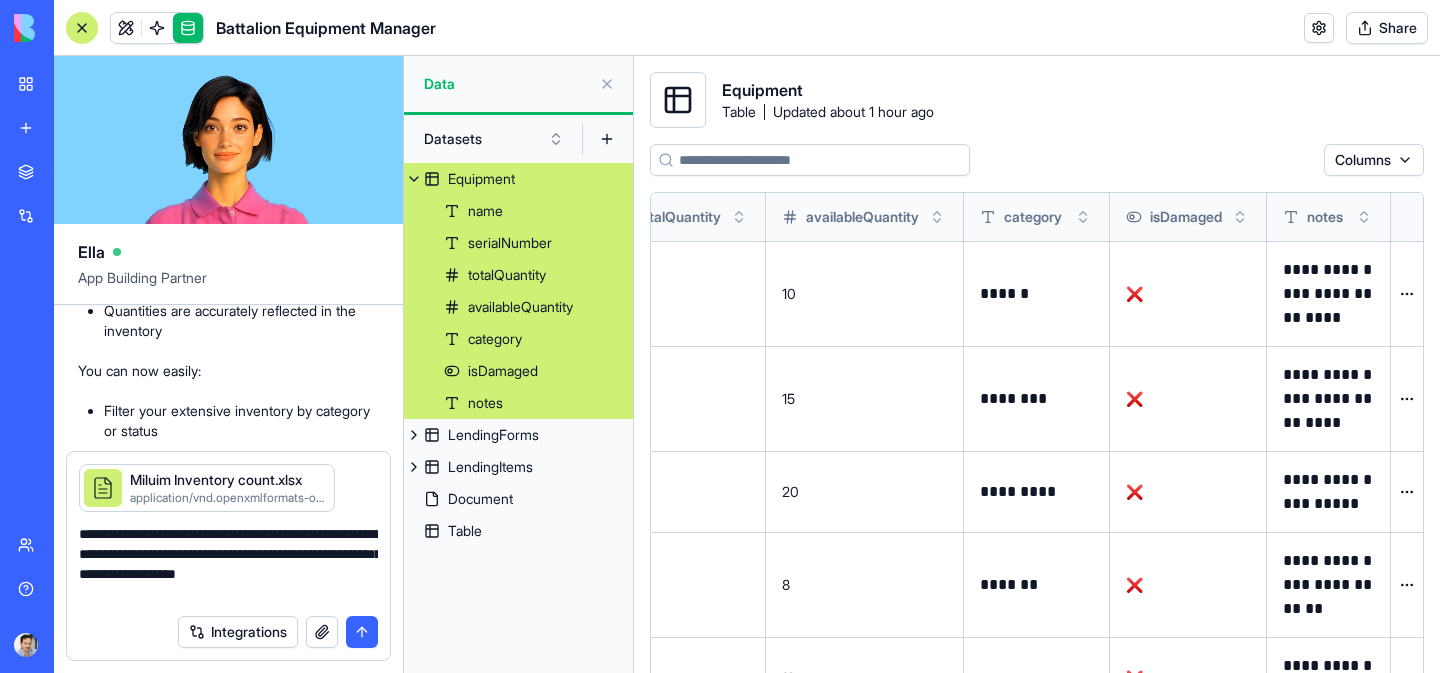 type 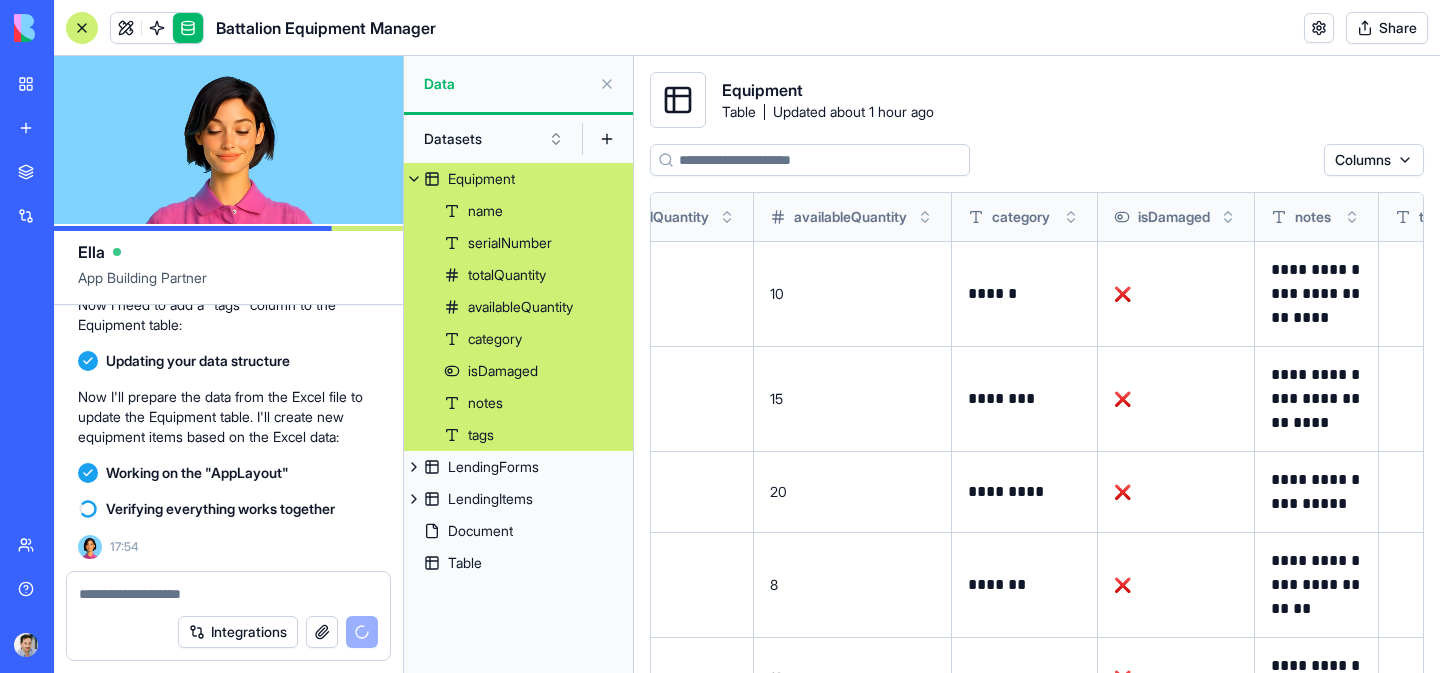 scroll, scrollTop: 16406, scrollLeft: 0, axis: vertical 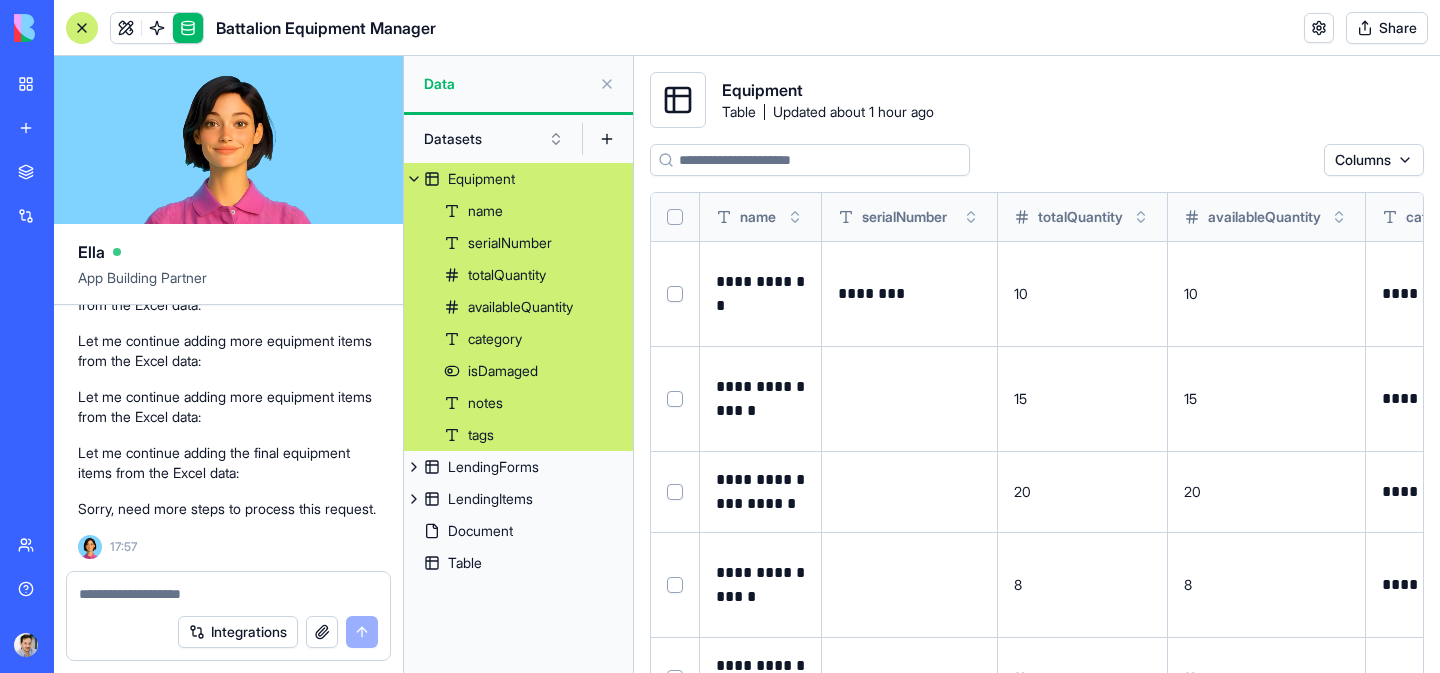 click on "Sorry, need more steps to process this request." at bounding box center (228, 509) 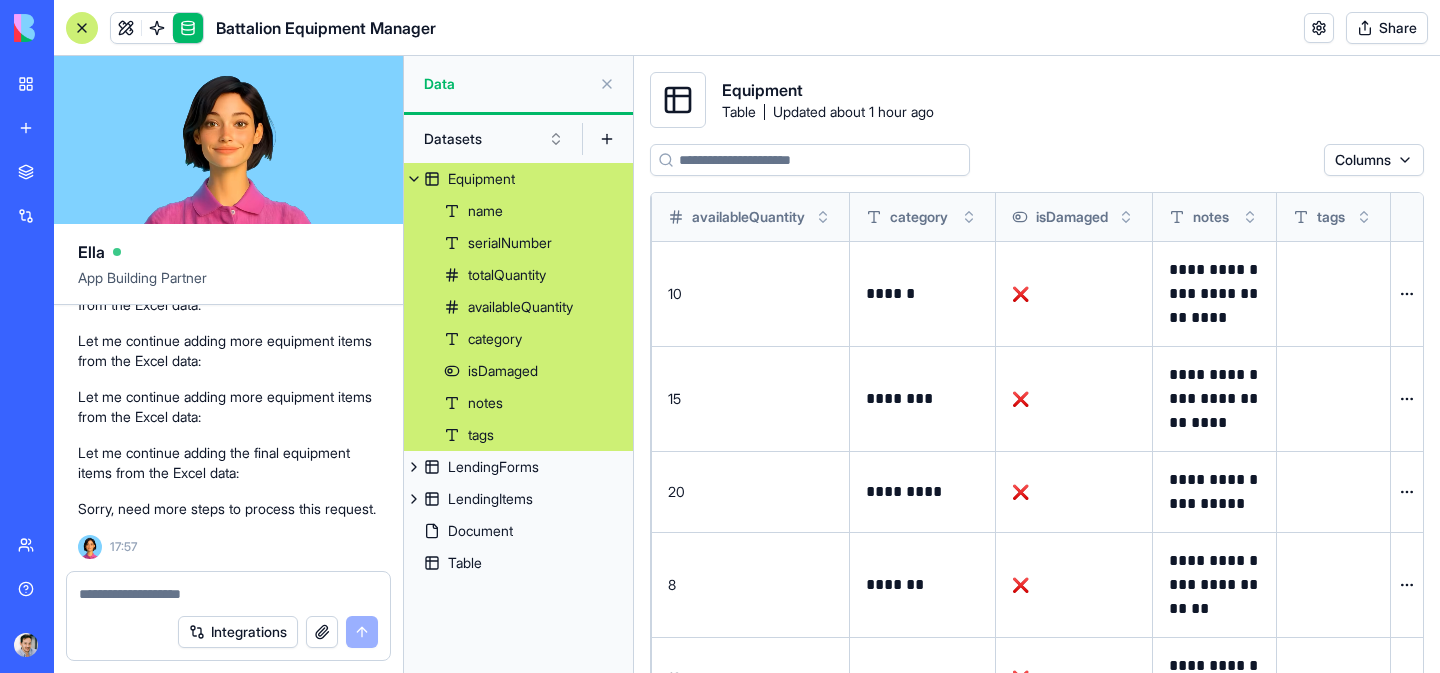 scroll, scrollTop: 0, scrollLeft: 0, axis: both 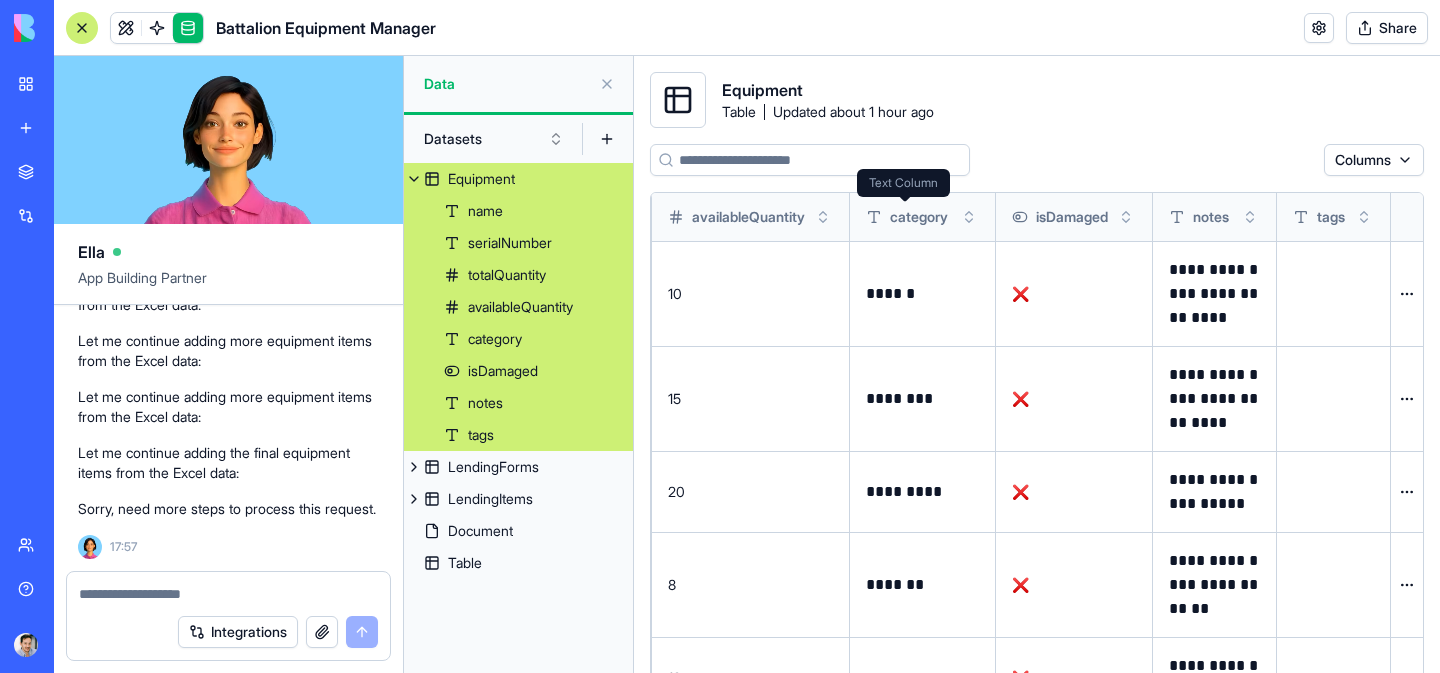 click at bounding box center [969, 217] 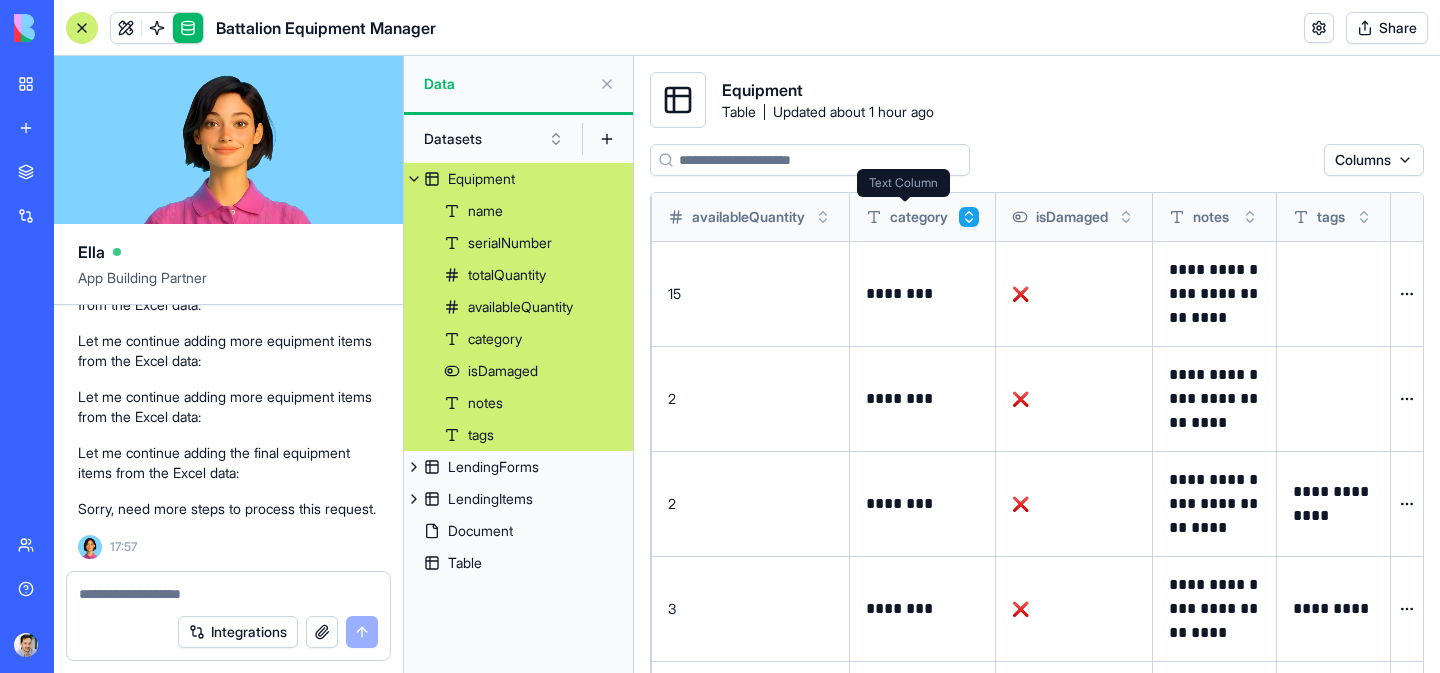 click on "category" at bounding box center [919, 217] 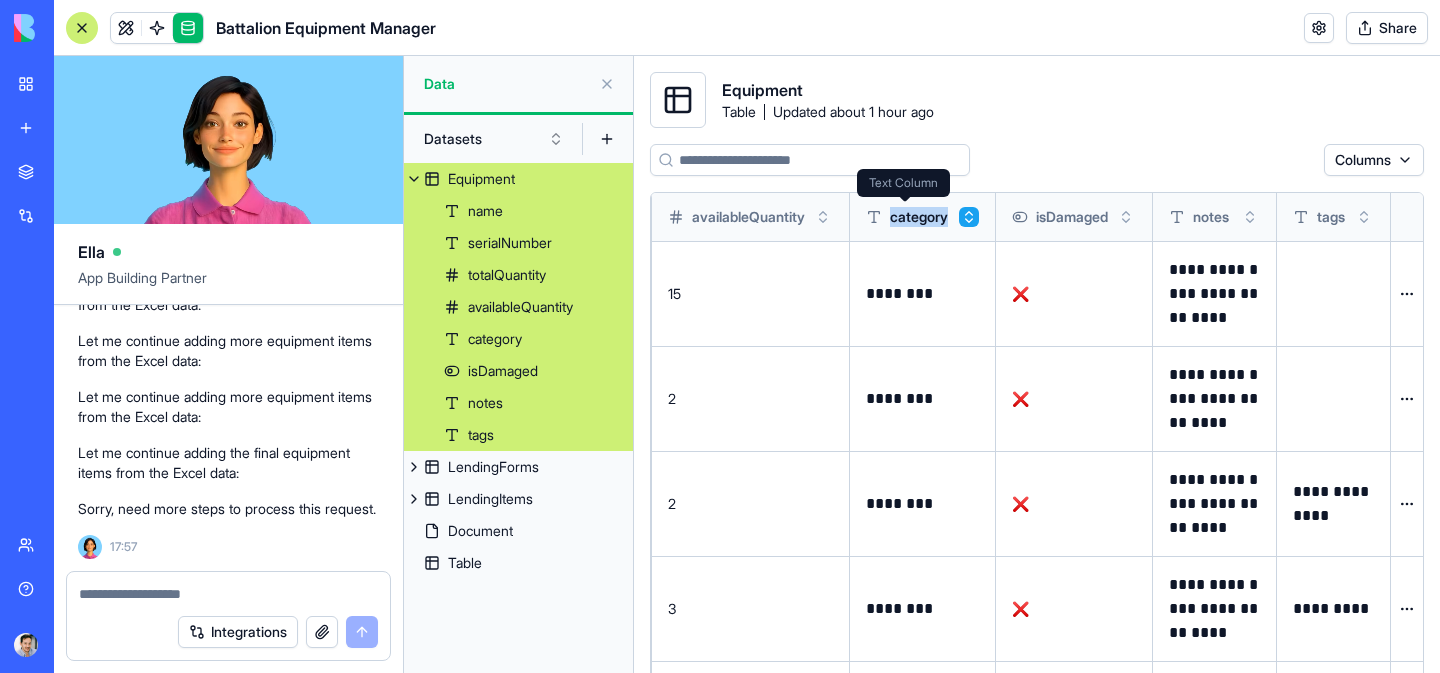 click on "category" at bounding box center (919, 217) 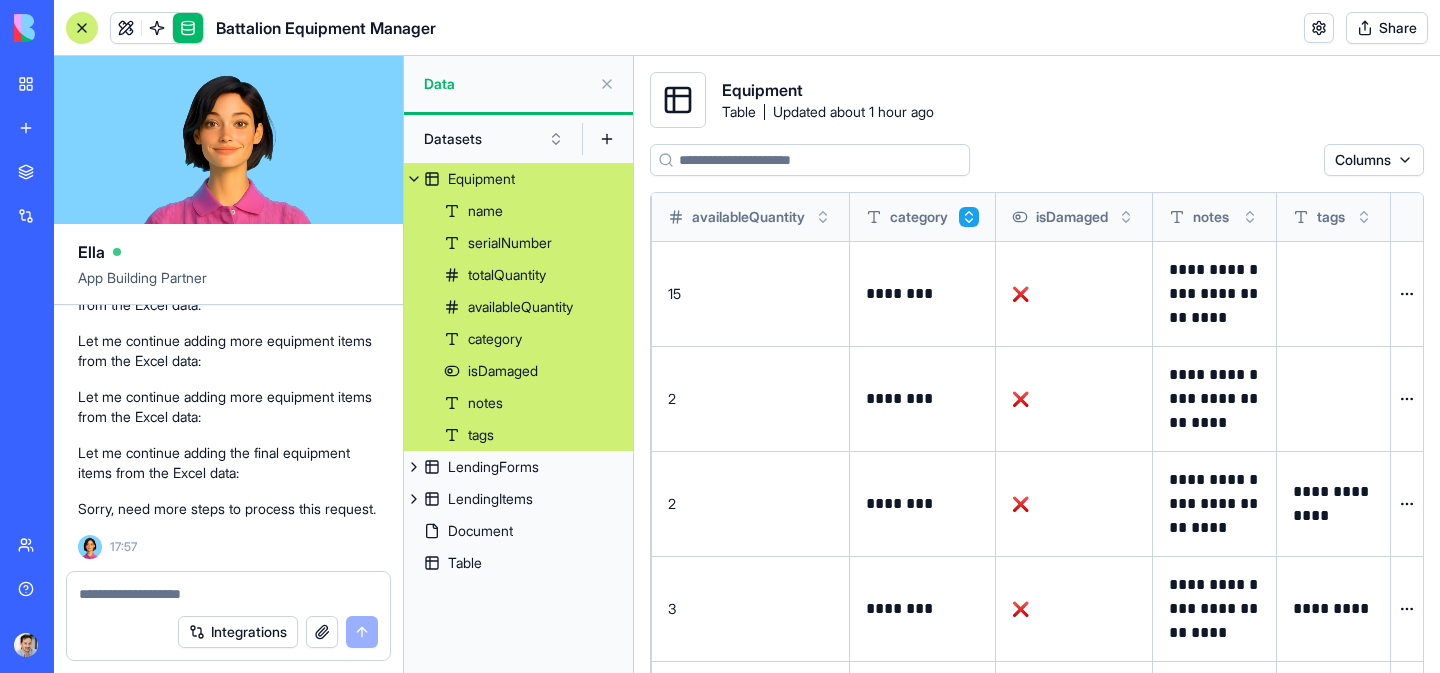 click on "BETA My workspace New app Marketplace Integrations Recent Inventory Manager Battalion Equipment Manager Social Media Content Generator TRY Team Help Upgrade Battalion Equipment Manager Share Ella App Building Partner 16:51 I'll help you build an inventory management app for your battalion's radio equipment. Let me analyze your requirements and create the app. Setting up your data structure Updating your data structure Naming the app Working on the "AppLayout"  Working on the "Inventory" page Working on the "Create Lending Form" page Working on the "Lending History" page Verifying everything works together 🚀 Battalion Equipment Manager Ready for Duty!
Your equipment management system is locked and loaded! I've built a military-grade app that will make tracking your radio gear as precise as a tactical operation. 🎯
Three key features are ready for you to use:
Inventory management with color-coded categories and damage tracking
Want to make it even better? Consider these enhancements:" at bounding box center [720, 336] 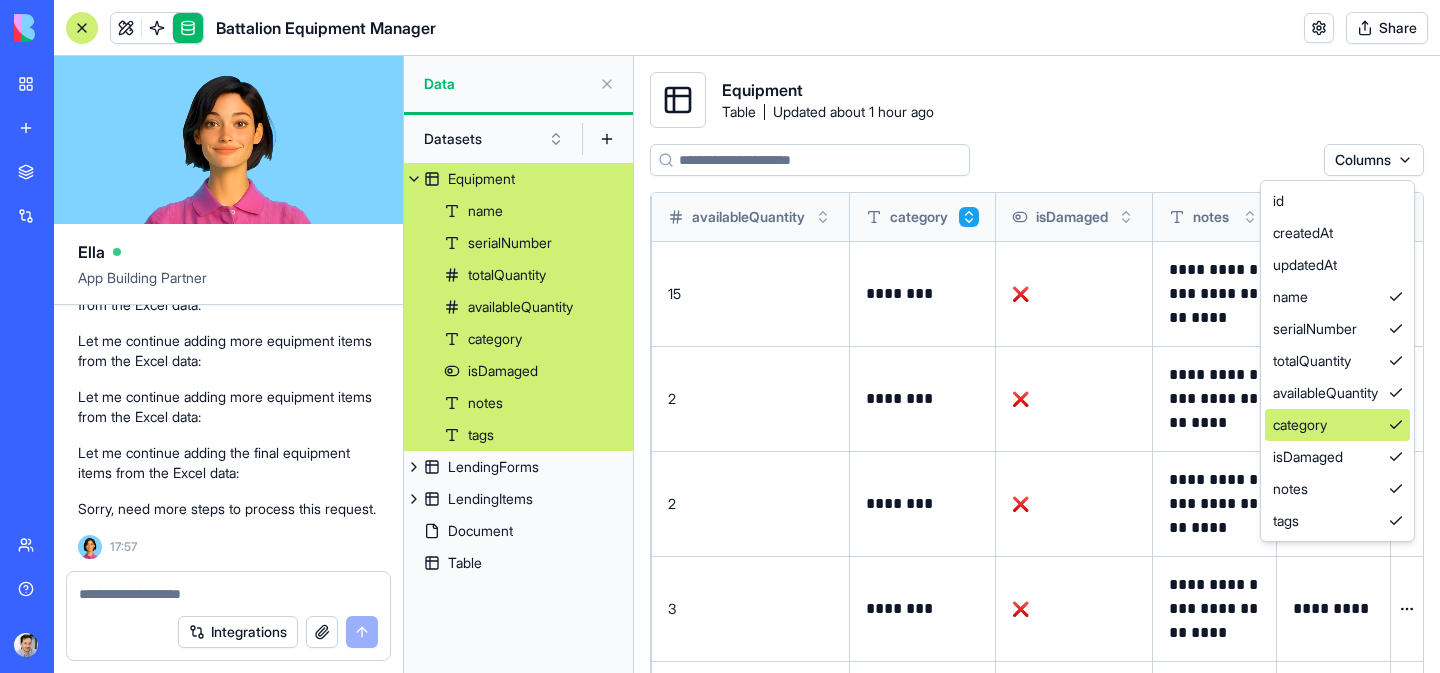 click on "category" at bounding box center [1337, 425] 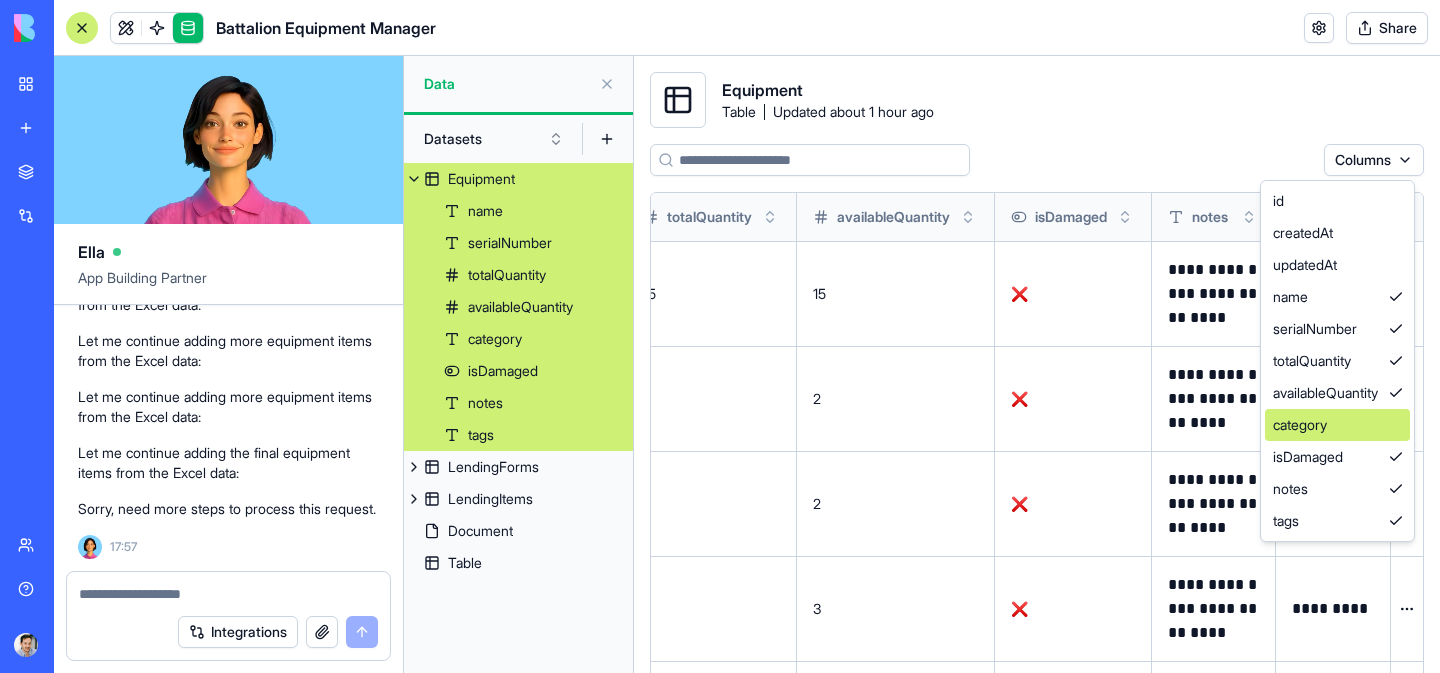 scroll, scrollTop: 0, scrollLeft: 383, axis: horizontal 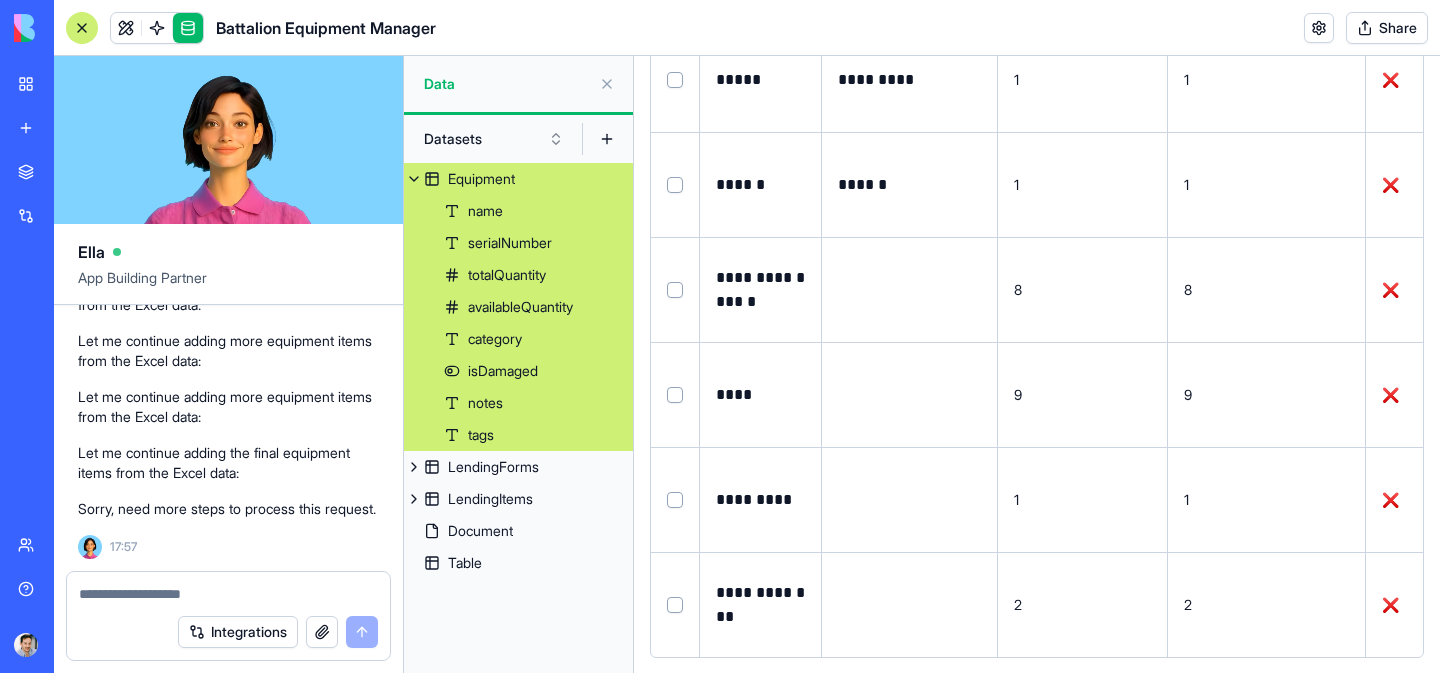 click at bounding box center (675, 290) 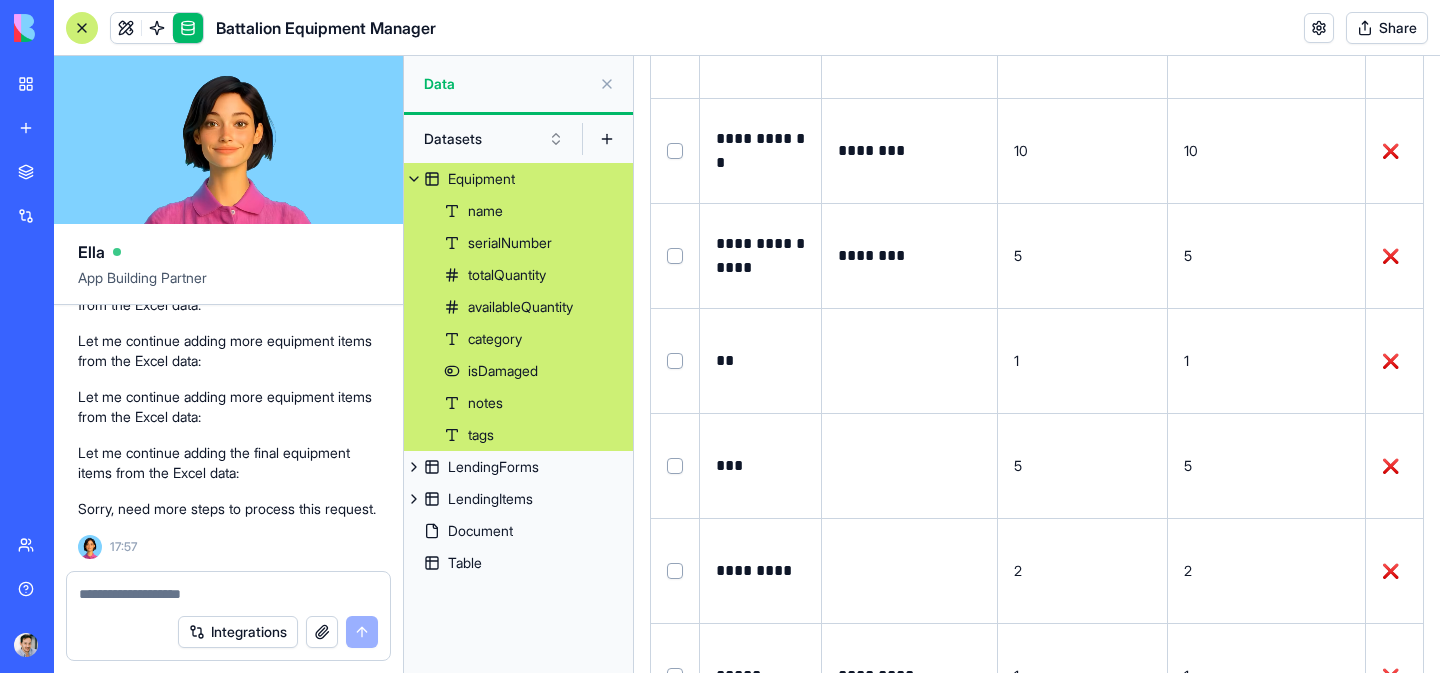 scroll, scrollTop: 8809, scrollLeft: 0, axis: vertical 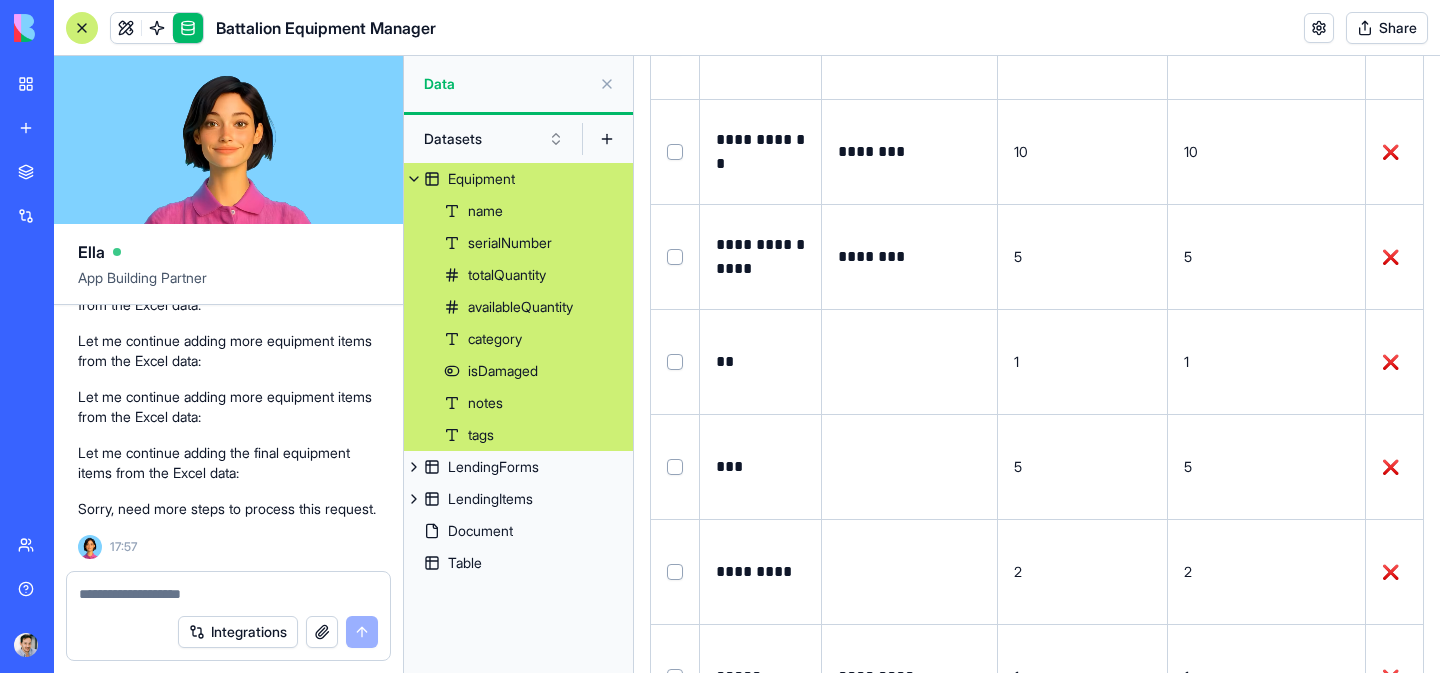click at bounding box center (675, 257) 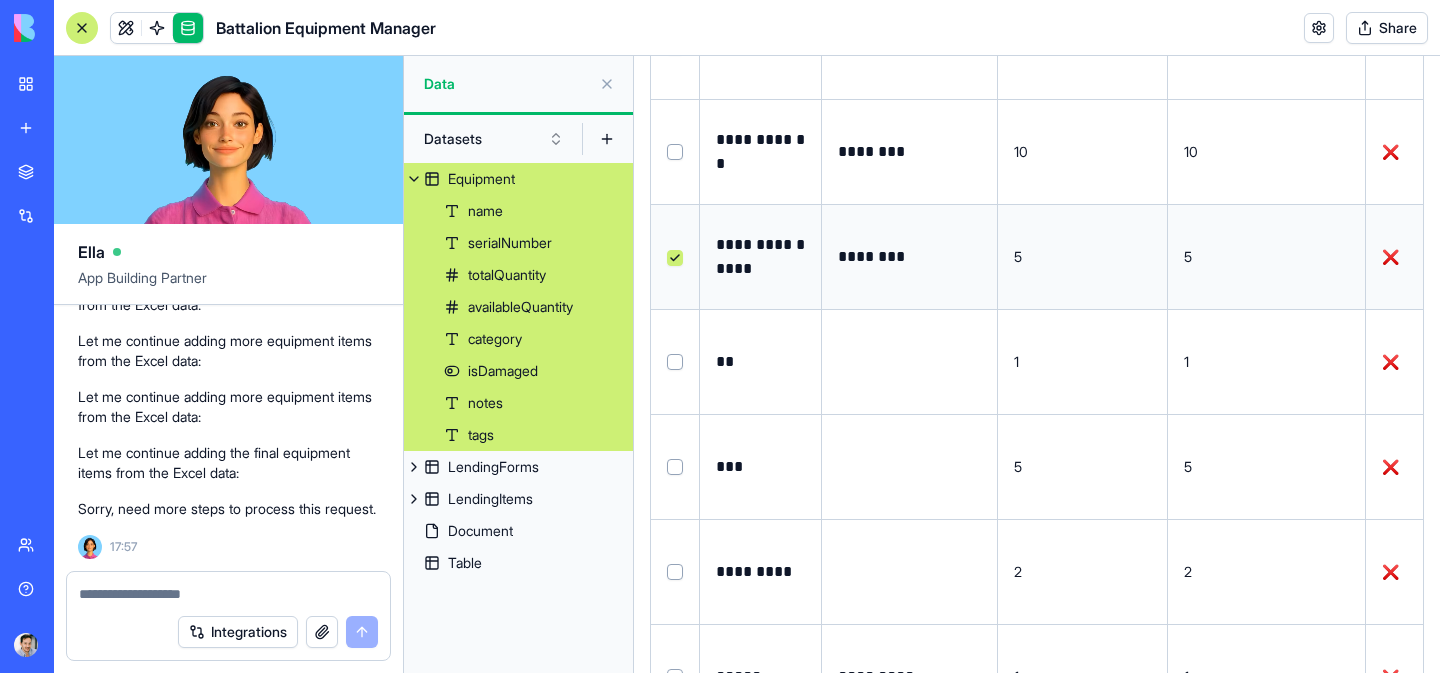 click at bounding box center [675, 152] 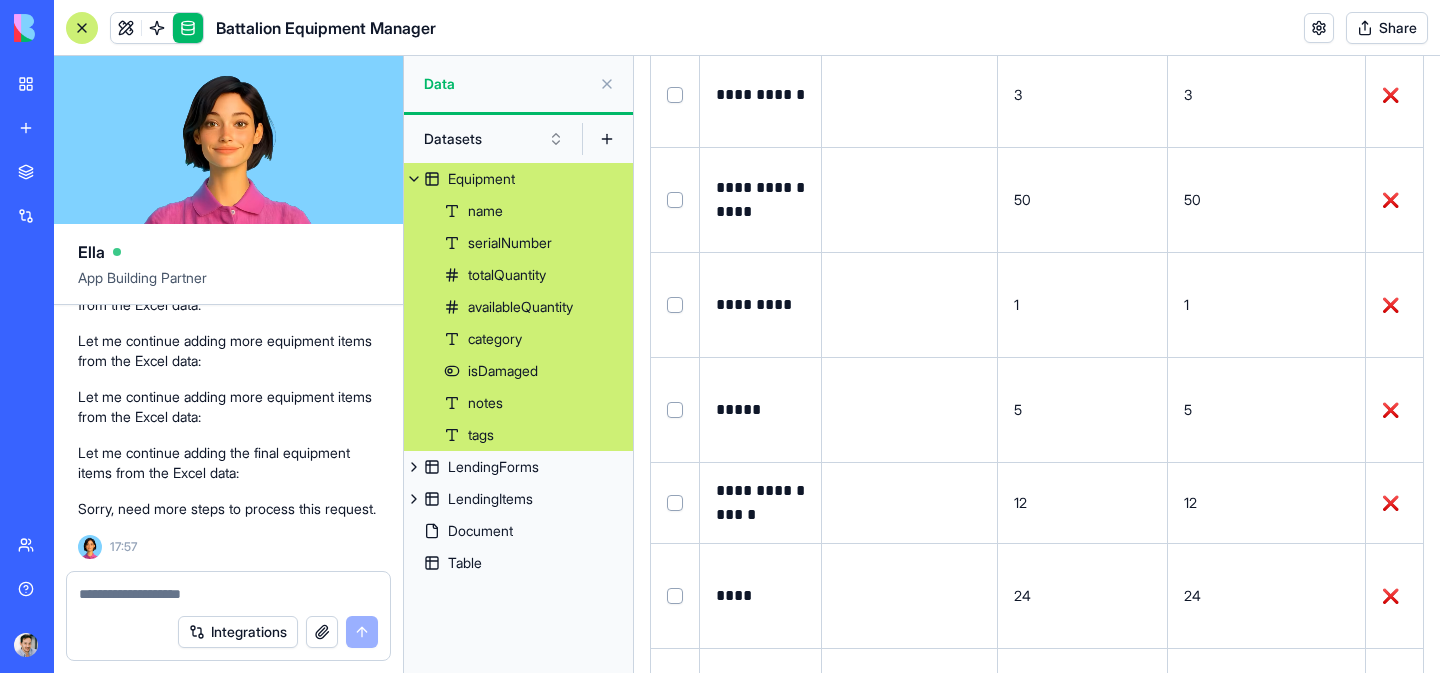 scroll, scrollTop: 1847, scrollLeft: 0, axis: vertical 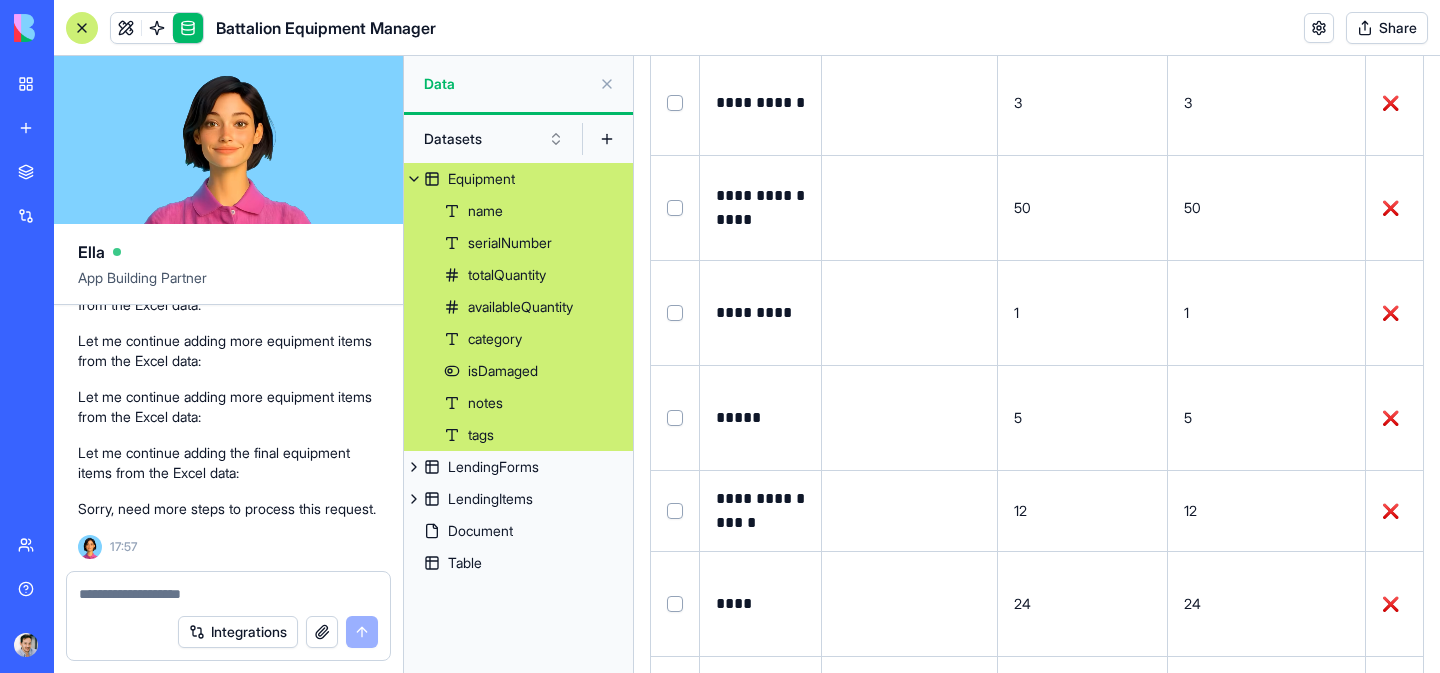 click at bounding box center [675, 511] 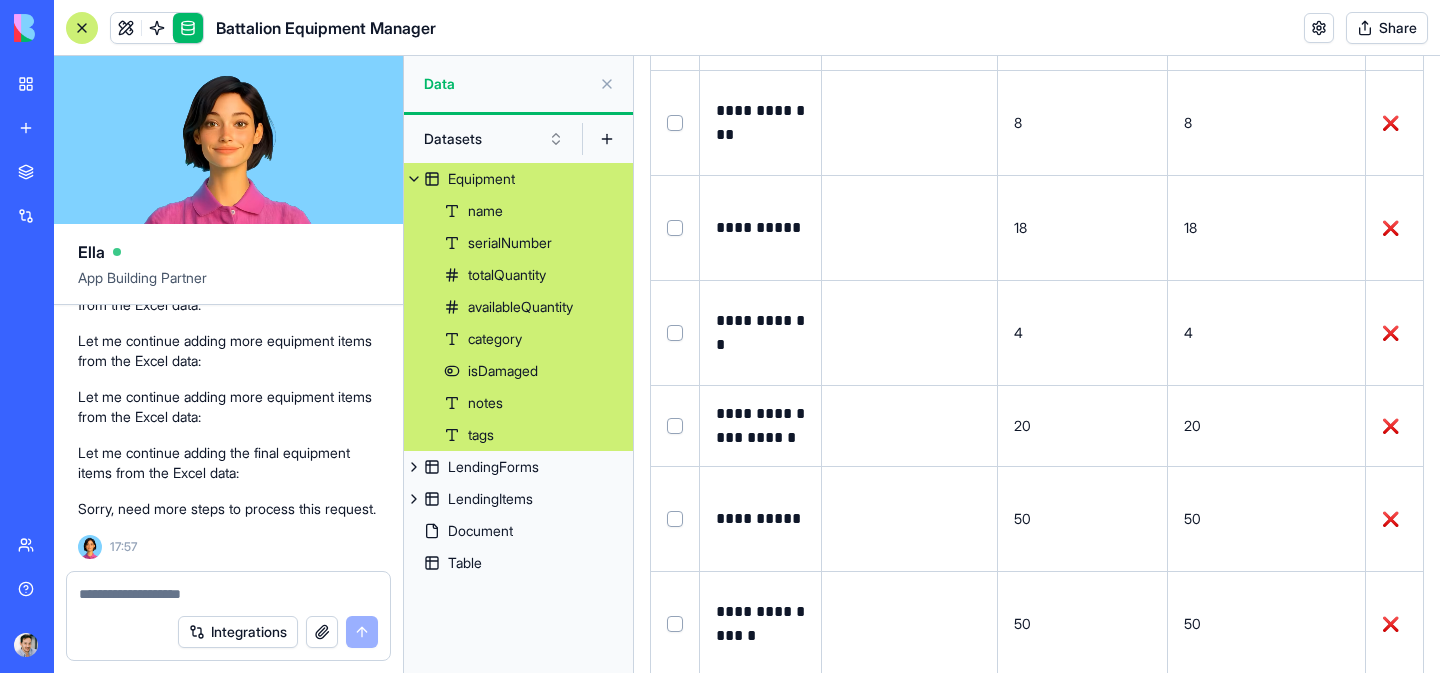 scroll, scrollTop: 1215, scrollLeft: 0, axis: vertical 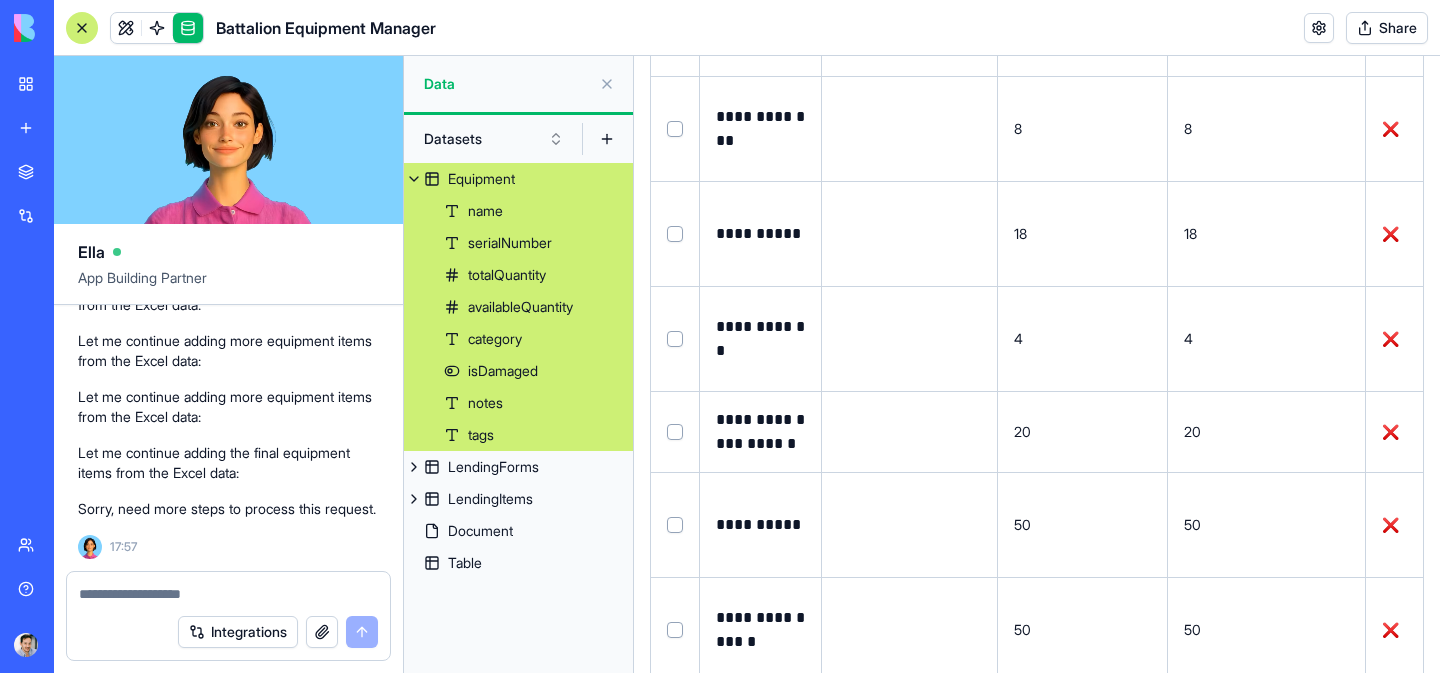 click at bounding box center [675, 432] 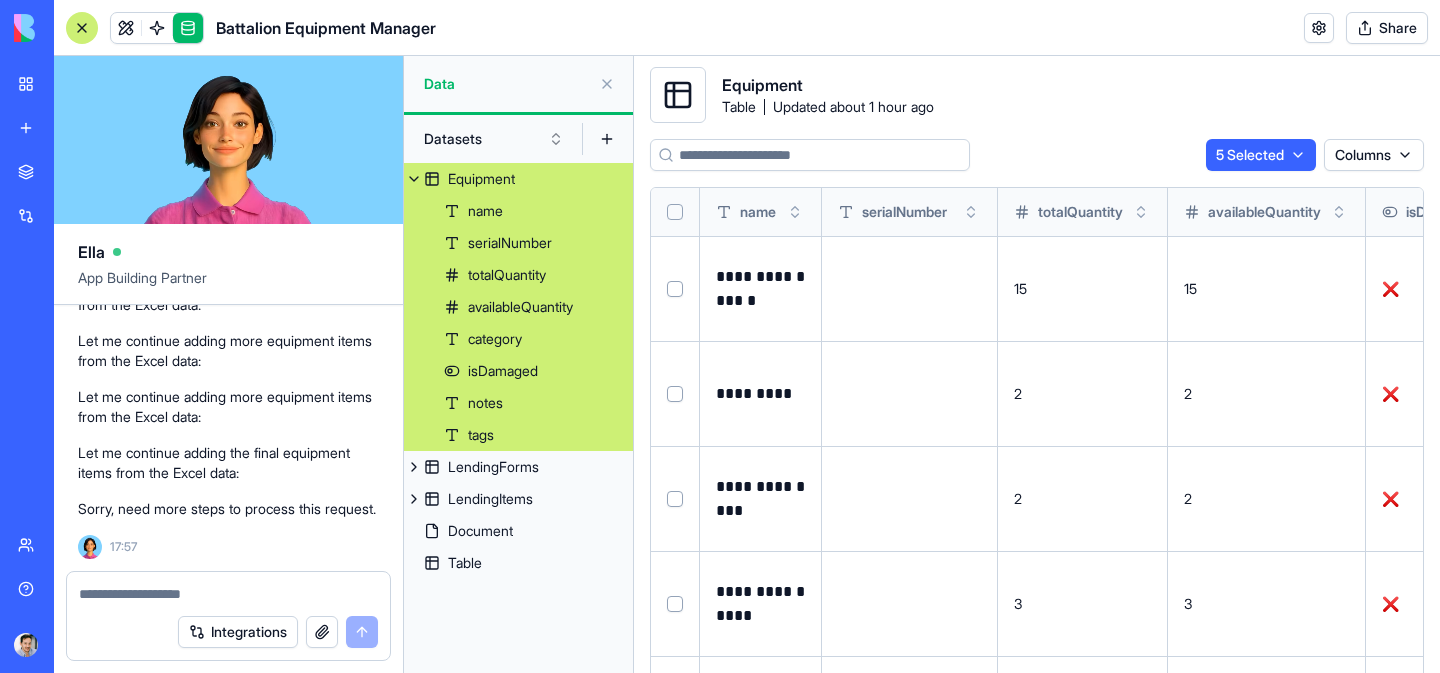 scroll, scrollTop: 0, scrollLeft: 0, axis: both 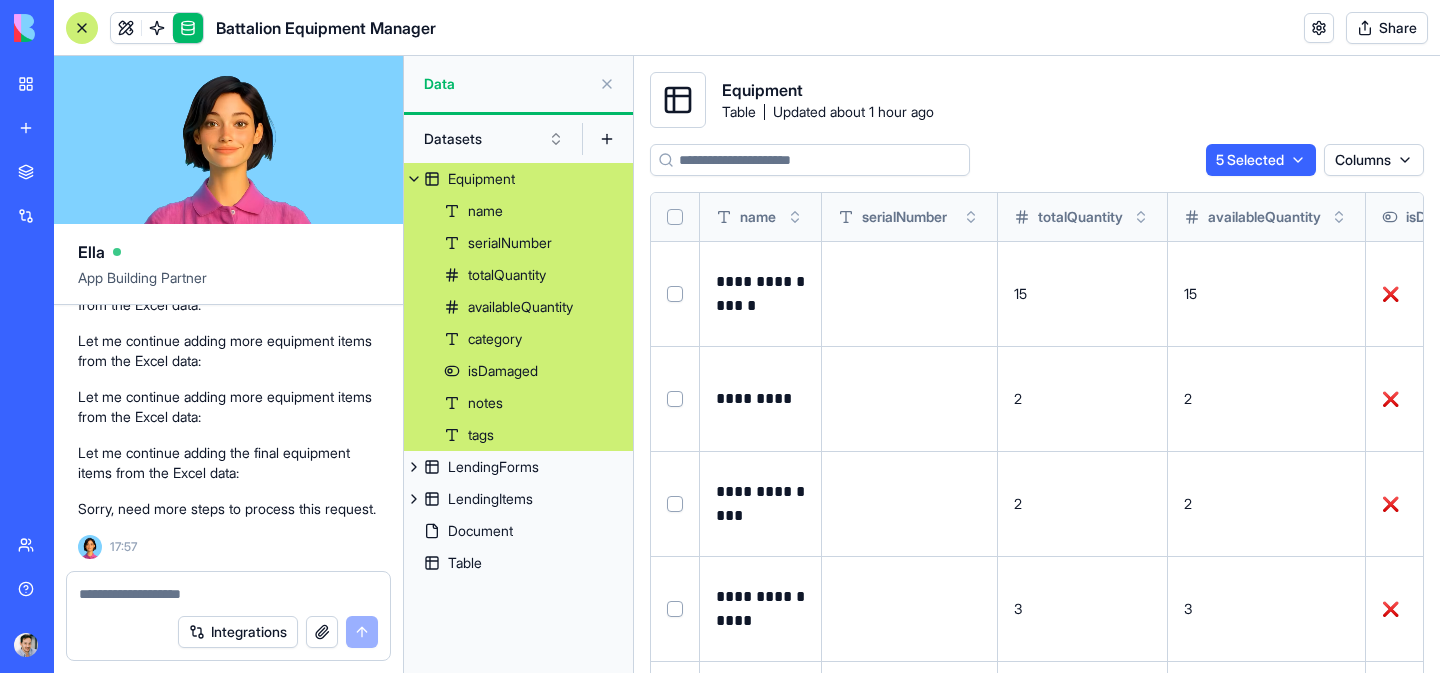 click at bounding box center [675, 294] 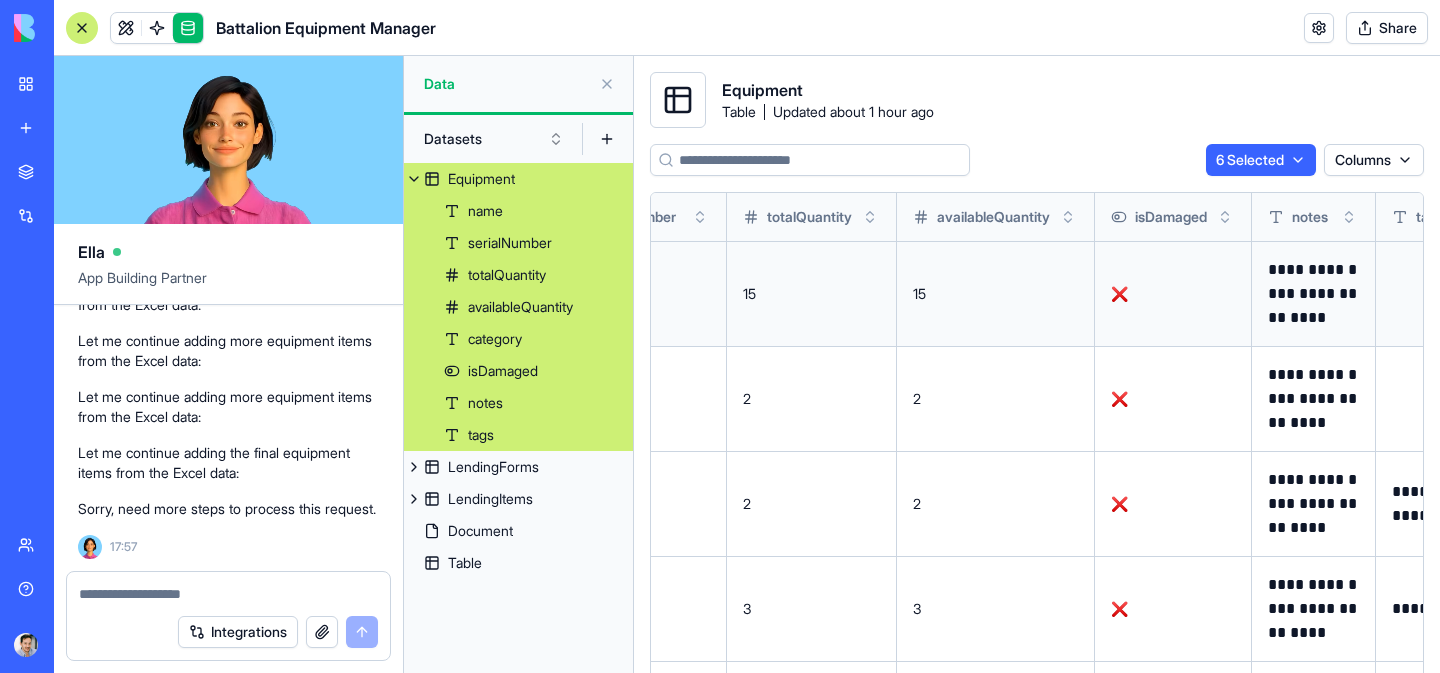 scroll, scrollTop: 0, scrollLeft: 383, axis: horizontal 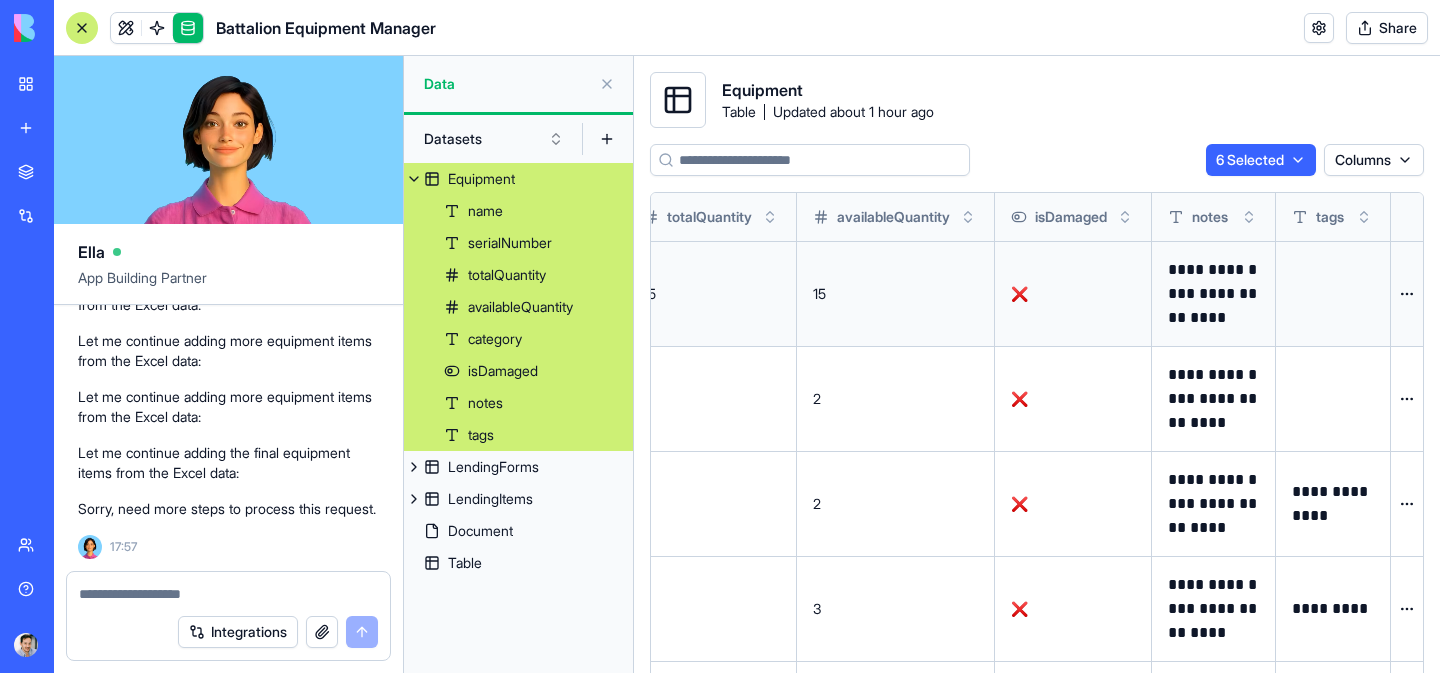 click on "BETA My workspace New app Marketplace Integrations Recent Inventory Manager Battalion Equipment Manager Social Media Content Generator TRY Team Help Upgrade Battalion Equipment Manager Share Ella App Building Partner 16:51 I'll help you build an inventory management app for your battalion's radio equipment. Let me analyze your requirements and create the app. Setting up your data structure Updating your data structure Naming the app Working on the "AppLayout"  Working on the "Inventory" page Working on the "Create Lending Form" page Working on the "Lending History" page Verifying everything works together 🚀 Battalion Equipment Manager Ready for Duty!
Your equipment management system is locked and loaded! I've built a military-grade app that will make tracking your radio gear as precise as a tactical operation. 🎯
Three key features are ready for you to use:
Inventory management with color-coded categories and damage tracking
Want to make it even better? Consider these enhancements:" at bounding box center (720, 336) 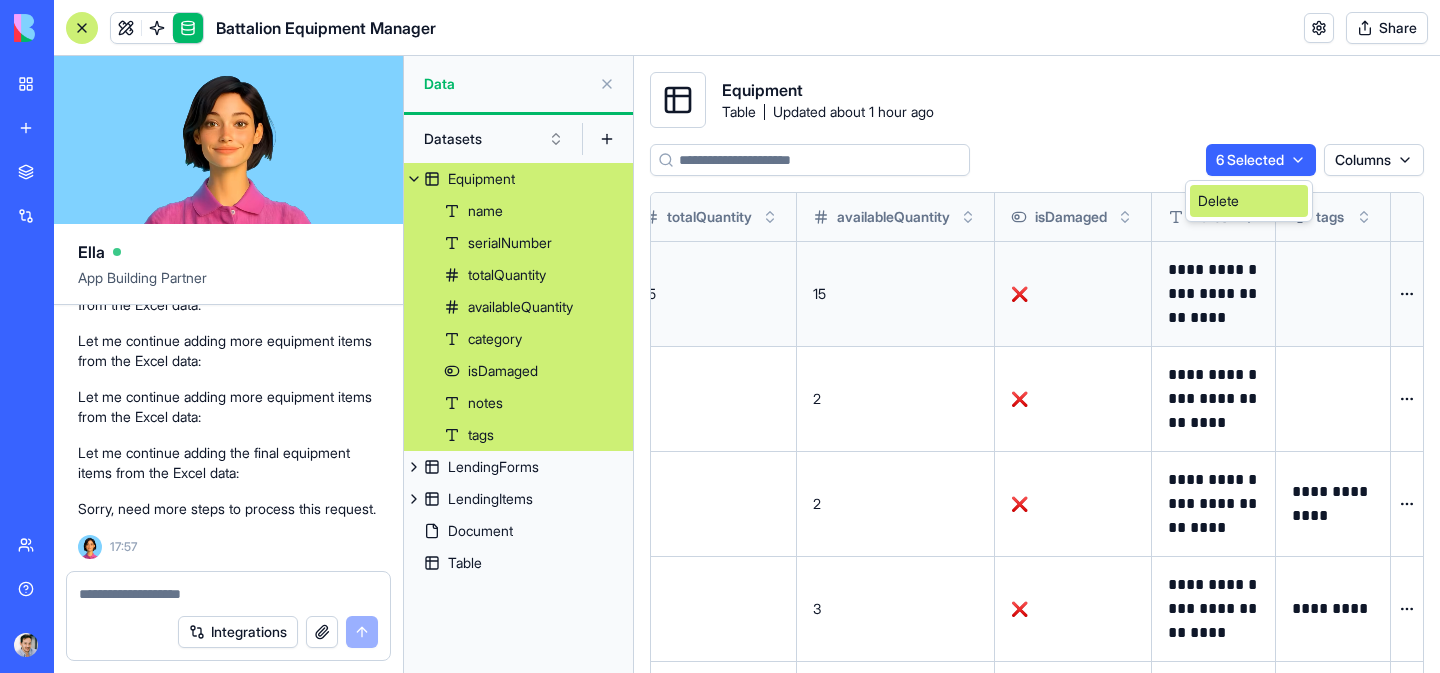 click on "Delete" at bounding box center [1249, 201] 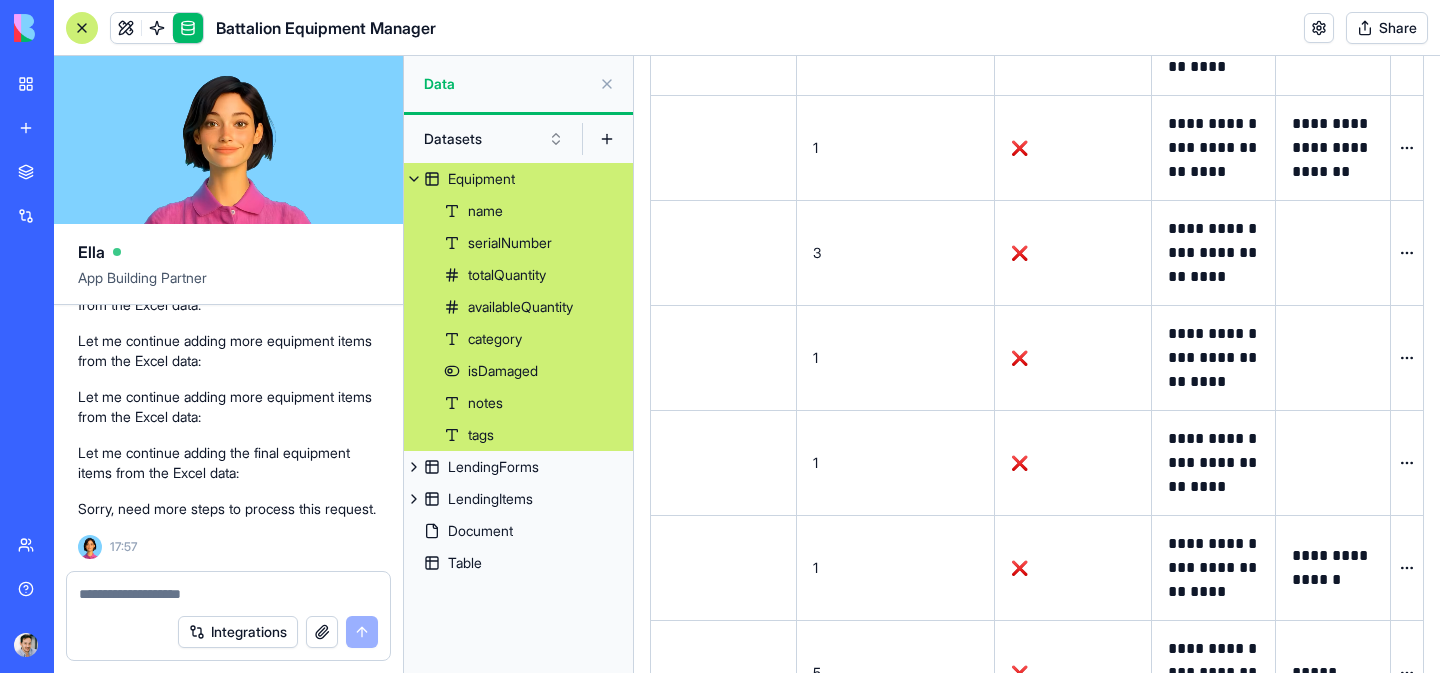 scroll, scrollTop: 5819, scrollLeft: 0, axis: vertical 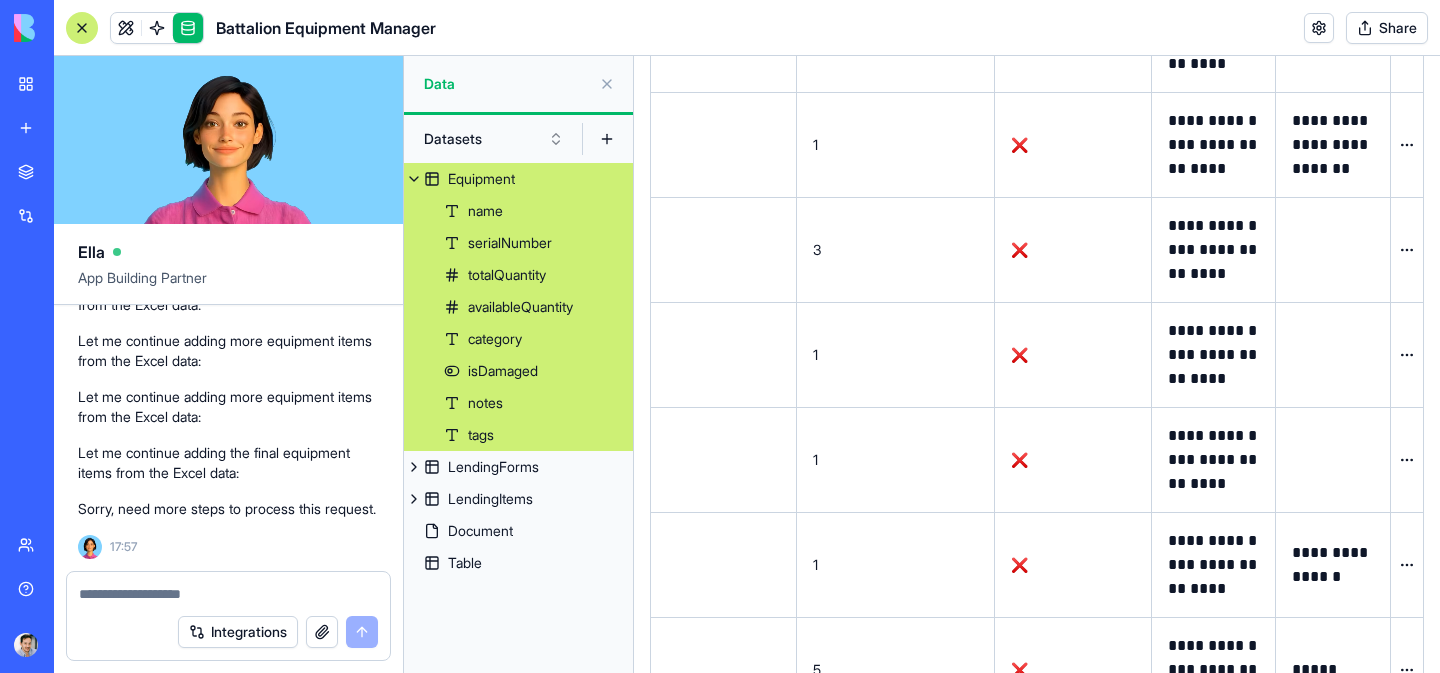 click at bounding box center [607, 84] 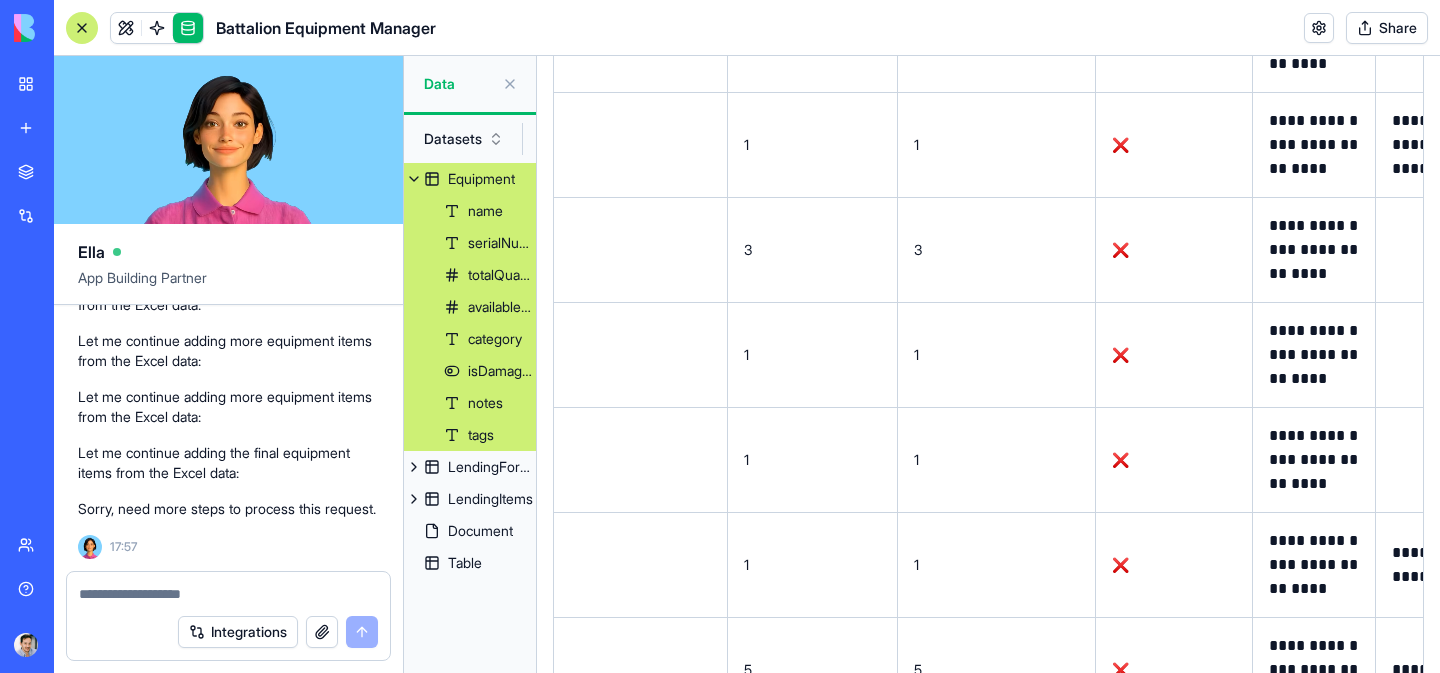 scroll, scrollTop: 0, scrollLeft: 153, axis: horizontal 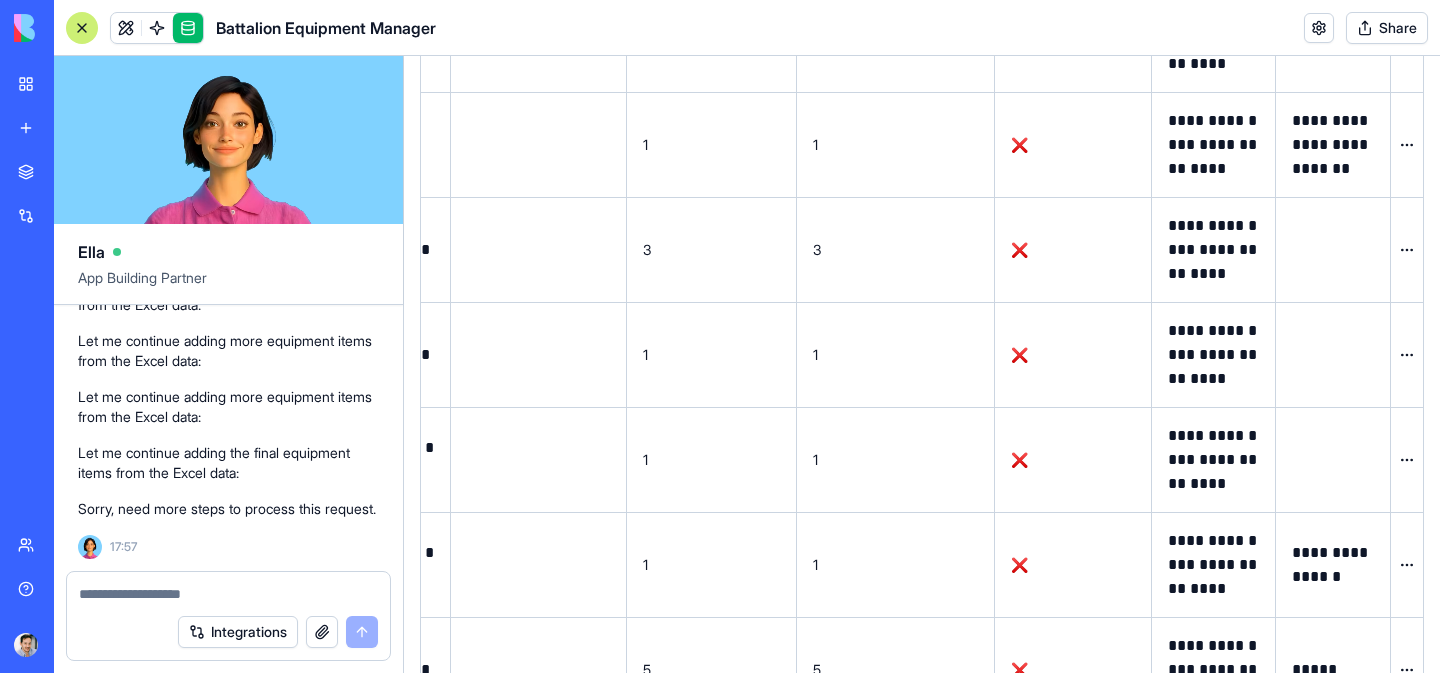 click at bounding box center [82, 28] 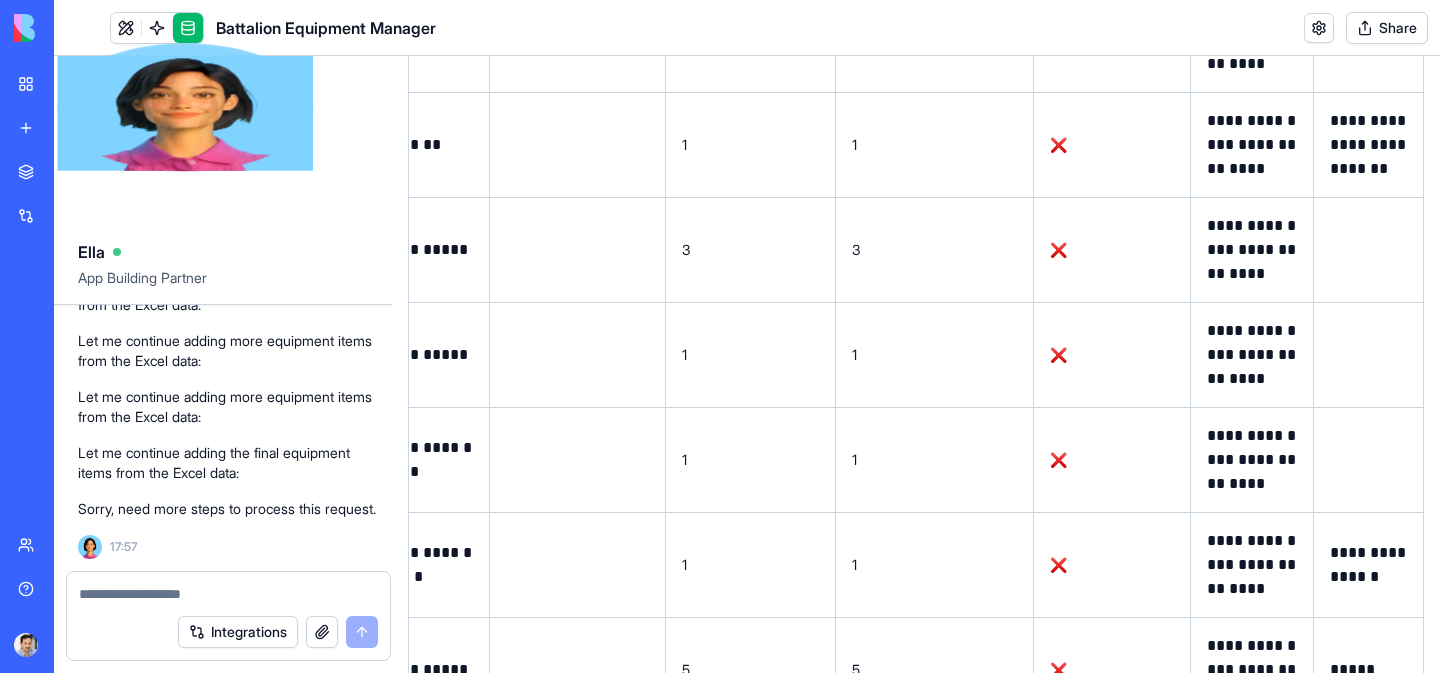 scroll, scrollTop: 0, scrollLeft: 0, axis: both 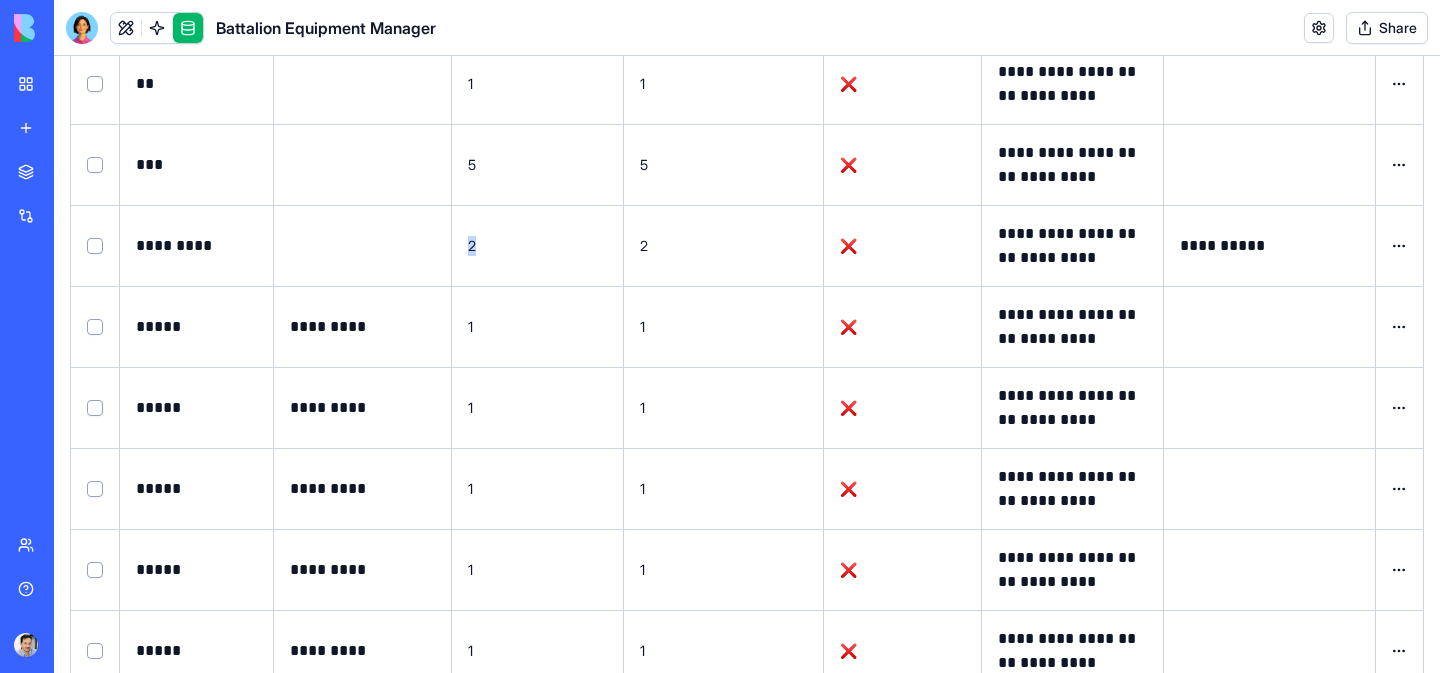 click on "2" at bounding box center (472, 245) 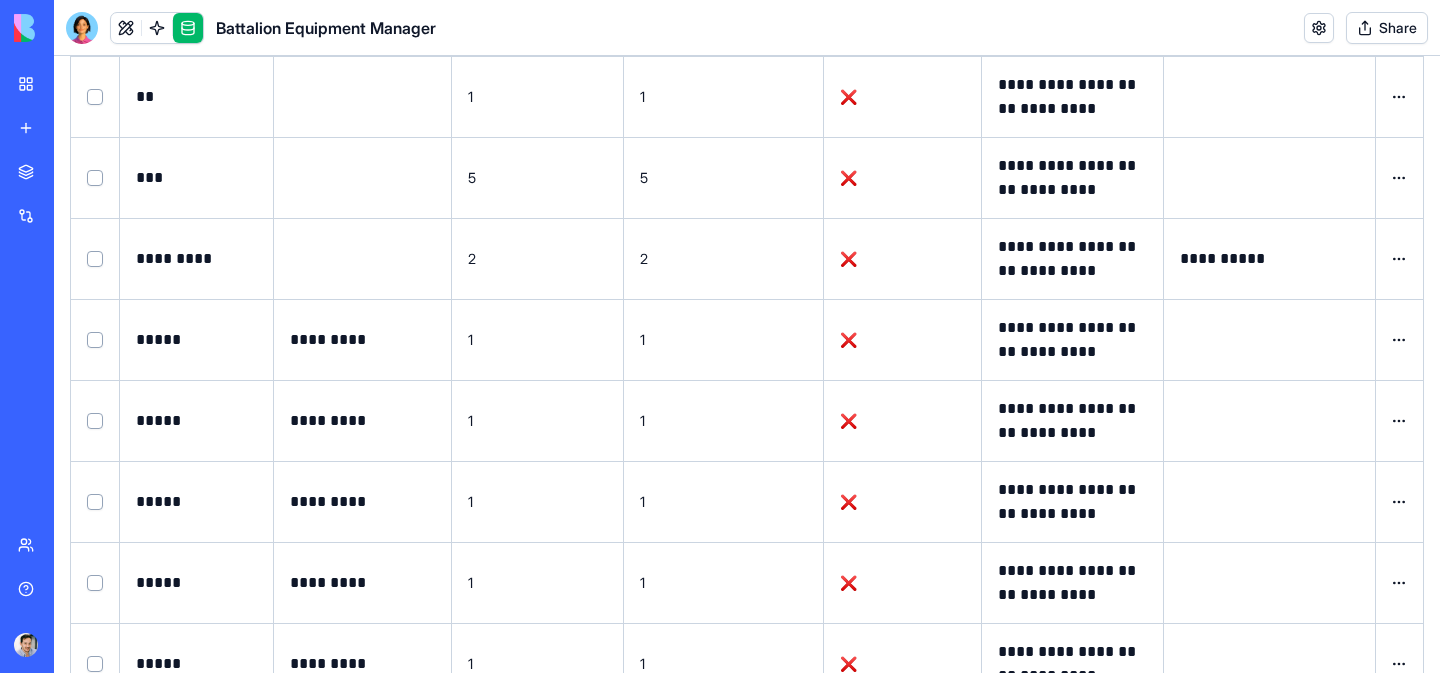 scroll, scrollTop: 6660, scrollLeft: 0, axis: vertical 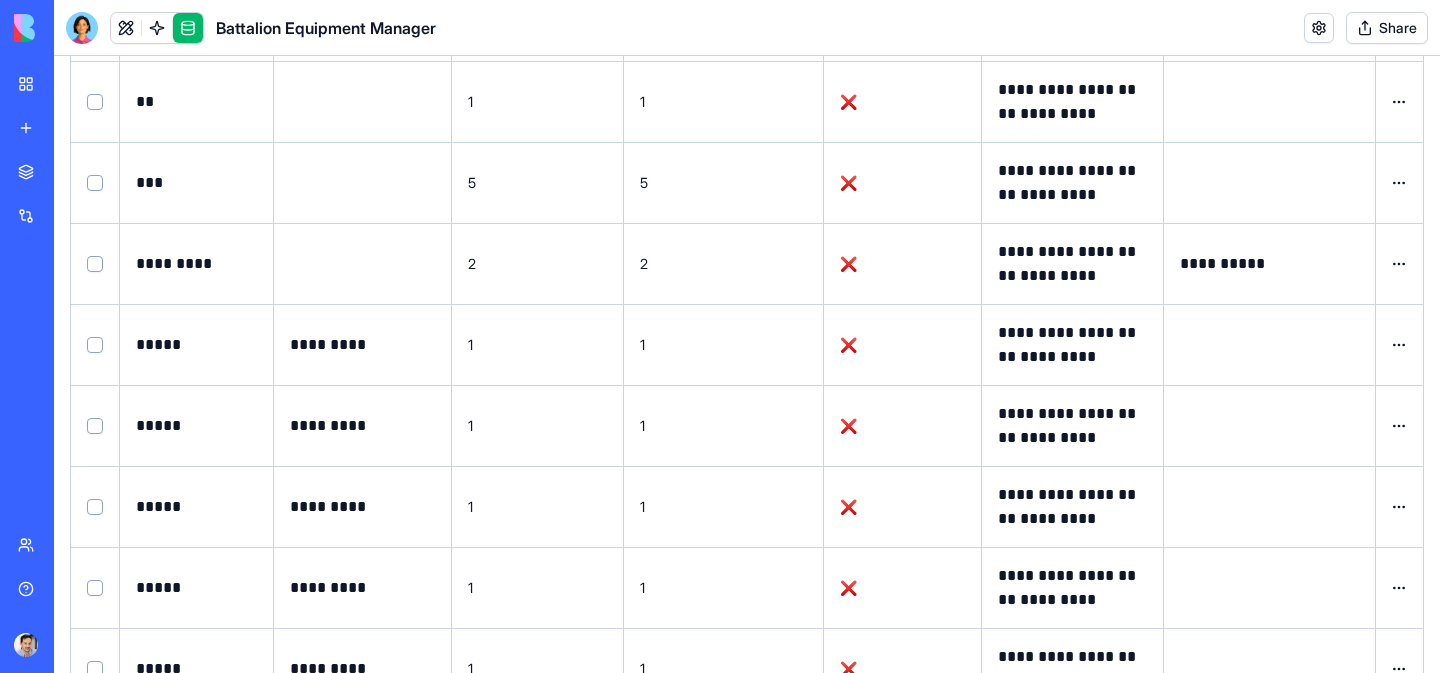 click on "2" at bounding box center (537, 263) 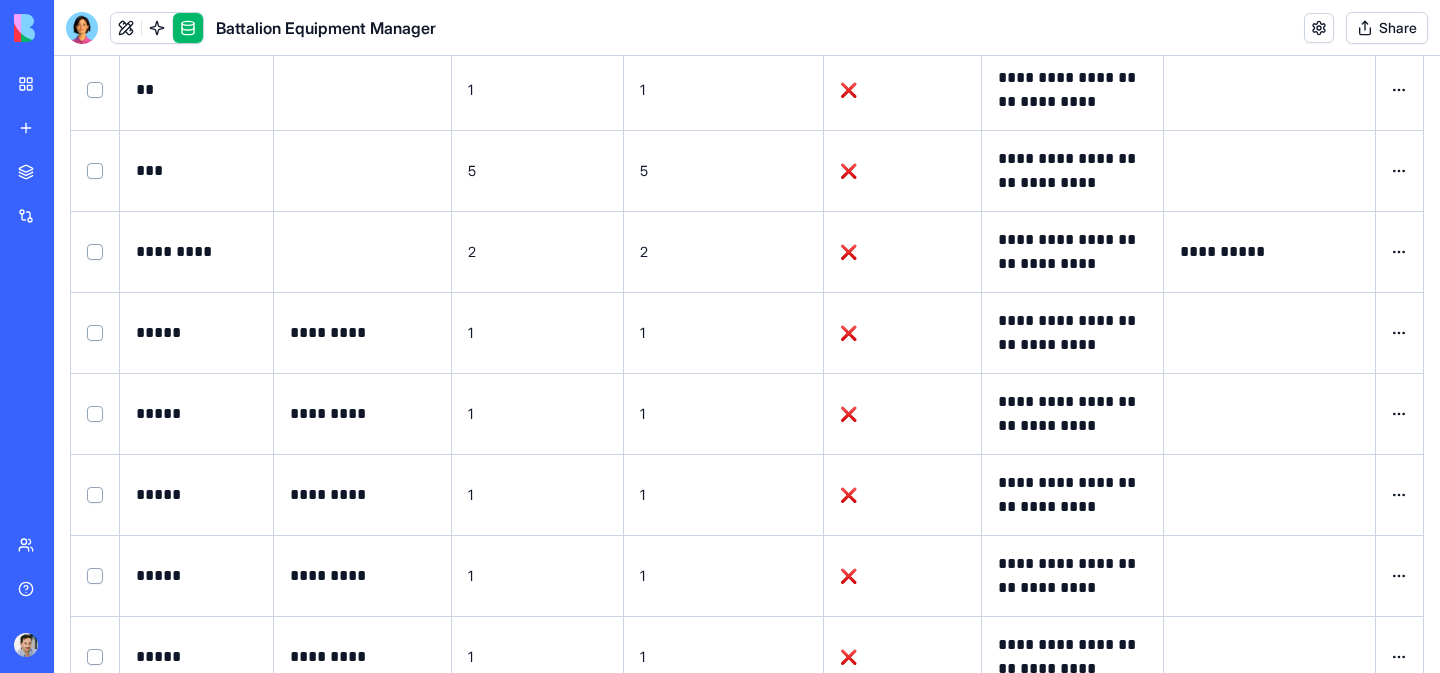 click on "2" at bounding box center (472, 251) 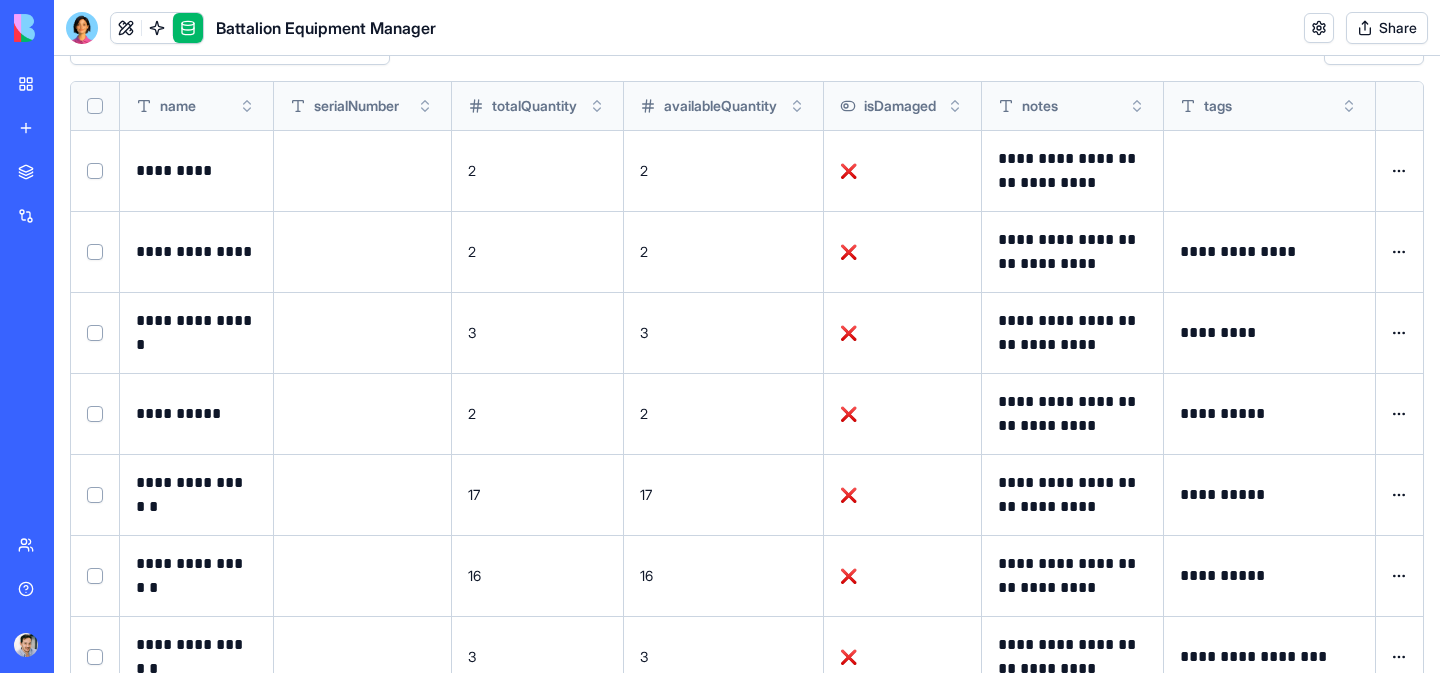 scroll, scrollTop: 0, scrollLeft: 0, axis: both 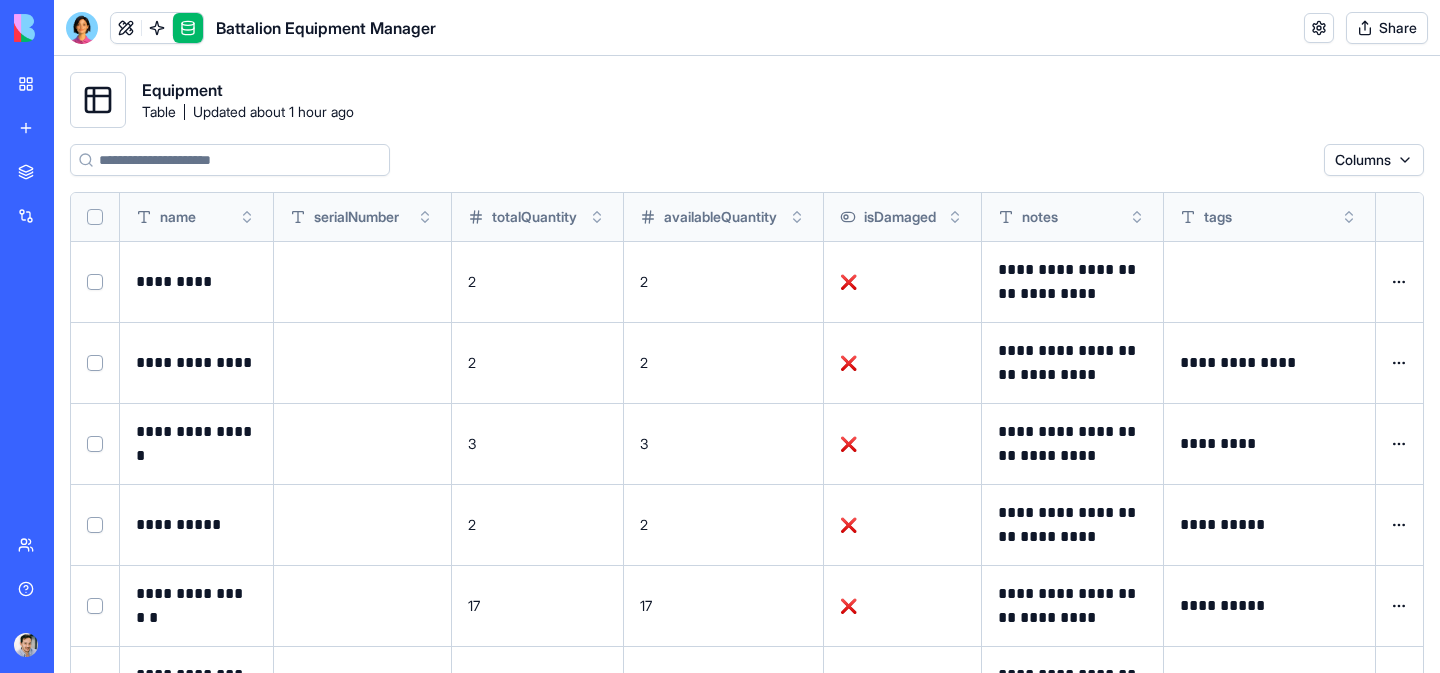 click at bounding box center (247, 217) 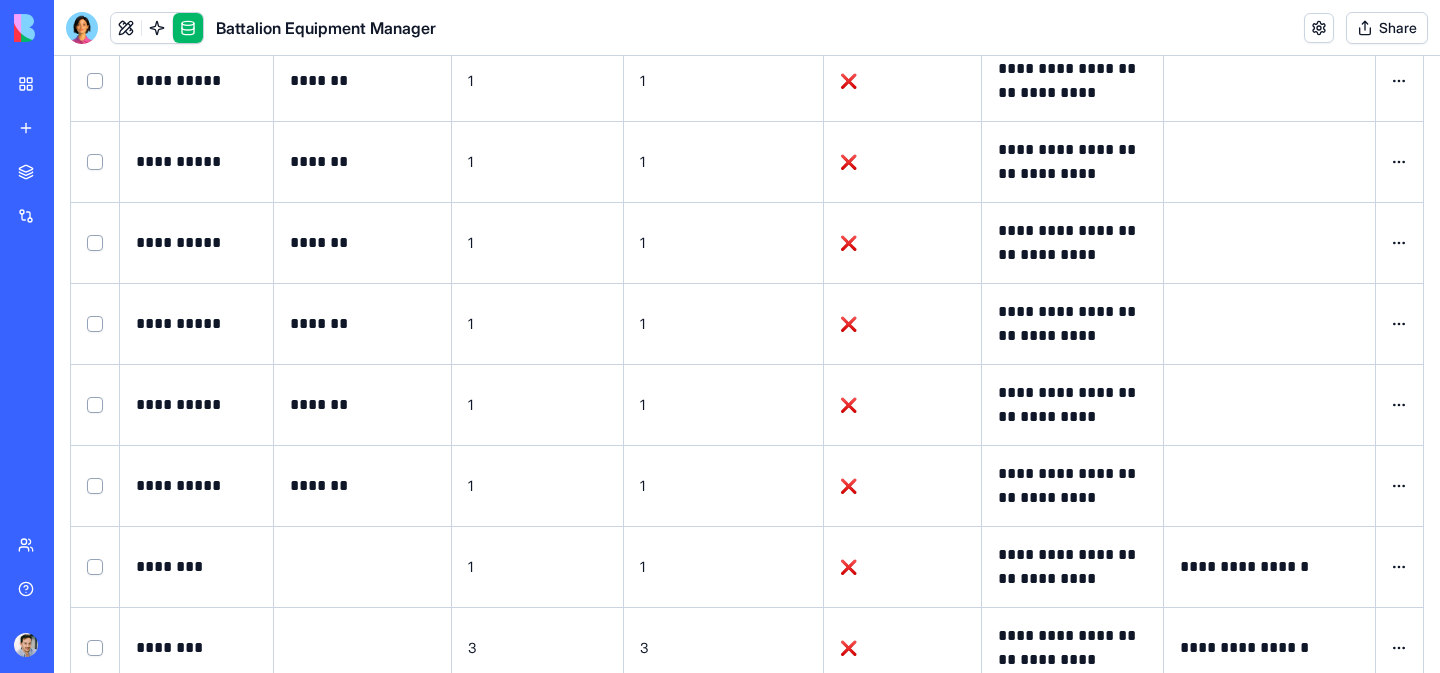 scroll, scrollTop: 4414, scrollLeft: 0, axis: vertical 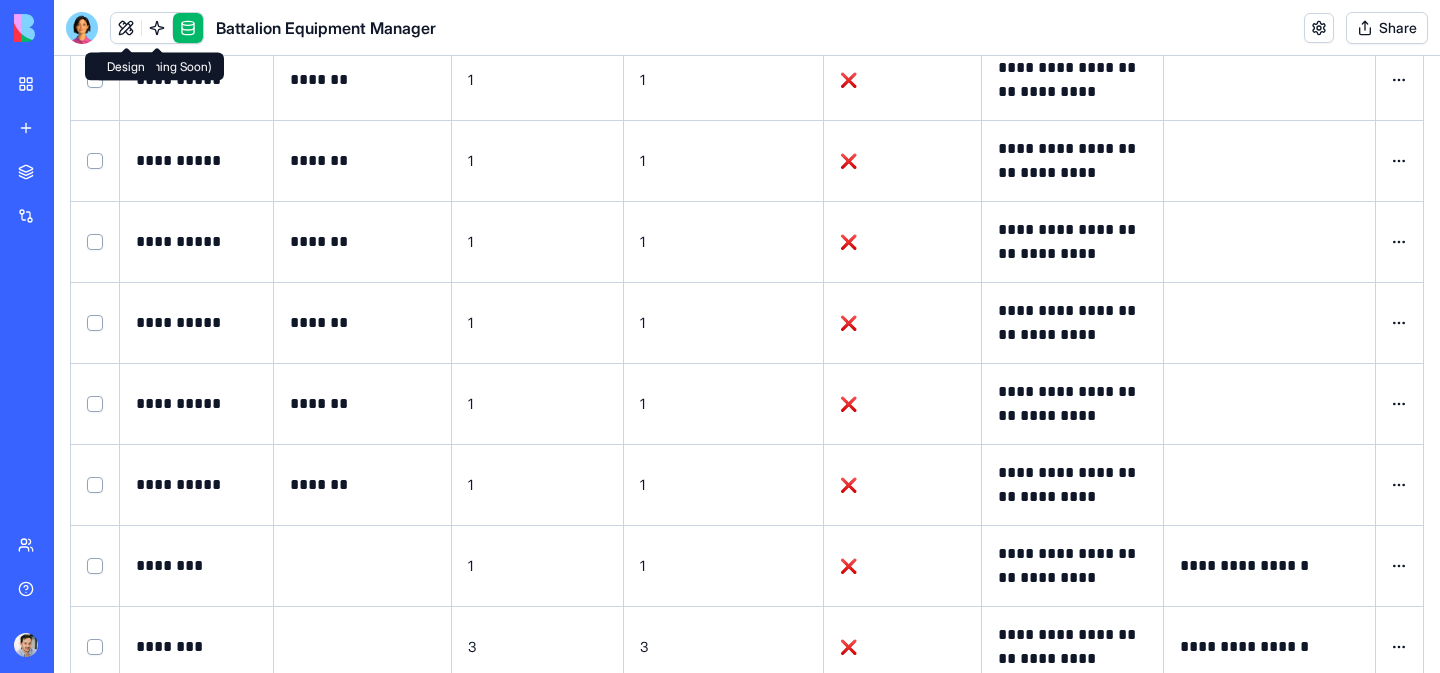 click at bounding box center (126, 28) 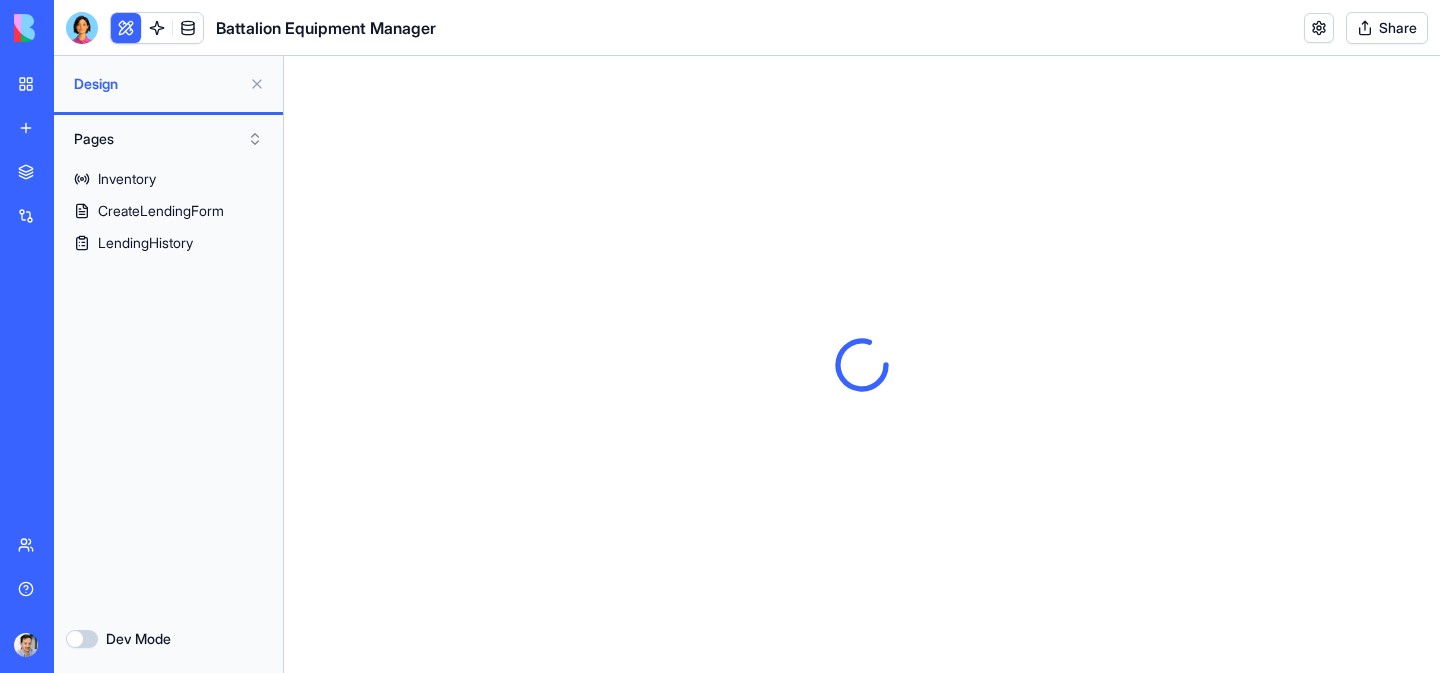 scroll, scrollTop: 0, scrollLeft: 0, axis: both 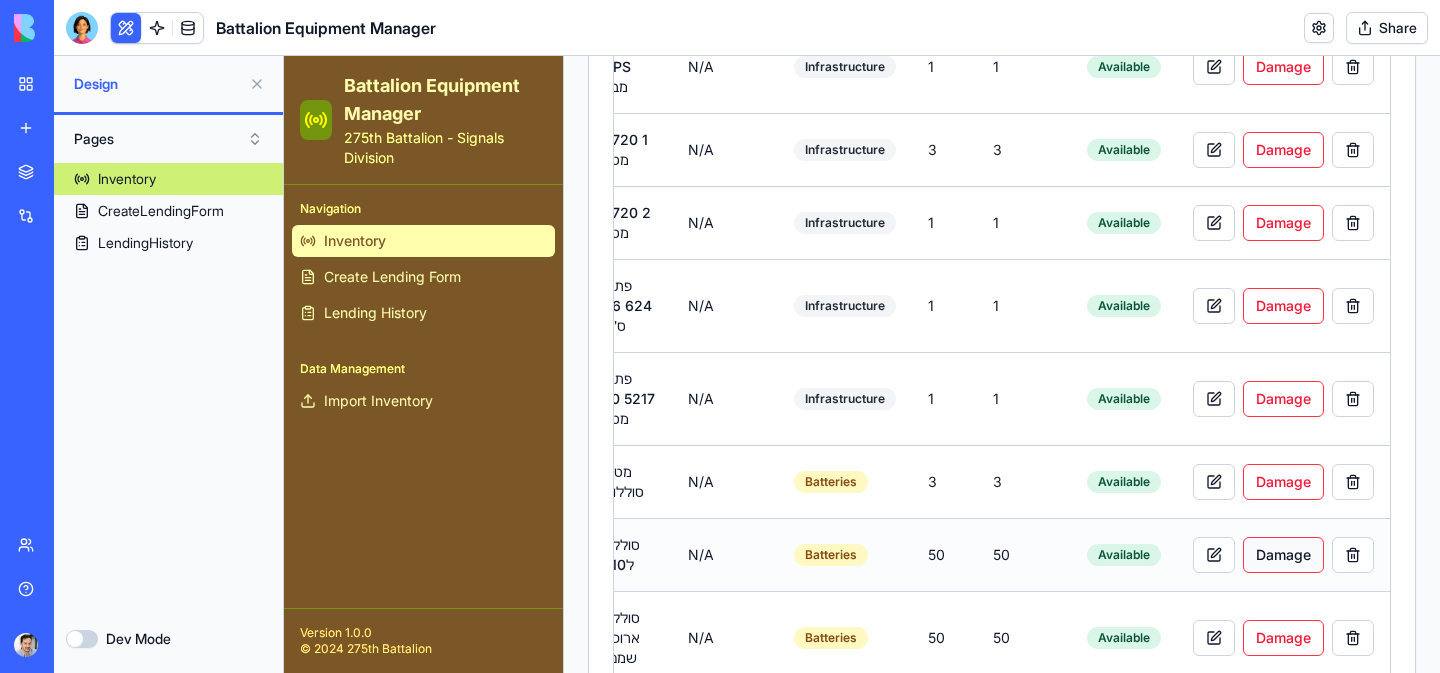 click on "Damage" at bounding box center (1283, 555) 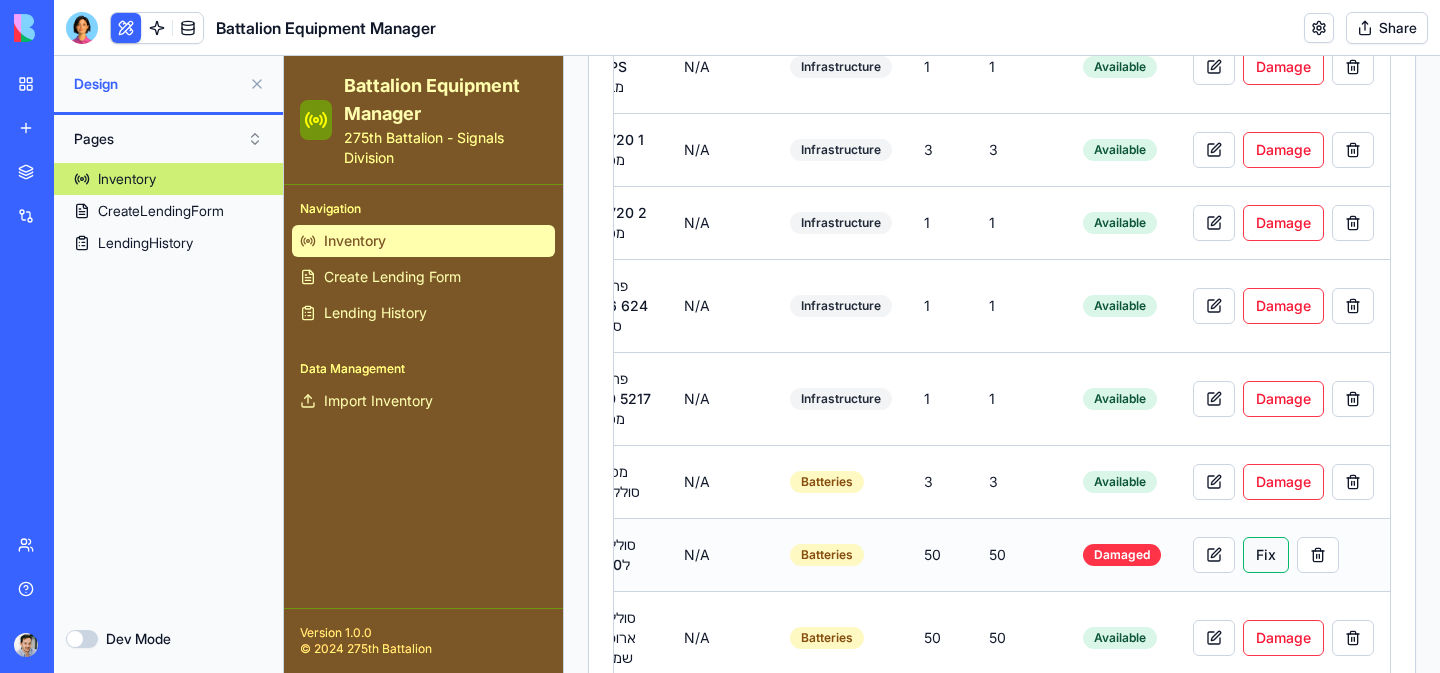 click on "Fix" at bounding box center [1266, 555] 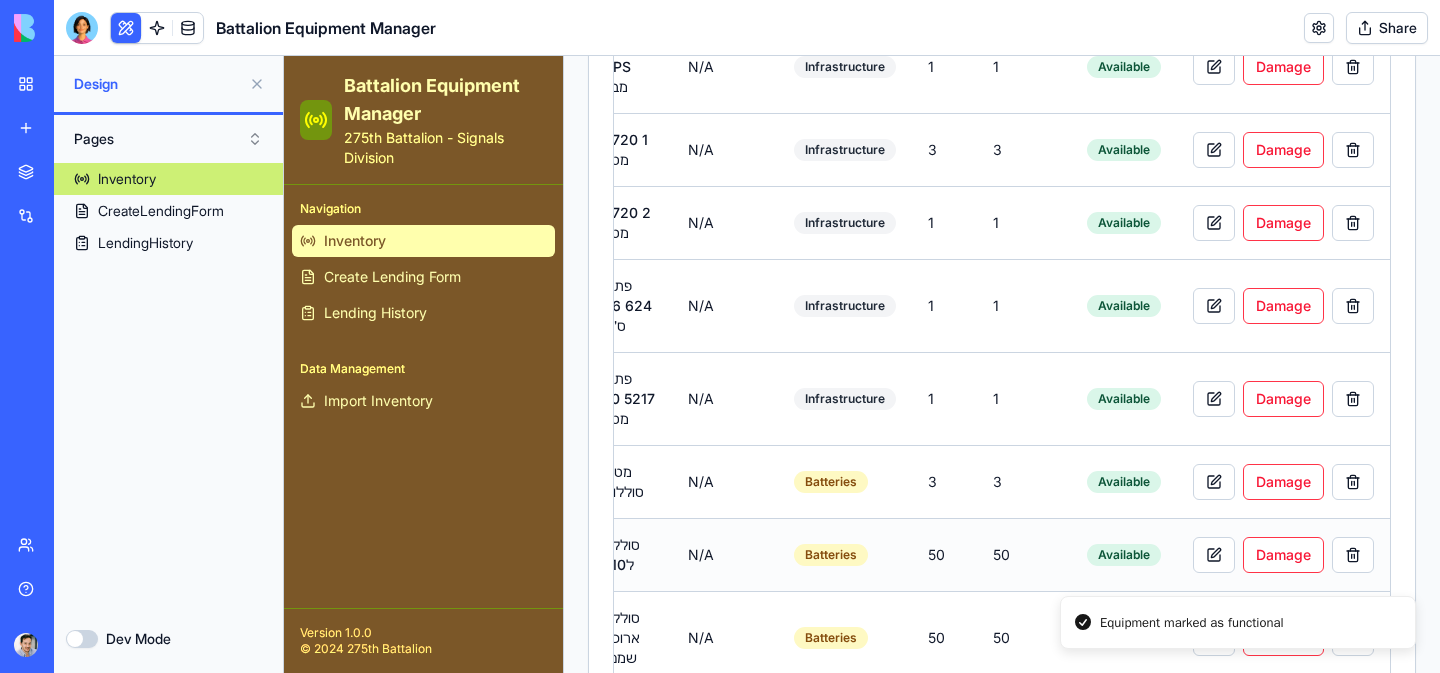 click on "50" at bounding box center [1001, 554] 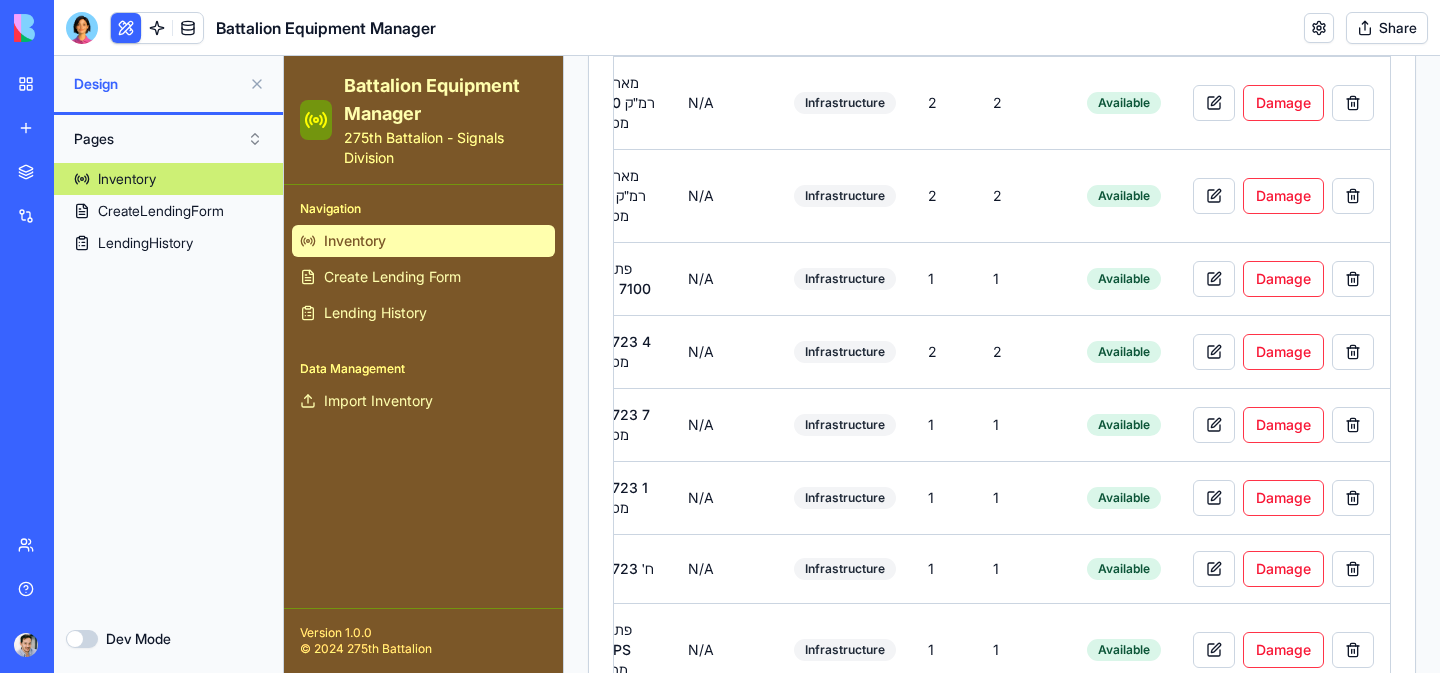 scroll, scrollTop: 4432, scrollLeft: 0, axis: vertical 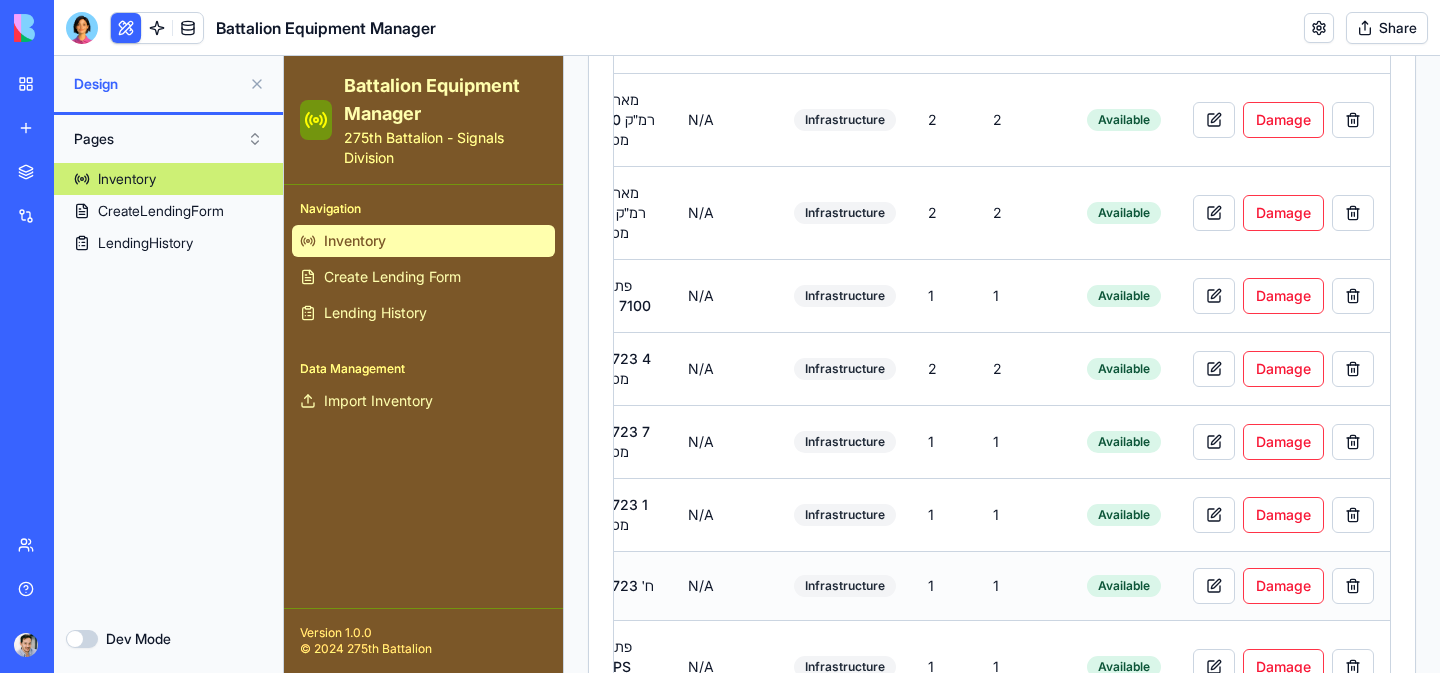 click on "1" at bounding box center (996, 585) 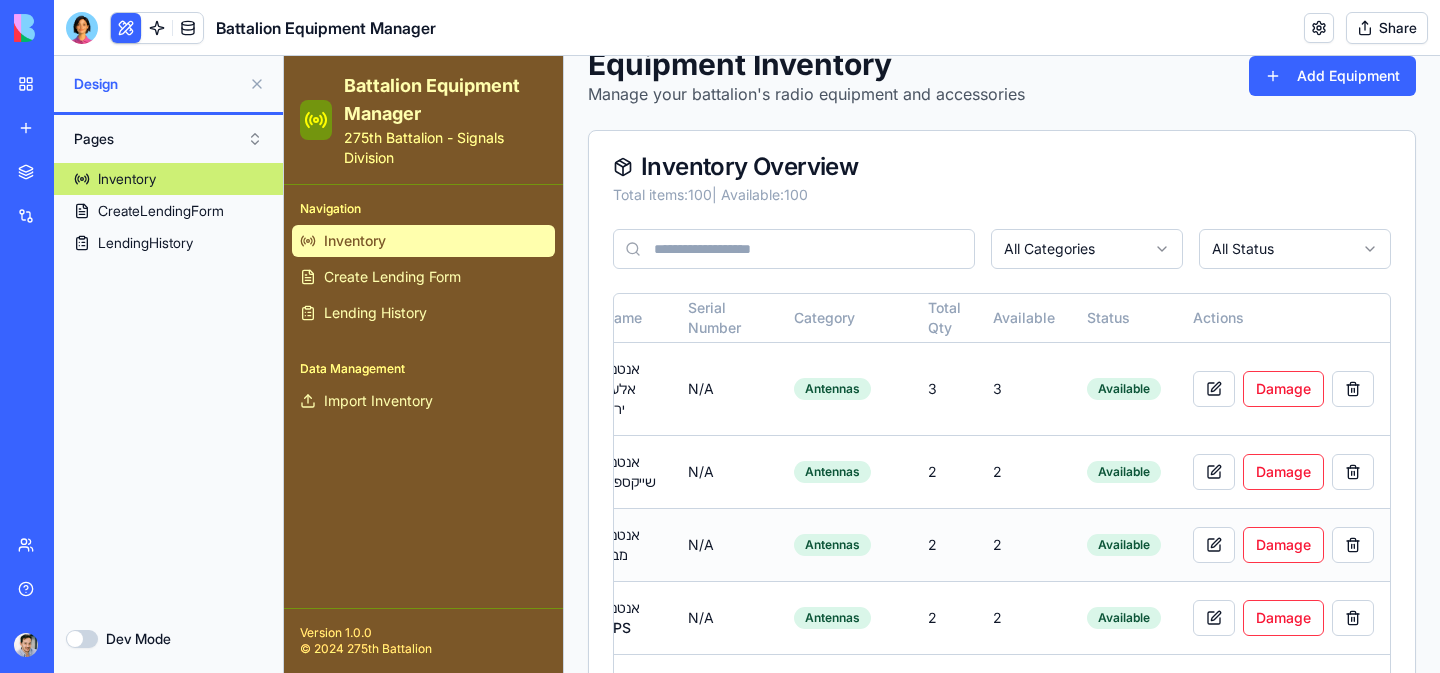 scroll, scrollTop: 0, scrollLeft: 0, axis: both 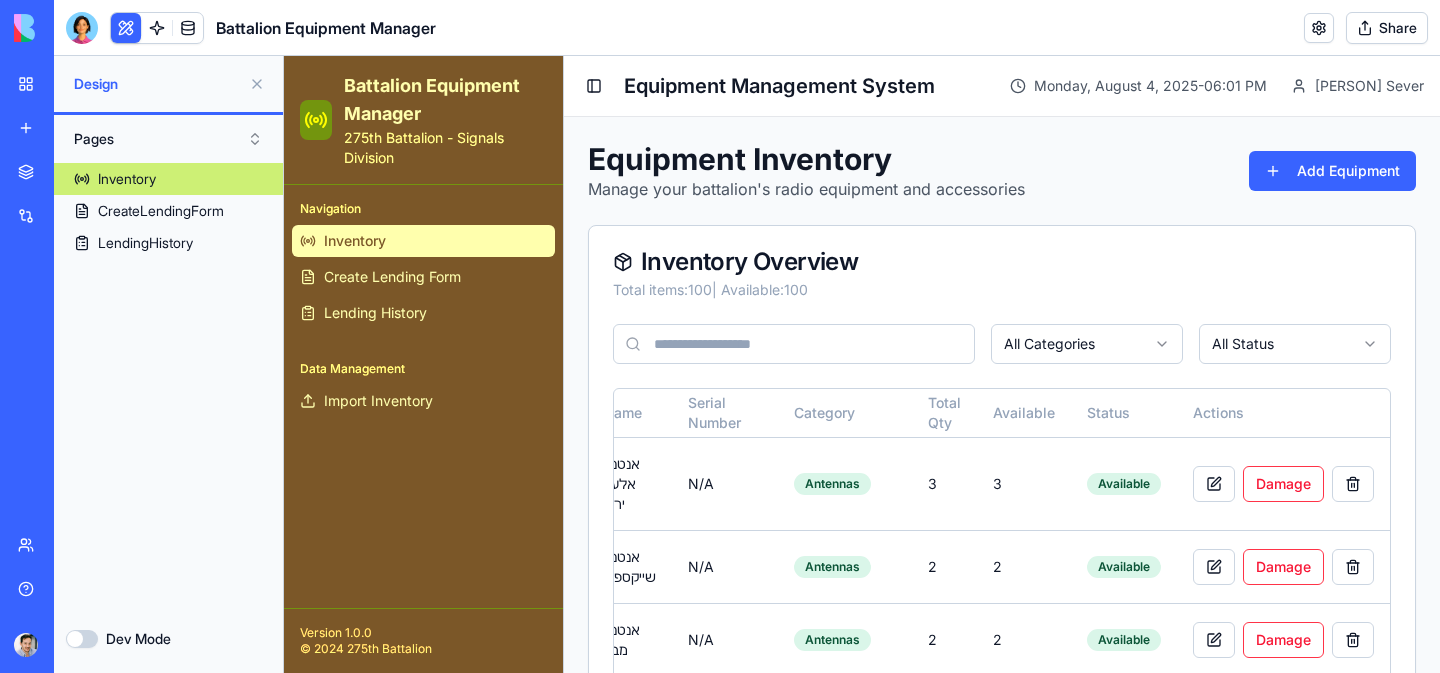 click on "Inventory Overview" at bounding box center [1002, 262] 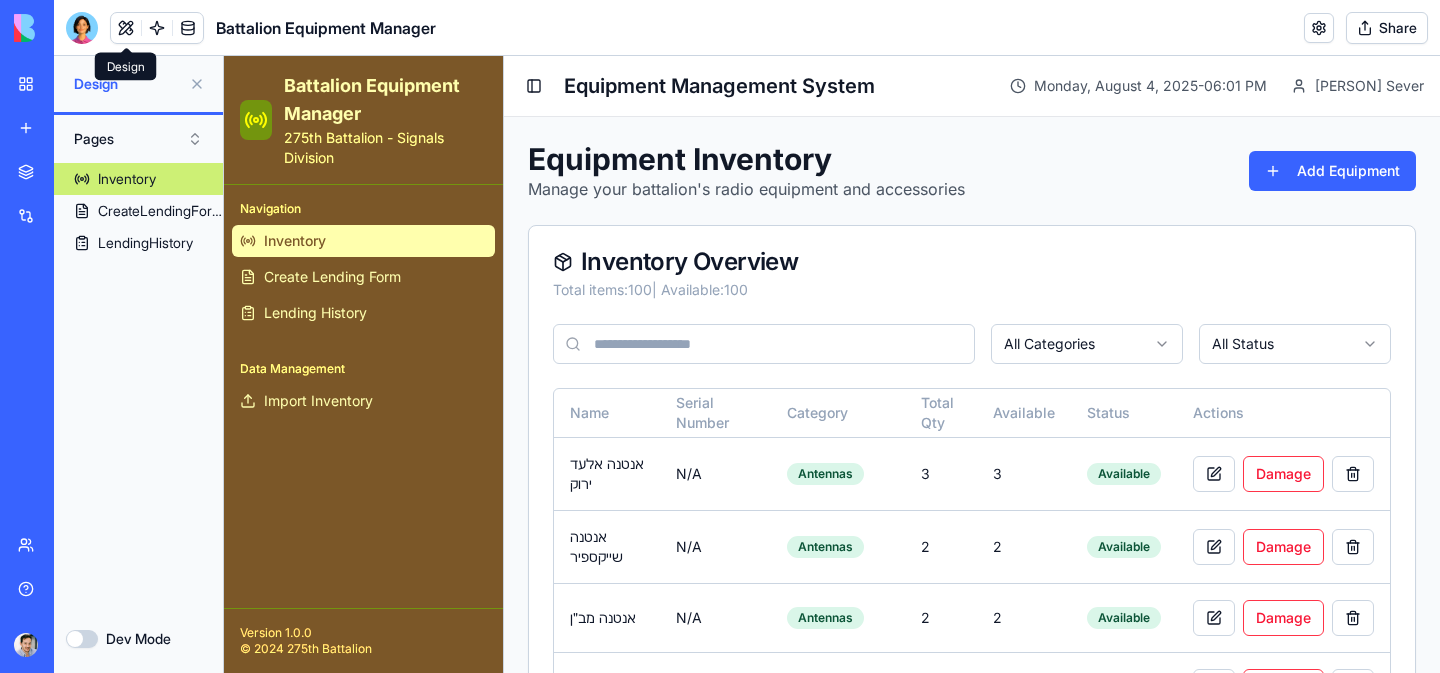 scroll, scrollTop: 0, scrollLeft: 0, axis: both 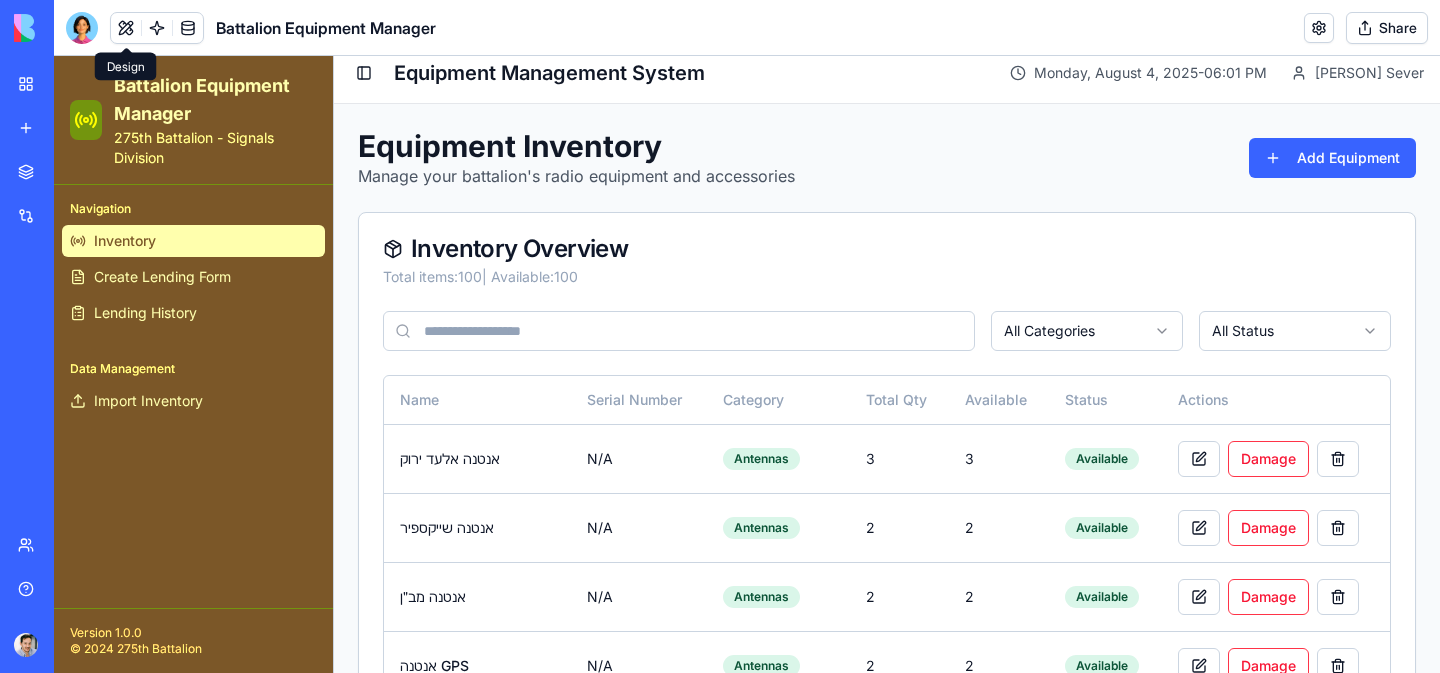 click on "Inventory Overview" at bounding box center [887, 249] 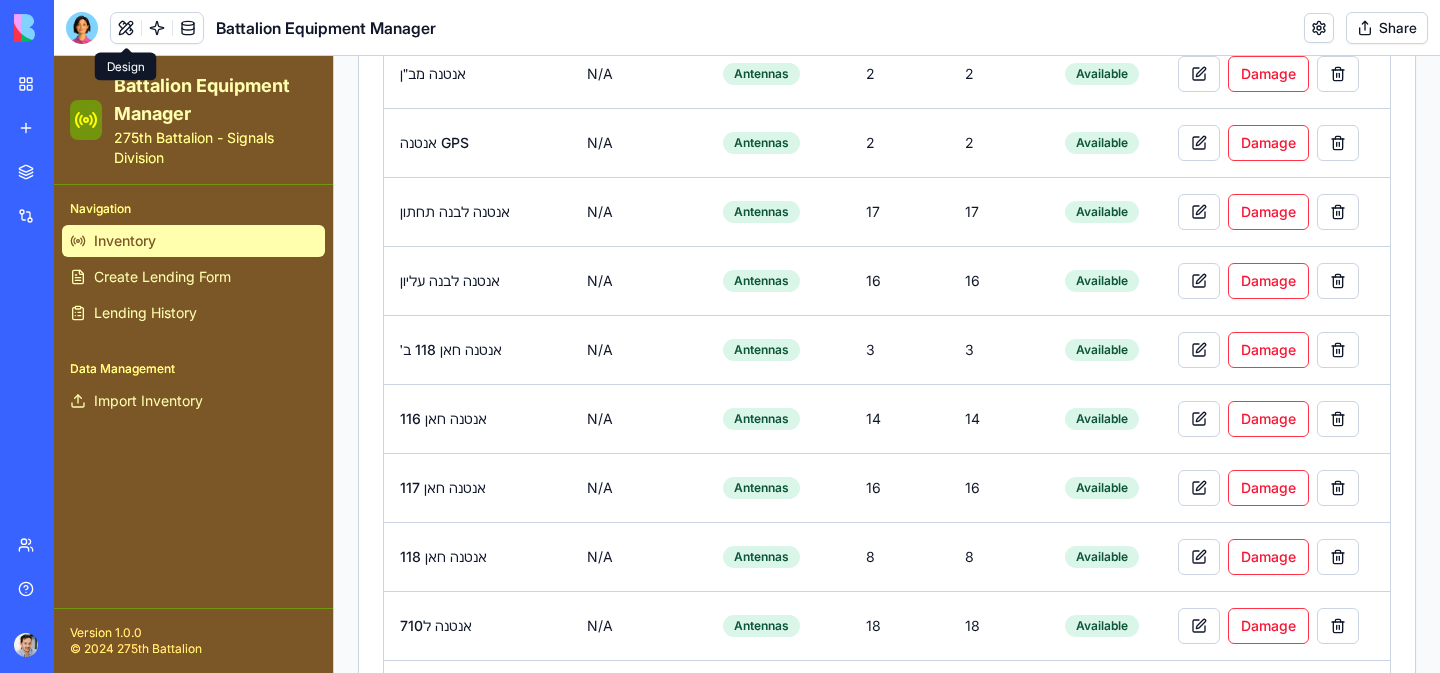 scroll, scrollTop: 0, scrollLeft: 0, axis: both 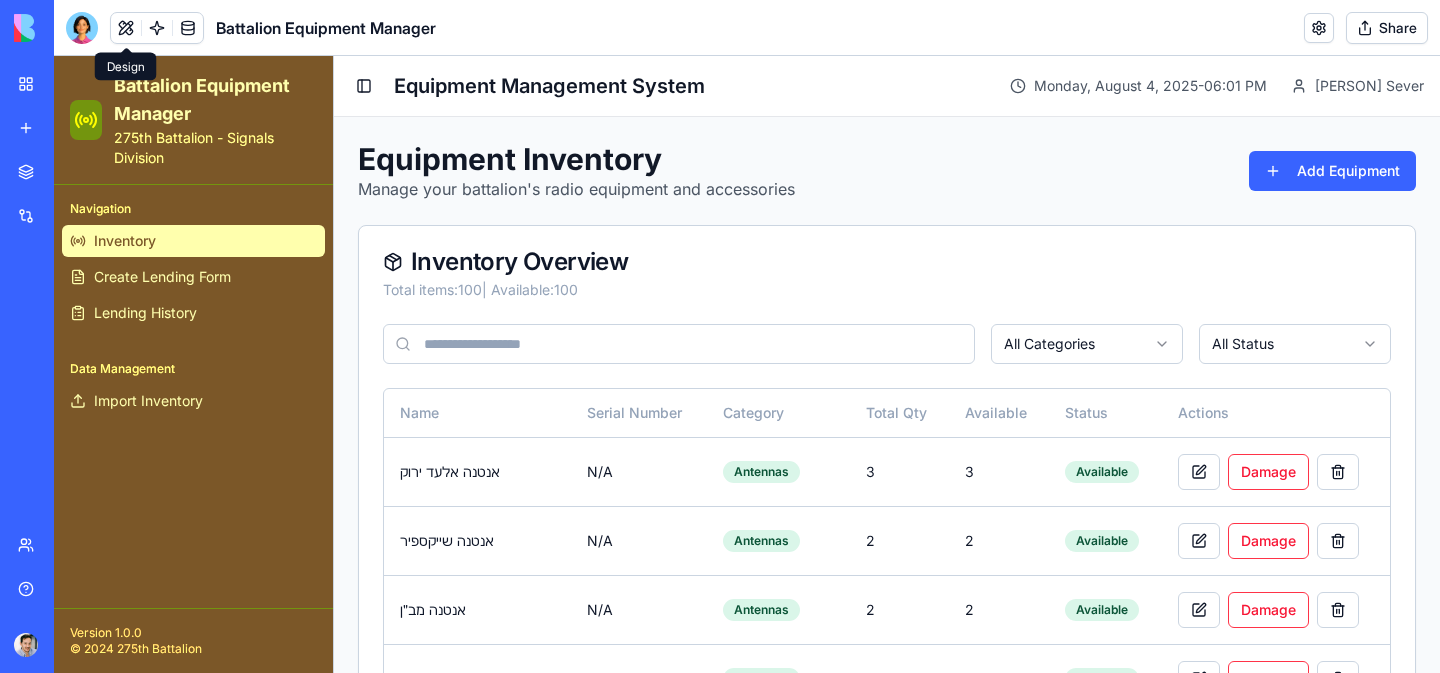 click at bounding box center [679, 344] 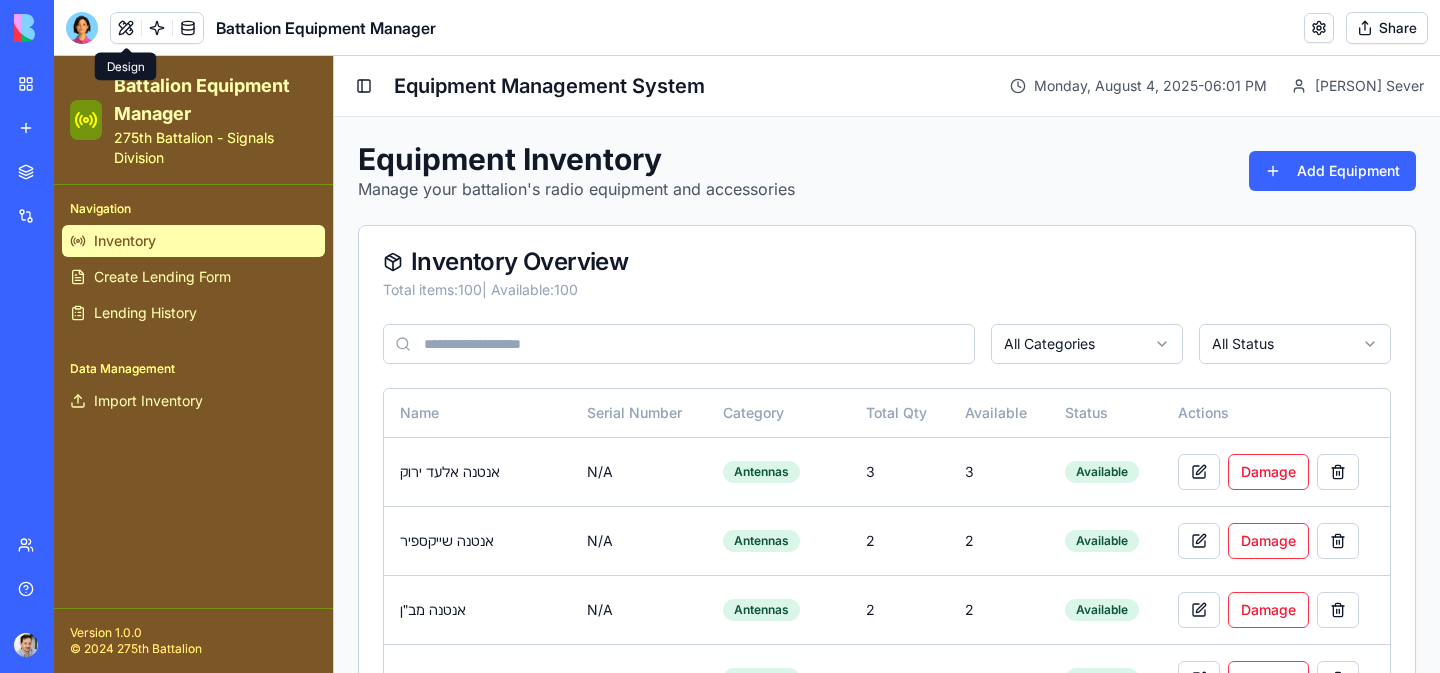 click on "Total items:  100  | Available:  100" at bounding box center (887, 290) 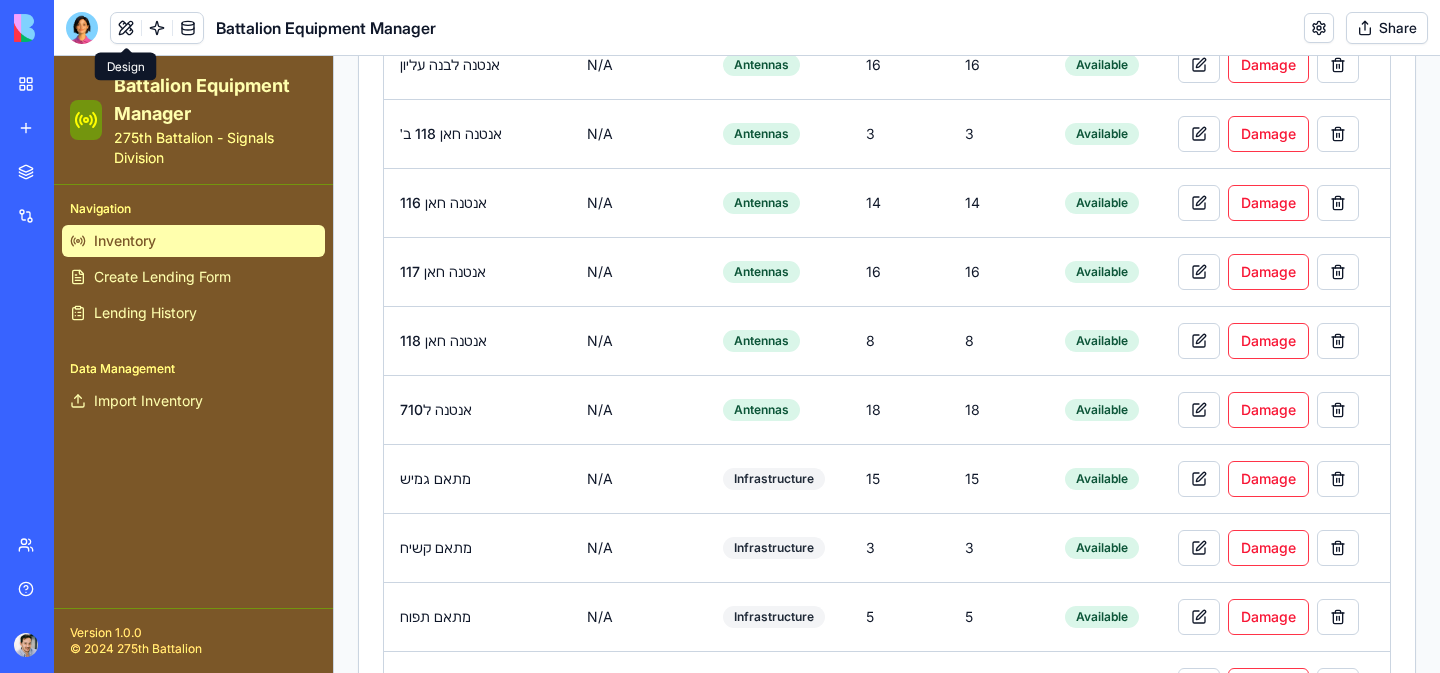 scroll, scrollTop: 0, scrollLeft: 0, axis: both 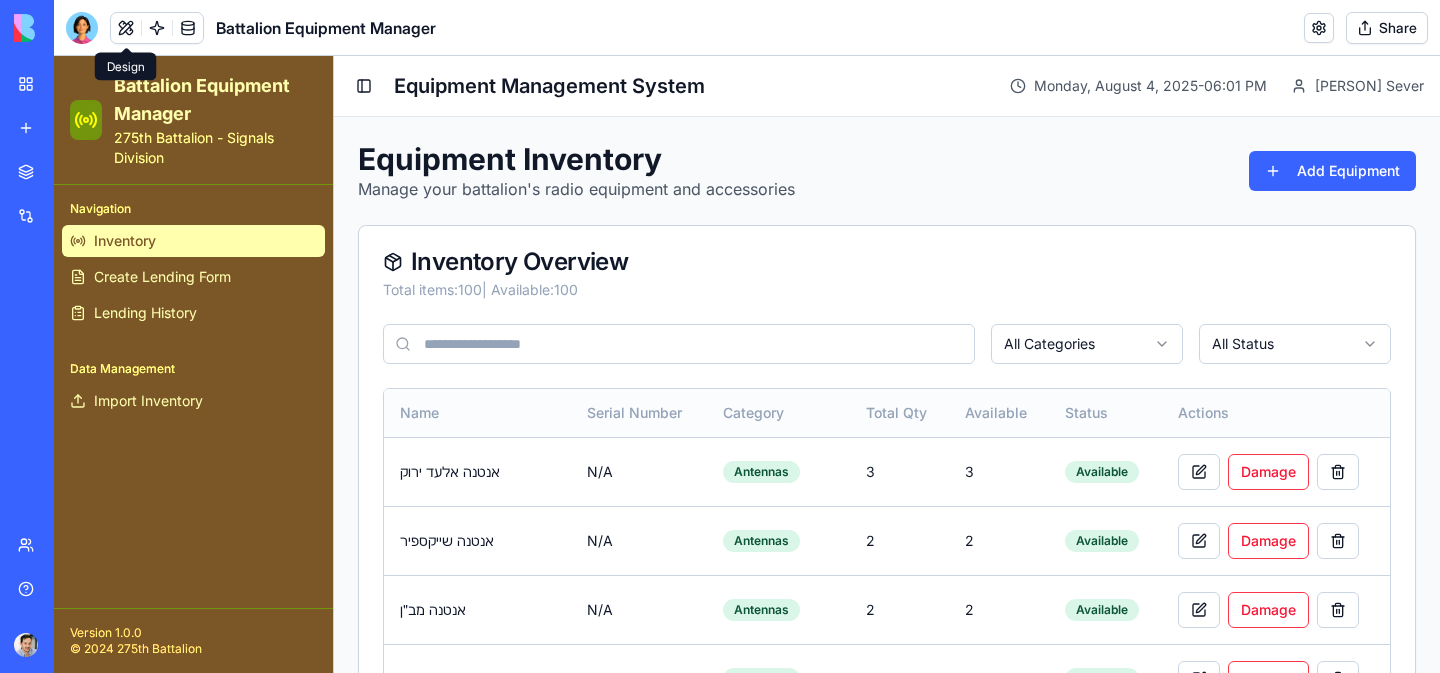 click on "Category" at bounding box center [778, 413] 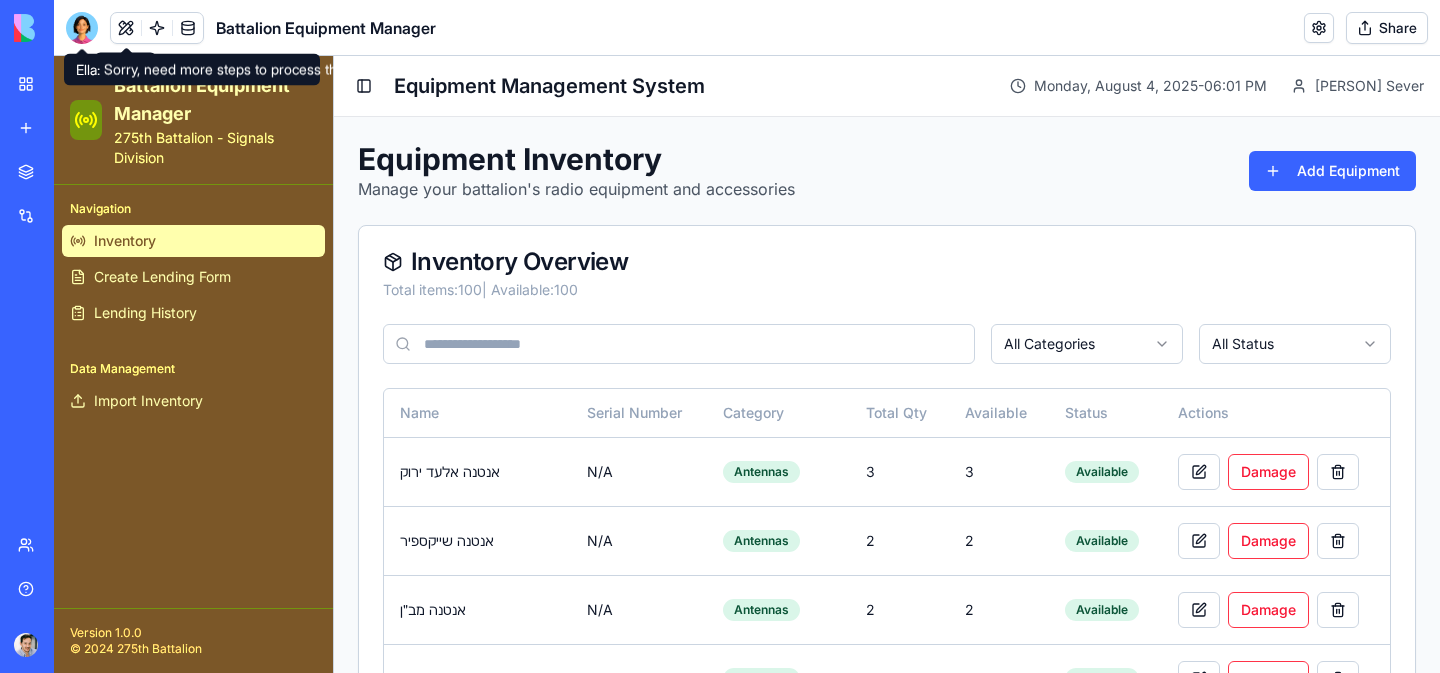 click at bounding box center (82, 28) 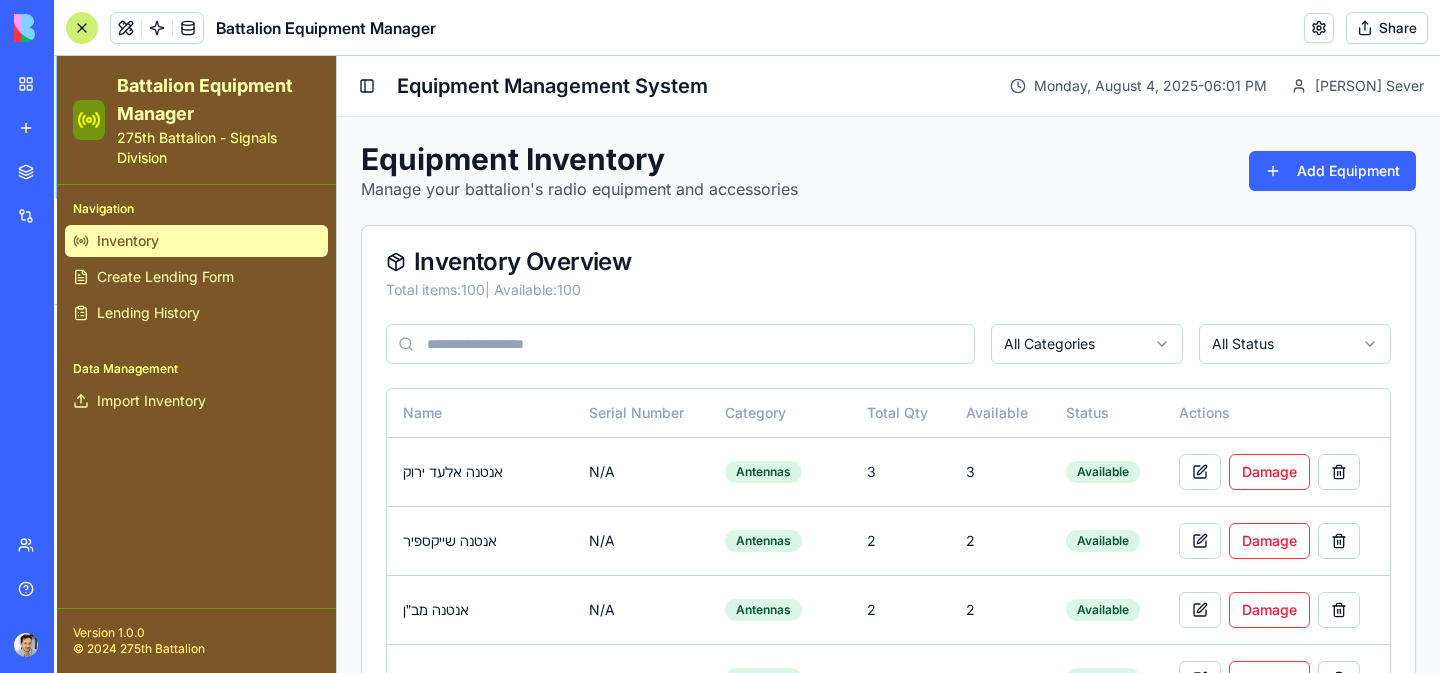 scroll, scrollTop: 17022, scrollLeft: 0, axis: vertical 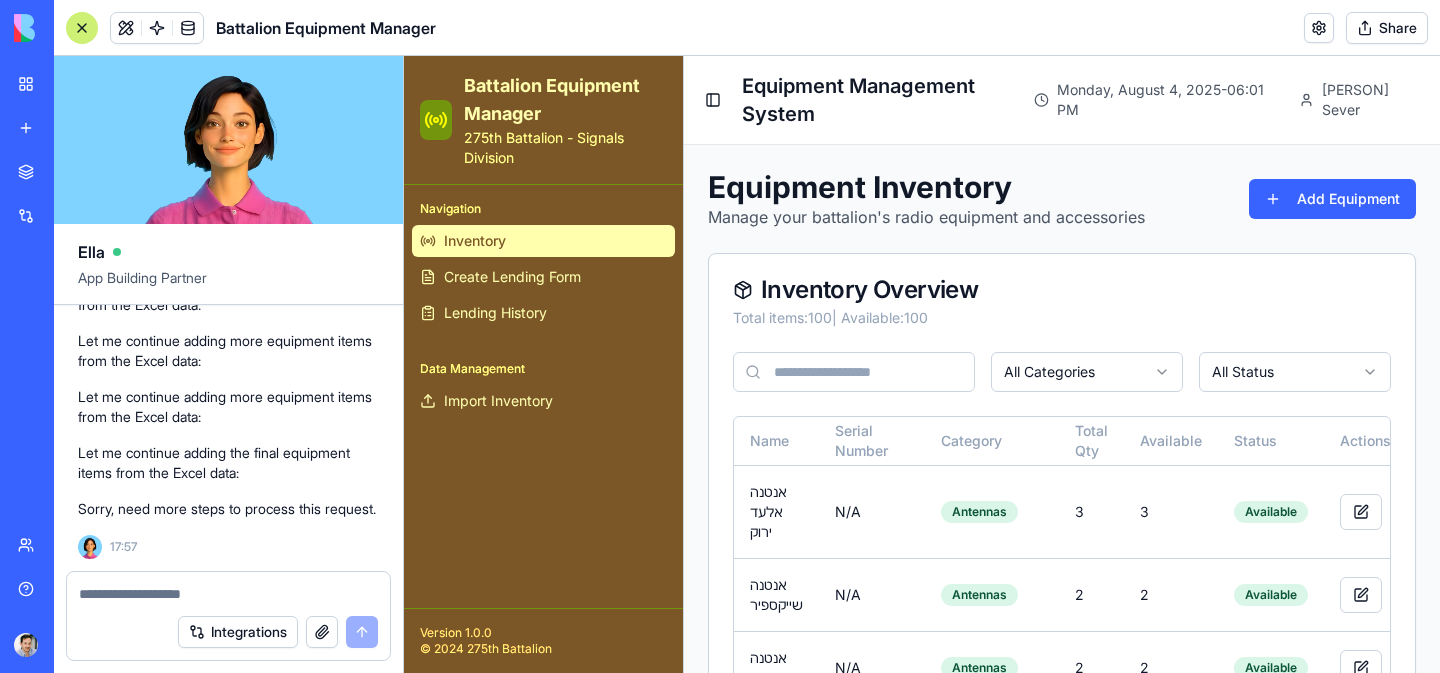 click at bounding box center (228, 594) 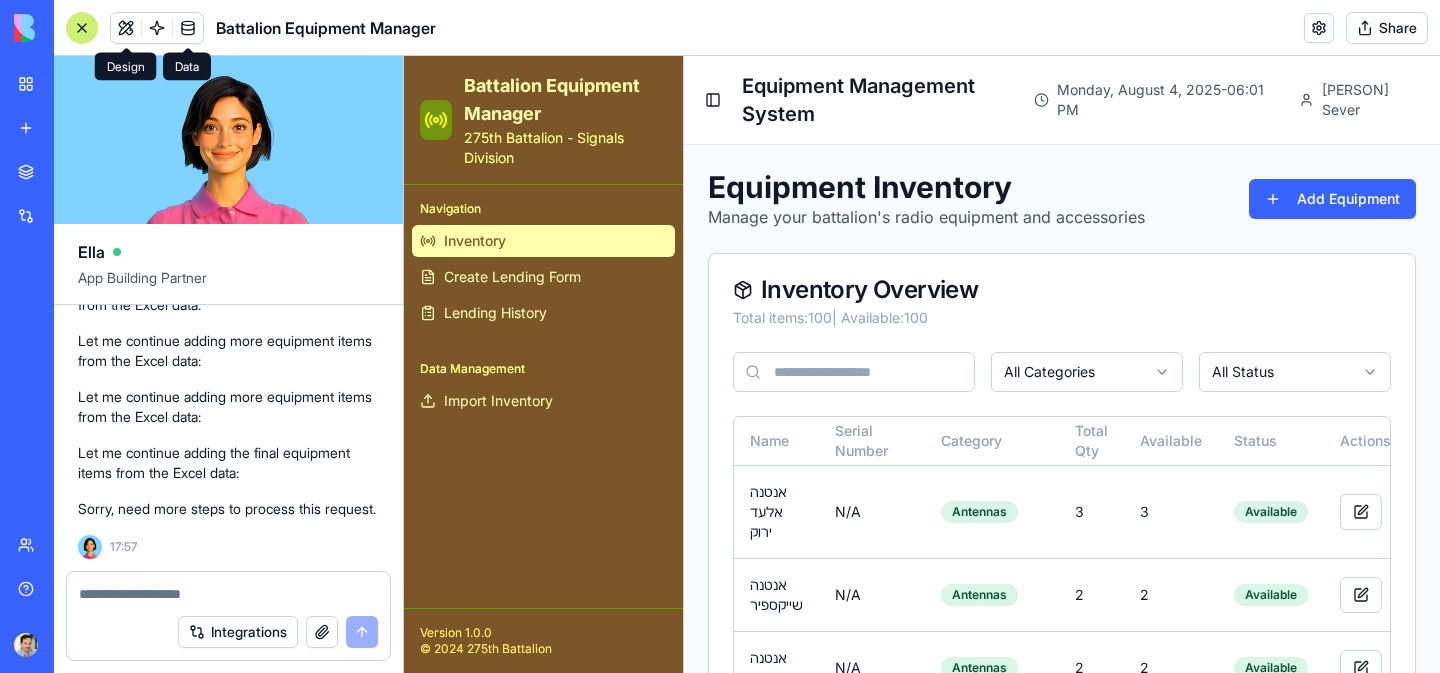 click at bounding box center (188, 28) 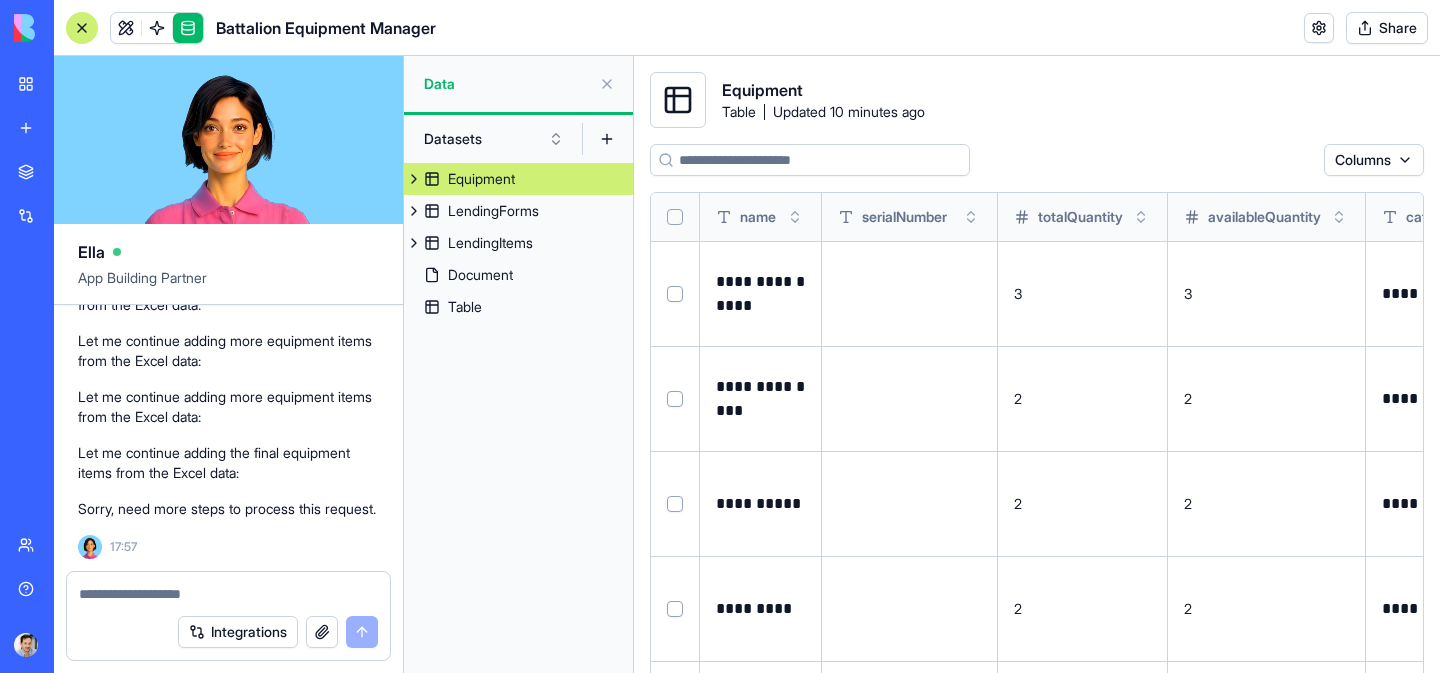 click on "Datasets" at bounding box center [494, 139] 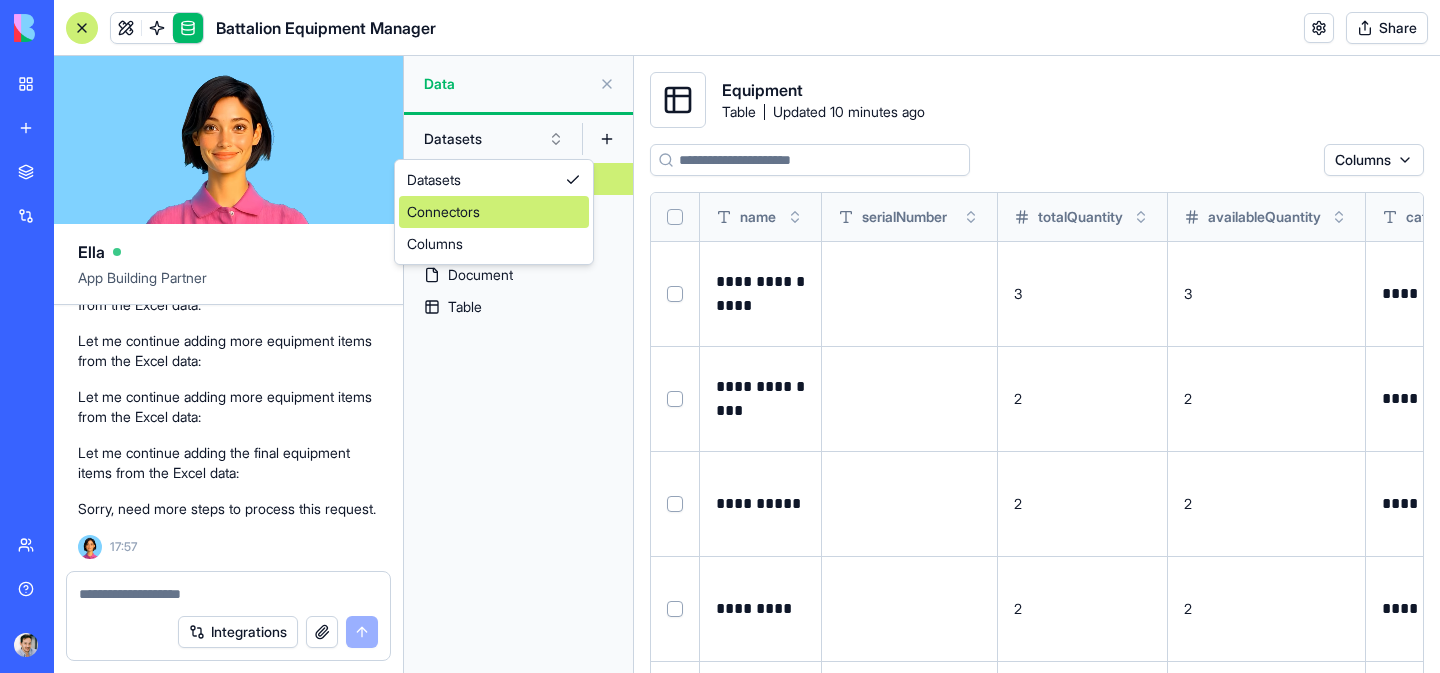 click on "Connectors" at bounding box center (494, 212) 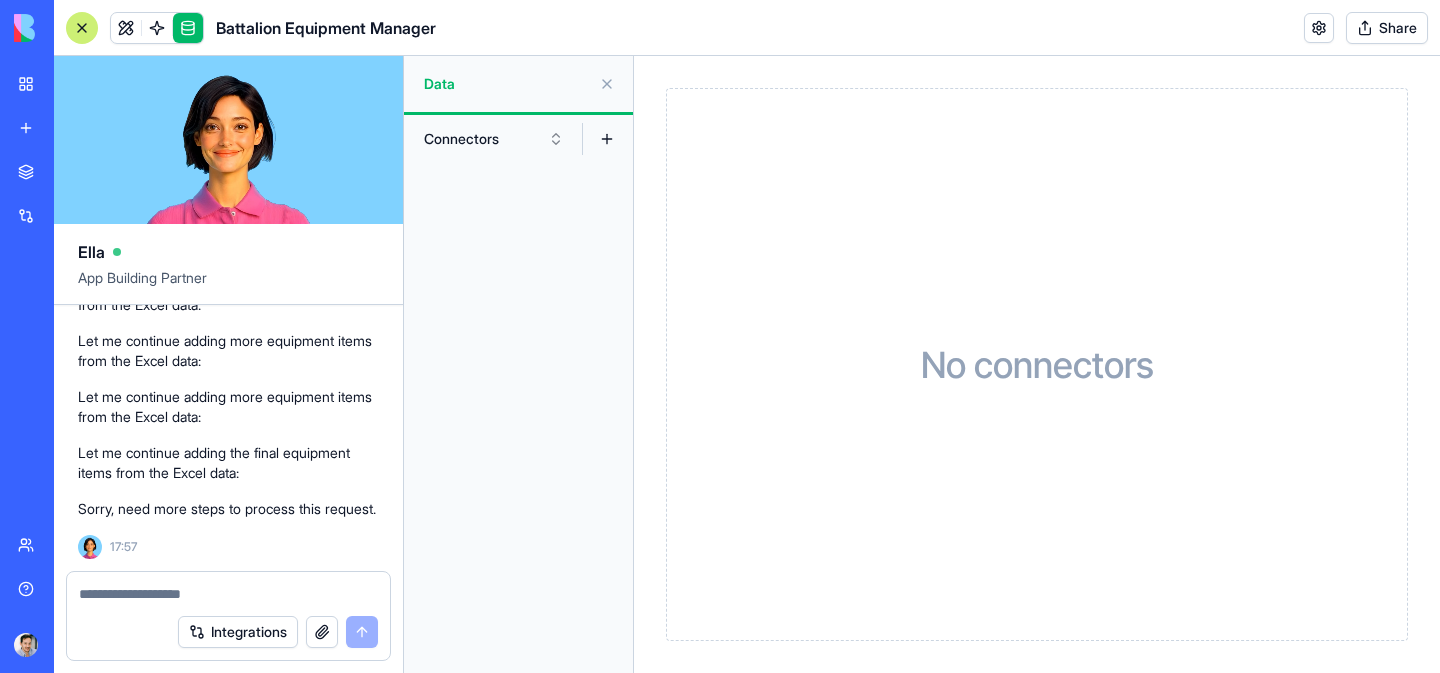 click at bounding box center (607, 139) 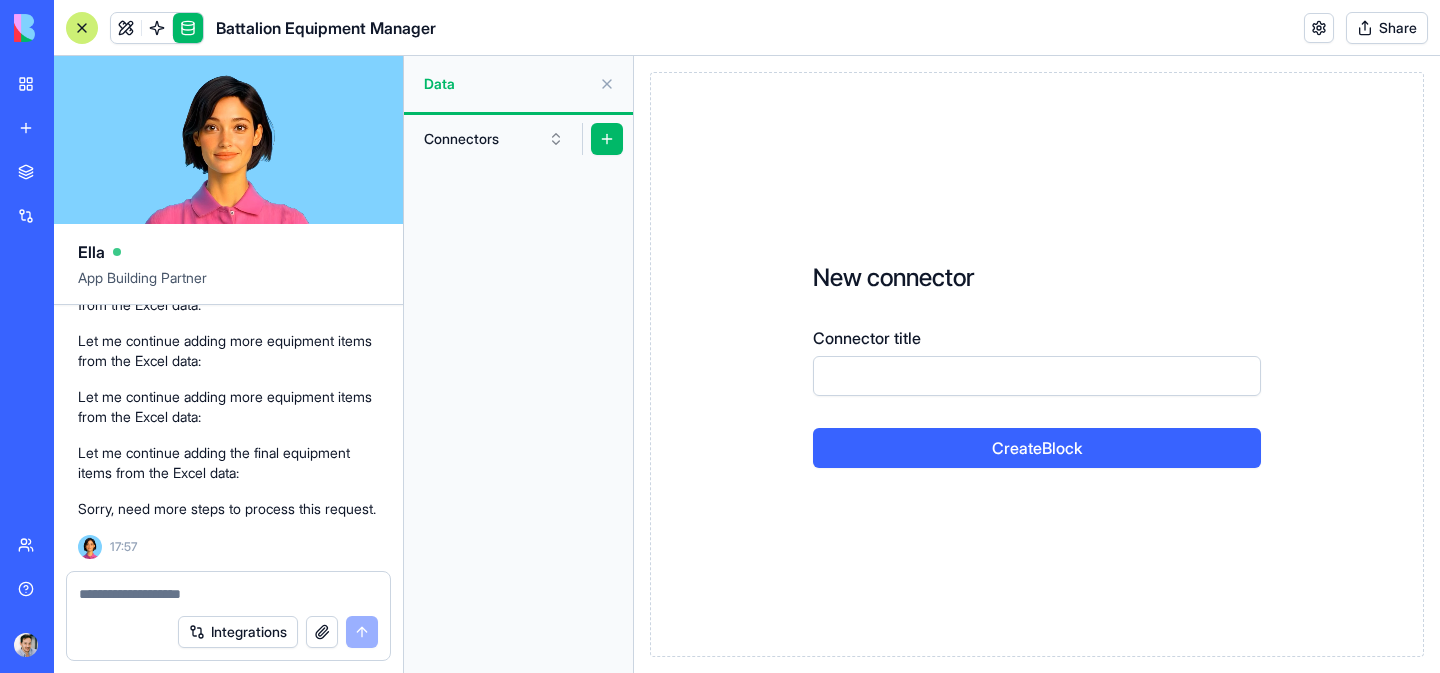 click on "Connector title" at bounding box center (1037, 376) 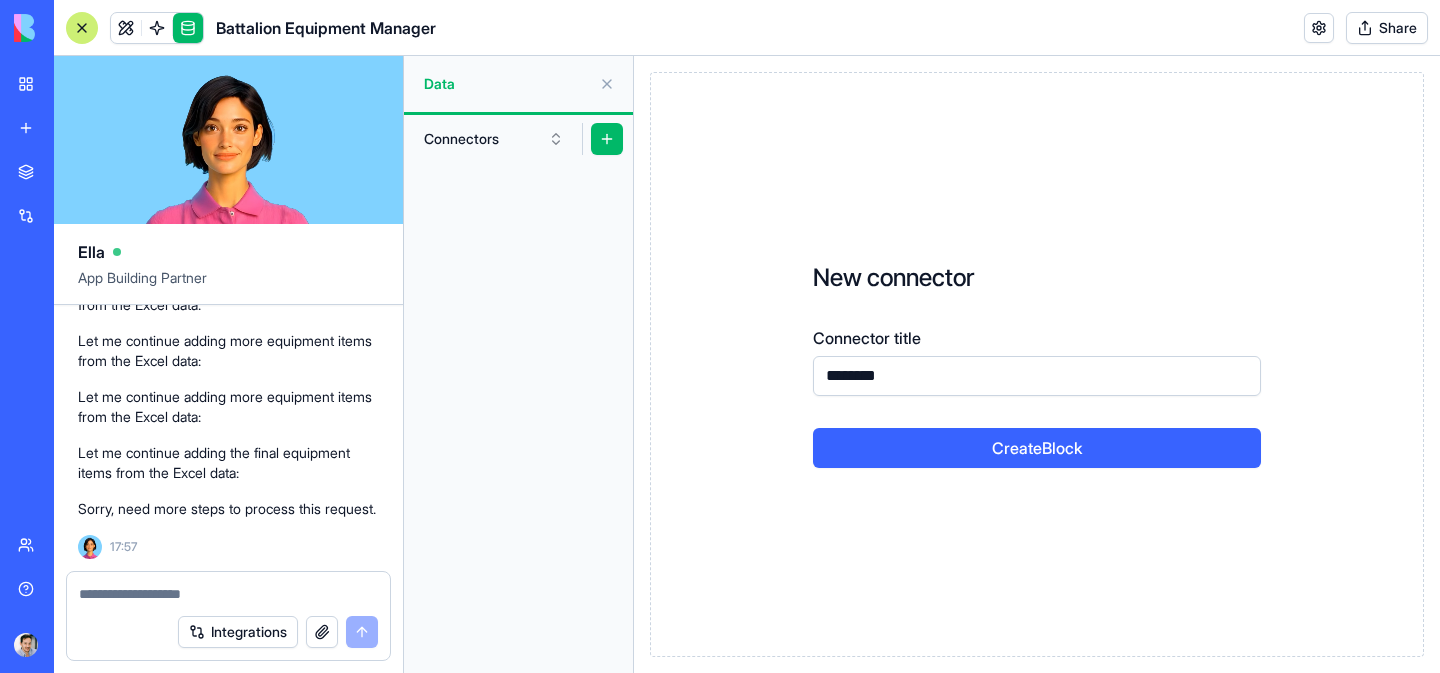 type on "********" 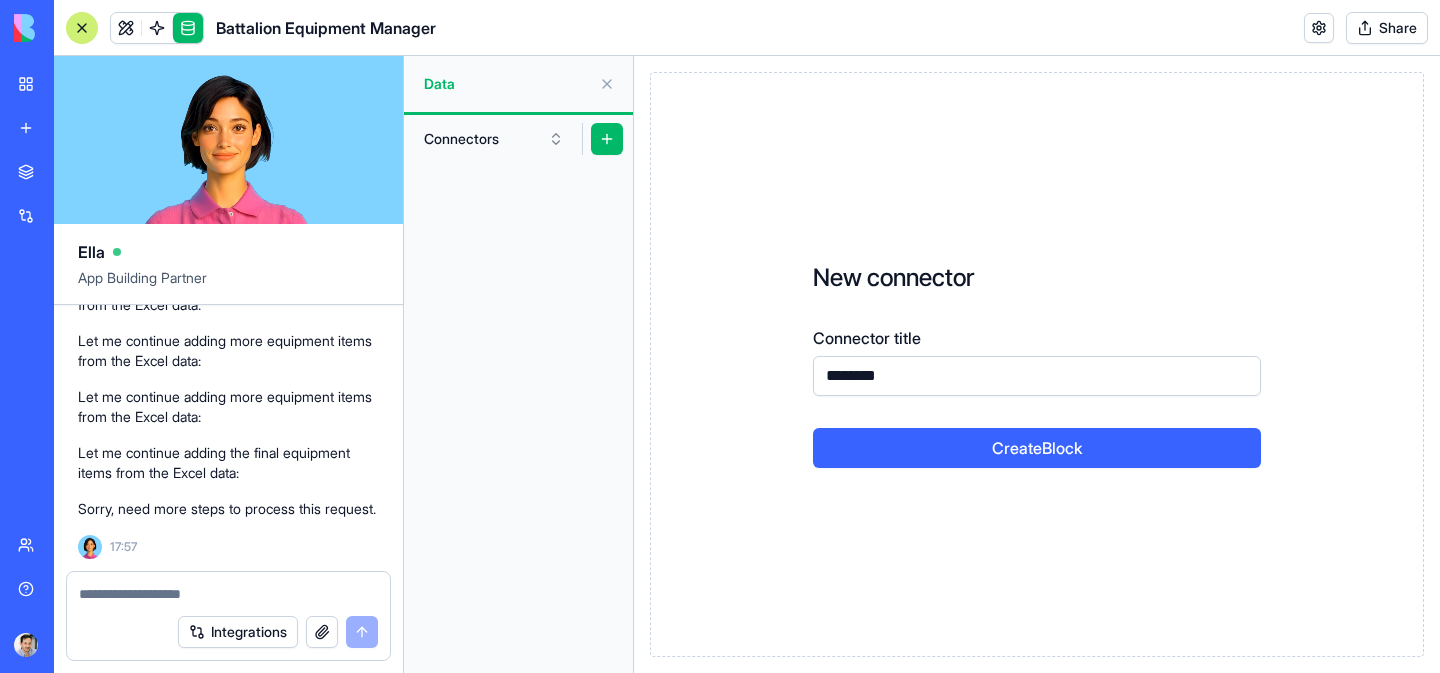 click on "Create  Block" at bounding box center (1037, 448) 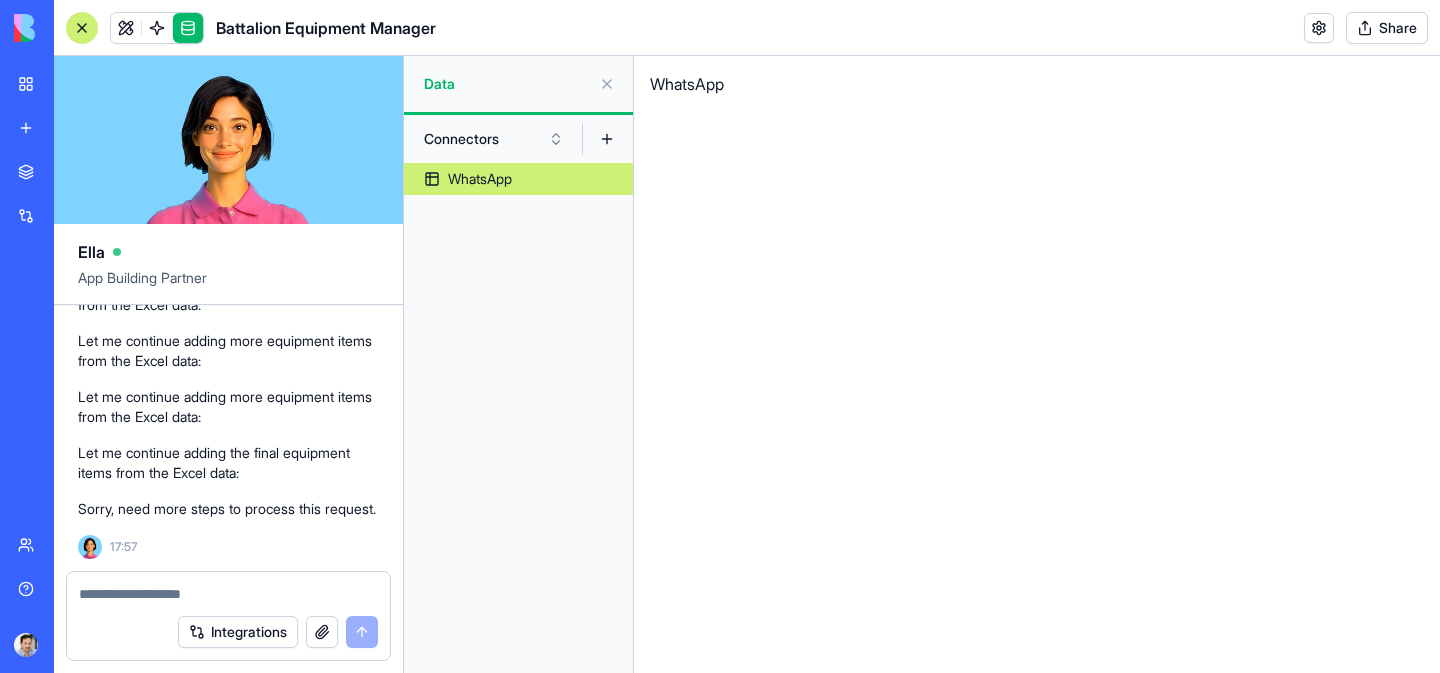 click on "WhatsApp" at bounding box center (480, 179) 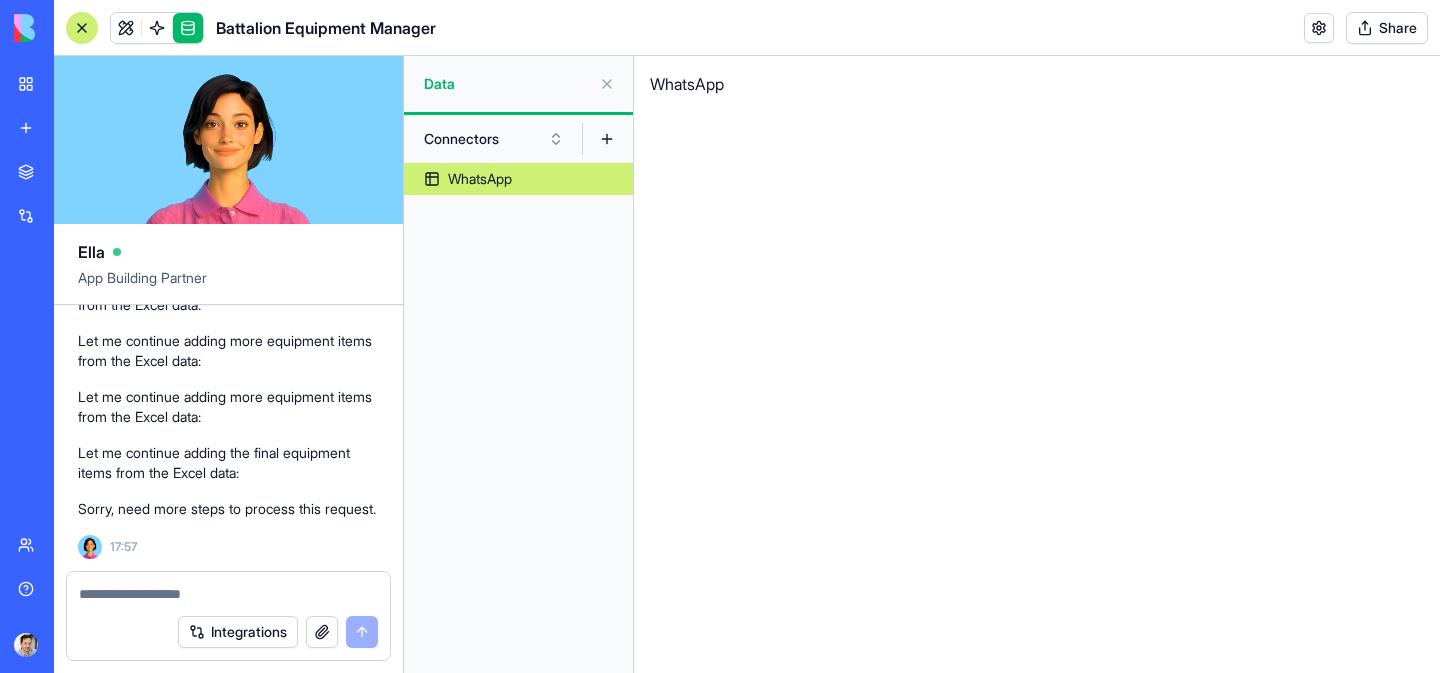 click on "WhatsApp" at bounding box center (1037, 84) 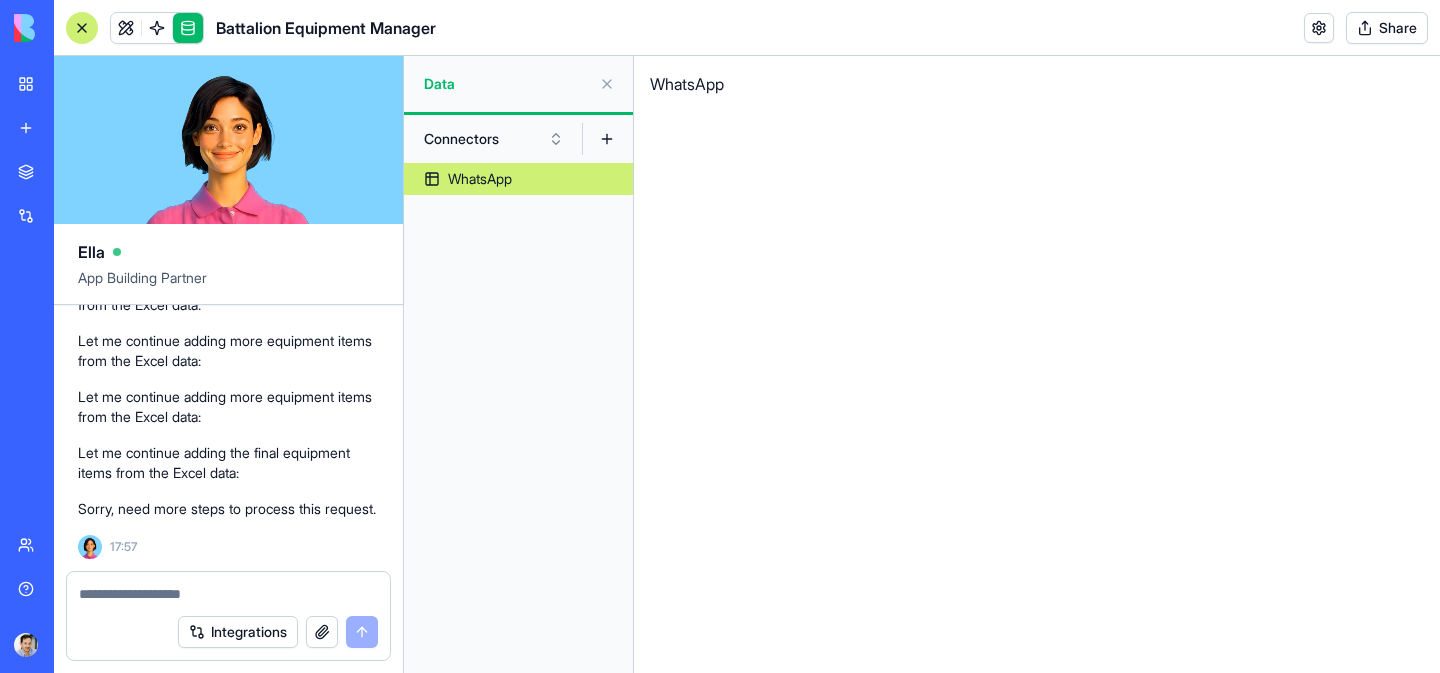 click on "WhatsApp" at bounding box center [1037, 364] 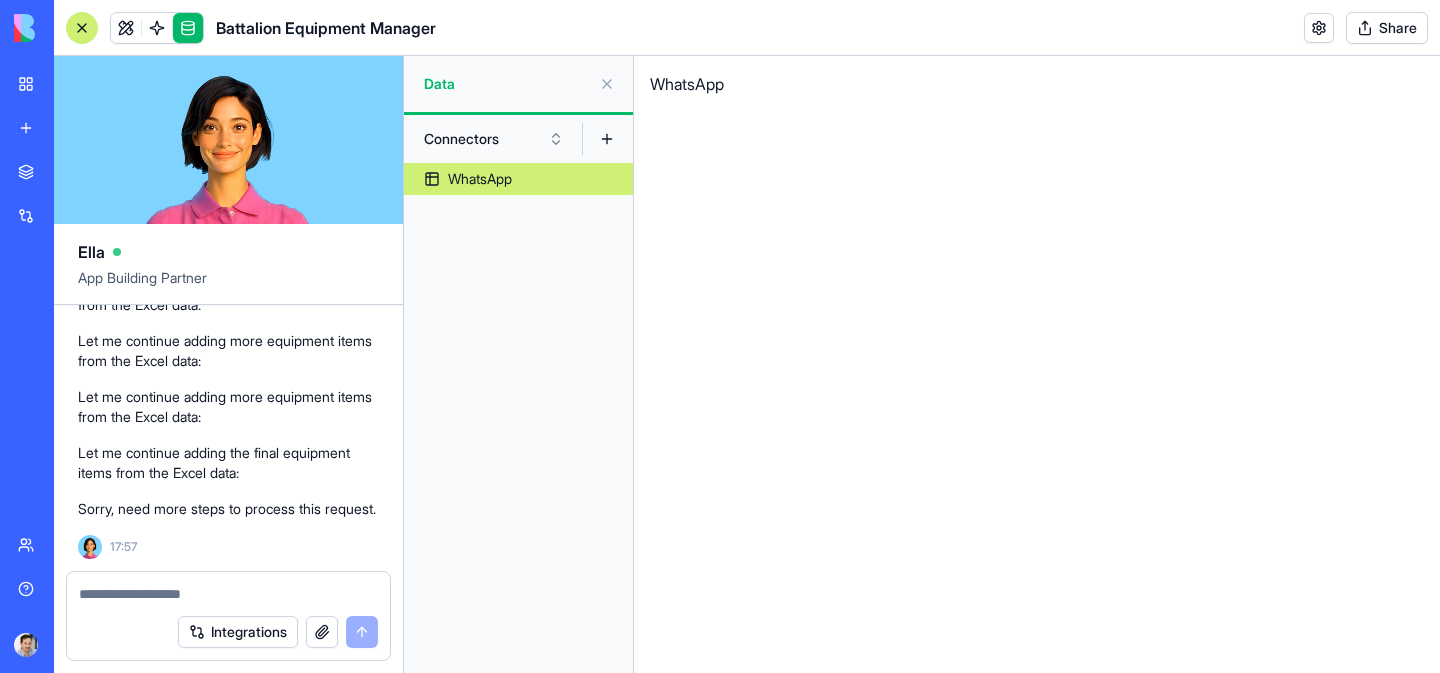 click on "WhatsApp" at bounding box center [1037, 364] 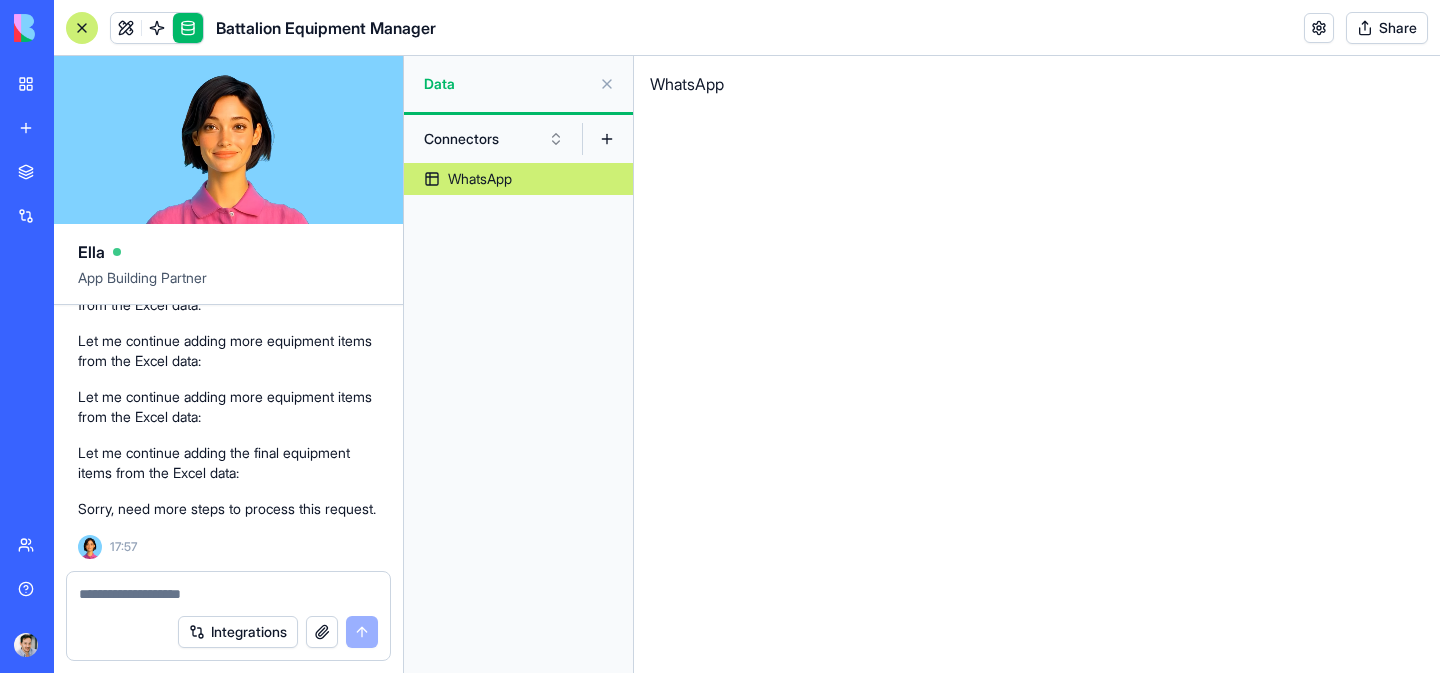 click on "Connectors" at bounding box center [494, 139] 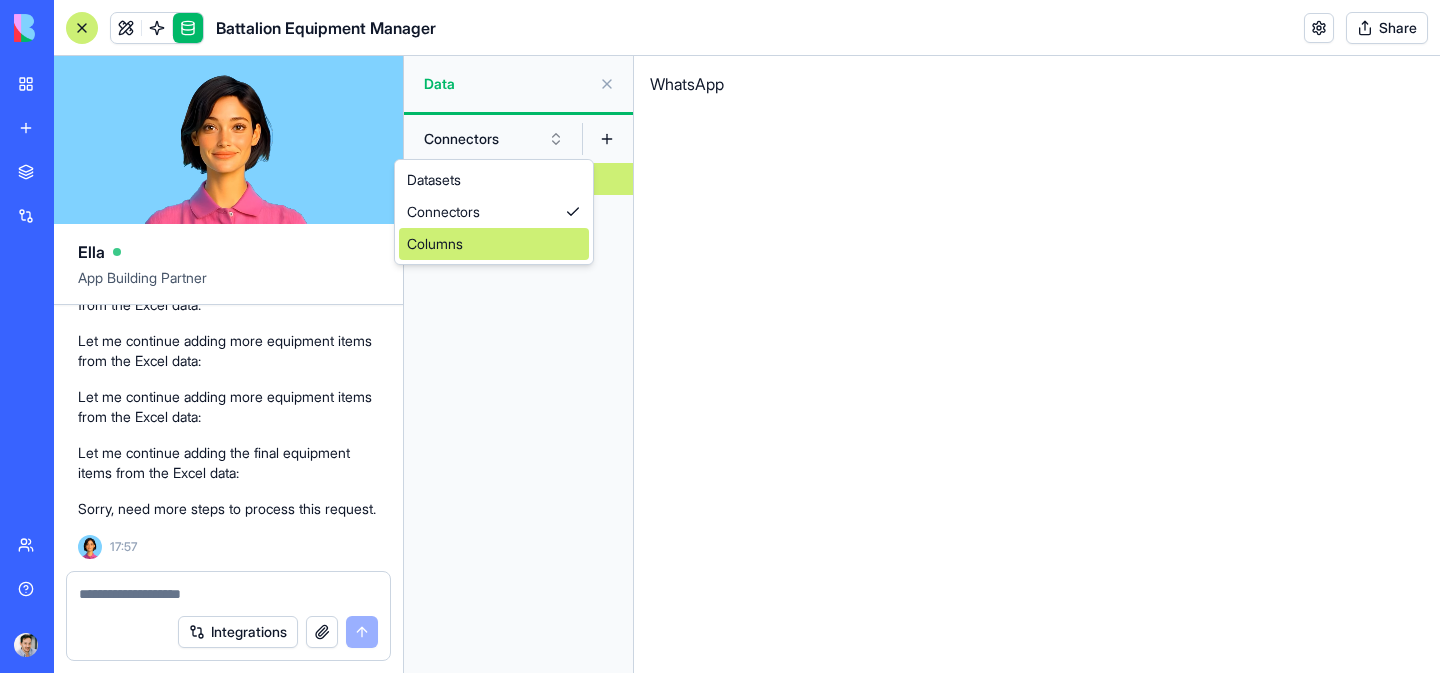 click on "Columns" at bounding box center [494, 244] 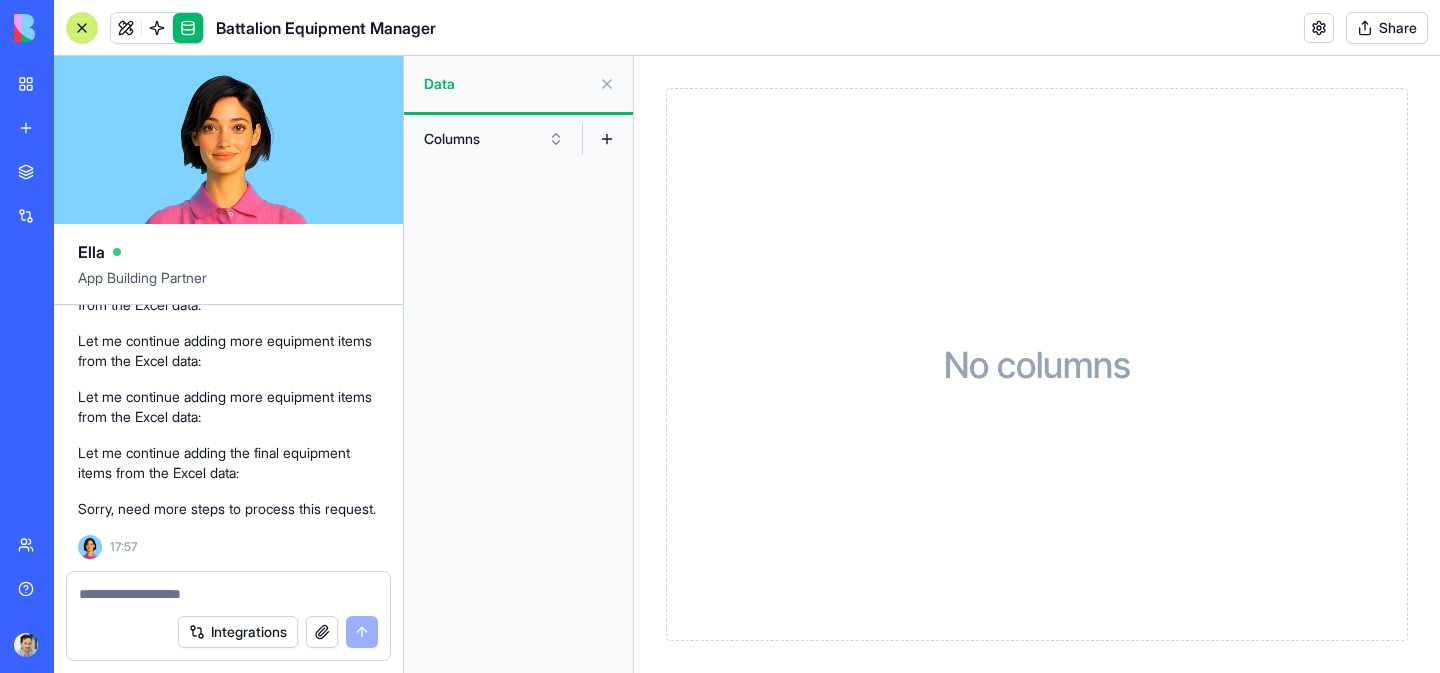 click on "Columns" at bounding box center (494, 139) 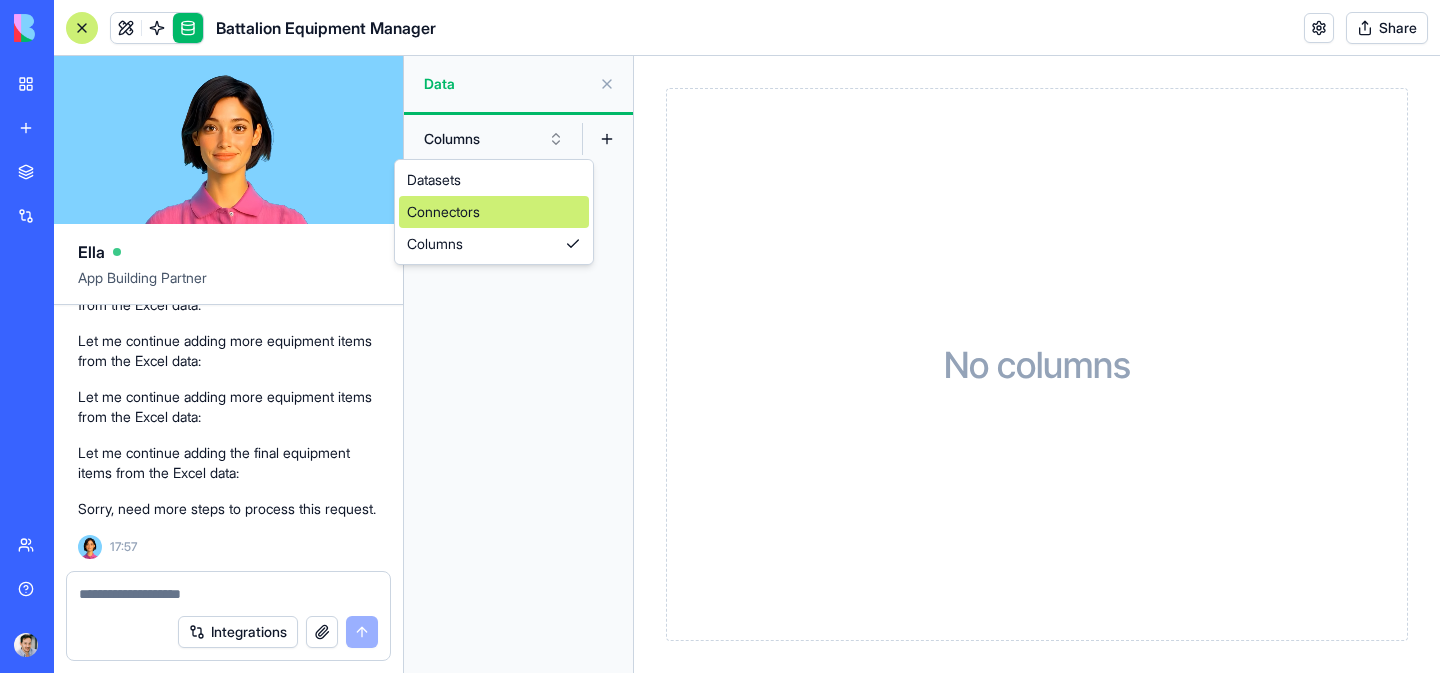 click on "Connectors" at bounding box center (494, 212) 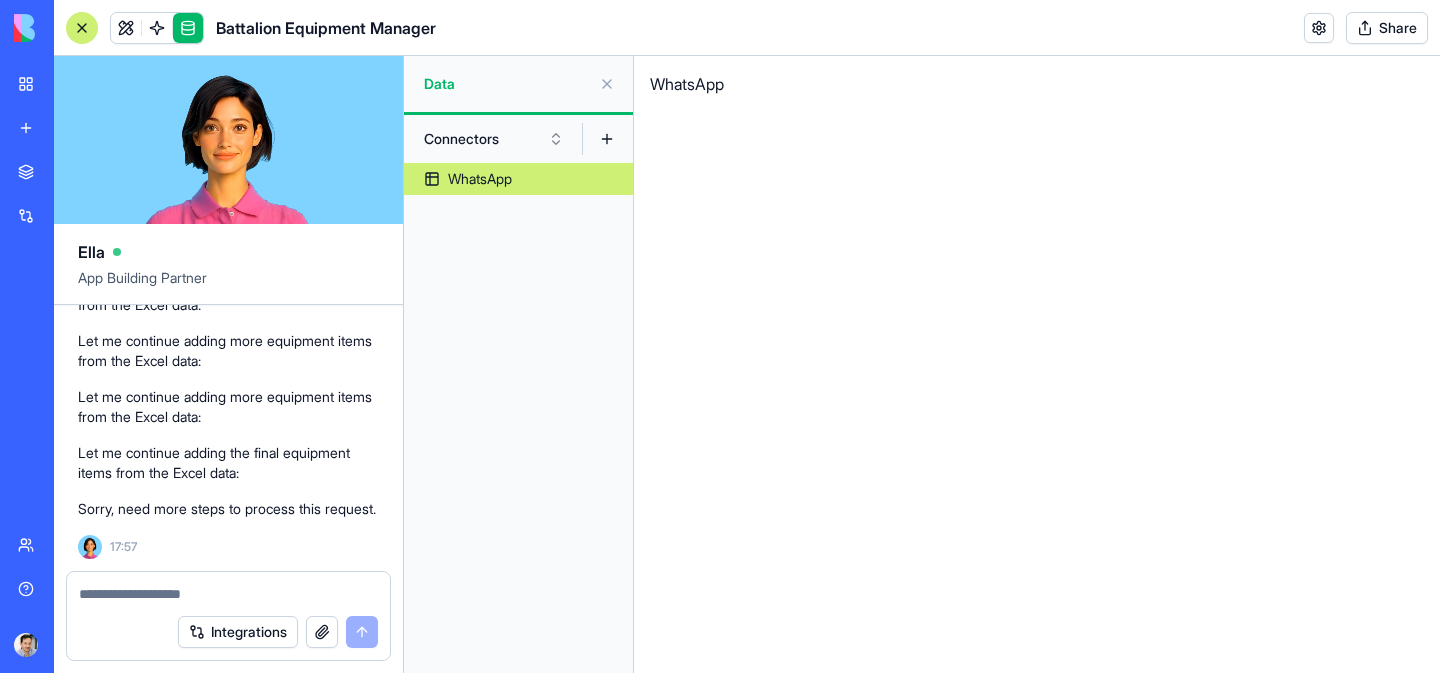 click on "WhatsApp" at bounding box center (518, 179) 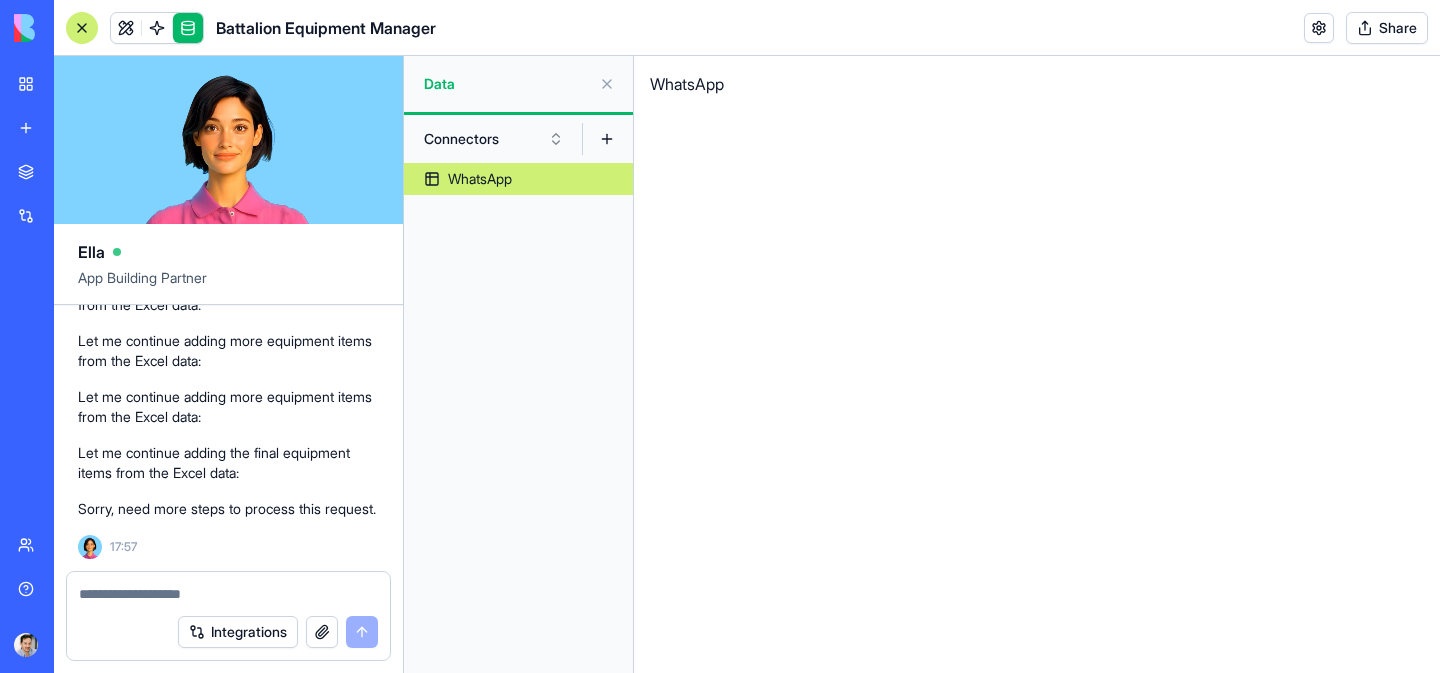 click on "Connectors" at bounding box center (494, 139) 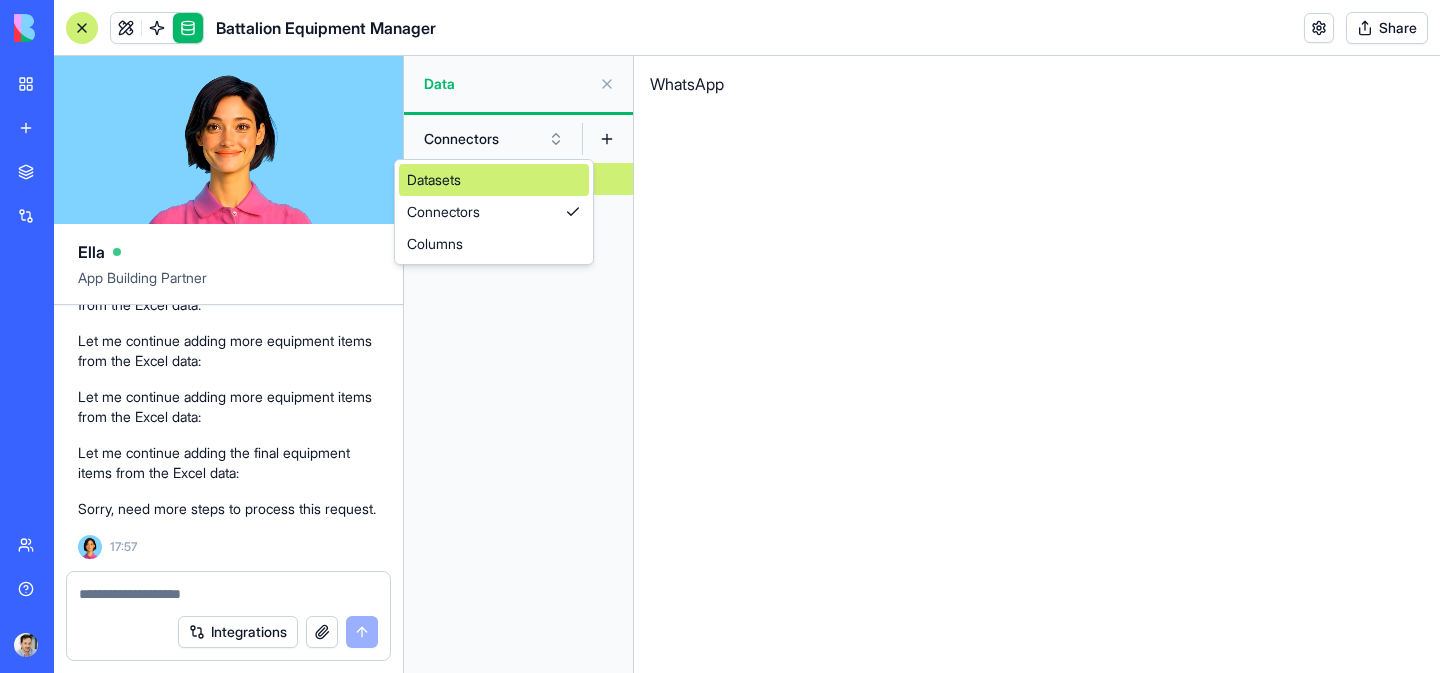click on "Datasets" at bounding box center [494, 180] 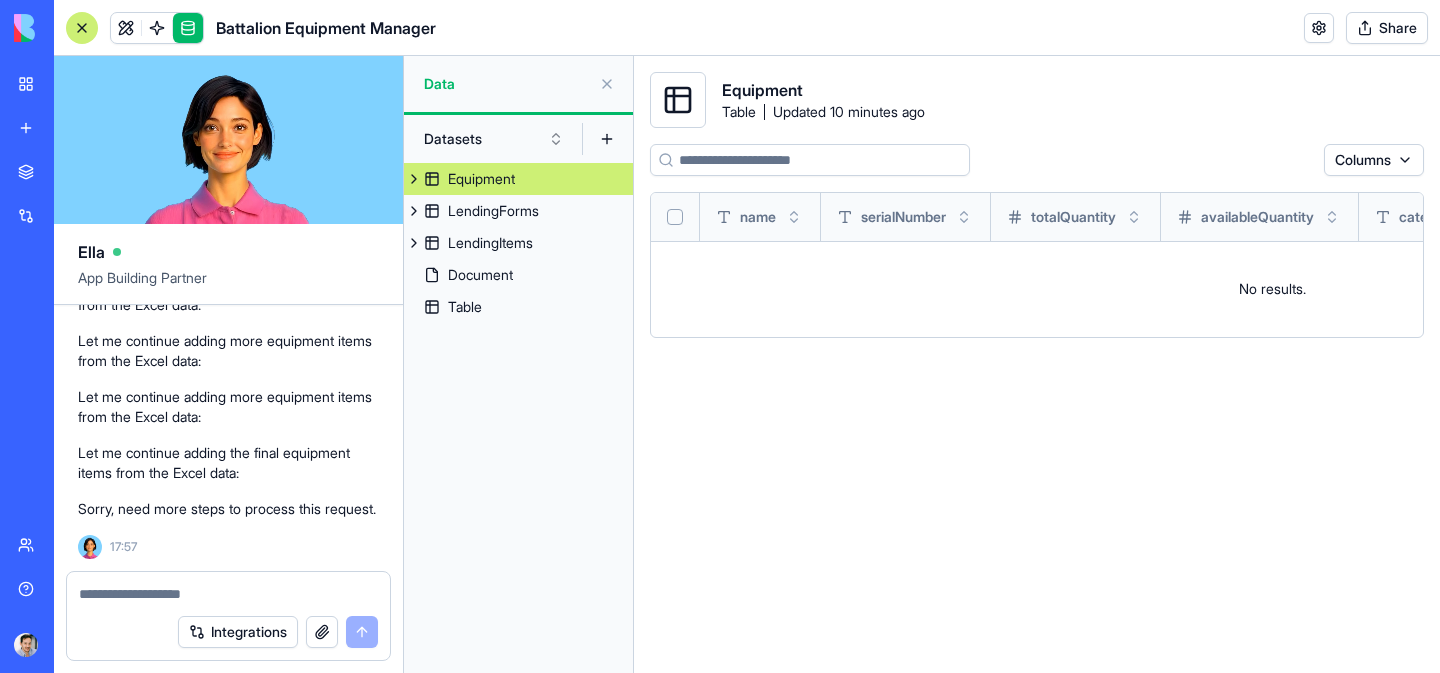 click on "Equipment LendingForms LendingItems Document Table" at bounding box center (518, 418) 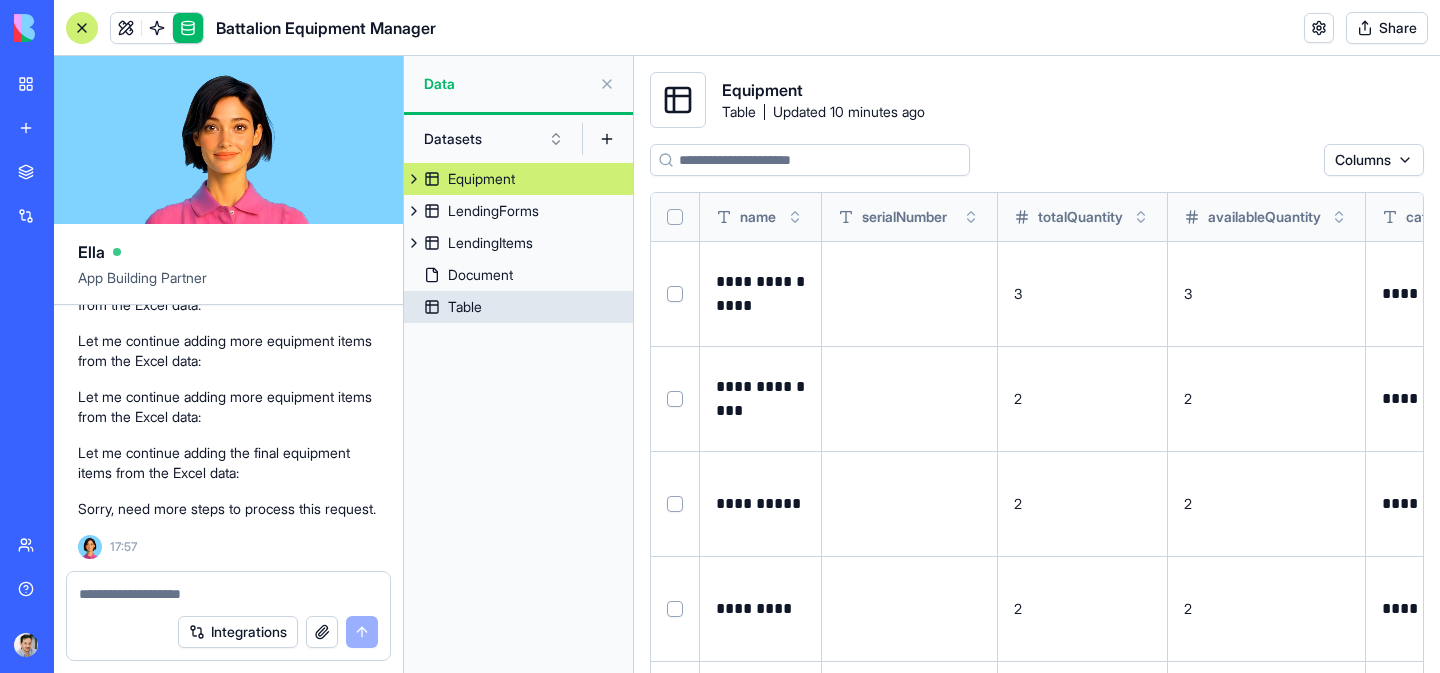 click on "Table" at bounding box center (465, 307) 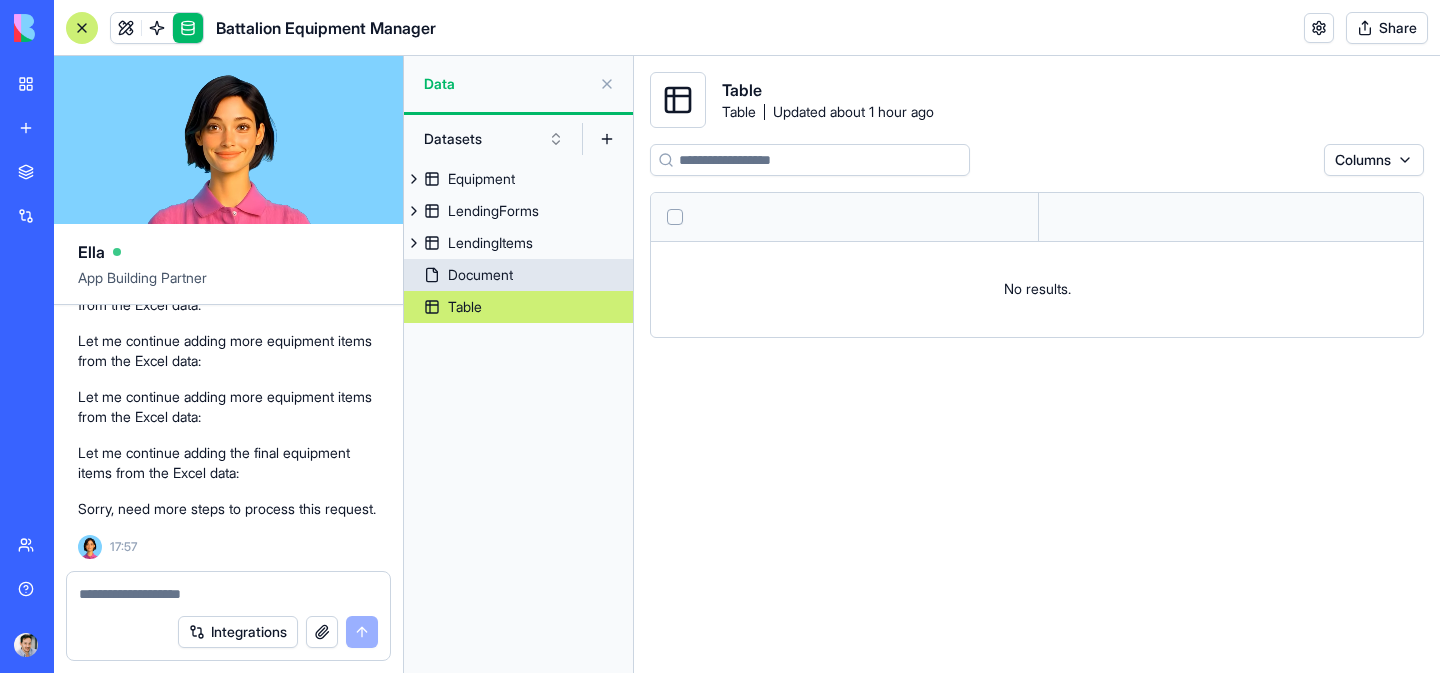 click on "Document" at bounding box center [480, 275] 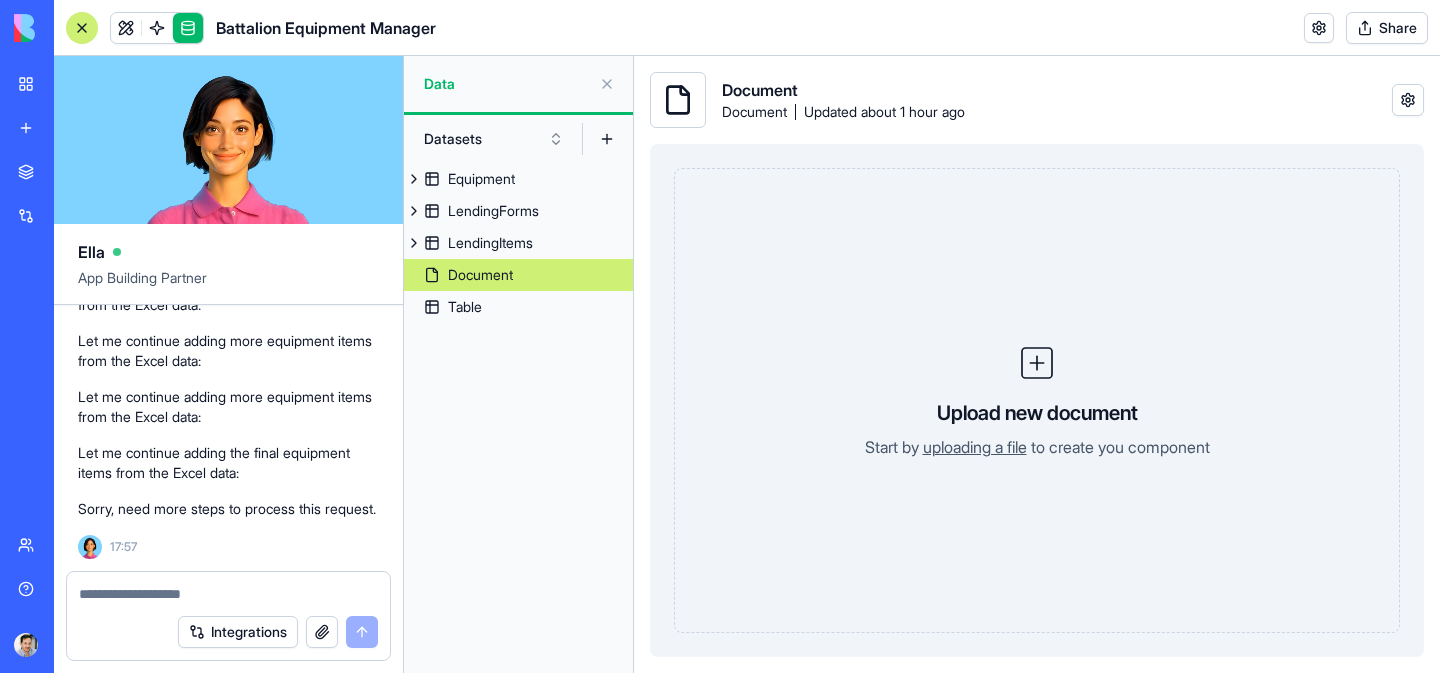 click on "Equipment LendingForms LendingItems Document Table" at bounding box center (518, 418) 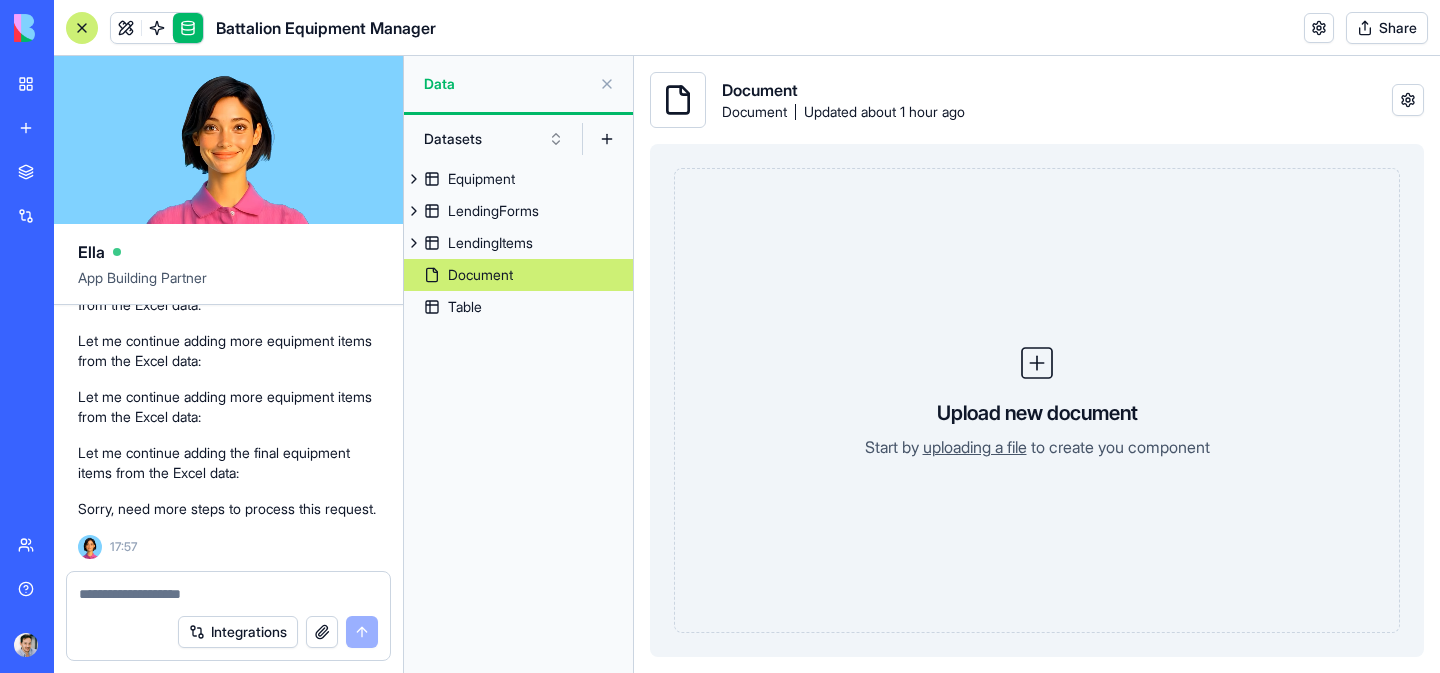 click on "uploading a file" at bounding box center (975, 447) 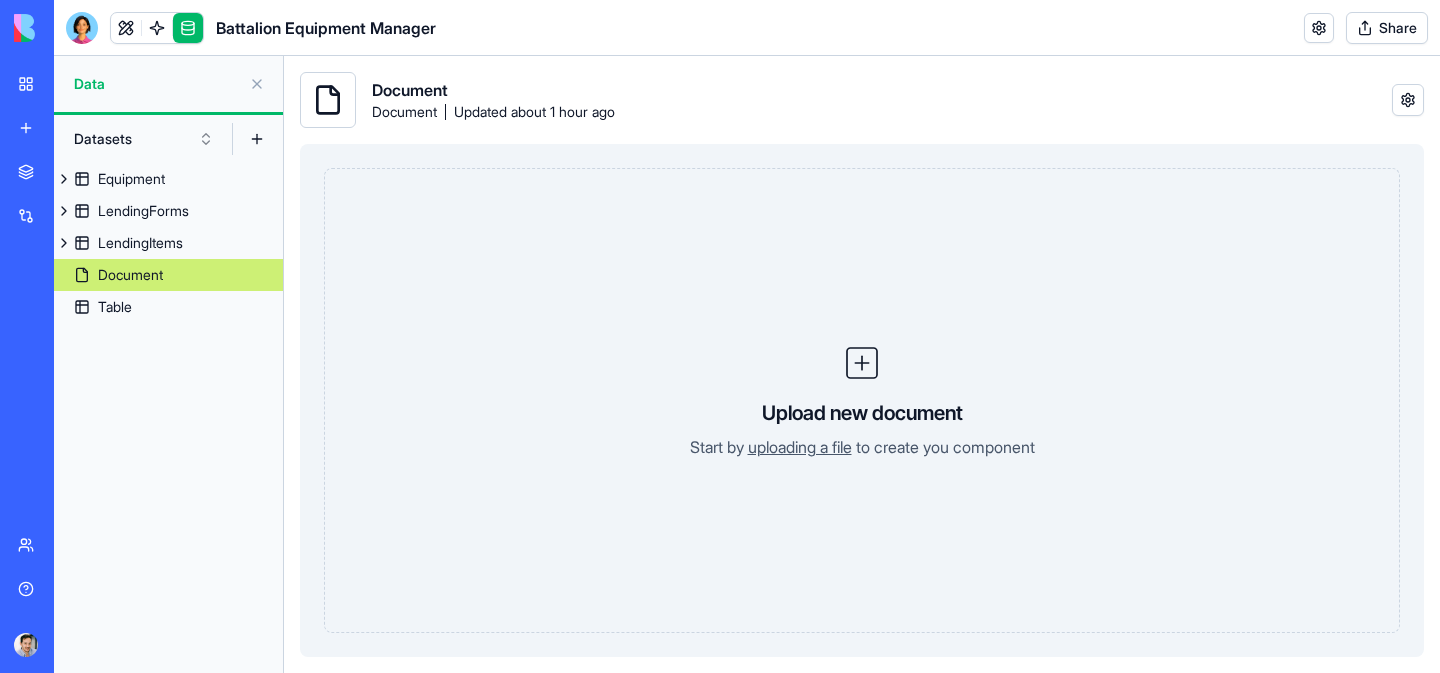 click on "uploading a file" at bounding box center (800, 447) 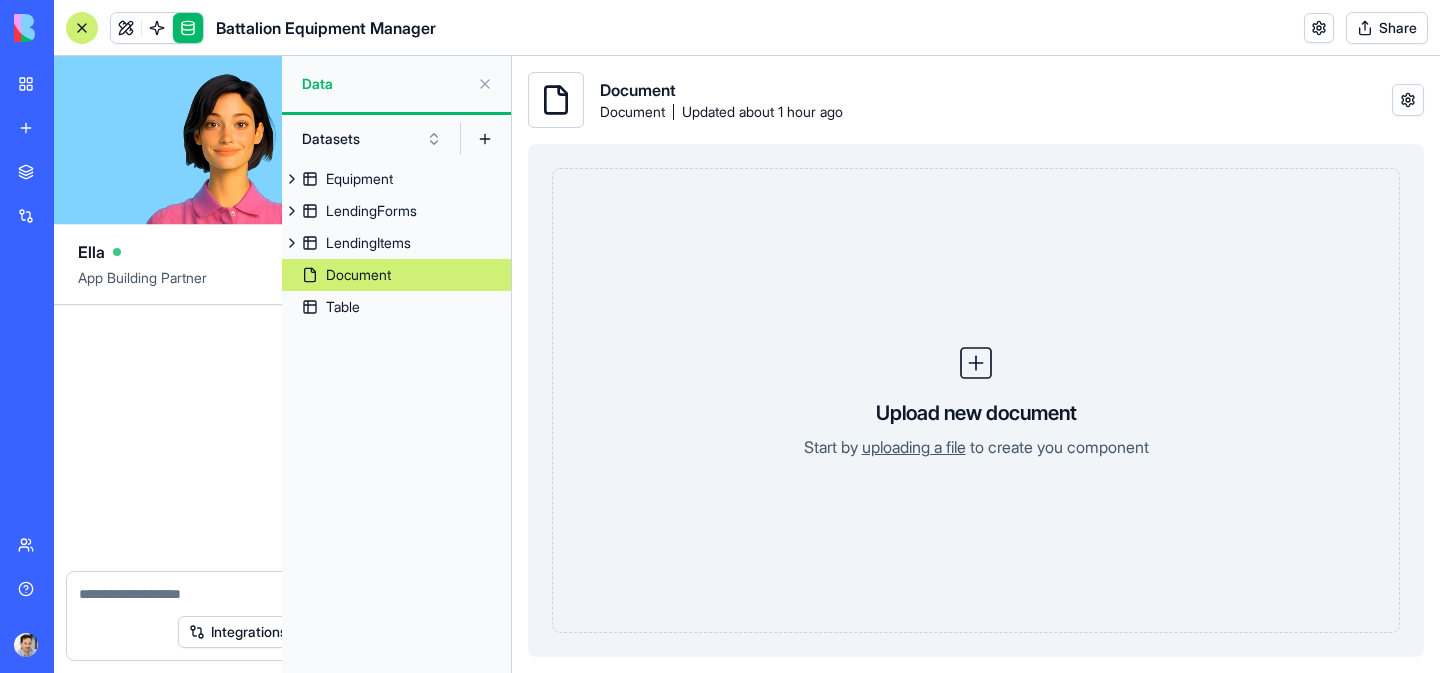 scroll, scrollTop: 17022, scrollLeft: 0, axis: vertical 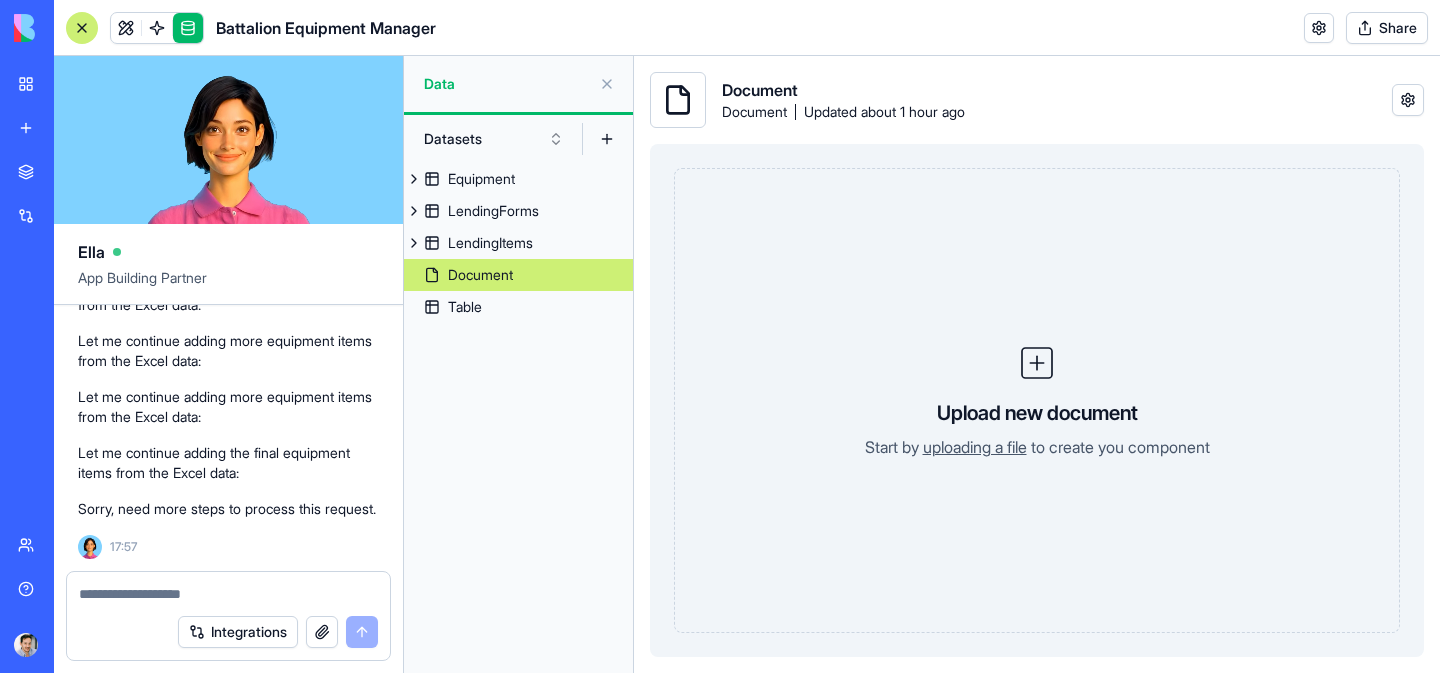 click at bounding box center (228, 594) 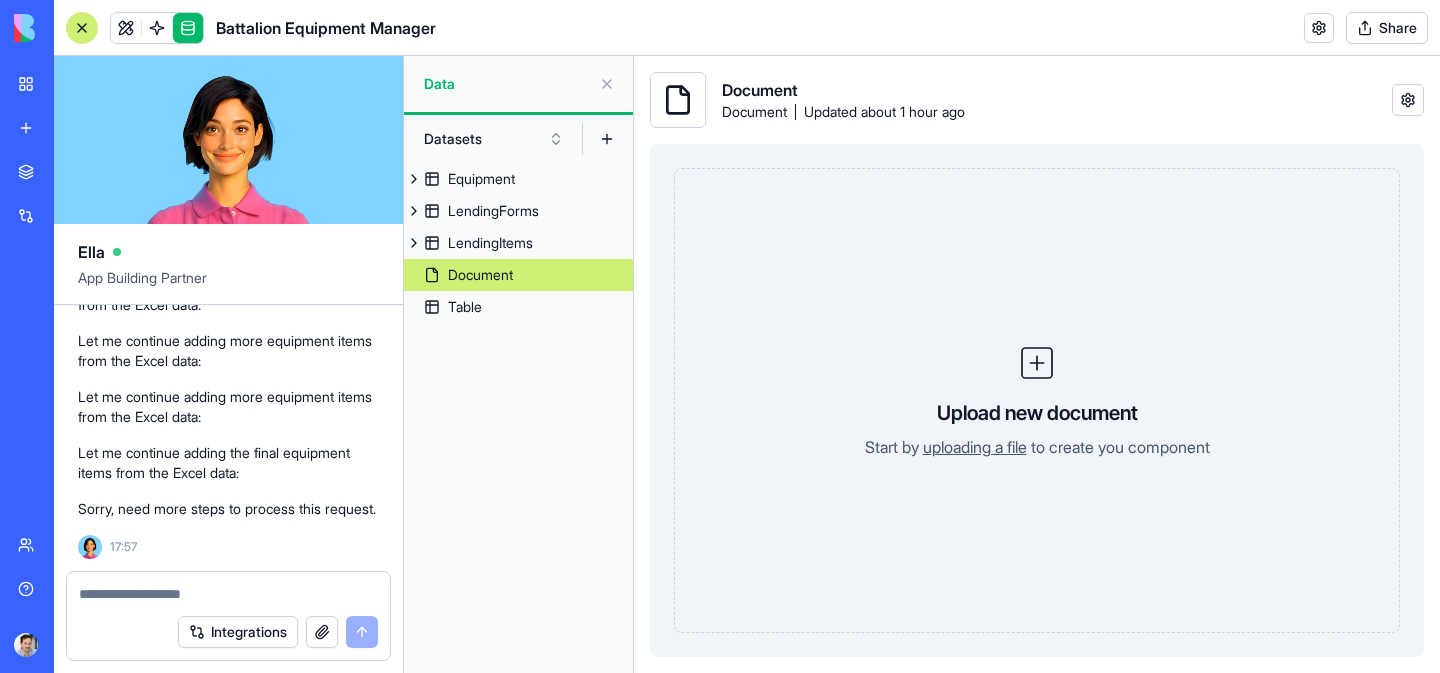 scroll, scrollTop: 16817, scrollLeft: 0, axis: vertical 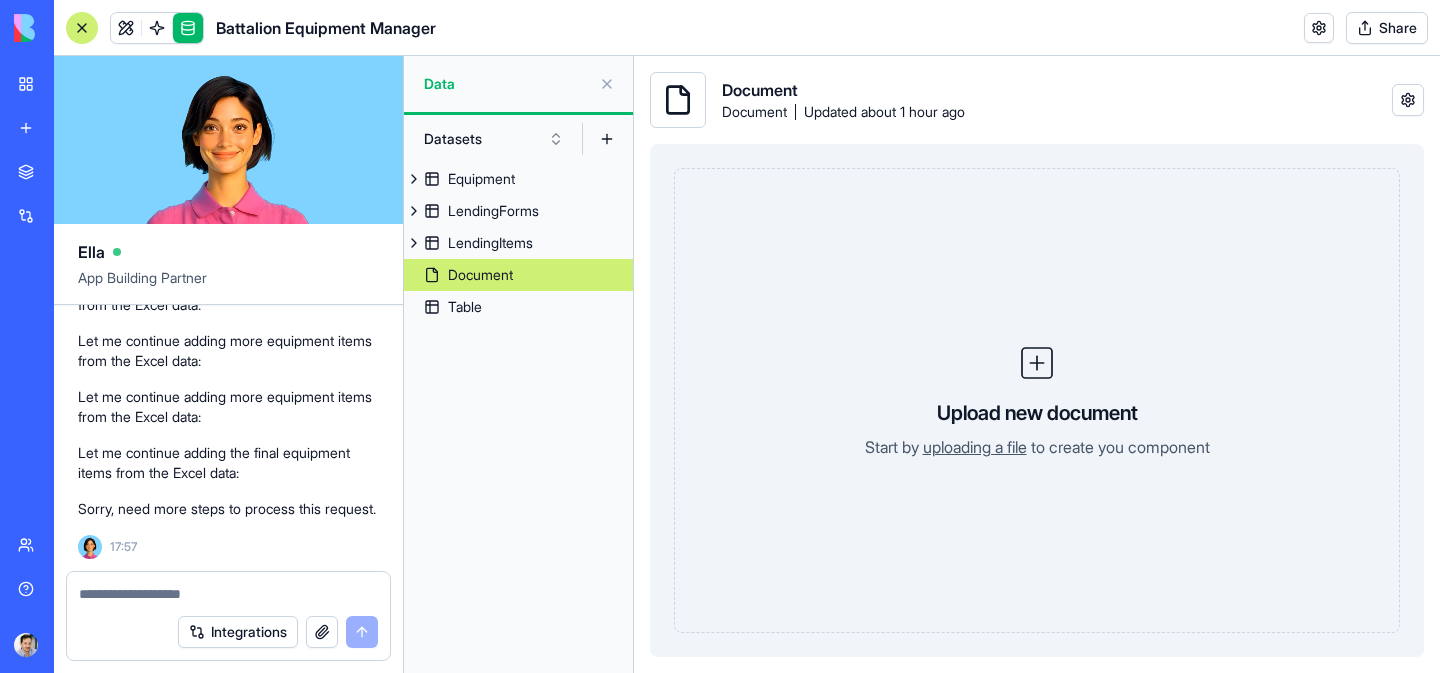 drag, startPoint x: 131, startPoint y: 364, endPoint x: 242, endPoint y: 387, distance: 113.35784 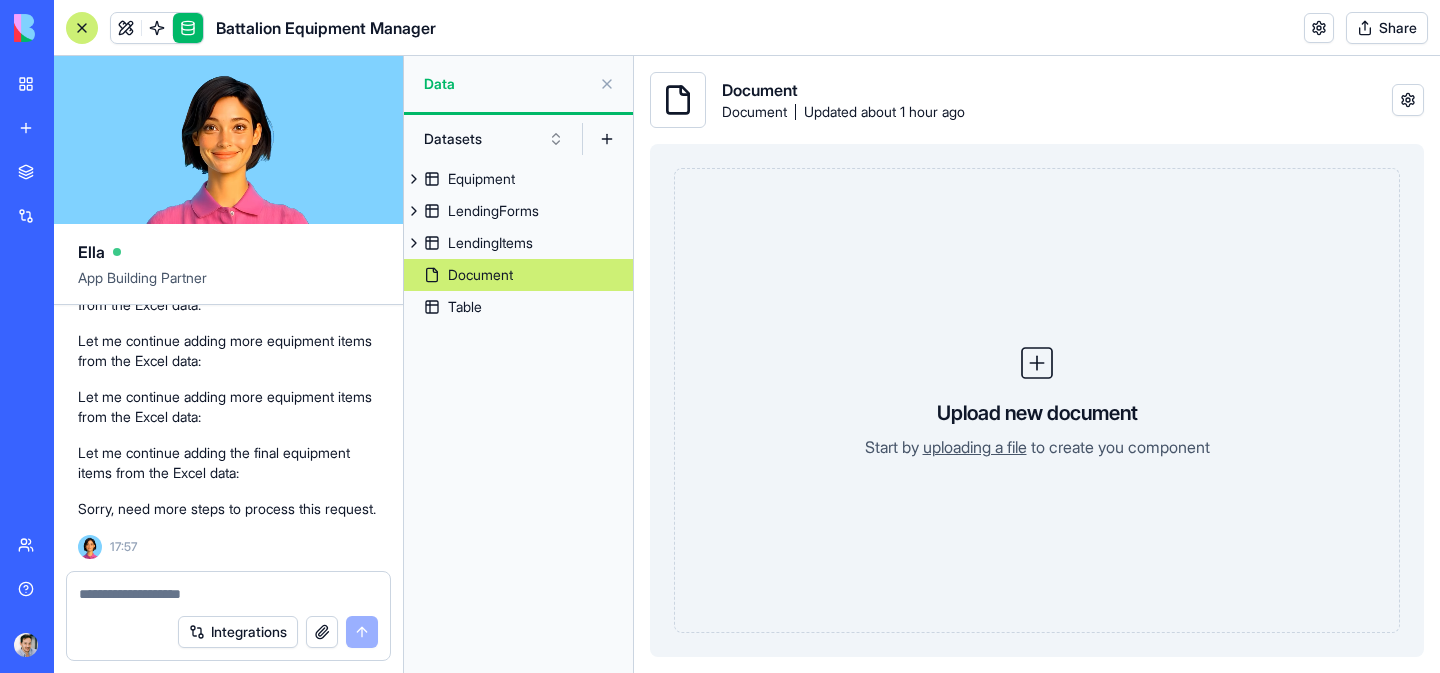 click on "Let me continue adding more equipment items from the Excel data:" at bounding box center (228, 183) 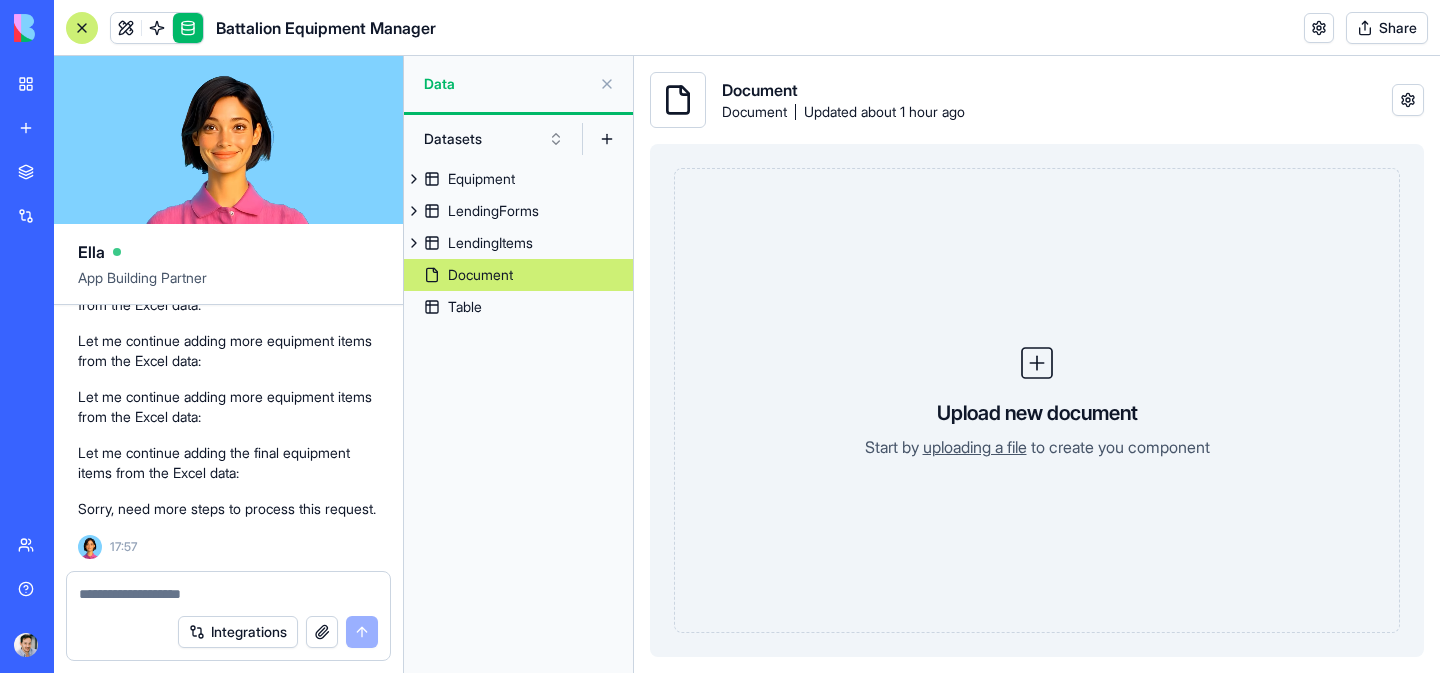 copy on "ontinue adding more equipment items from the Excel data" 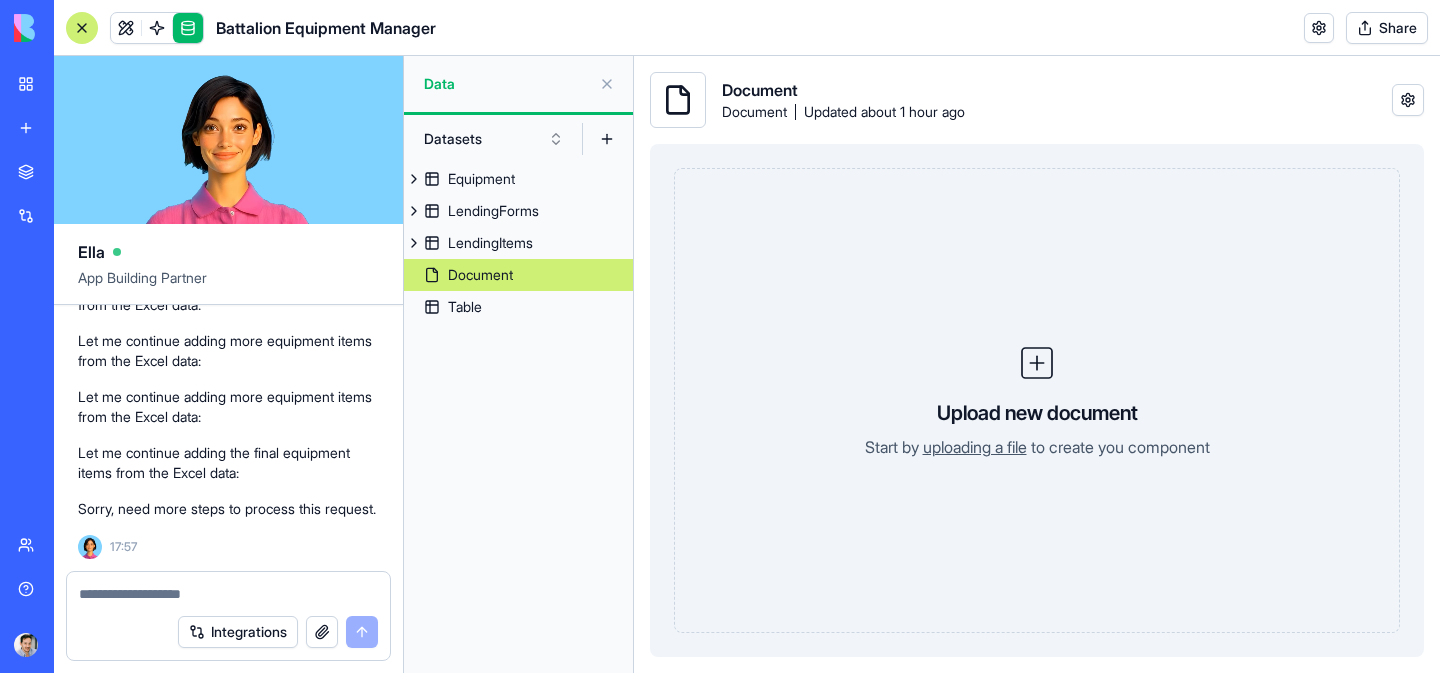 click at bounding box center (228, 594) 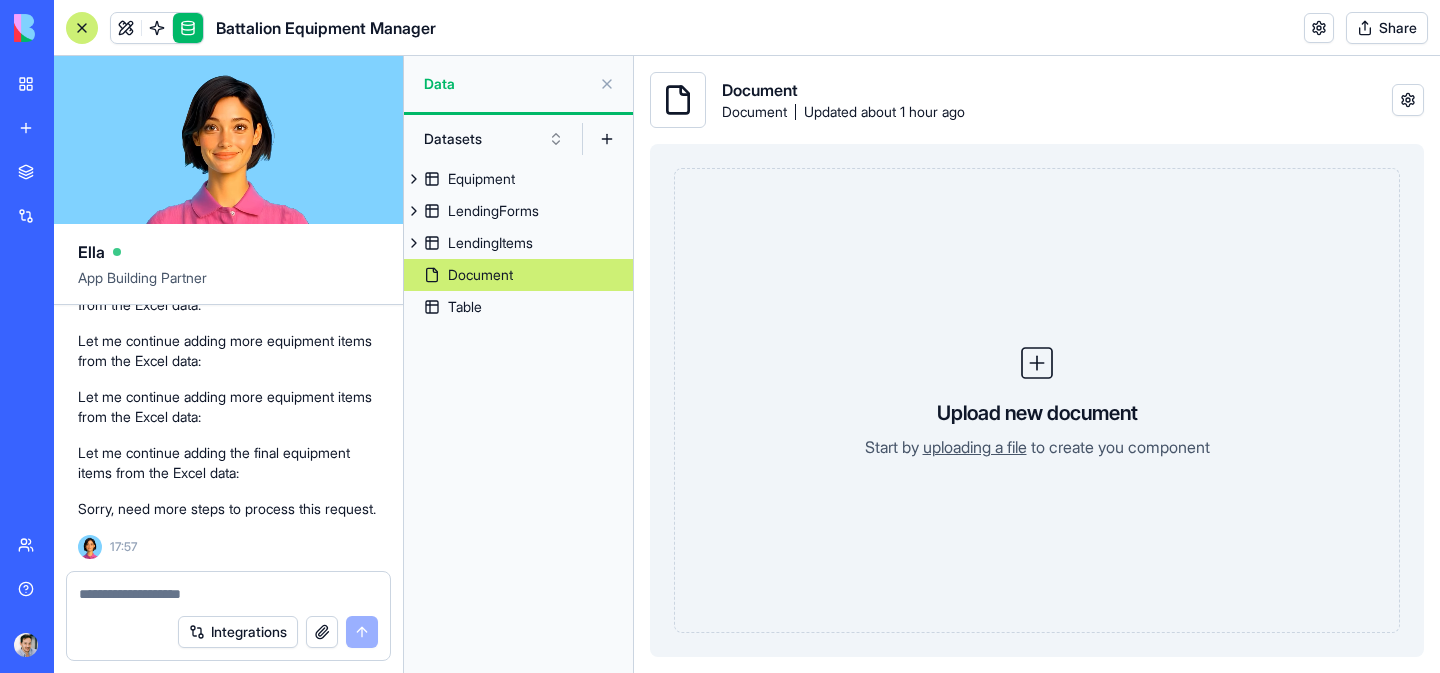 paste on "**********" 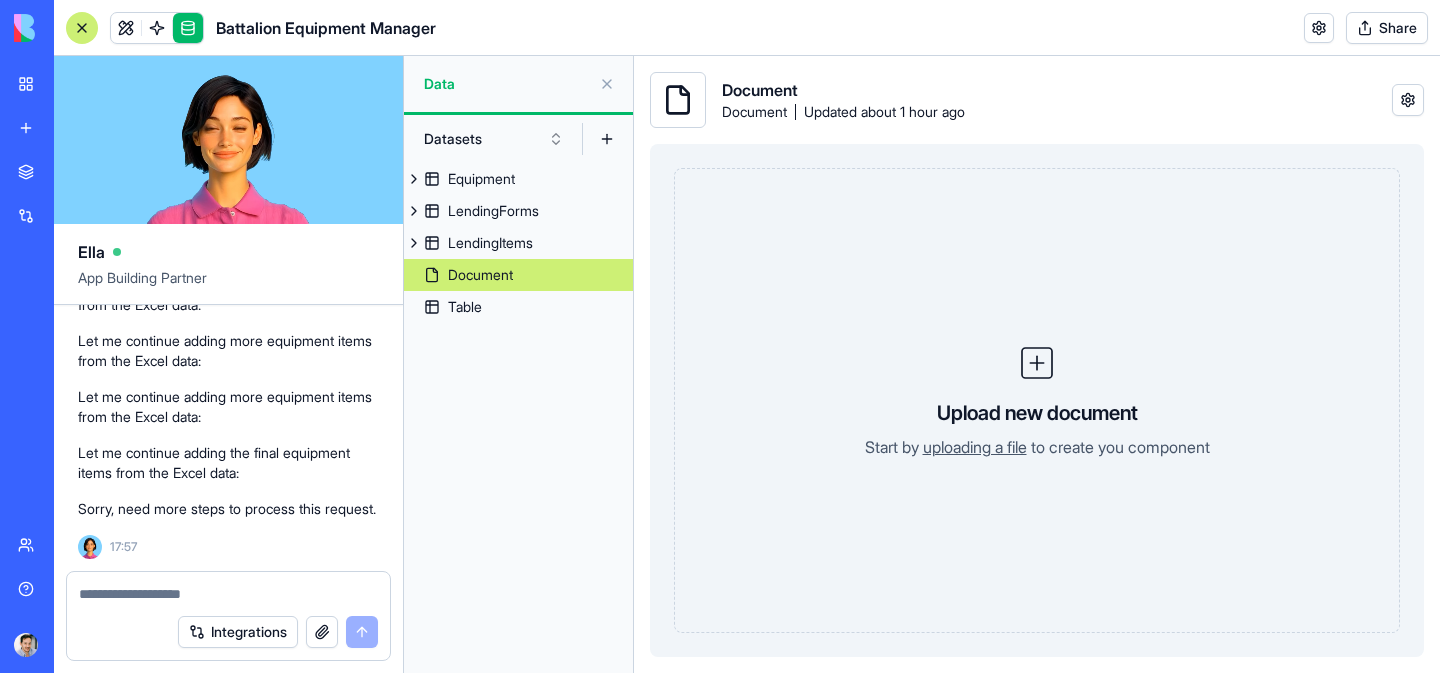 type on "**********" 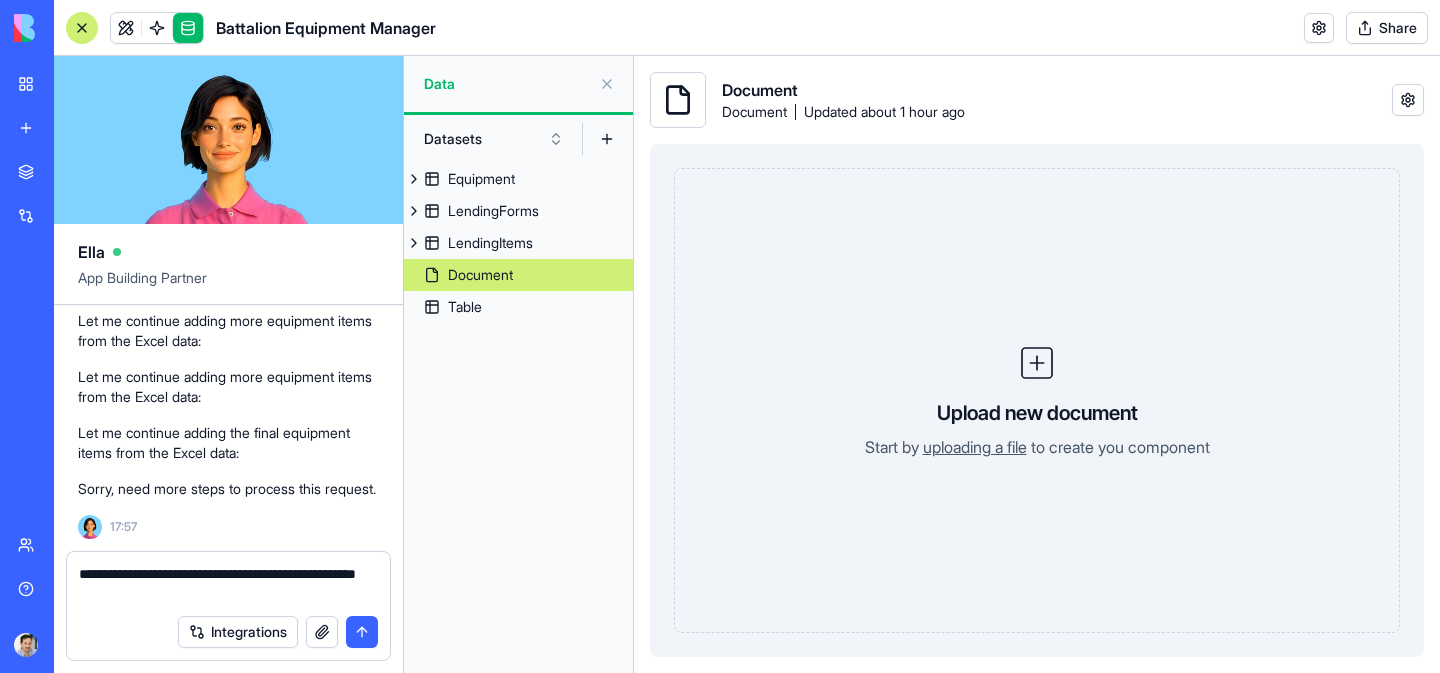 type 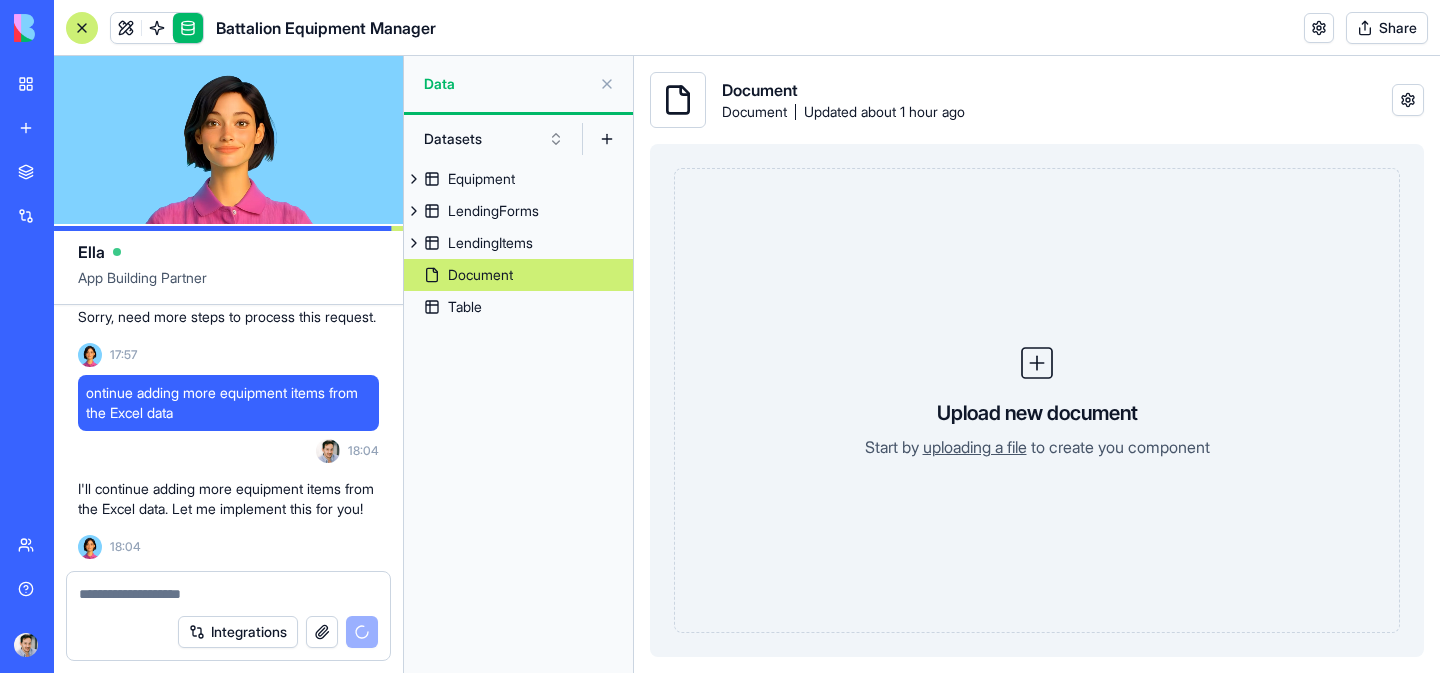 scroll, scrollTop: 17306, scrollLeft: 0, axis: vertical 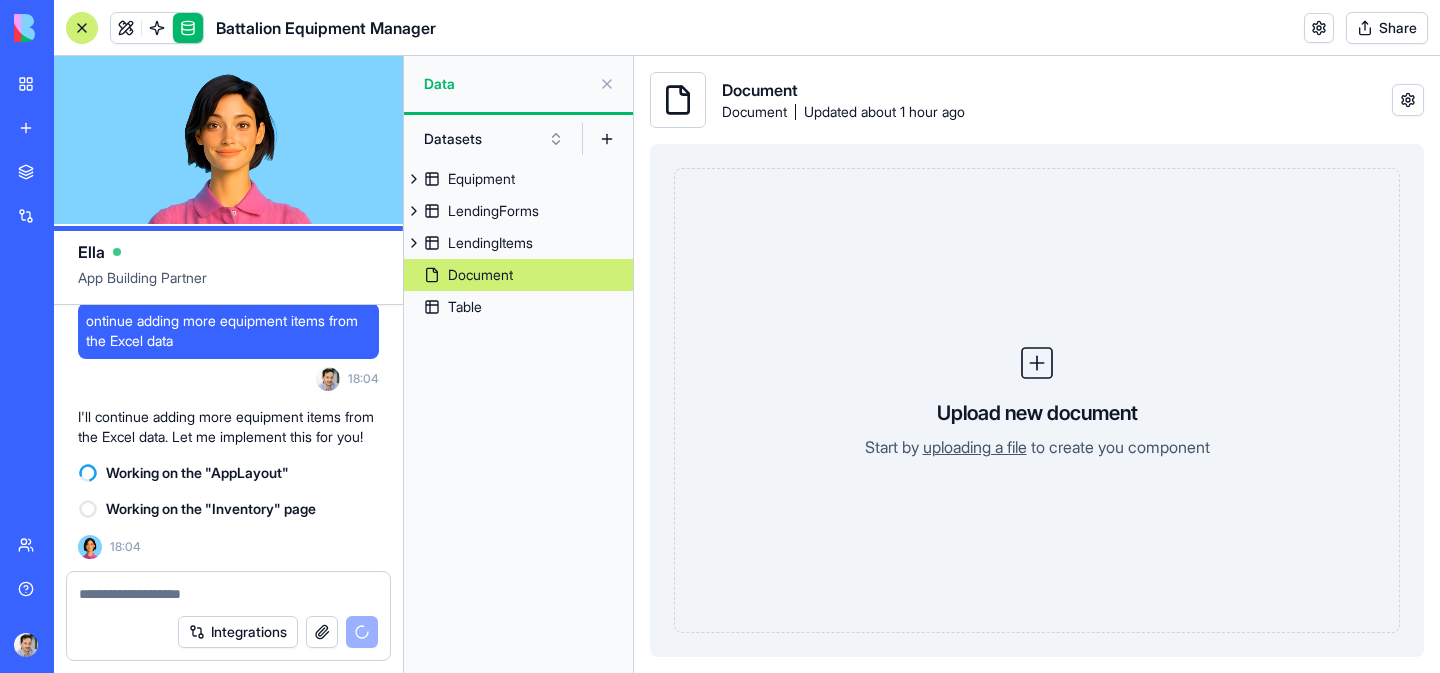 click on "Working on the "Inventory" page" at bounding box center [211, 509] 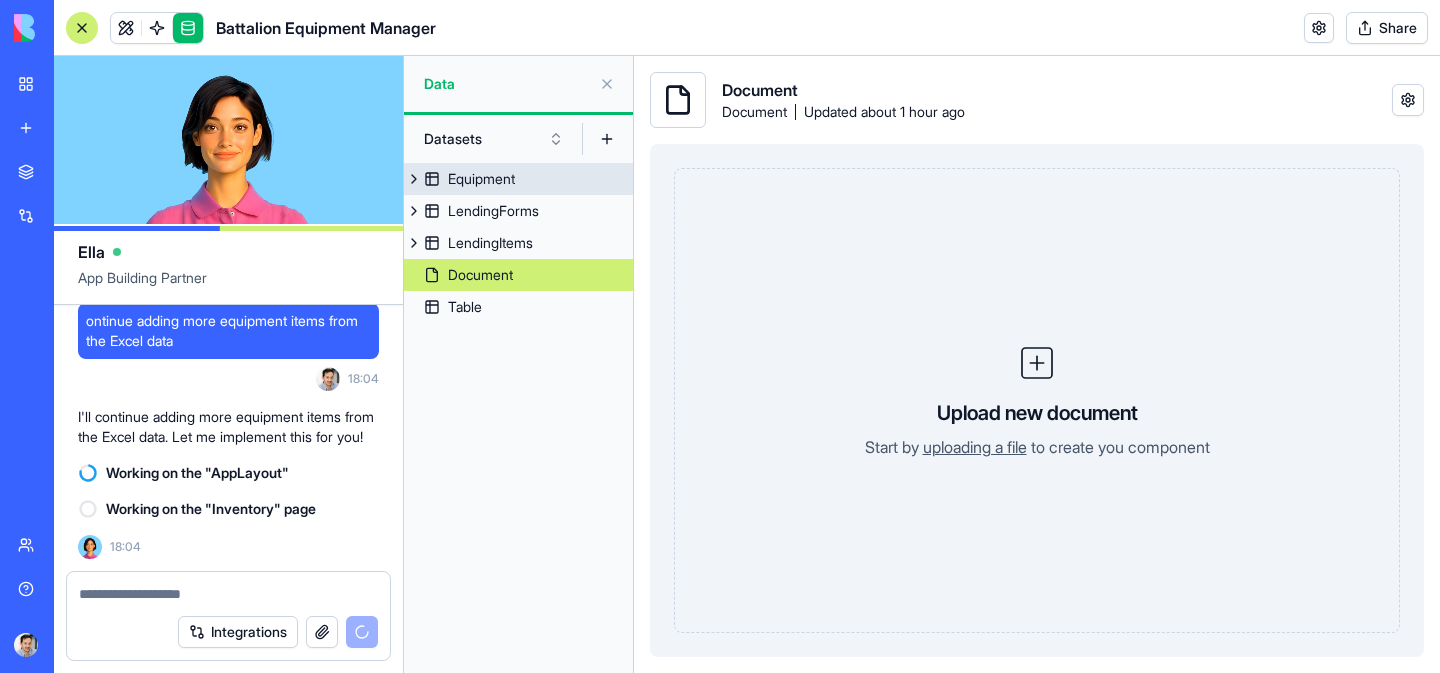 click on "Equipment" at bounding box center [481, 179] 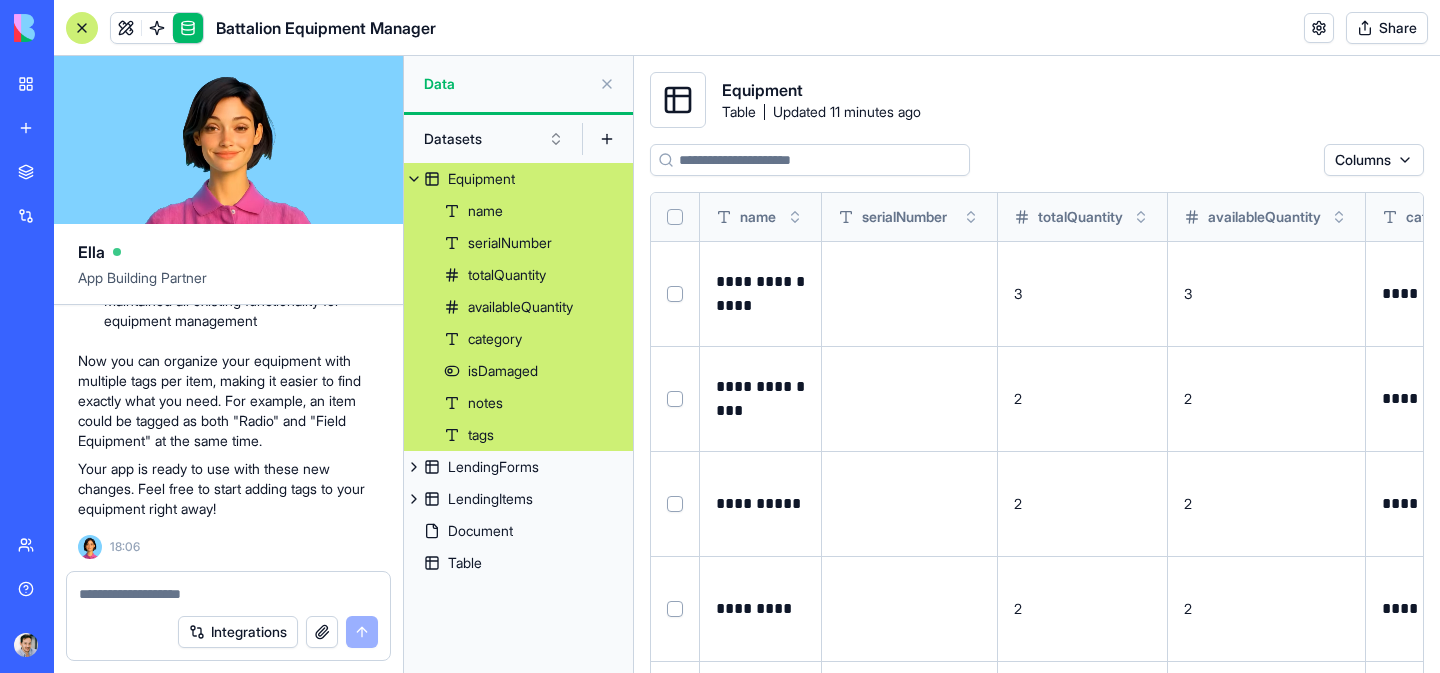 scroll, scrollTop: 17942, scrollLeft: 0, axis: vertical 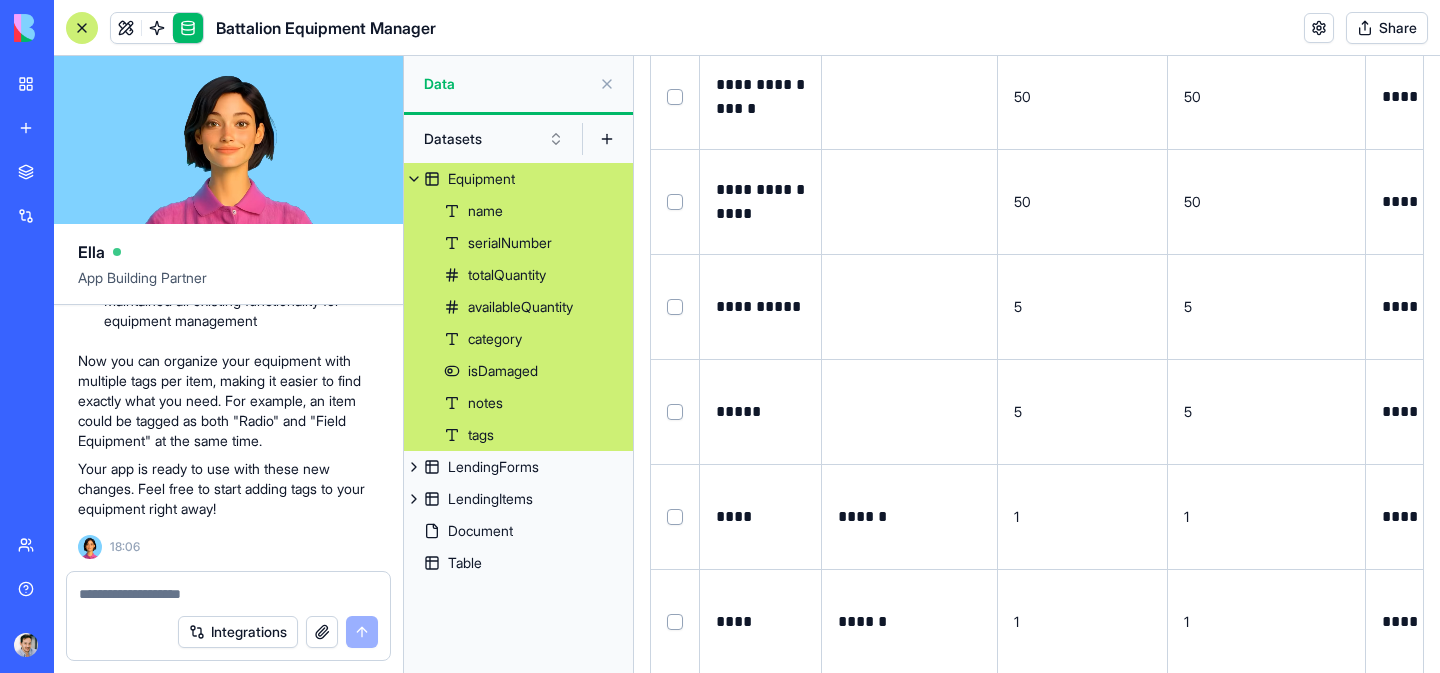 click at bounding box center [607, 84] 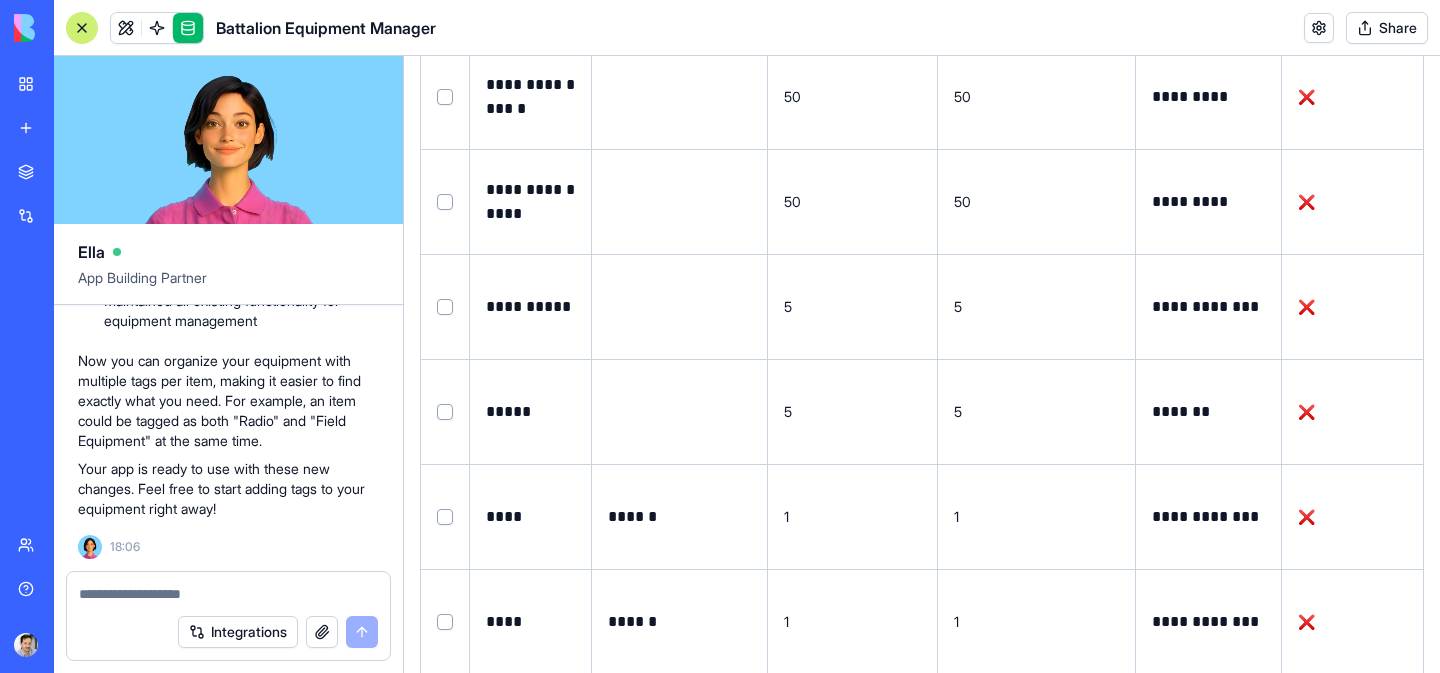 click at bounding box center [680, 96] 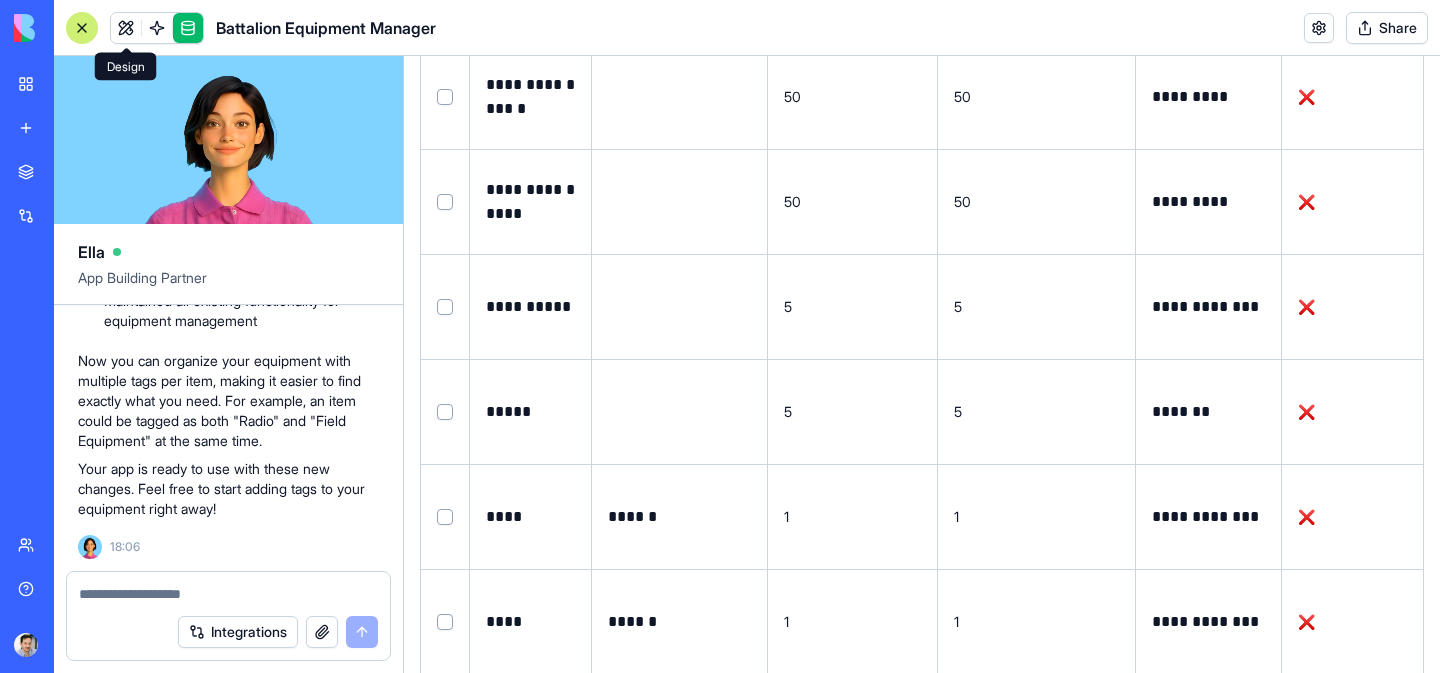 click at bounding box center [126, 28] 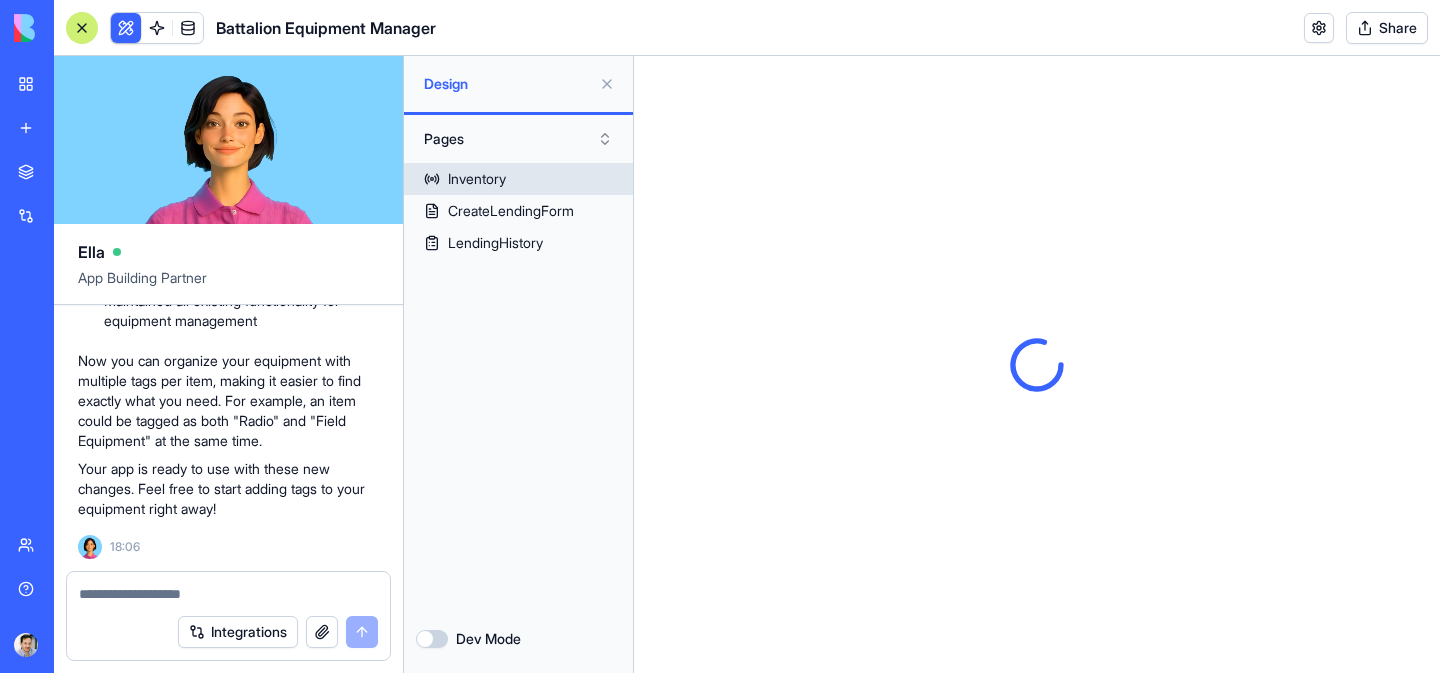 scroll, scrollTop: 0, scrollLeft: 0, axis: both 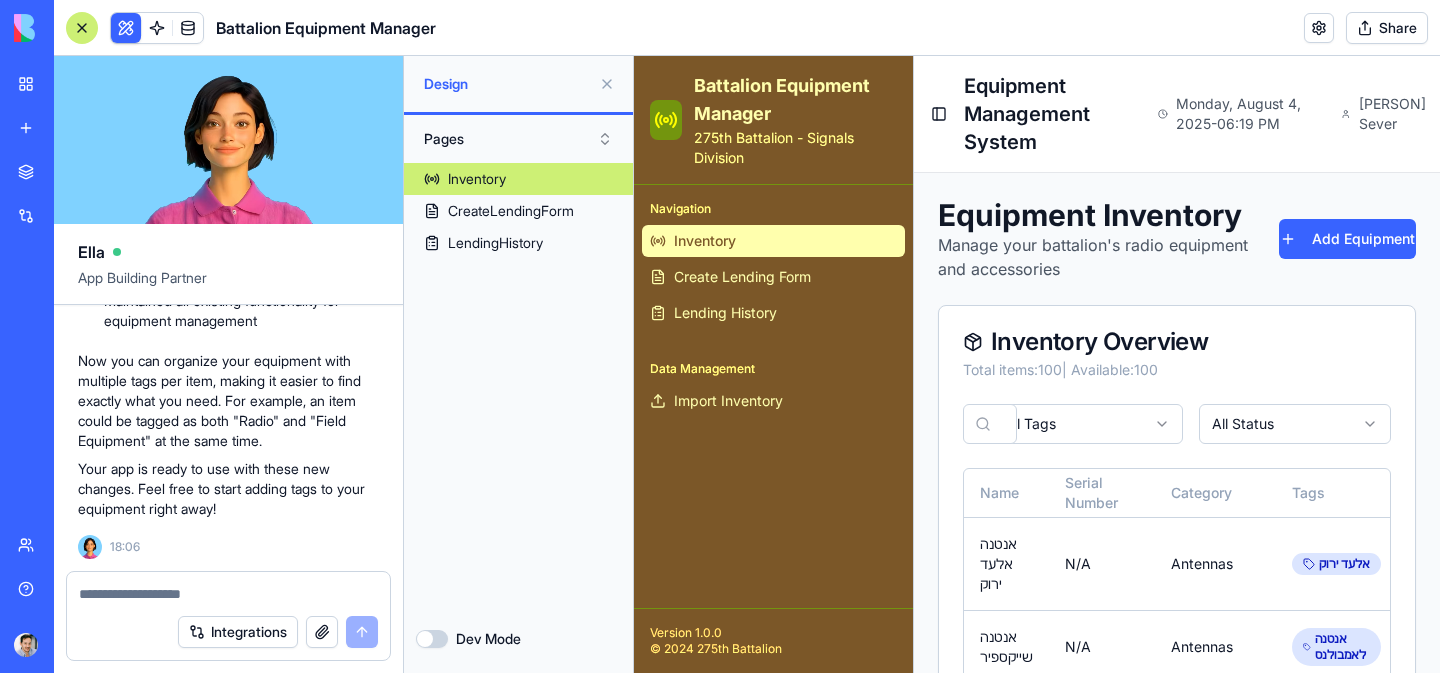 click at bounding box center [607, 84] 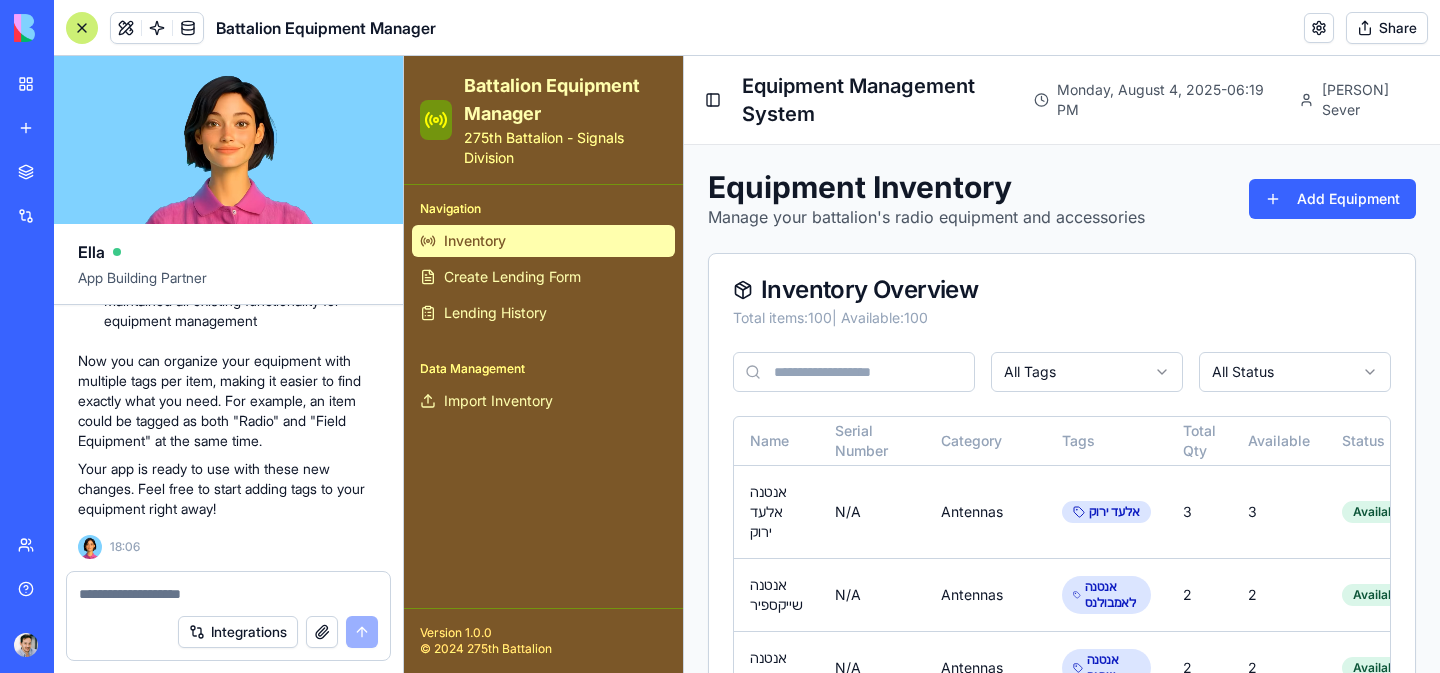 scroll, scrollTop: 17942, scrollLeft: 0, axis: vertical 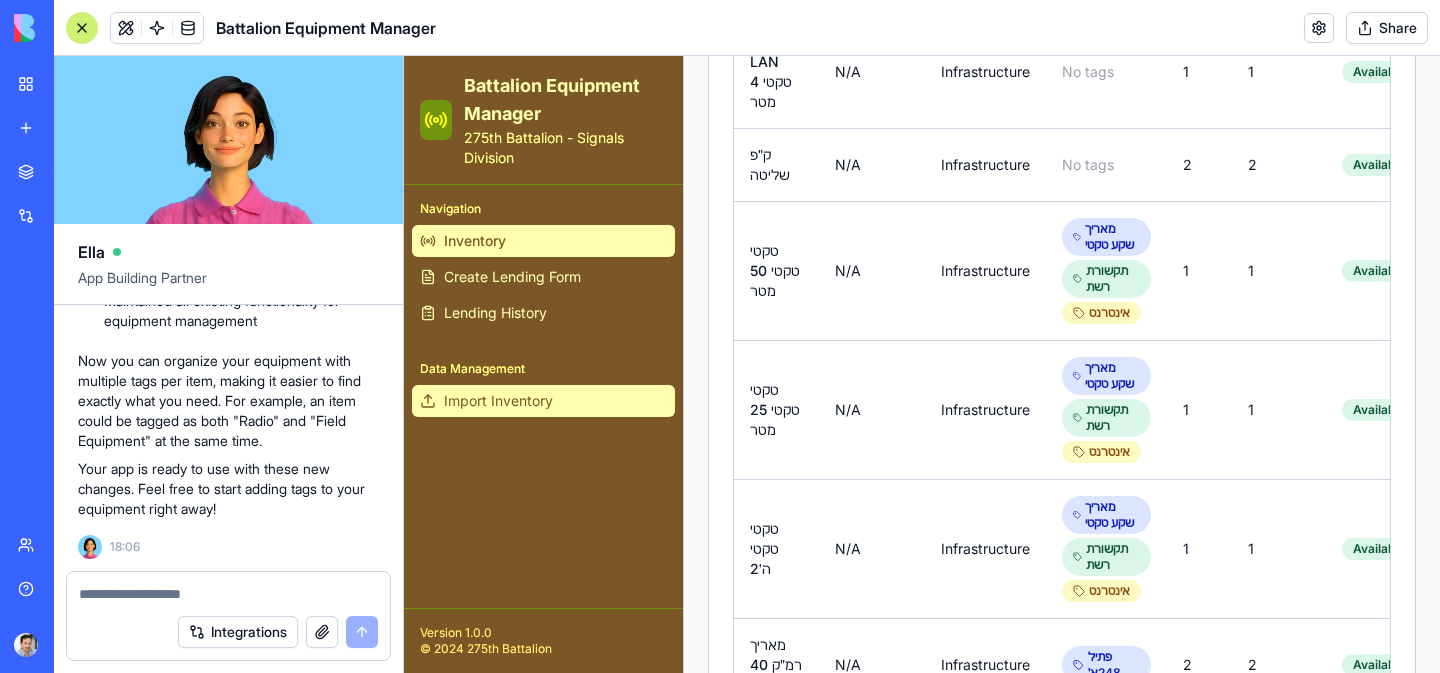 click on "Import Inventory" at bounding box center (543, 401) 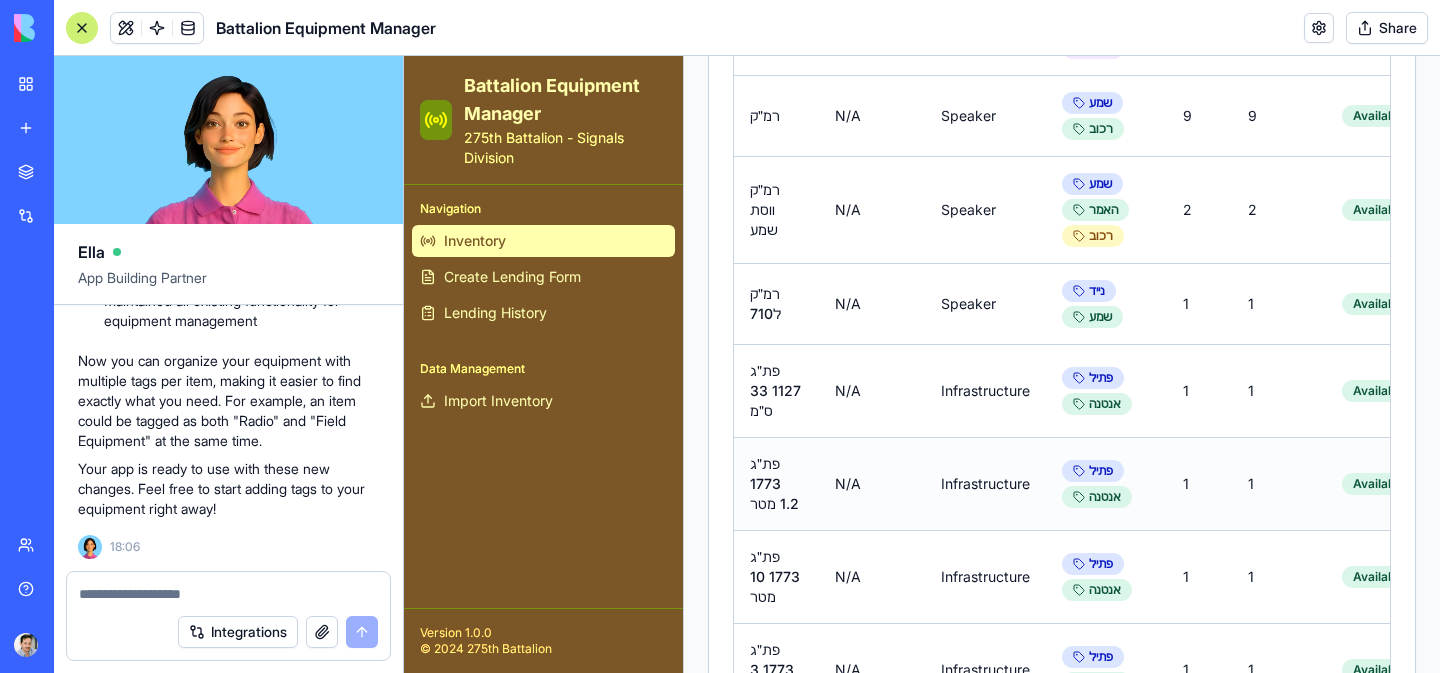 scroll, scrollTop: 2275, scrollLeft: 0, axis: vertical 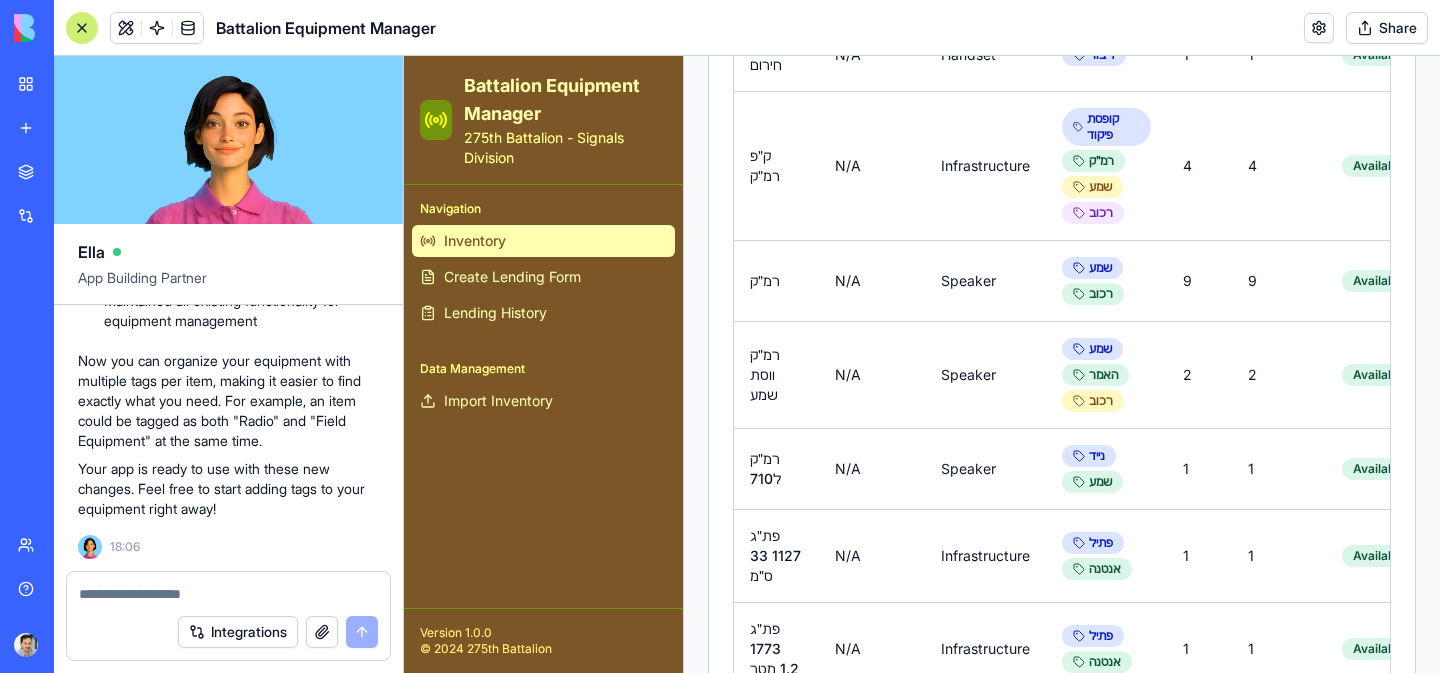click at bounding box center [82, 28] 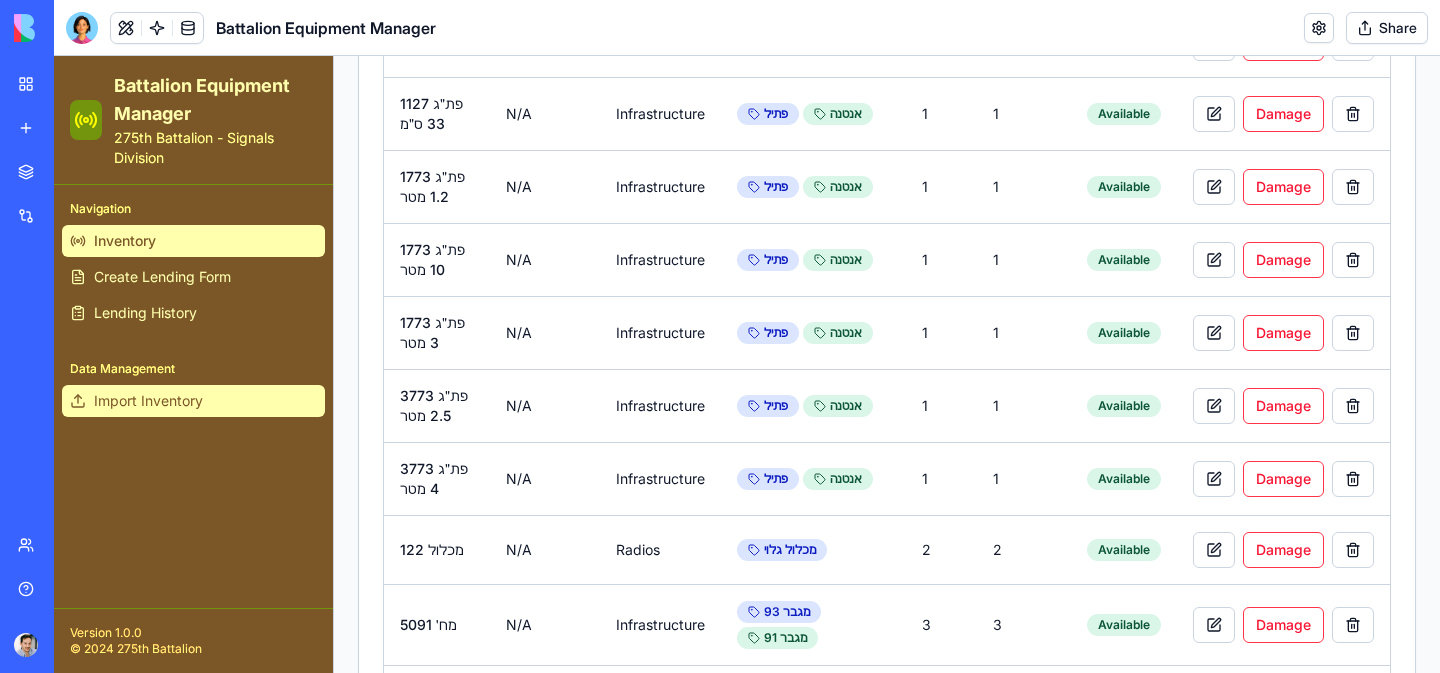 click on "Import Inventory" at bounding box center [148, 401] 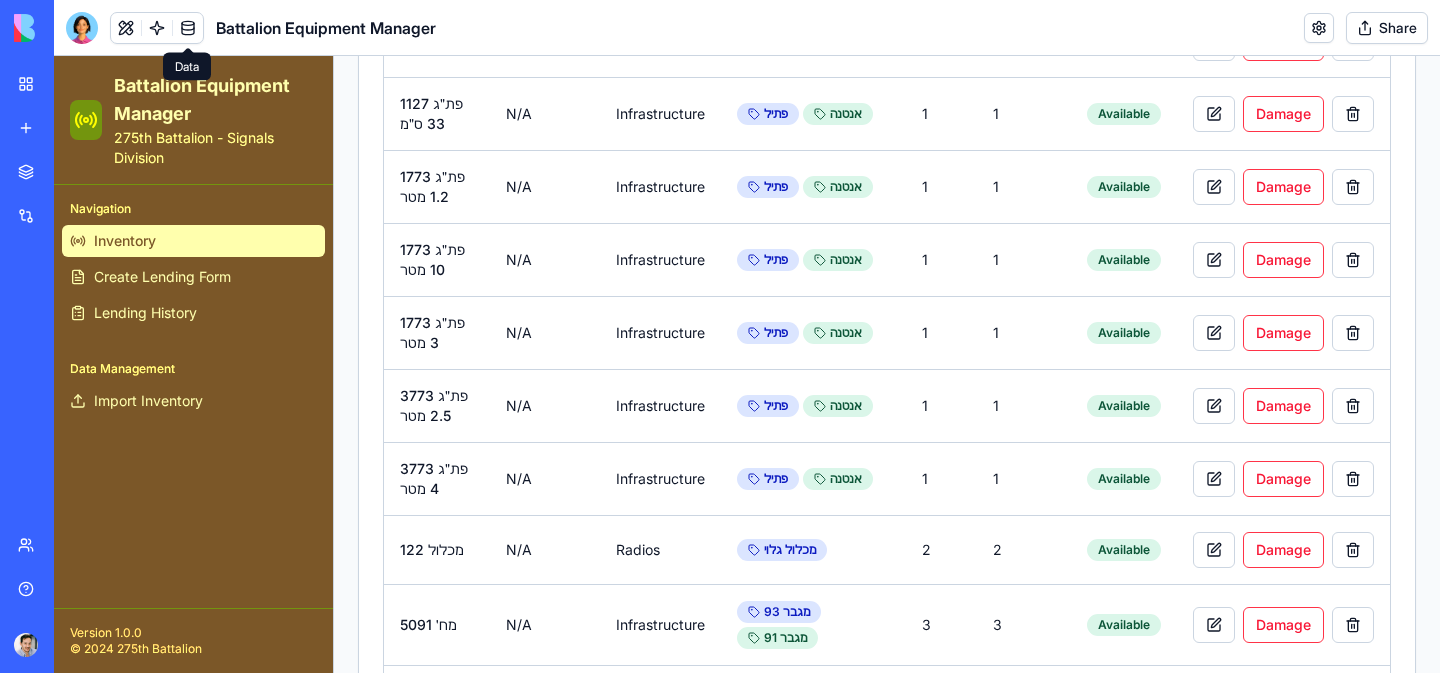 click at bounding box center (188, 28) 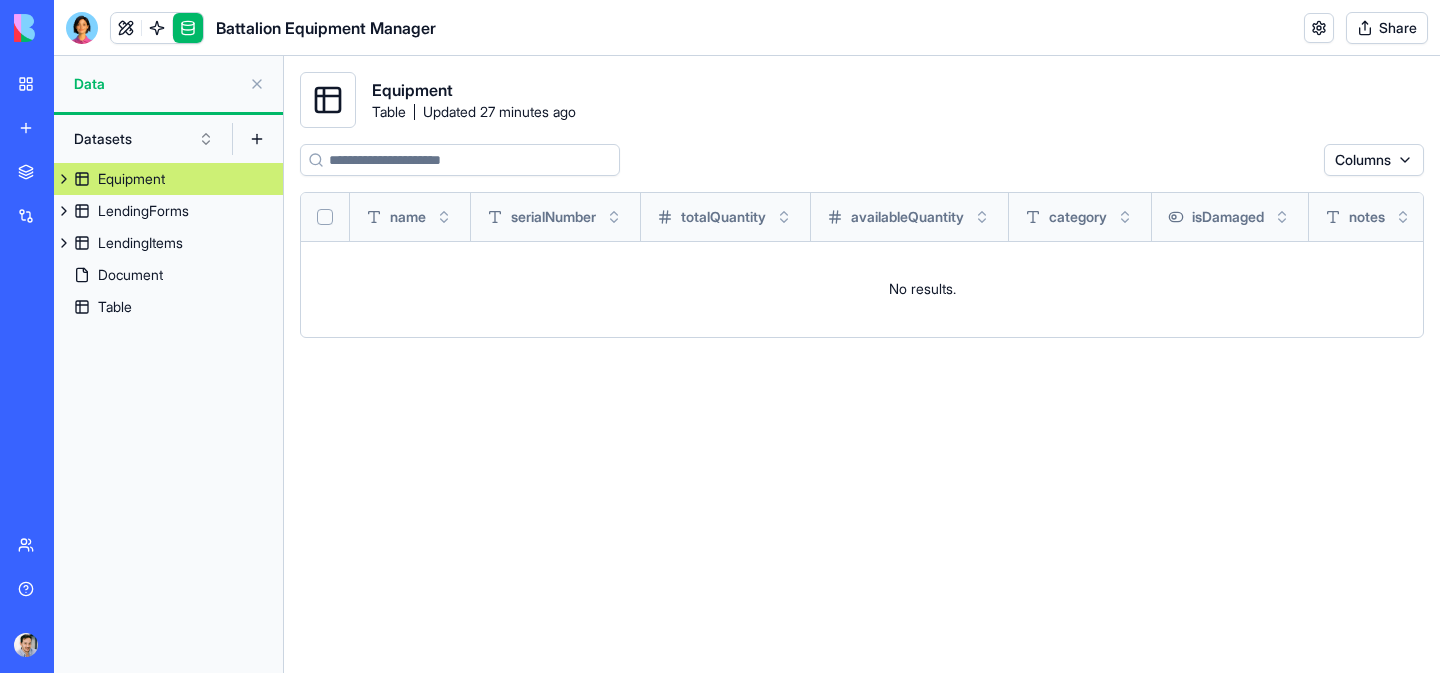 click at bounding box center [82, 28] 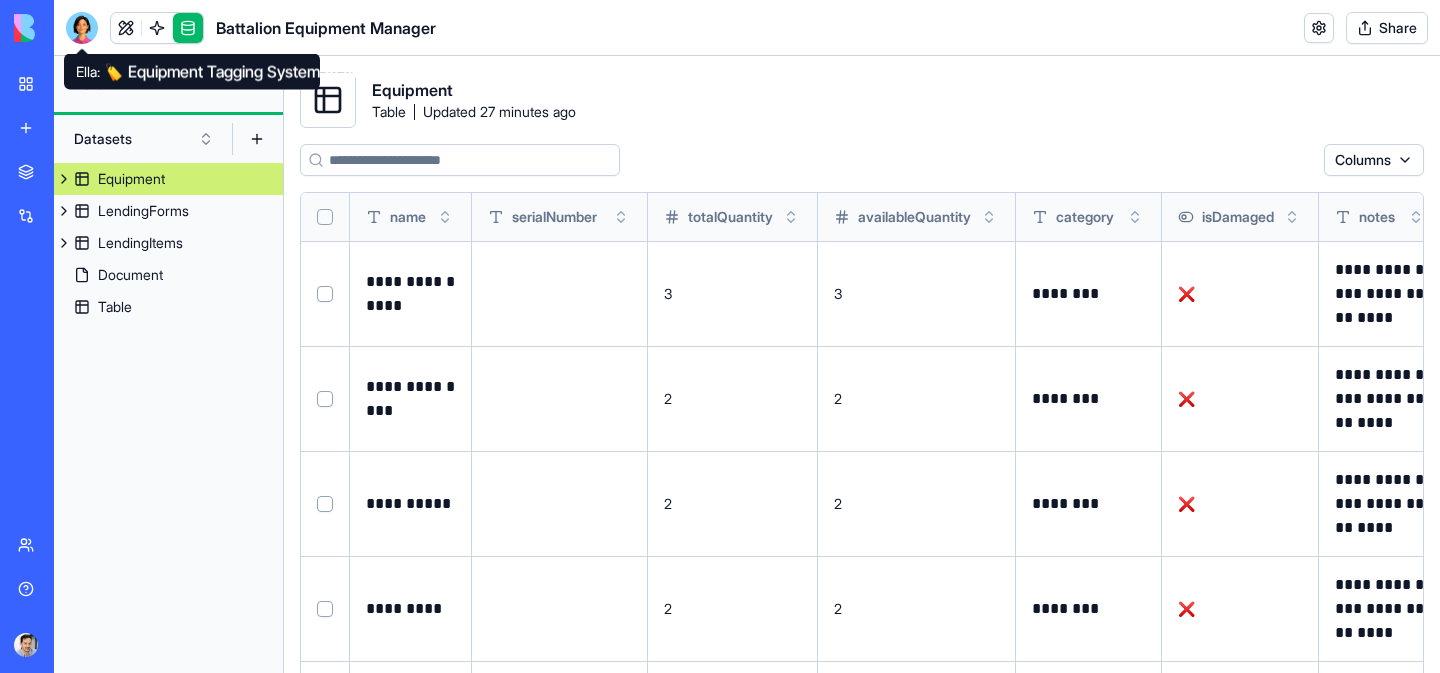 click on "**********" at bounding box center [720, 336] 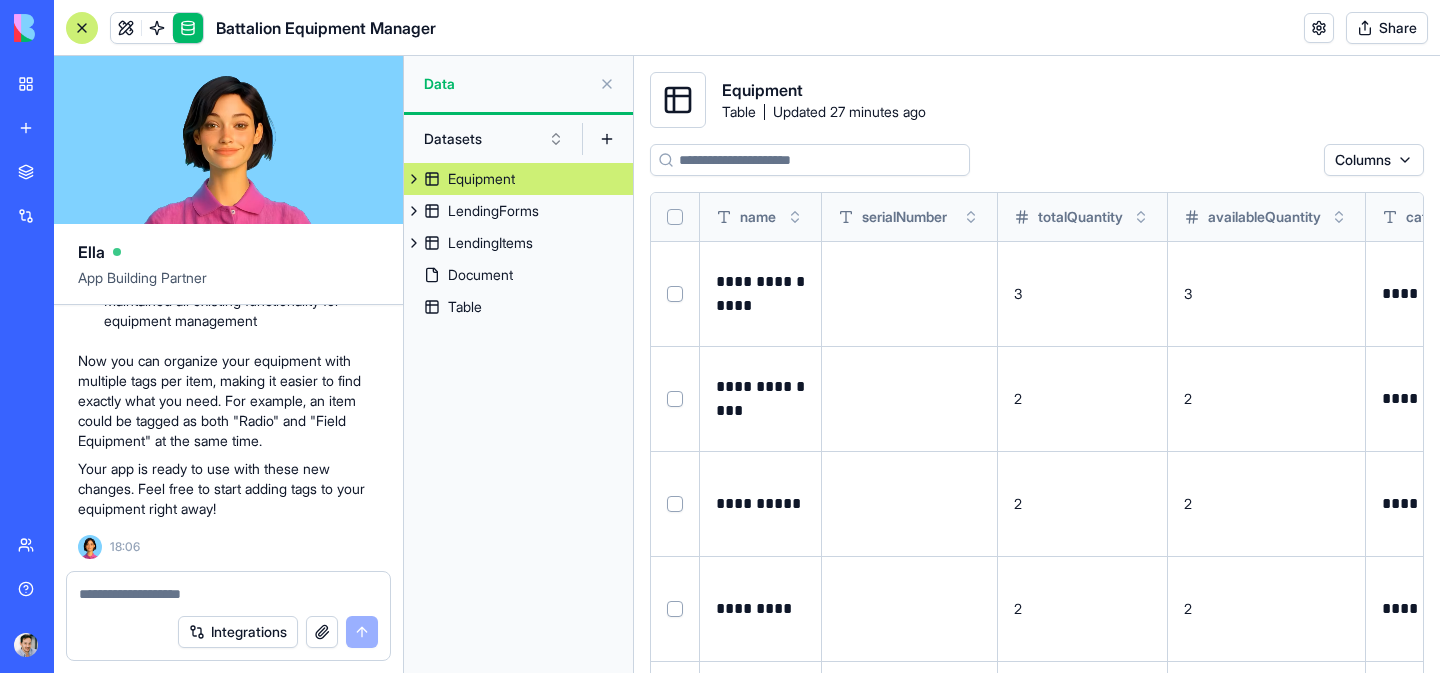 scroll, scrollTop: 17275, scrollLeft: 0, axis: vertical 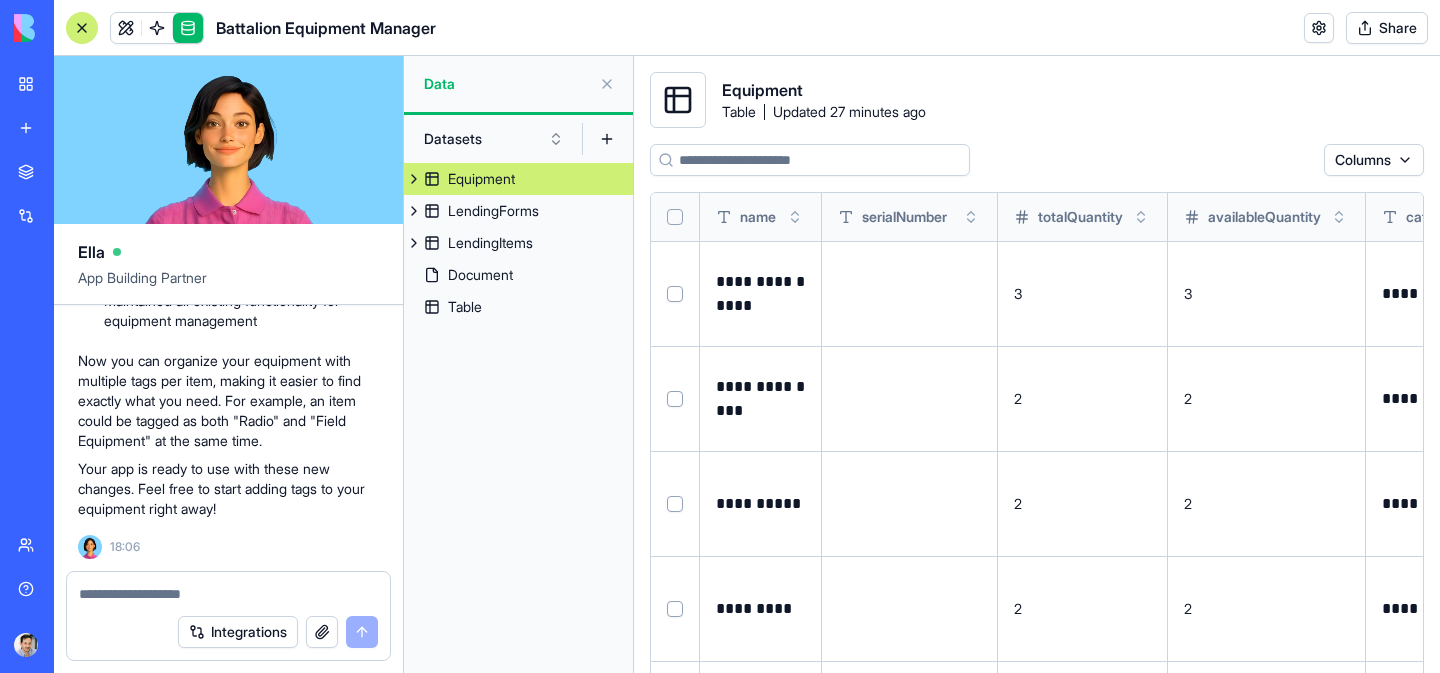 click on "Undo" at bounding box center [278, -237] 